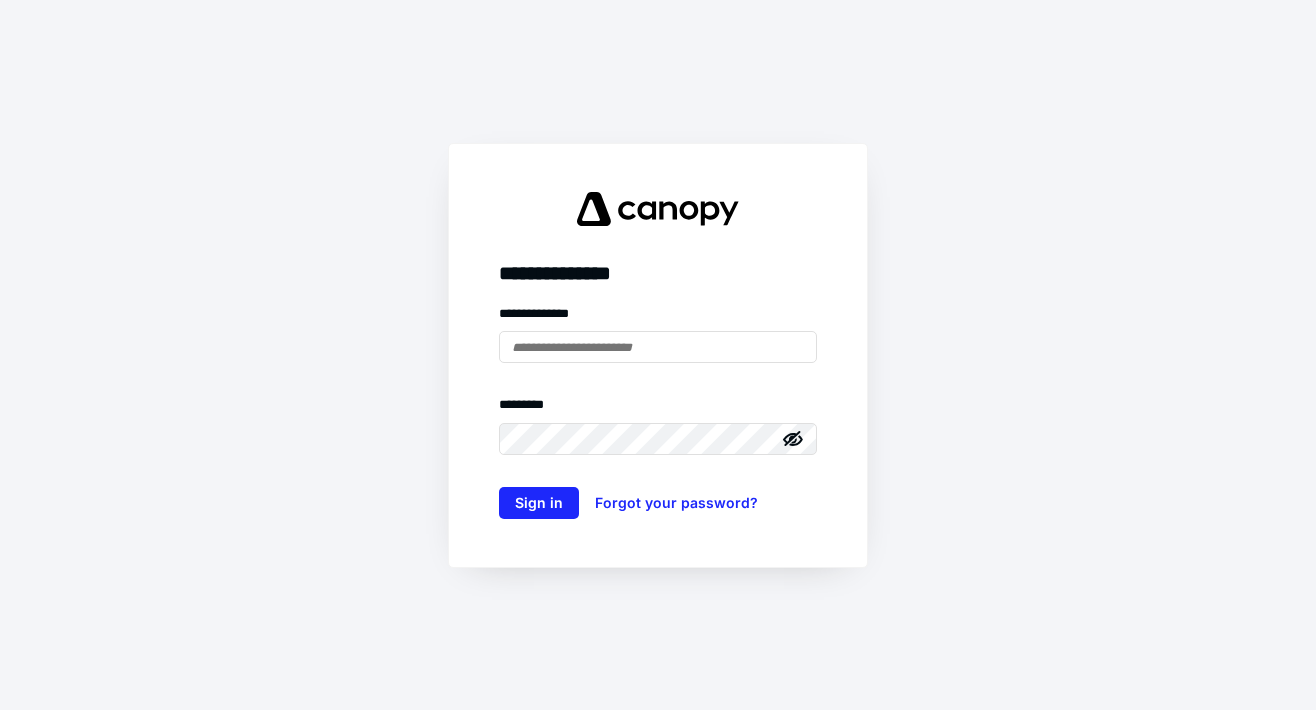 scroll, scrollTop: 0, scrollLeft: 0, axis: both 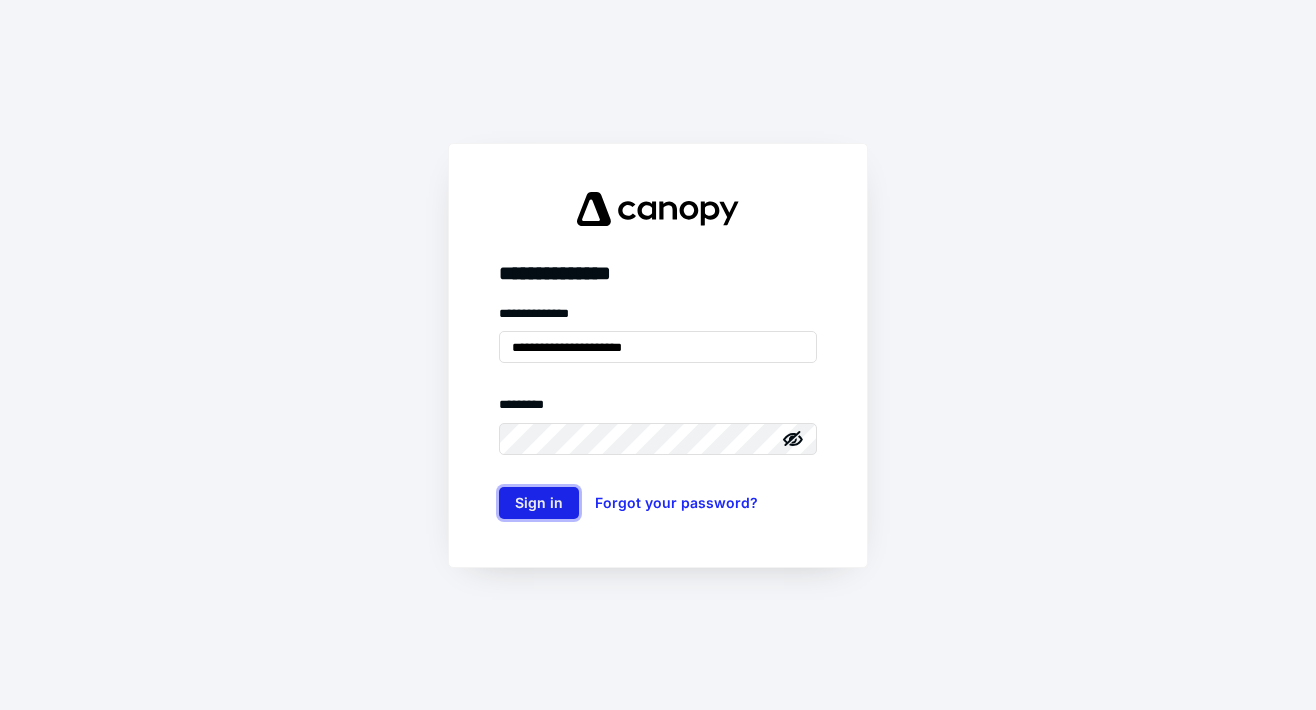 click on "Sign in" at bounding box center (539, 503) 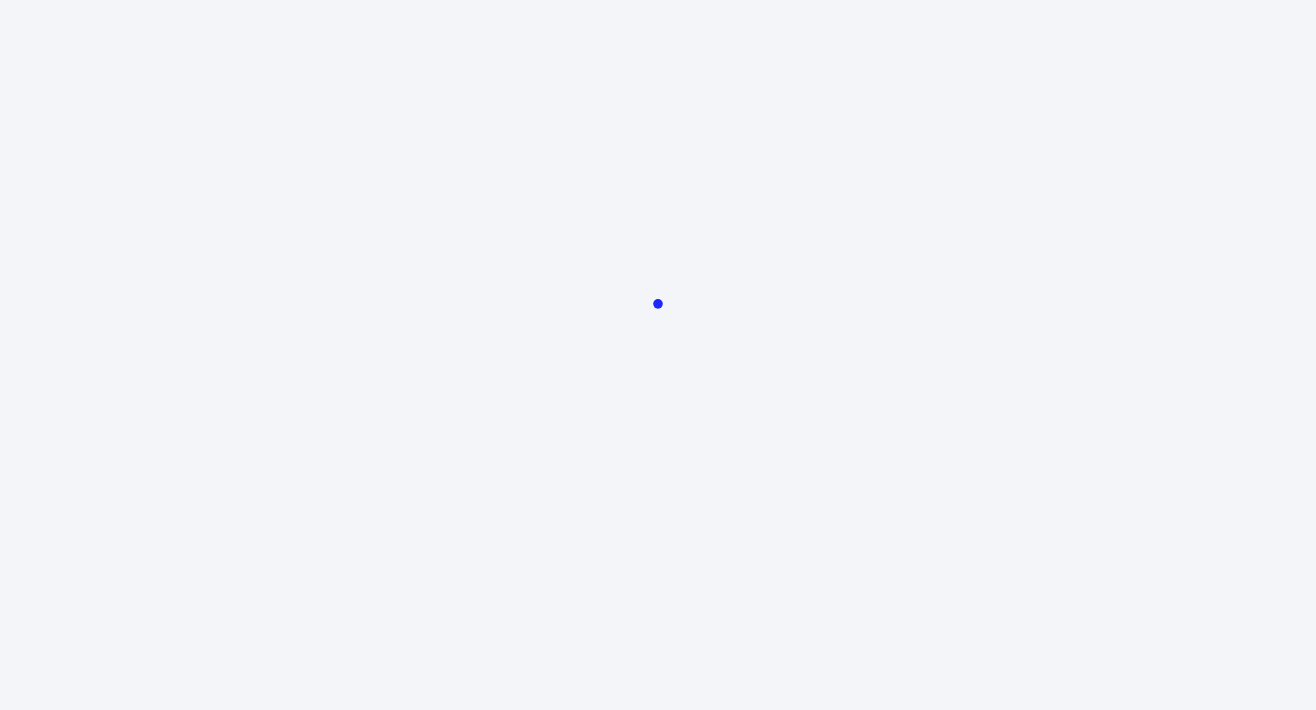 scroll, scrollTop: 0, scrollLeft: 0, axis: both 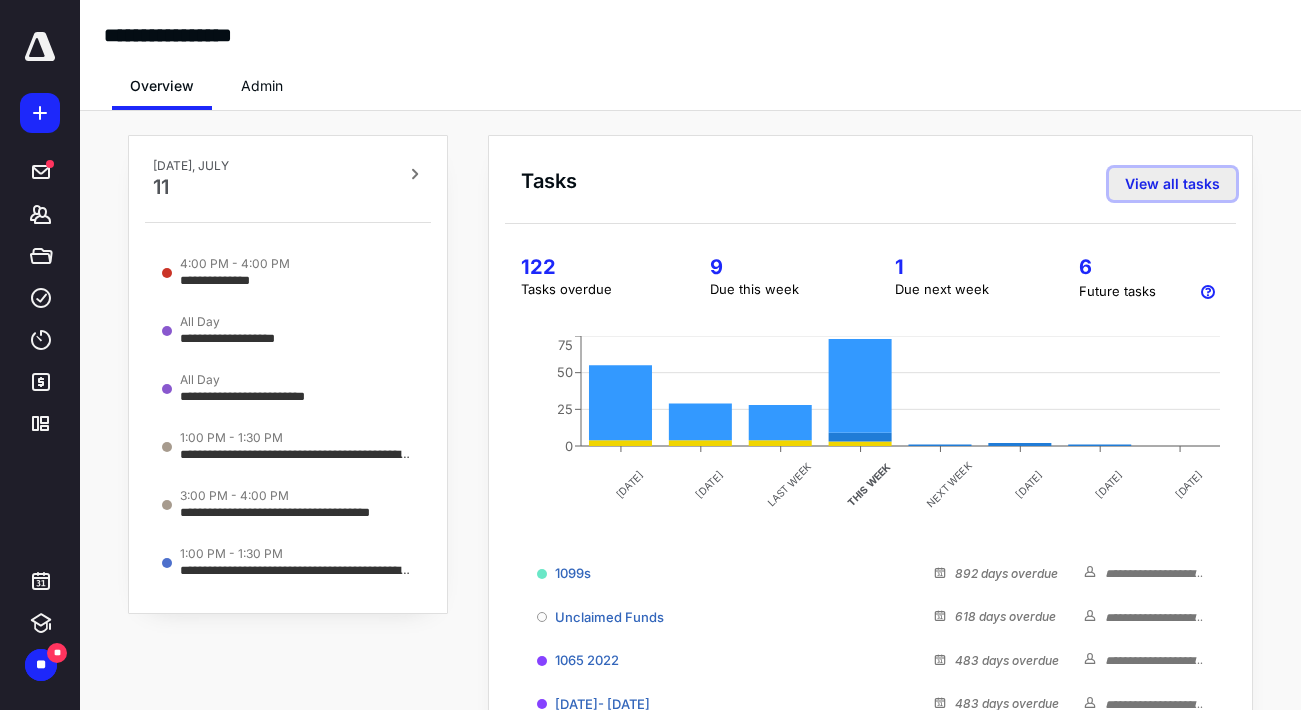 click on "View all tasks" at bounding box center (1172, 184) 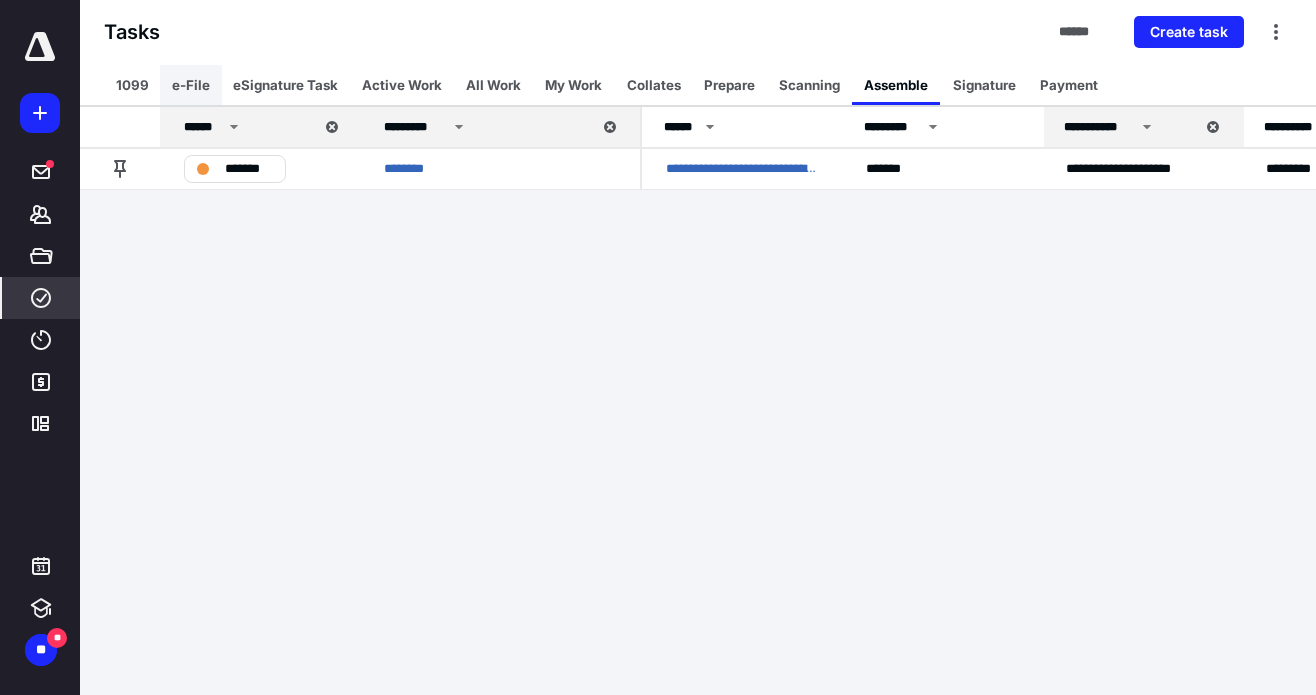 click on "e-File" at bounding box center [191, 85] 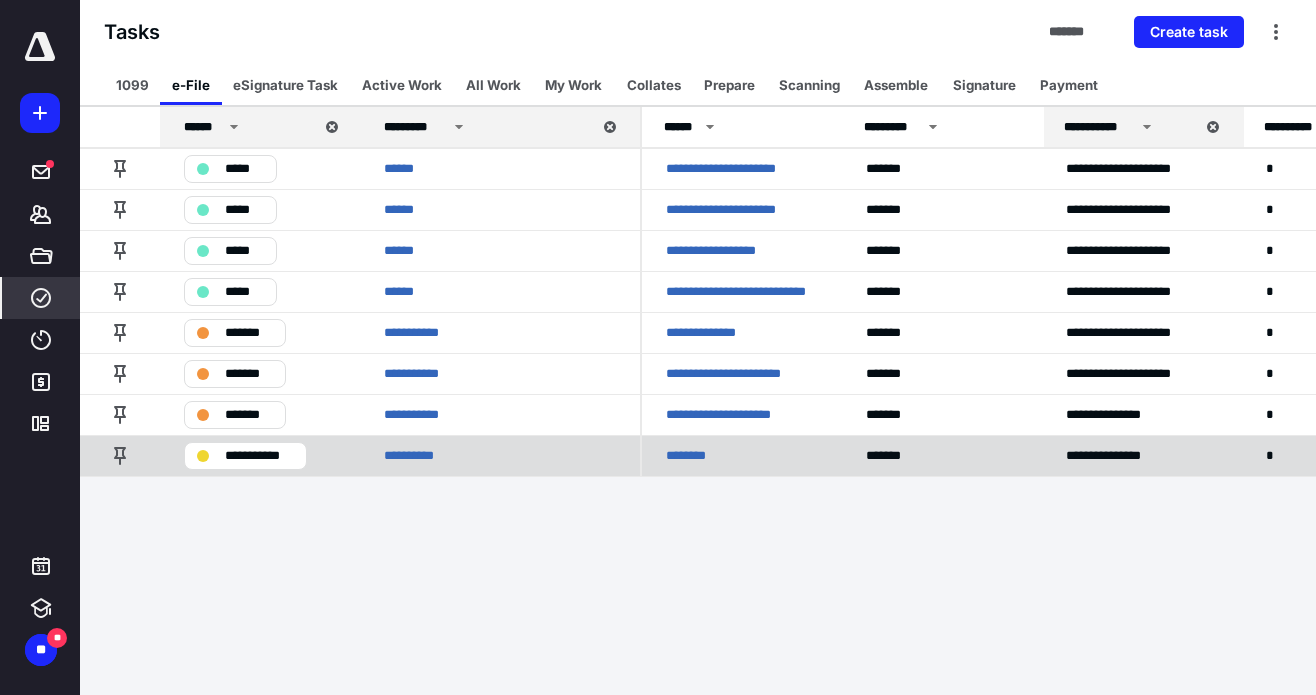 click on "********" at bounding box center [696, 456] 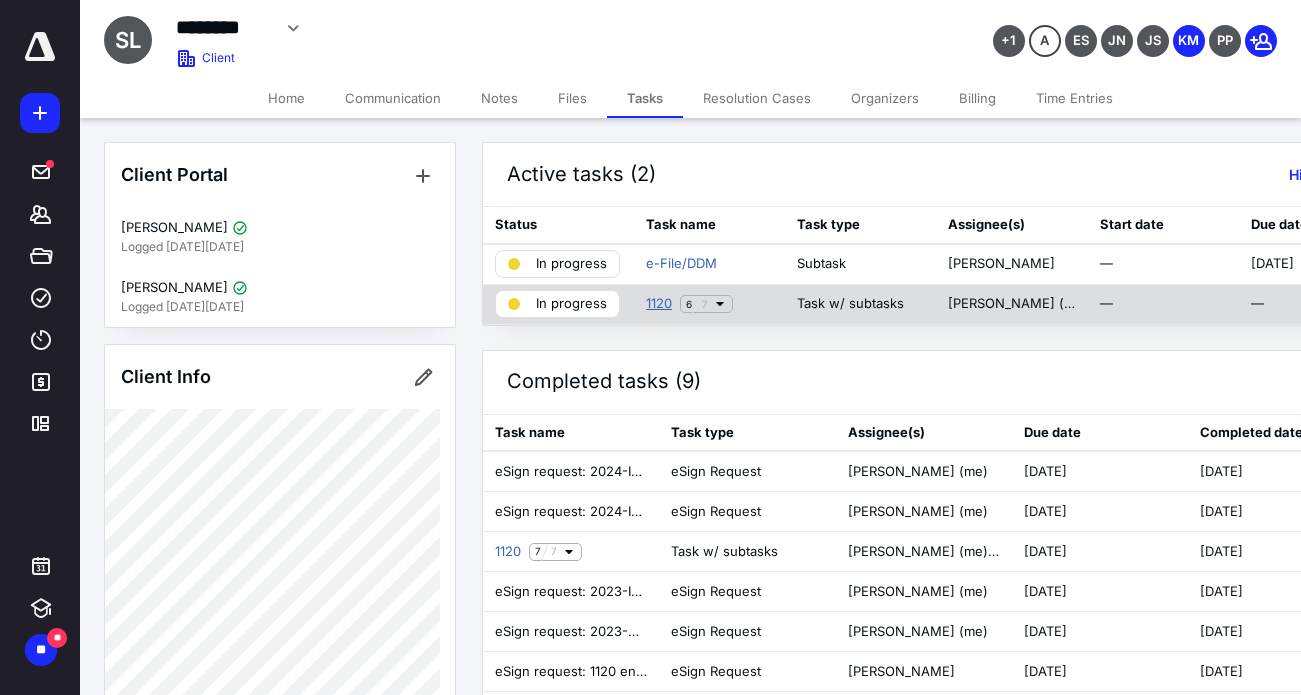 click on "1120" at bounding box center (659, 304) 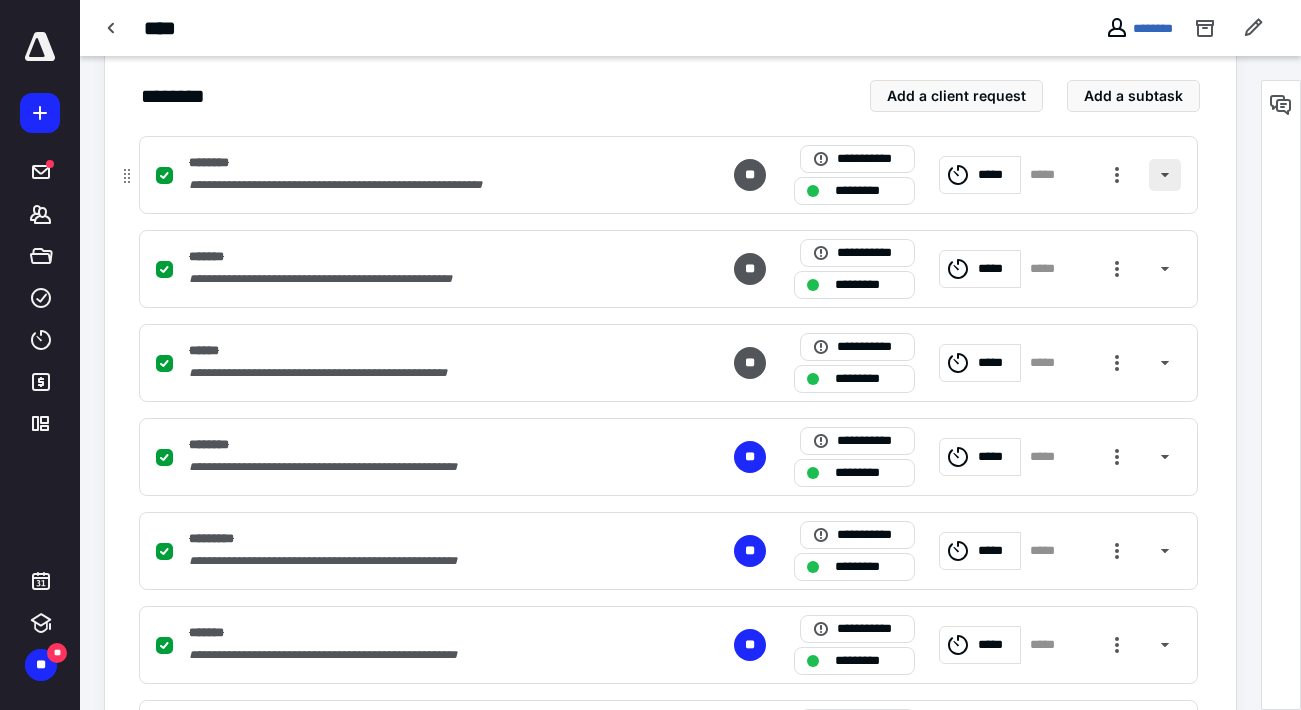 scroll, scrollTop: 559, scrollLeft: 0, axis: vertical 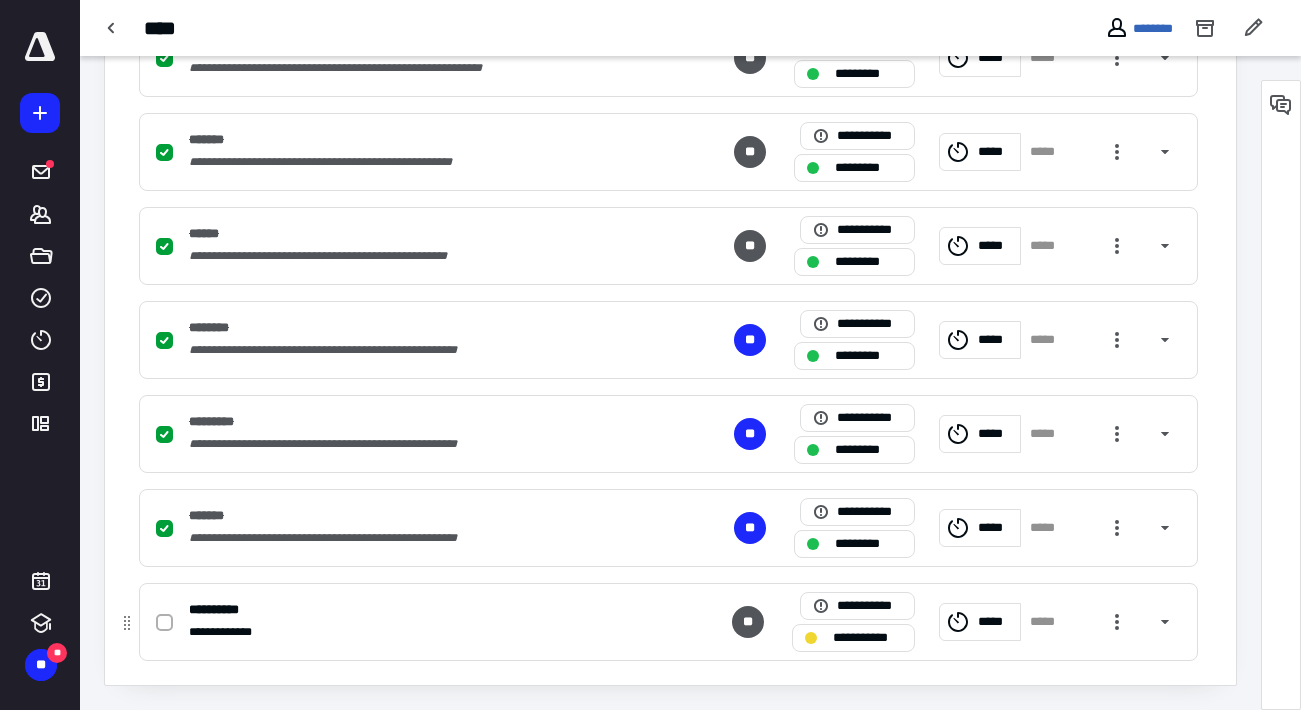 click 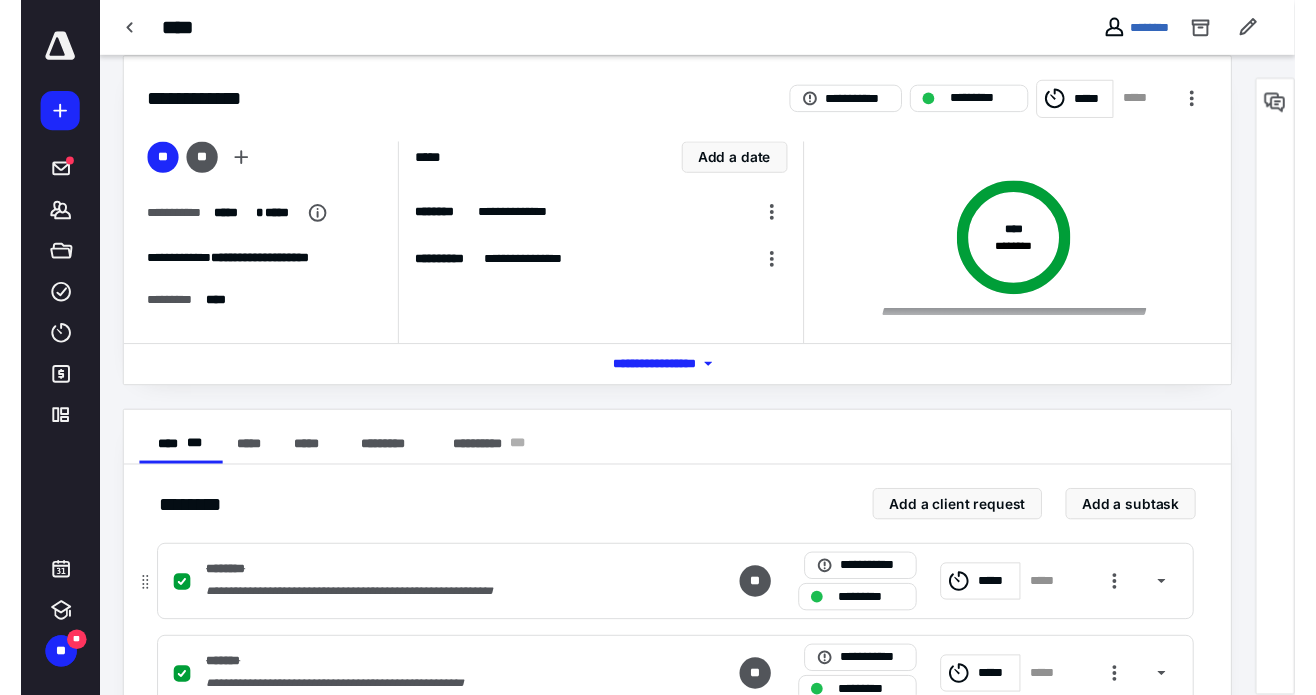 scroll, scrollTop: 0, scrollLeft: 0, axis: both 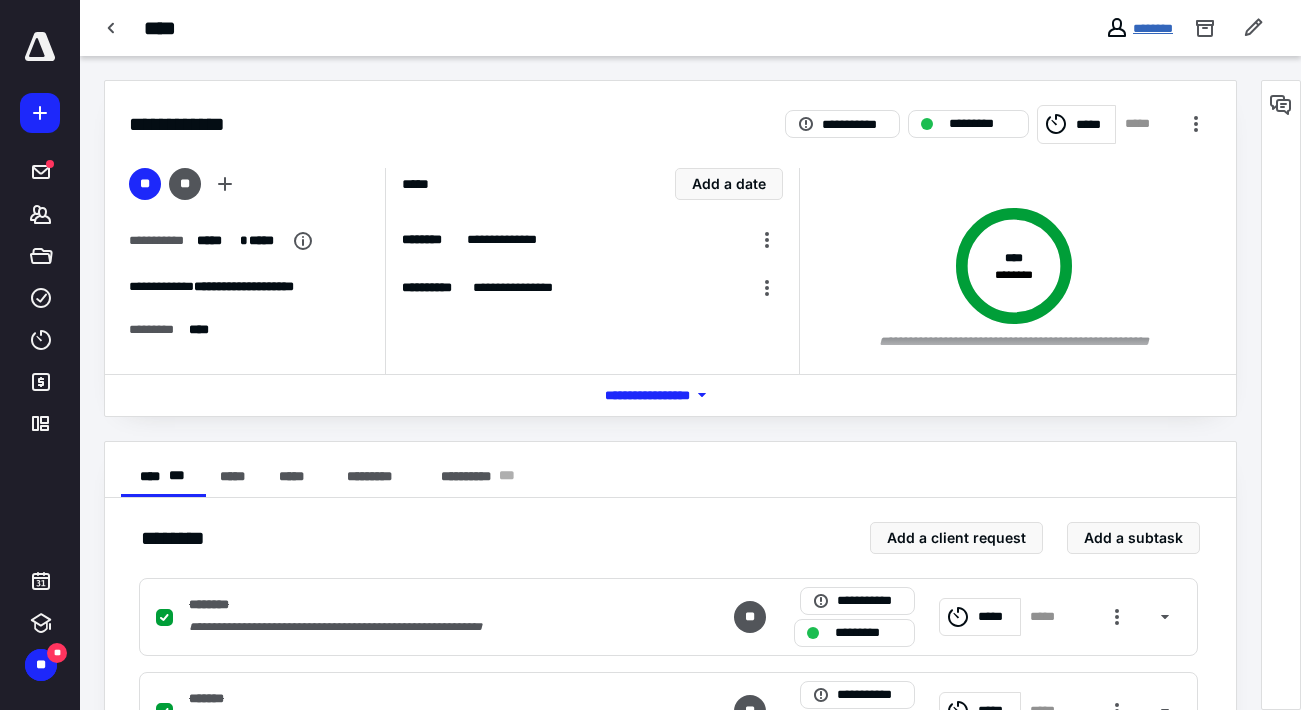click on "********" at bounding box center (1153, 28) 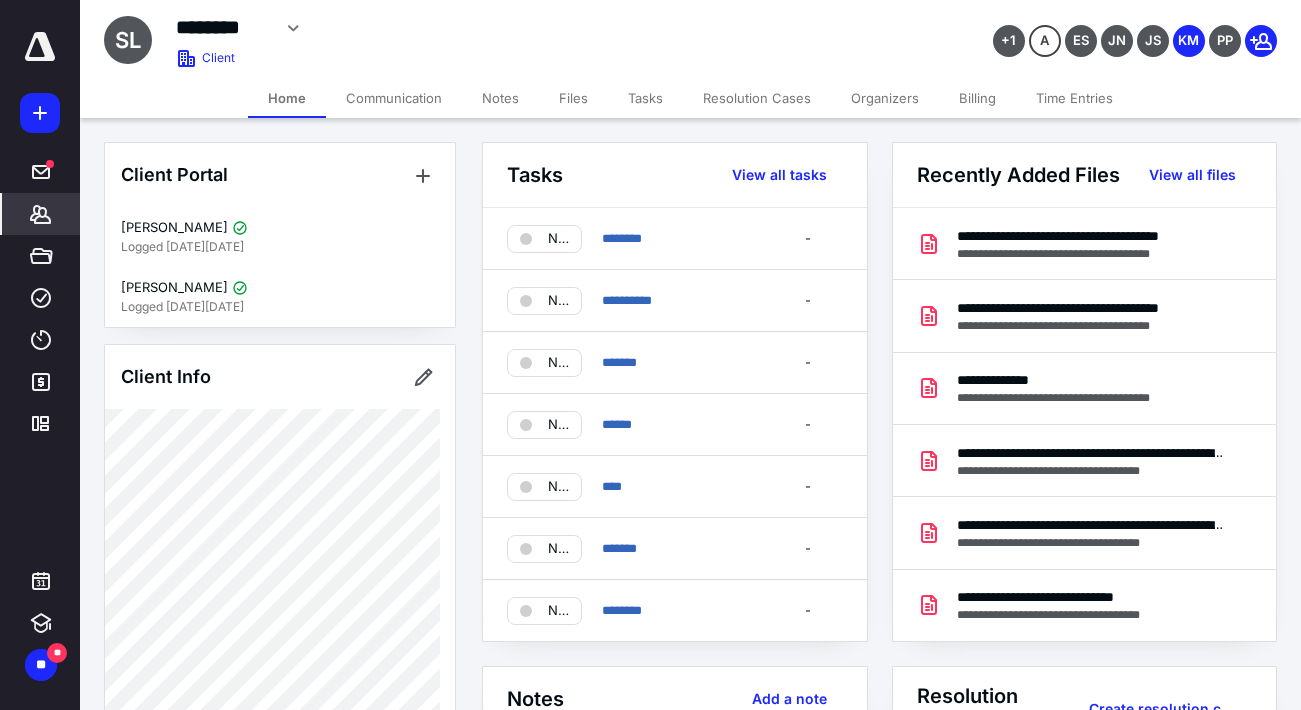 click at bounding box center (40, 47) 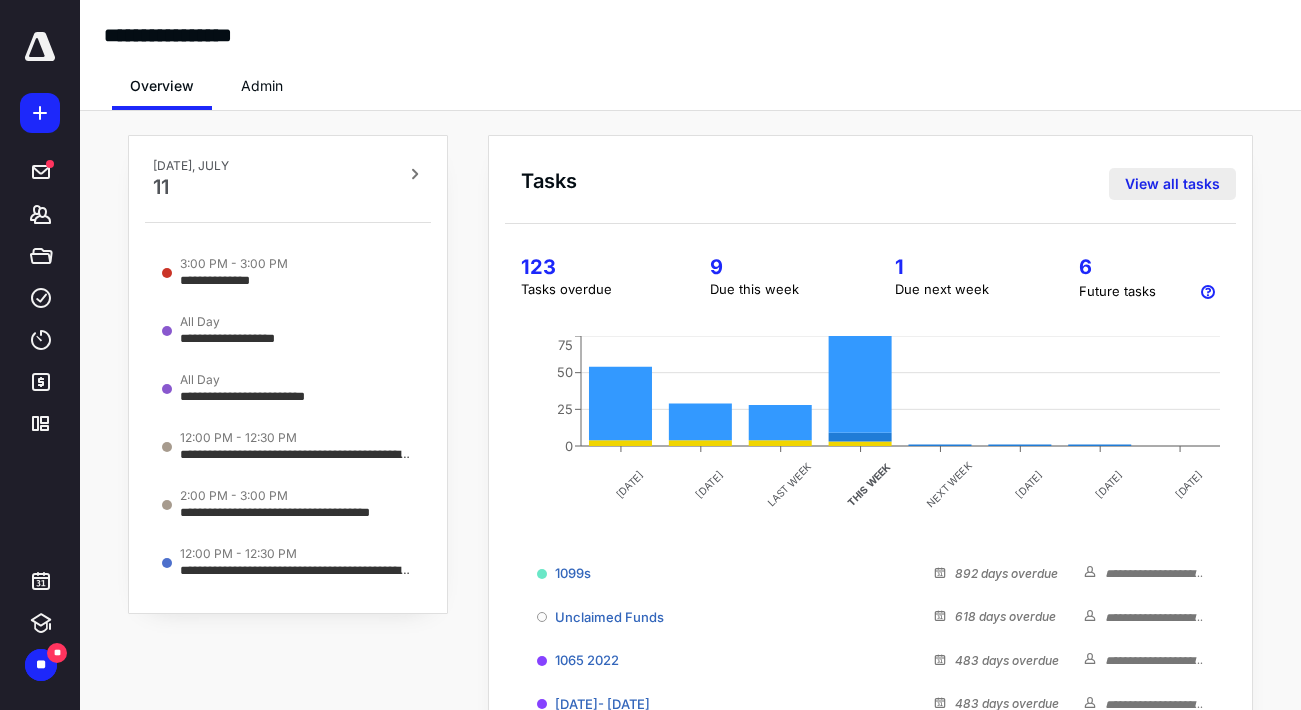 click on "View all tasks" at bounding box center [1172, 184] 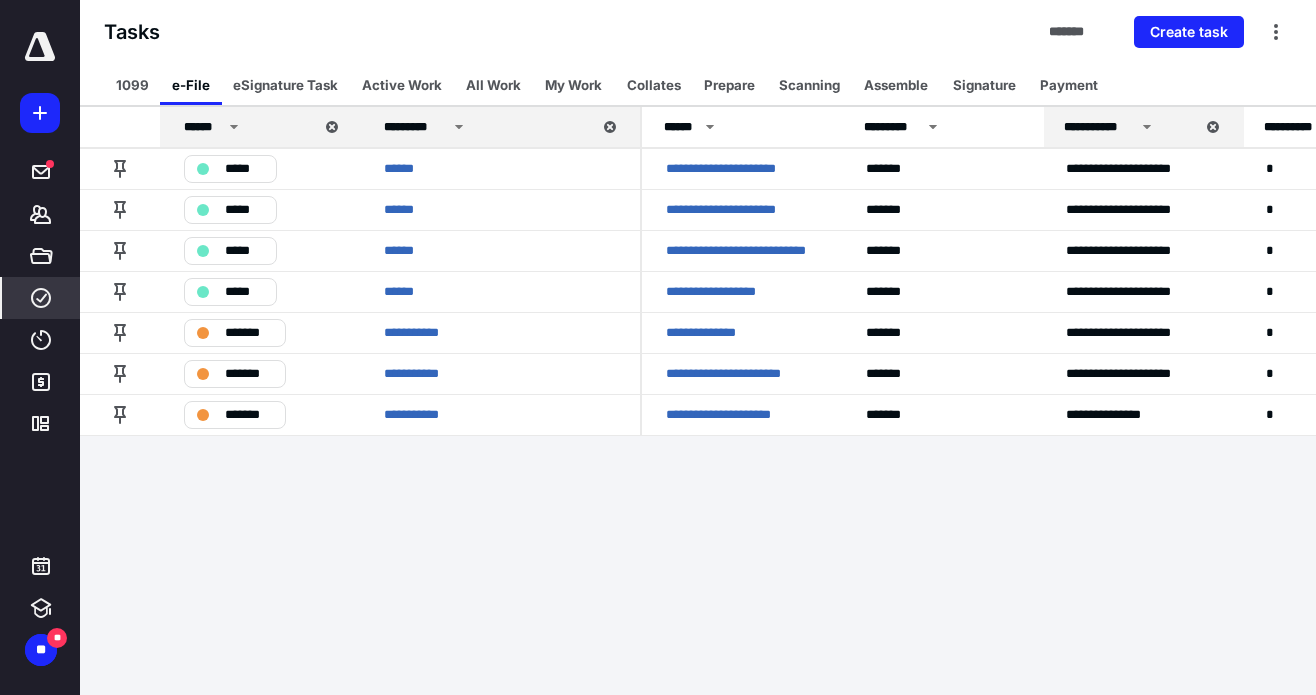 click at bounding box center [40, 47] 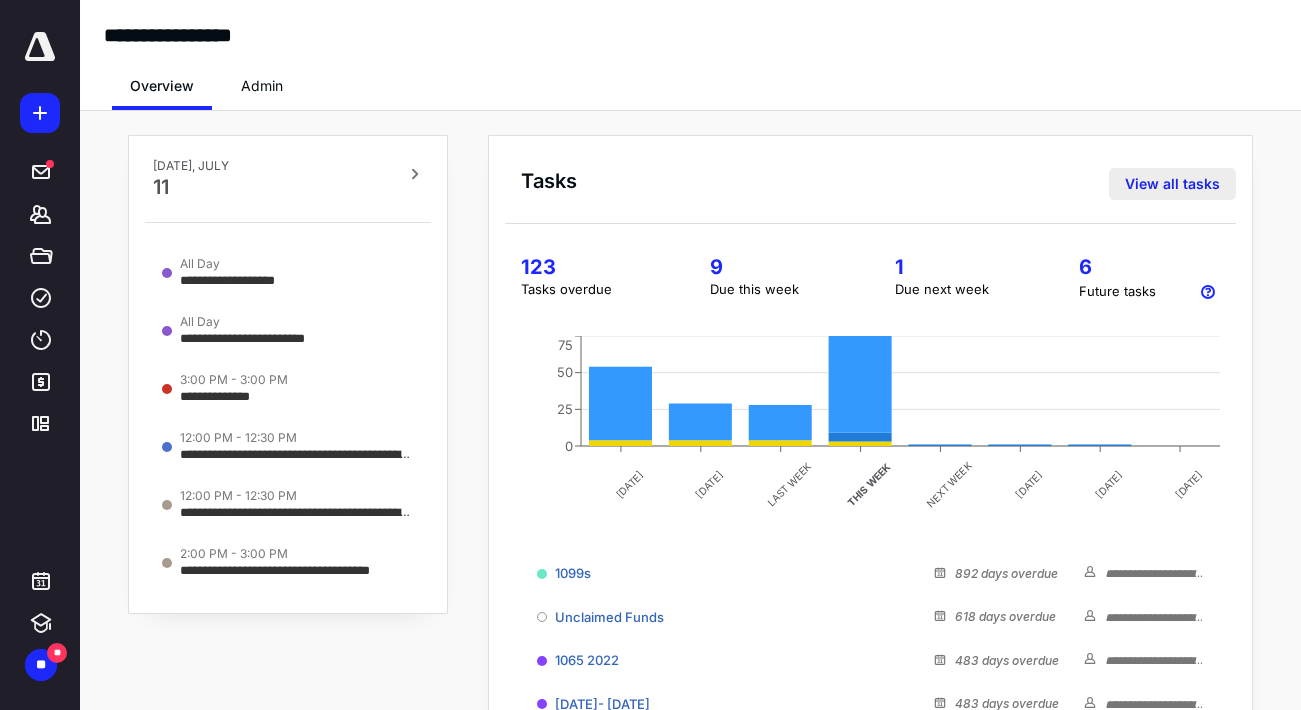 click on "View all tasks" at bounding box center (1172, 184) 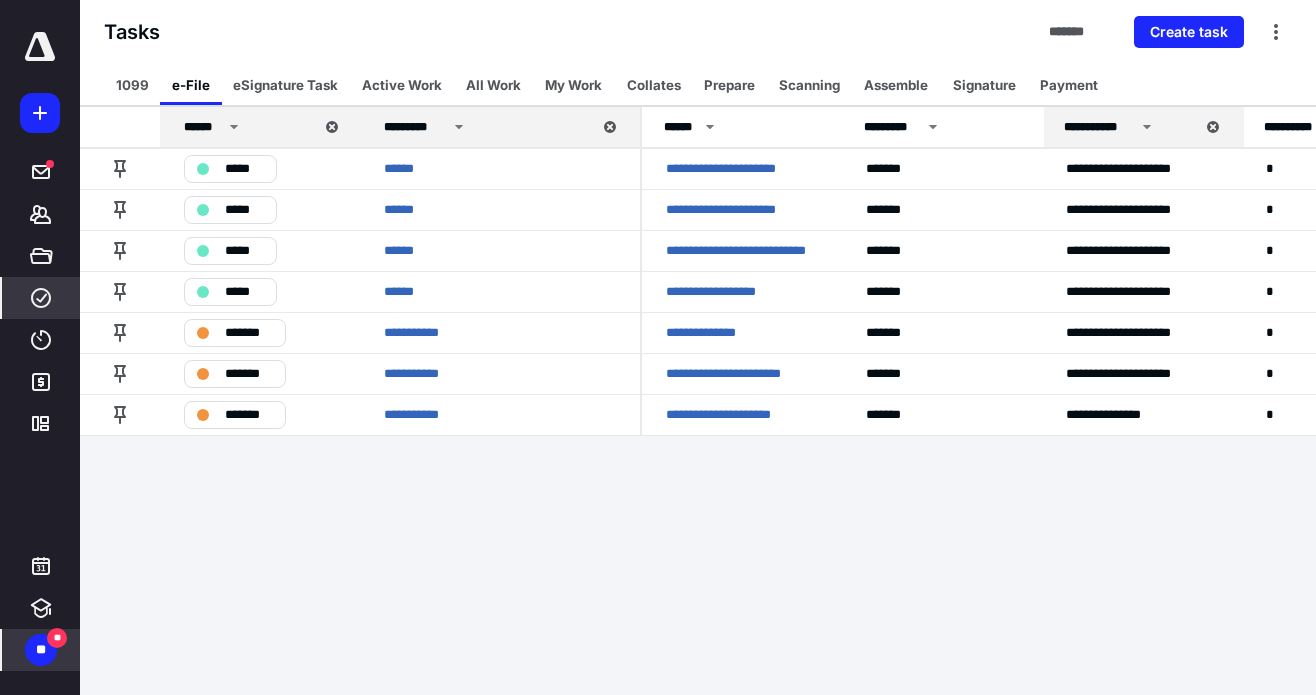 click on "**" at bounding box center [41, 650] 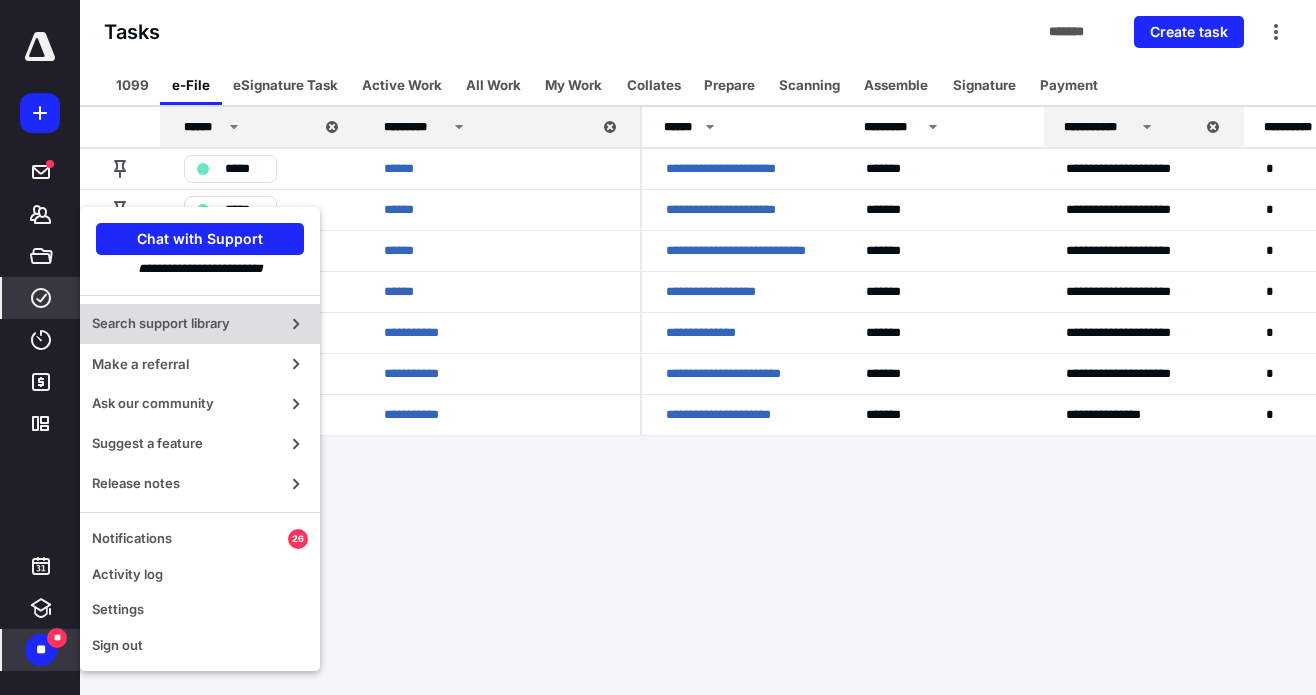 click on "Search support library" at bounding box center [184, 324] 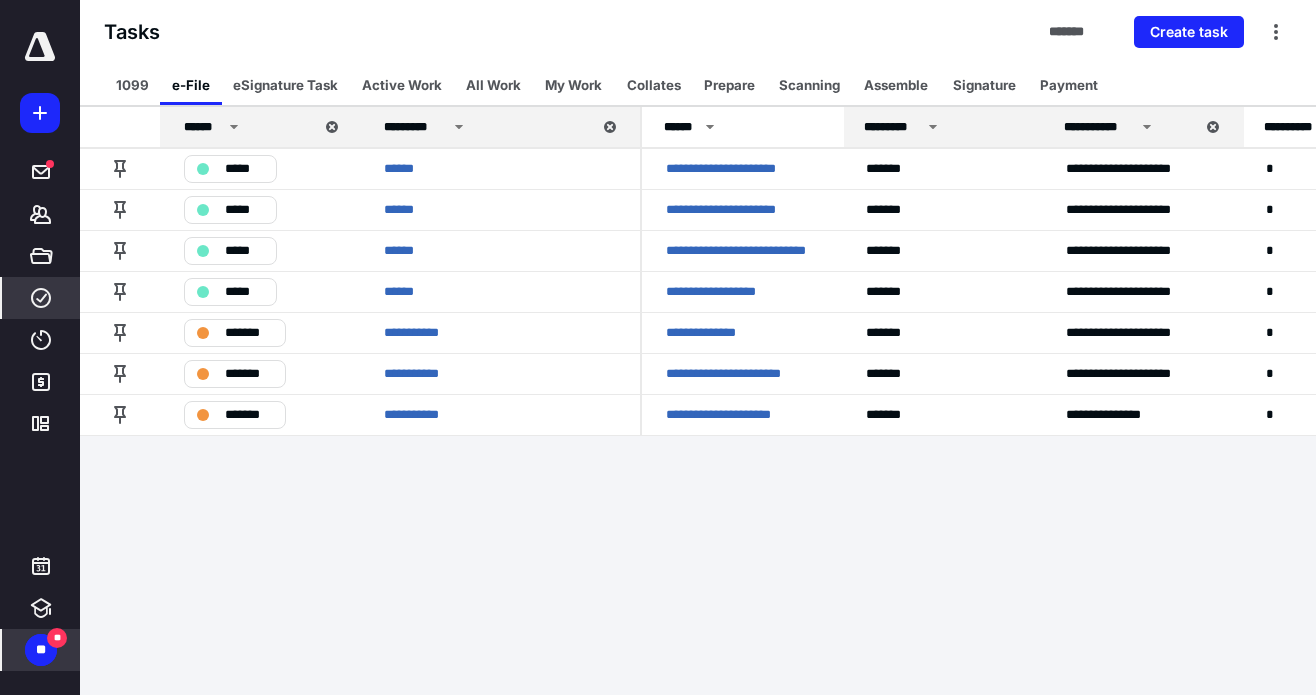 drag, startPoint x: 1238, startPoint y: 84, endPoint x: 1001, endPoint y: 115, distance: 239.01883 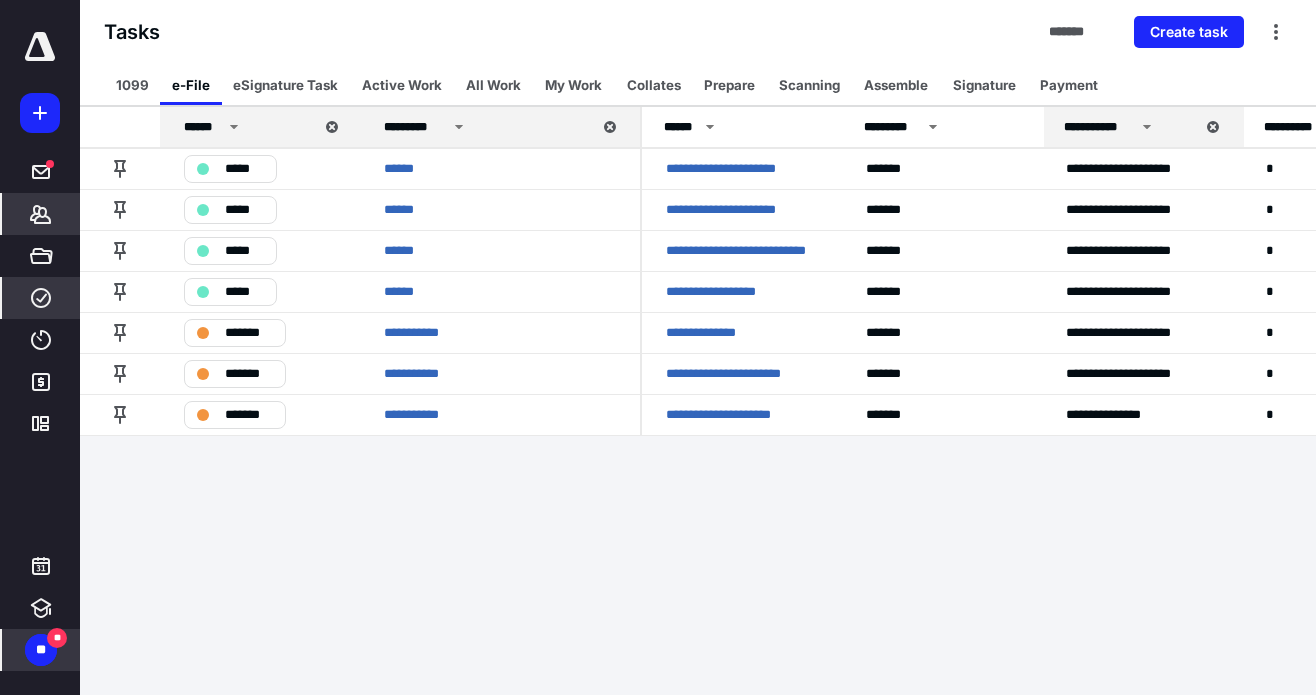 click on "*******" at bounding box center [41, 214] 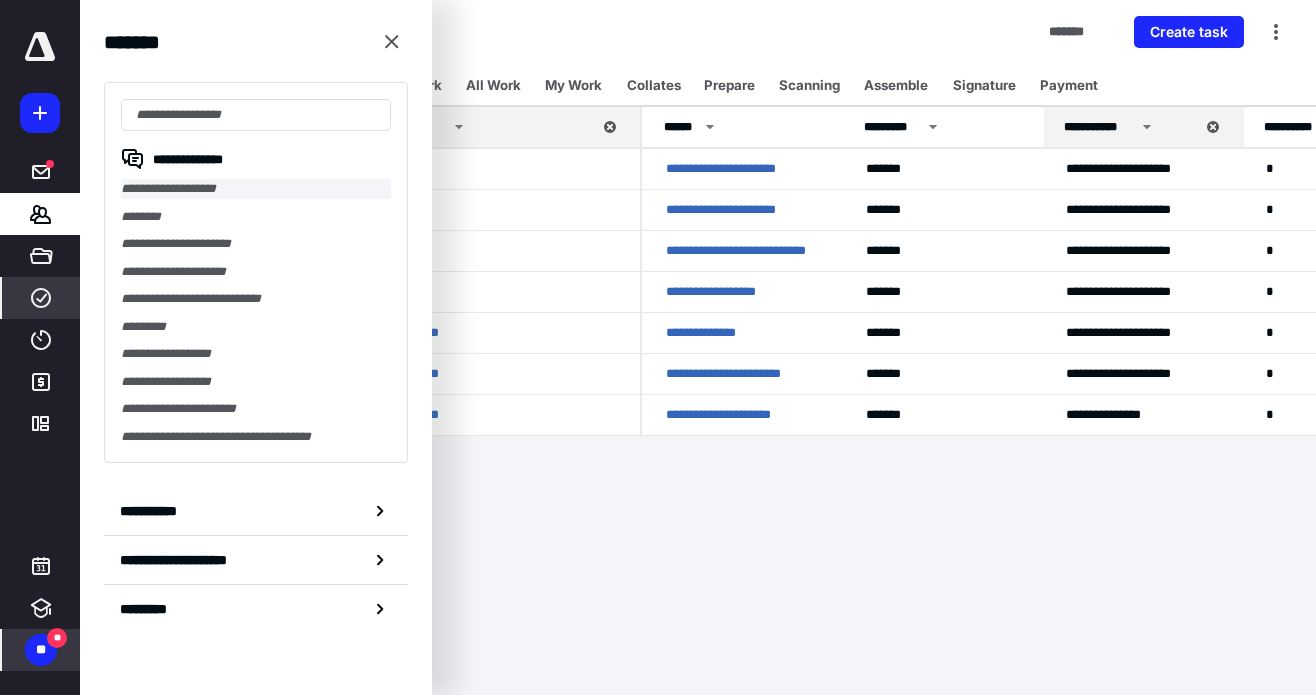 click on "**********" at bounding box center (256, 189) 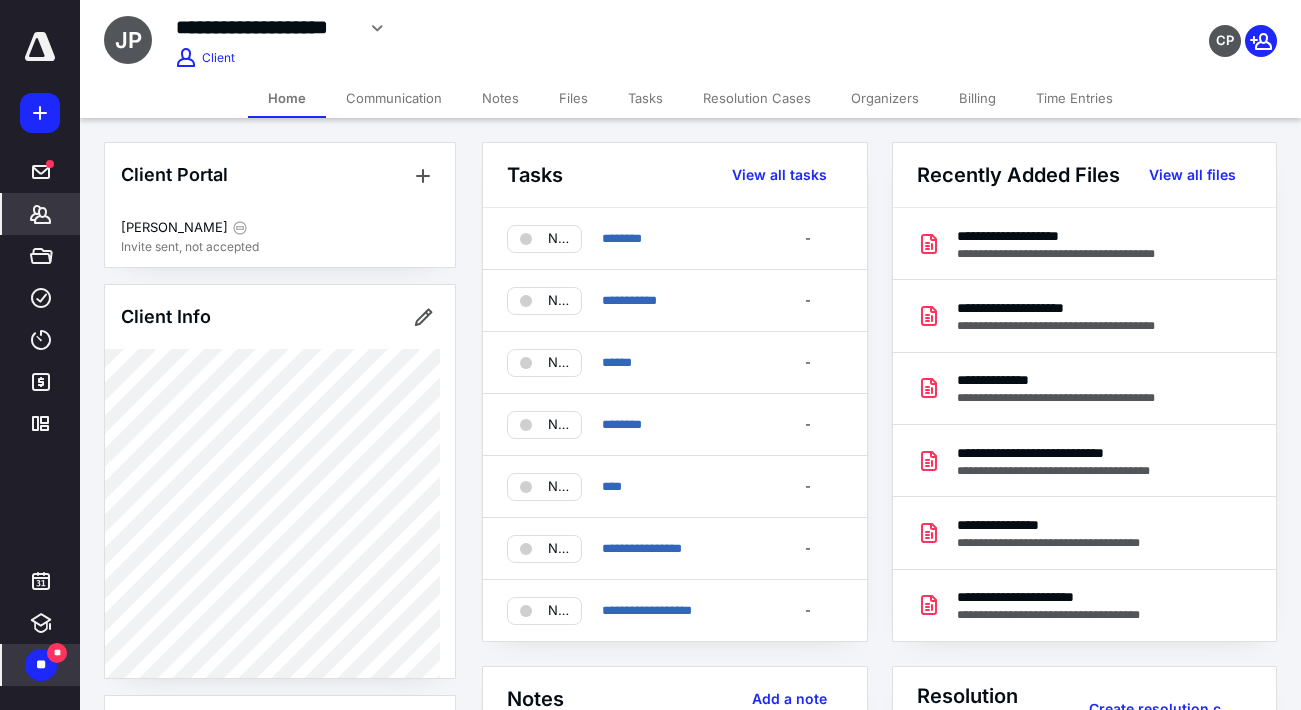 click on "**********" at bounding box center (528, 28) 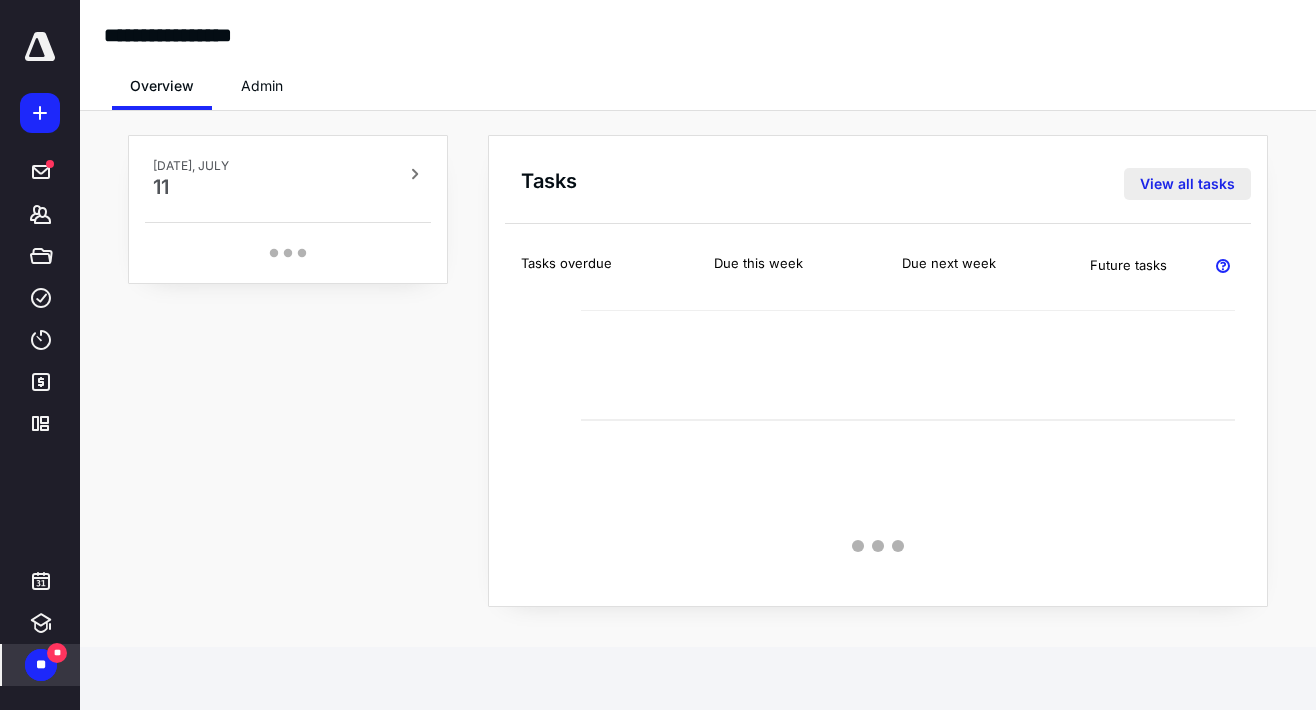 click on "View all tasks" at bounding box center (1187, 184) 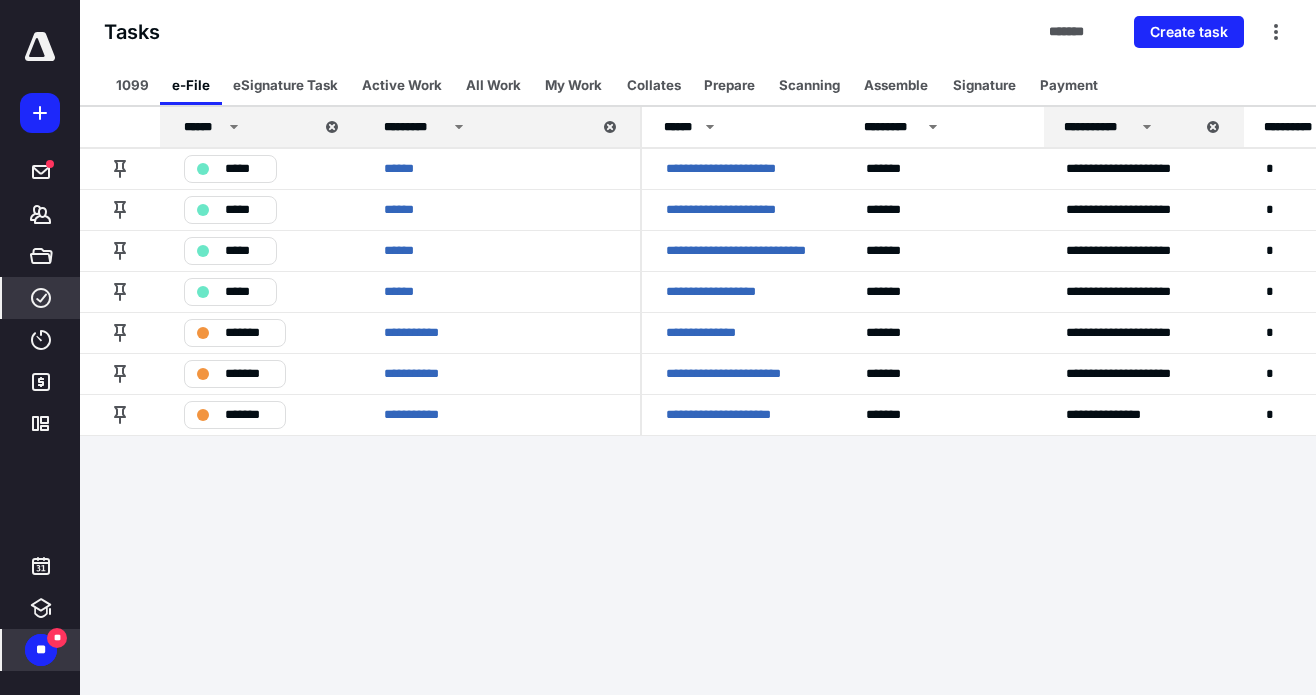 click at bounding box center (40, 47) 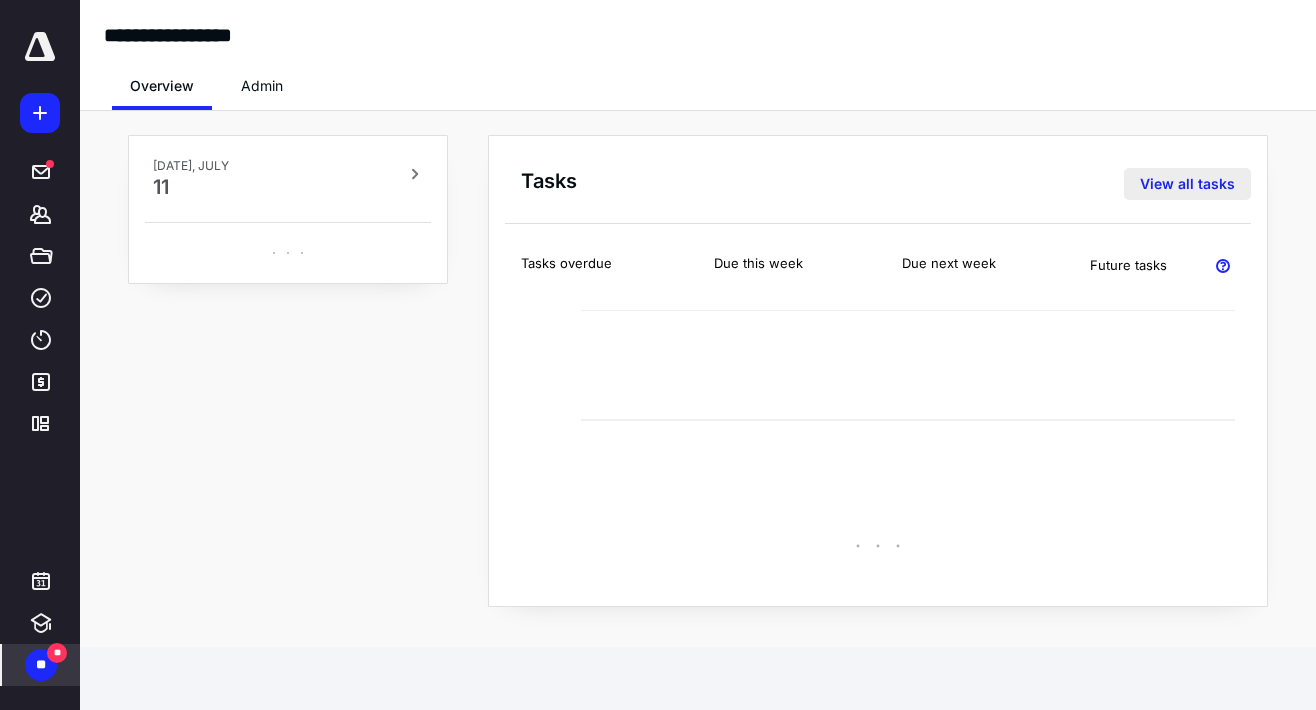 click on "View all tasks" at bounding box center (1187, 184) 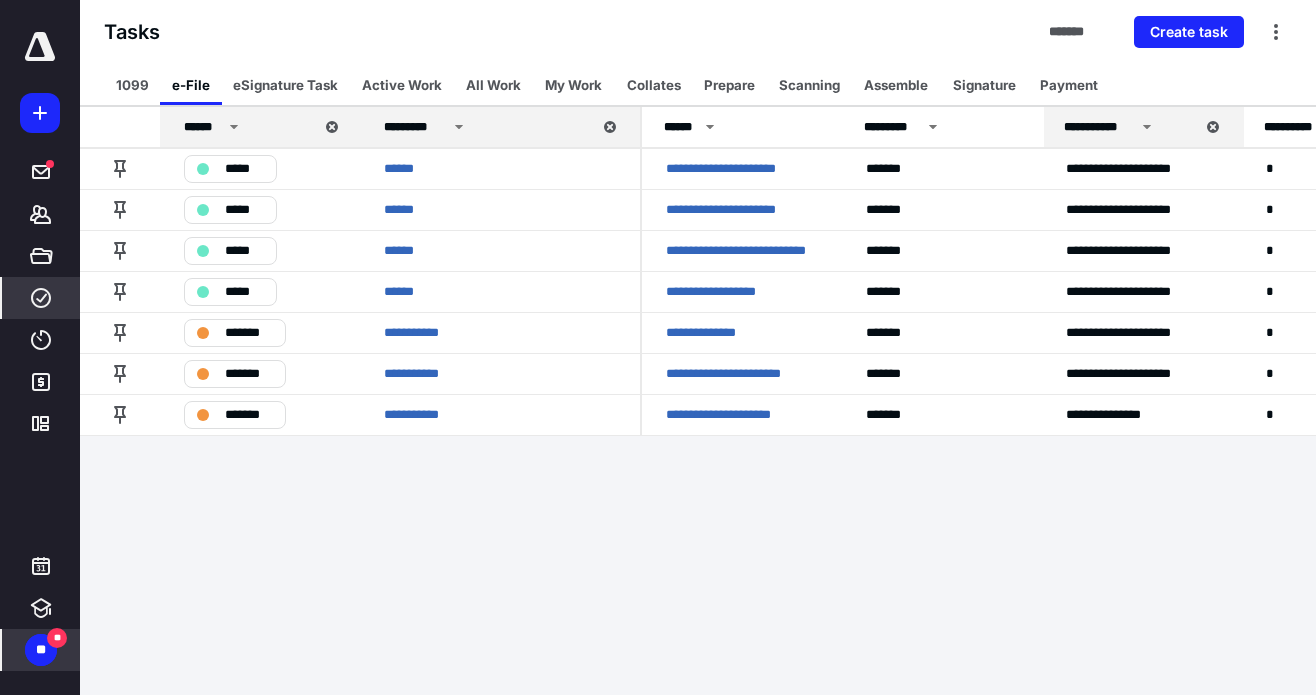 click on "Assemble" at bounding box center (896, 85) 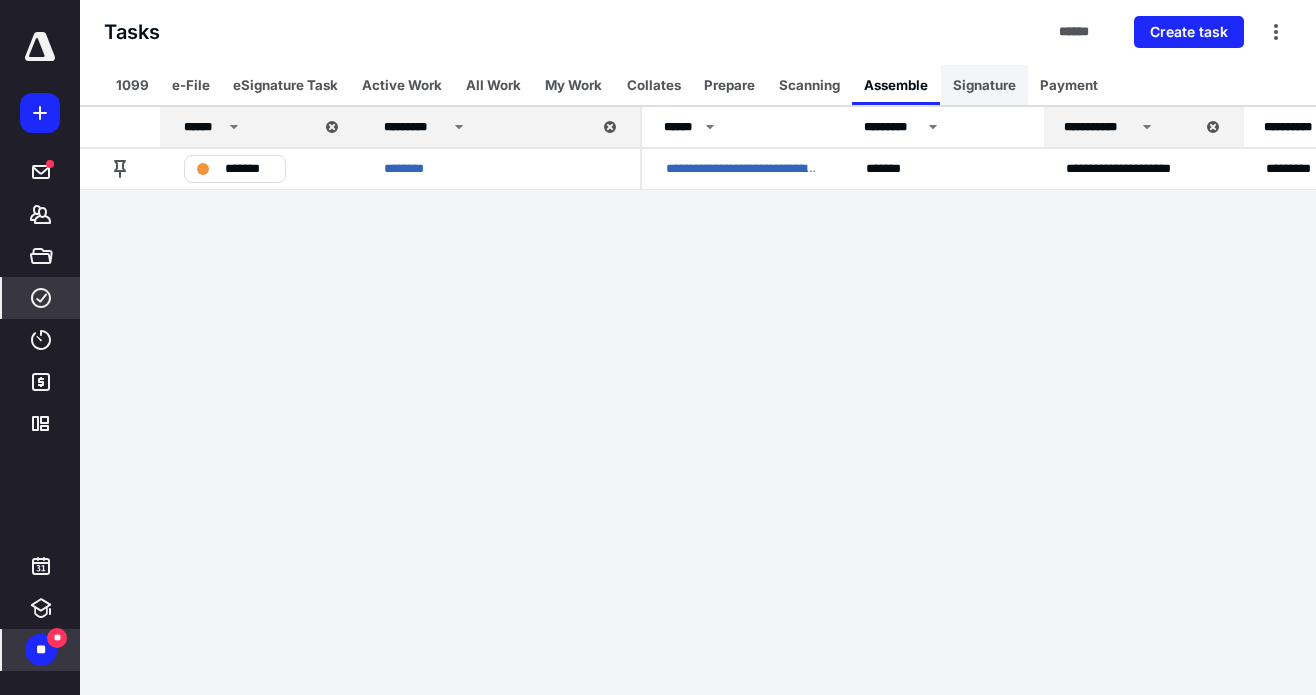 click on "Signature" at bounding box center [984, 85] 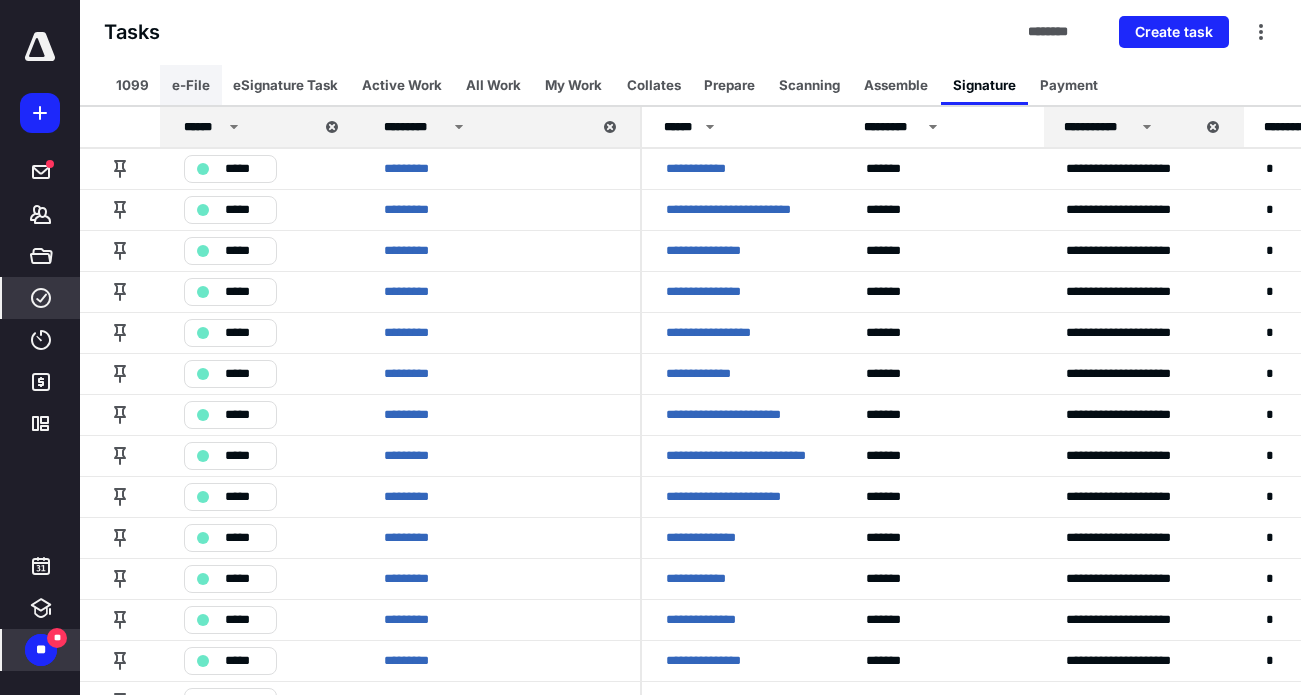 click on "e-File" at bounding box center [191, 85] 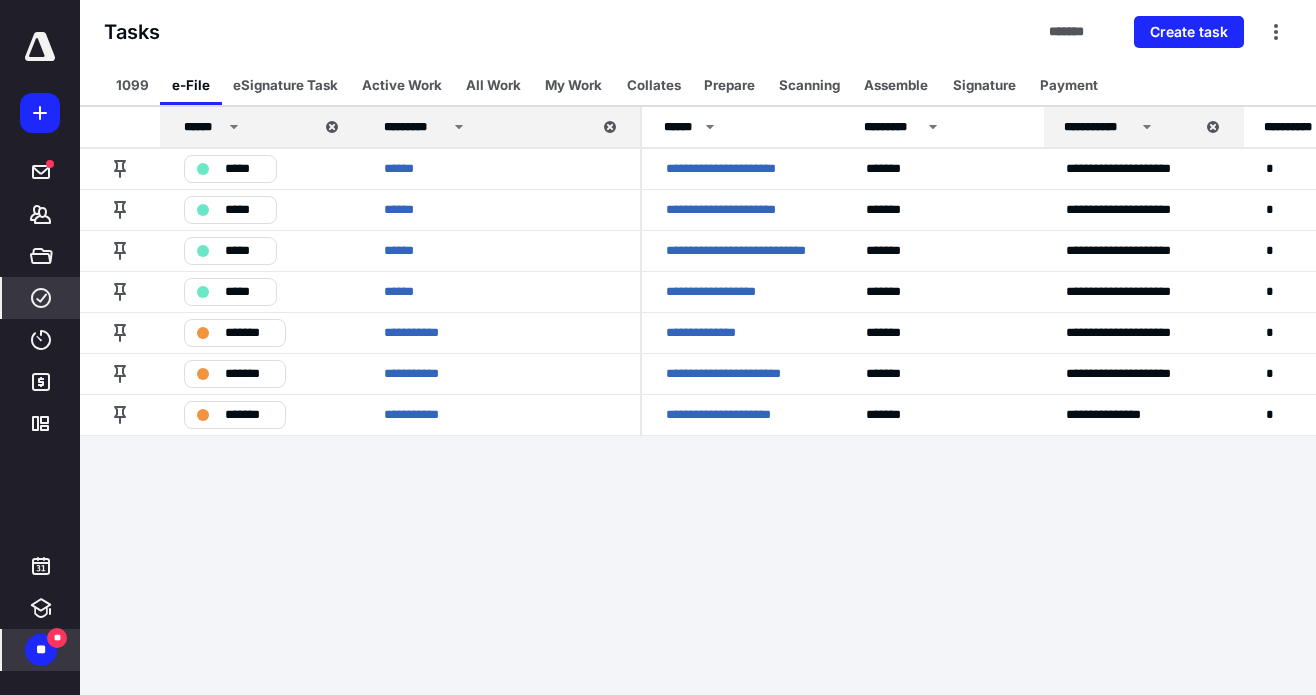 click at bounding box center (40, 47) 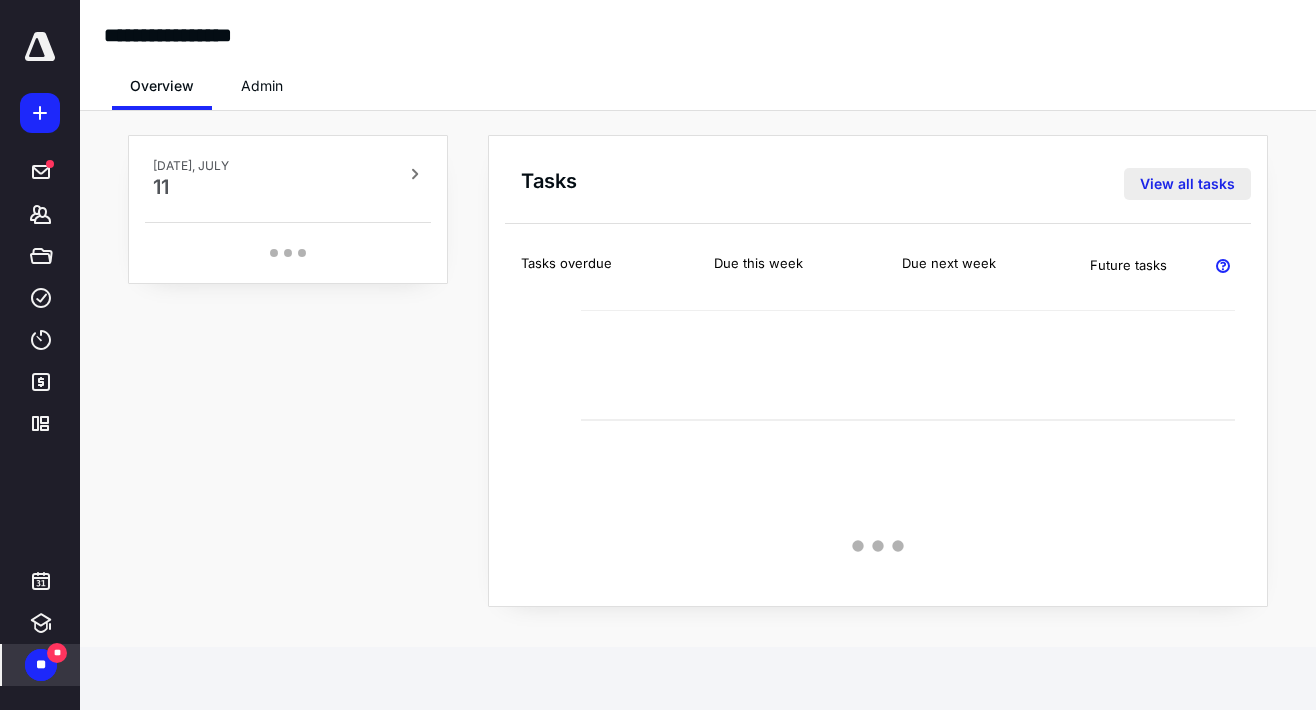 click on "View all tasks" at bounding box center [1187, 184] 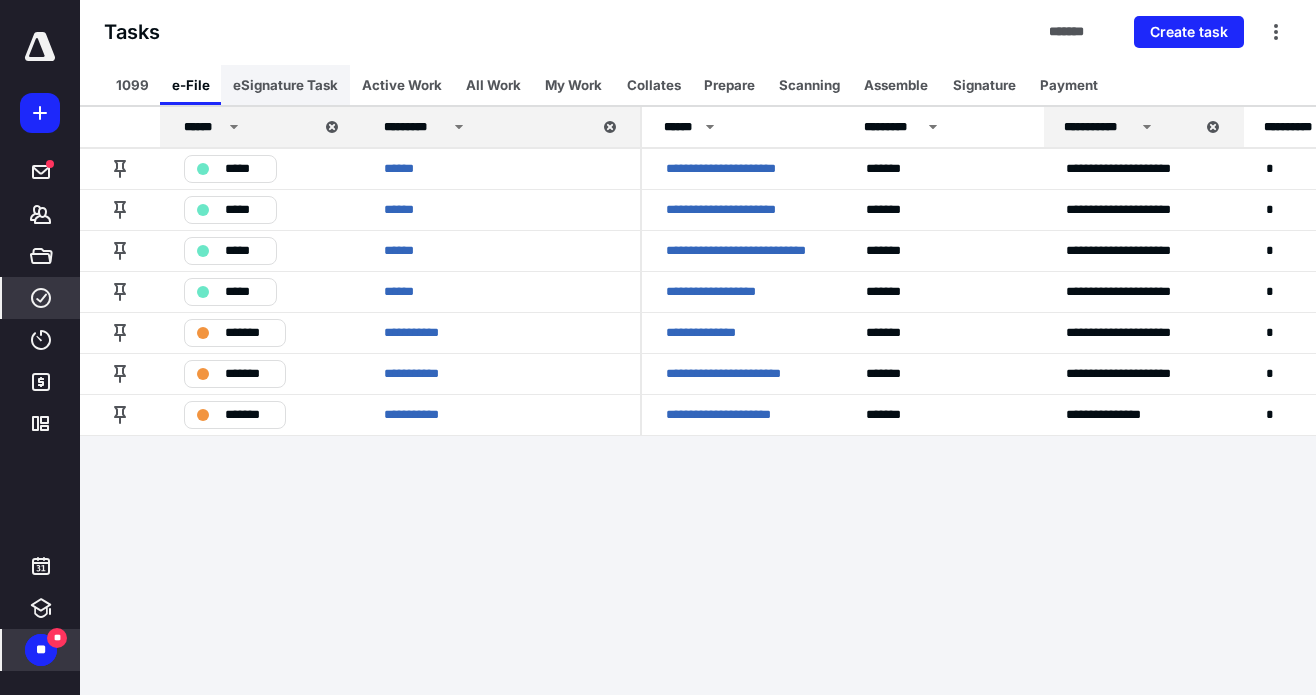click on "eSignature Task" at bounding box center (285, 85) 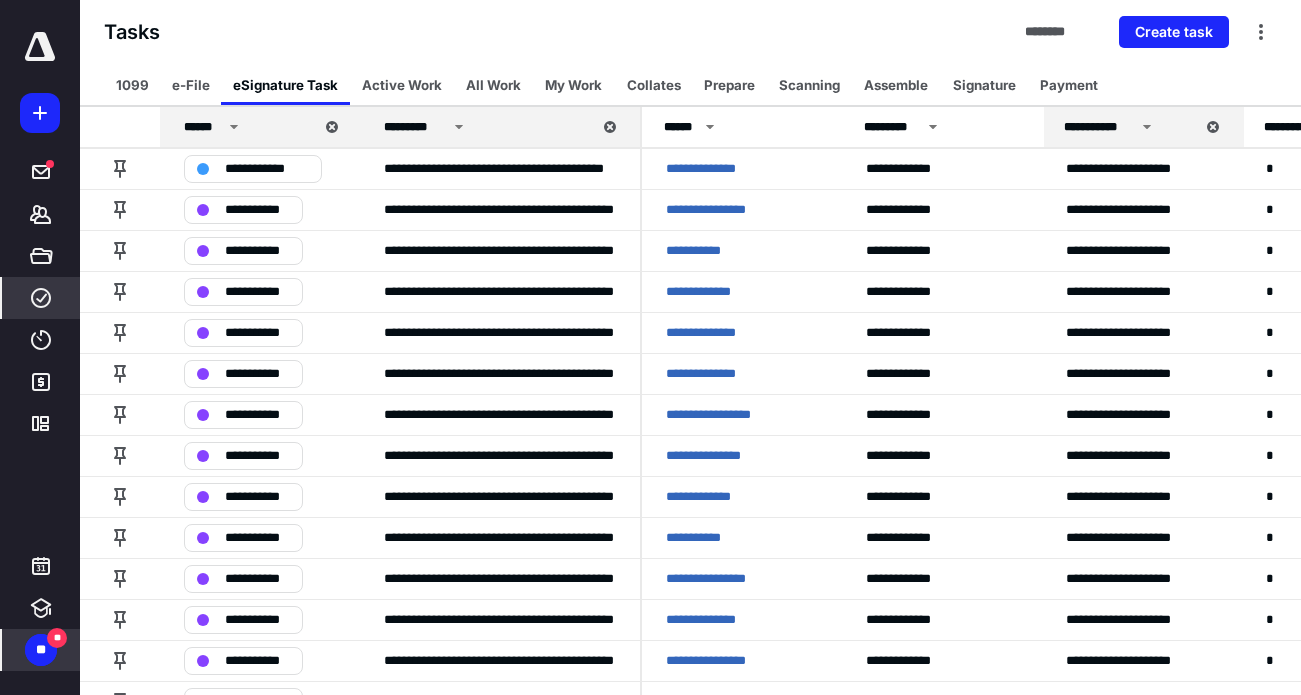 click on "1099 e-File eSignature Task Active Work All Work My Work Collates Prepare Scanning Assemble Signature Payment" at bounding box center (690, 85) 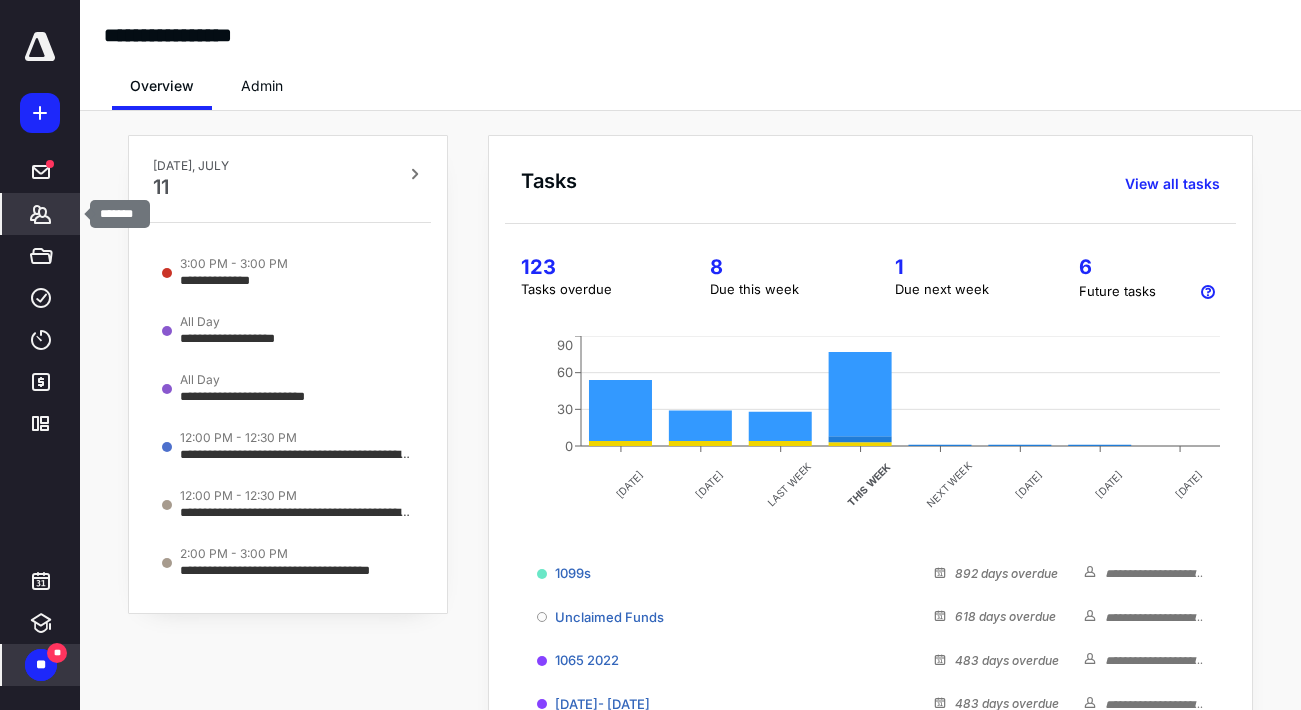 click 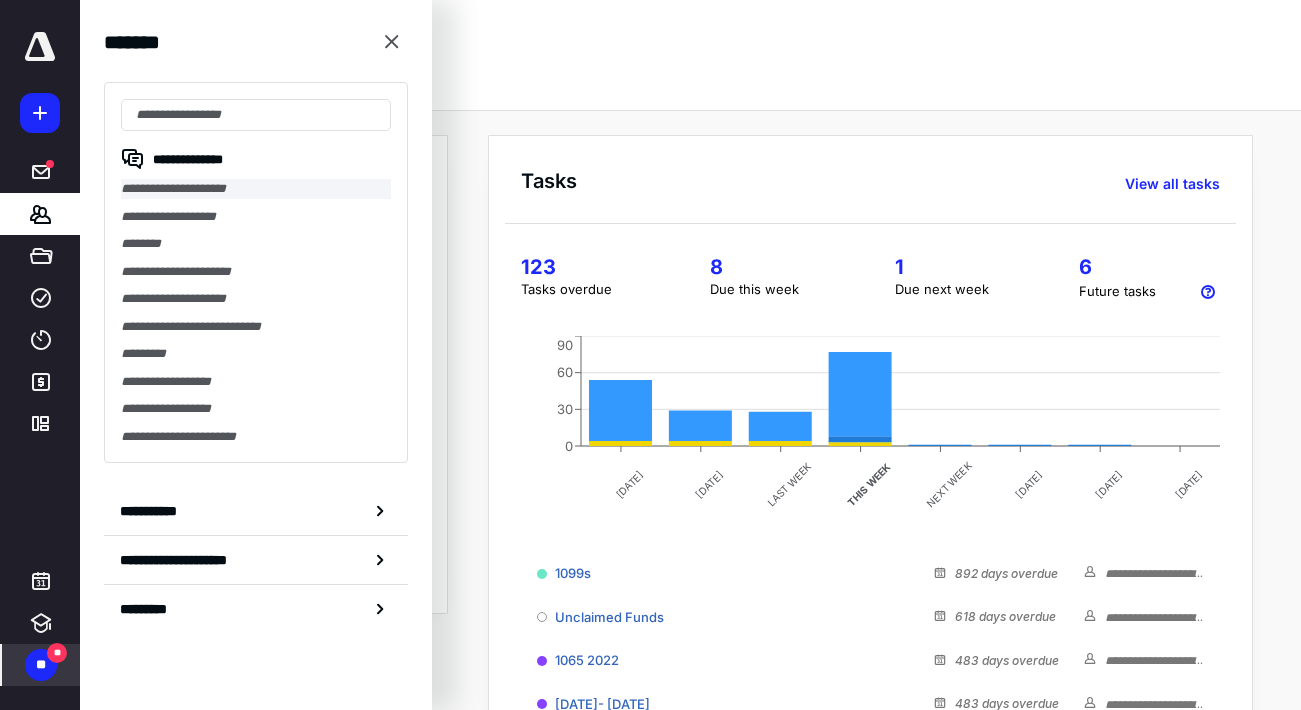 click on "**********" at bounding box center [256, 189] 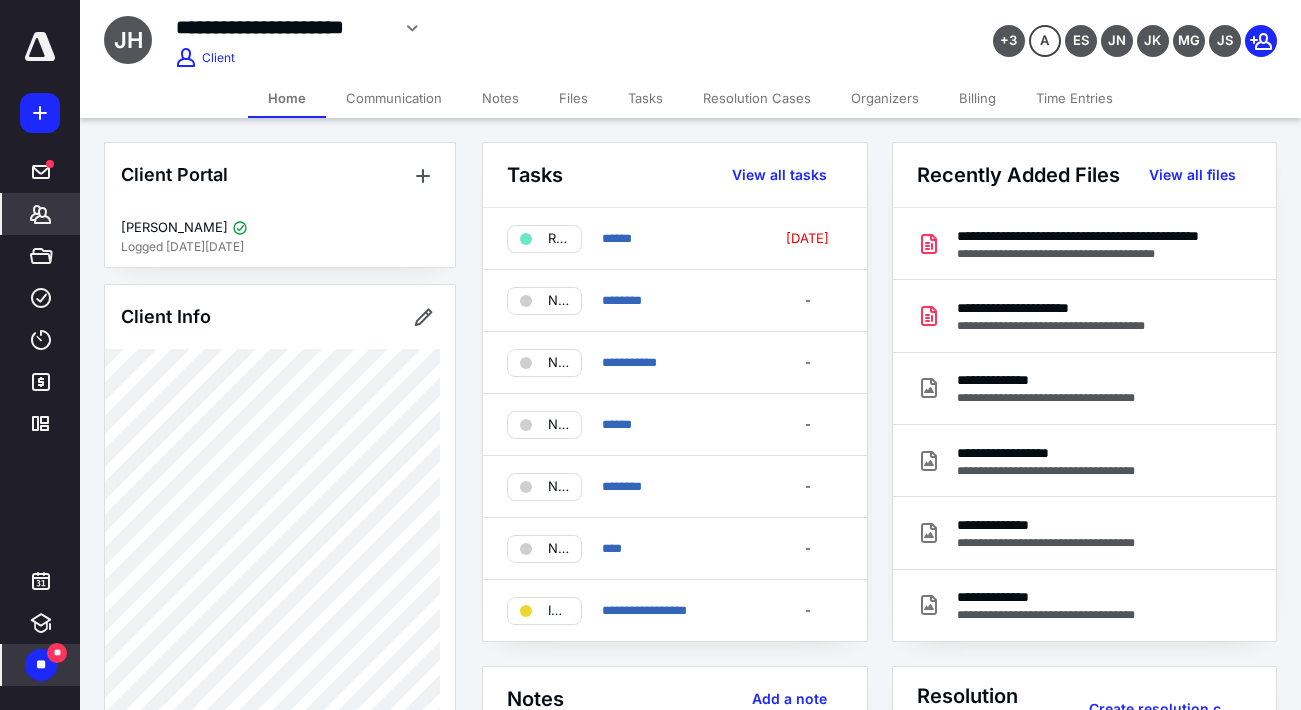click at bounding box center (40, 47) 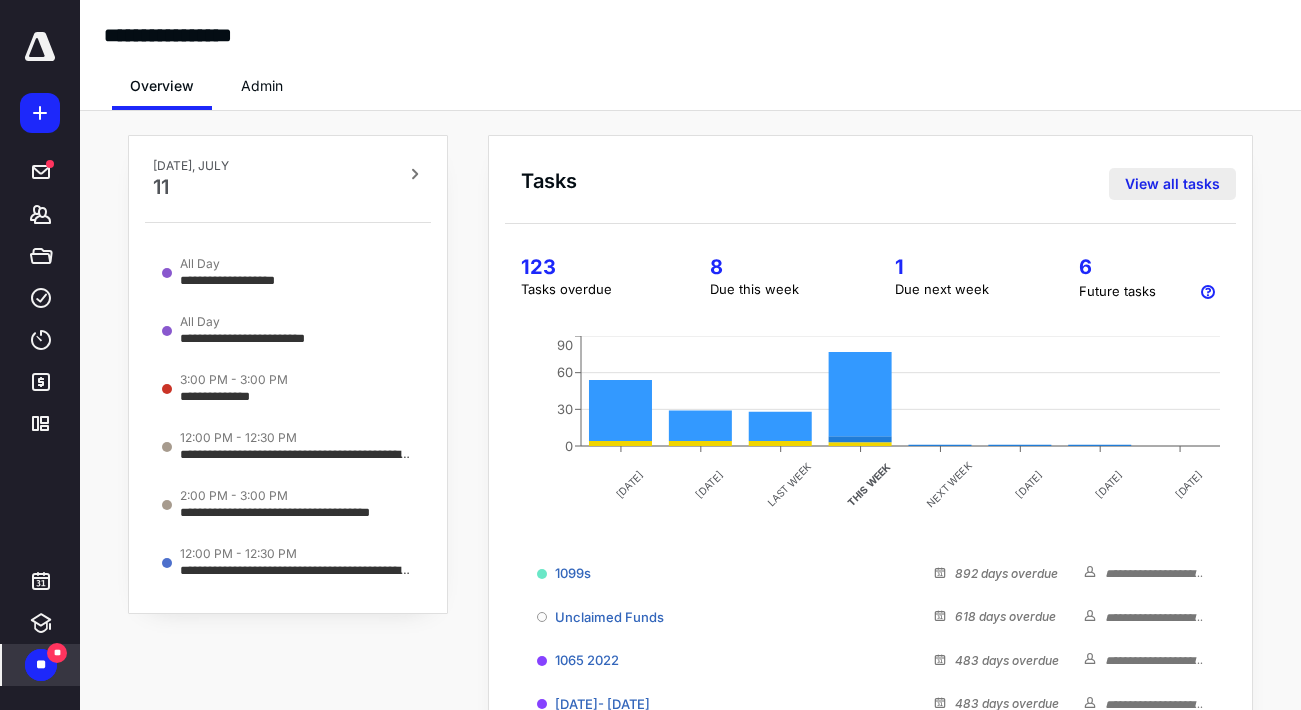 click on "View all tasks" at bounding box center (1172, 184) 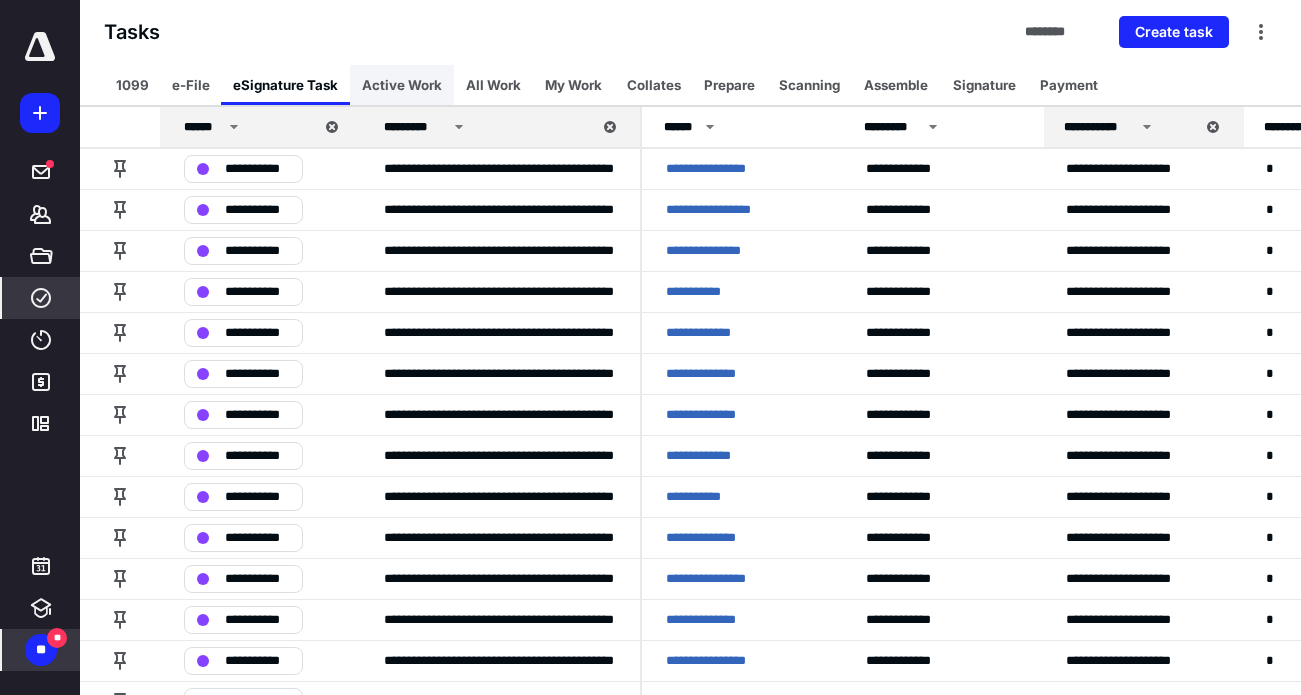 click on "Active Work" at bounding box center (402, 85) 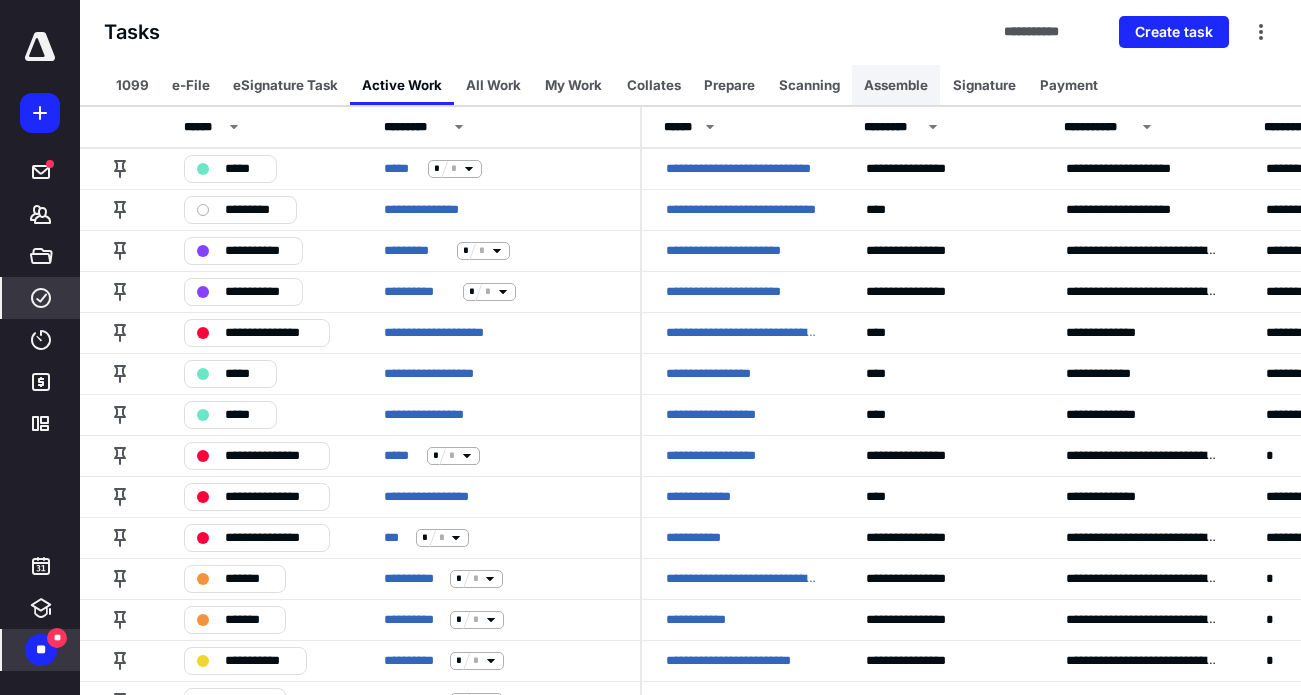 click on "Assemble" at bounding box center (896, 85) 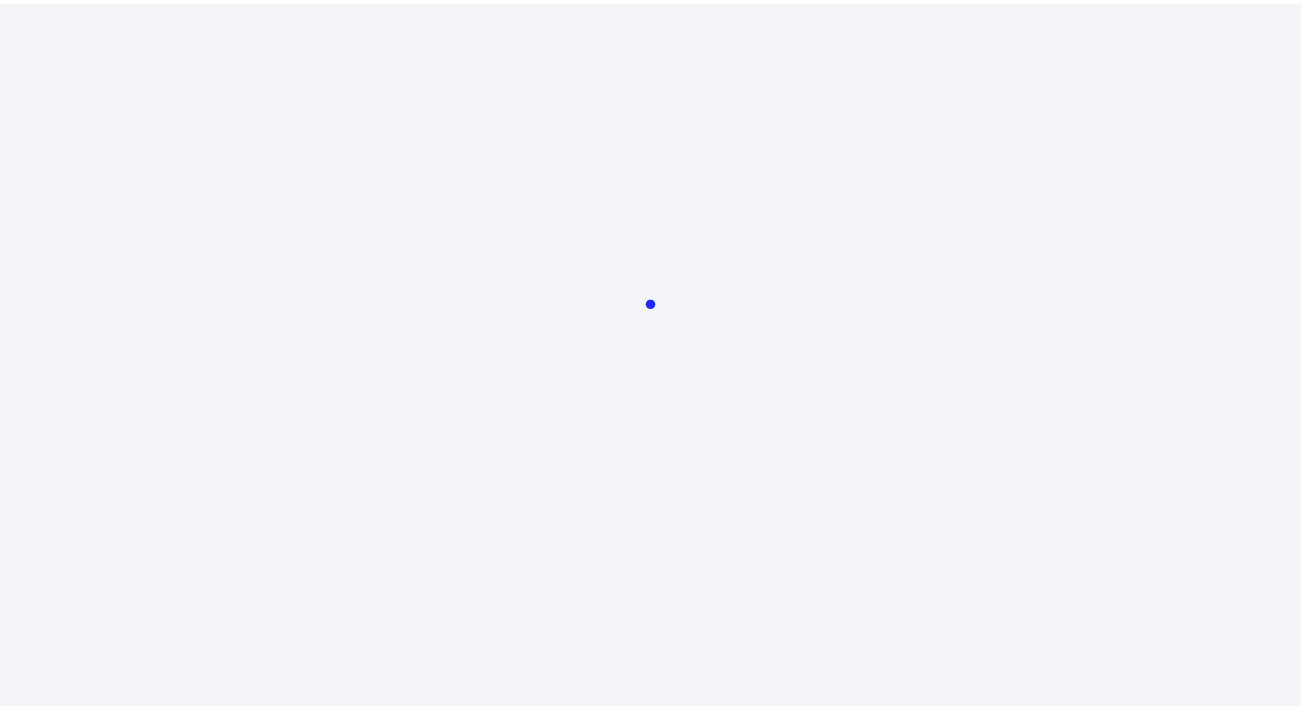 scroll, scrollTop: 0, scrollLeft: 0, axis: both 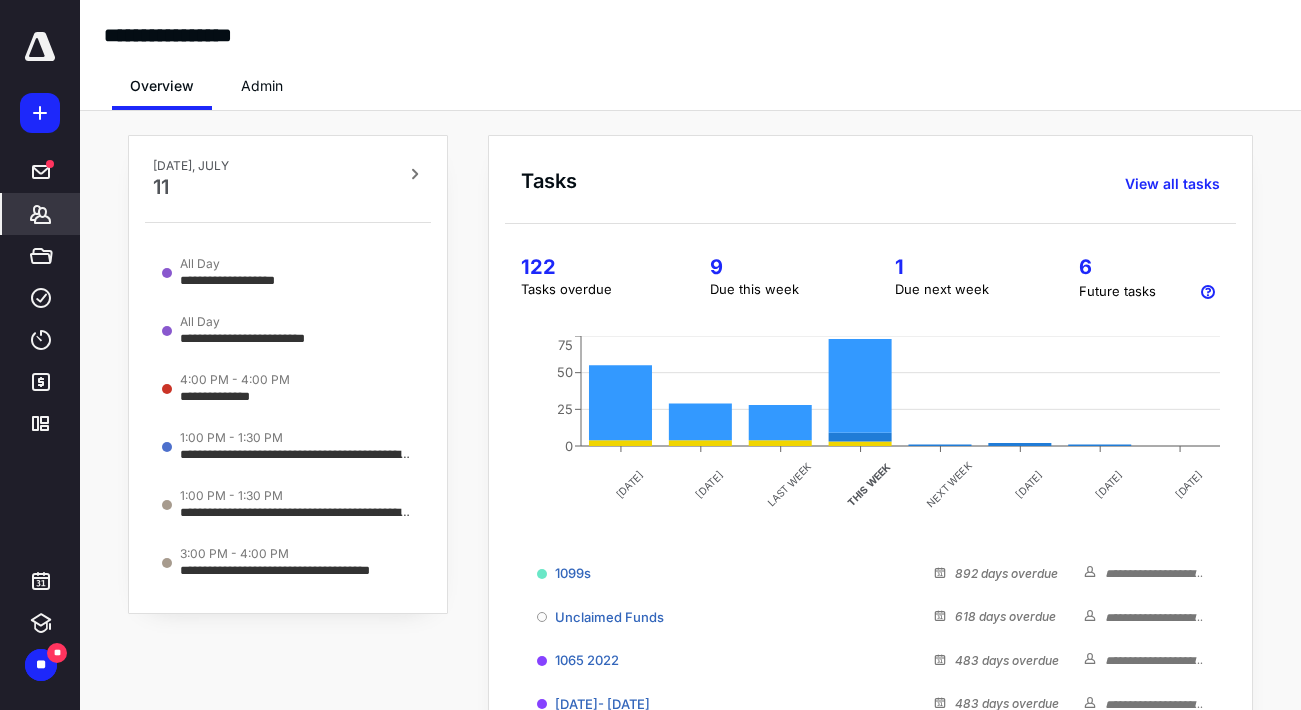 click 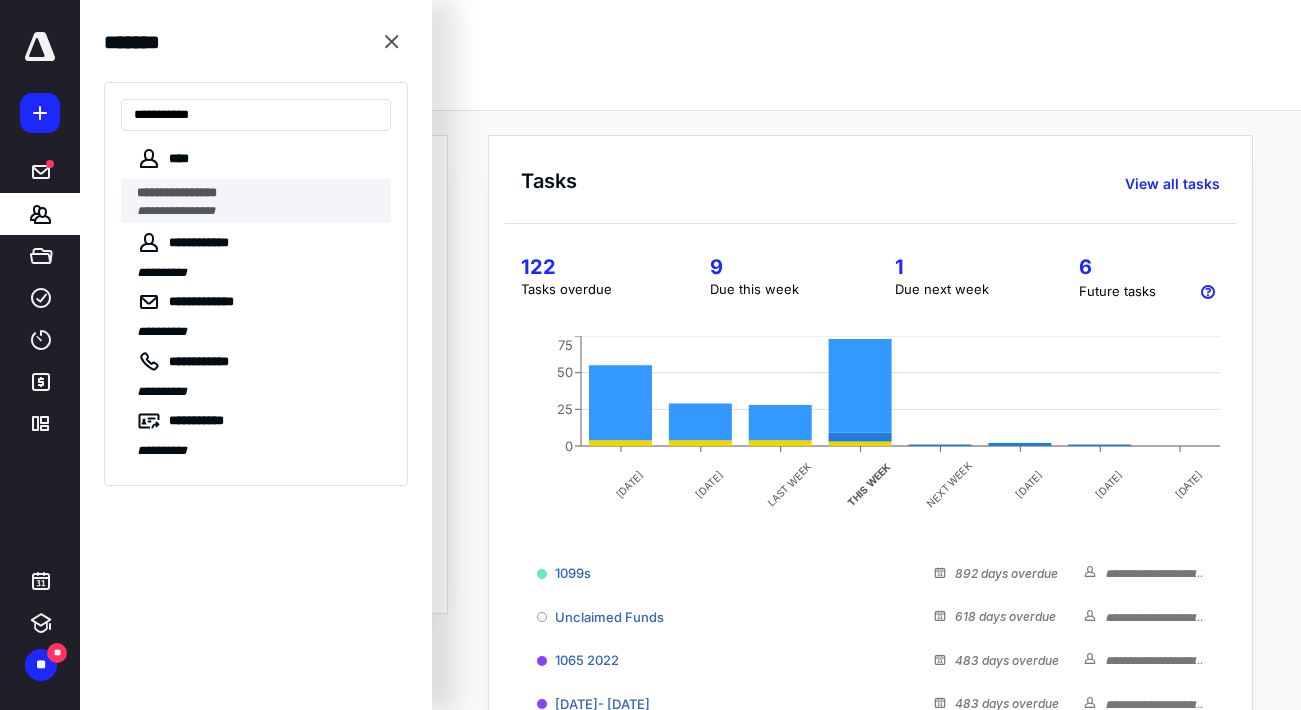 type on "**********" 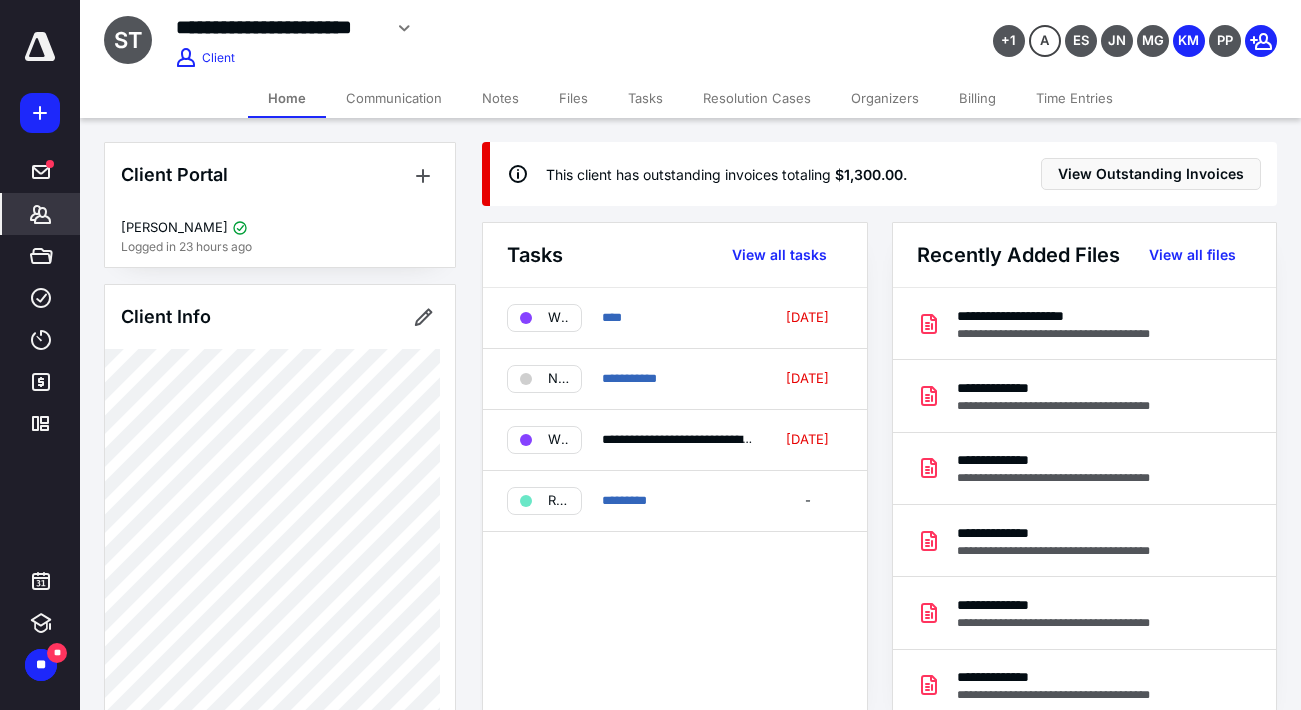 click on "Billing" at bounding box center (977, 98) 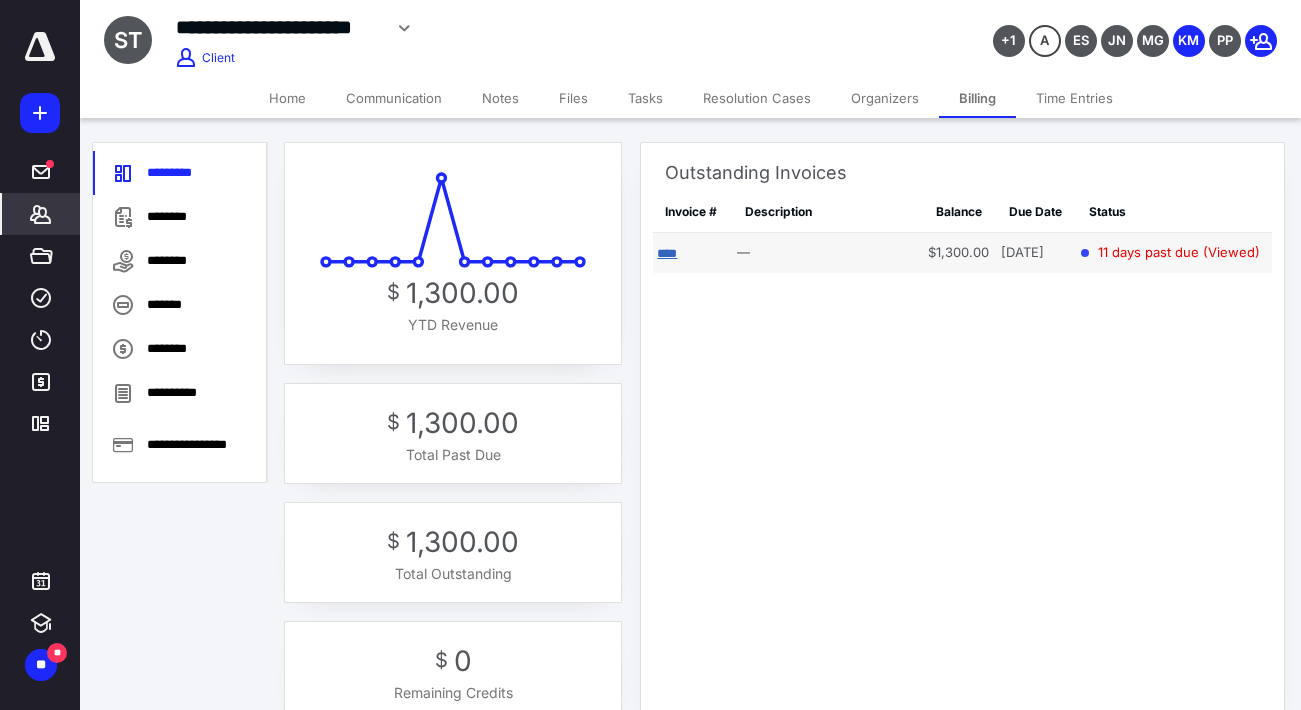 click on "****" at bounding box center [667, 253] 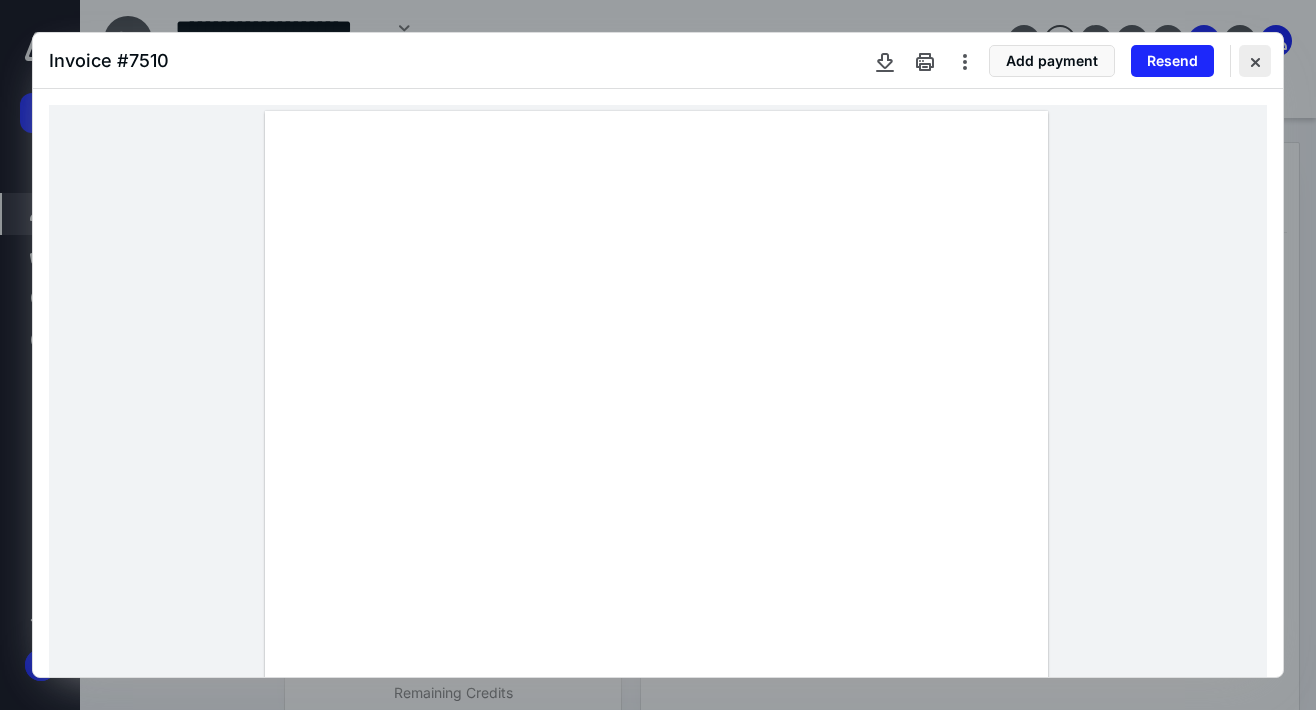 click at bounding box center (1255, 61) 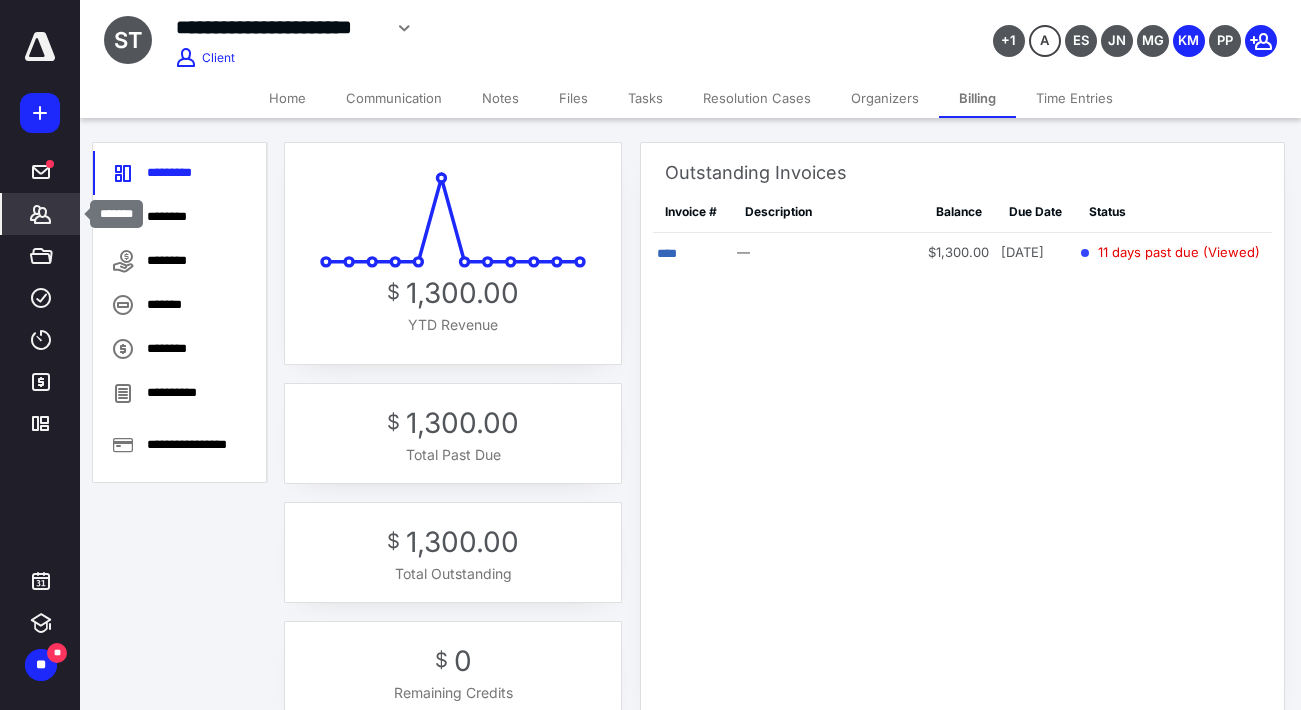 click 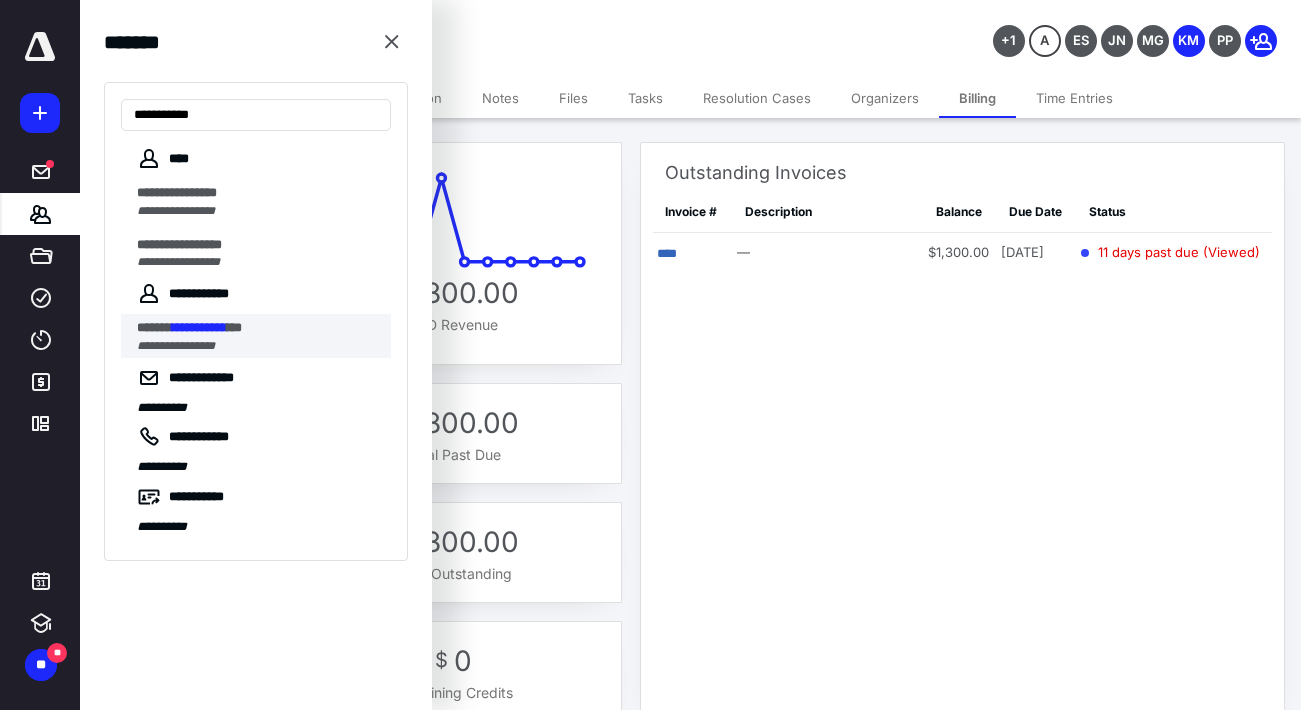 type on "**********" 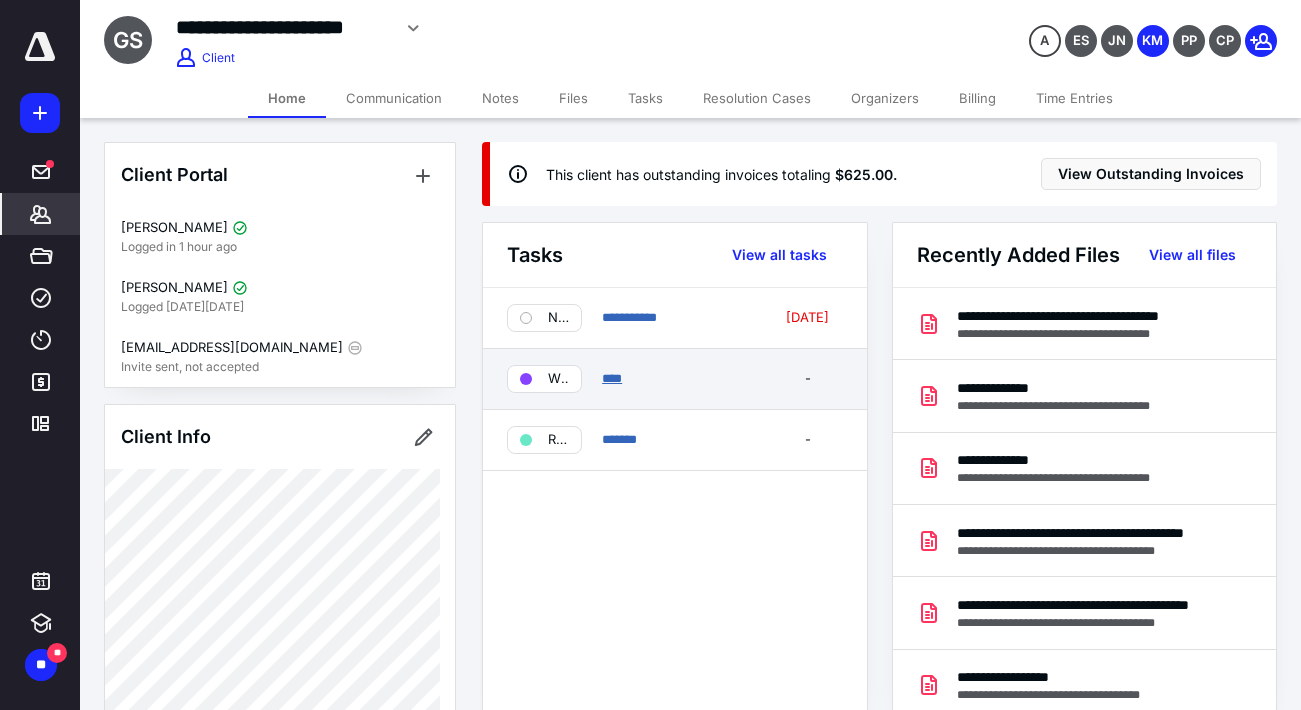 click on "****" at bounding box center (612, 378) 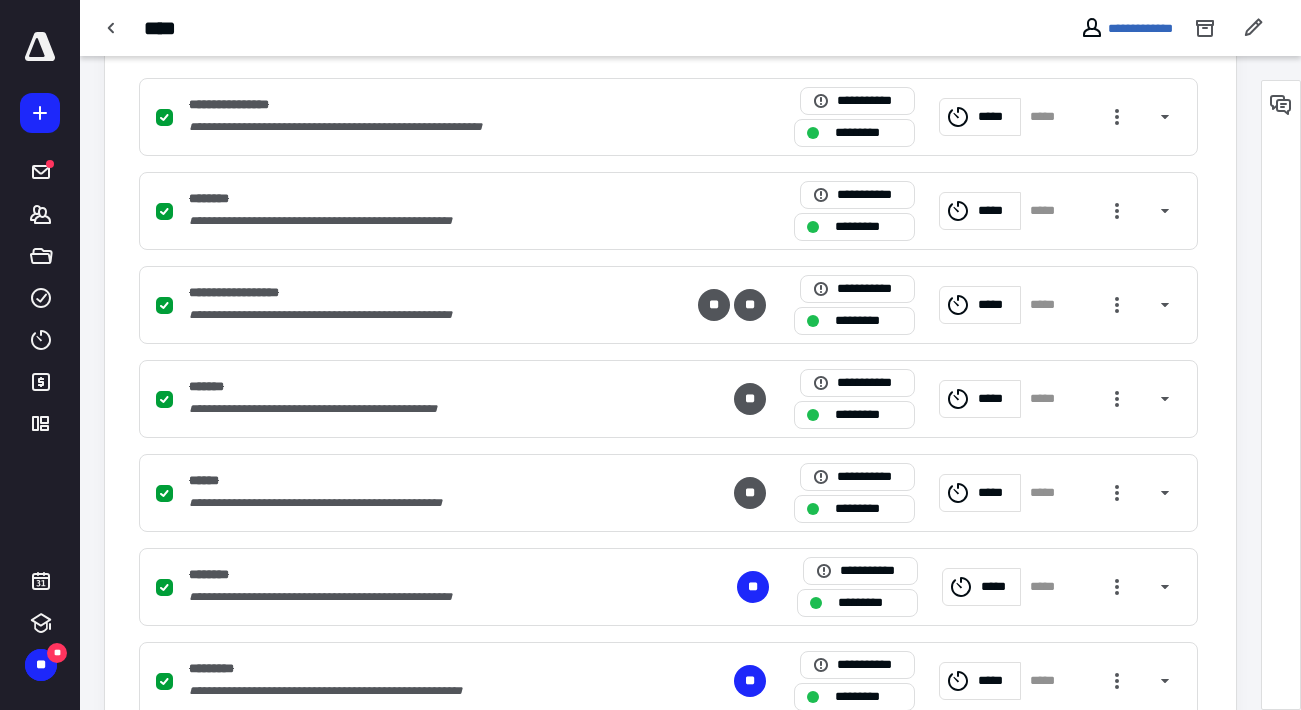 scroll, scrollTop: 767, scrollLeft: 0, axis: vertical 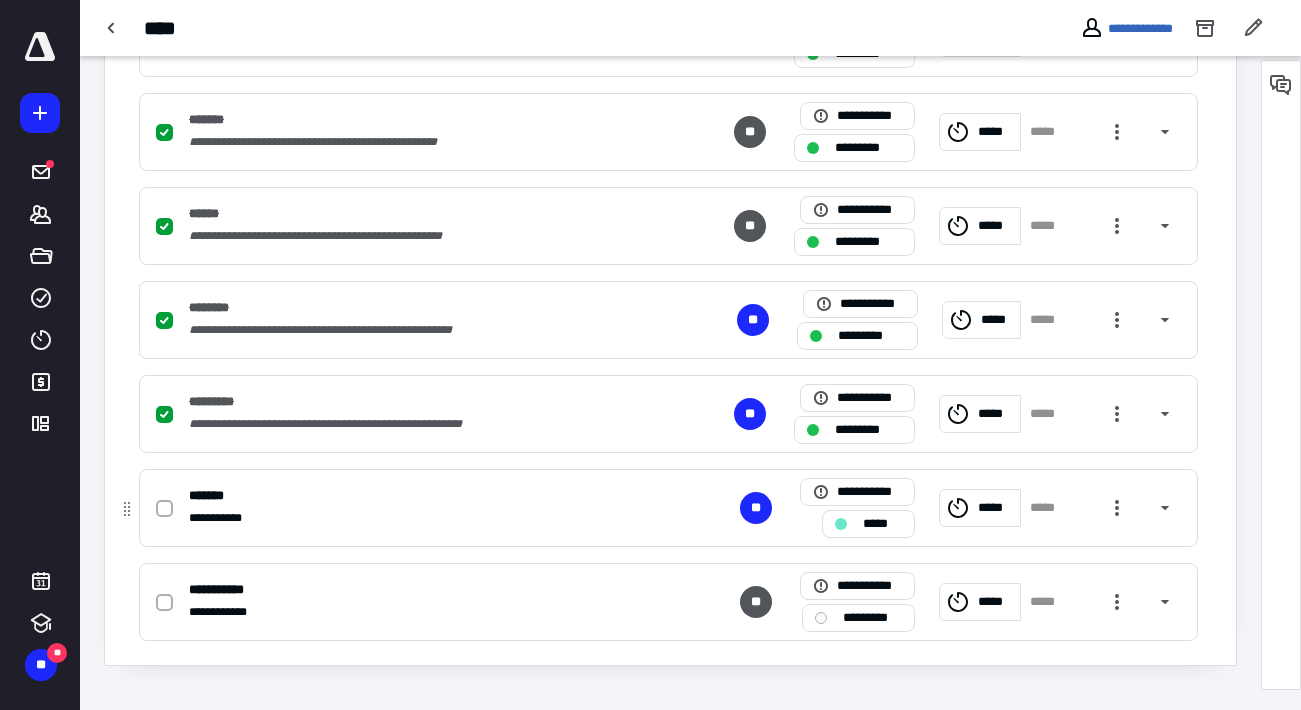 click on "*****" at bounding box center (882, 524) 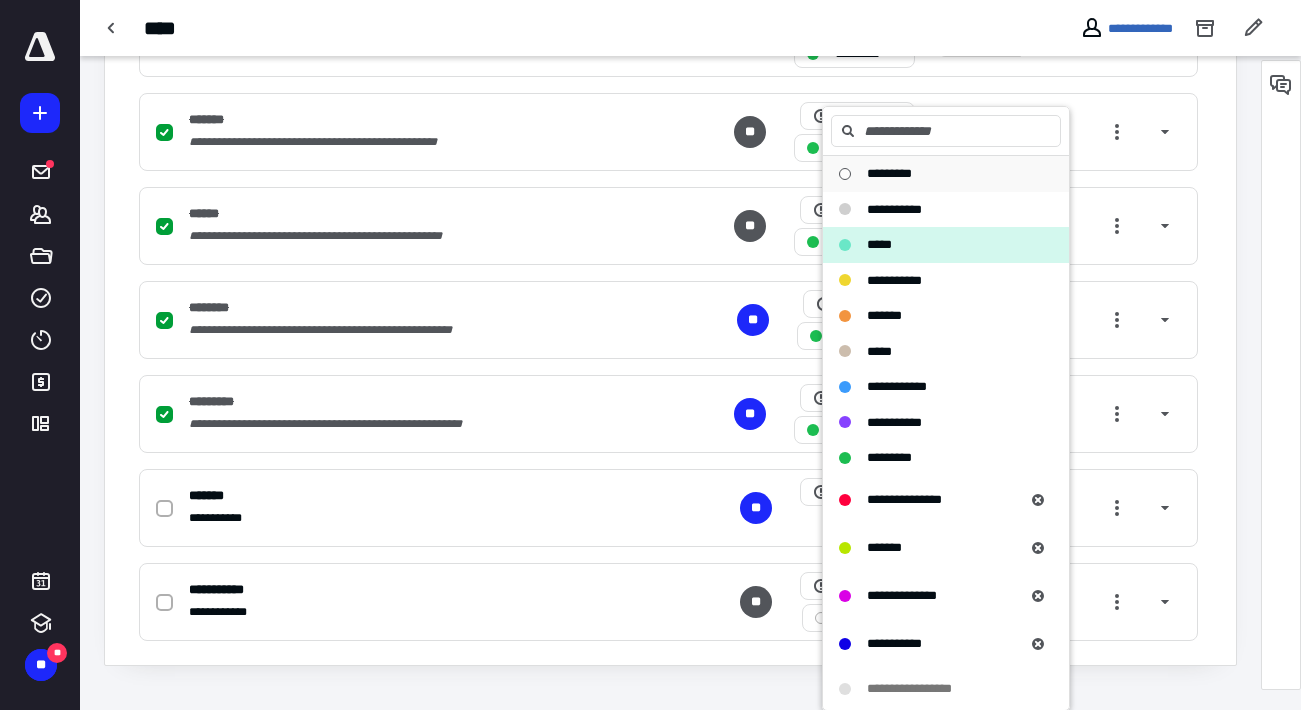 click on "*********" at bounding box center (889, 173) 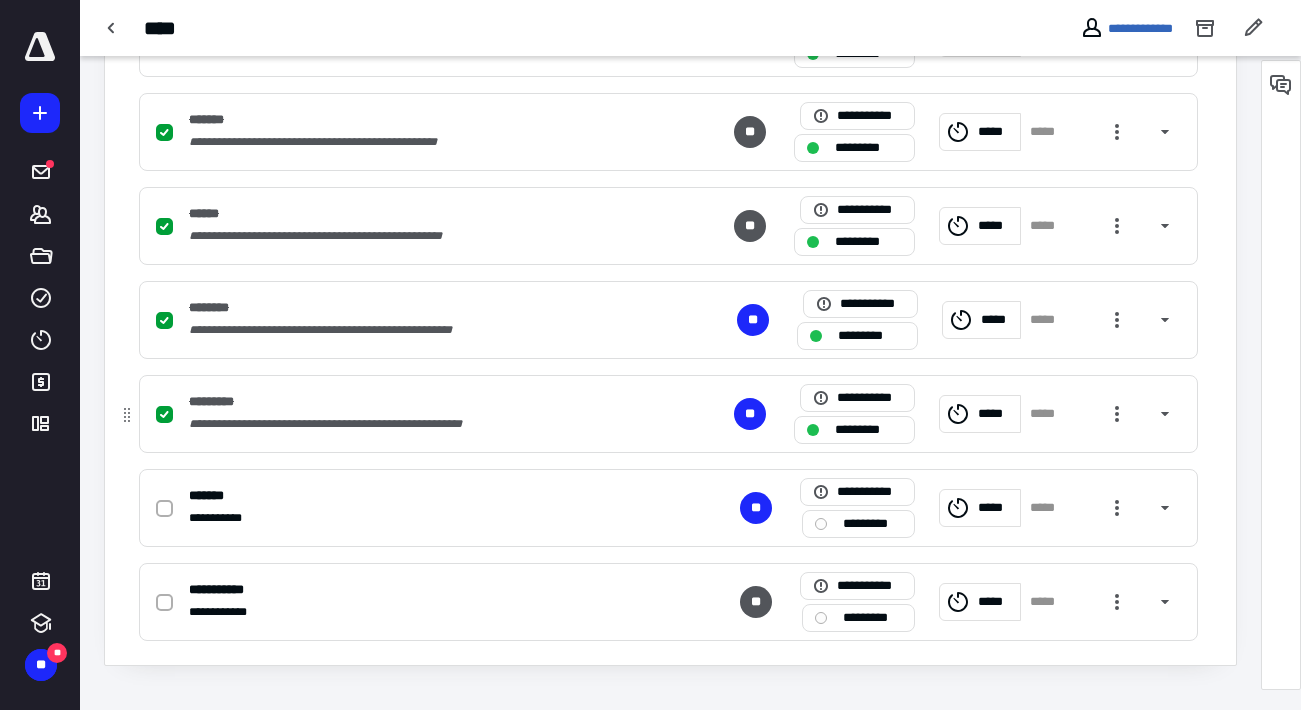 click on "*********" at bounding box center (868, 430) 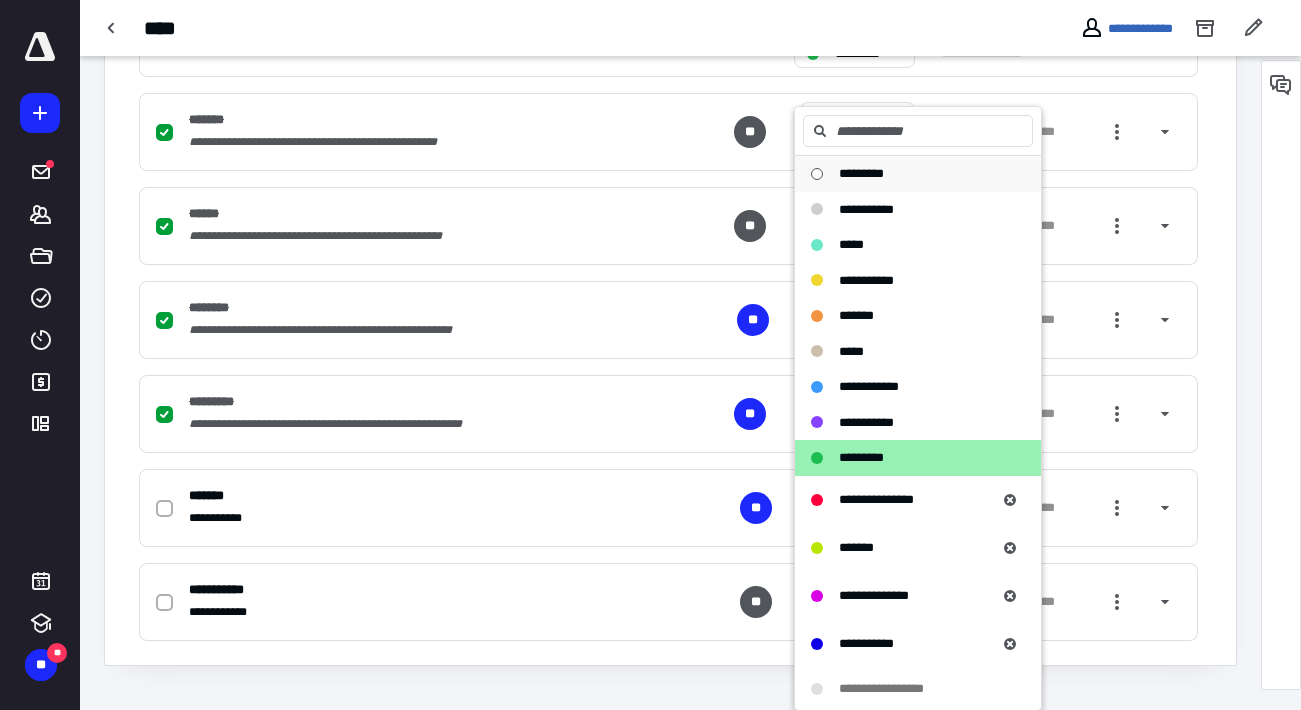 click on "*********" at bounding box center [861, 173] 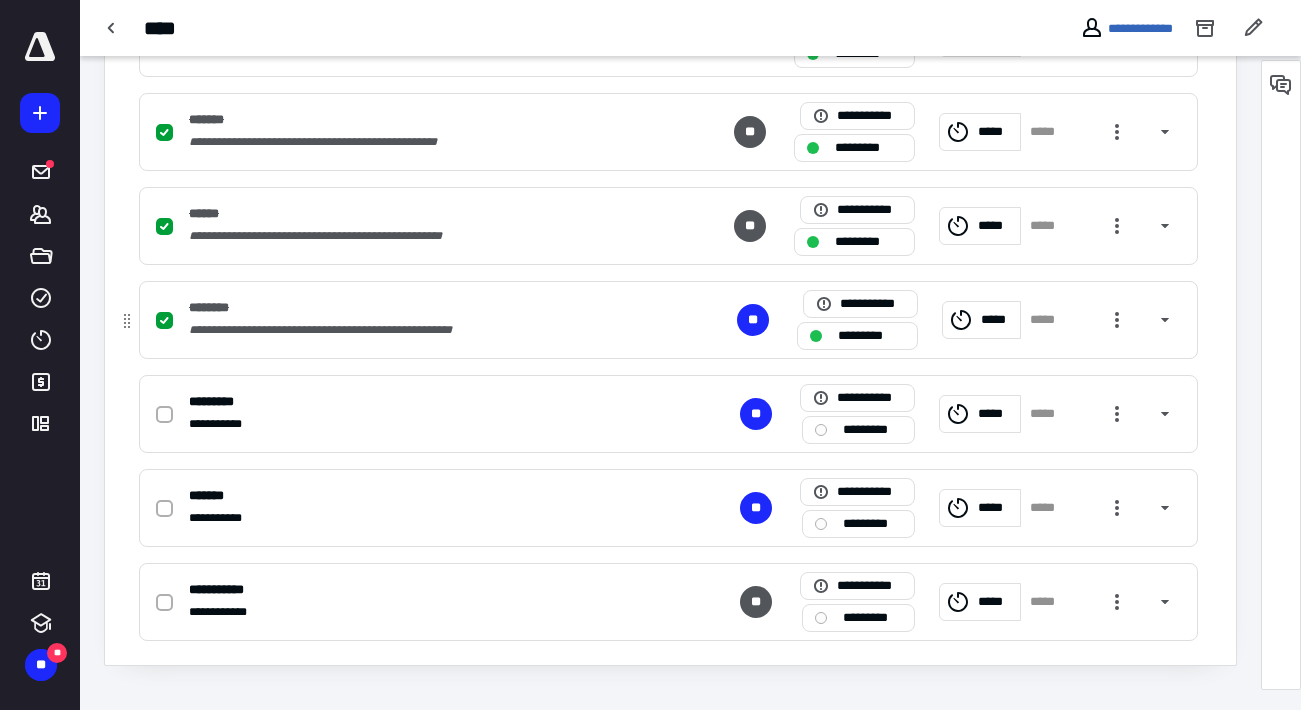 click on "*********" at bounding box center (857, 336) 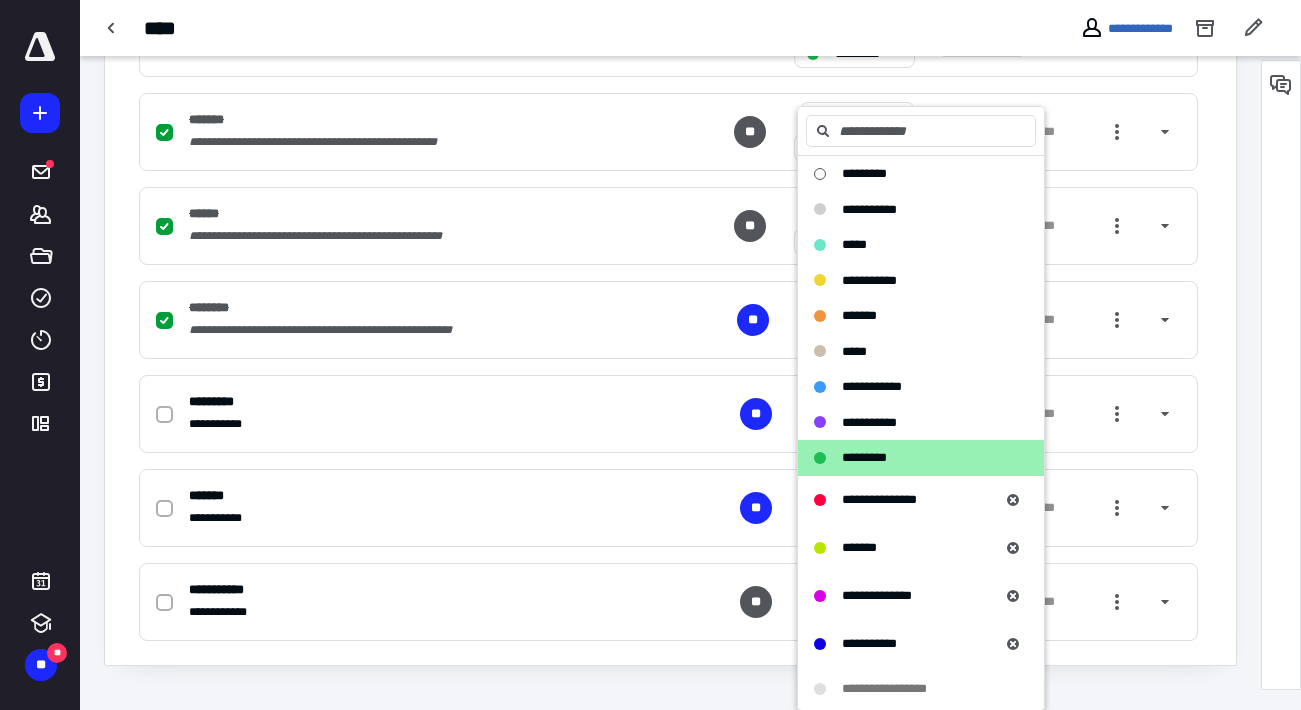 click at bounding box center [921, 155] 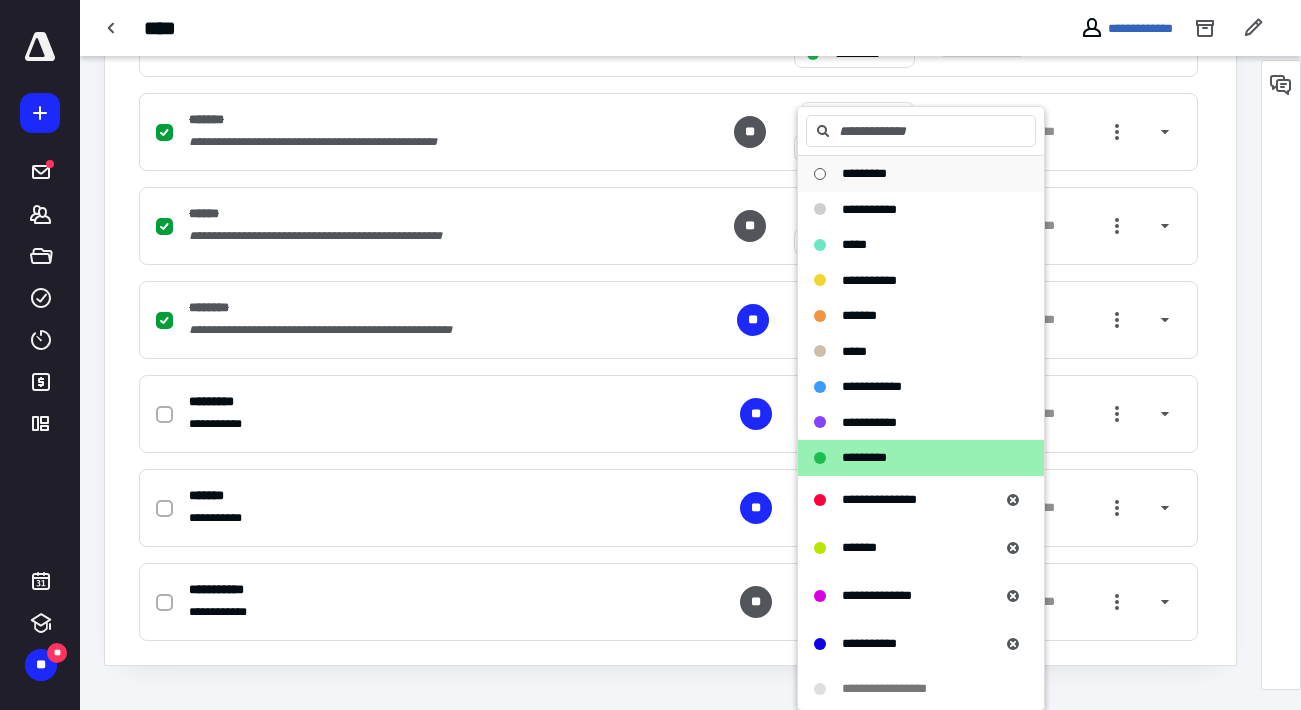 click on "*********" at bounding box center (864, 173) 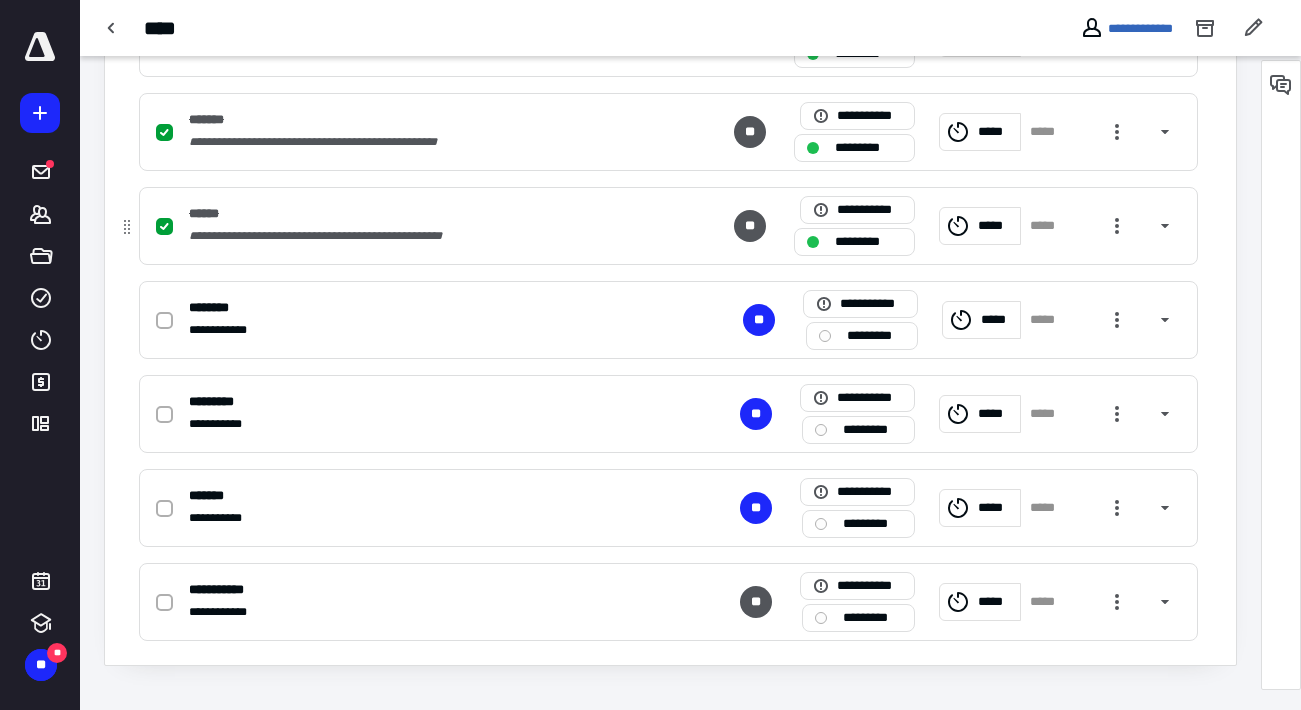 click on "*********" at bounding box center (854, 242) 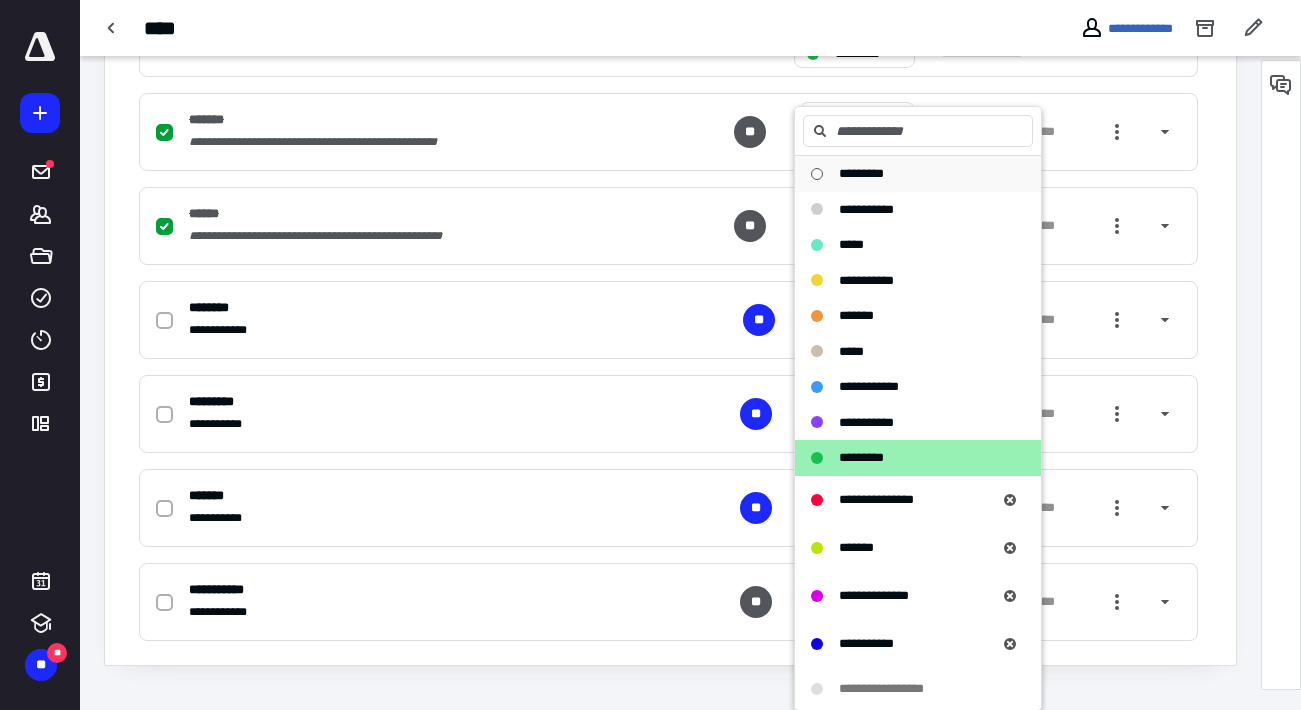 click on "*********" at bounding box center [861, 173] 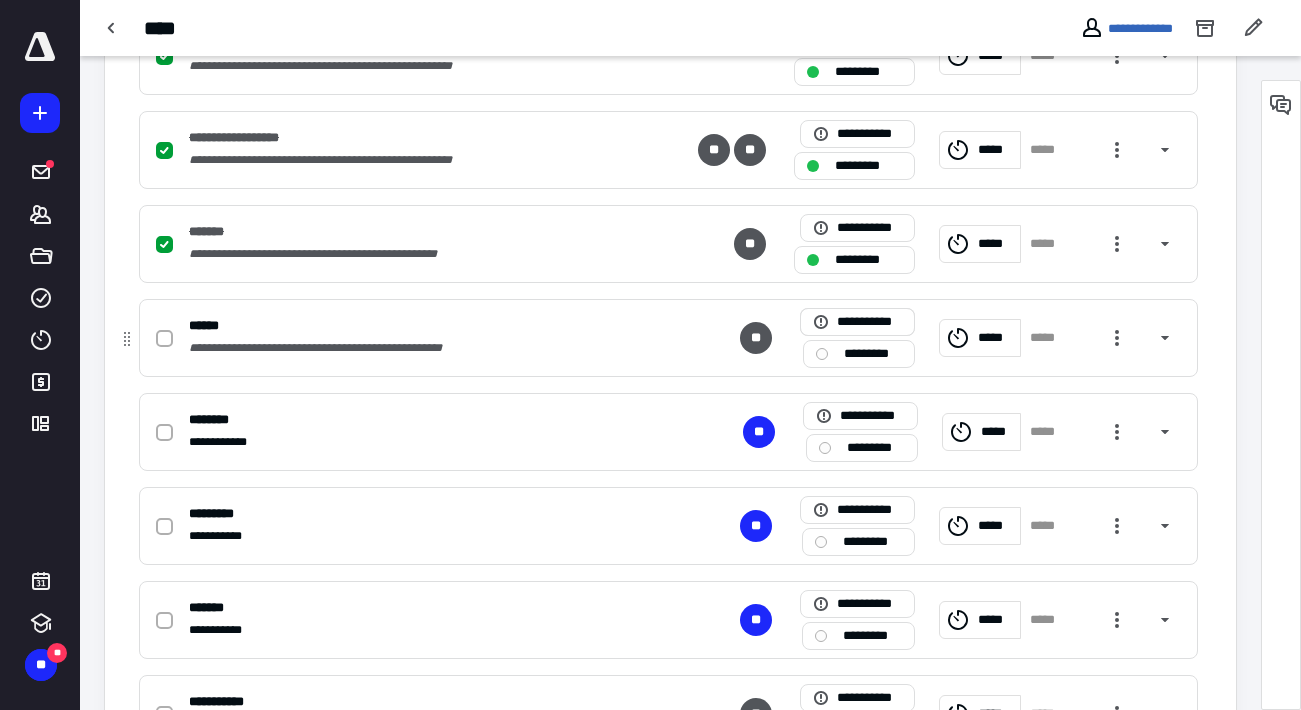 scroll, scrollTop: 567, scrollLeft: 0, axis: vertical 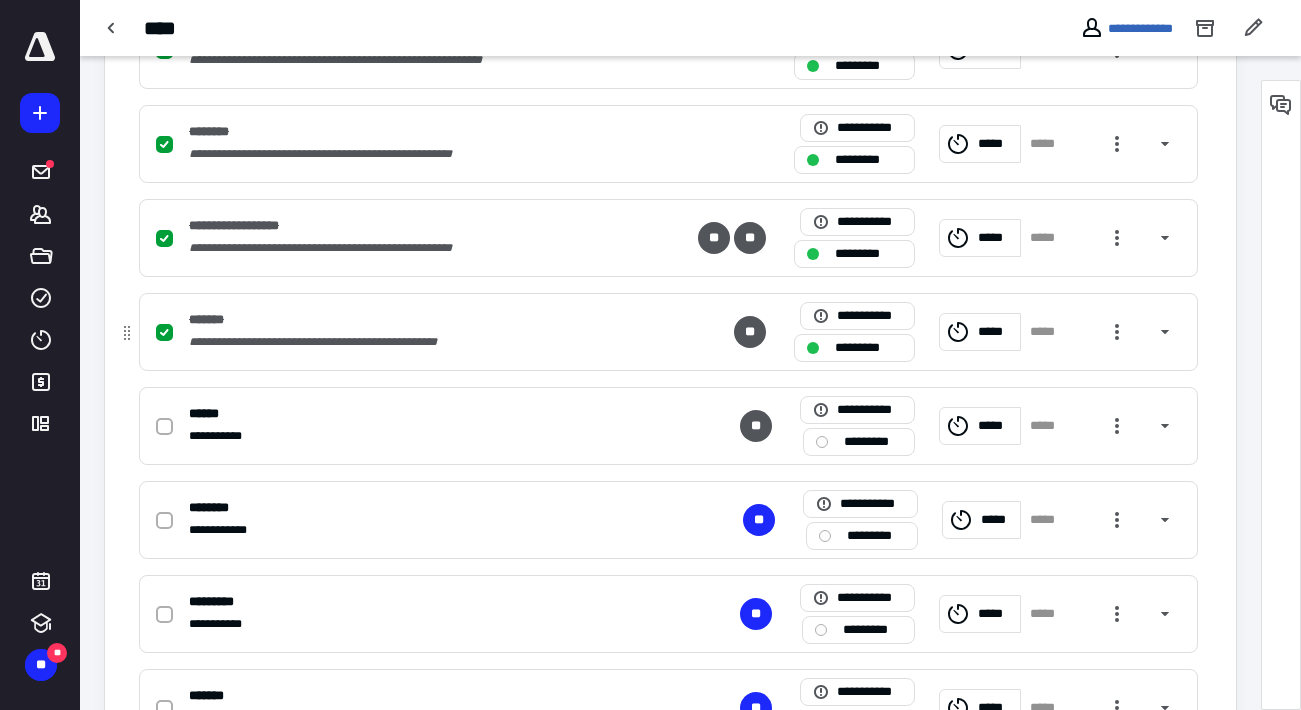 click on "*********" at bounding box center [868, 348] 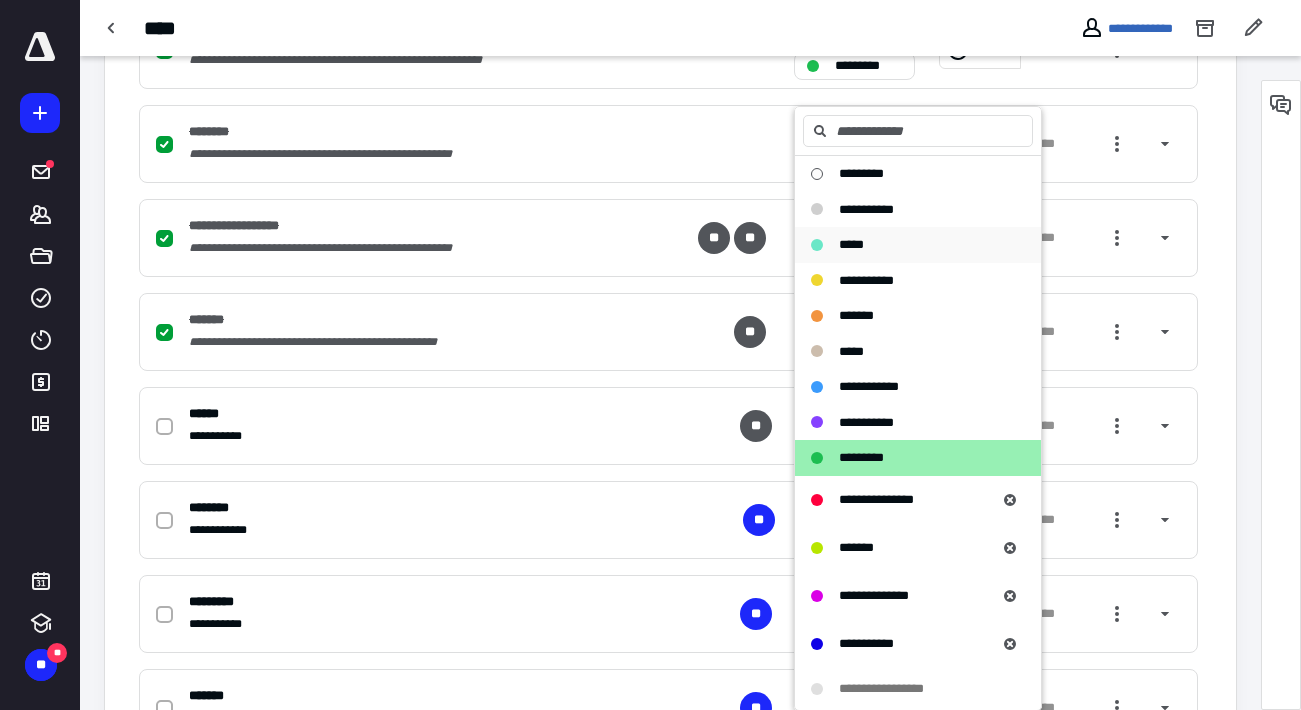 click on "*****" at bounding box center (851, 245) 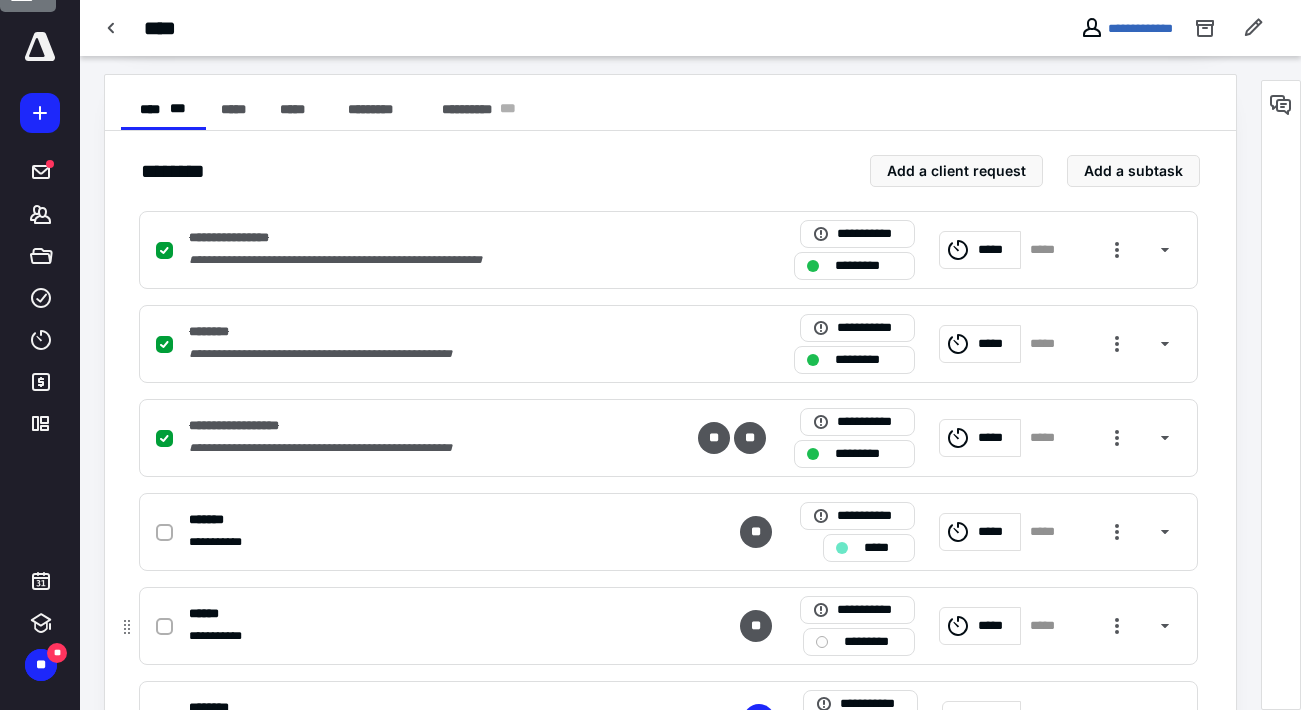 scroll, scrollTop: 167, scrollLeft: 0, axis: vertical 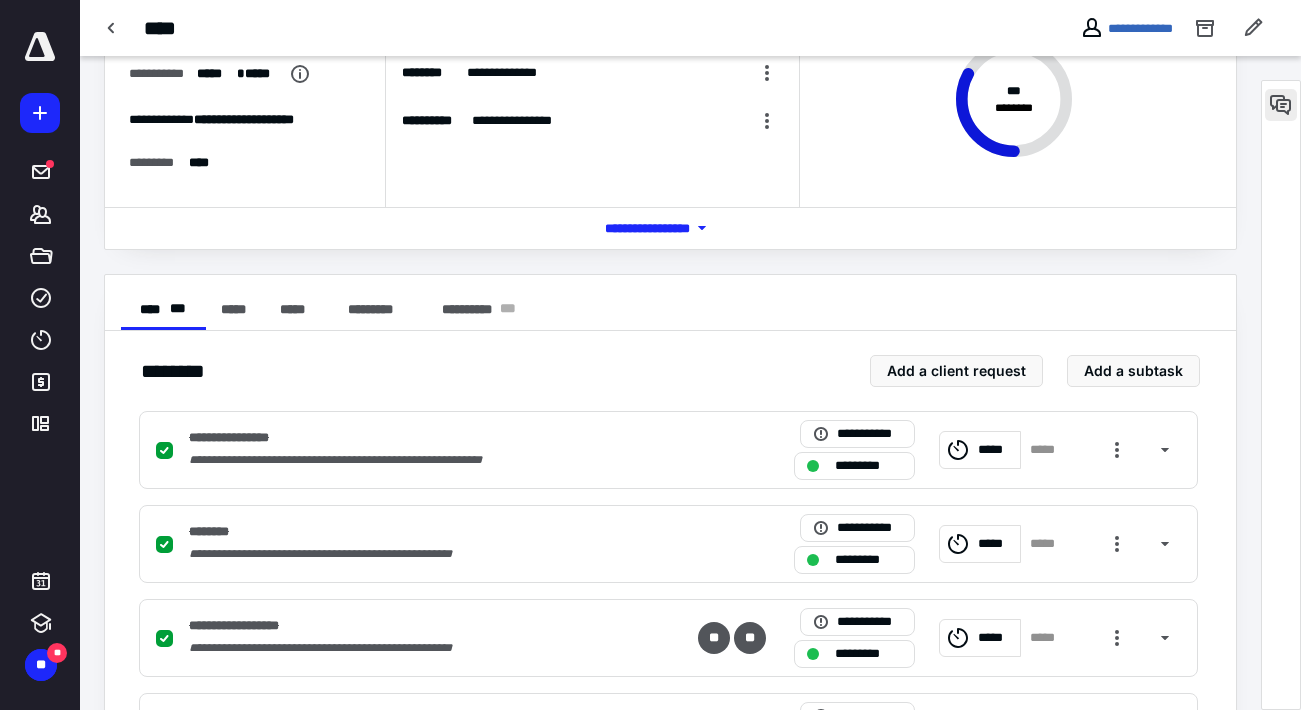 click at bounding box center [1281, 105] 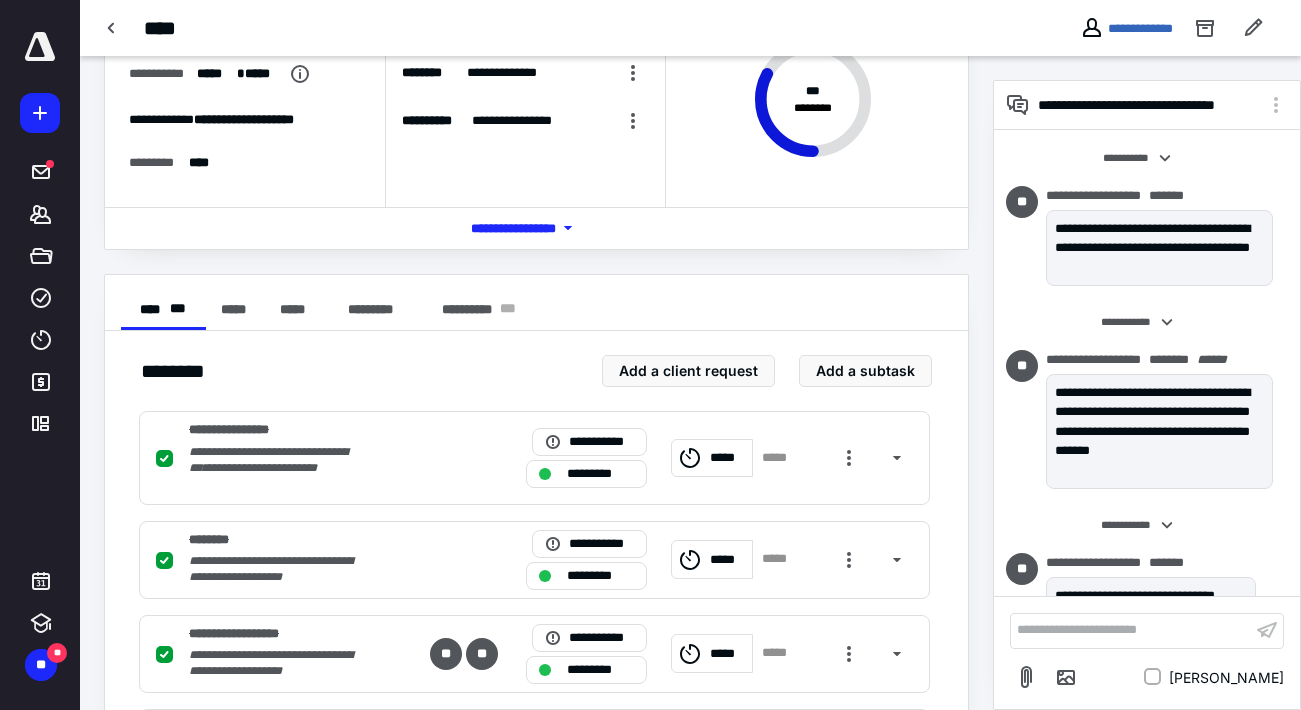 scroll, scrollTop: 517, scrollLeft: 0, axis: vertical 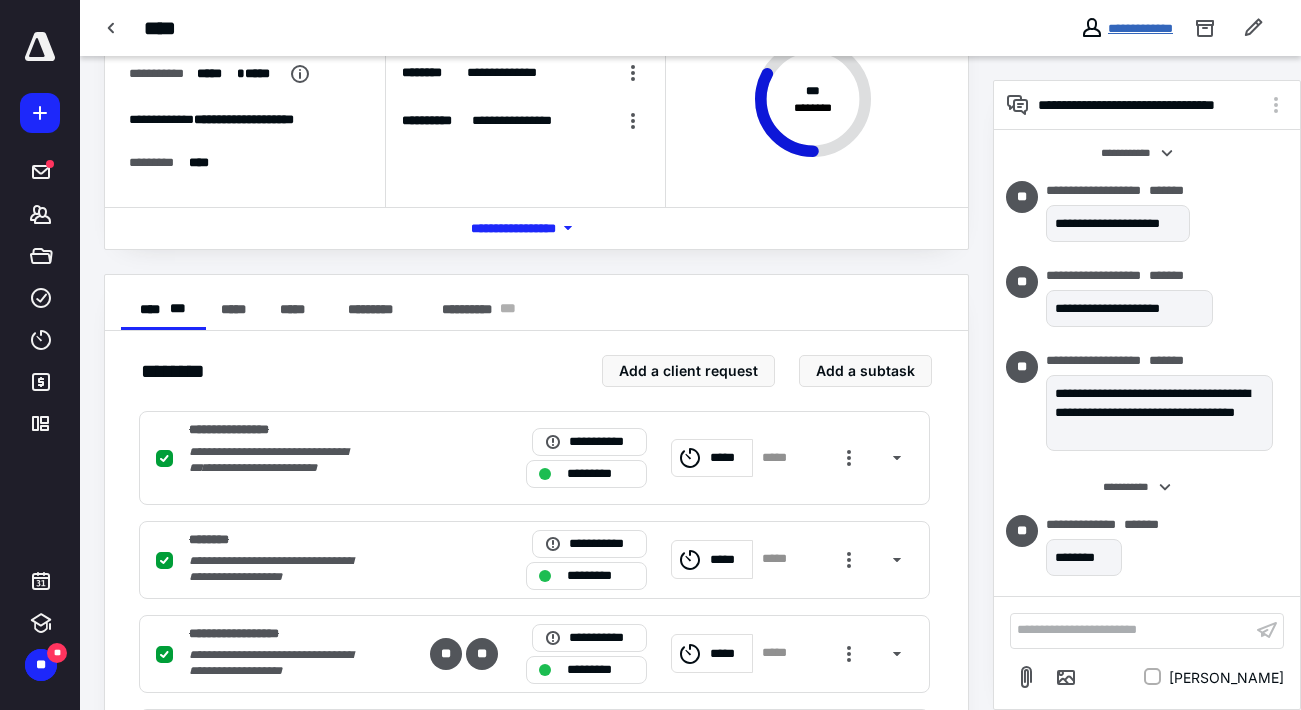 click on "**********" at bounding box center (1140, 28) 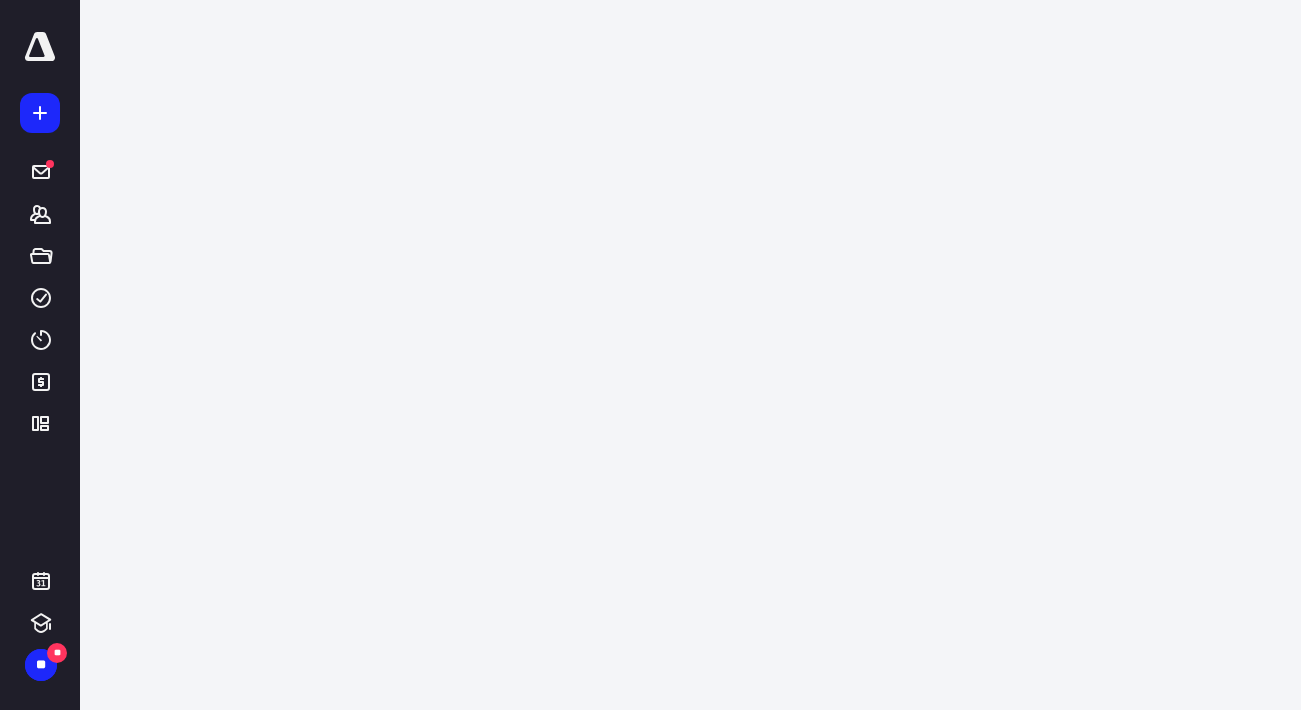 scroll, scrollTop: 0, scrollLeft: 0, axis: both 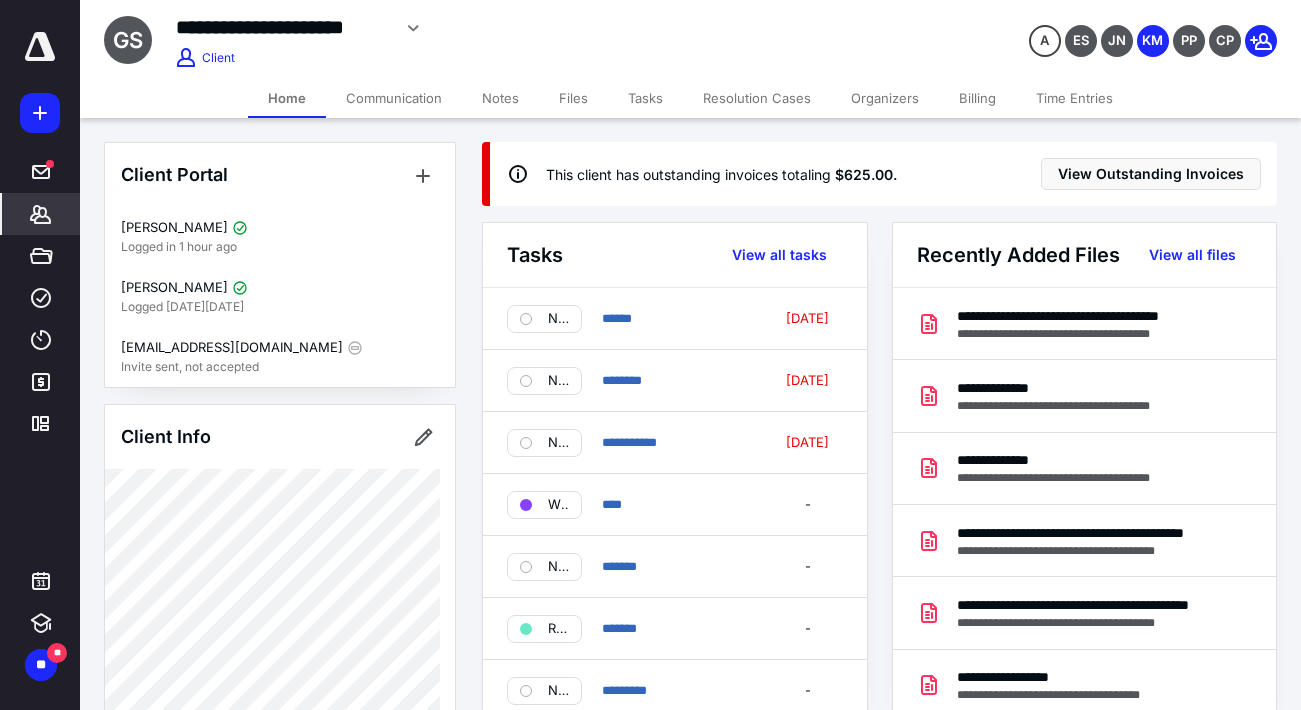 click on "Files" at bounding box center [573, 98] 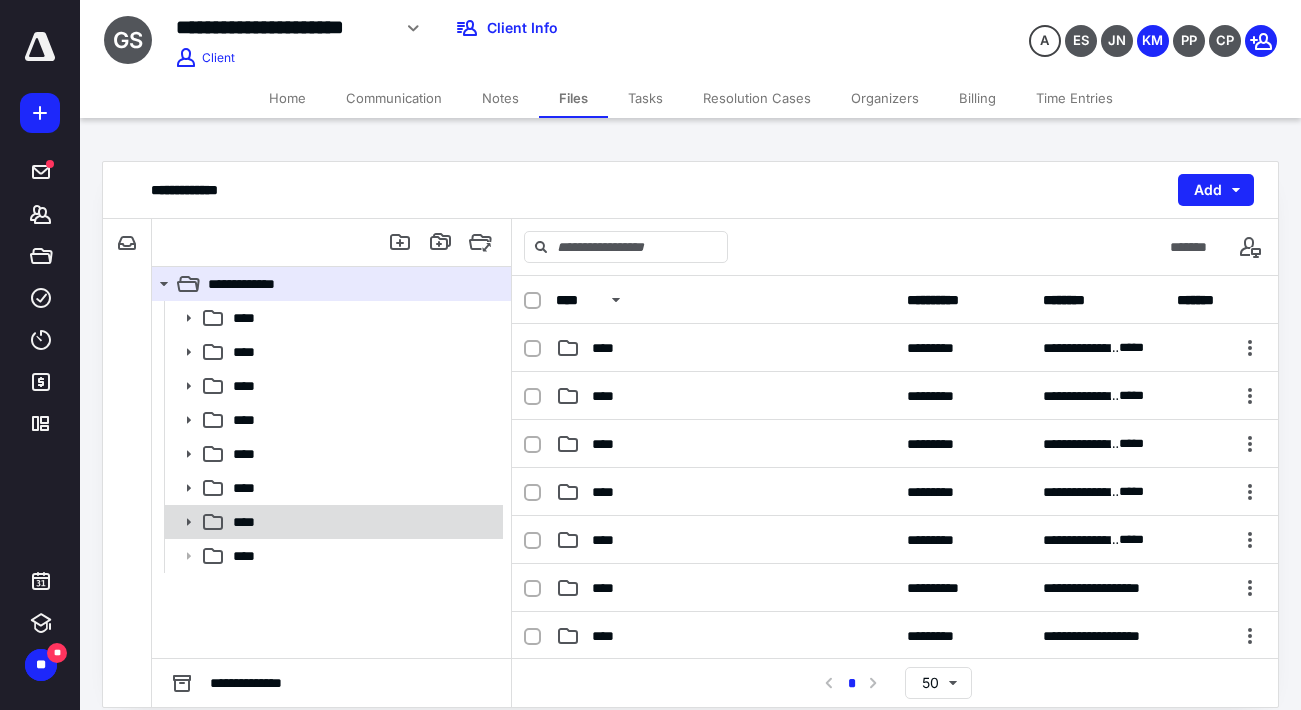 click 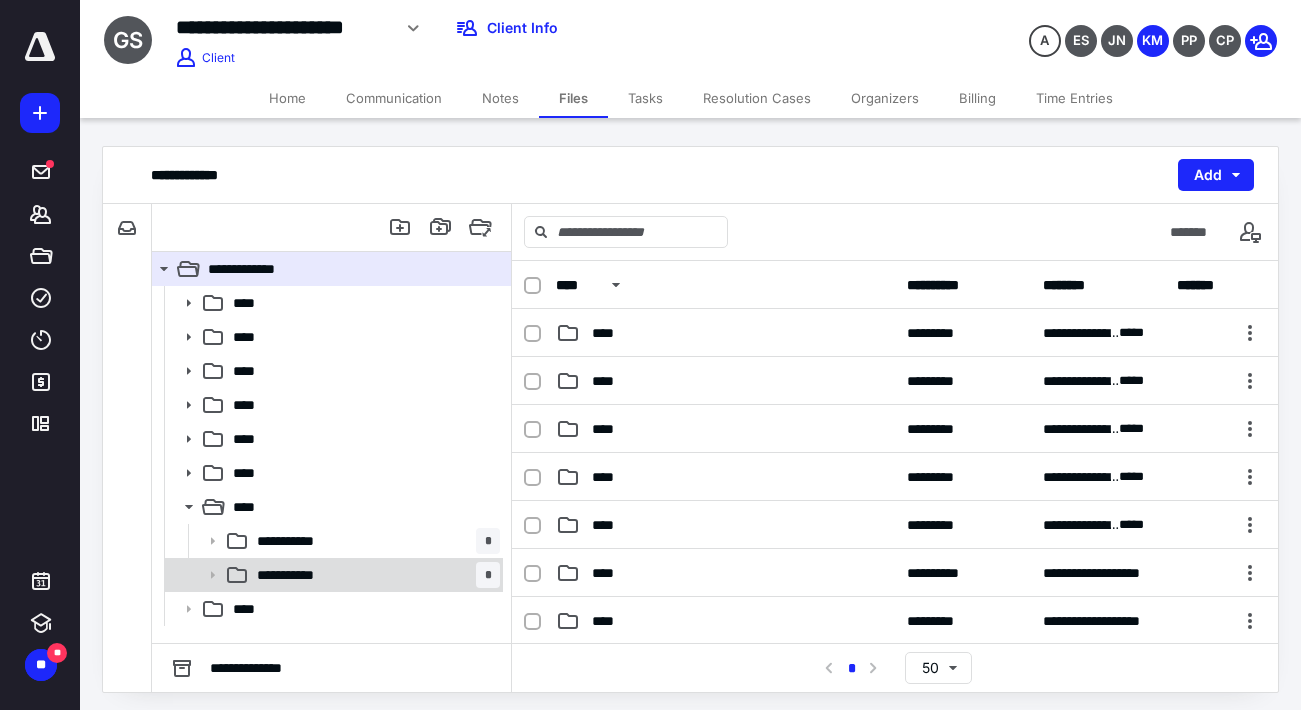 scroll, scrollTop: 20, scrollLeft: 0, axis: vertical 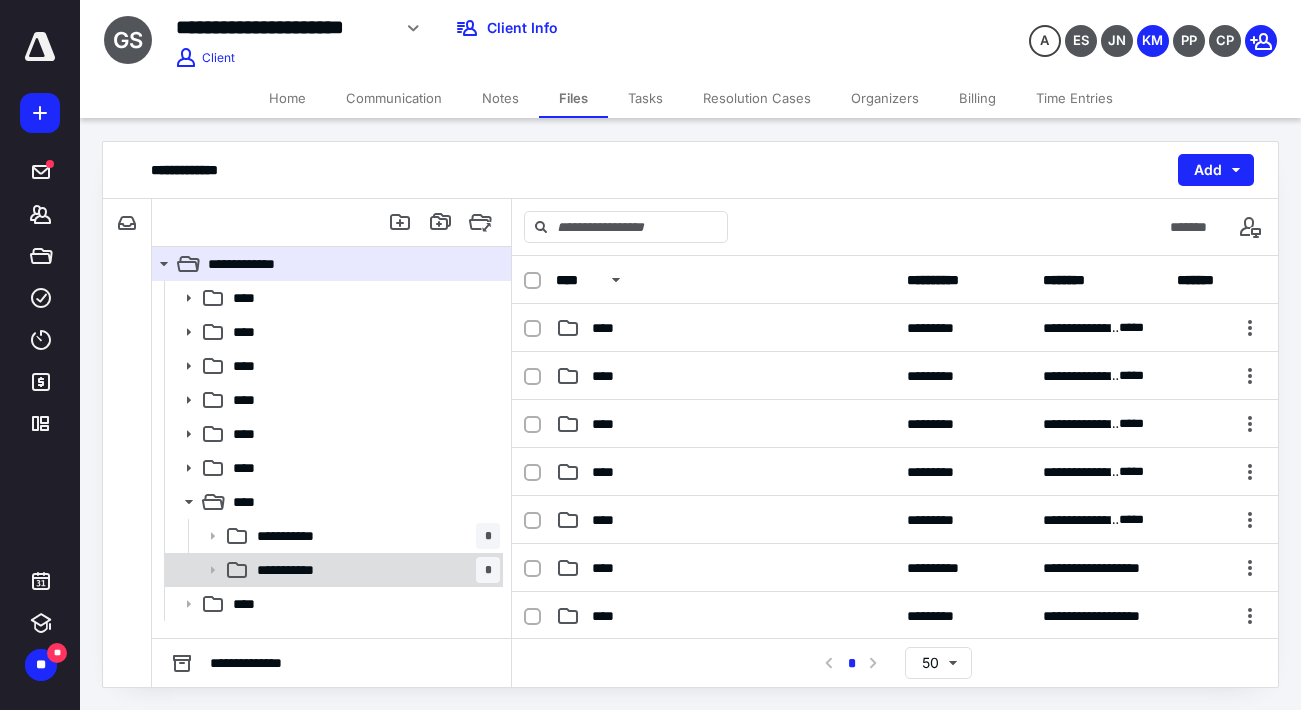click on "**********" at bounding box center (296, 570) 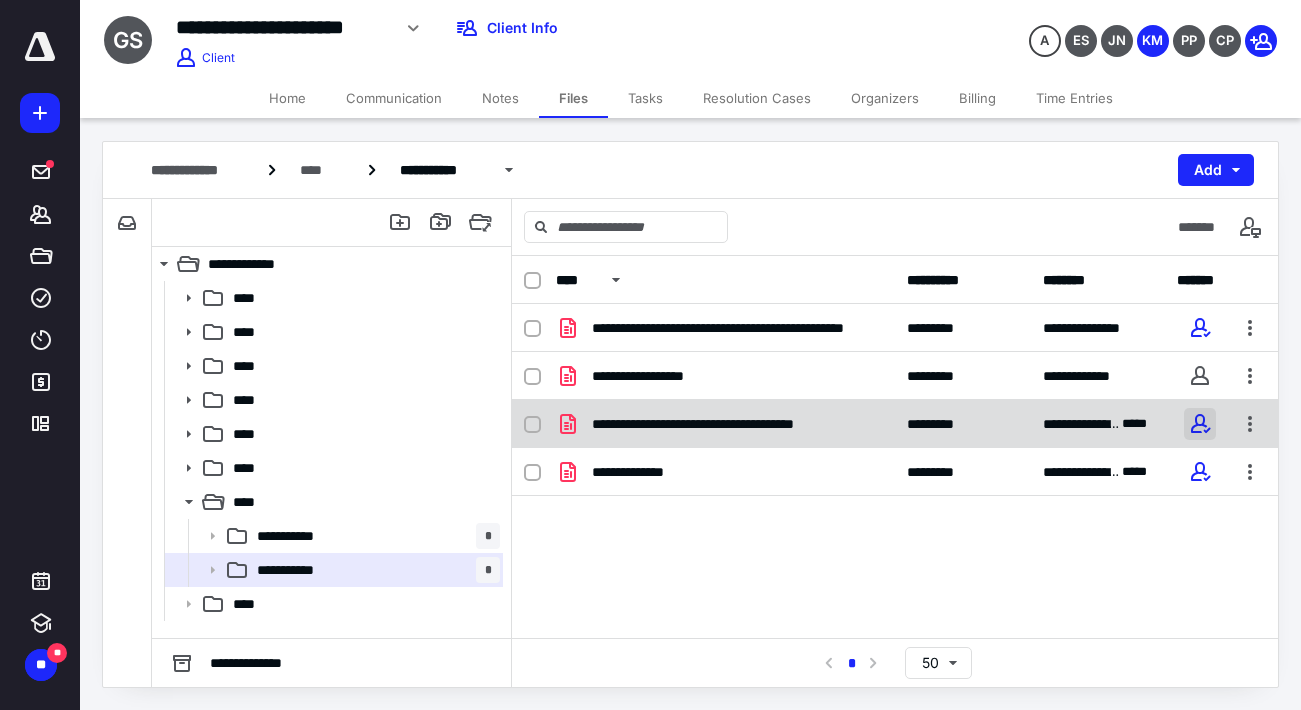 click at bounding box center (1200, 424) 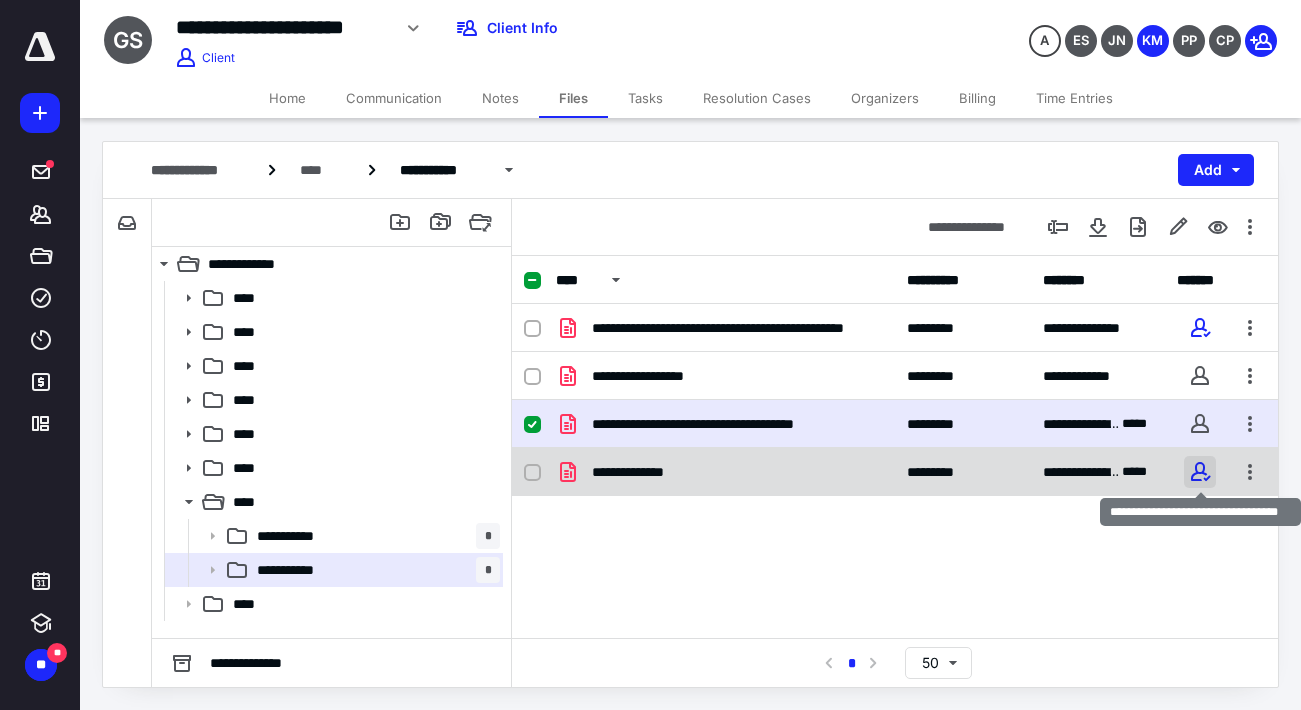 click at bounding box center (1200, 472) 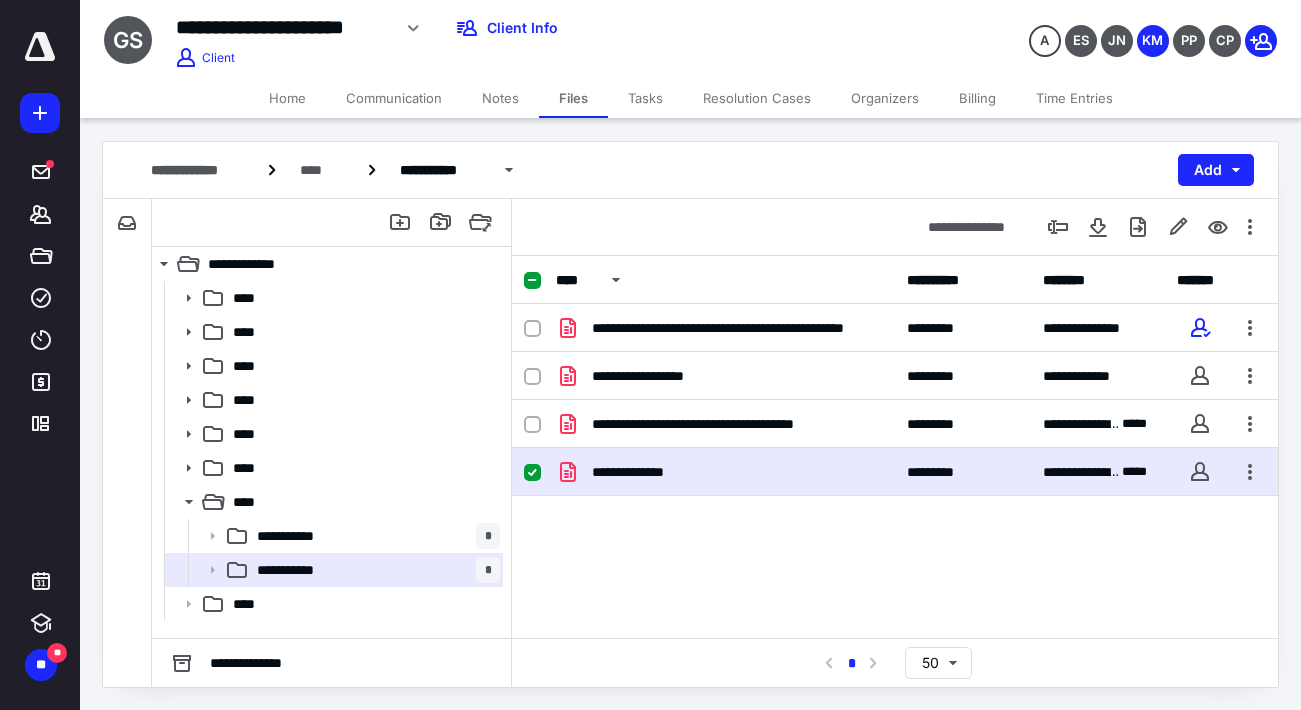 click on "Home" at bounding box center (287, 98) 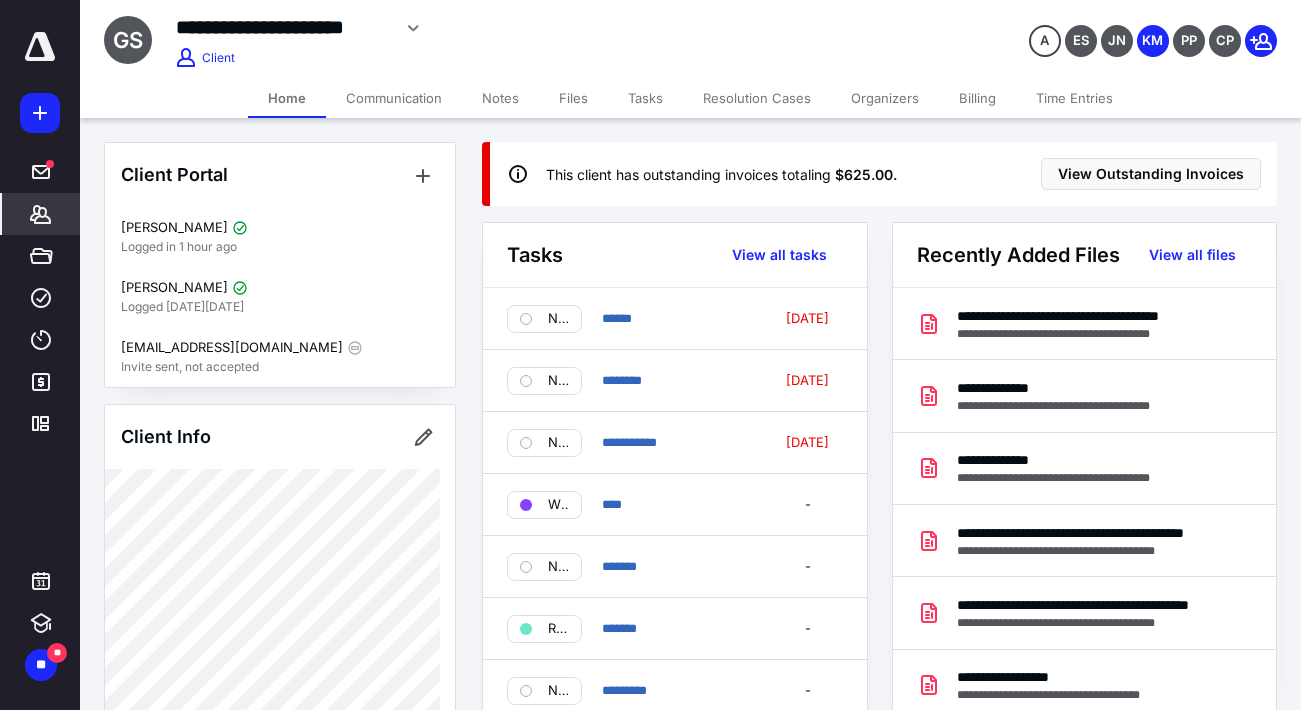 click on "Billing" at bounding box center (977, 98) 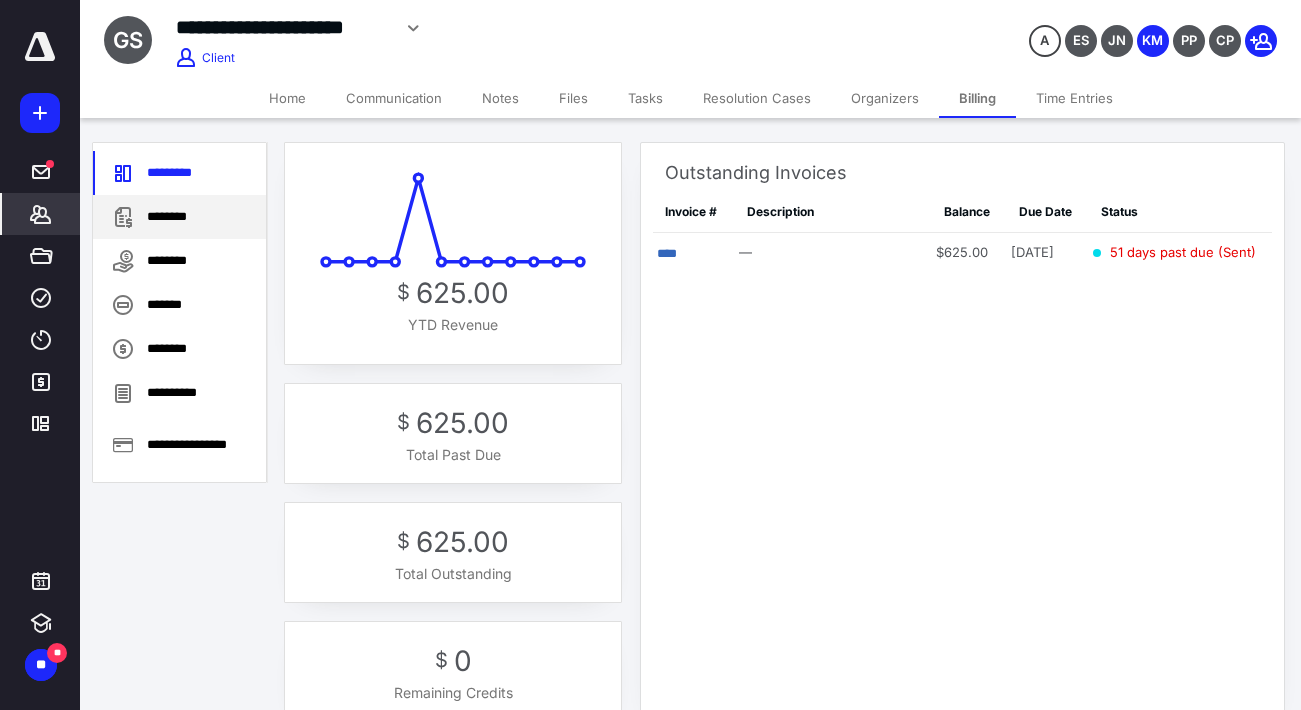 click on "********" at bounding box center (179, 217) 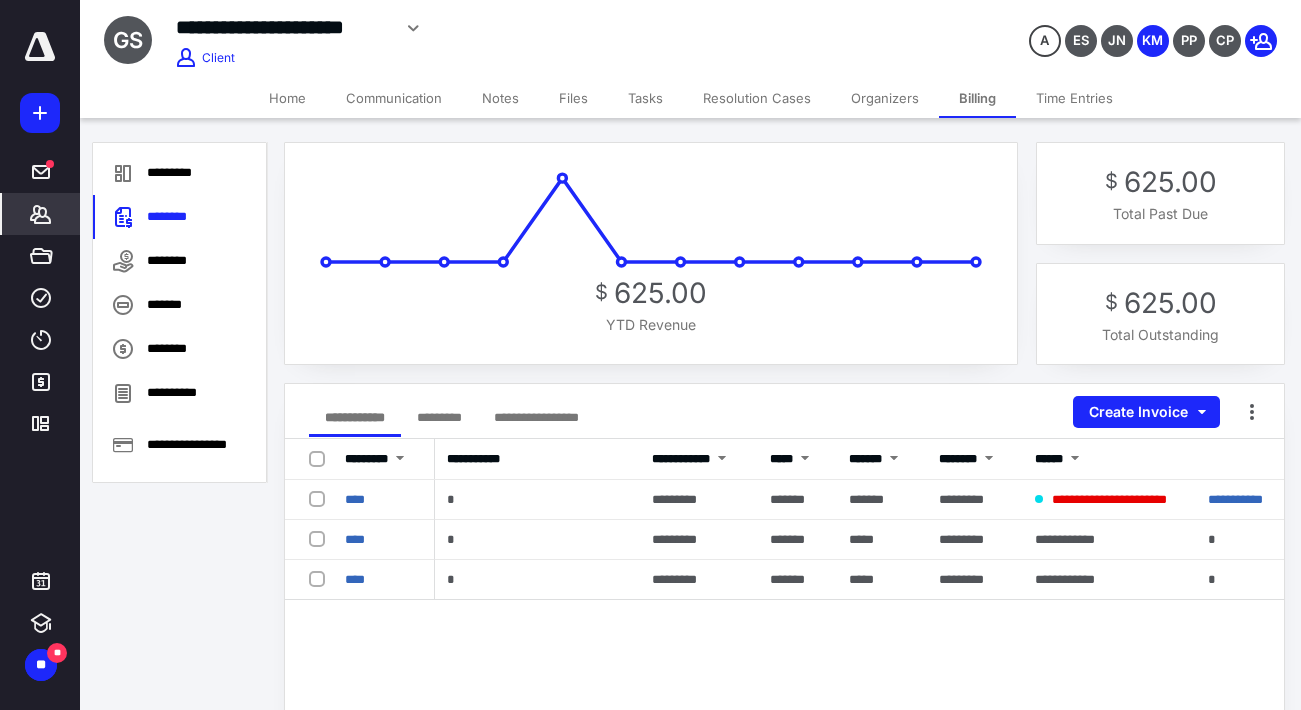 click on "Home" at bounding box center [287, 98] 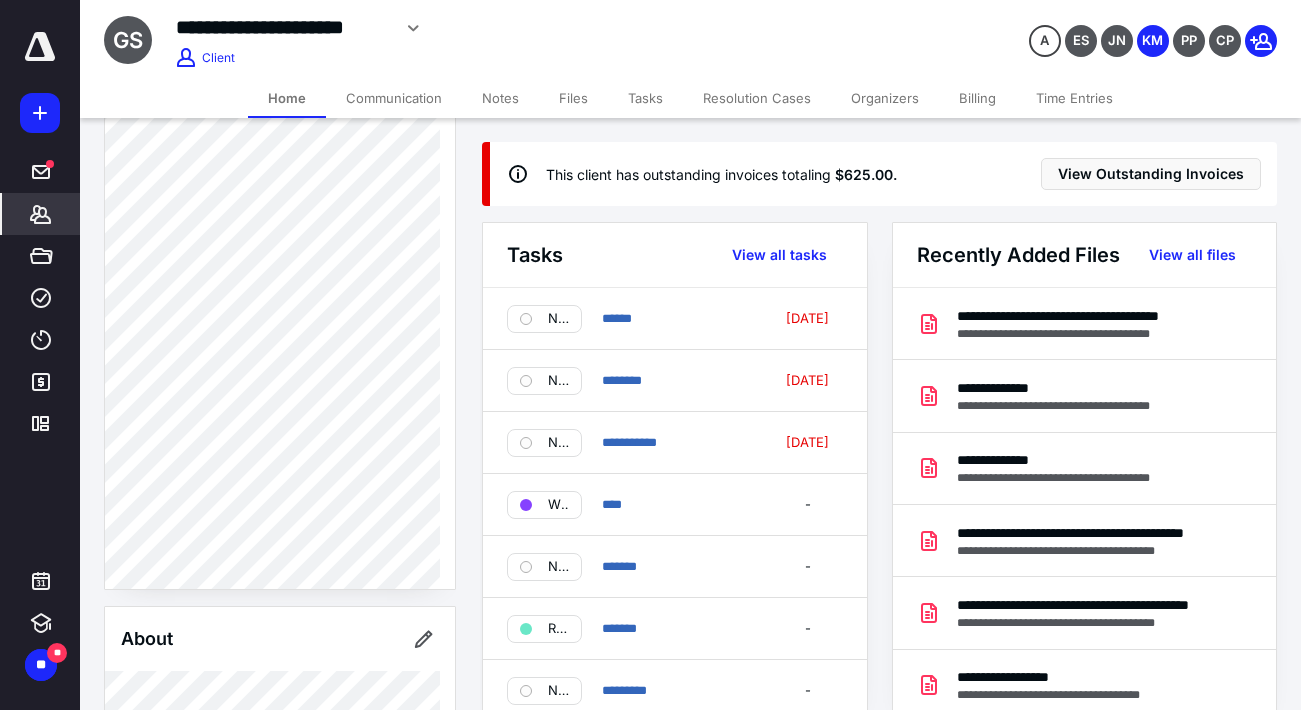 scroll, scrollTop: 700, scrollLeft: 0, axis: vertical 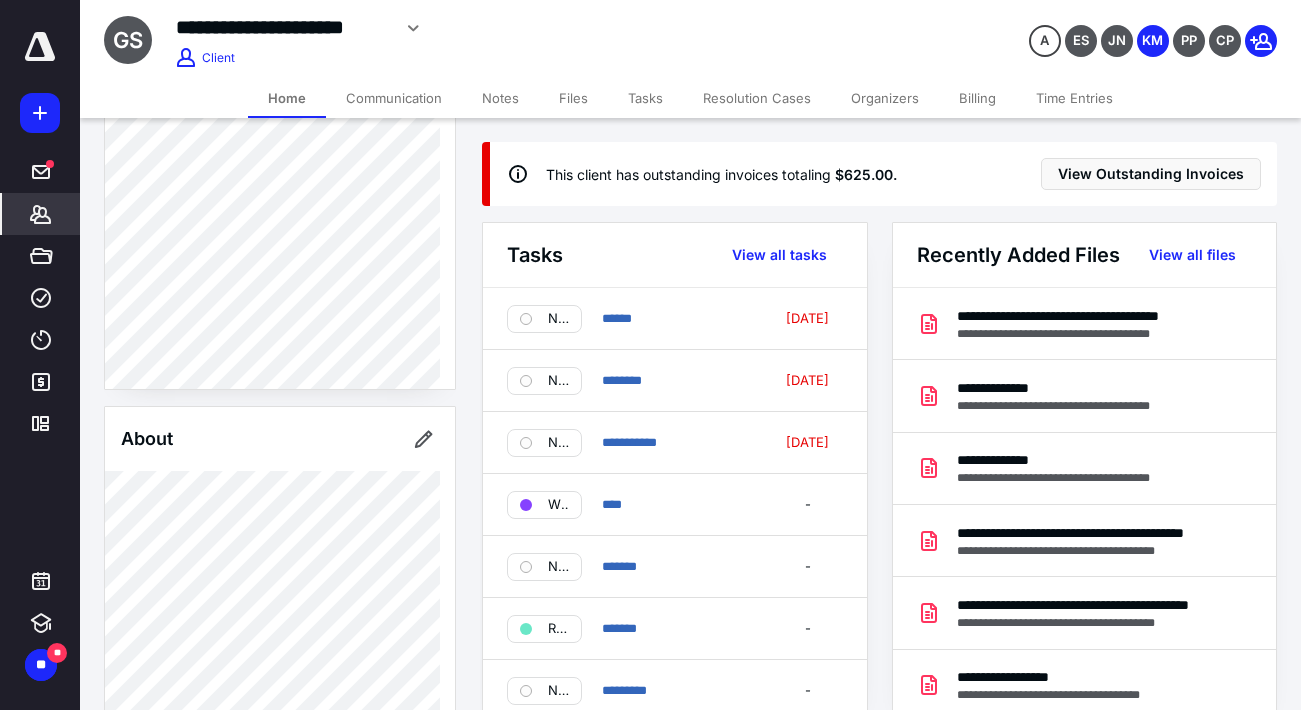 click on "Files" at bounding box center [573, 98] 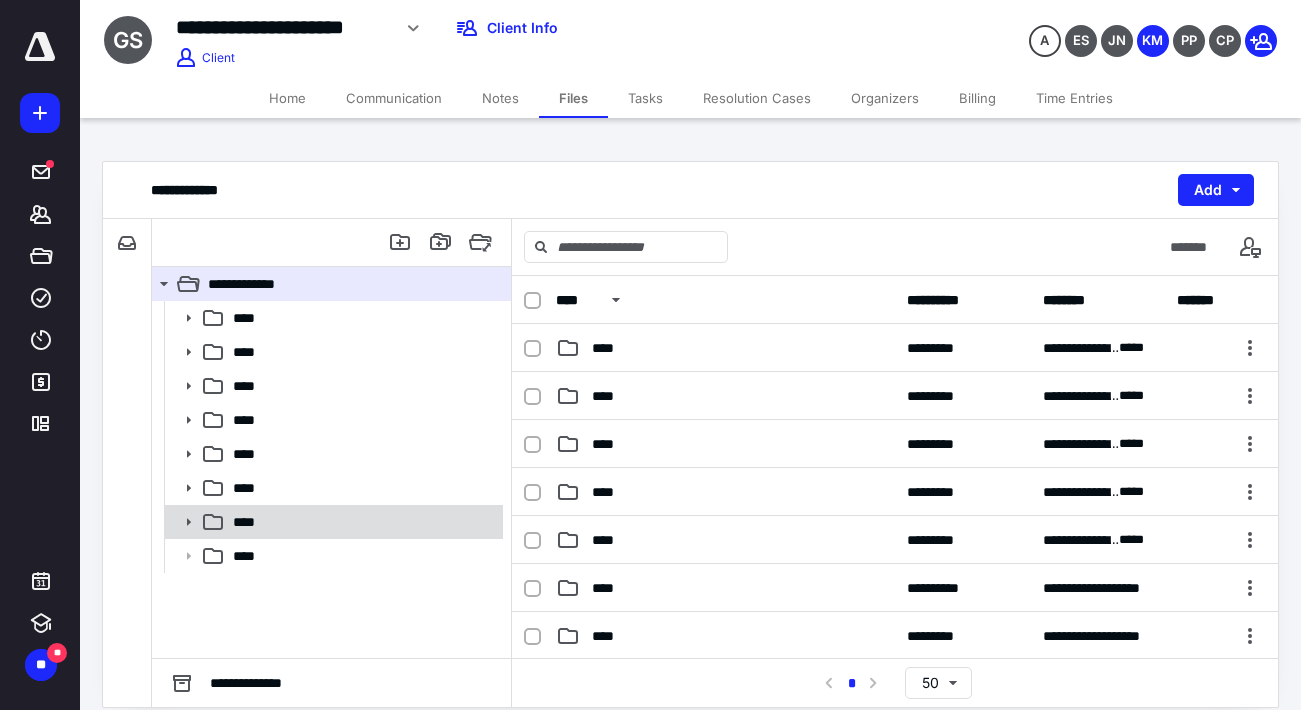 click 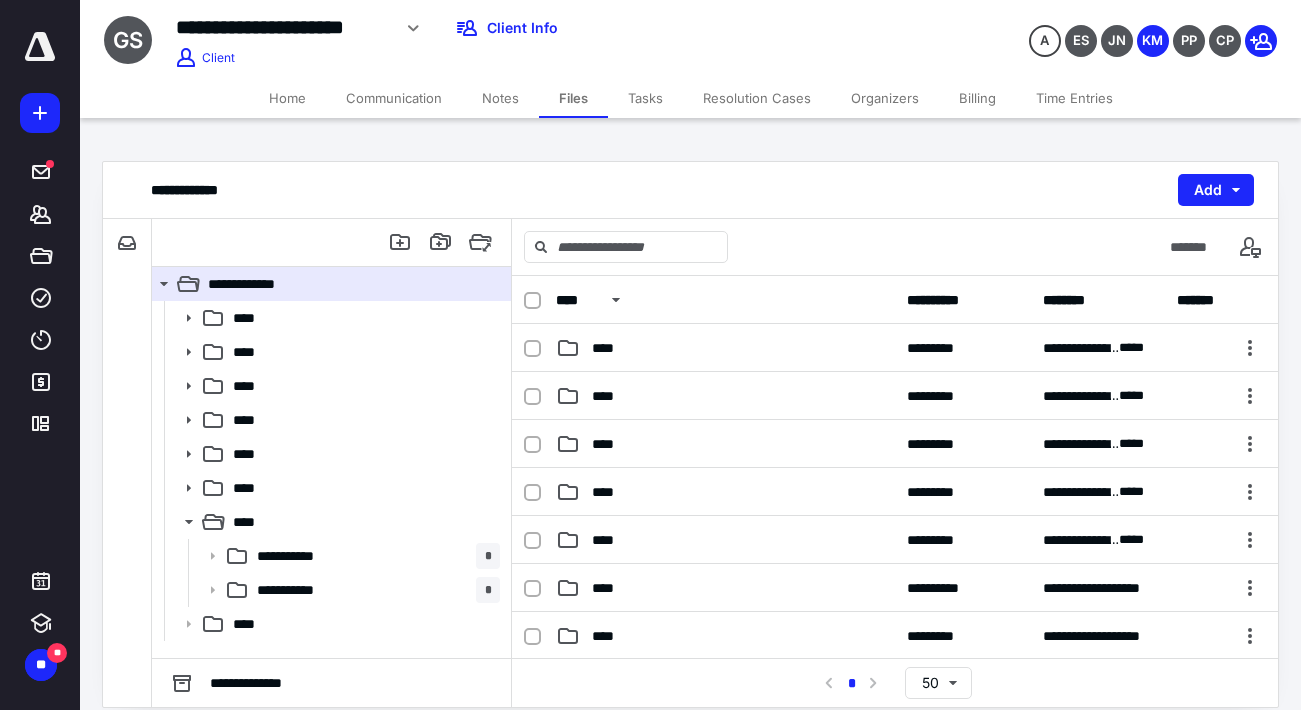 click on "**********" at bounding box center (296, 590) 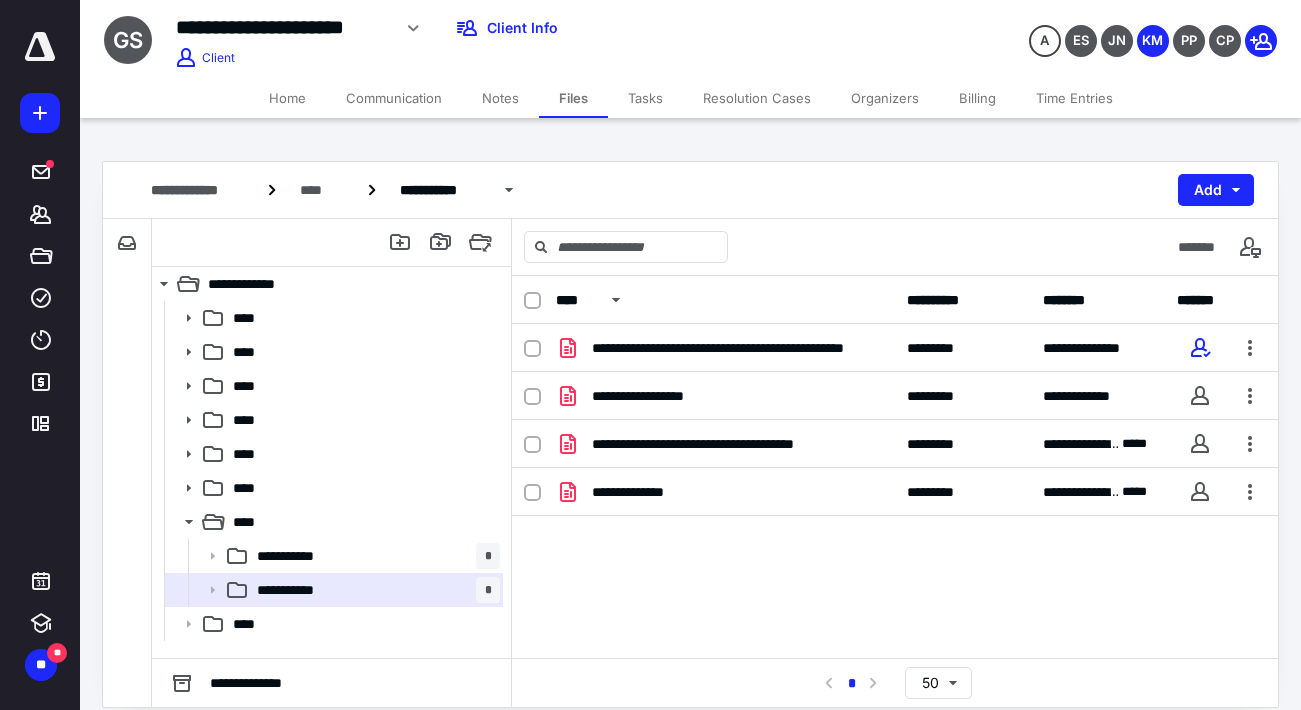 click on "Home" at bounding box center [287, 98] 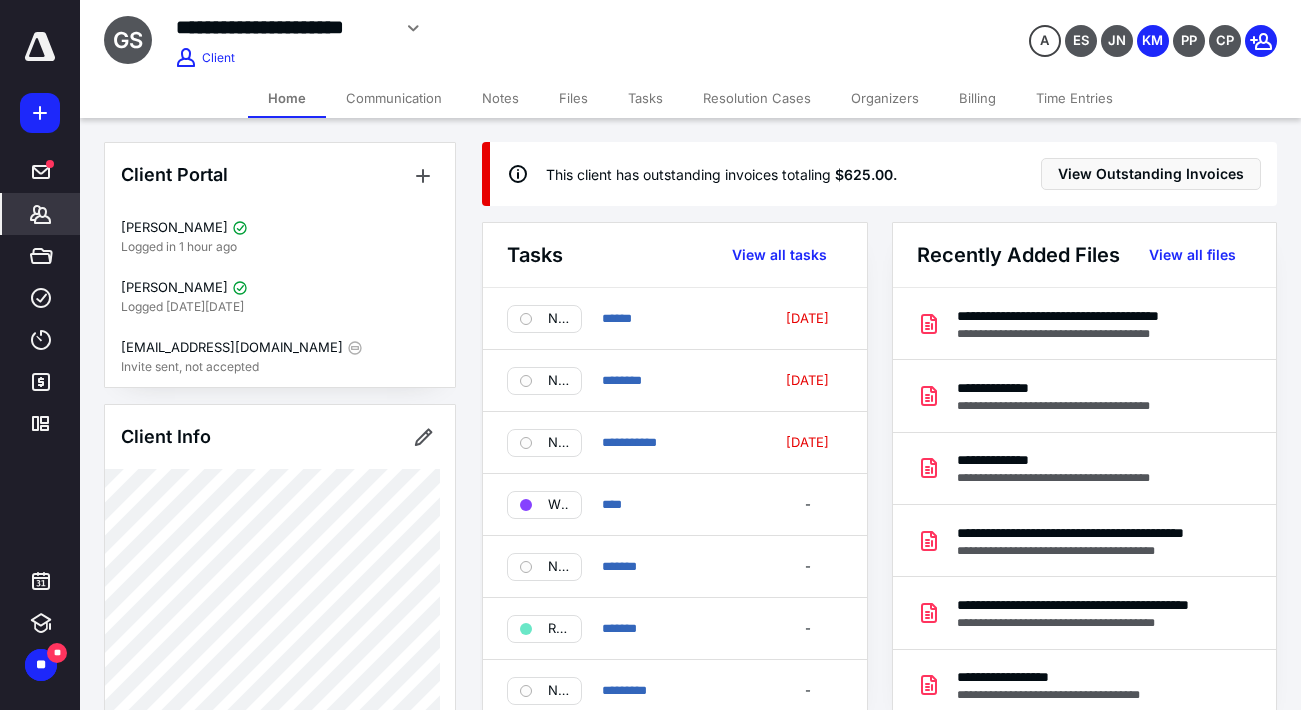 click on "*******" at bounding box center [41, 214] 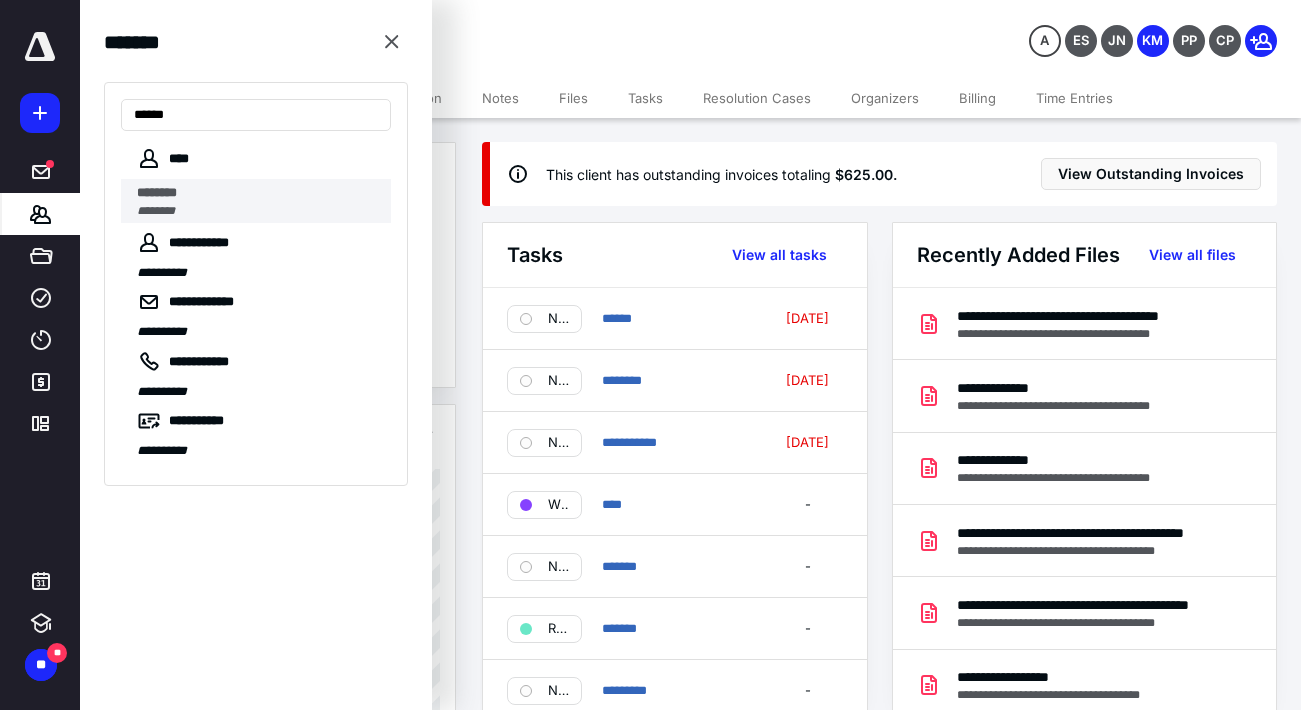 type on "******" 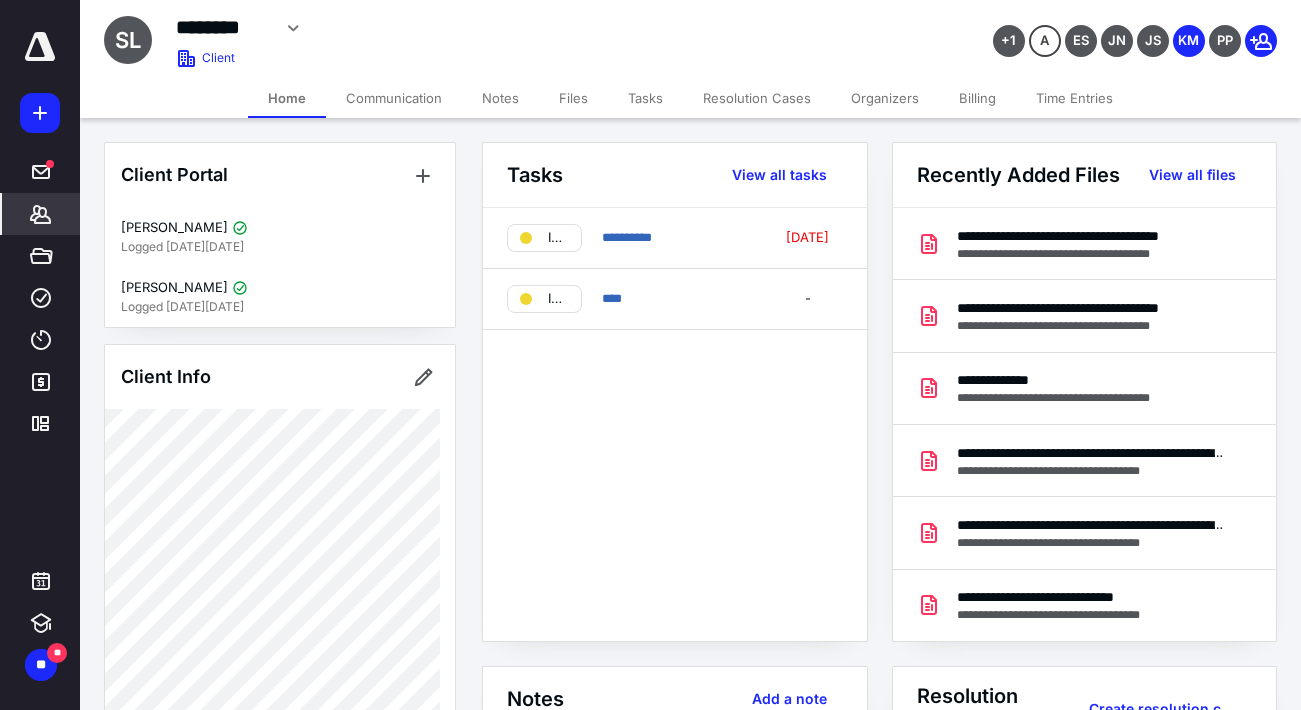 click on "Files" at bounding box center [573, 98] 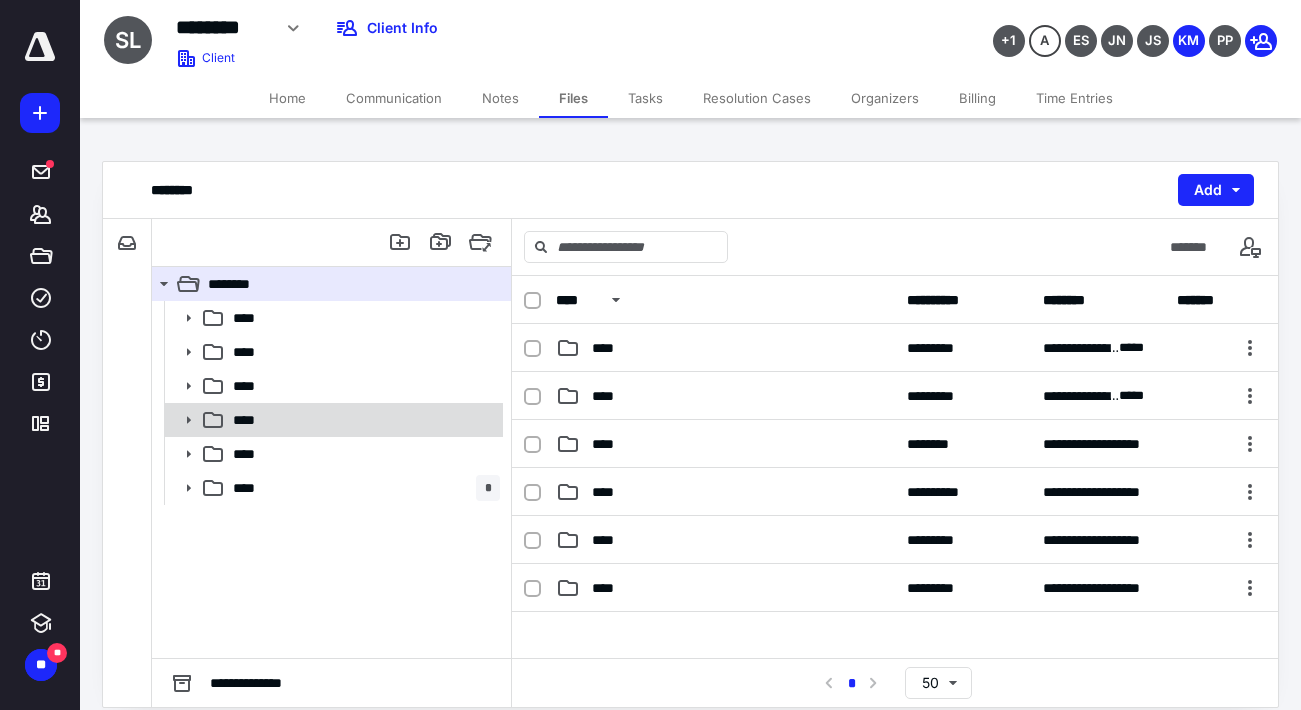 click 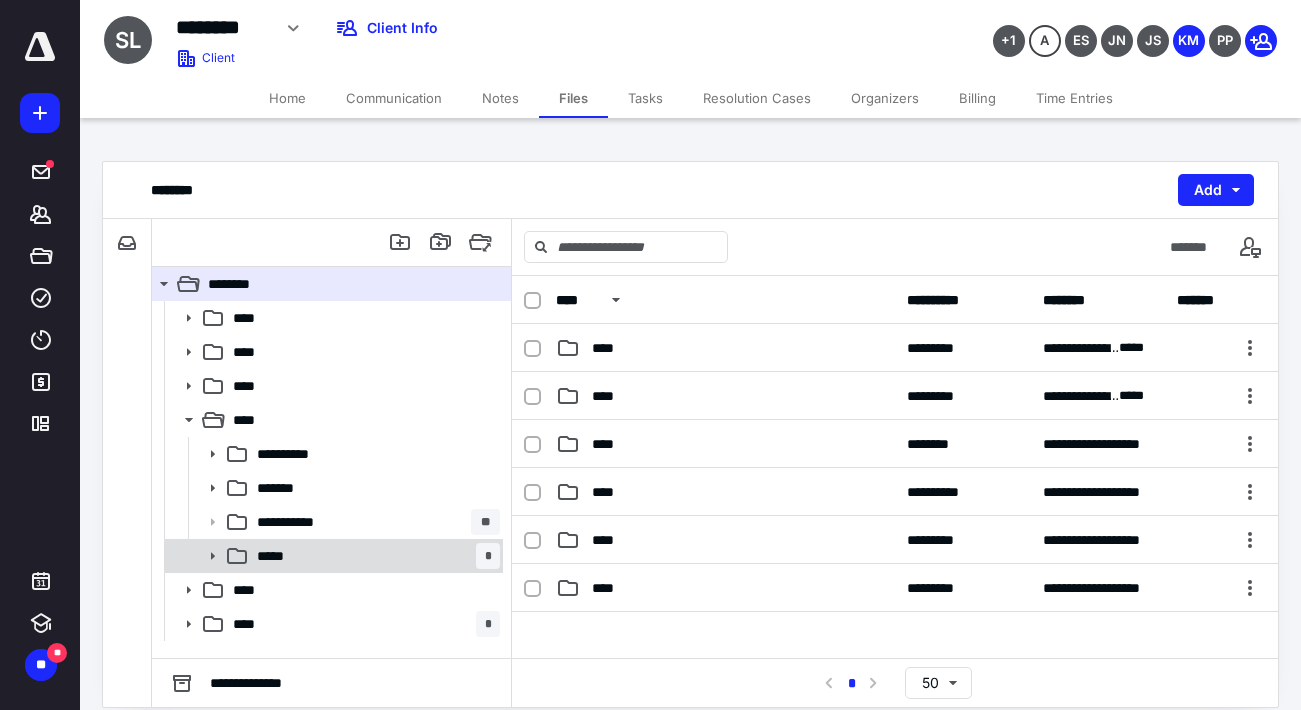 click on "***** *" at bounding box center [374, 556] 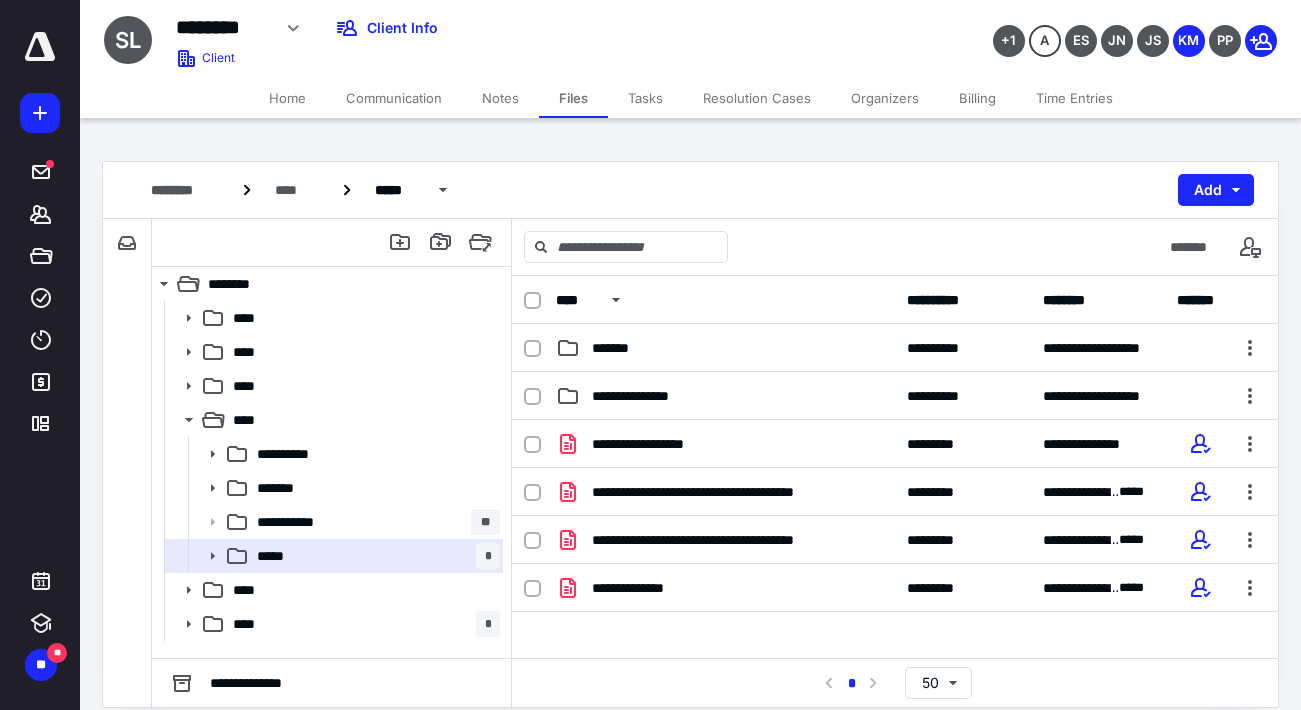 click on "Home" at bounding box center [287, 98] 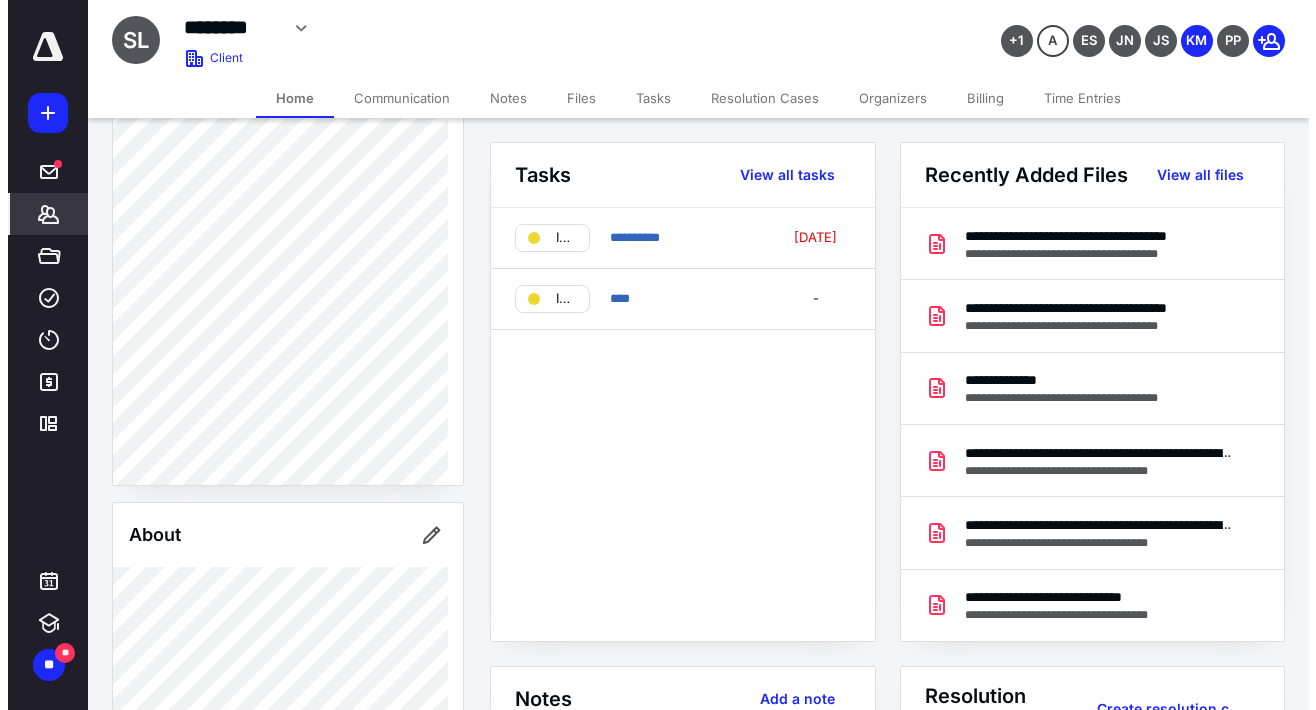scroll, scrollTop: 0, scrollLeft: 0, axis: both 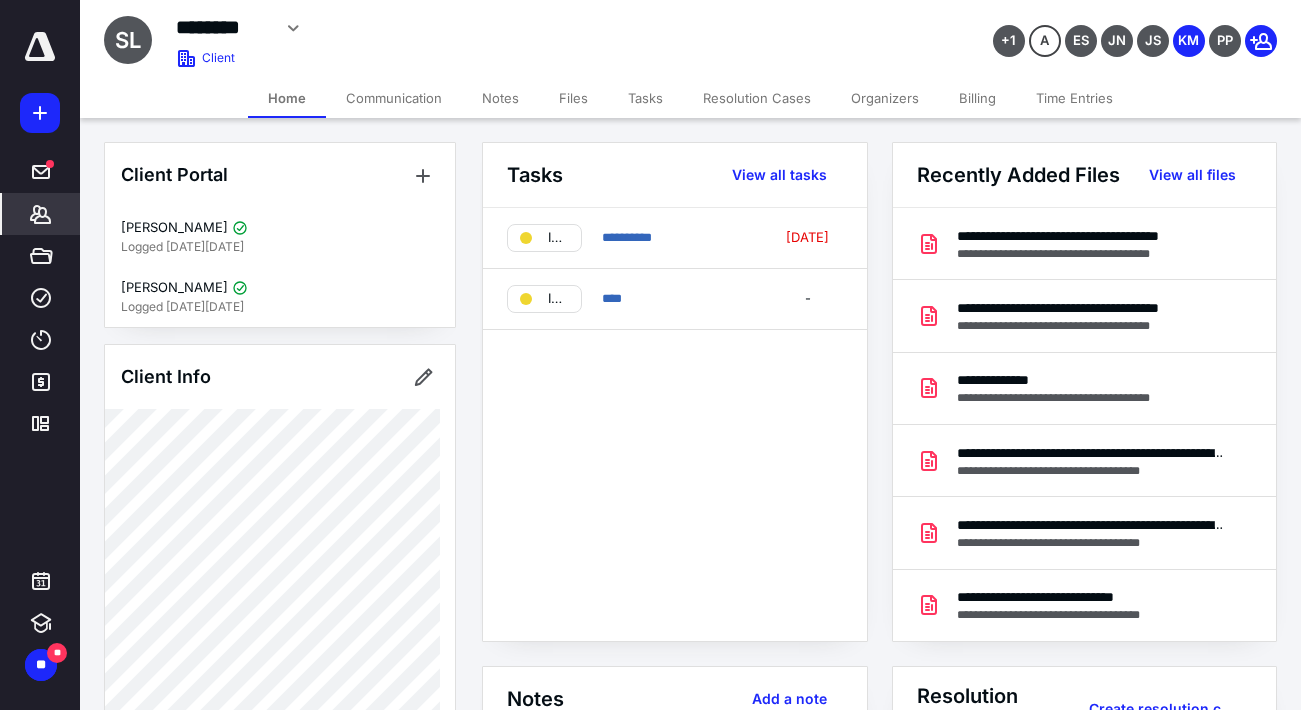 click on "*******" at bounding box center [41, 214] 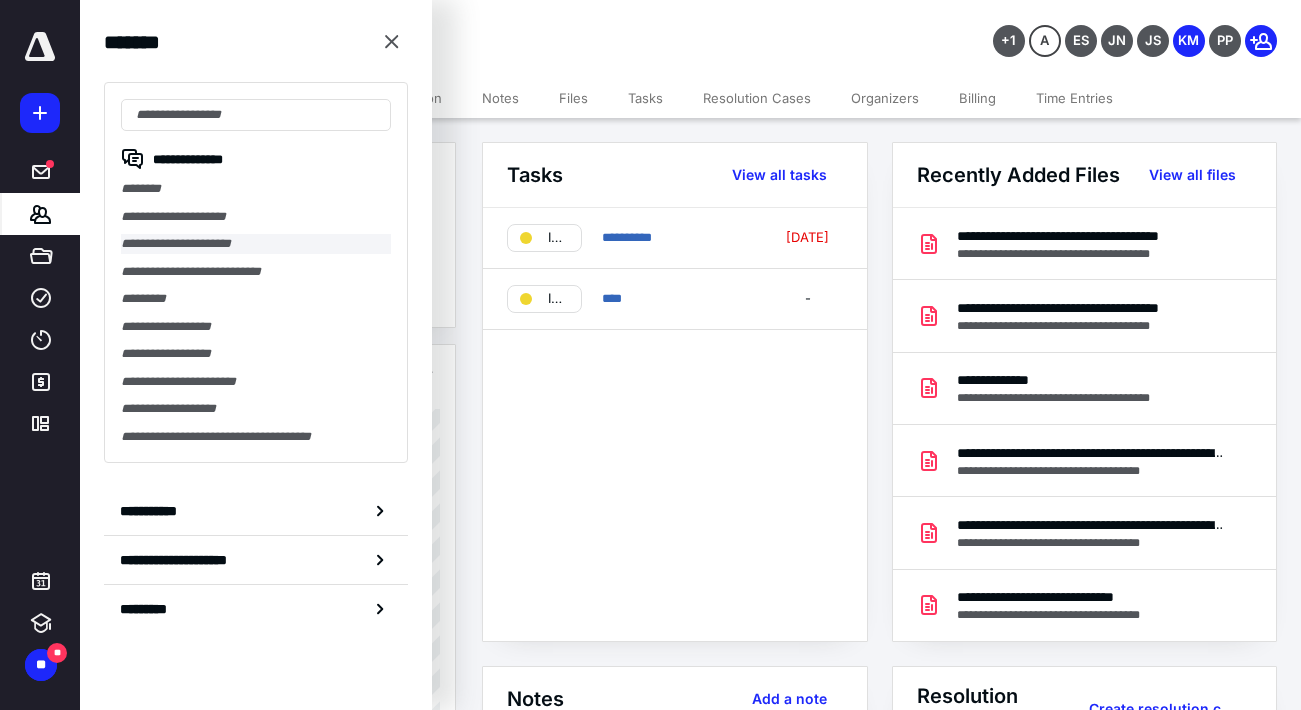 click on "**********" at bounding box center (256, 244) 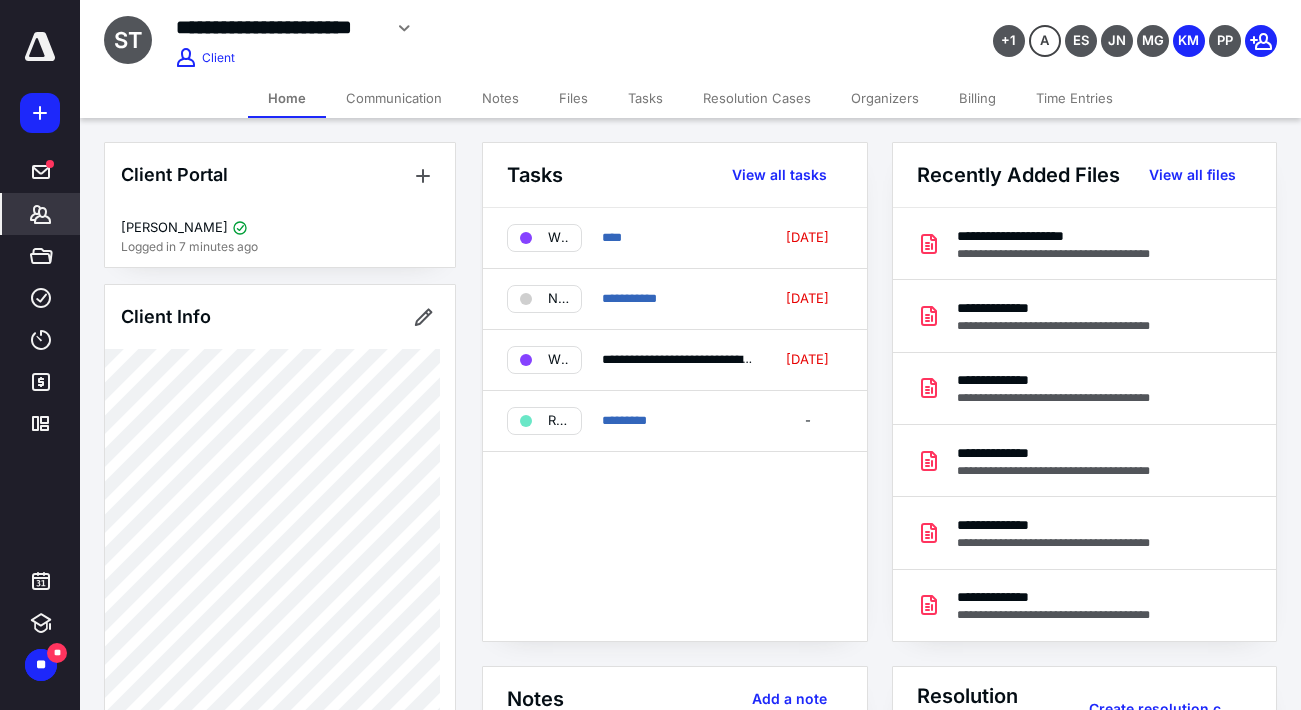 click on "*******" at bounding box center [41, 214] 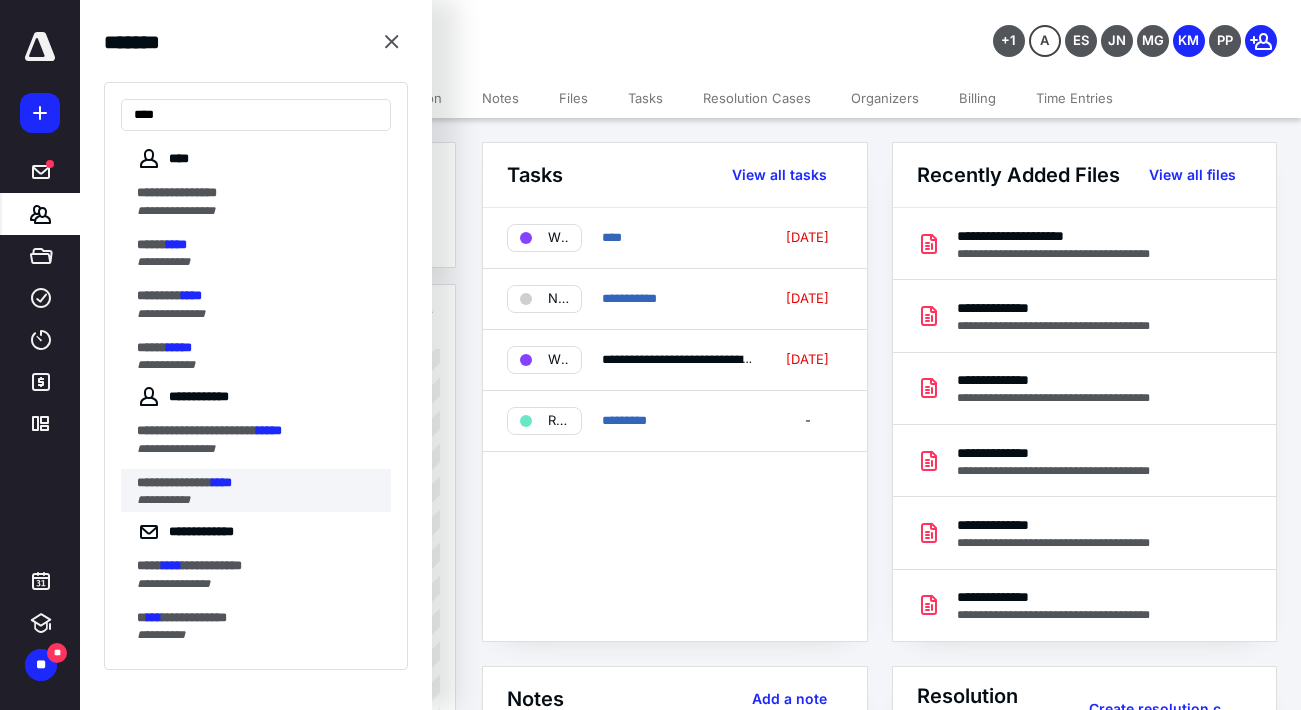type on "****" 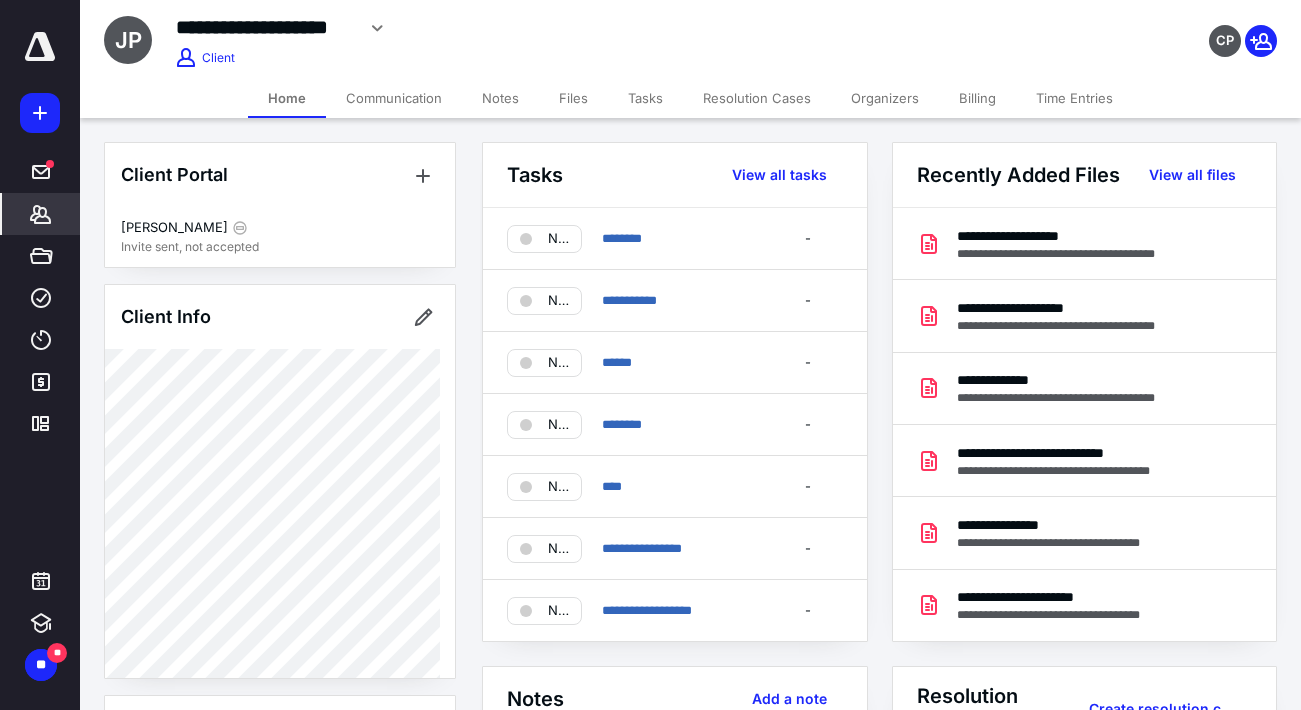 click on "Files" at bounding box center (573, 98) 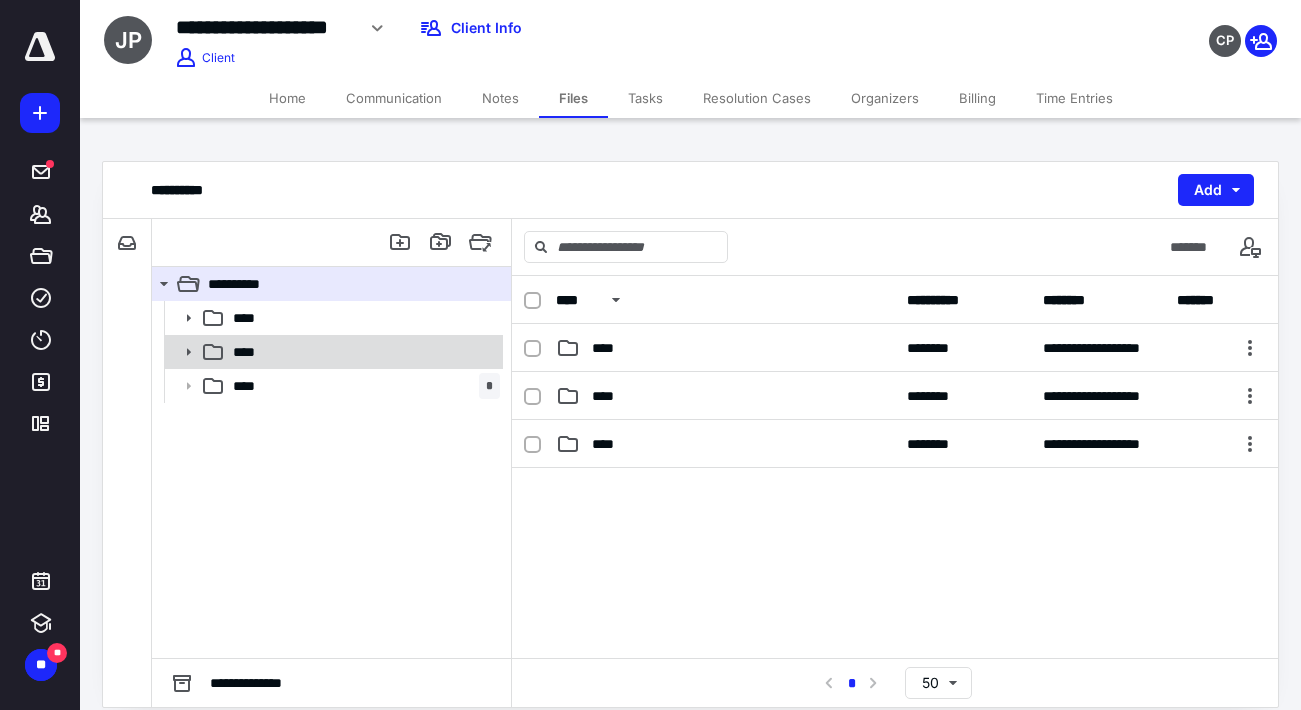 click 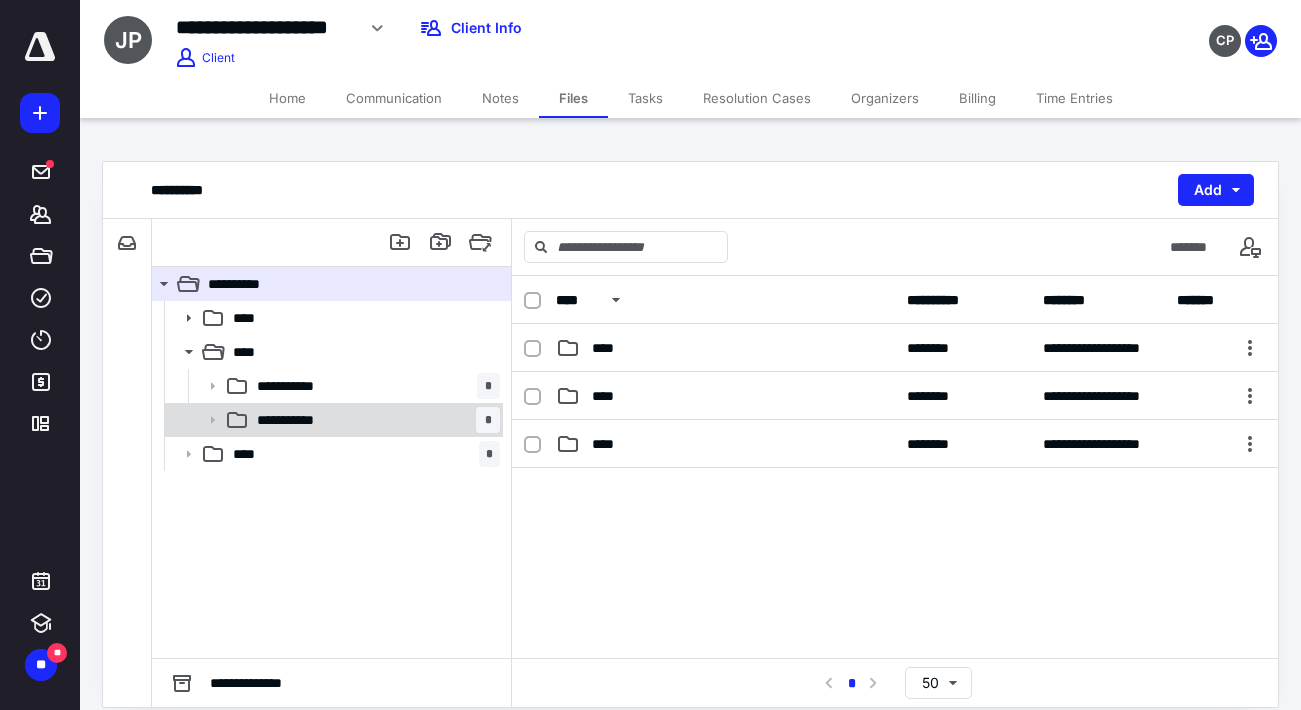 click on "**********" at bounding box center (332, 420) 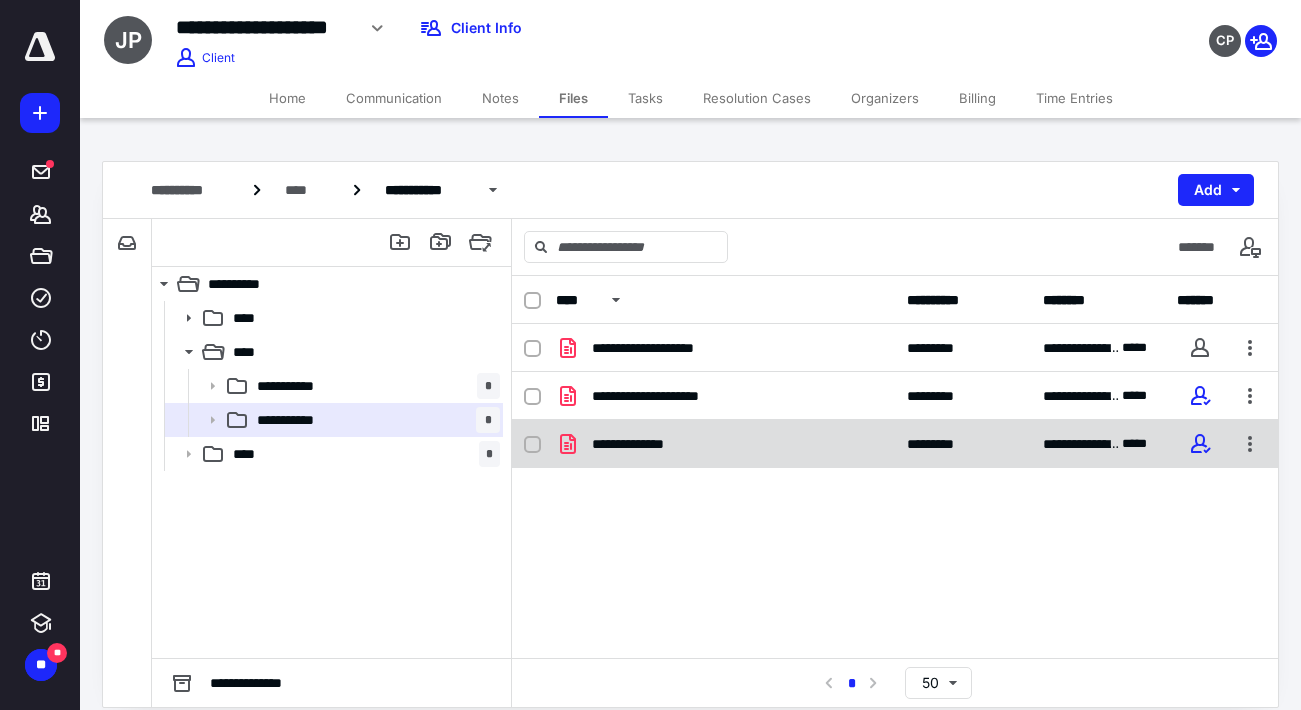 click on "**********" at bounding box center (725, 444) 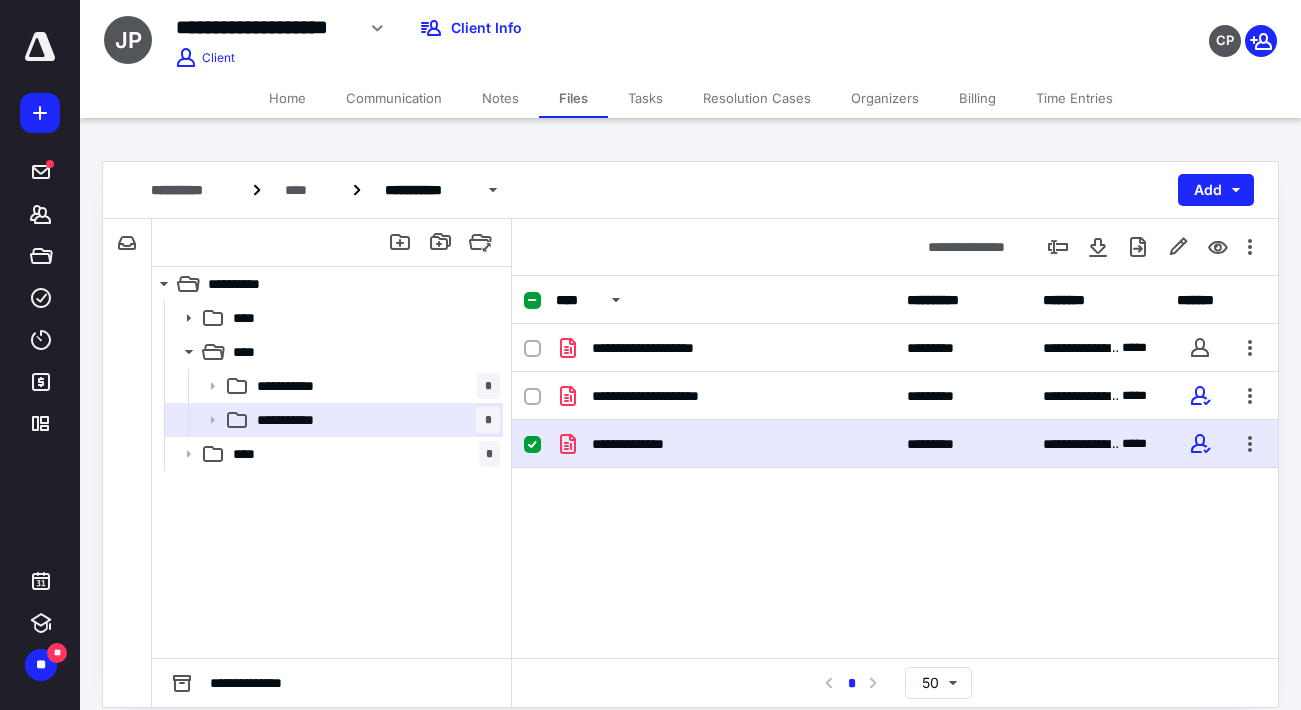click on "**********" at bounding box center (725, 444) 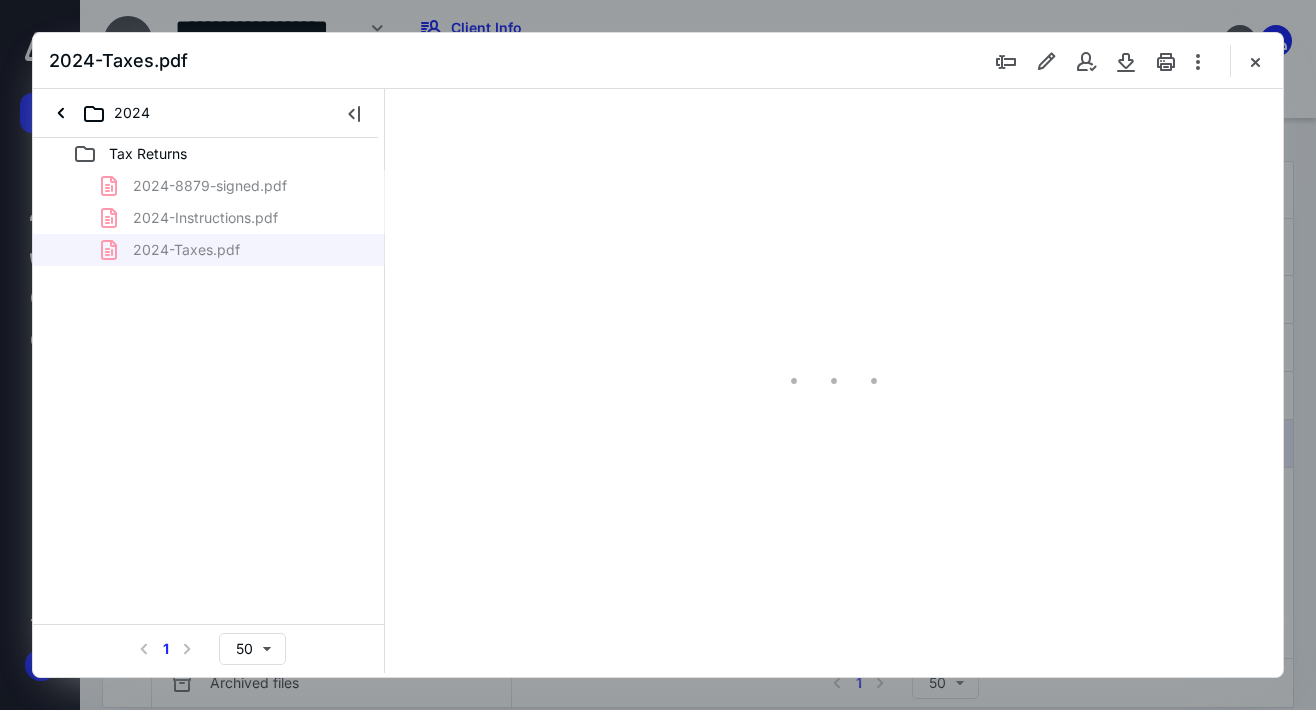 scroll, scrollTop: 0, scrollLeft: 0, axis: both 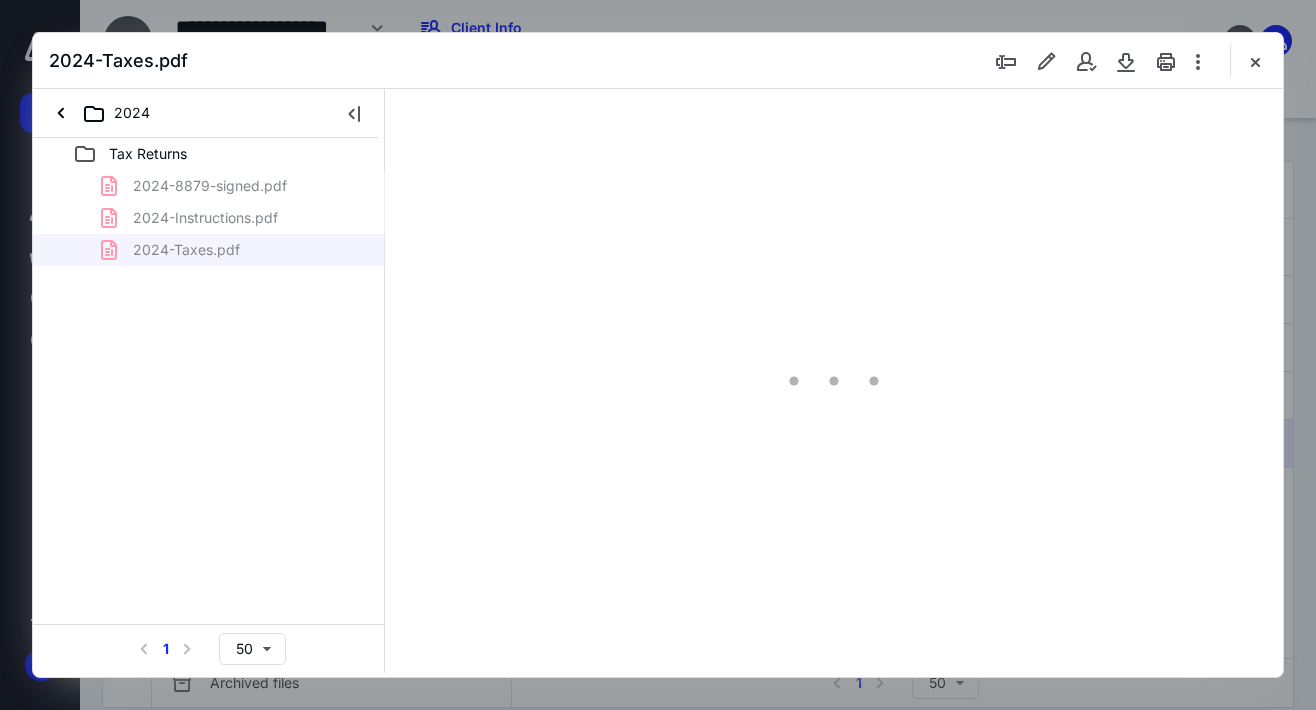 type on "143" 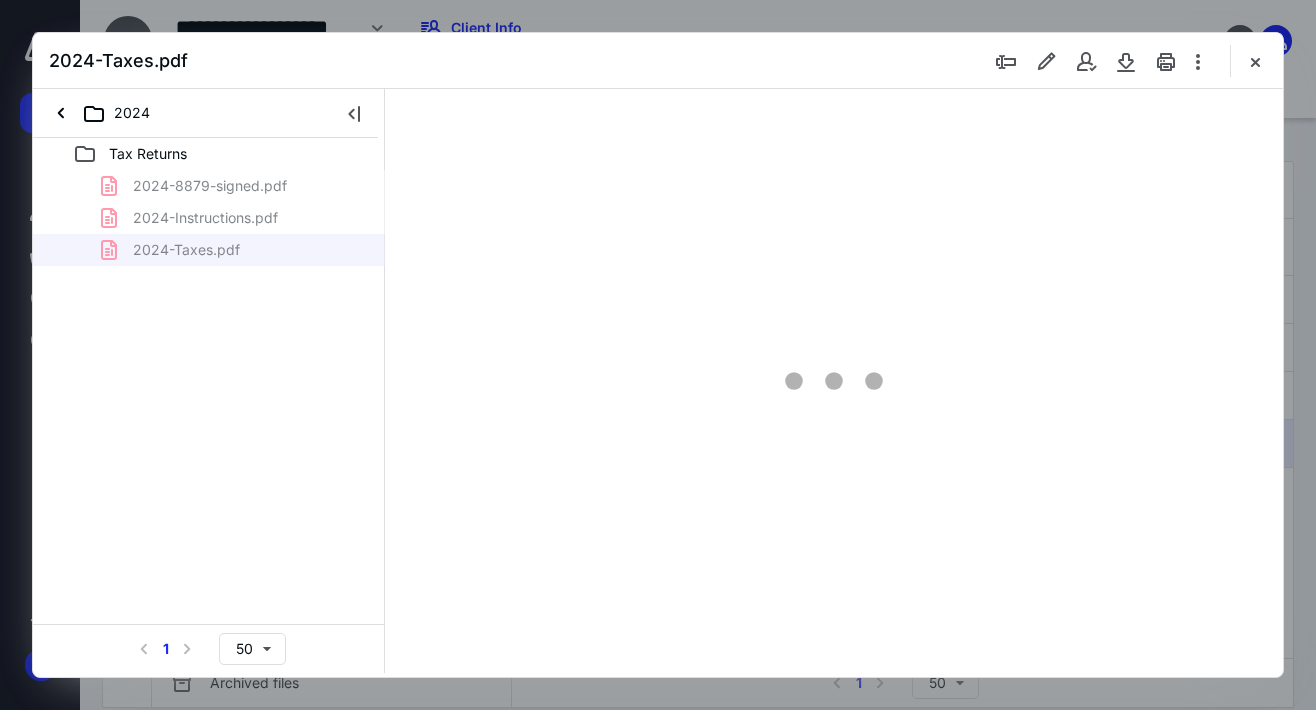 scroll, scrollTop: 110, scrollLeft: 127, axis: both 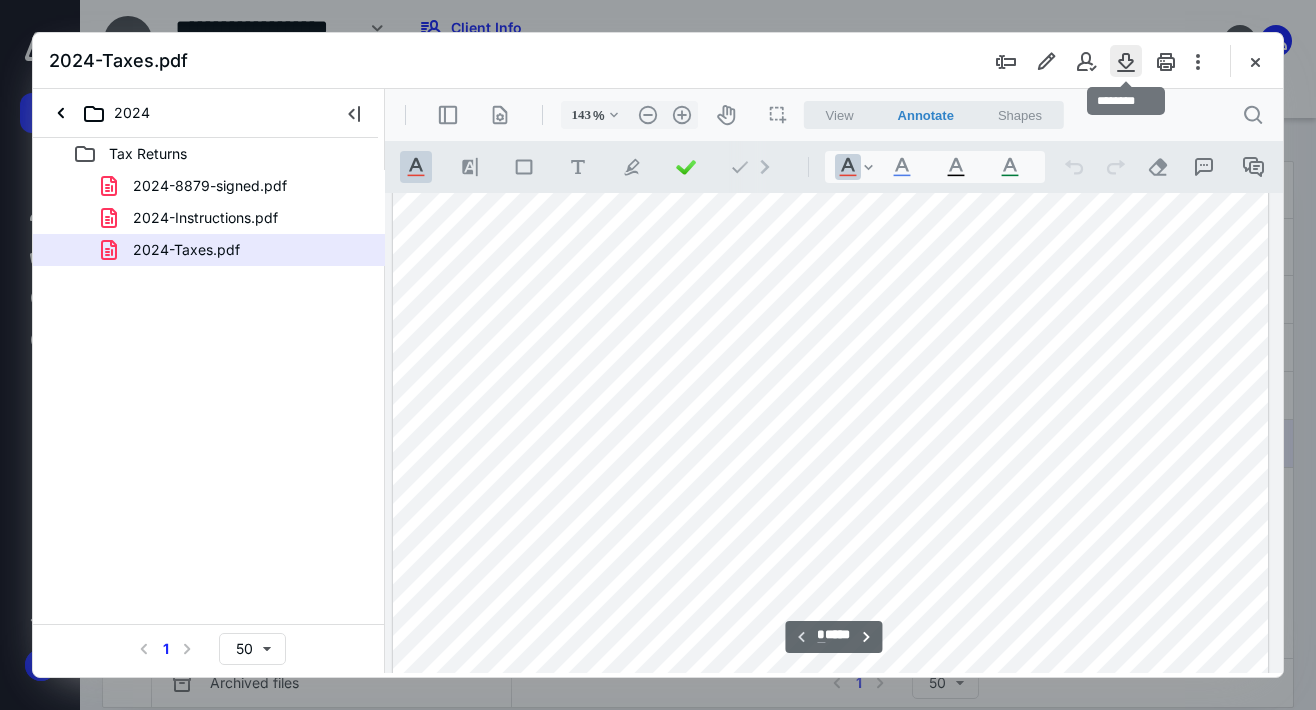 click at bounding box center [1126, 61] 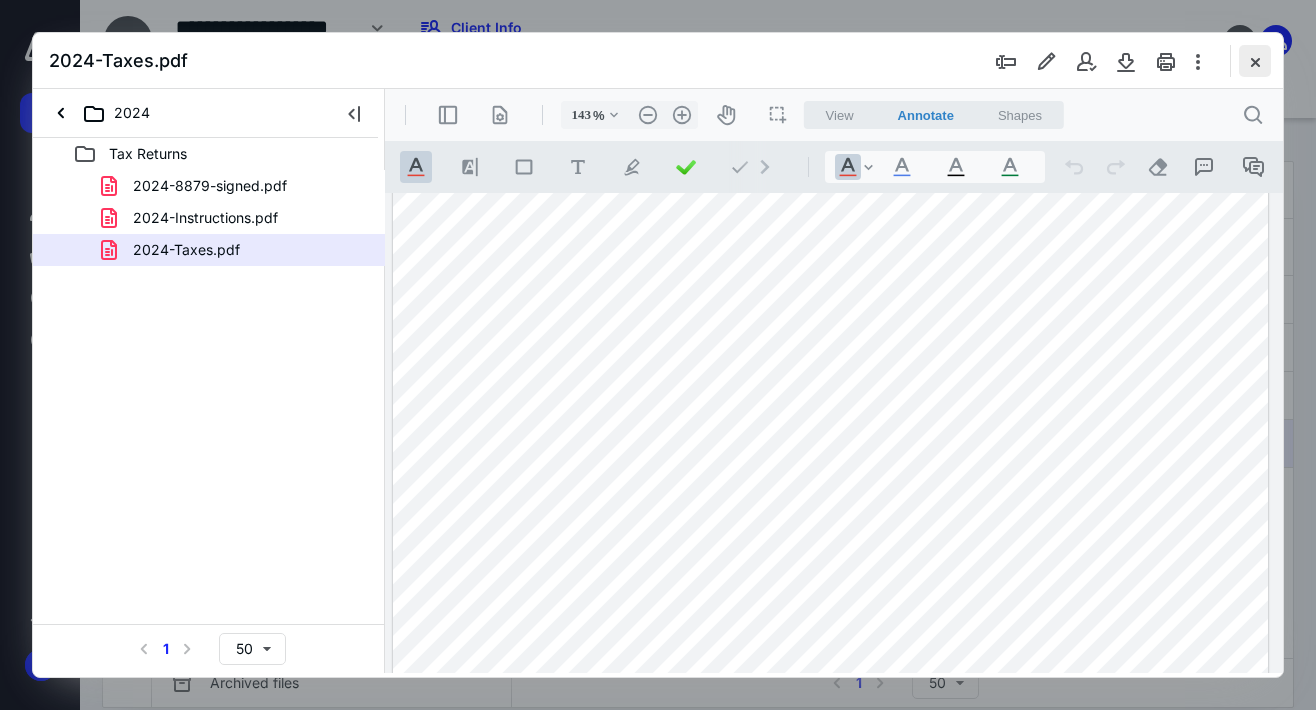 click at bounding box center (1255, 61) 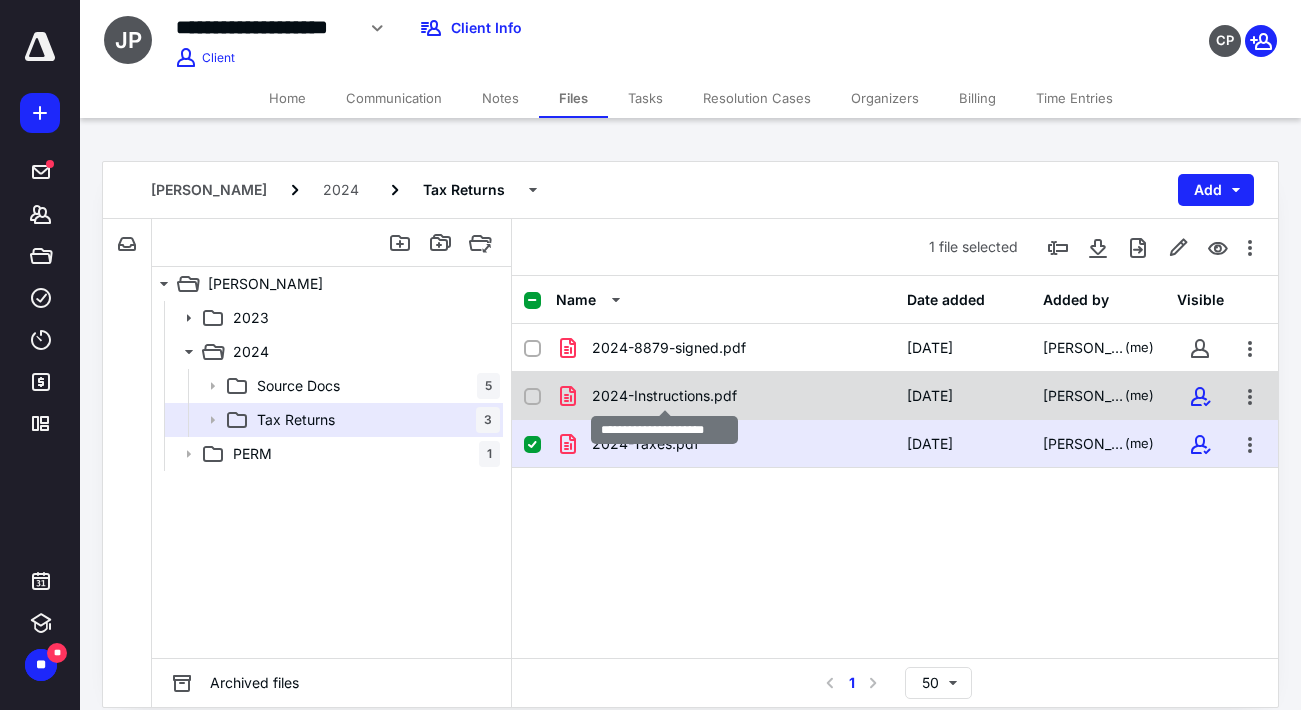 click on "2024-Instructions.pdf" at bounding box center [664, 396] 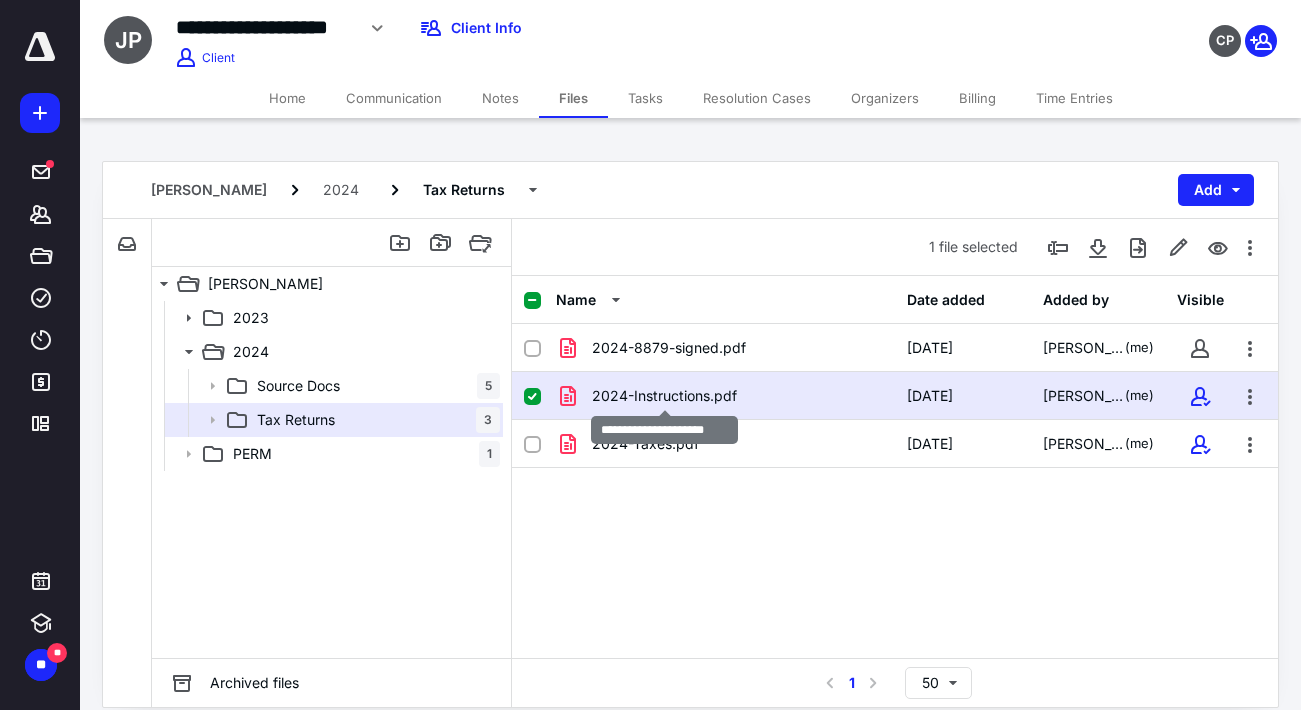 click on "2024-Instructions.pdf" at bounding box center (664, 396) 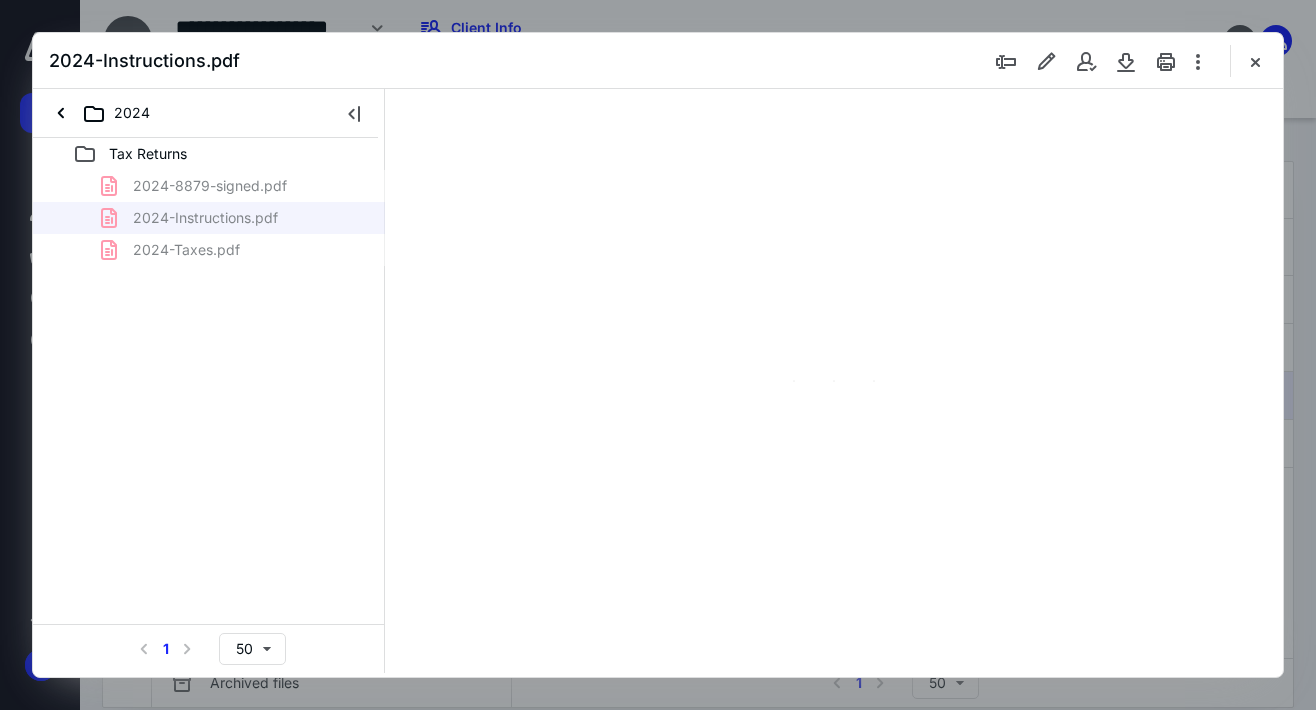 scroll, scrollTop: 0, scrollLeft: 0, axis: both 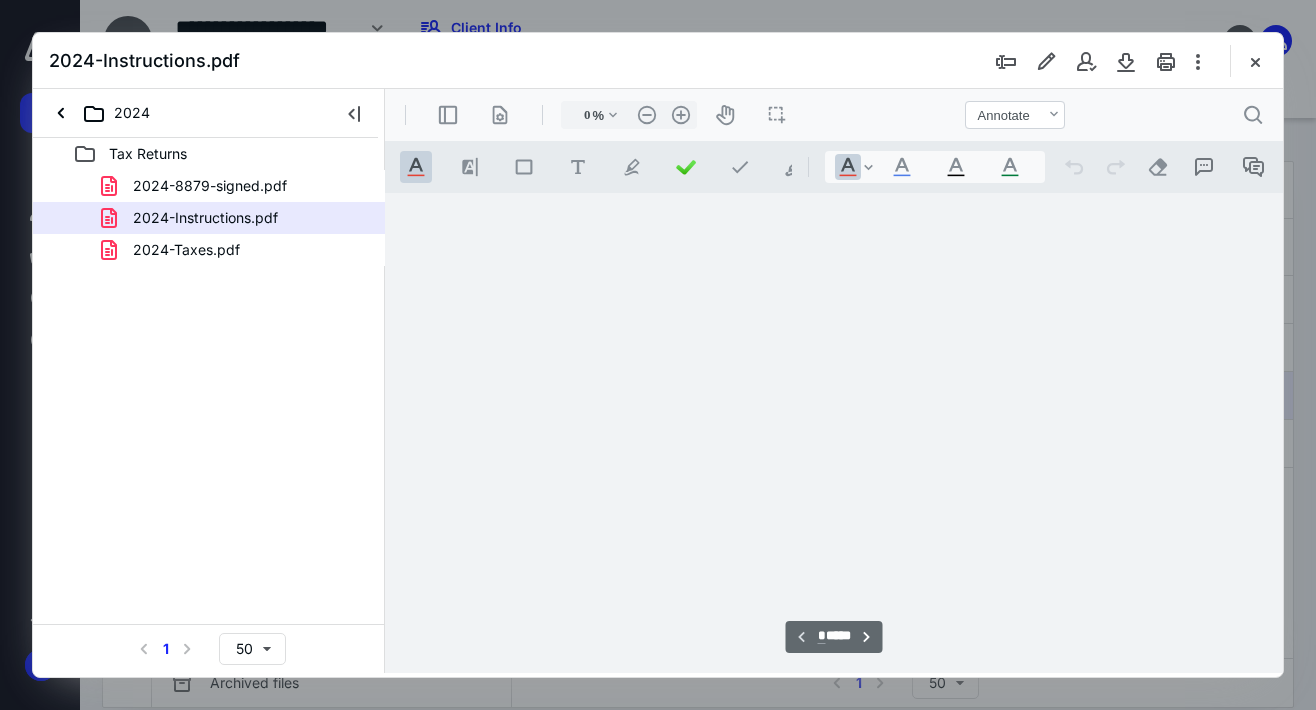 type on "143" 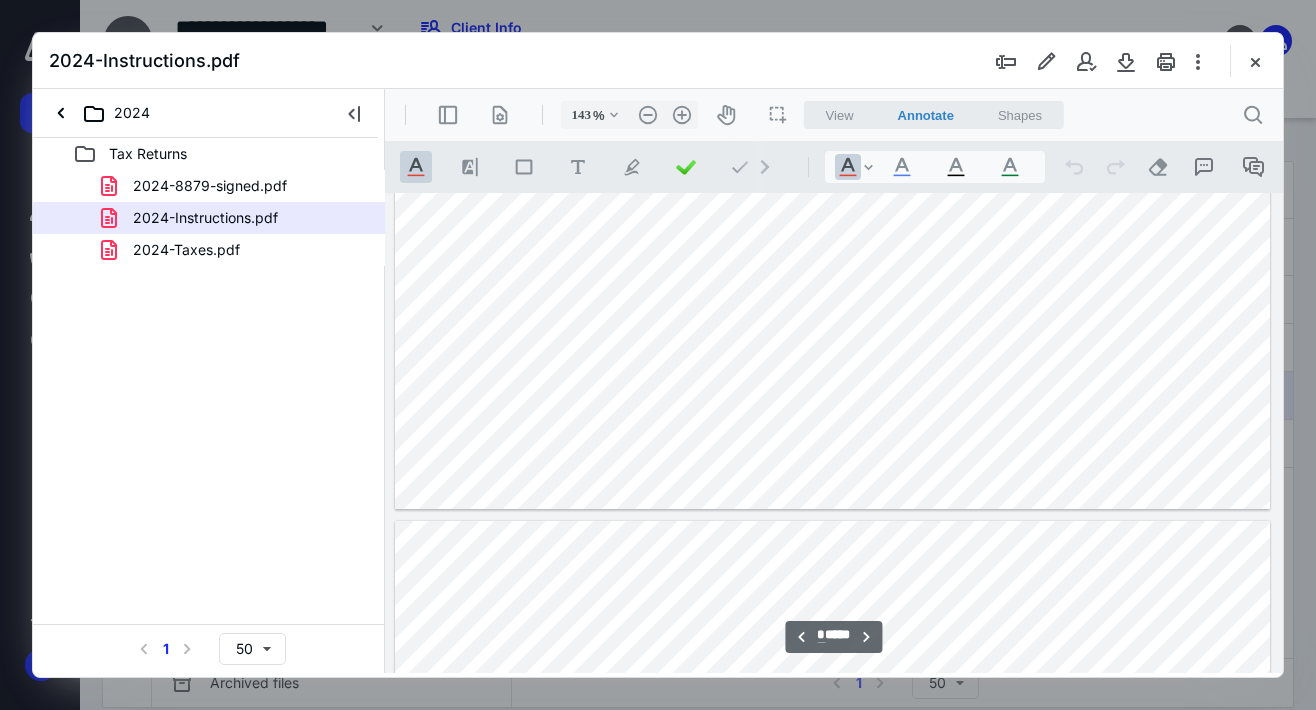 type on "*" 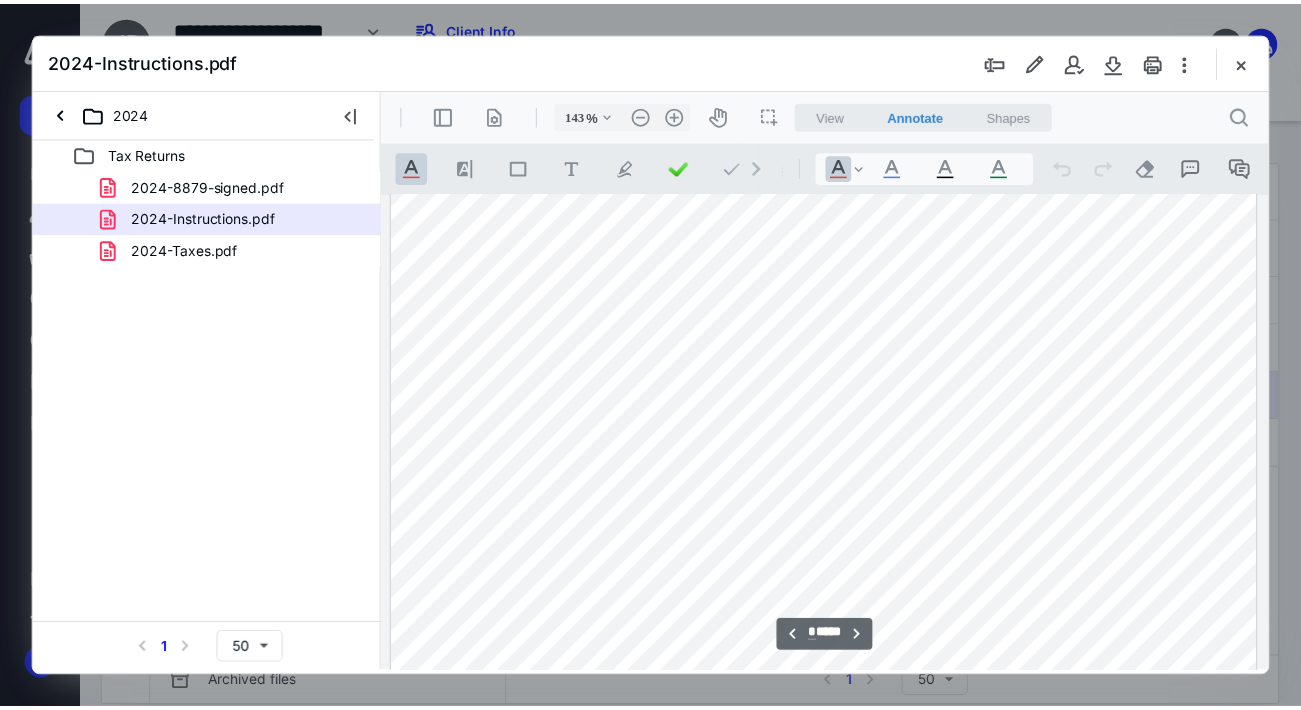 scroll, scrollTop: 3510, scrollLeft: 0, axis: vertical 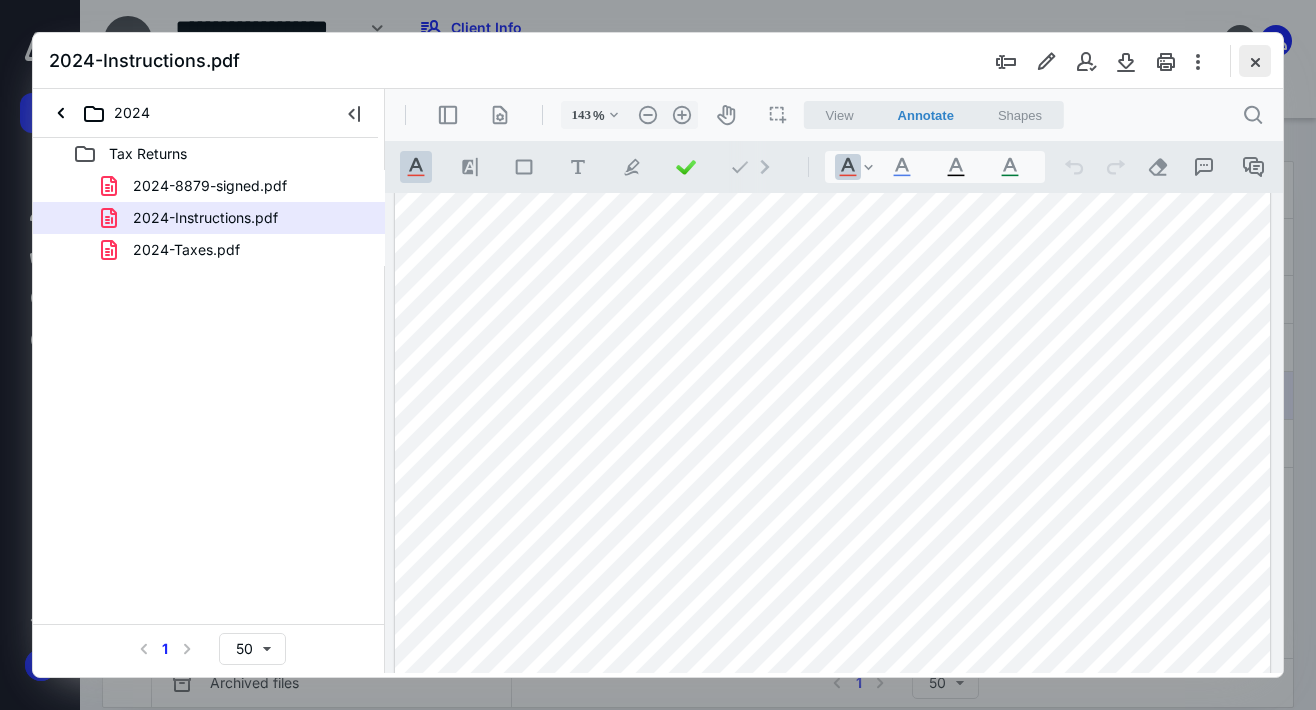 click at bounding box center [1255, 61] 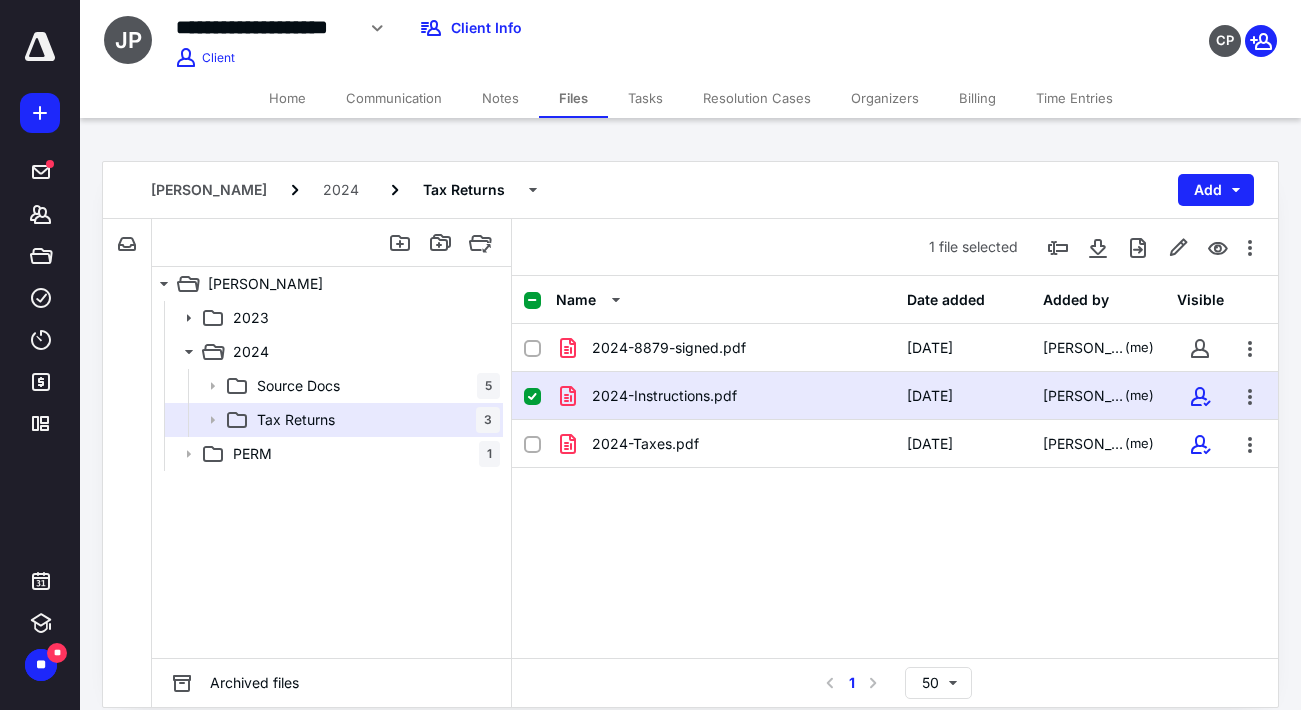 click on "Home" at bounding box center (287, 98) 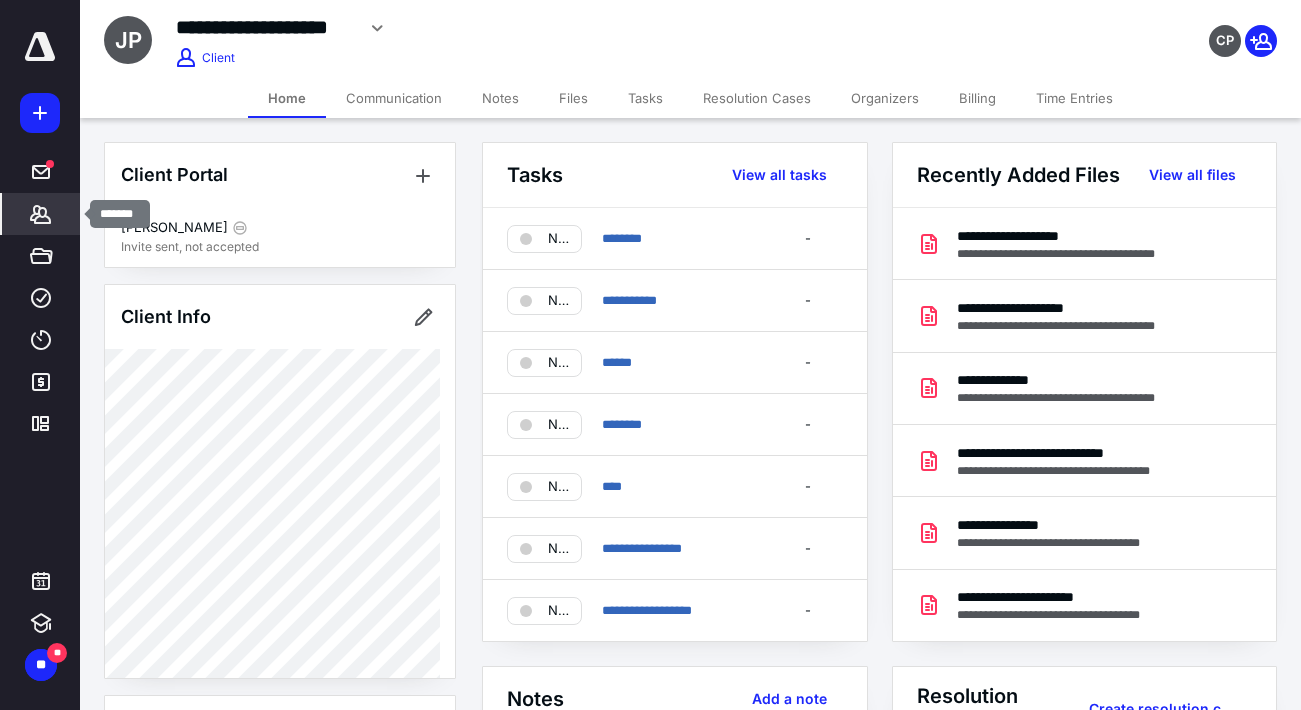 click on "*******" at bounding box center [41, 214] 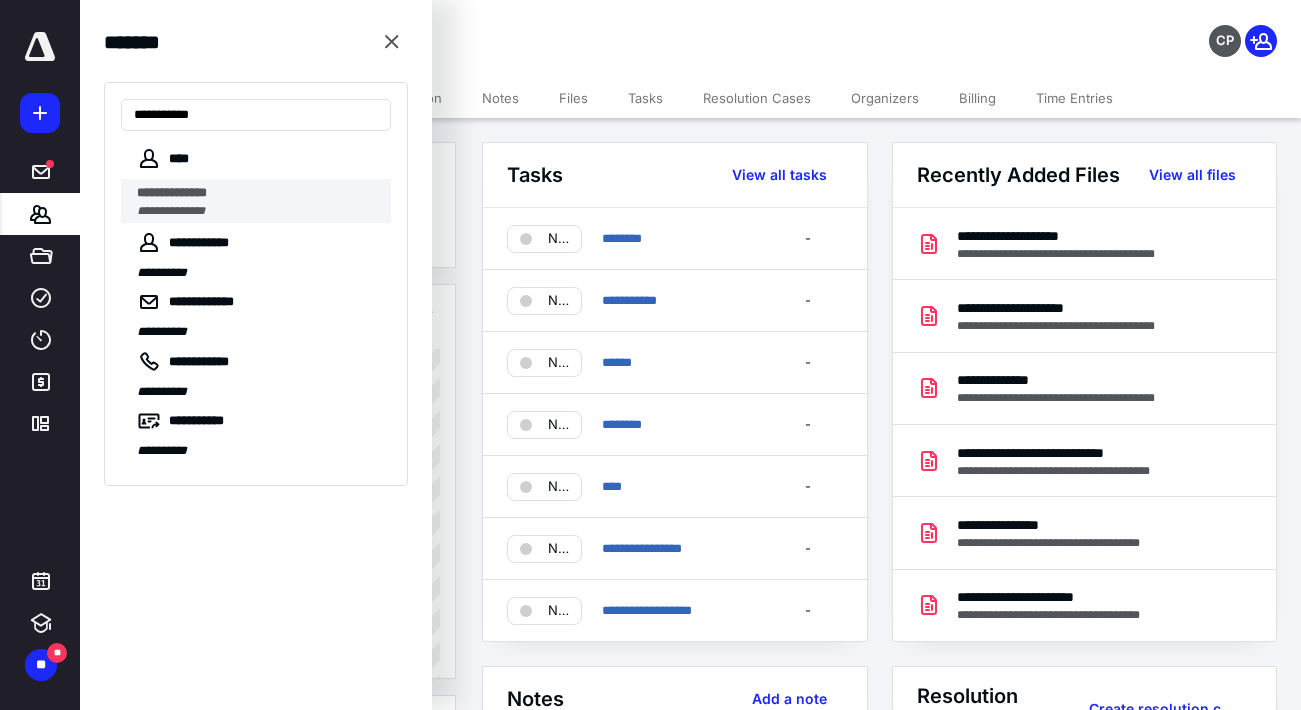 type on "**********" 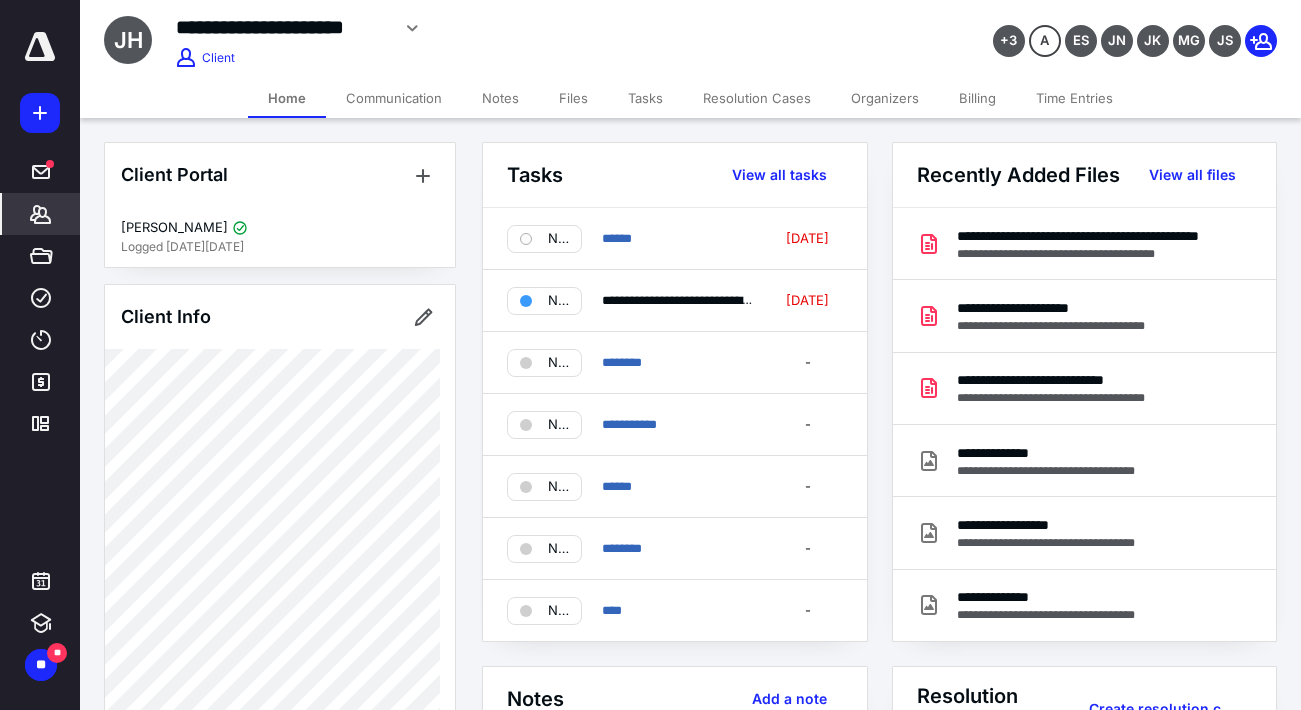 click on "Files" at bounding box center [573, 98] 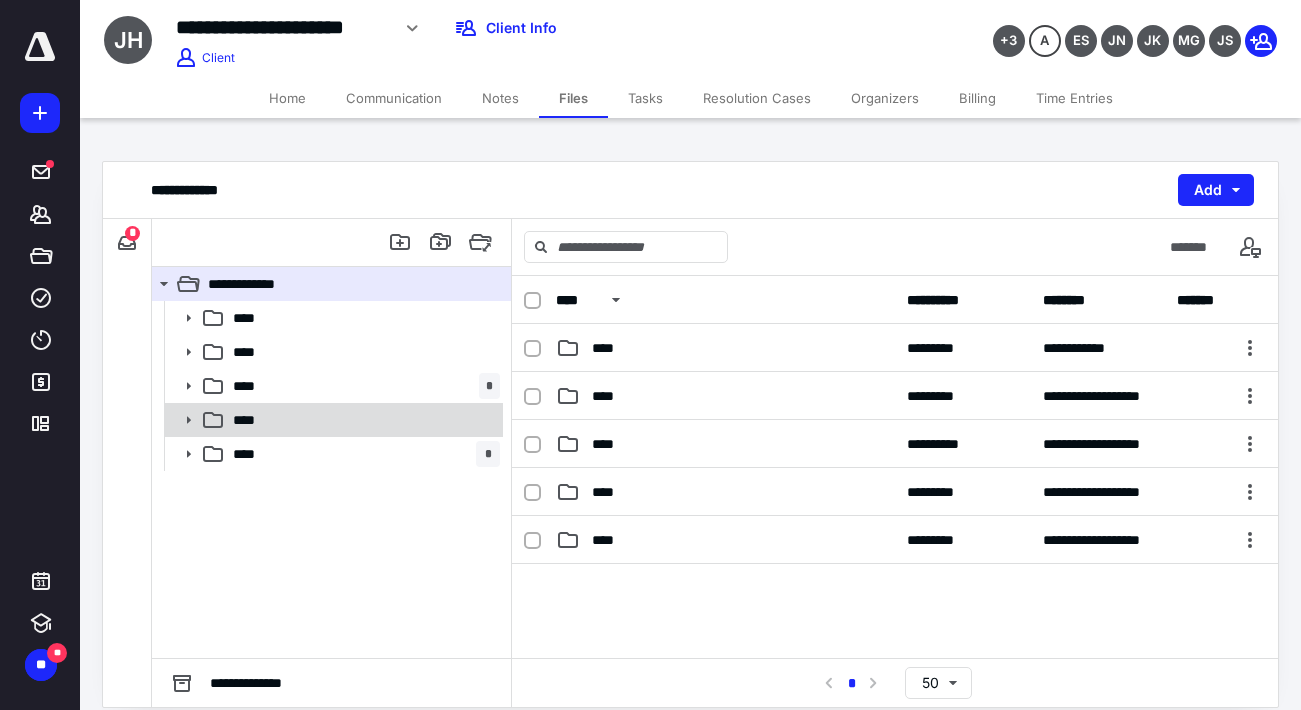 click 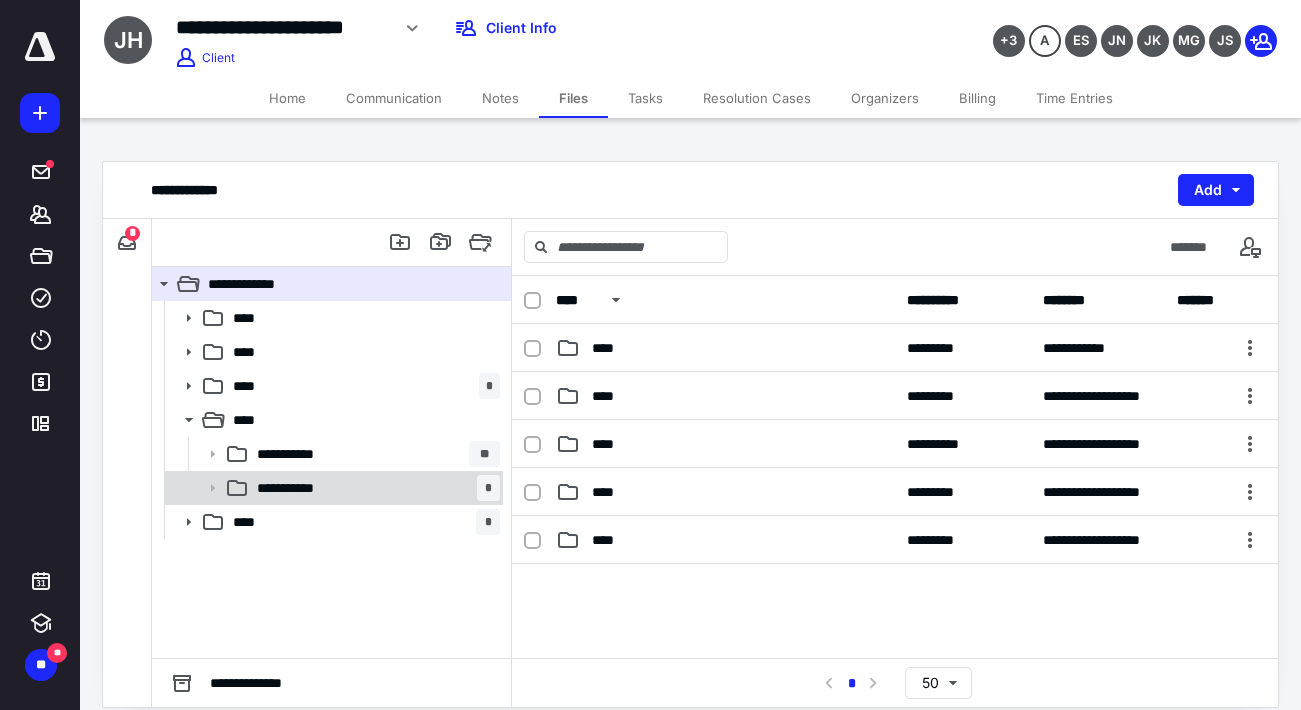 click on "**********" at bounding box center [296, 488] 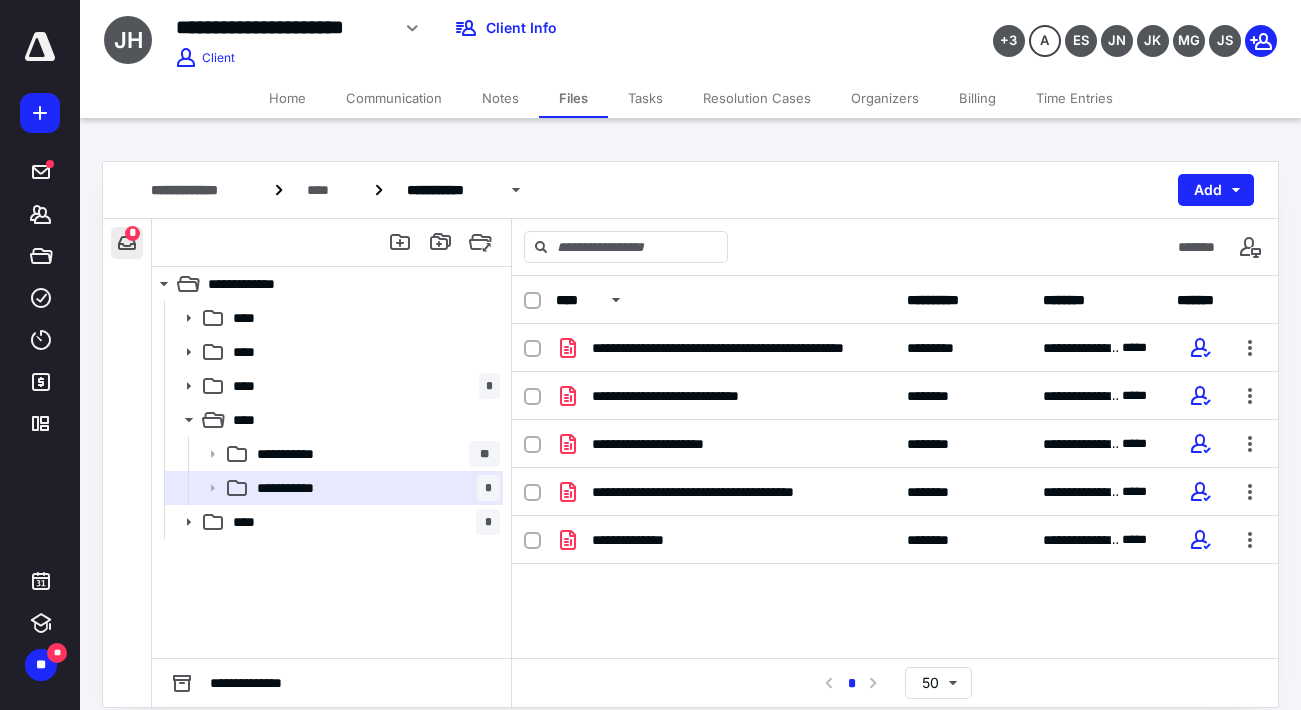 click at bounding box center (127, 243) 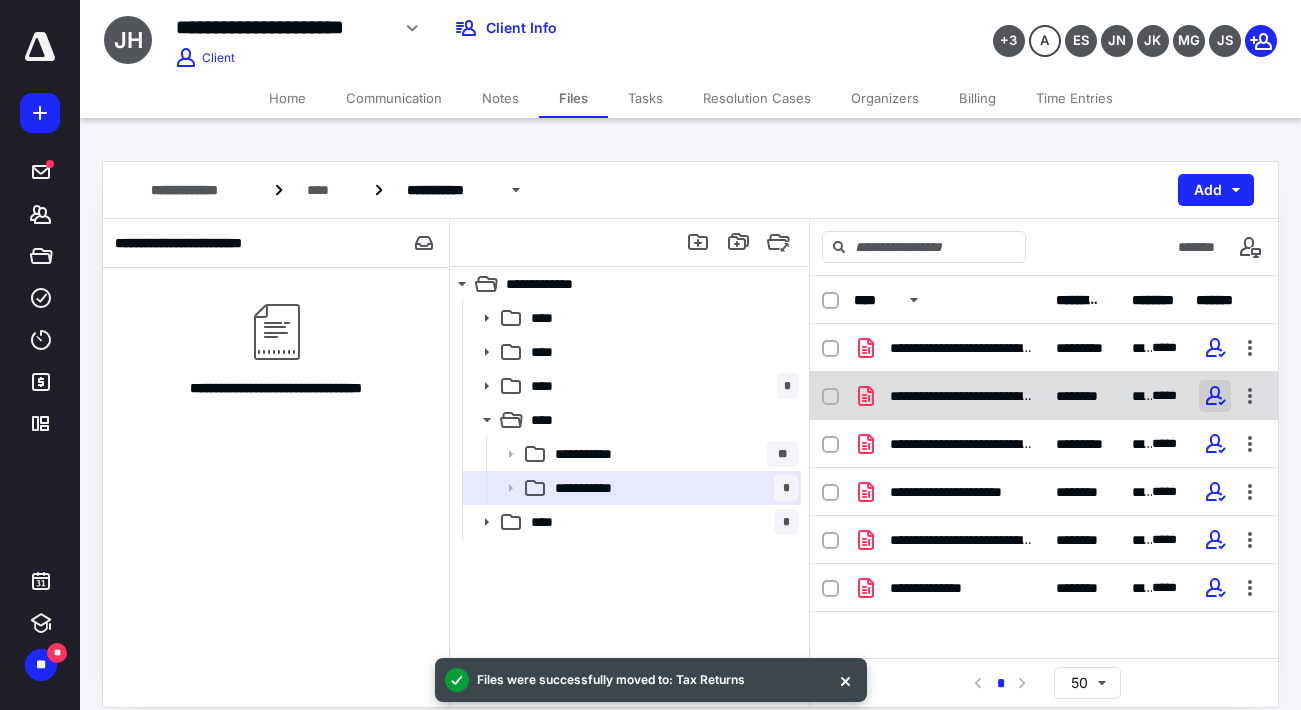 click at bounding box center [1215, 396] 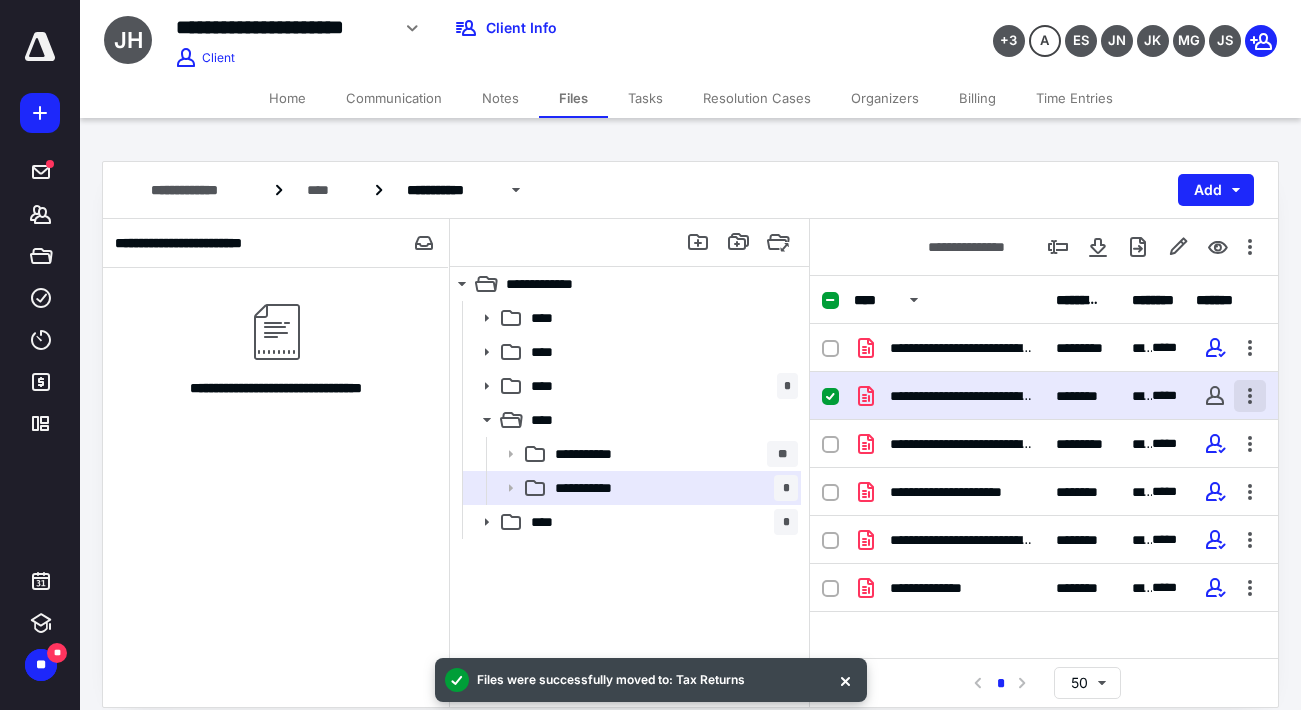 click at bounding box center (1250, 396) 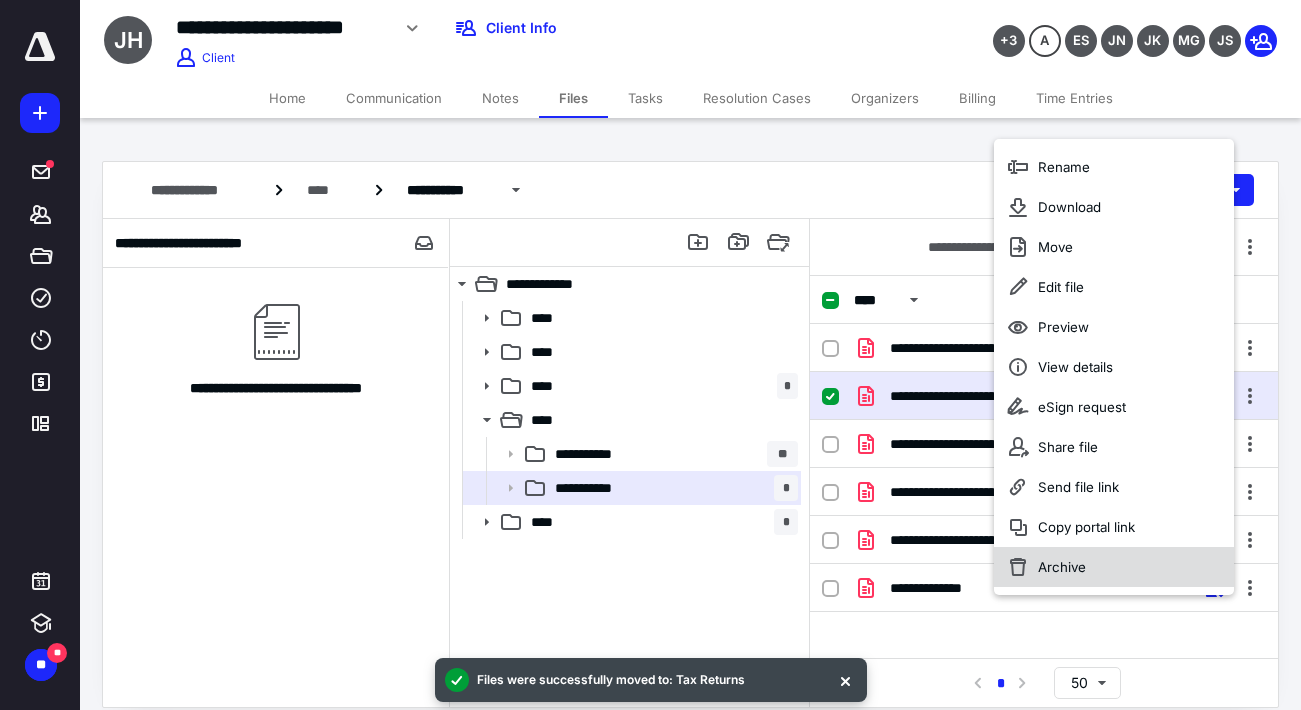 click on "Archive" at bounding box center [1062, 567] 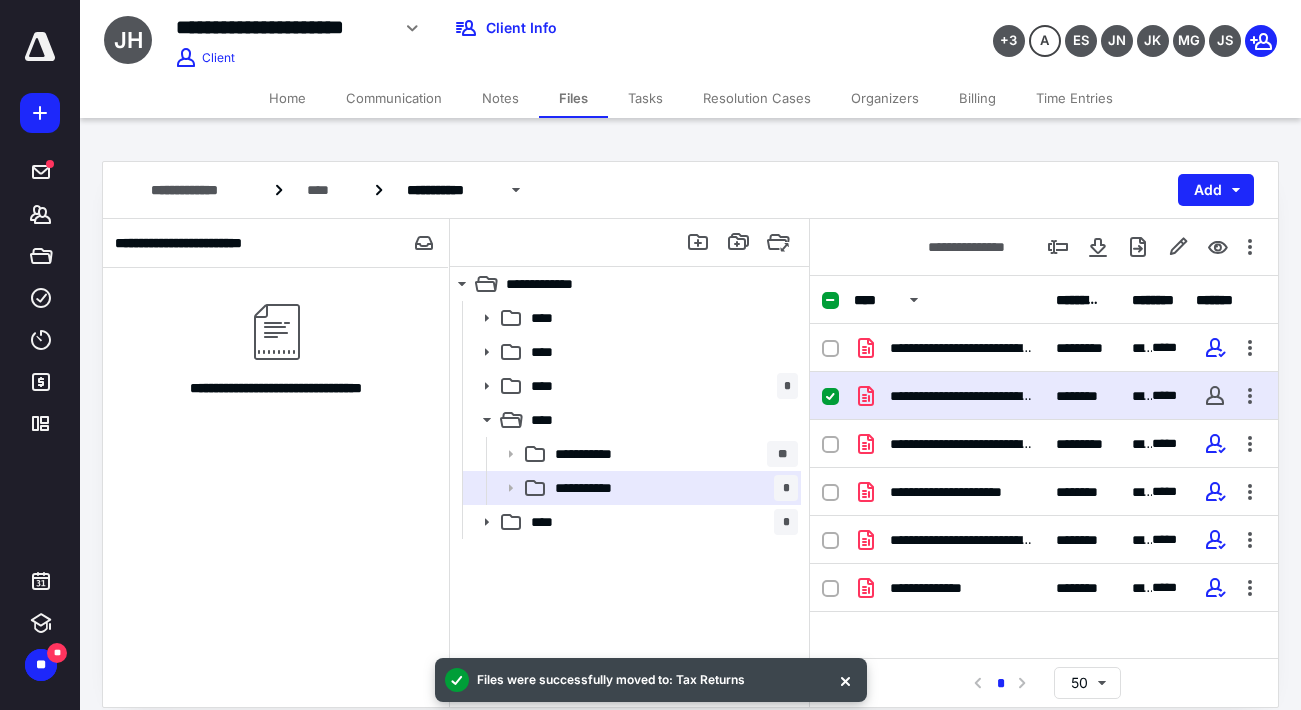 checkbox on "false" 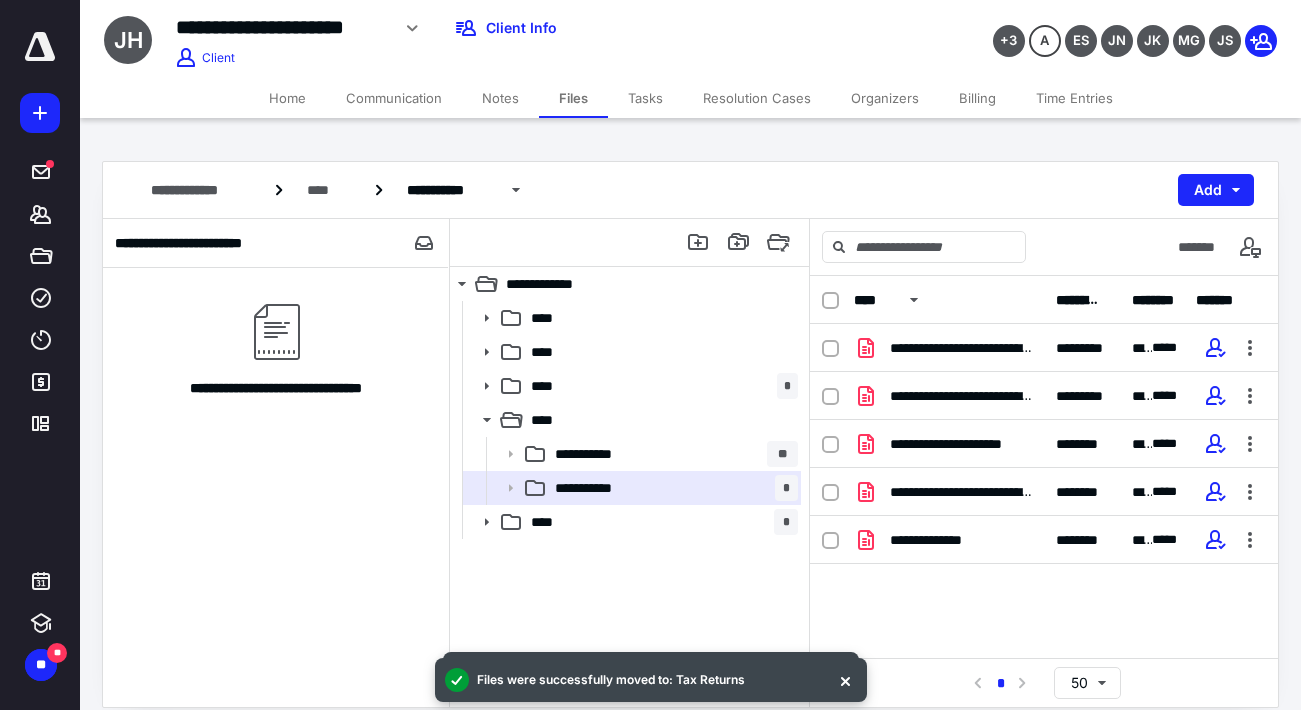 click on "Tasks" at bounding box center [645, 98] 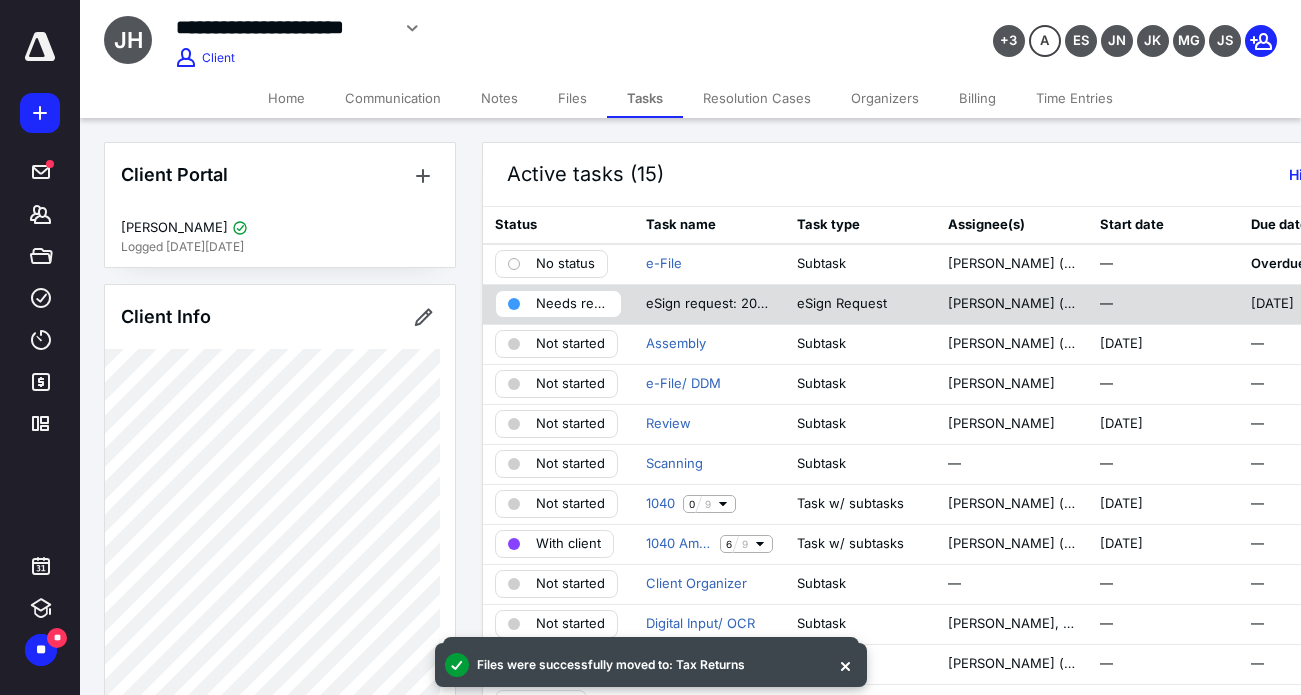click on "Needs review" at bounding box center (572, 304) 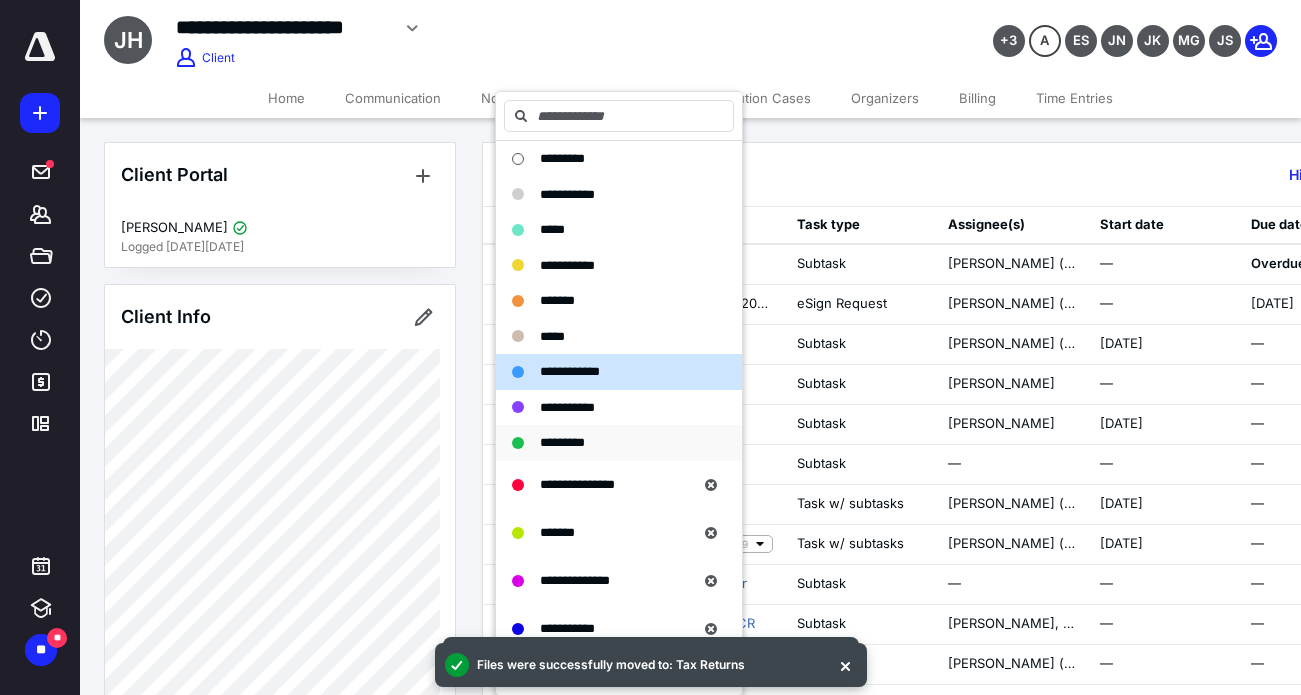 click on "*********" at bounding box center [562, 442] 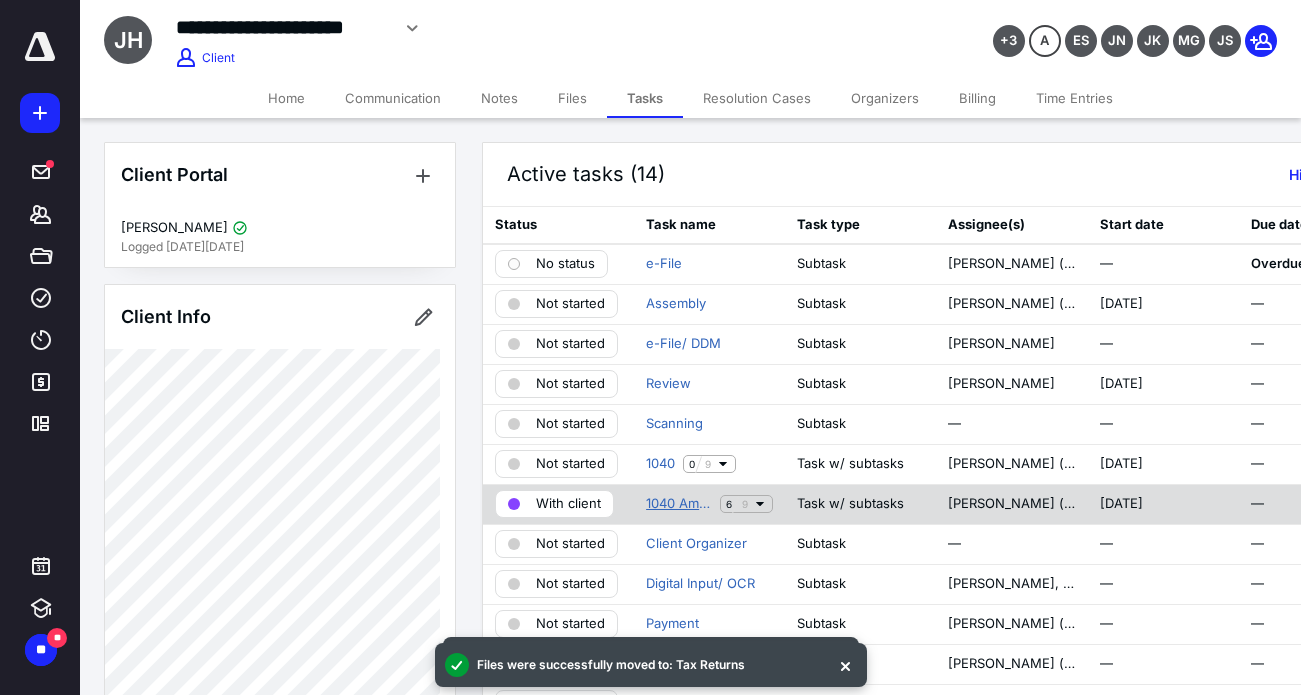 click on "1040 Amended 2024" at bounding box center [679, 504] 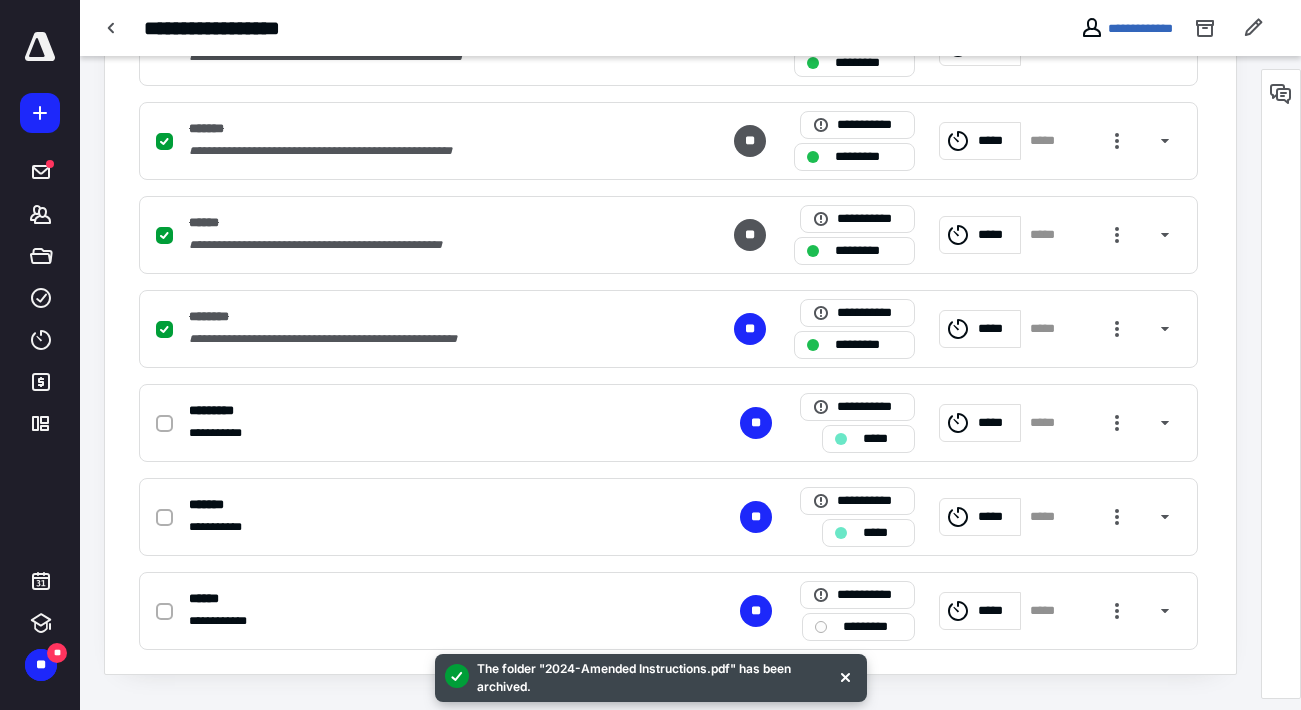 scroll, scrollTop: 767, scrollLeft: 0, axis: vertical 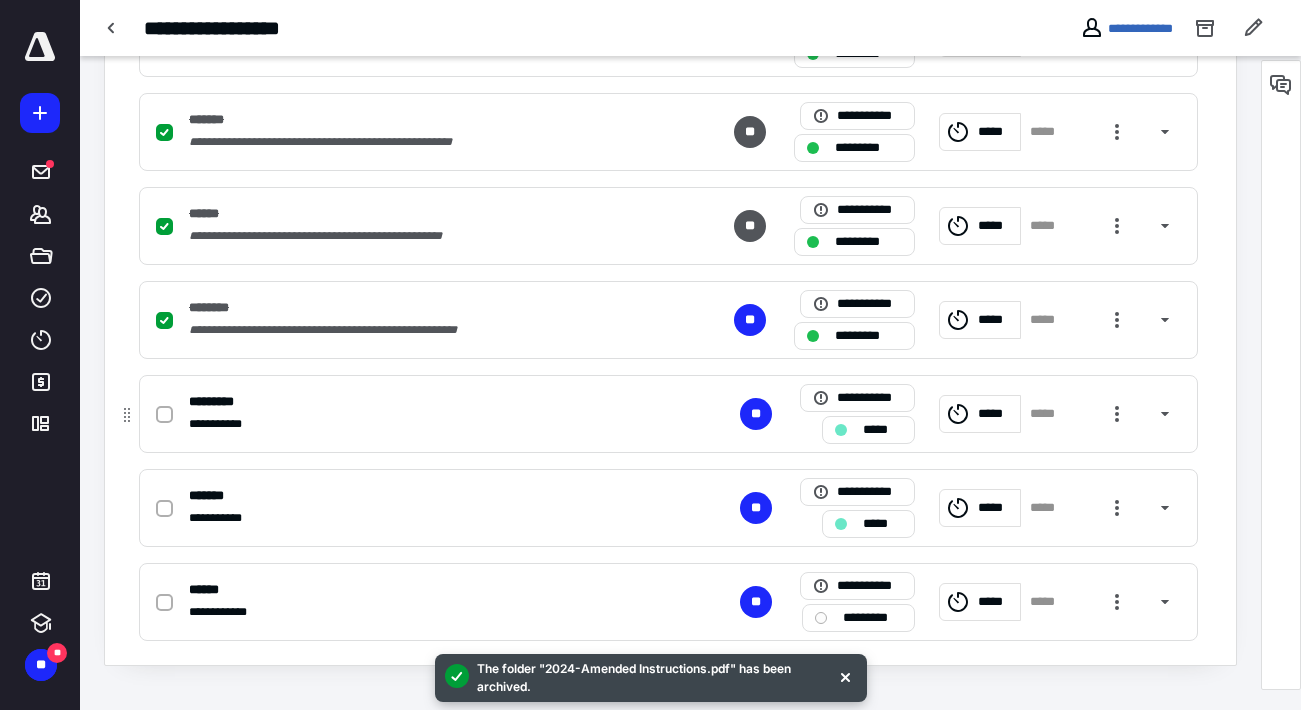 click 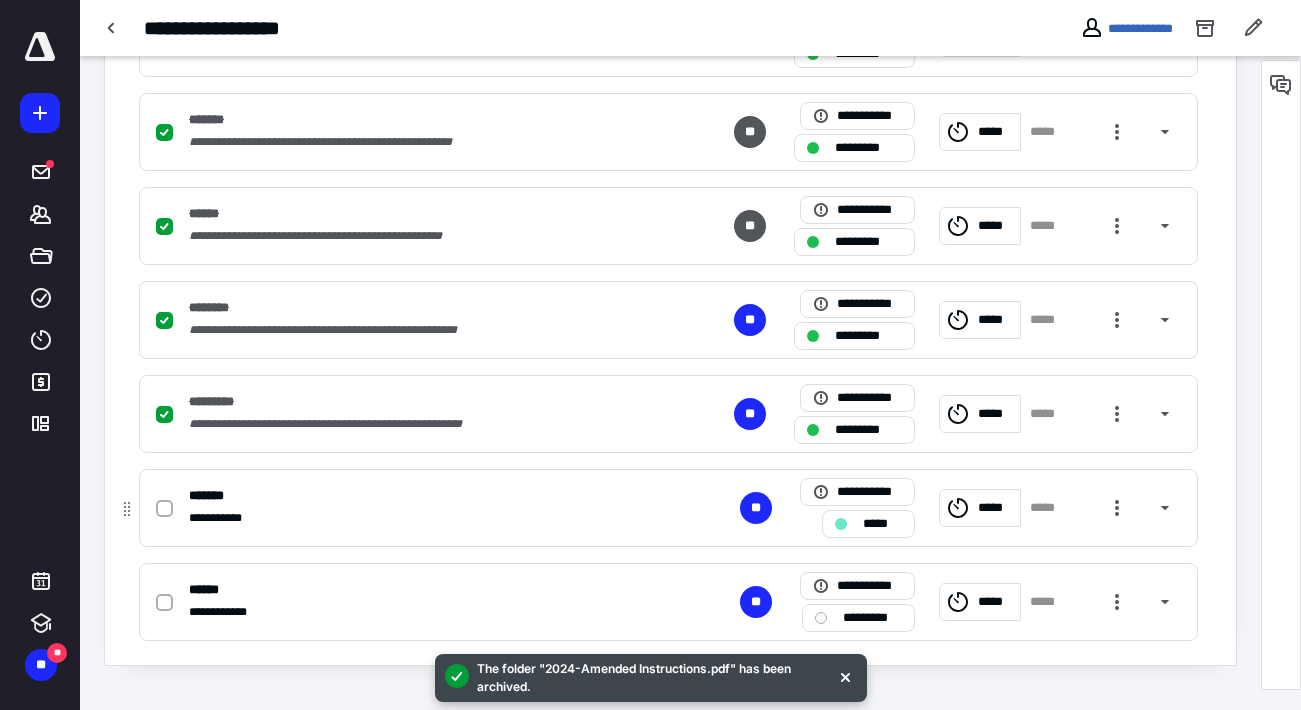 click 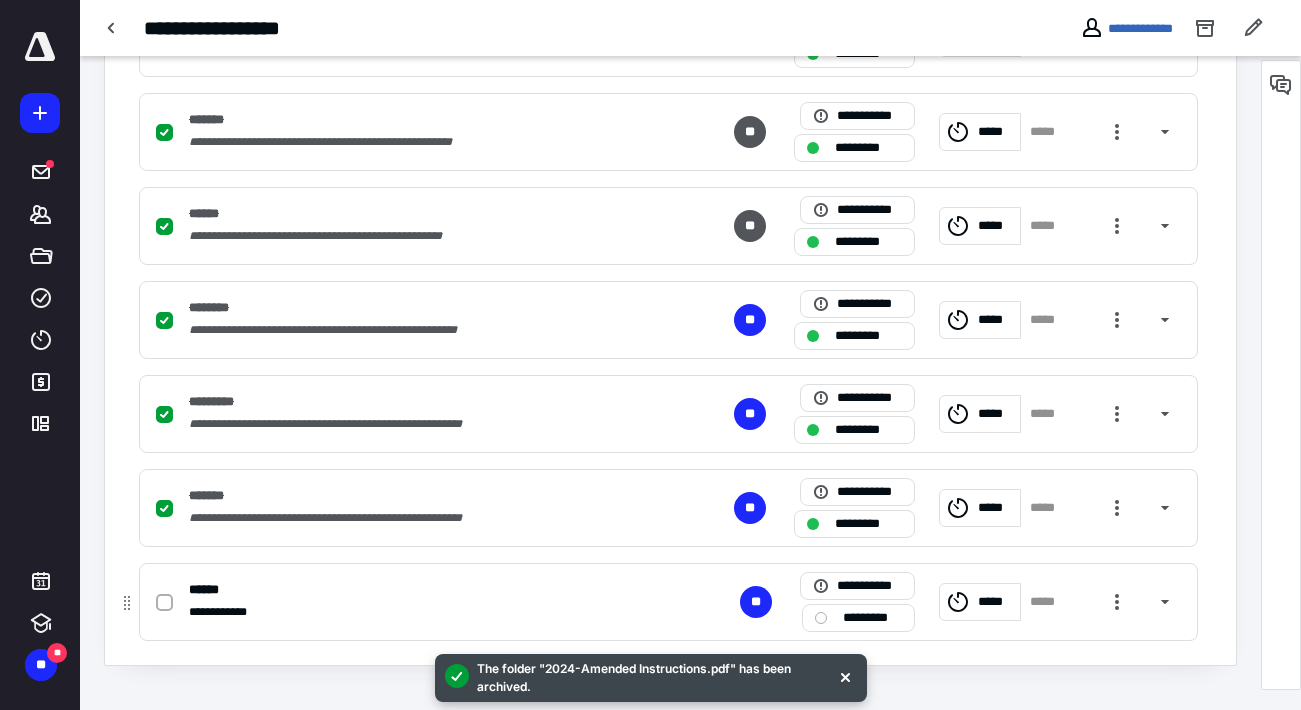 click on "*********" at bounding box center [872, 618] 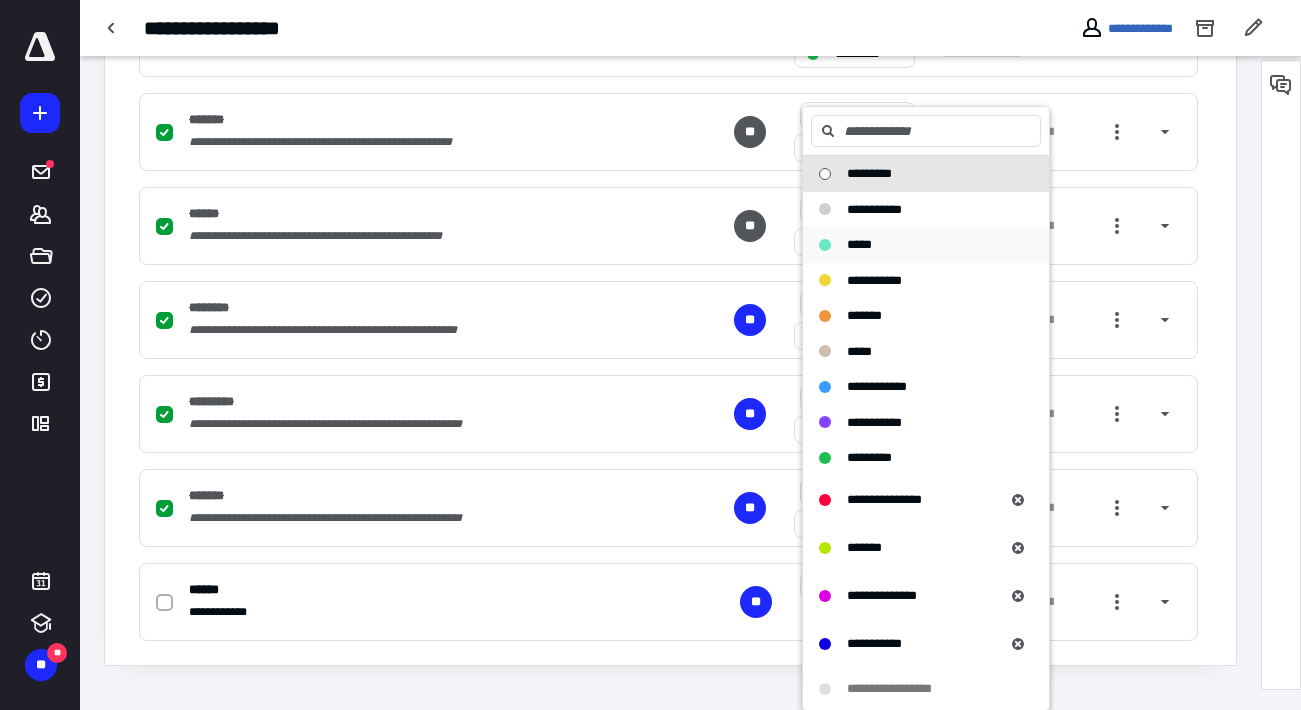 click on "*****" at bounding box center [859, 244] 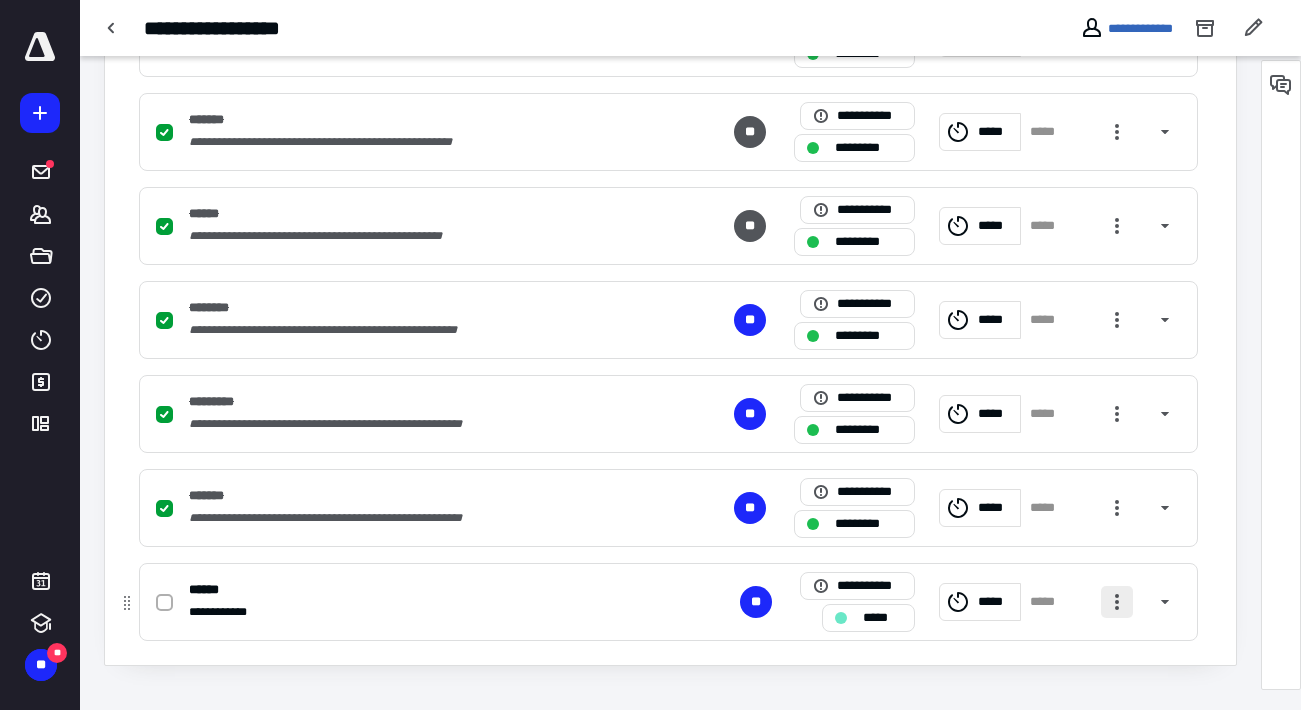 click at bounding box center (1117, 602) 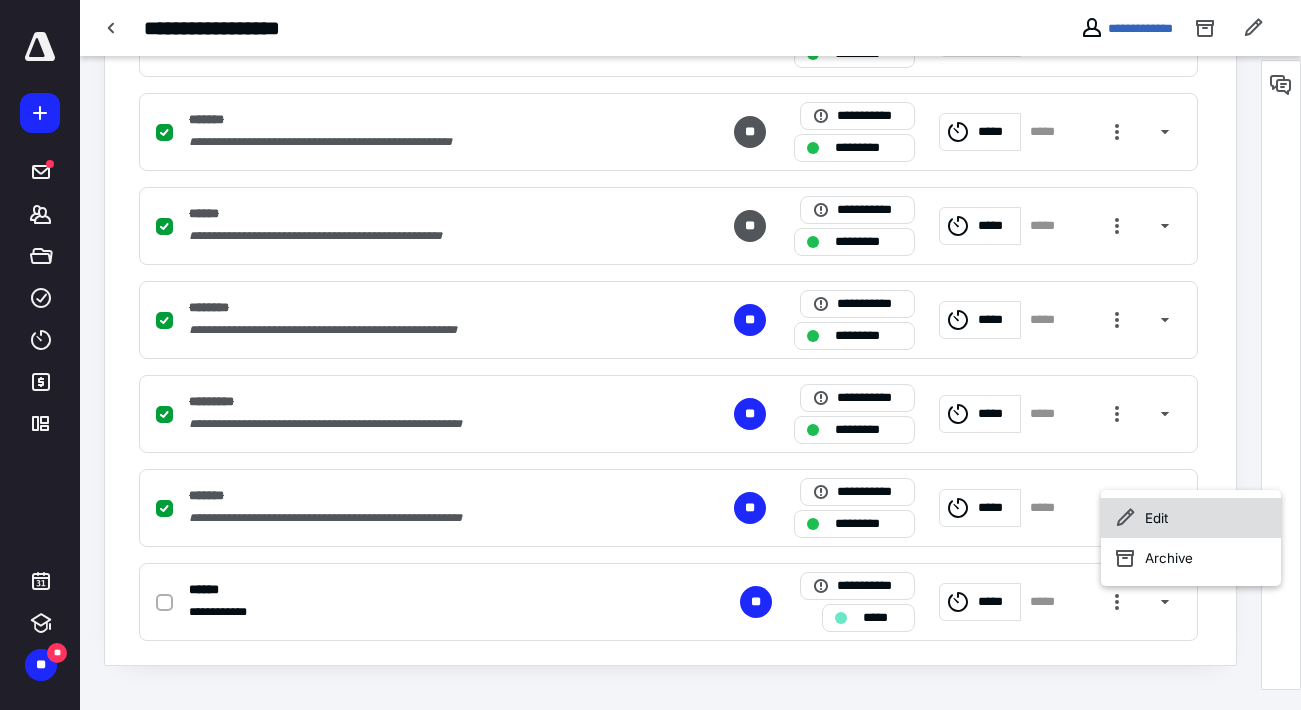click on "Edit" at bounding box center (1191, 518) 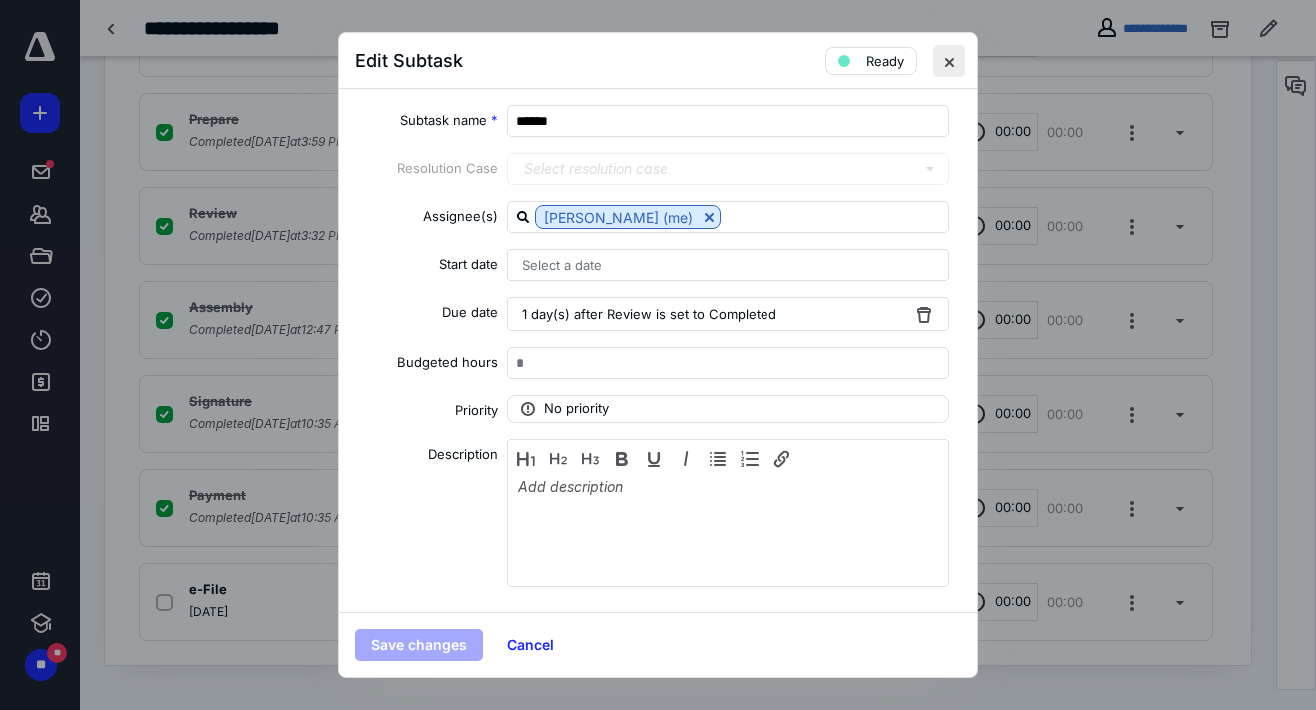 click at bounding box center [949, 61] 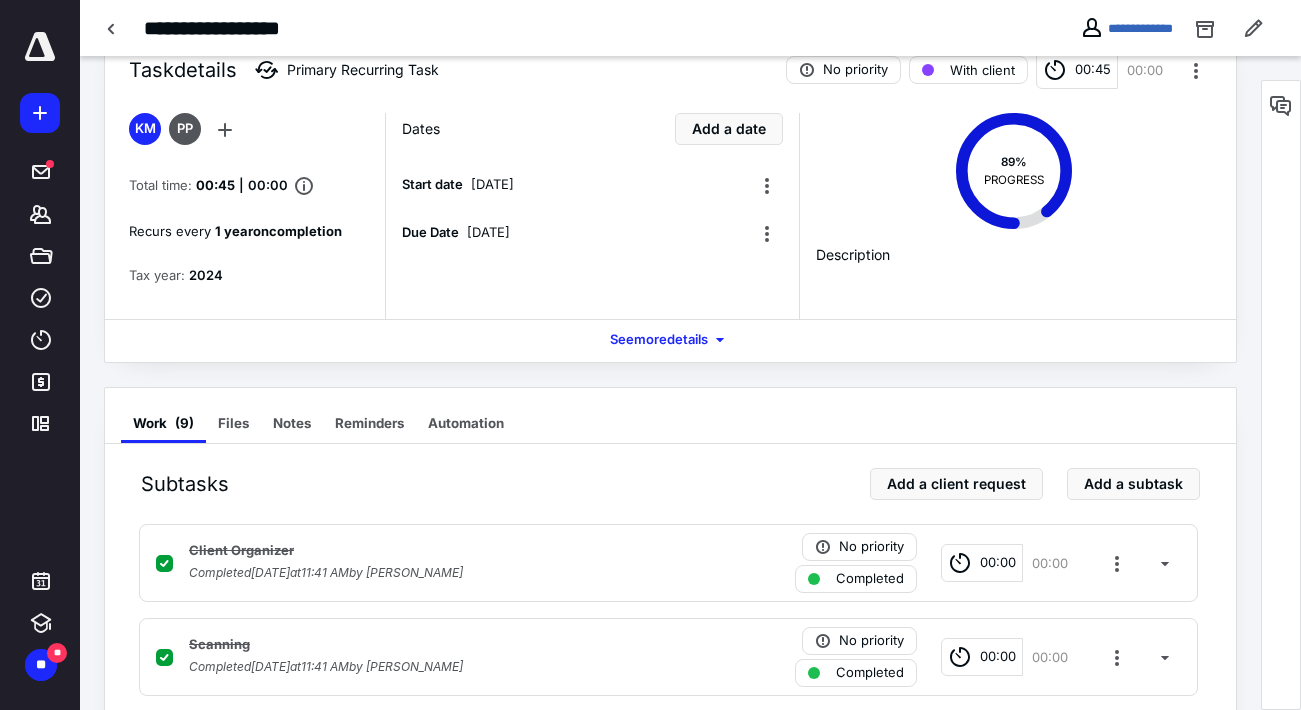 scroll, scrollTop: 0, scrollLeft: 0, axis: both 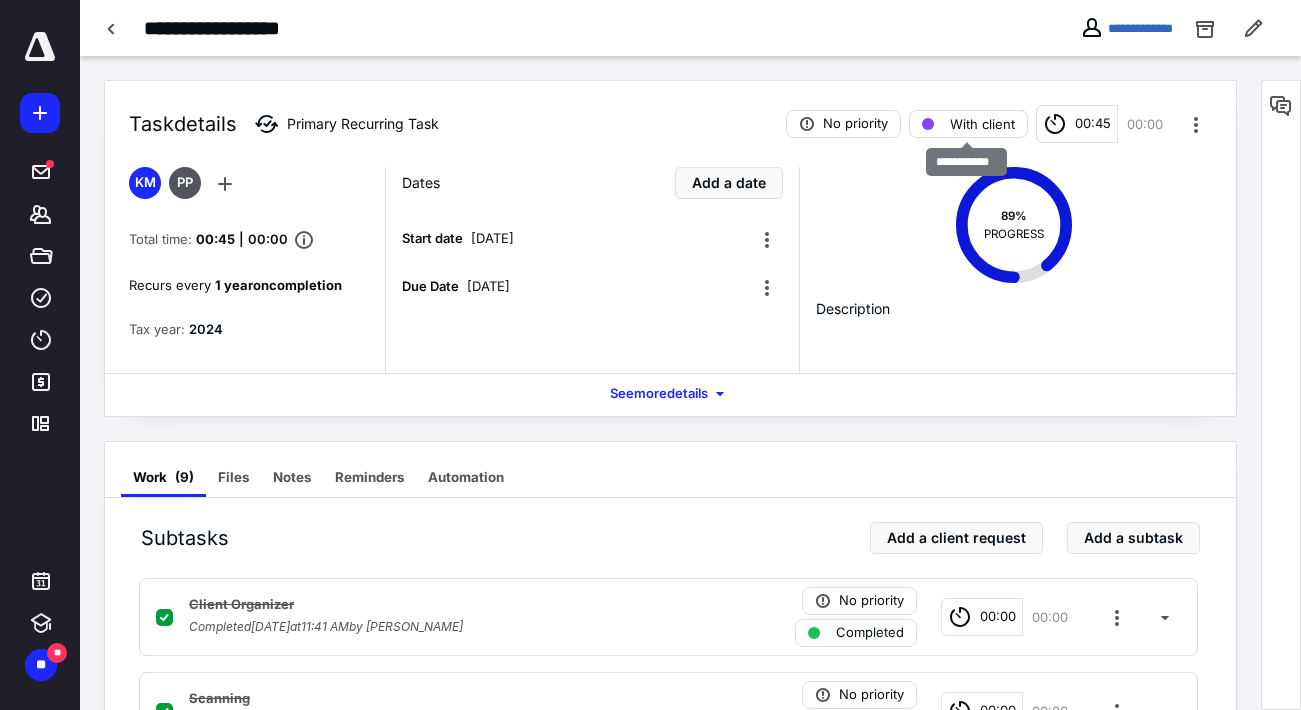click on "With client" at bounding box center (982, 124) 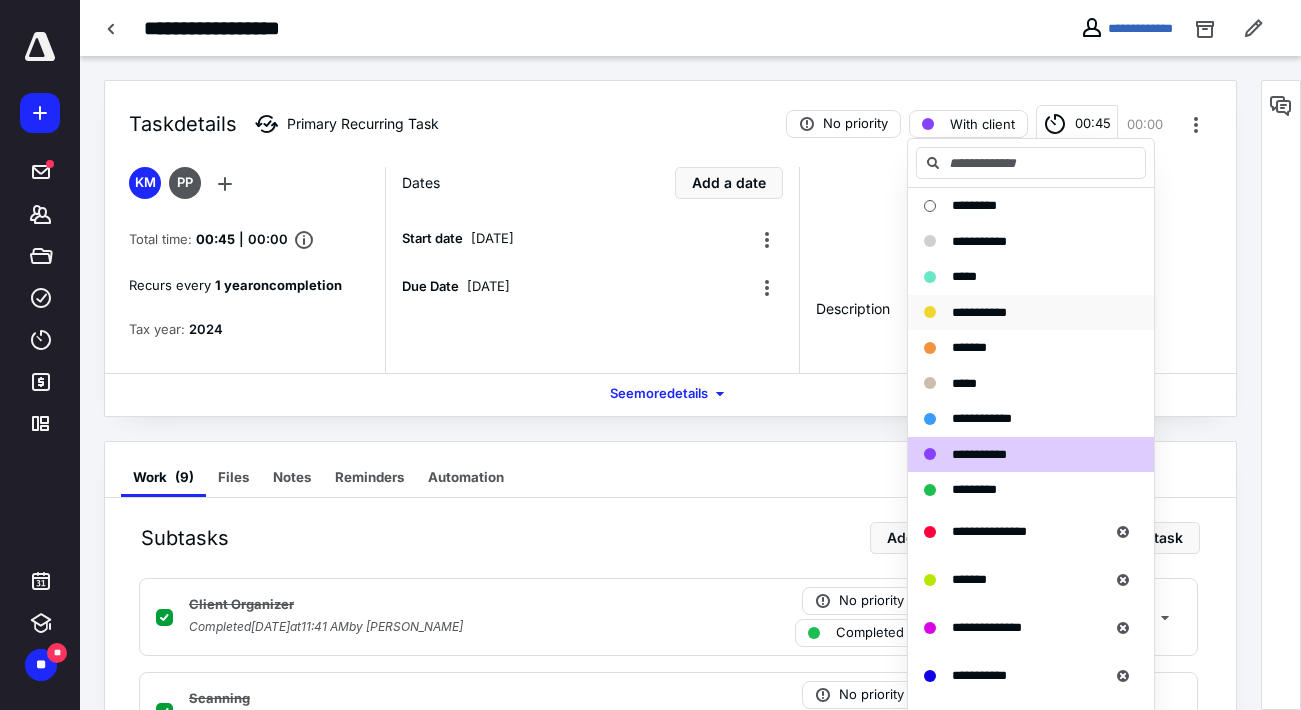 click on "**********" at bounding box center (979, 312) 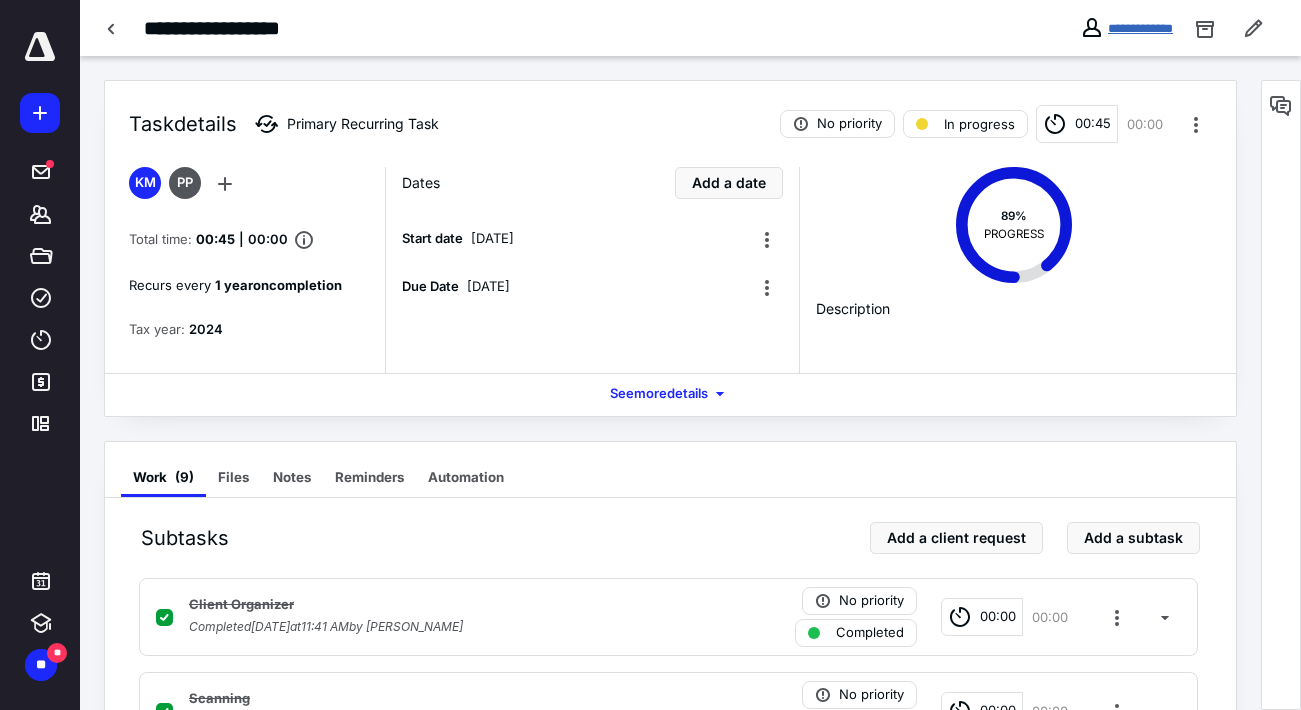 click on "**********" at bounding box center (1140, 28) 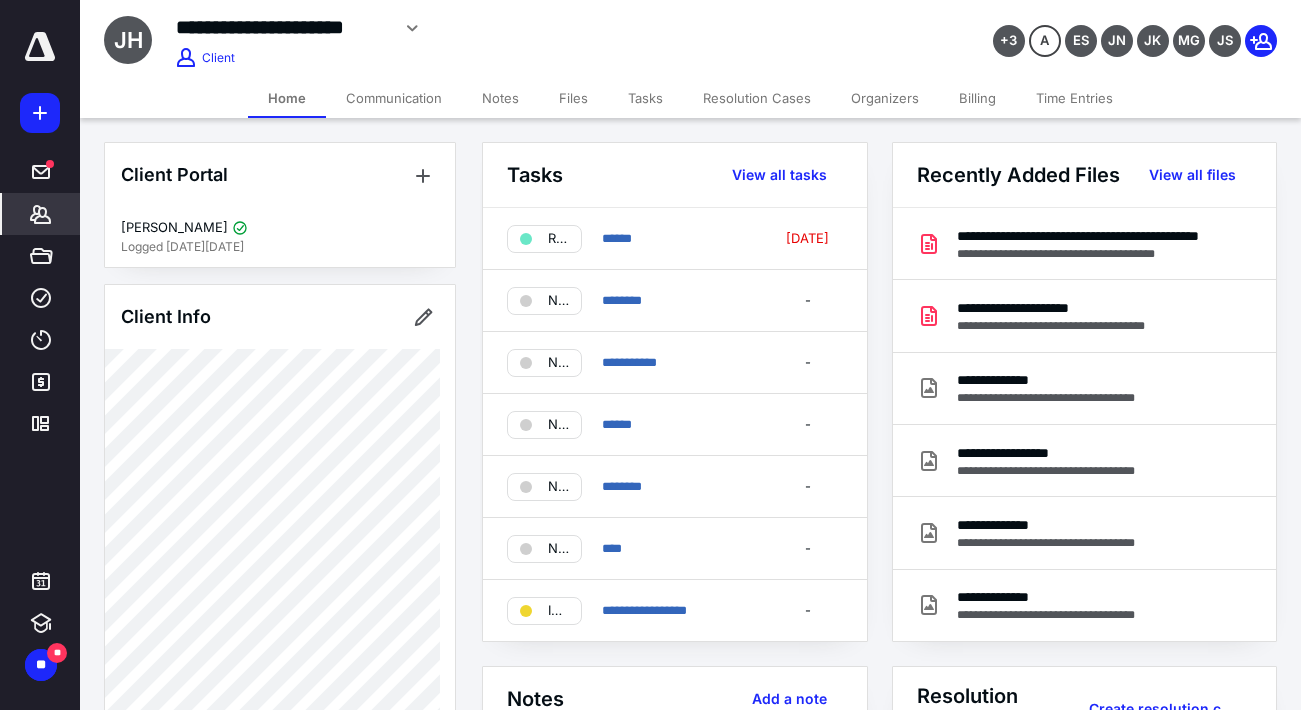 click on "Communication" at bounding box center [394, 98] 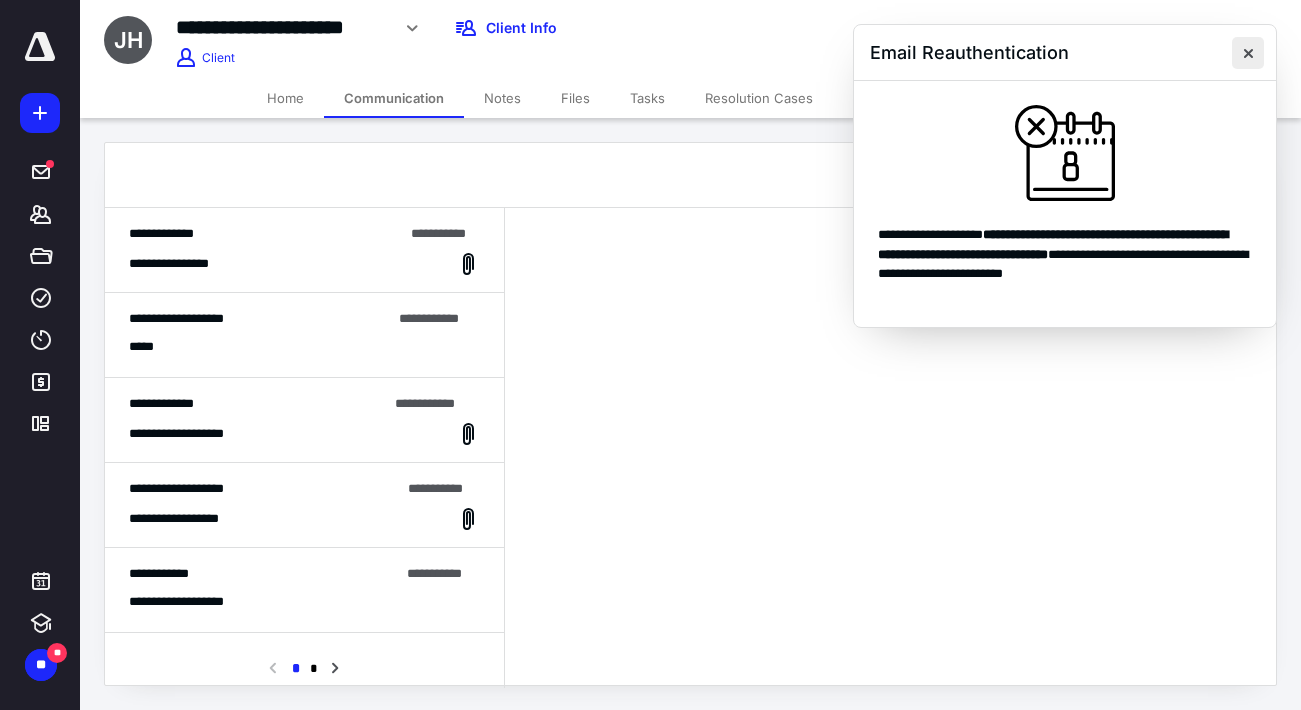 click at bounding box center (1248, 53) 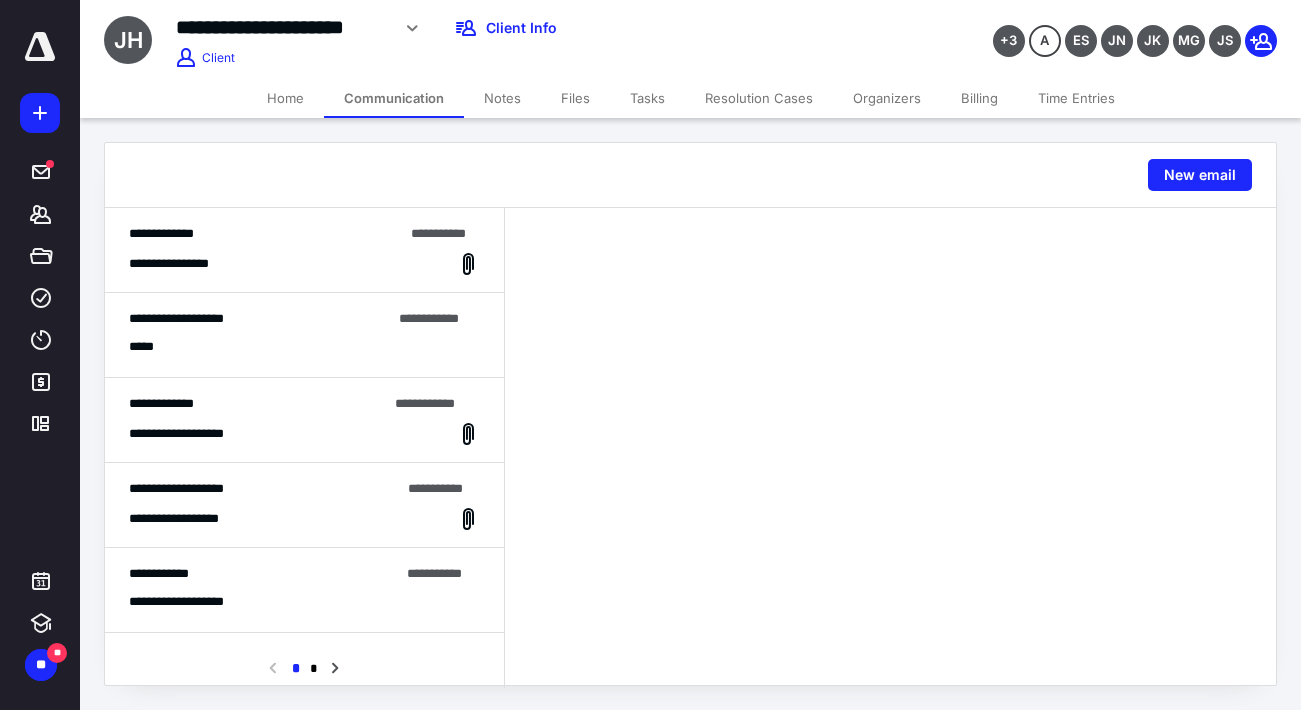 click on "**********" at bounding box center [304, 264] 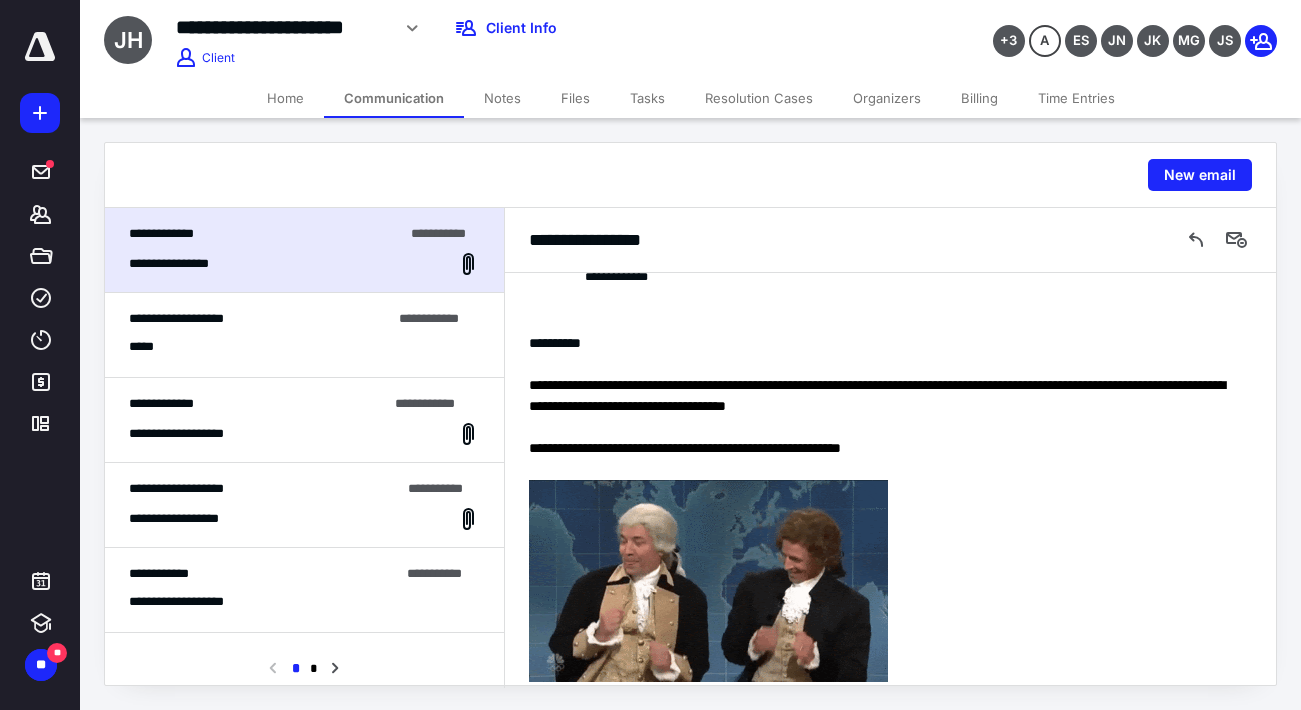 scroll, scrollTop: 0, scrollLeft: 0, axis: both 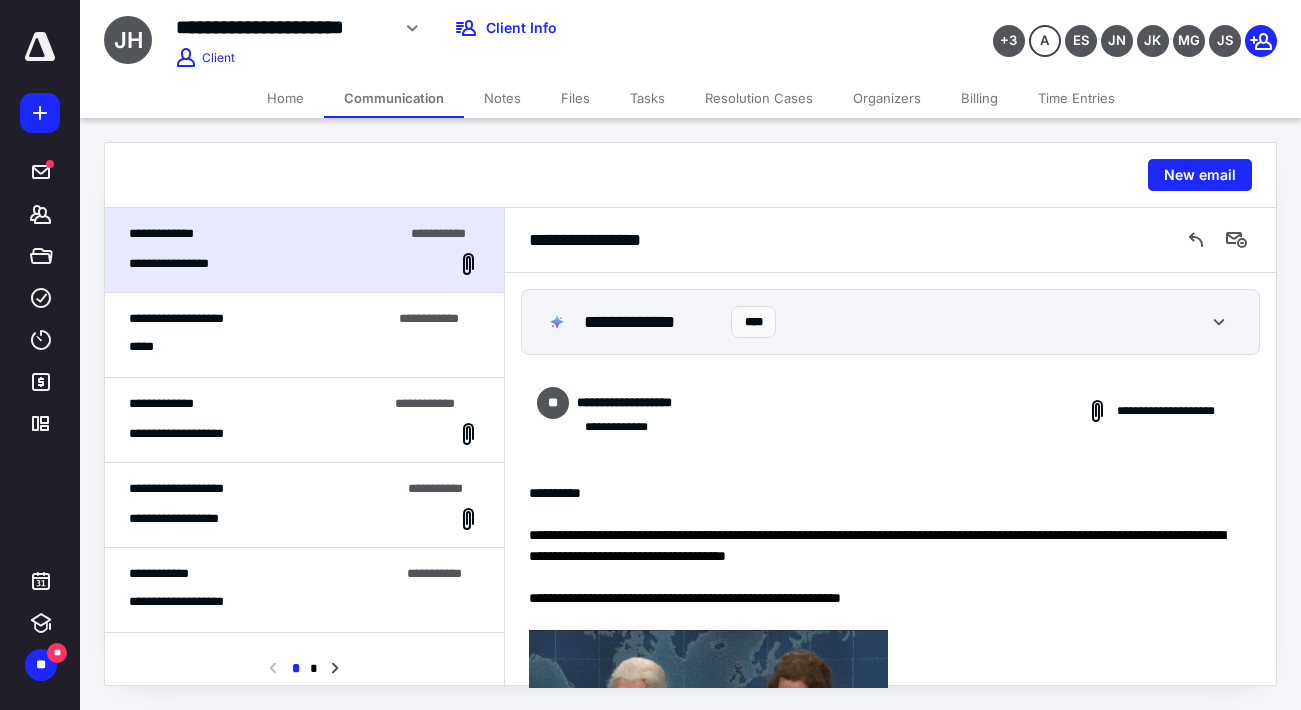 click on "*****" at bounding box center (304, 347) 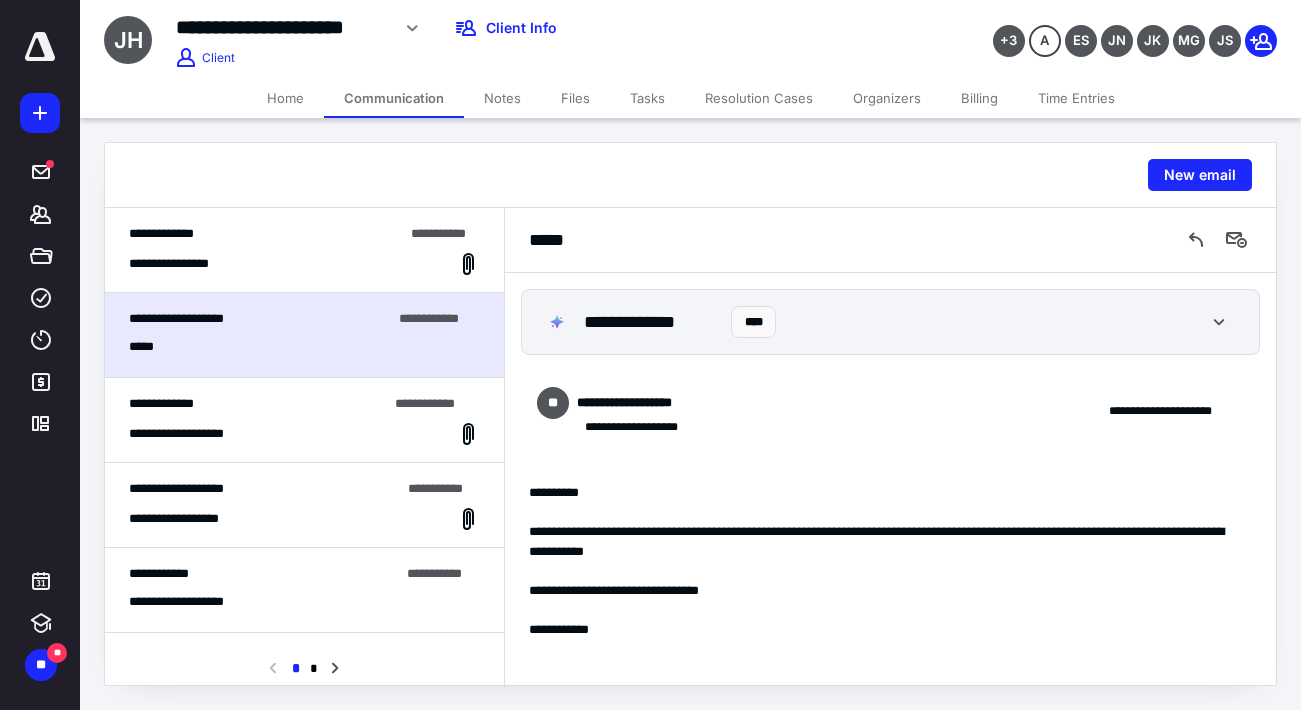 scroll, scrollTop: 4, scrollLeft: 0, axis: vertical 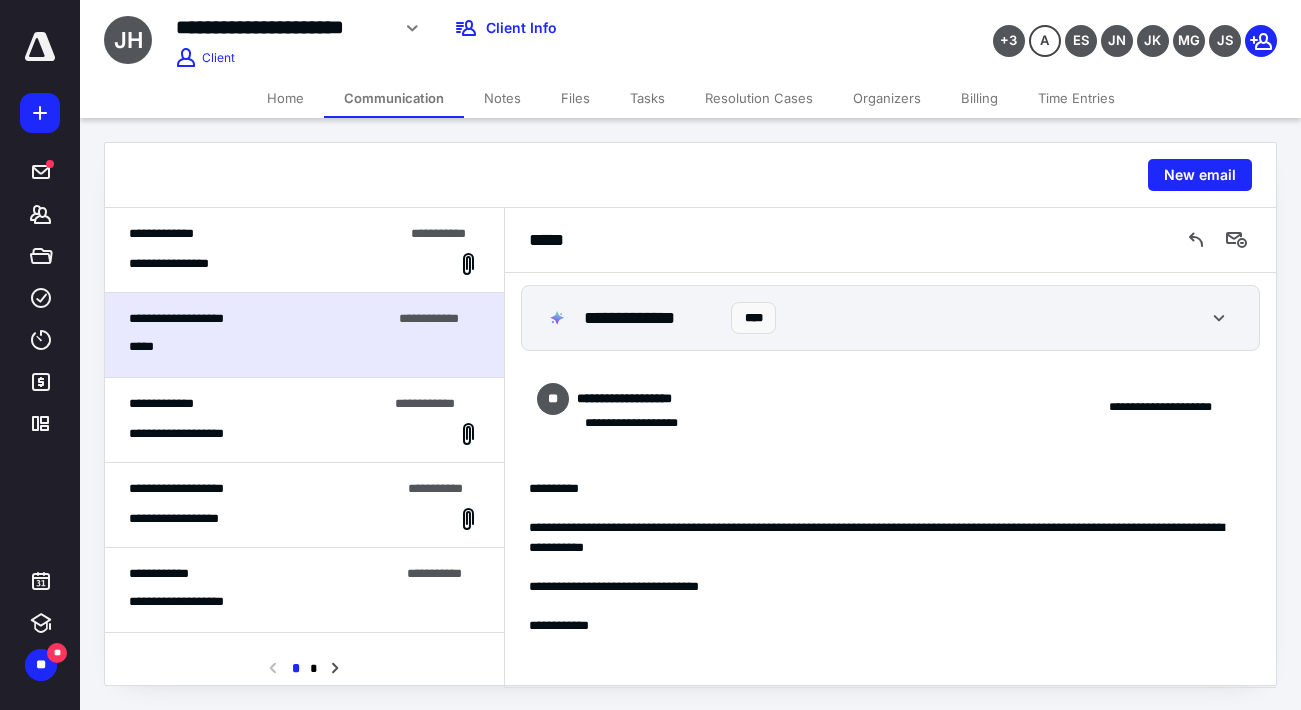 click on "Home" at bounding box center (285, 98) 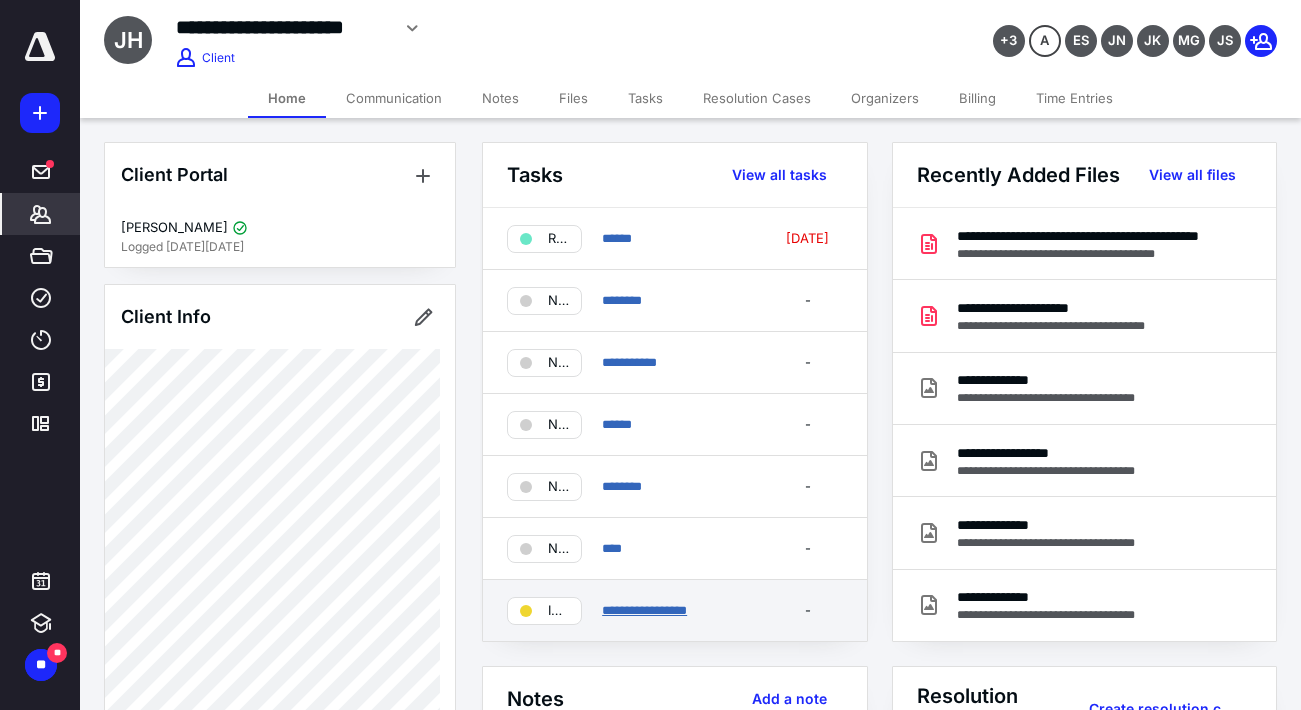 click on "**********" at bounding box center [644, 610] 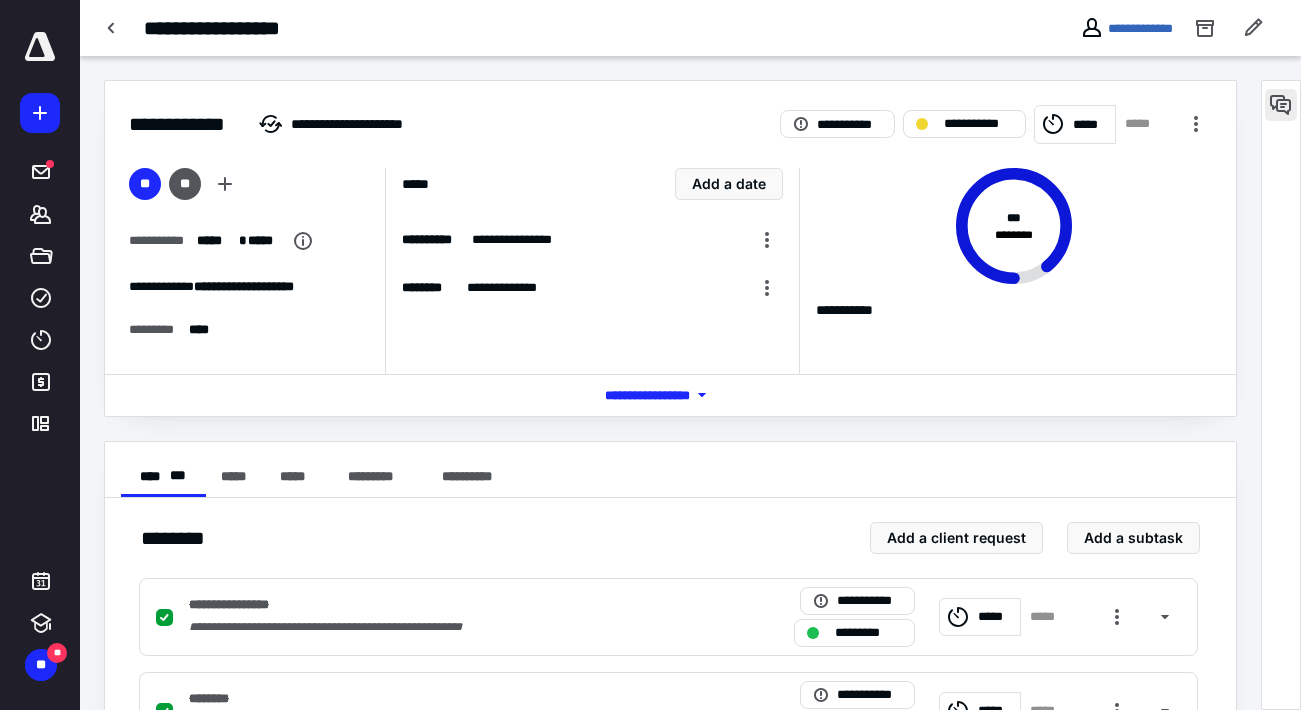 click at bounding box center (1281, 105) 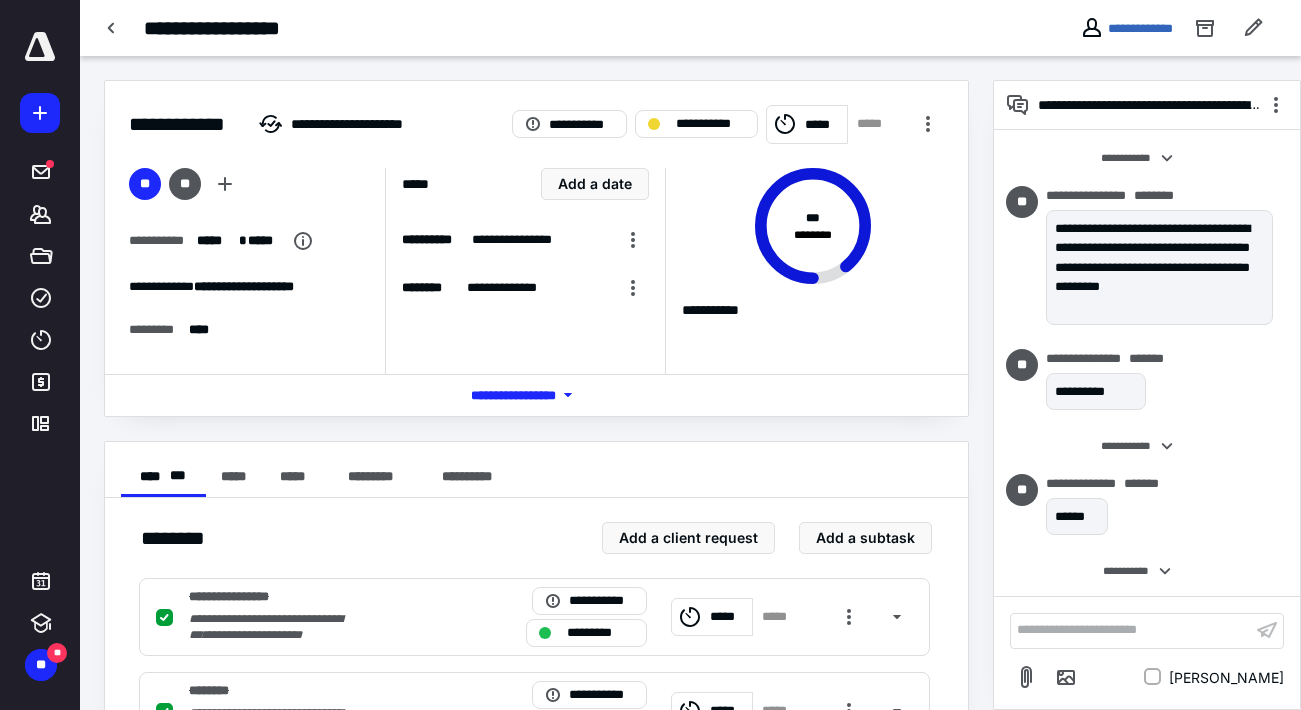 scroll, scrollTop: 104, scrollLeft: 0, axis: vertical 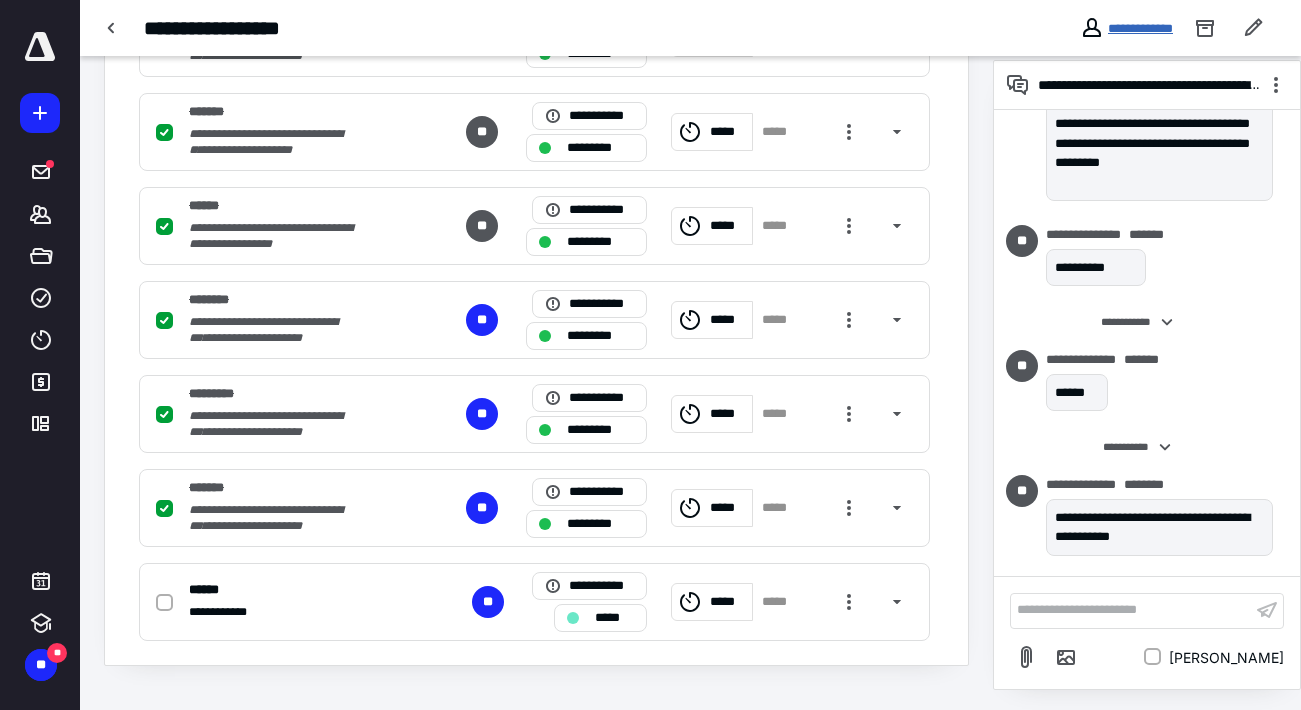 click on "**********" at bounding box center (1140, 28) 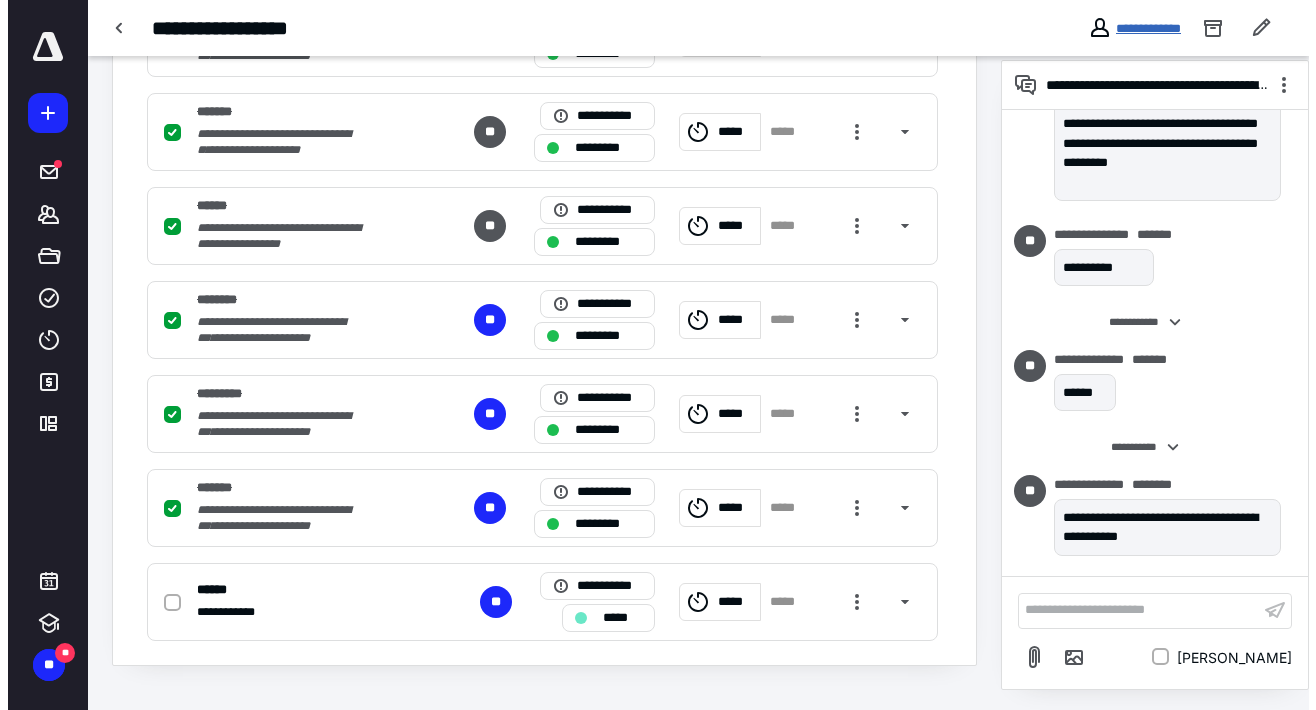 scroll, scrollTop: 0, scrollLeft: 0, axis: both 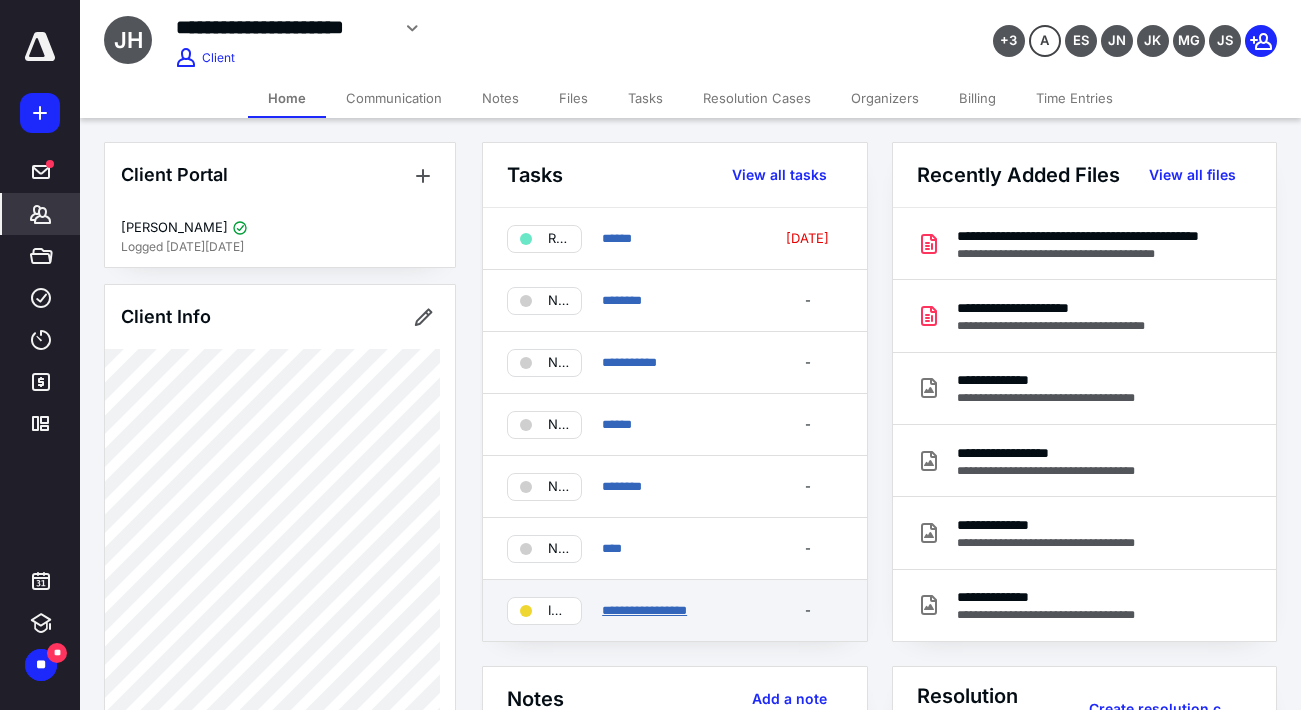 click on "**********" at bounding box center [644, 610] 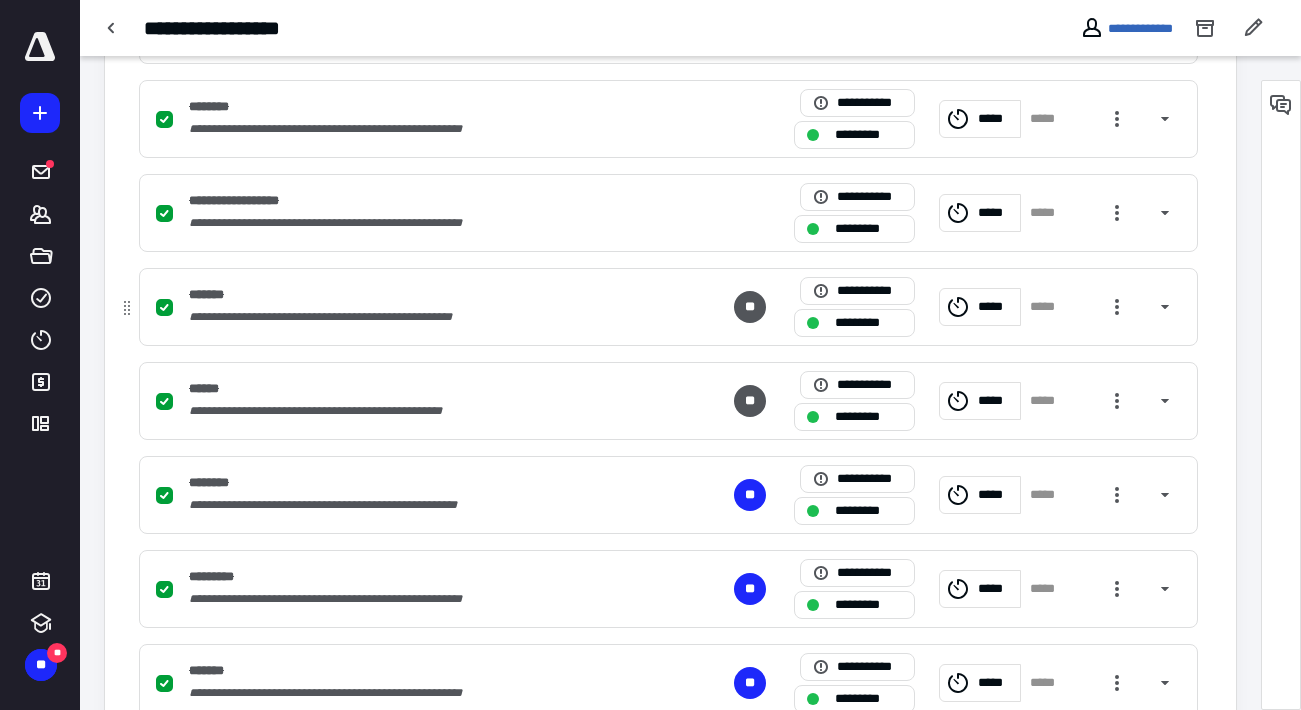 scroll, scrollTop: 767, scrollLeft: 0, axis: vertical 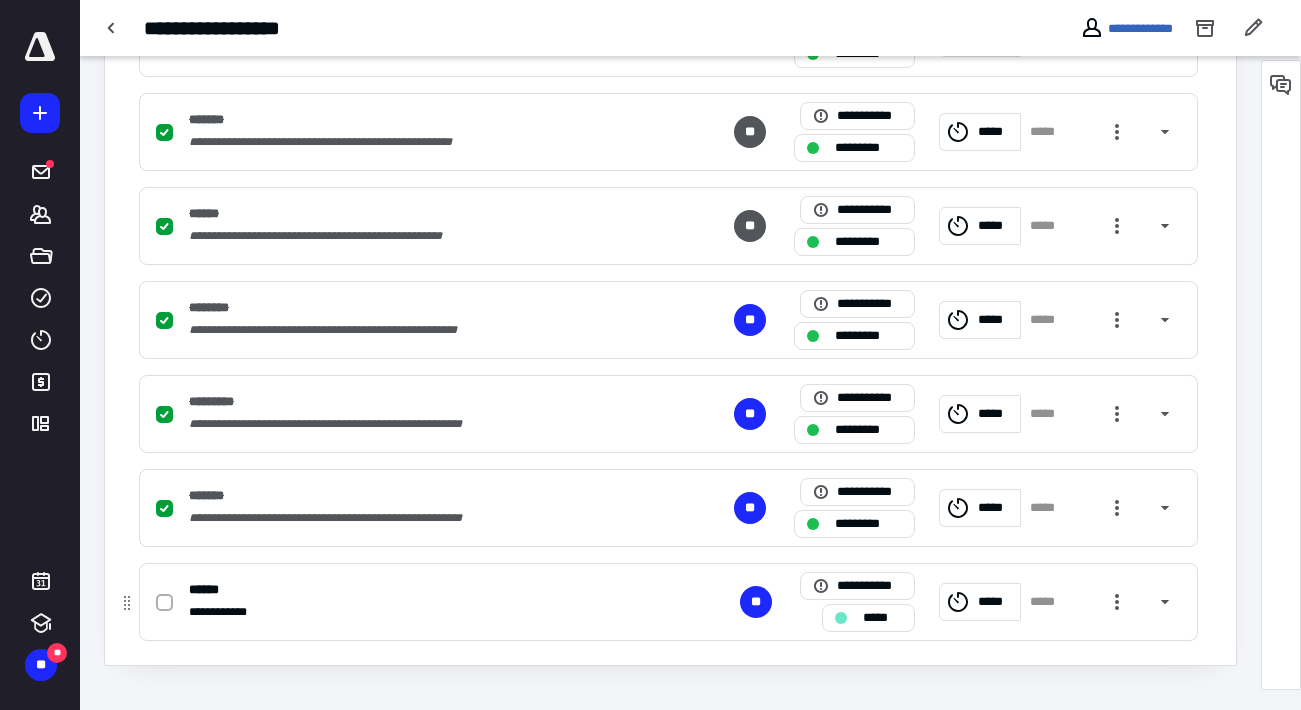 click on "*****" at bounding box center (882, 618) 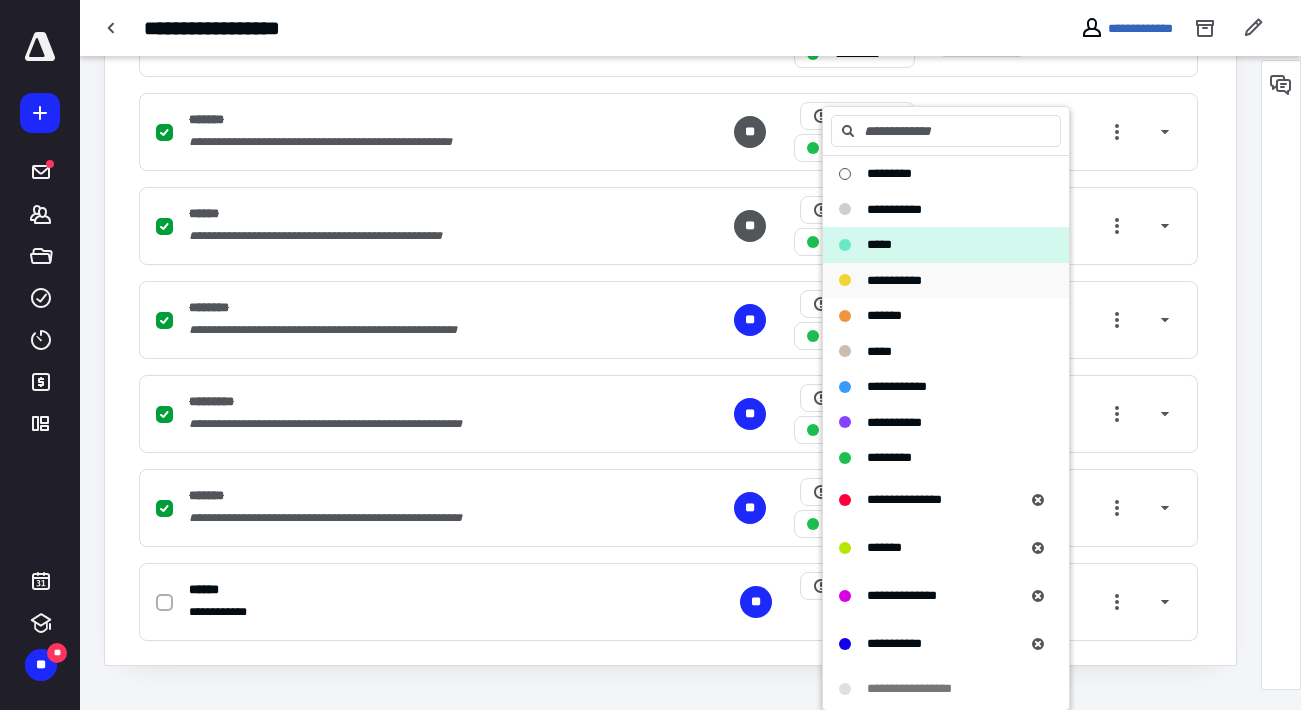 click on "**********" at bounding box center (894, 280) 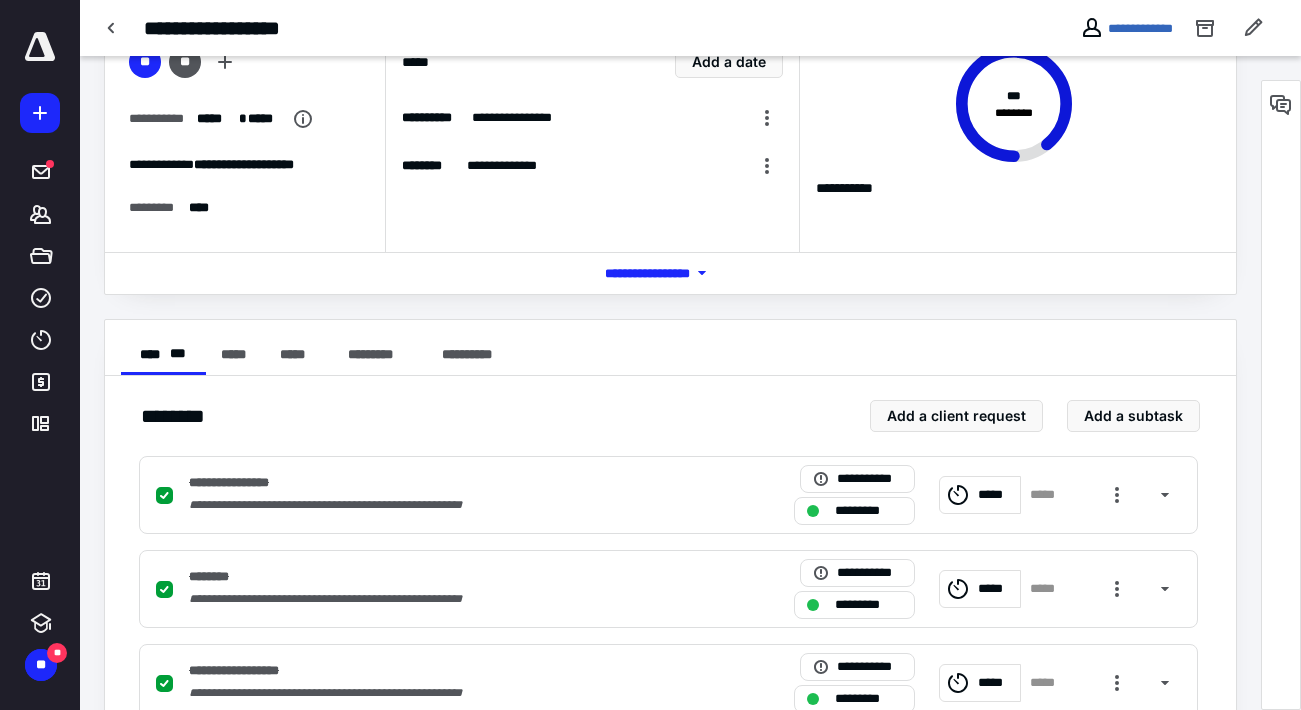 scroll, scrollTop: 0, scrollLeft: 0, axis: both 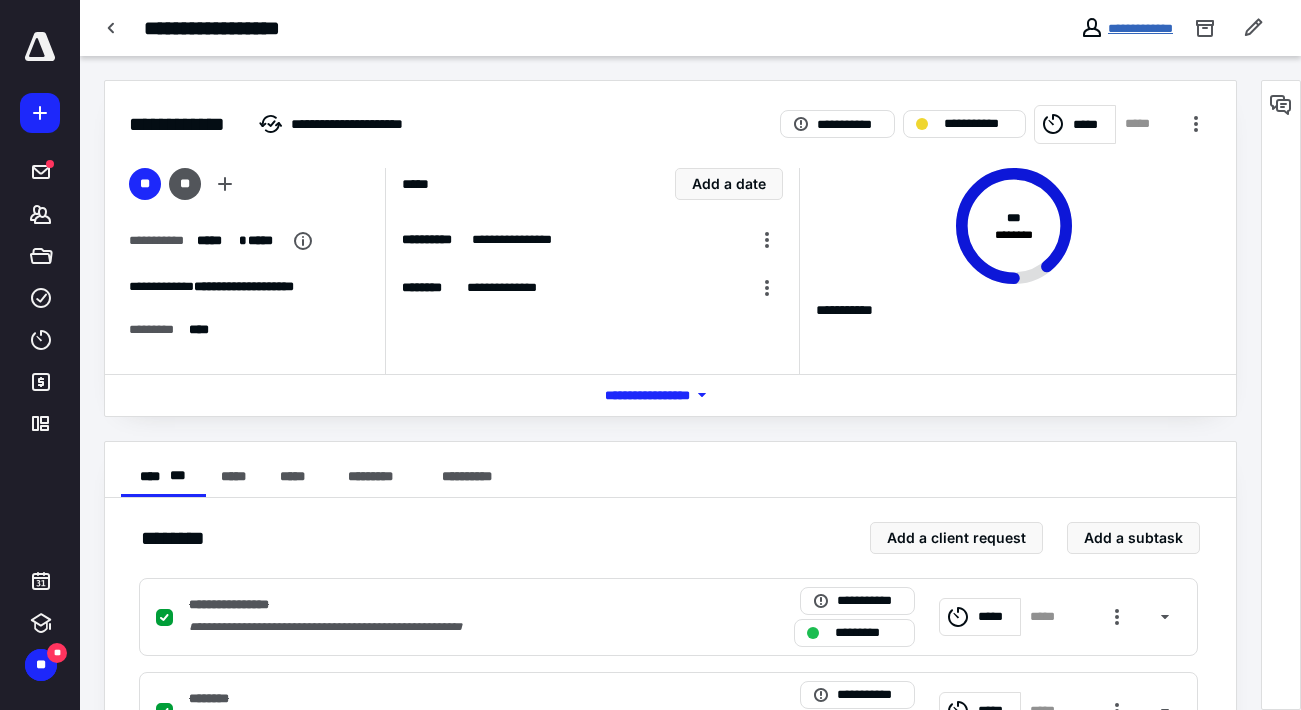 click on "**********" at bounding box center [1140, 28] 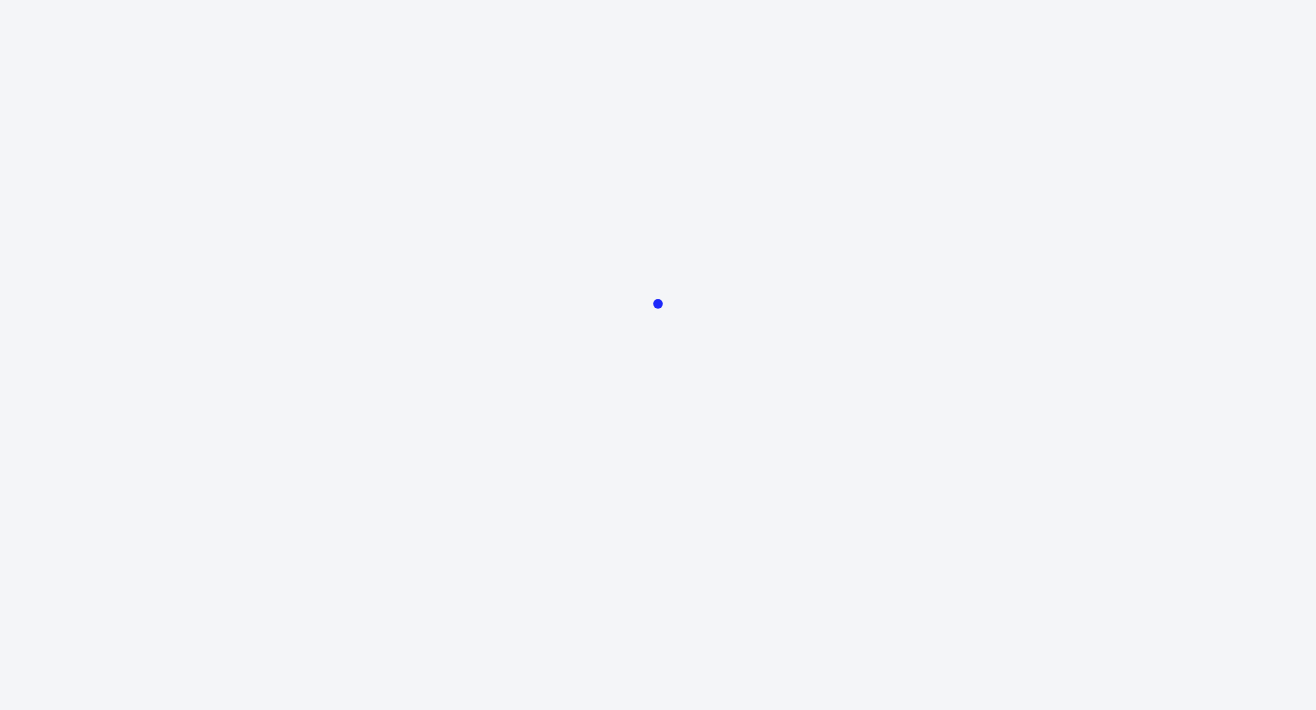 scroll, scrollTop: 0, scrollLeft: 0, axis: both 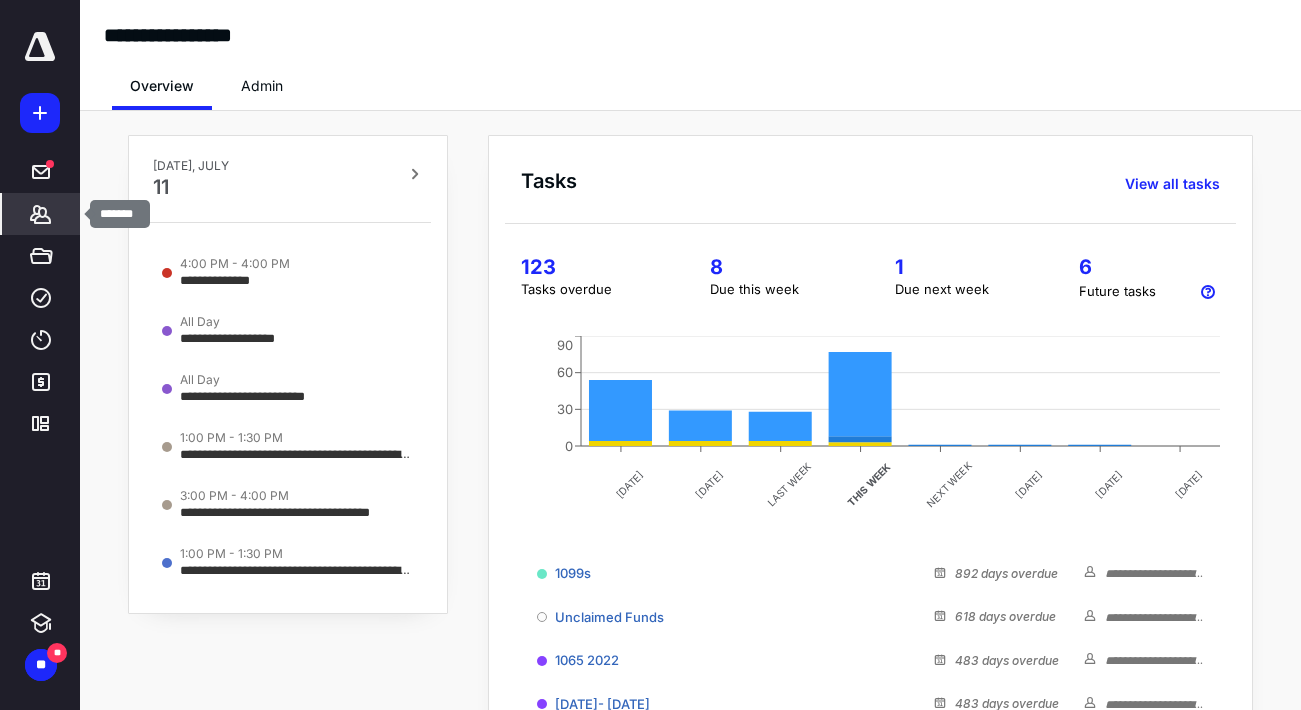 click 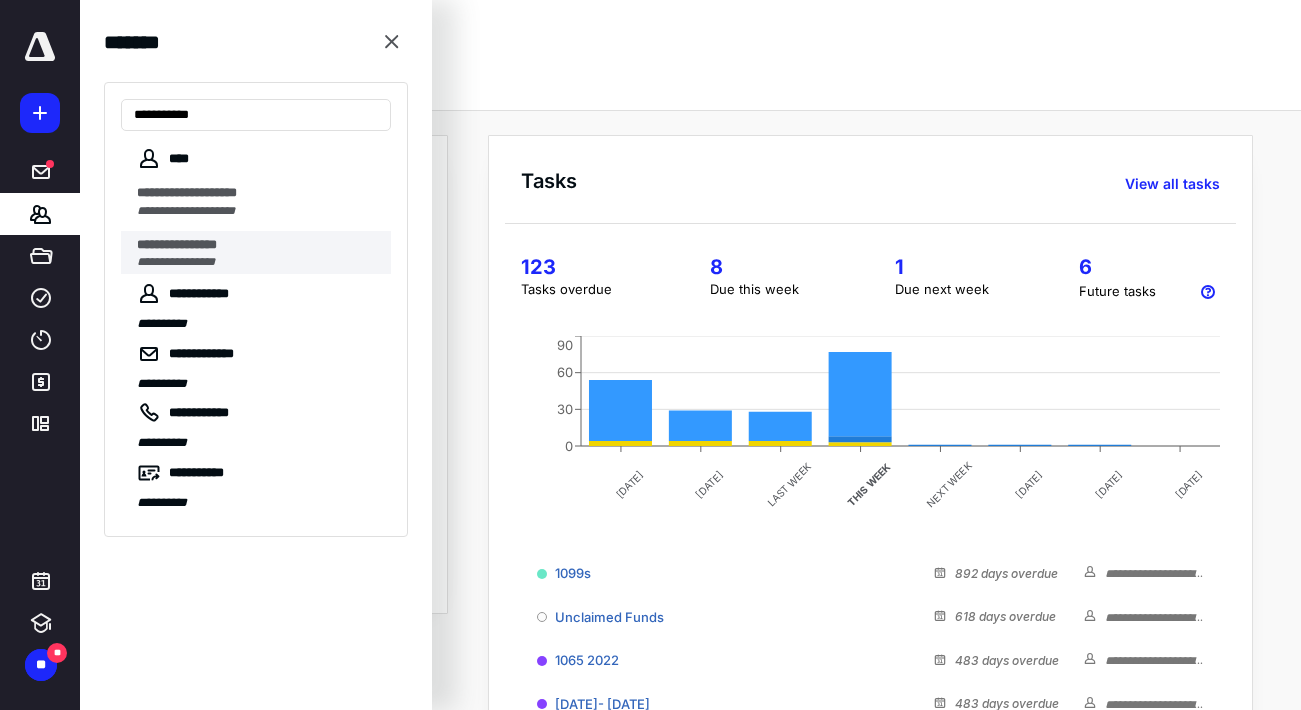 type on "**********" 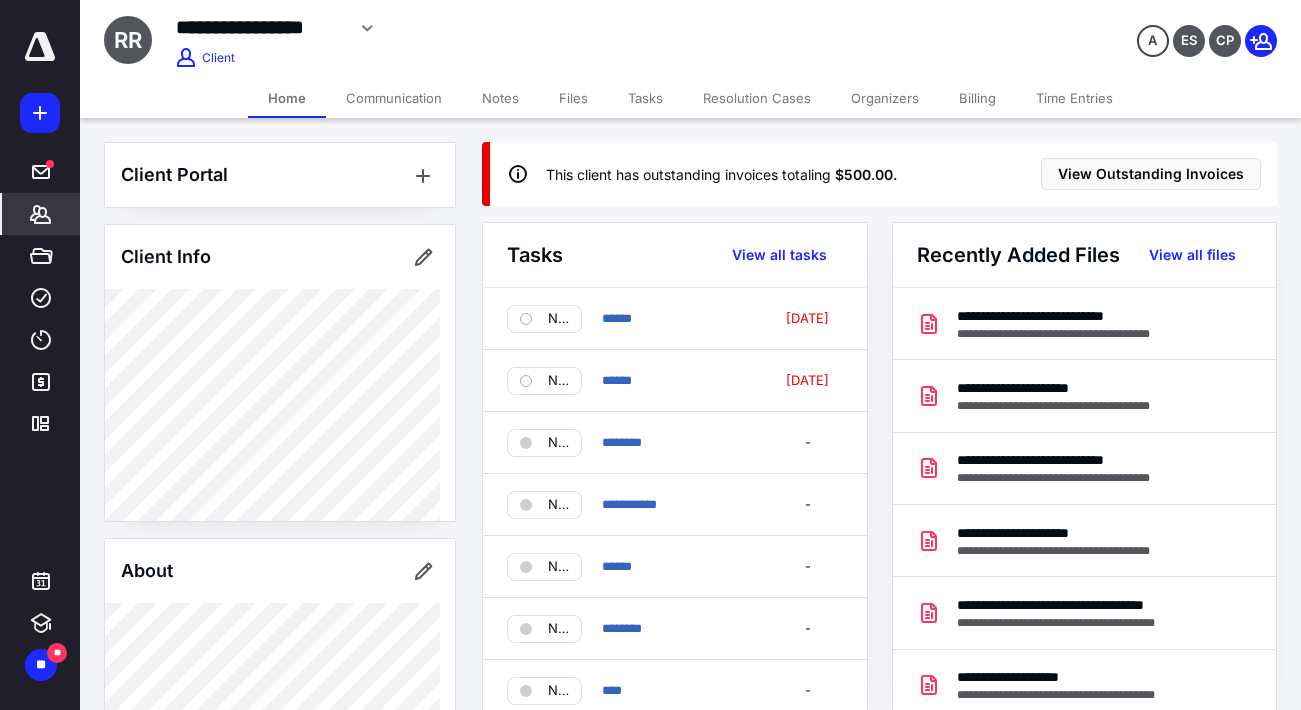 click on "Billing" at bounding box center [977, 98] 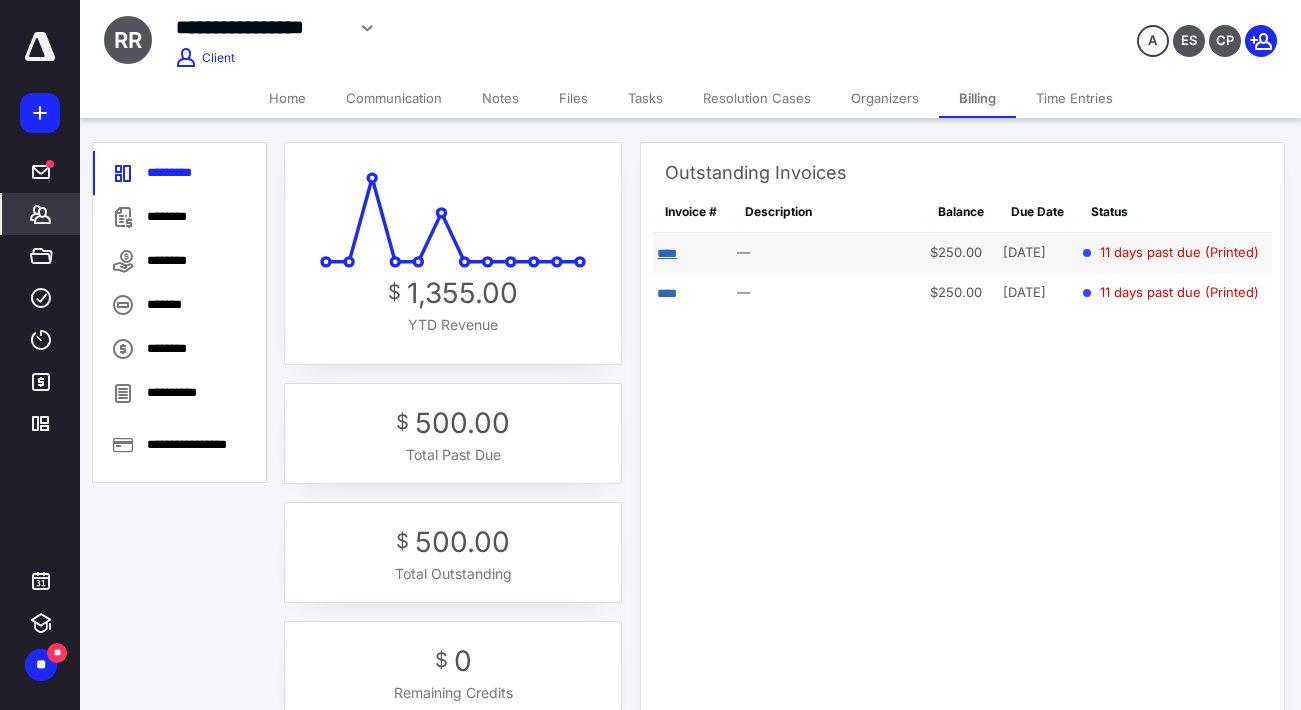 click on "****" at bounding box center (667, 253) 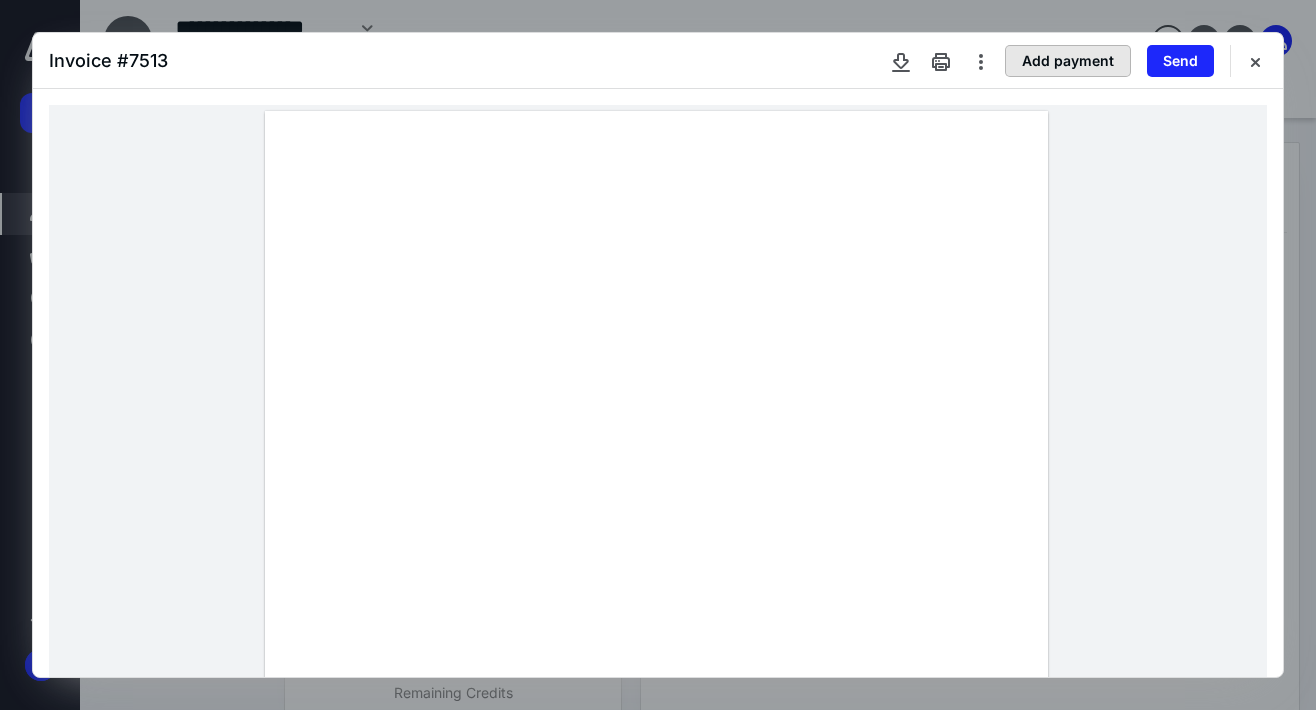 click on "Add payment" at bounding box center [1068, 61] 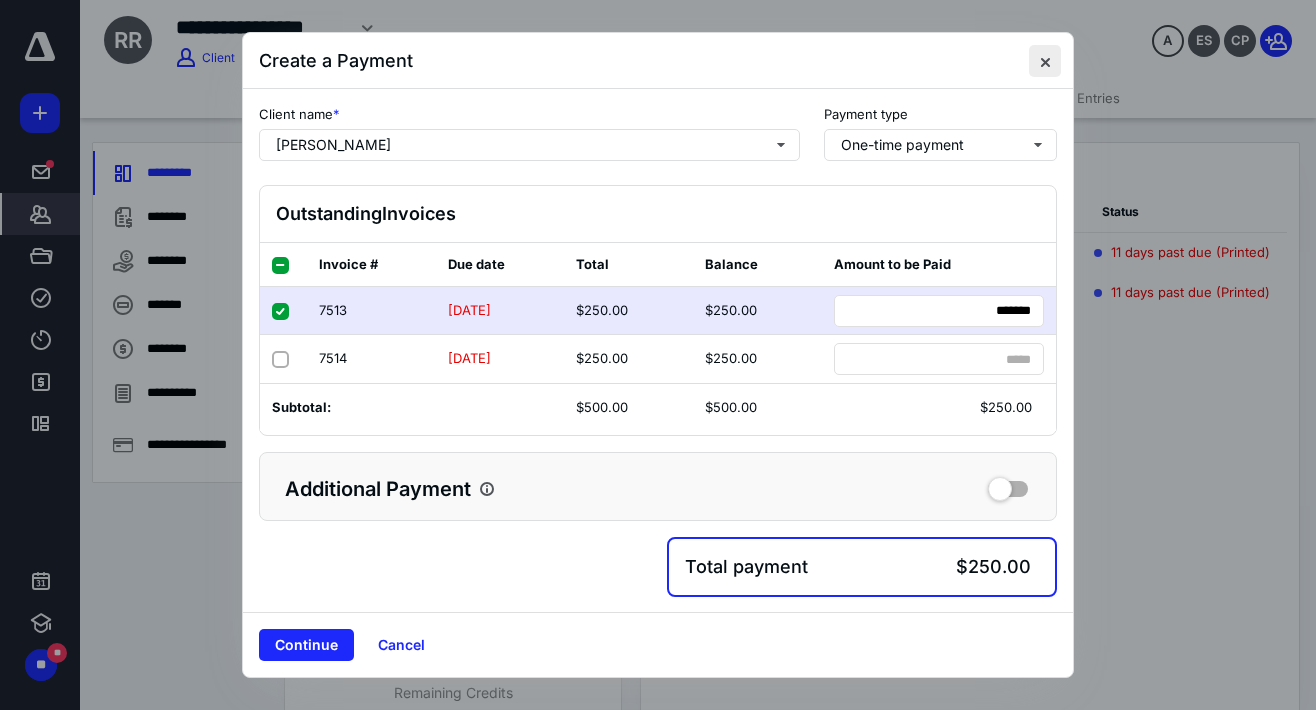 click at bounding box center (1045, 61) 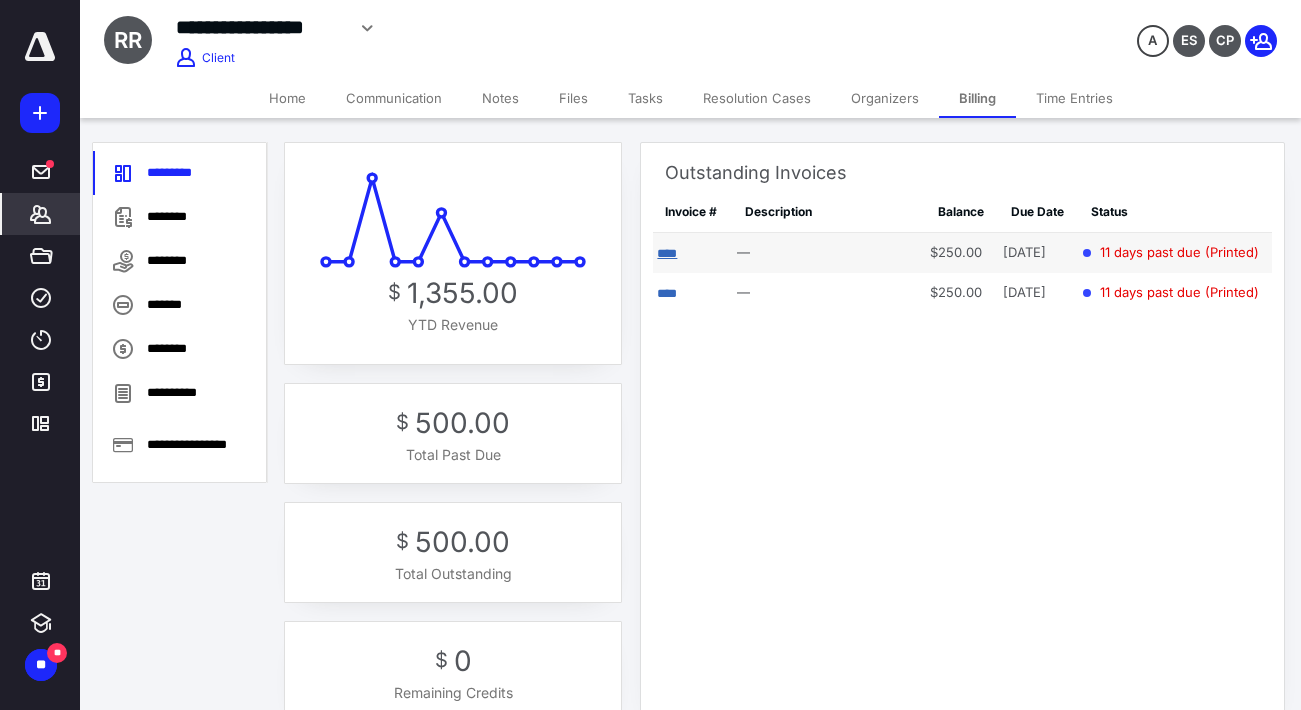 click on "****" at bounding box center [667, 253] 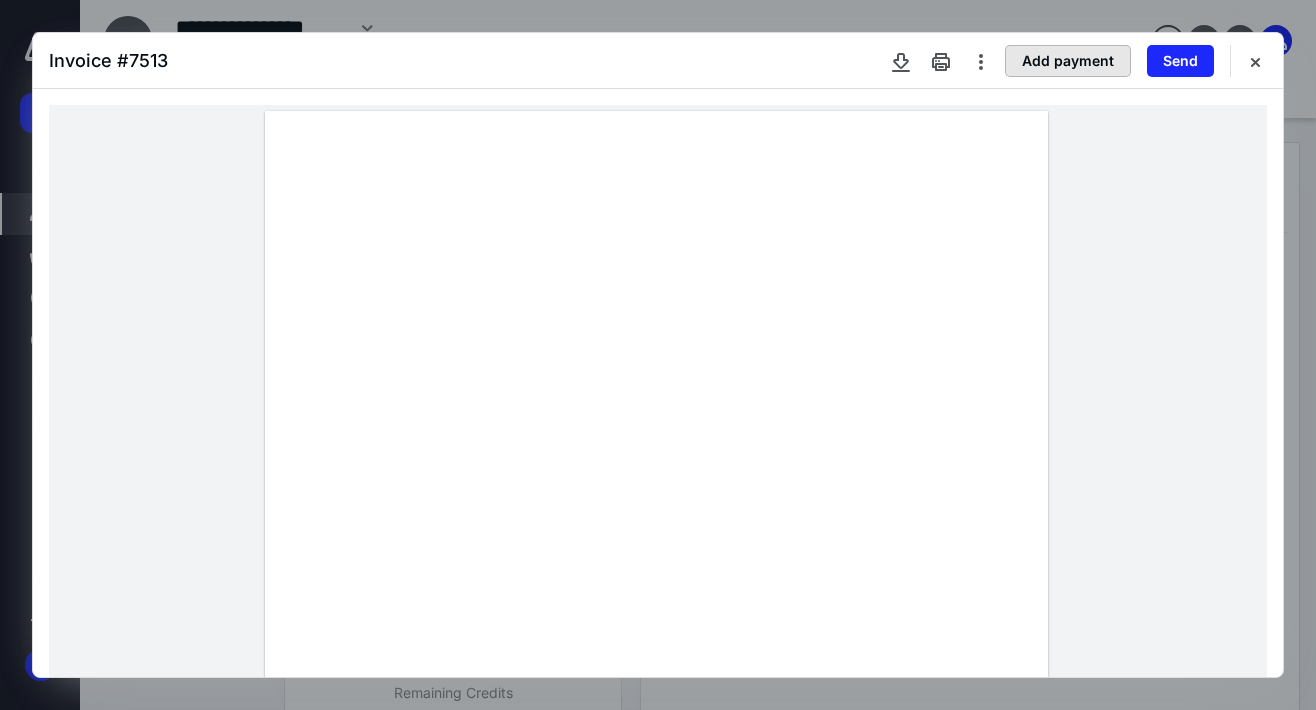 click on "Add payment" at bounding box center (1068, 61) 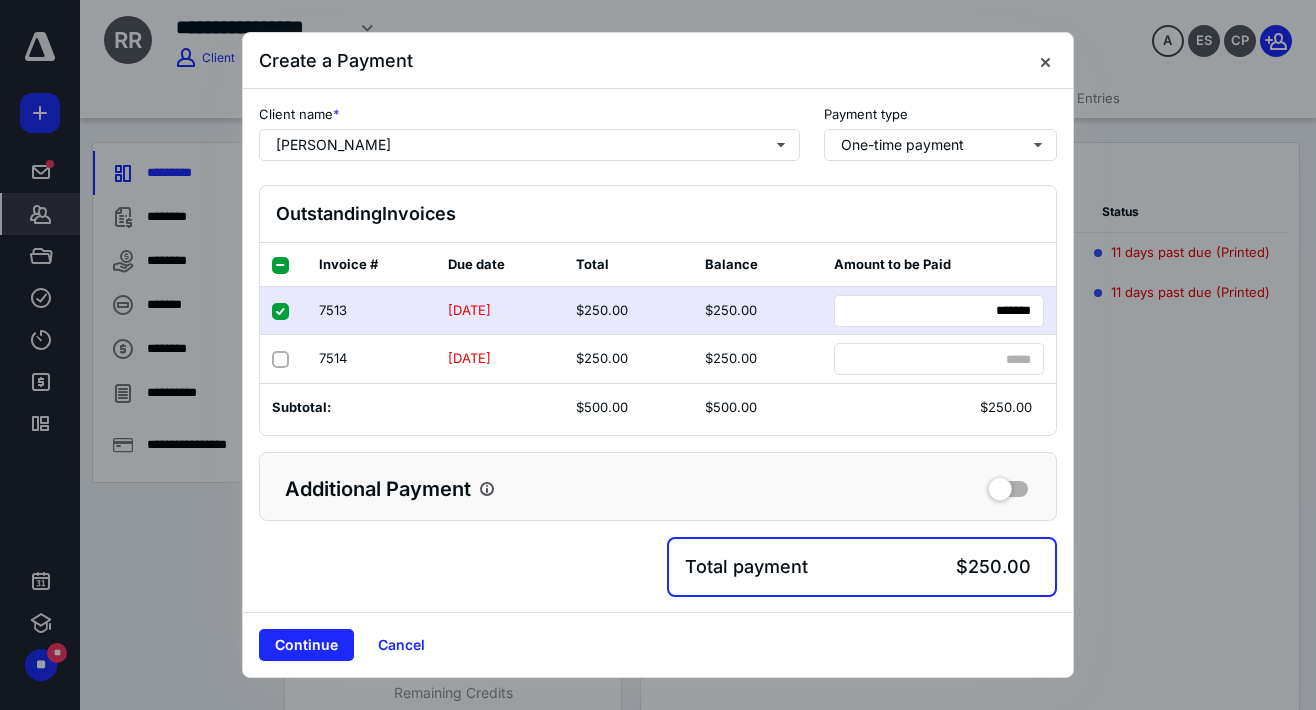 click on "Continue" at bounding box center (306, 645) 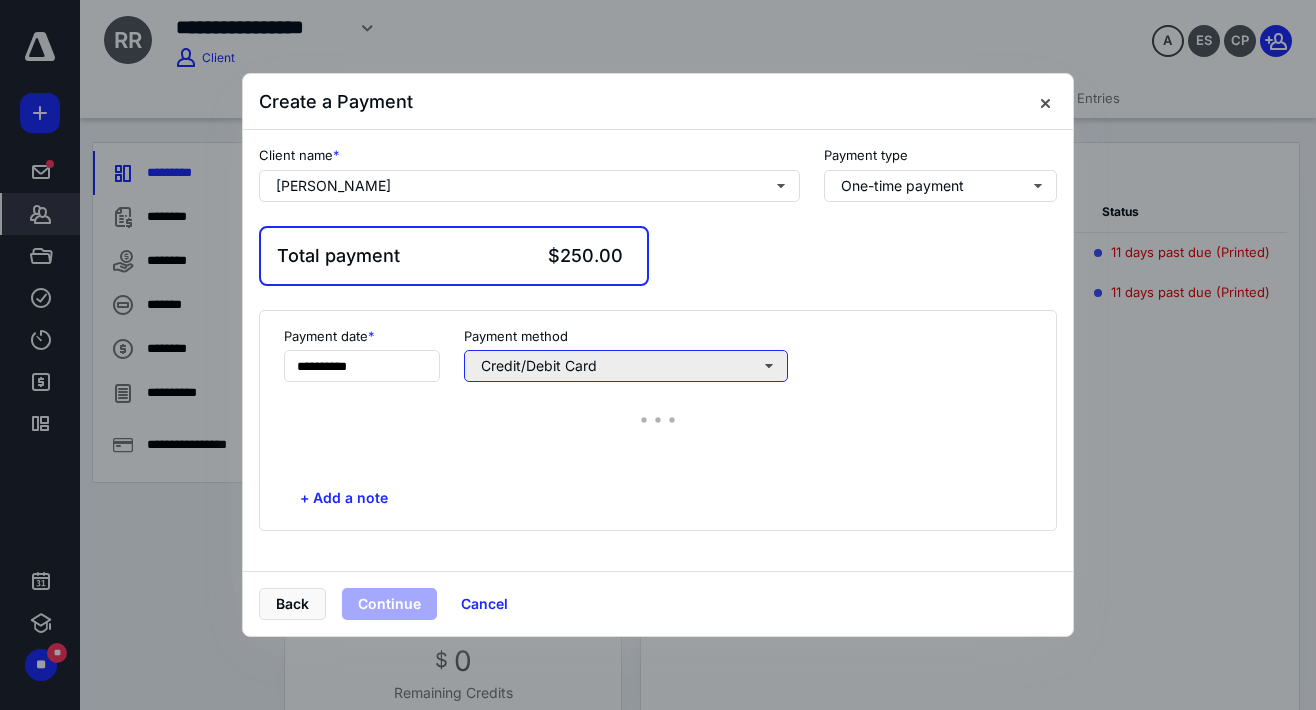 click on "Credit/Debit Card" at bounding box center (626, 366) 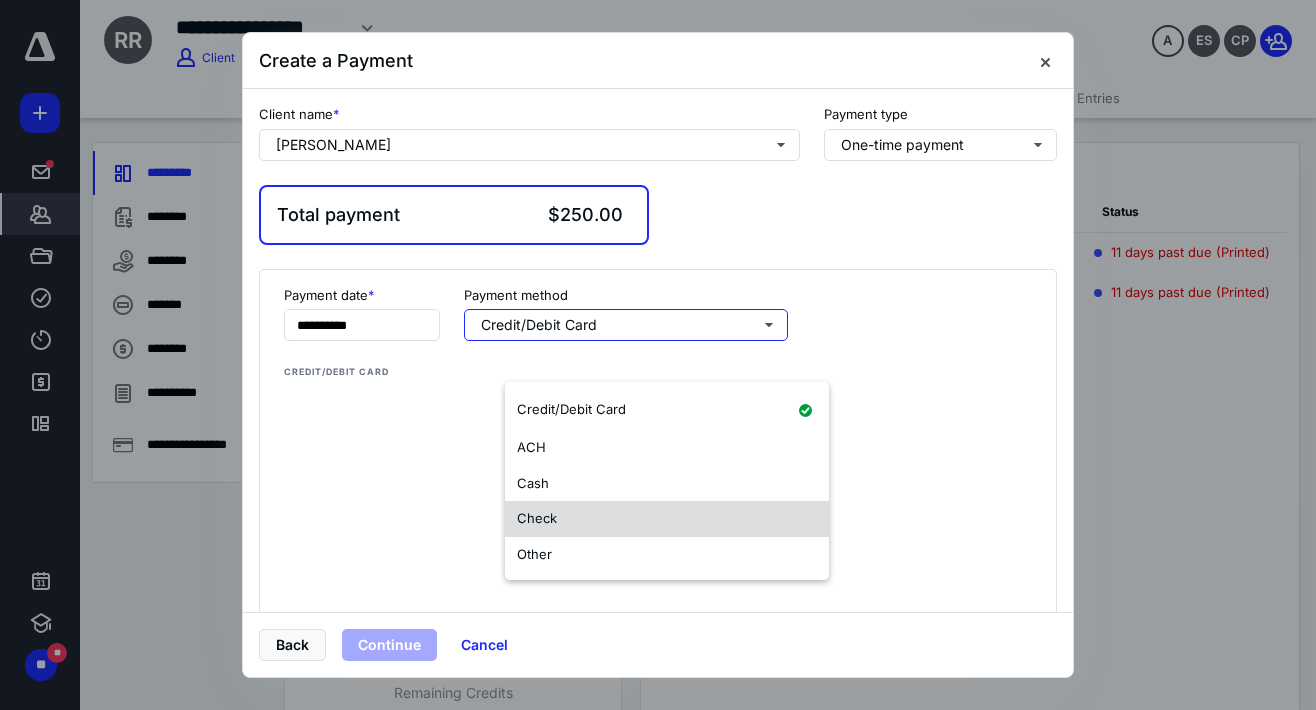 click on "Check" at bounding box center (667, 519) 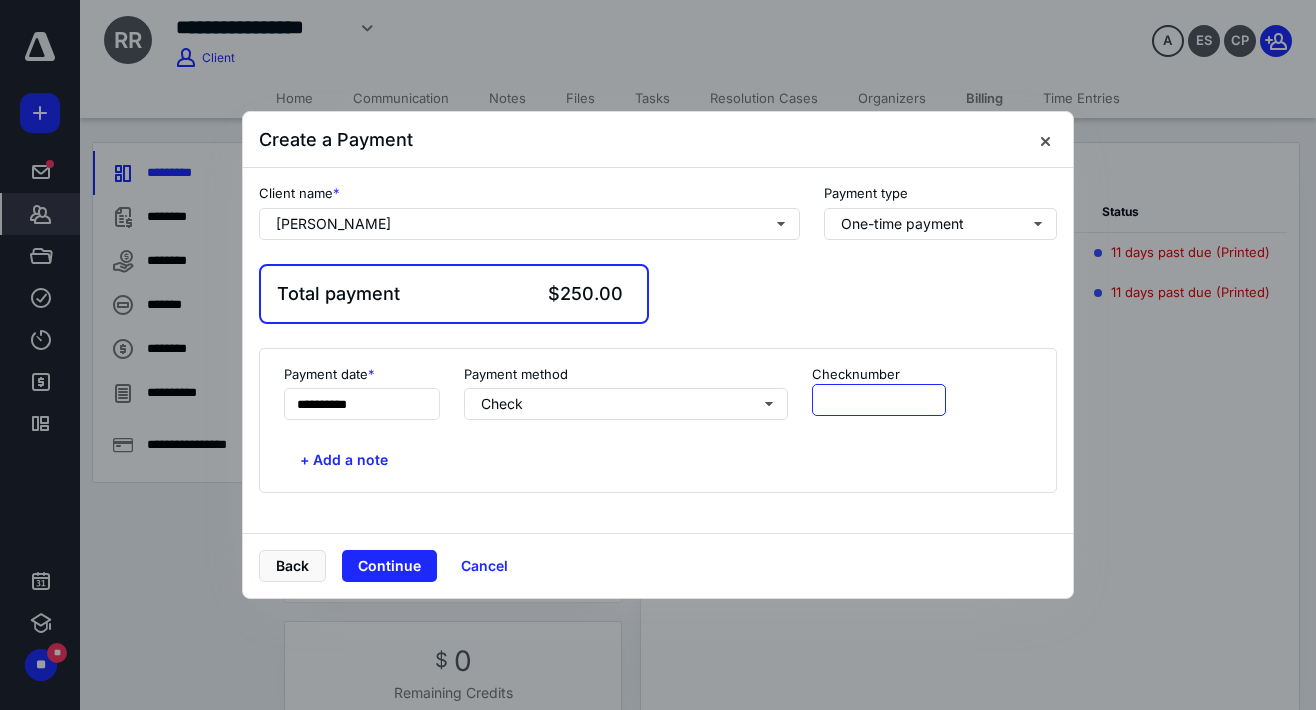 click at bounding box center [879, 400] 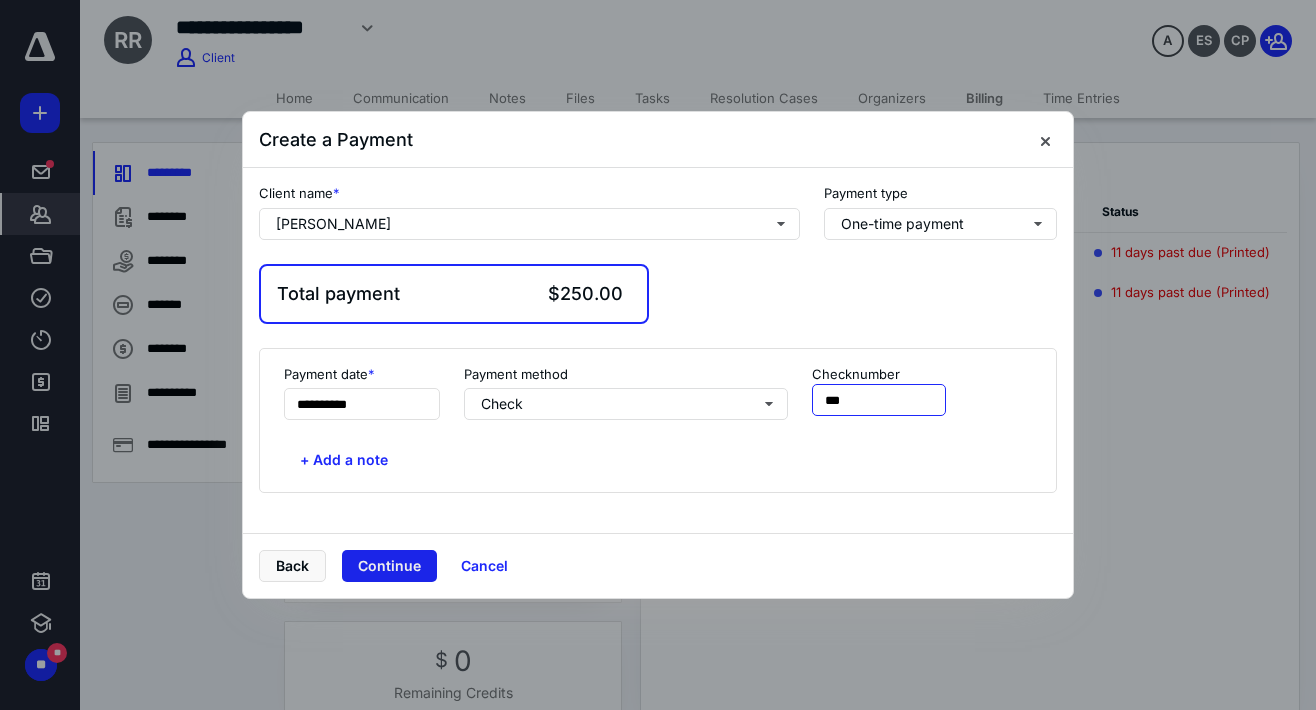 type on "***" 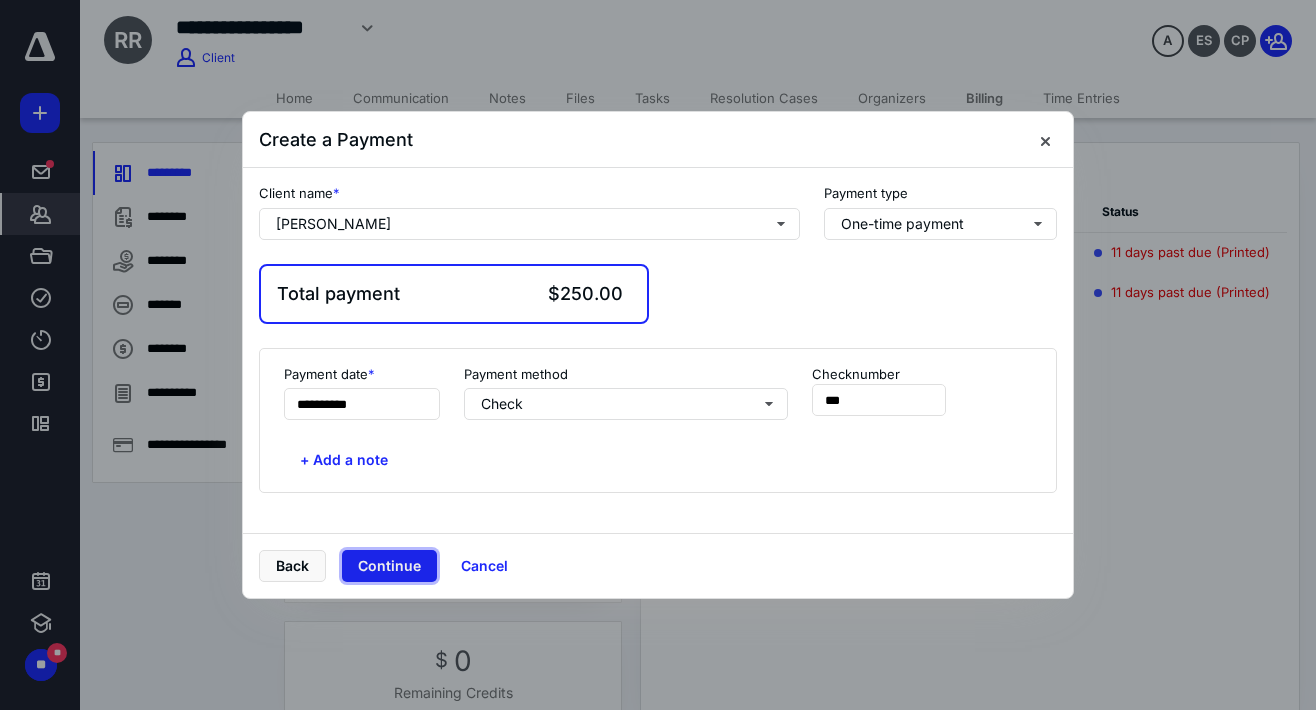 click on "Continue" at bounding box center [389, 566] 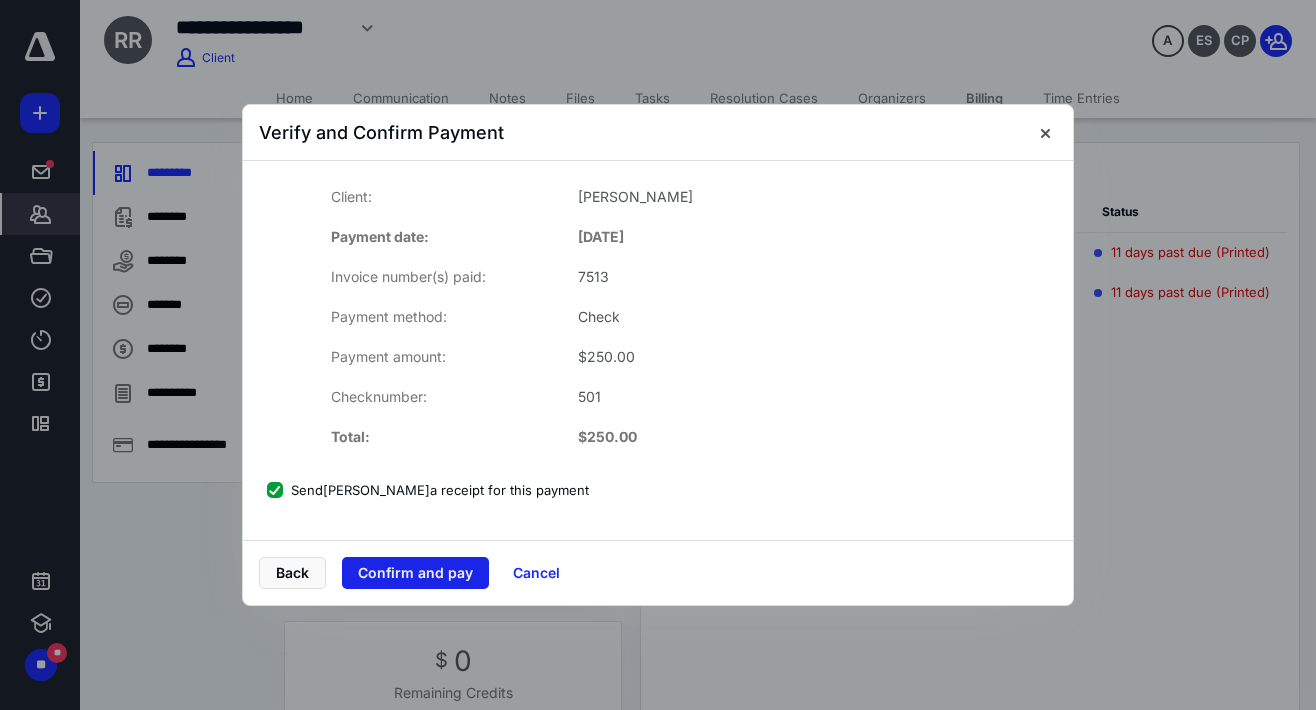 click on "Confirm and pay" at bounding box center [415, 573] 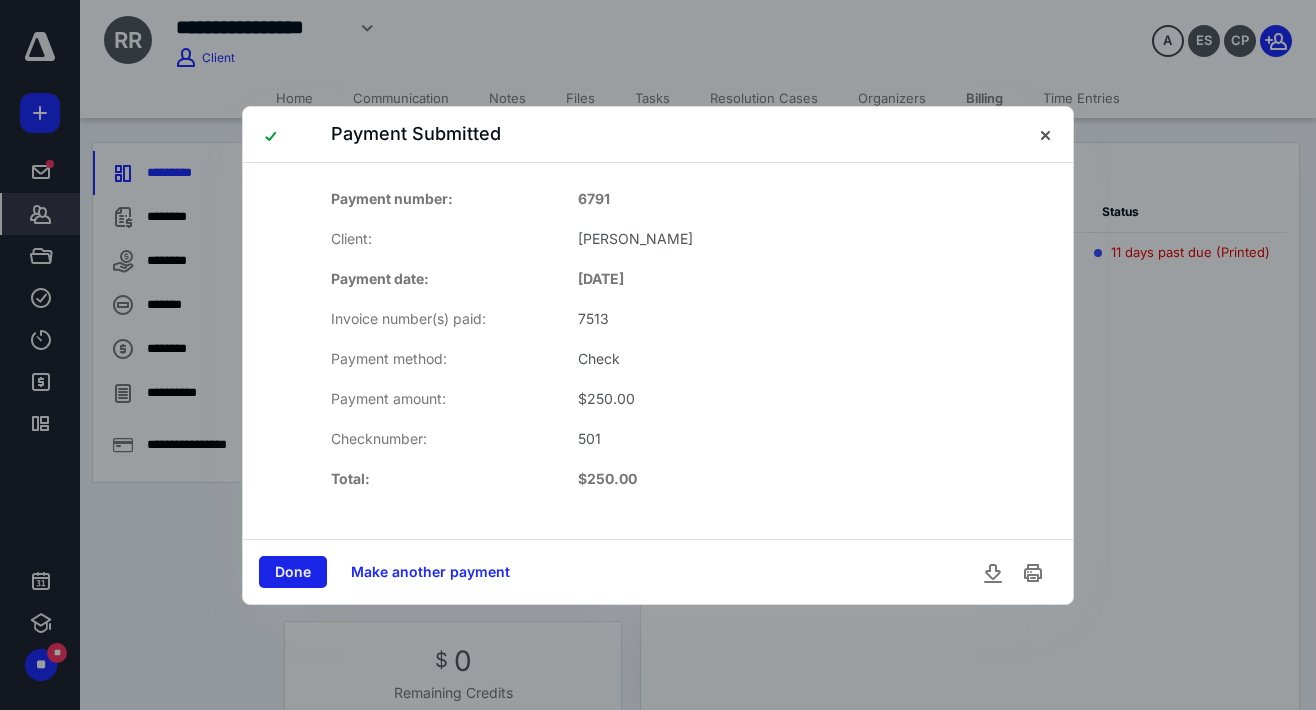 click on "Done" at bounding box center [293, 572] 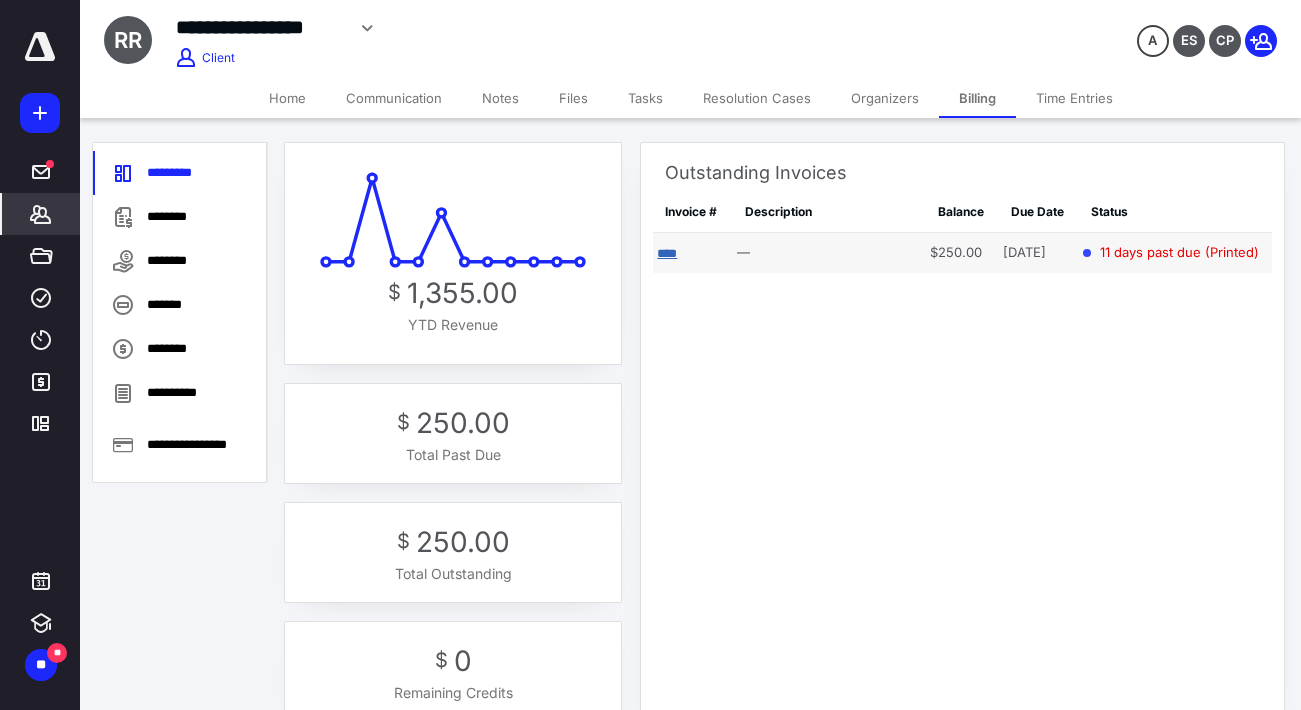 click on "****" at bounding box center (667, 253) 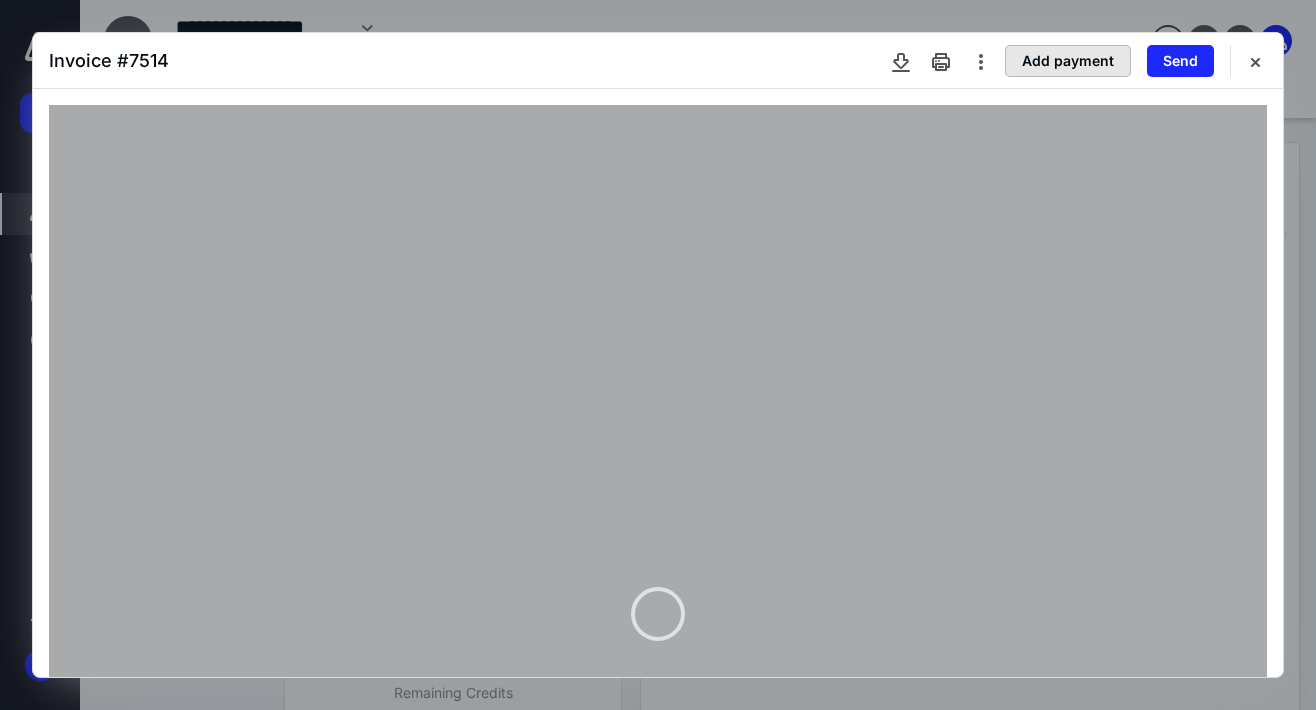 click on "Add payment" at bounding box center [1068, 61] 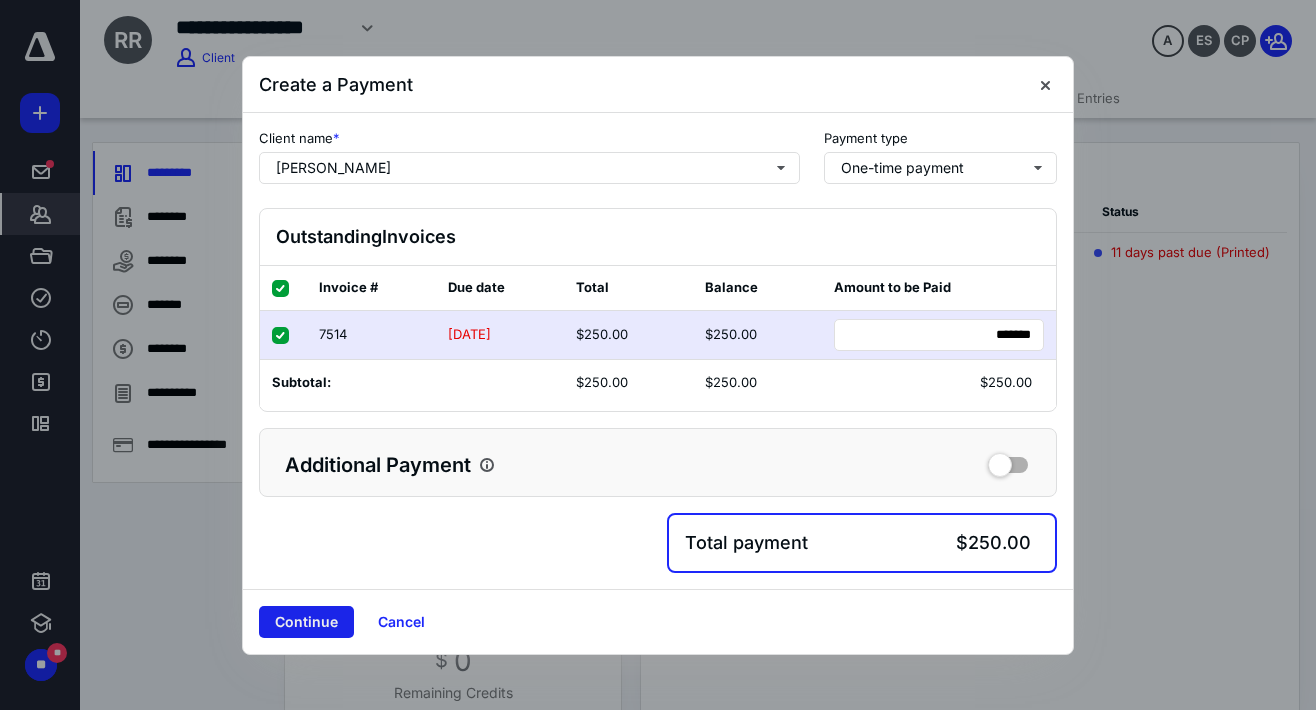 click on "Continue" at bounding box center [306, 622] 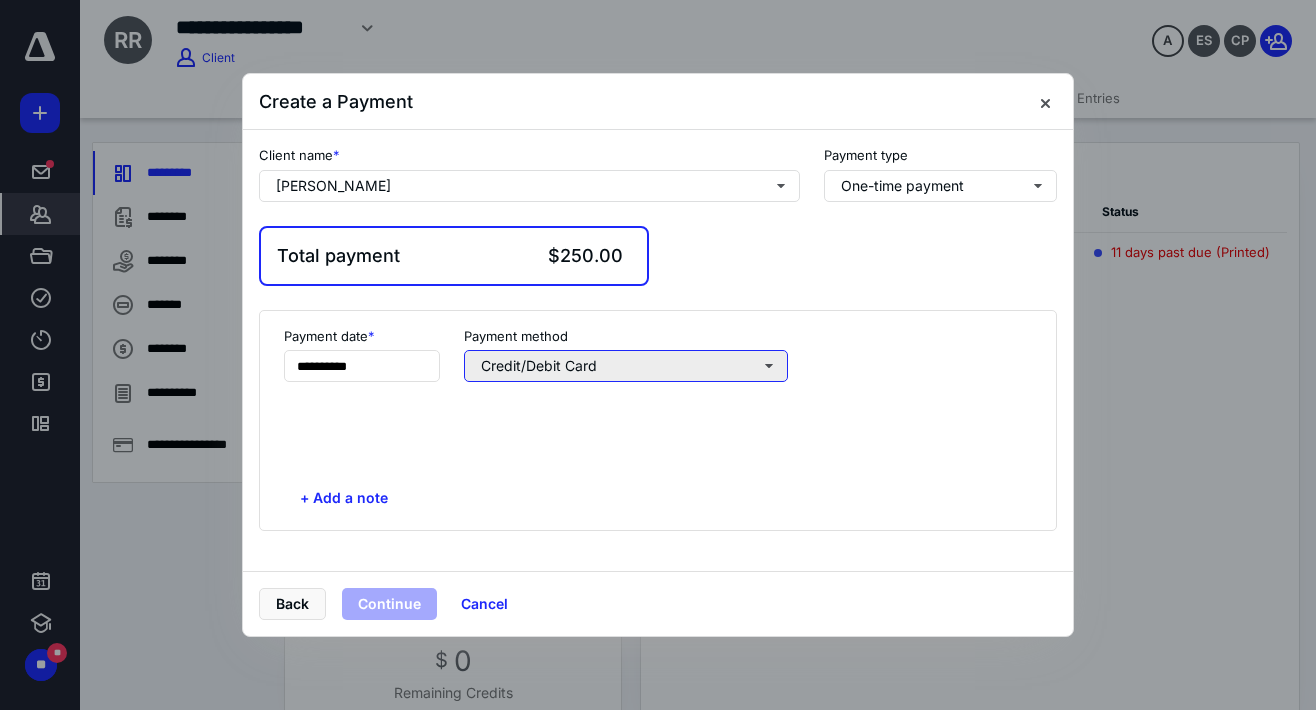 click on "Credit/Debit Card" at bounding box center [626, 366] 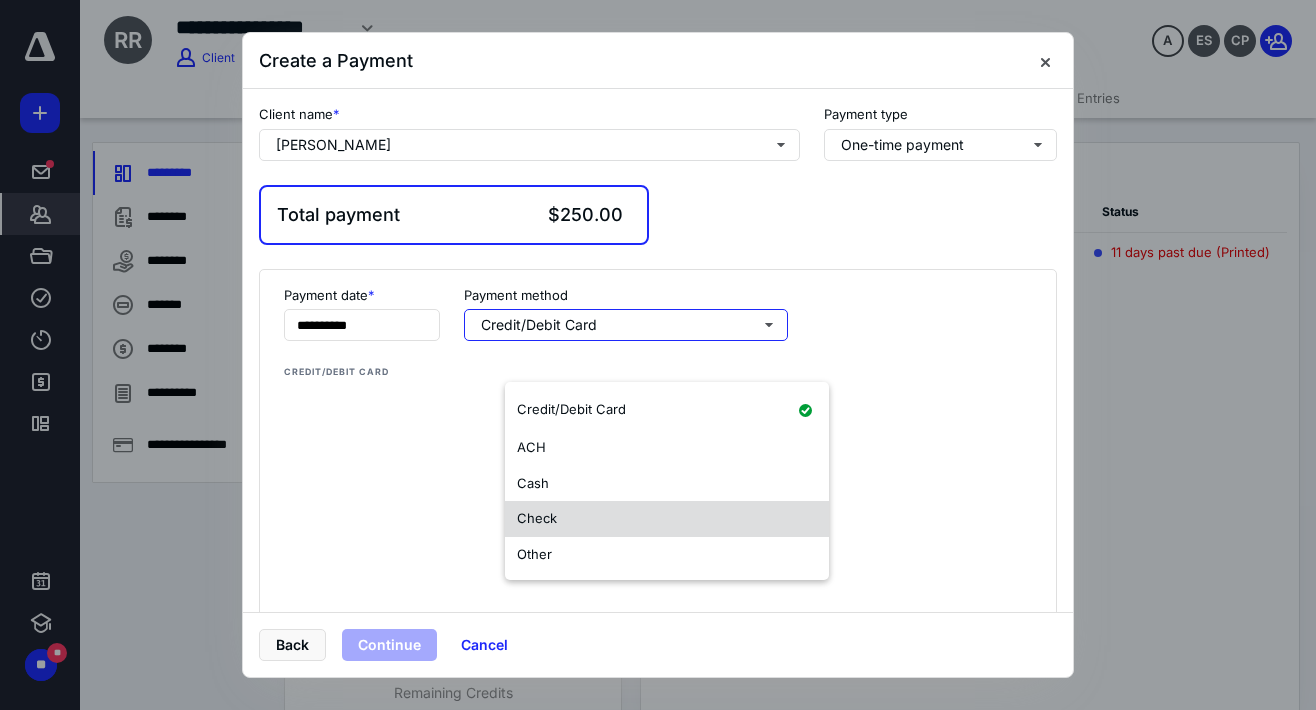 click on "Check" at bounding box center (667, 519) 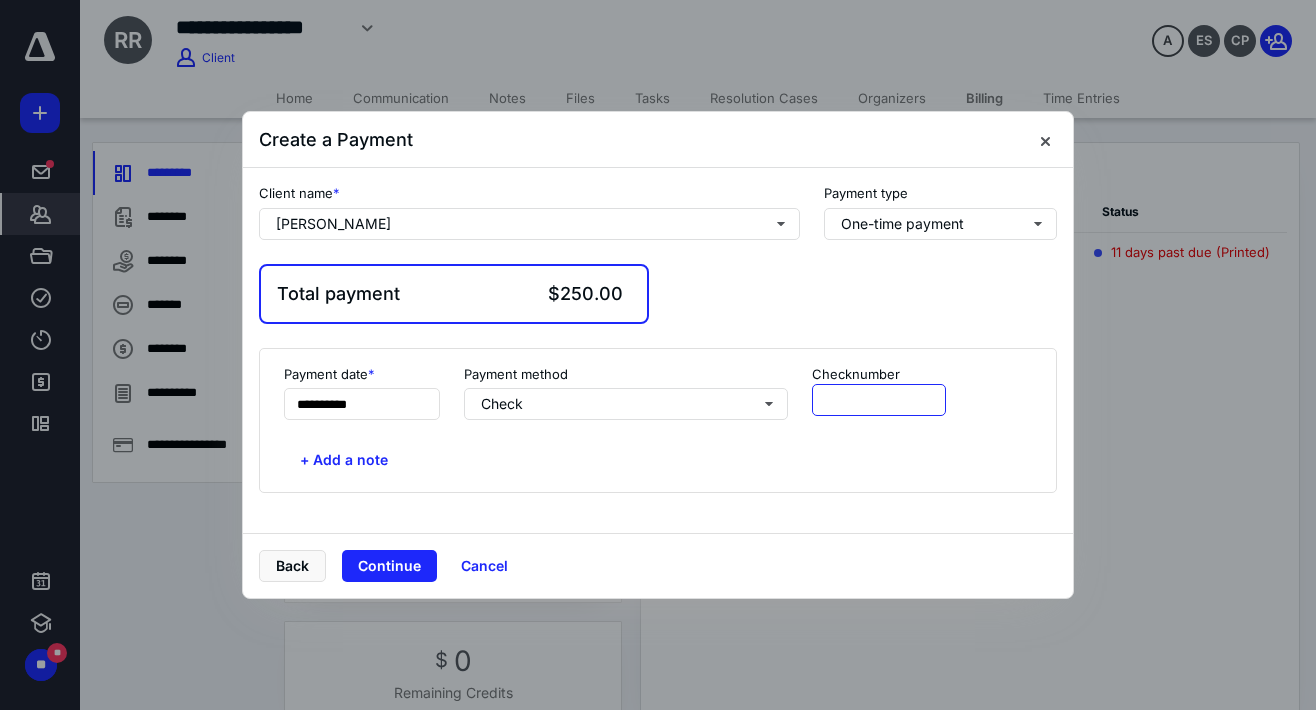 click at bounding box center [879, 400] 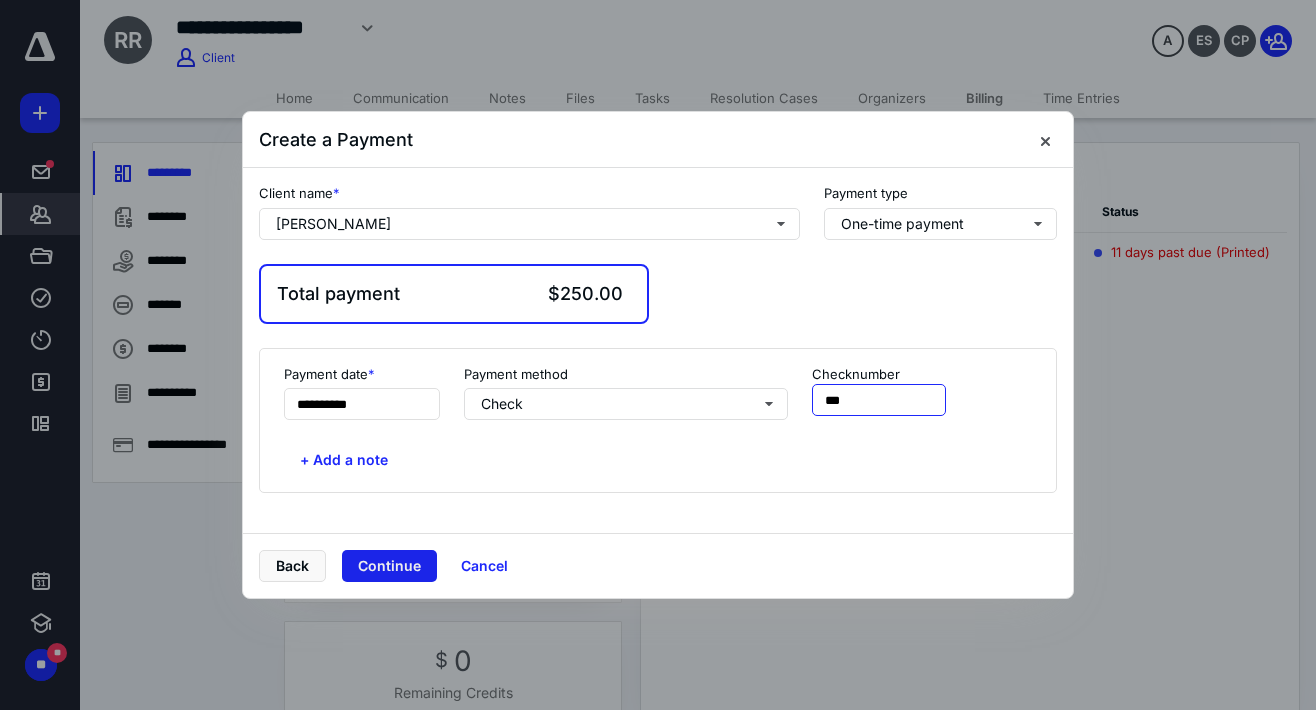 type on "***" 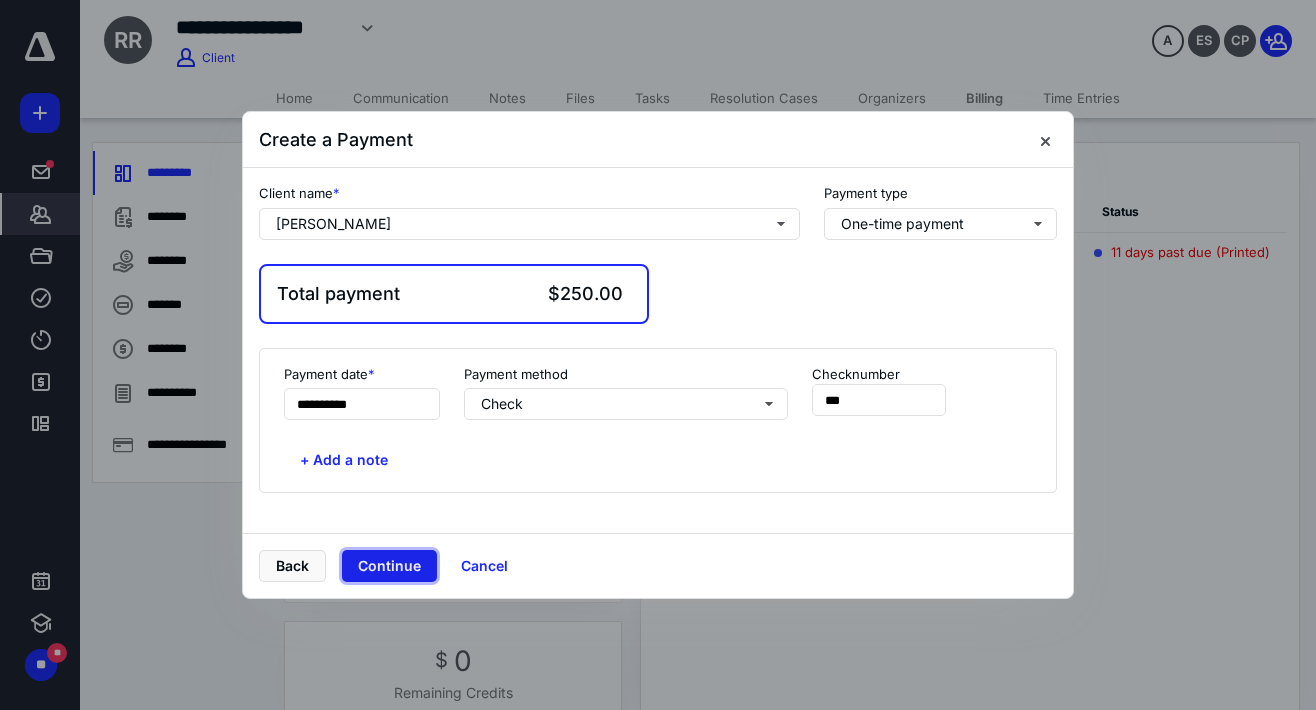 click on "Continue" at bounding box center (389, 566) 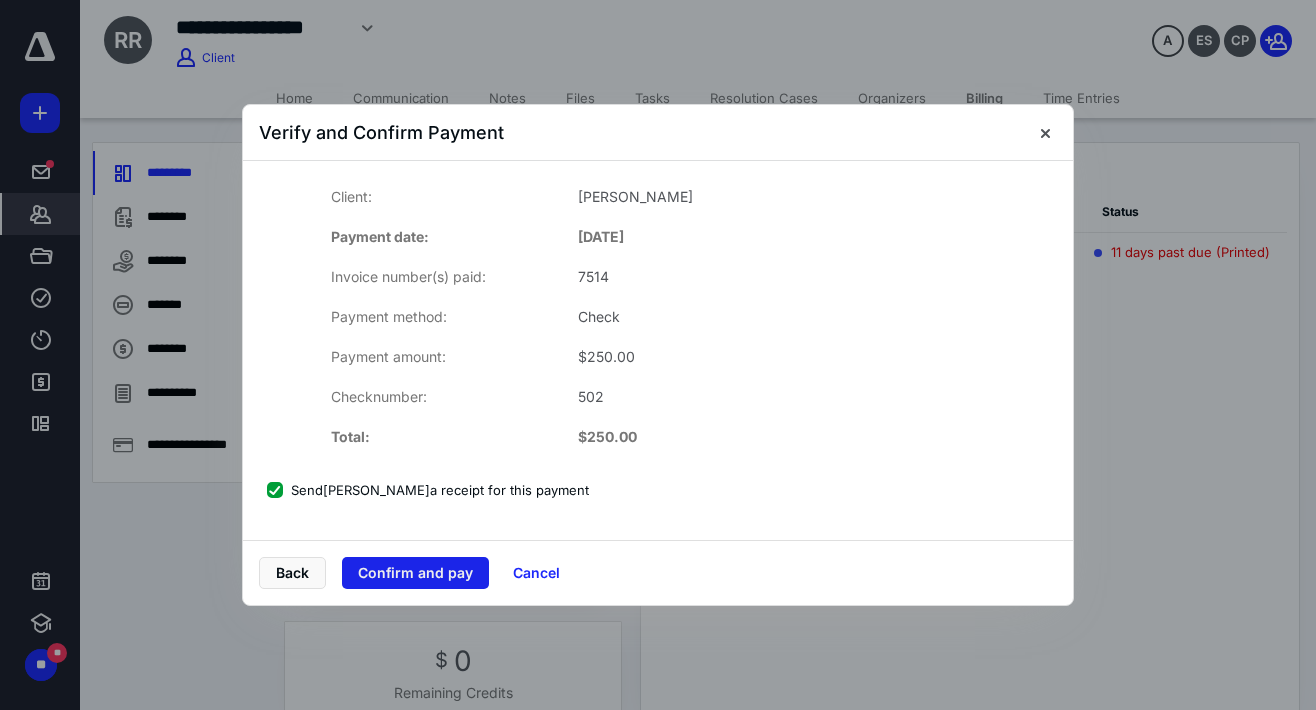 click on "Confirm and pay" at bounding box center [415, 573] 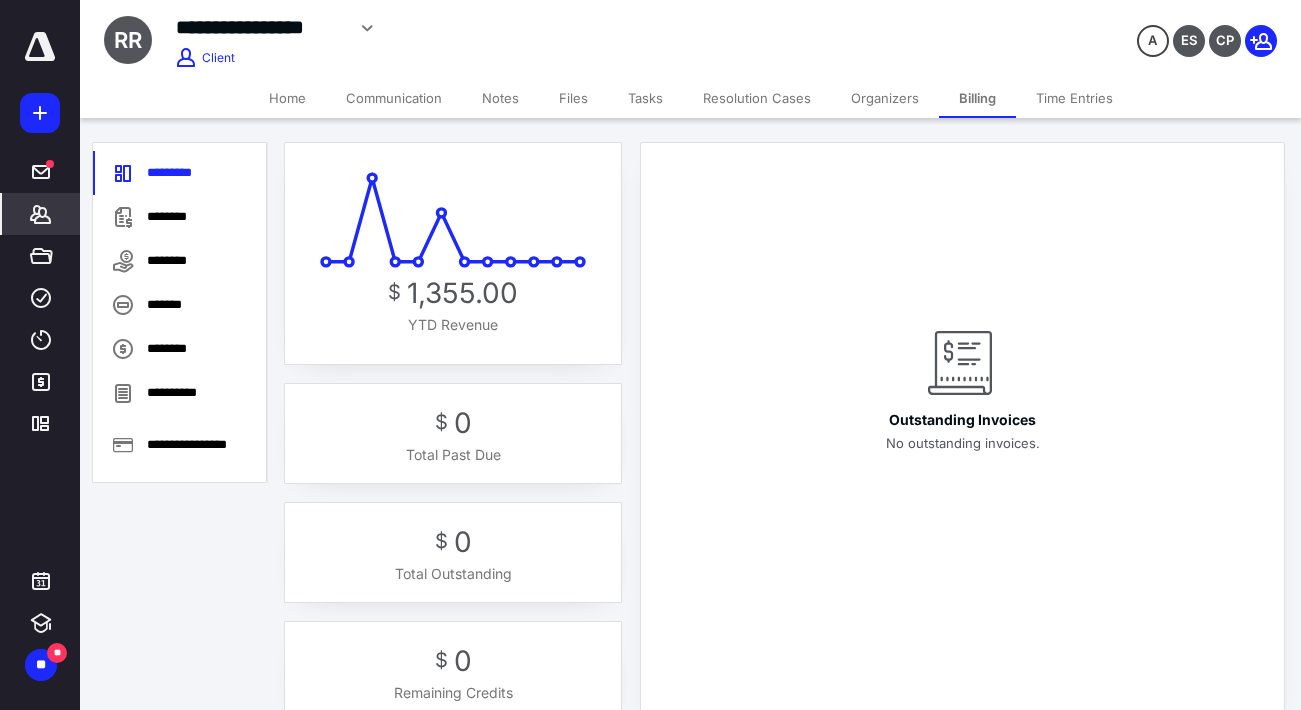 click on "Tasks" at bounding box center [645, 98] 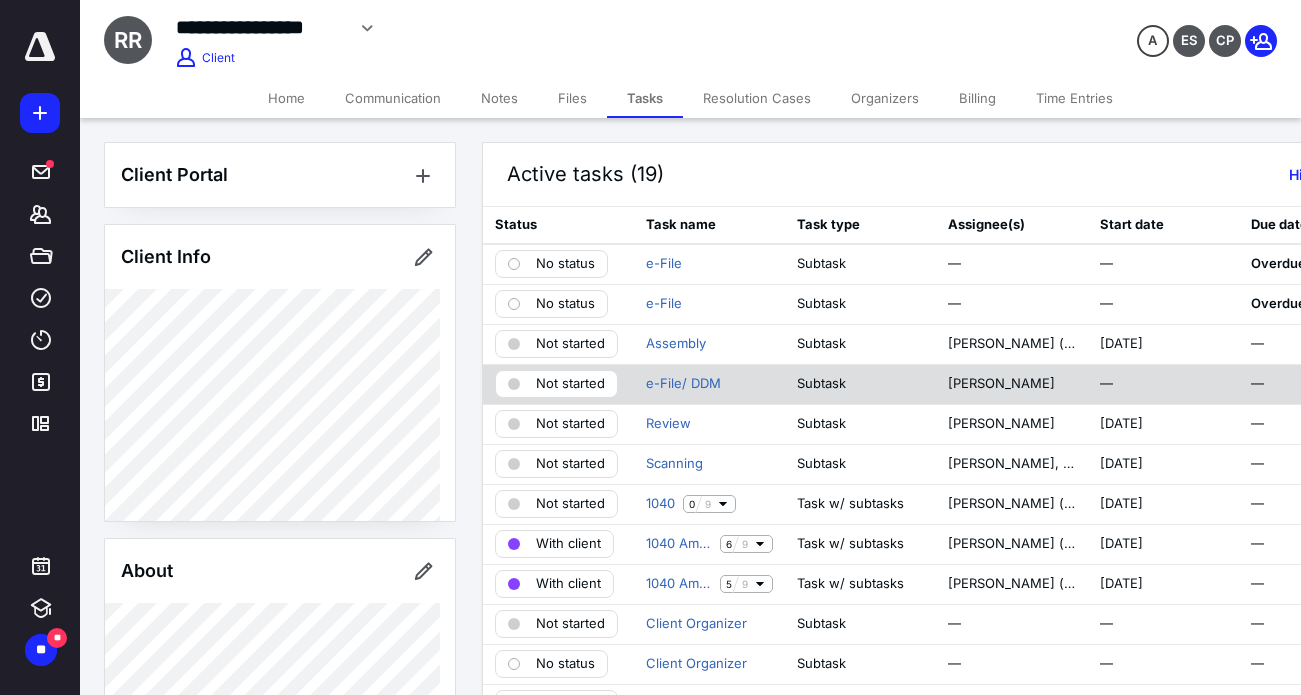 scroll, scrollTop: 100, scrollLeft: 0, axis: vertical 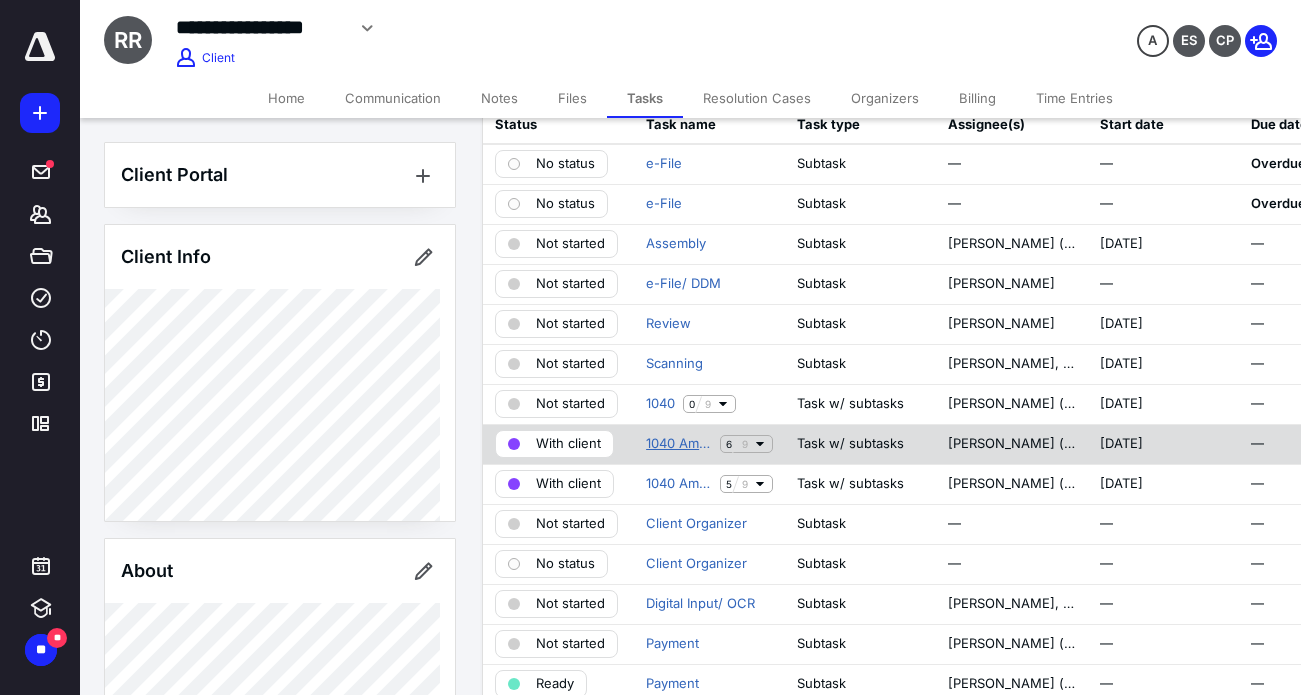 click on "1040 Amended 2023" at bounding box center [679, 444] 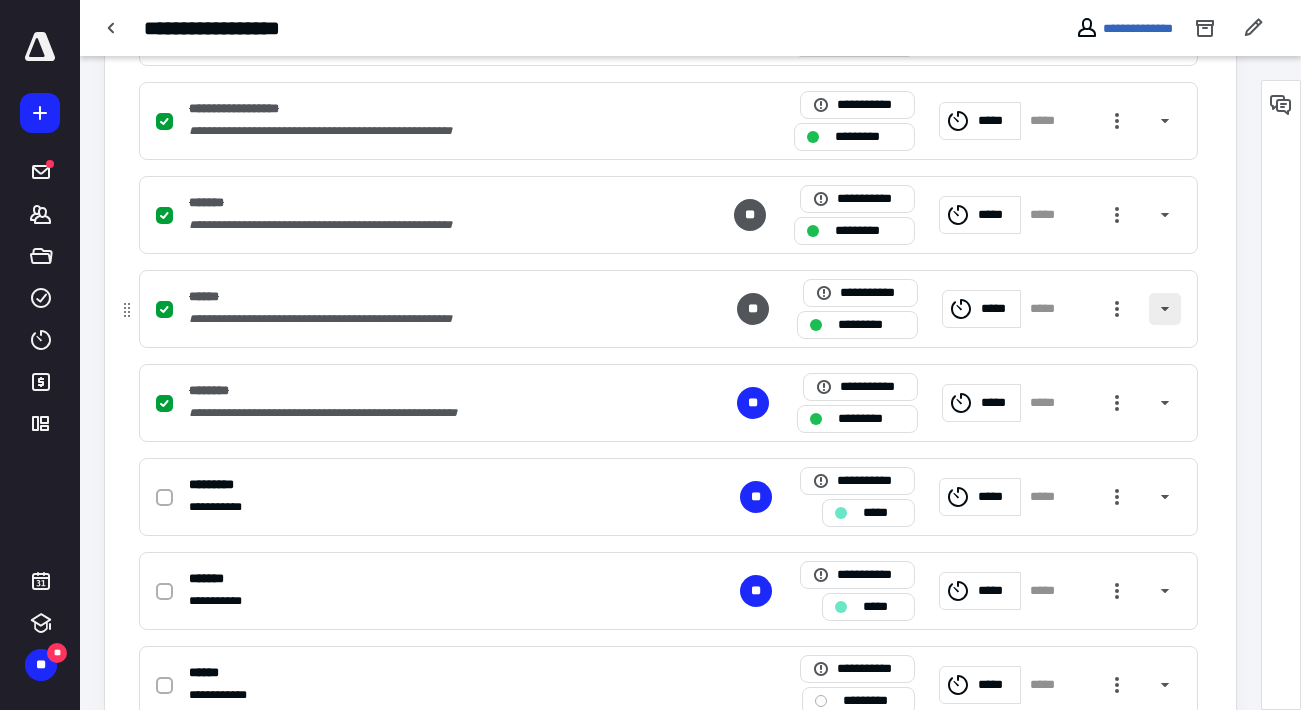 scroll, scrollTop: 767, scrollLeft: 0, axis: vertical 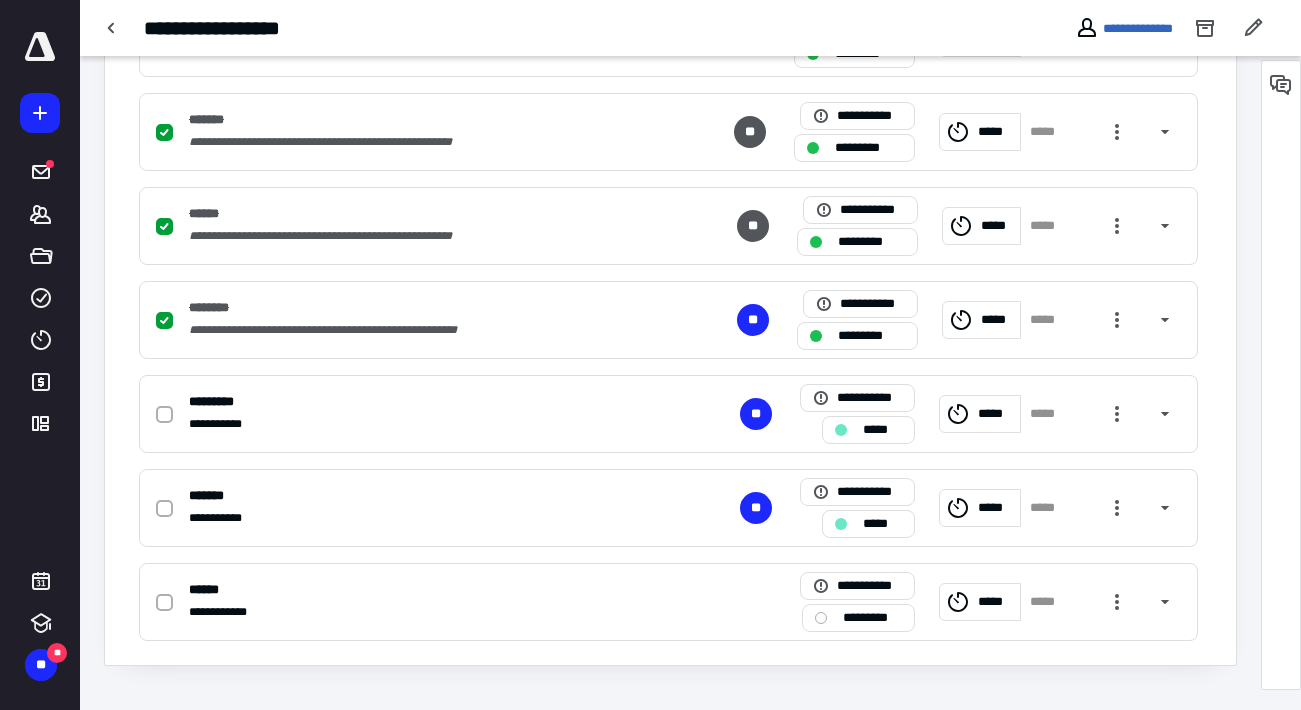 click on "***** ******* ***** **** **** ******* *********" at bounding box center (40, 238) 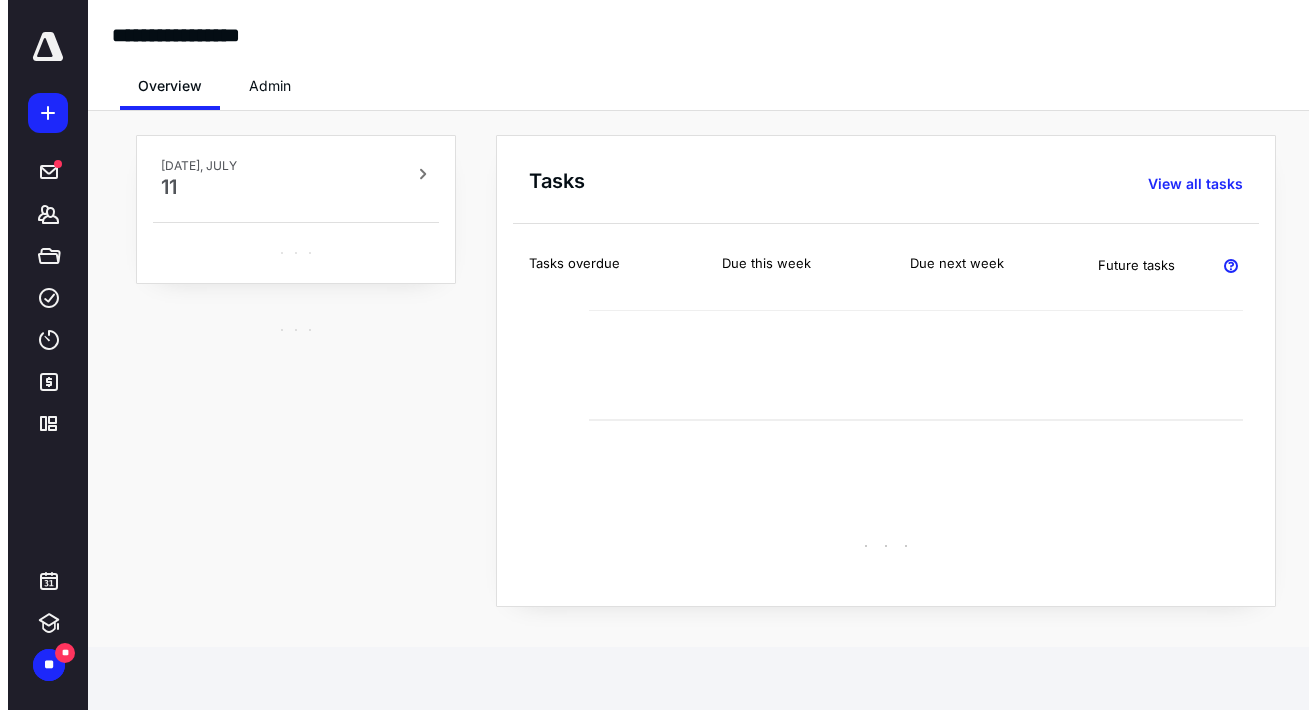scroll, scrollTop: 0, scrollLeft: 0, axis: both 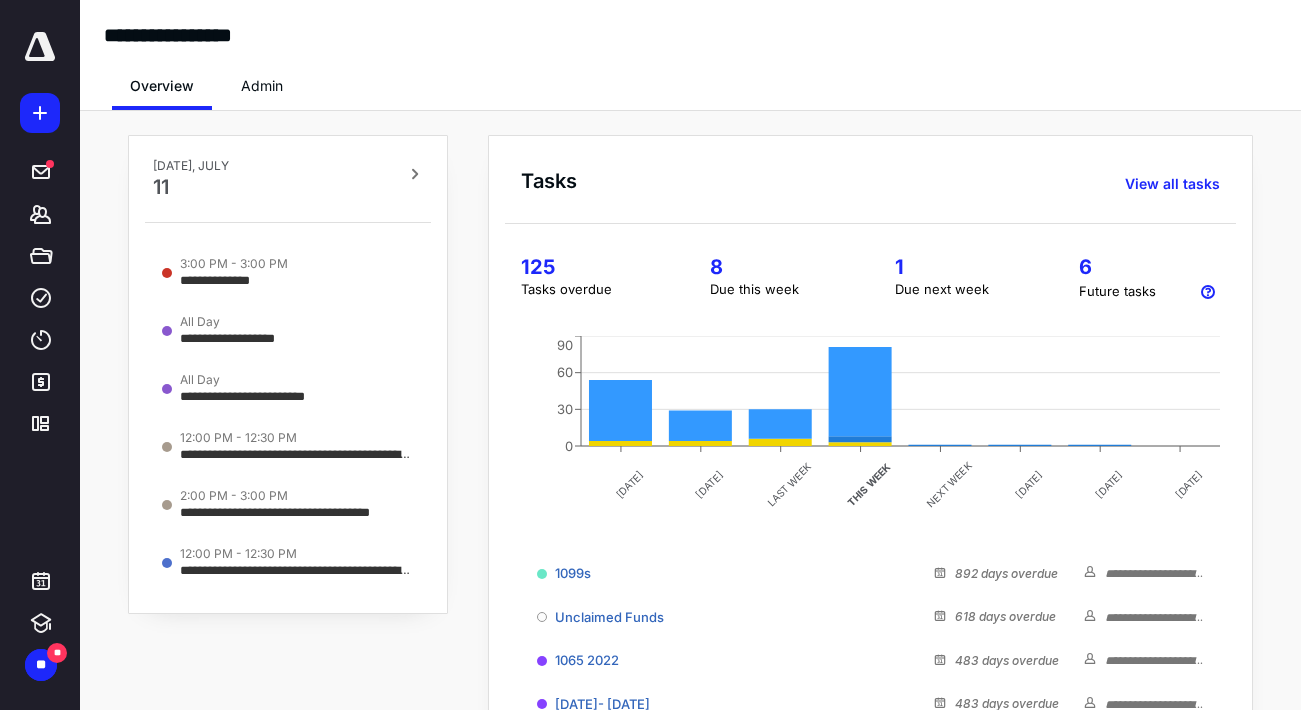 click 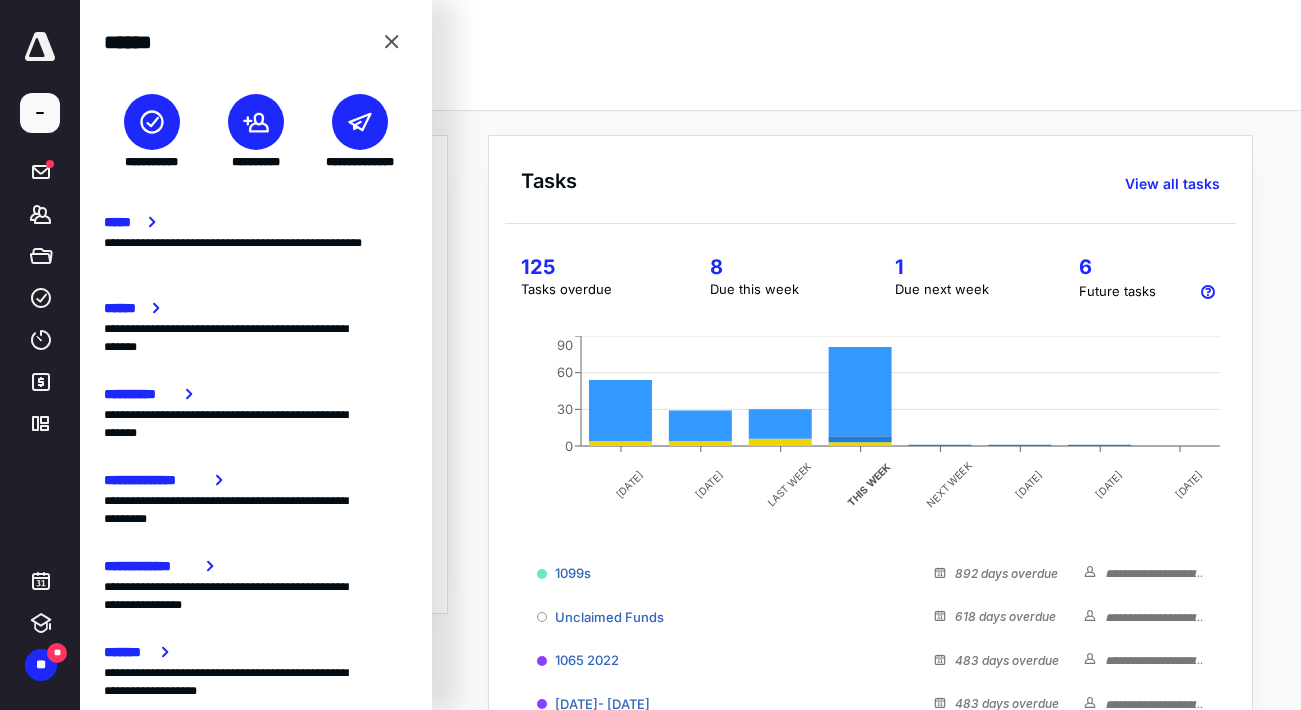 click 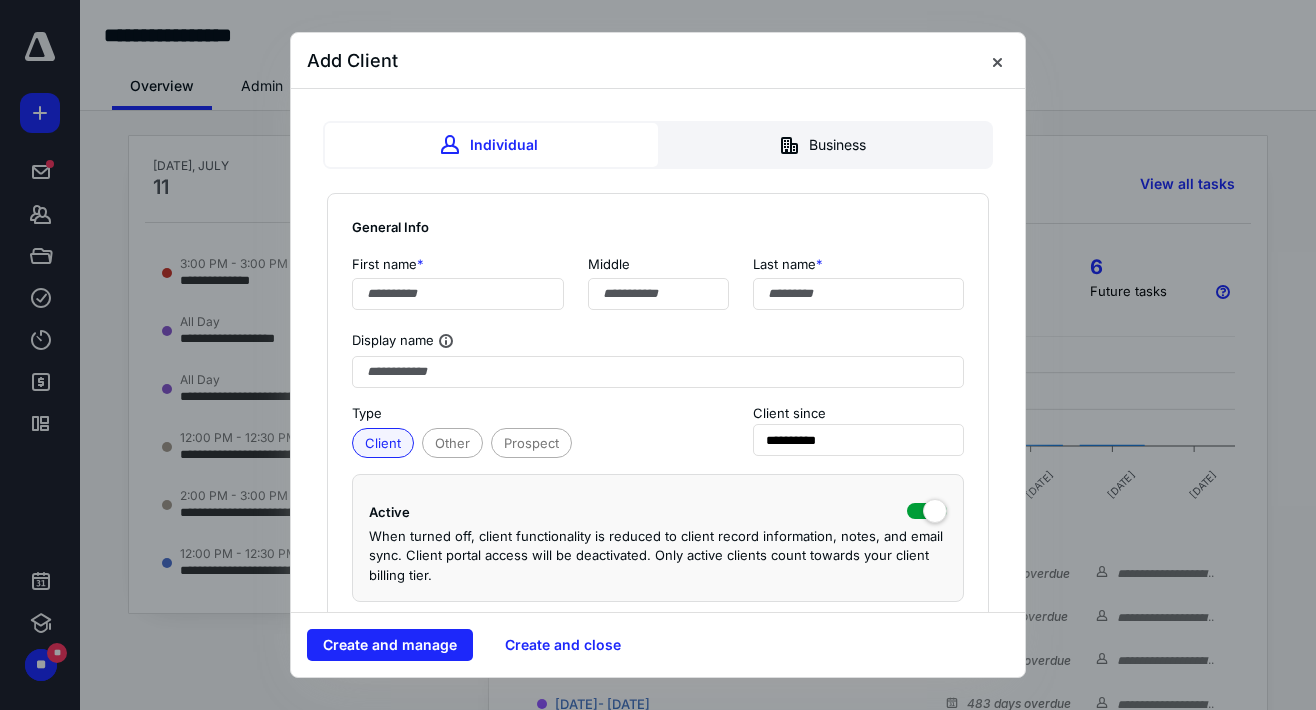 click at bounding box center (997, 61) 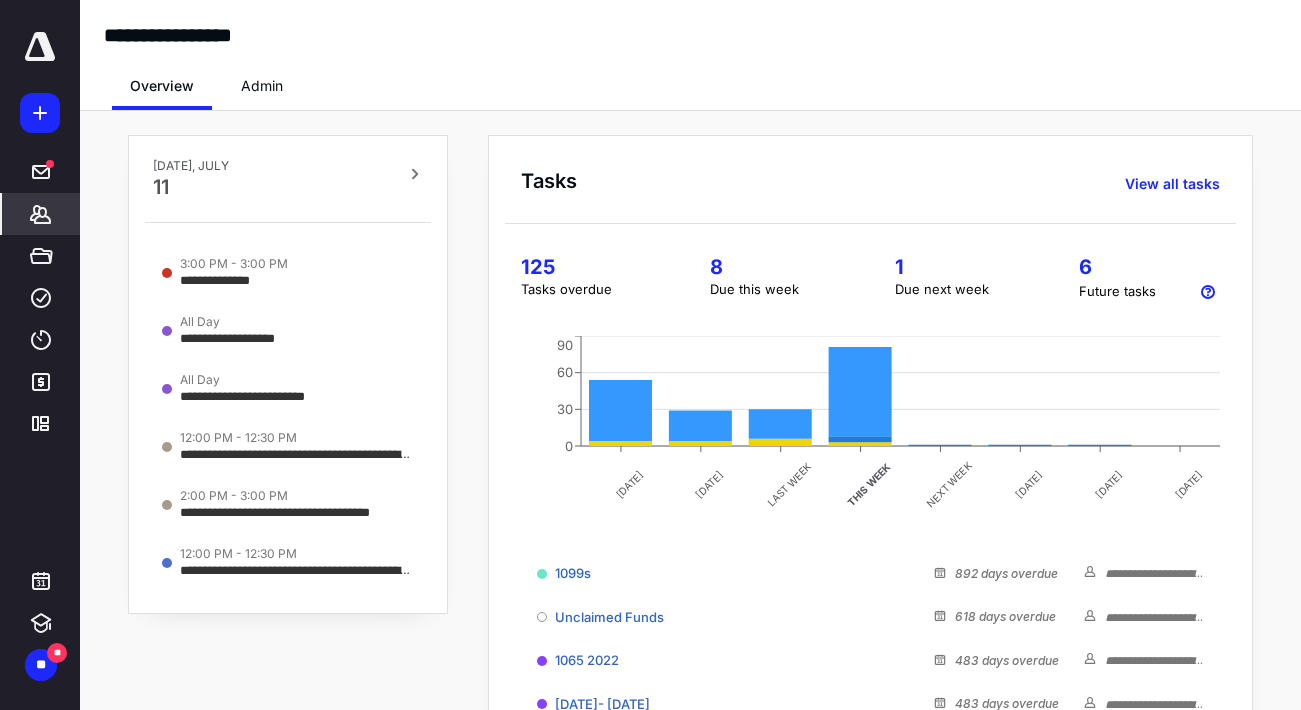 click 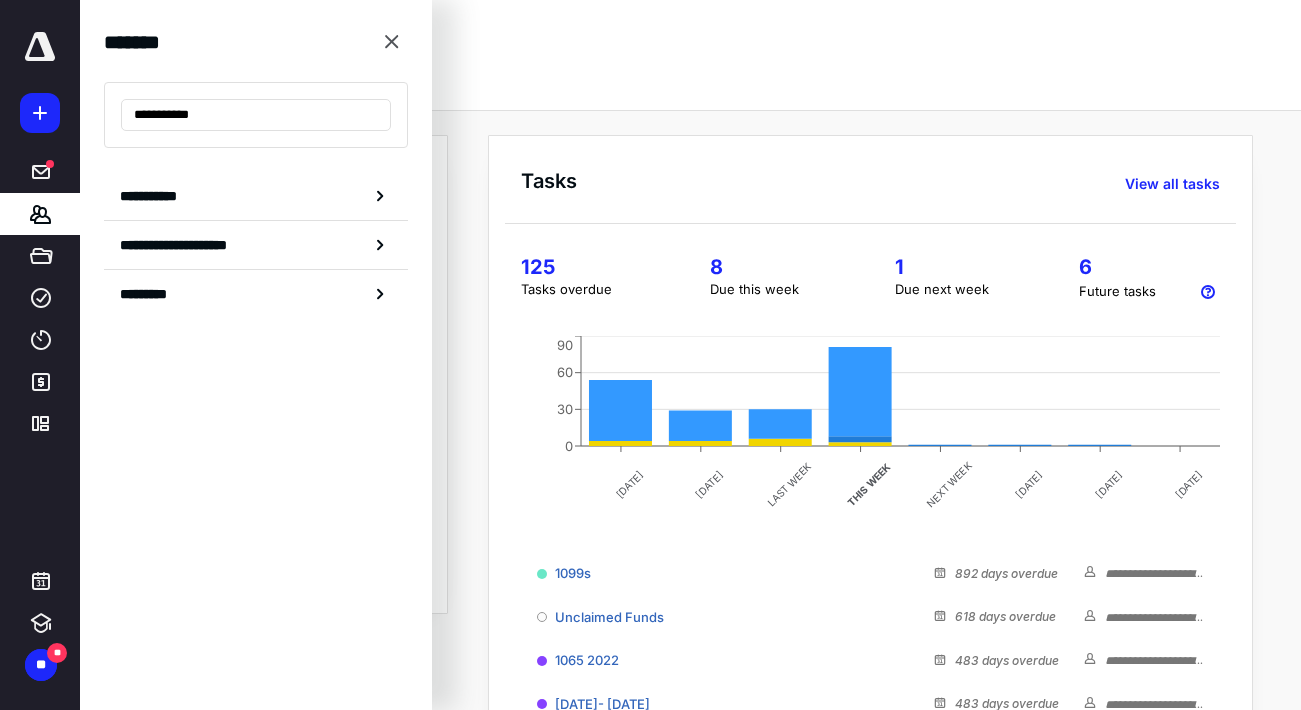 type on "**********" 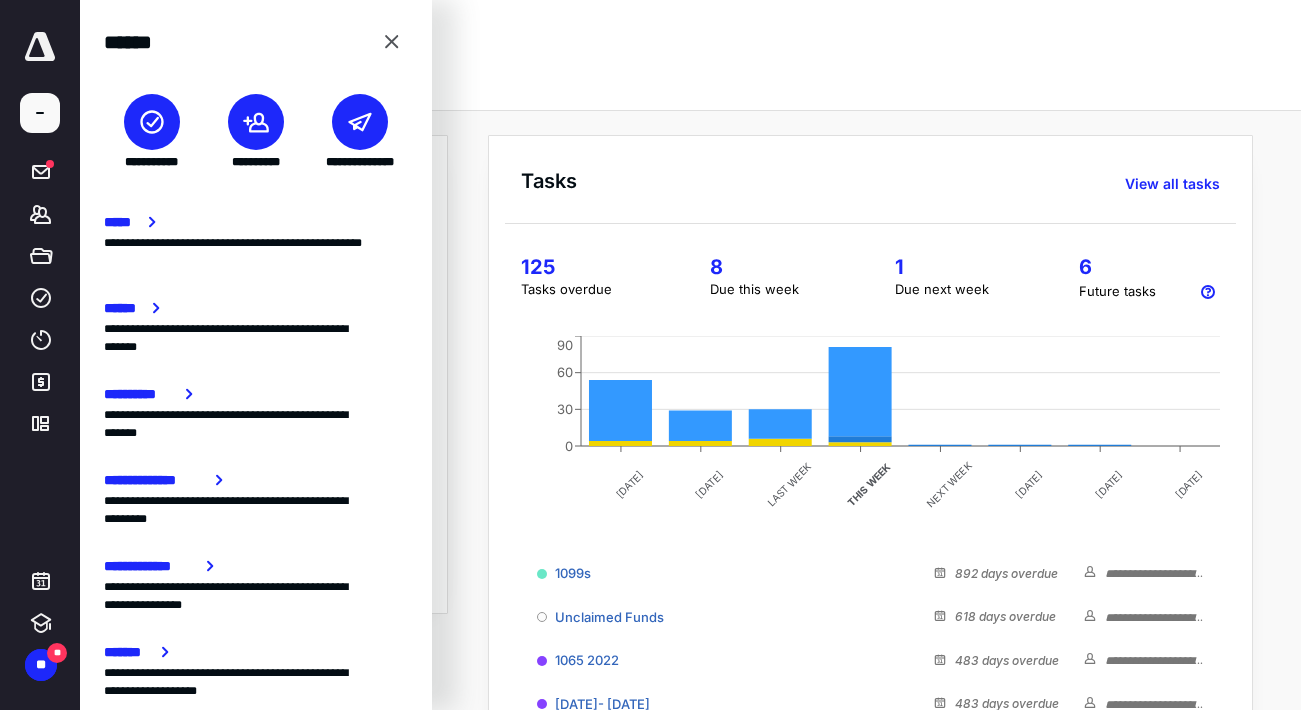 click 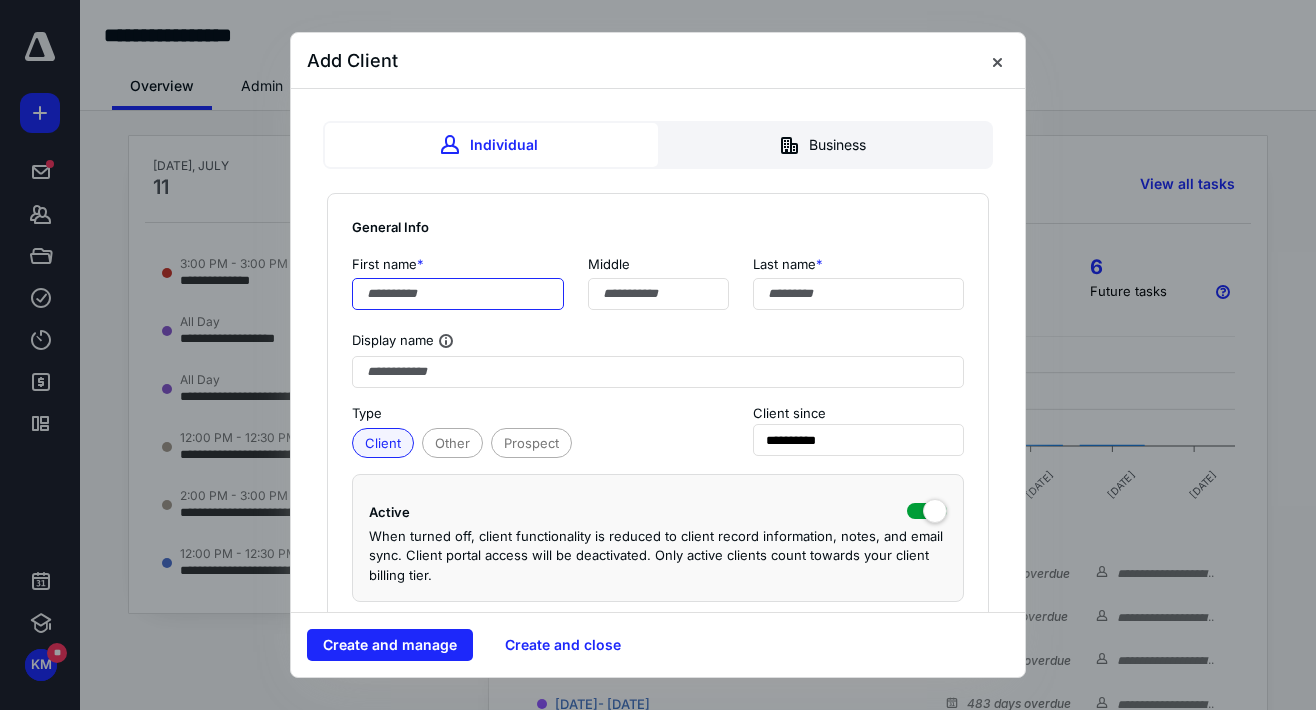 click at bounding box center (458, 294) 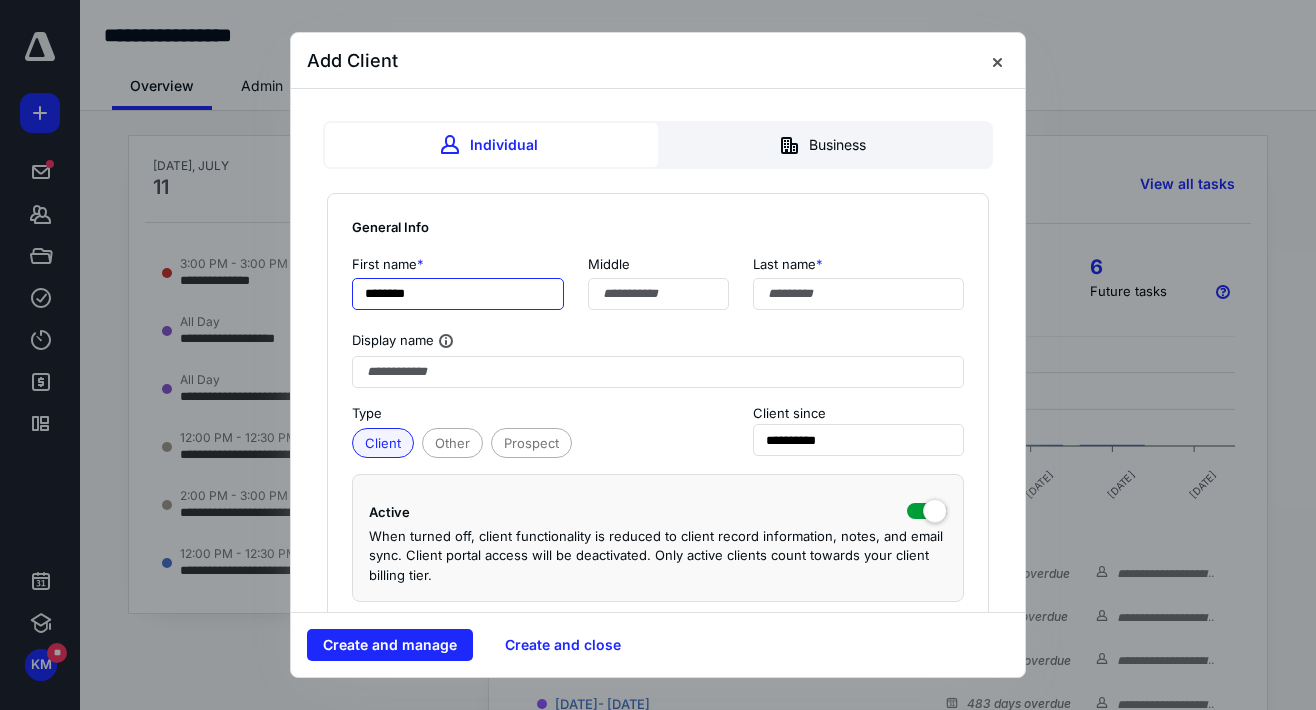type on "*******" 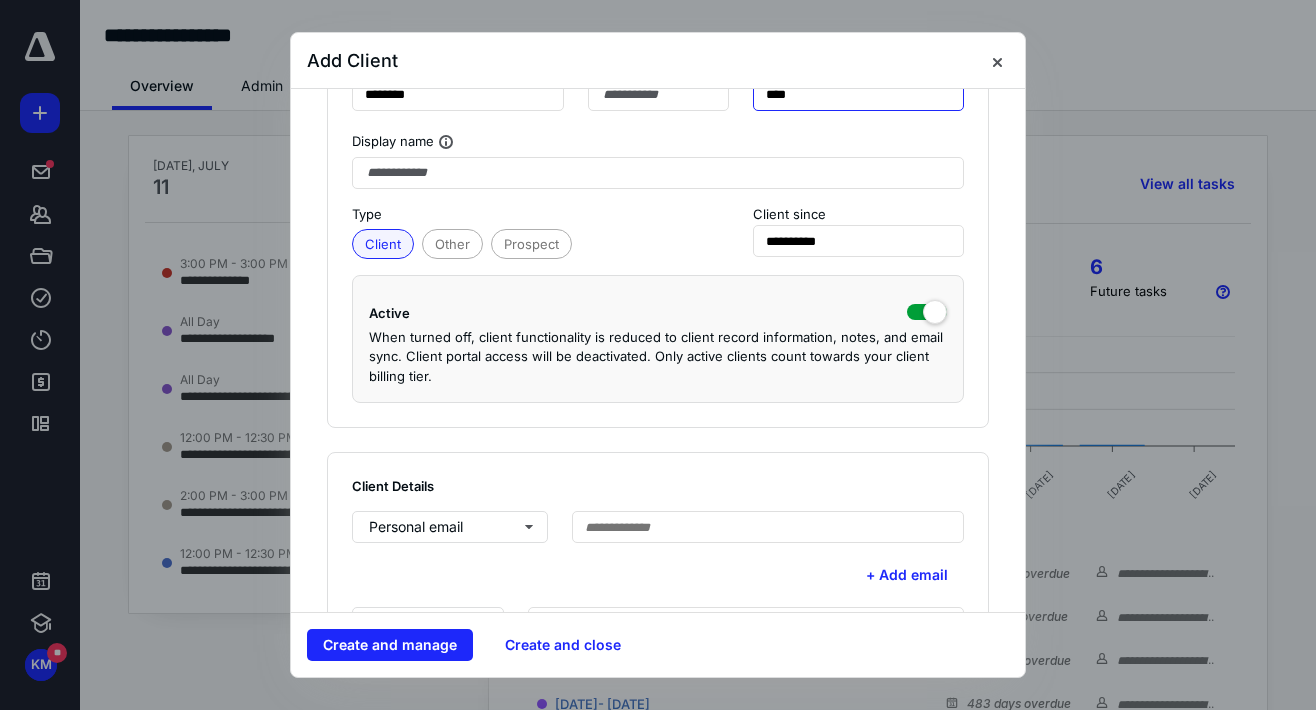 scroll, scrollTop: 200, scrollLeft: 0, axis: vertical 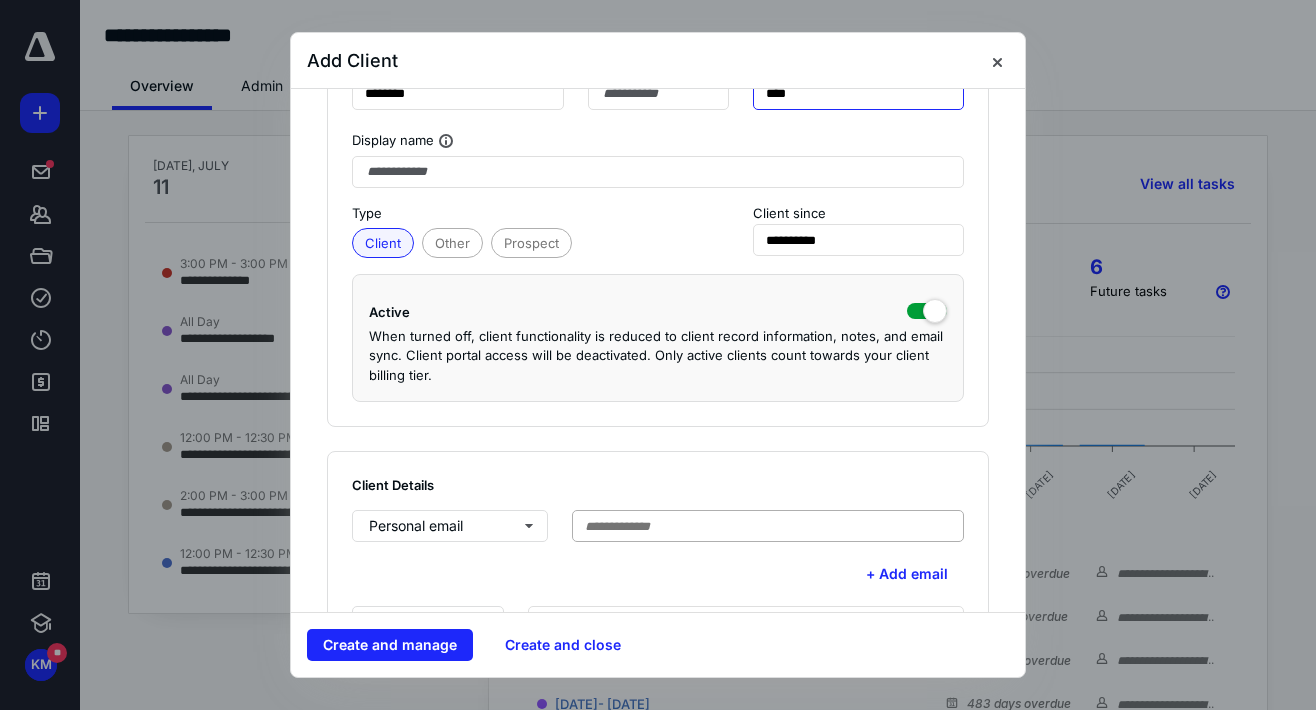type on "****" 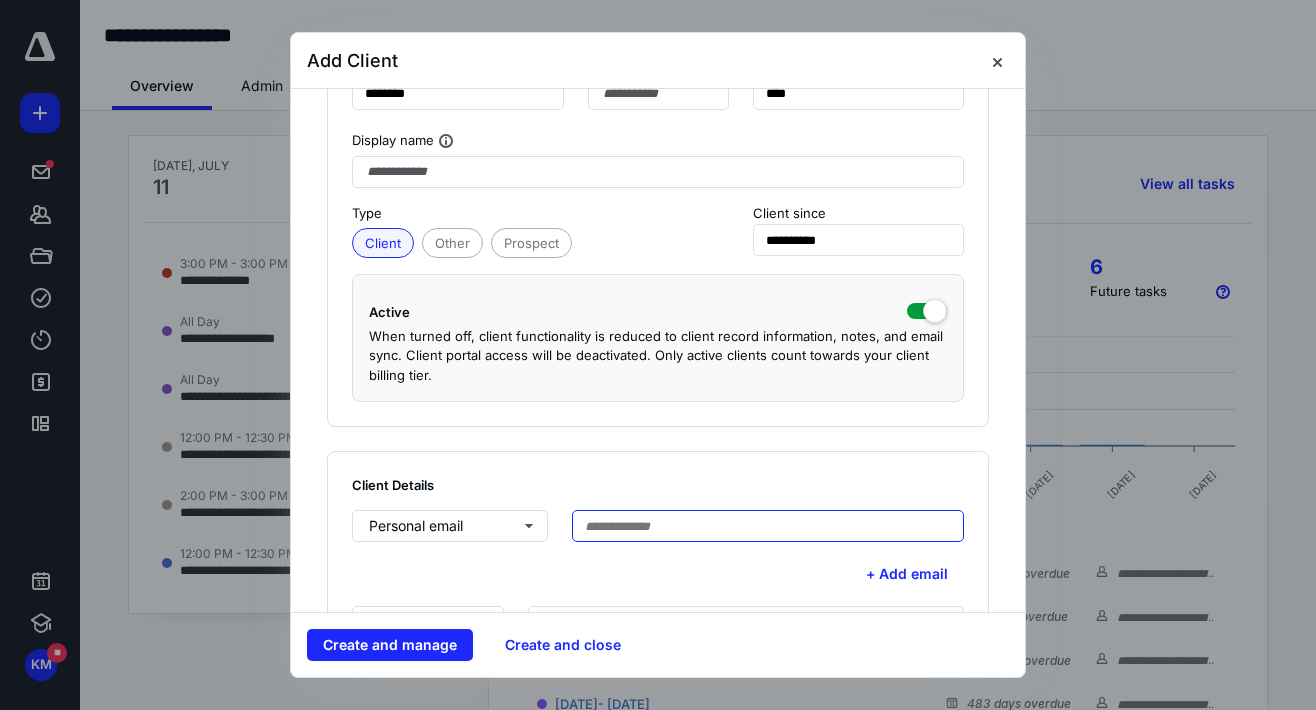 click at bounding box center [768, 526] 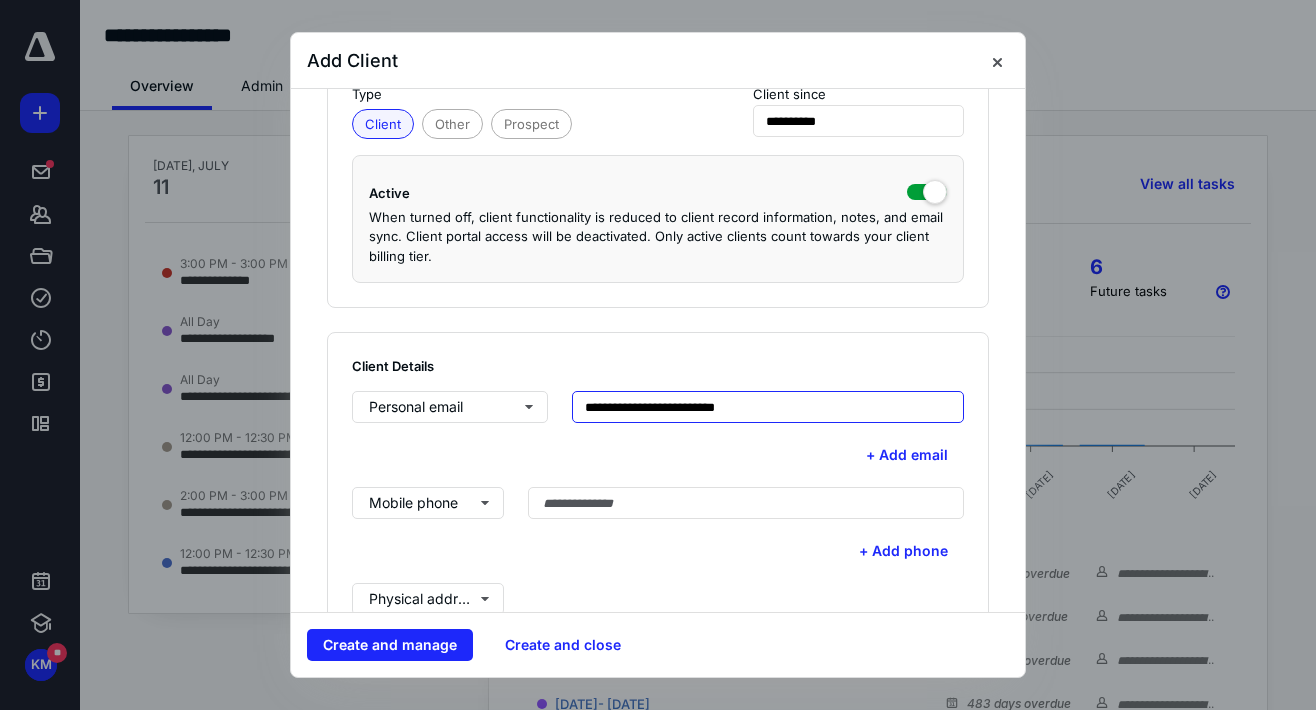 scroll, scrollTop: 500, scrollLeft: 0, axis: vertical 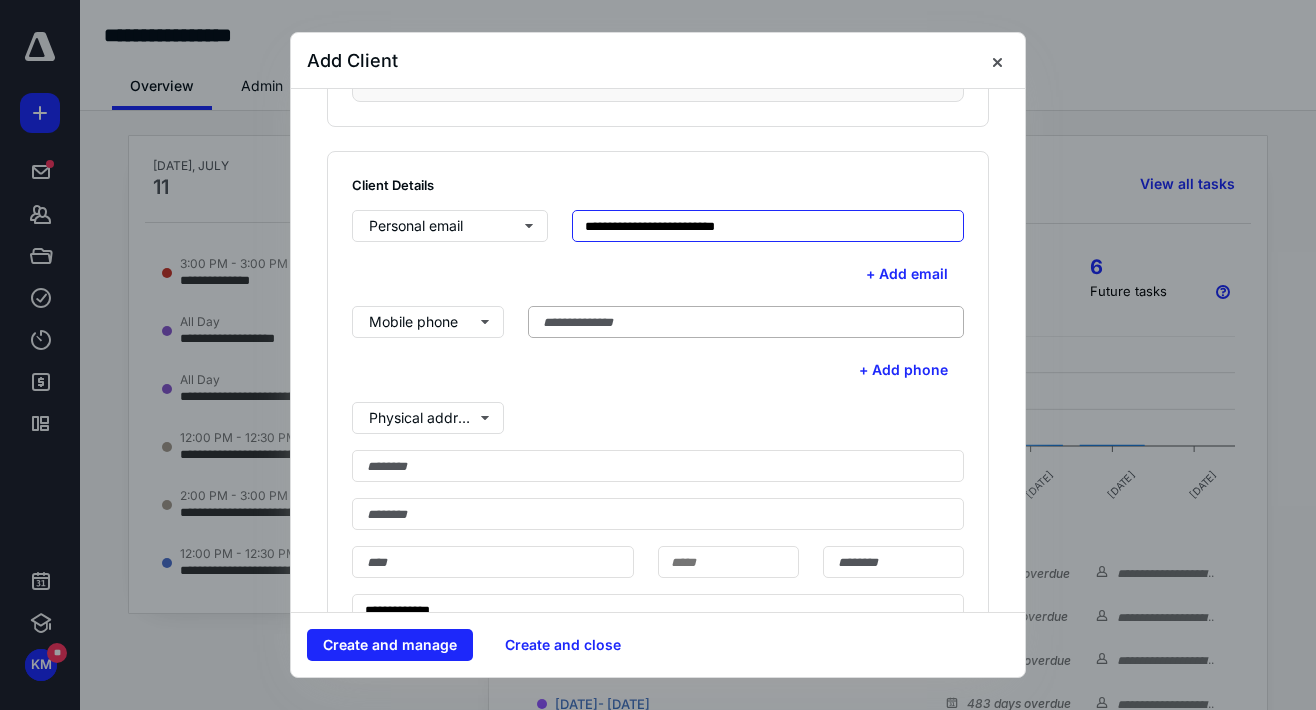 type on "**********" 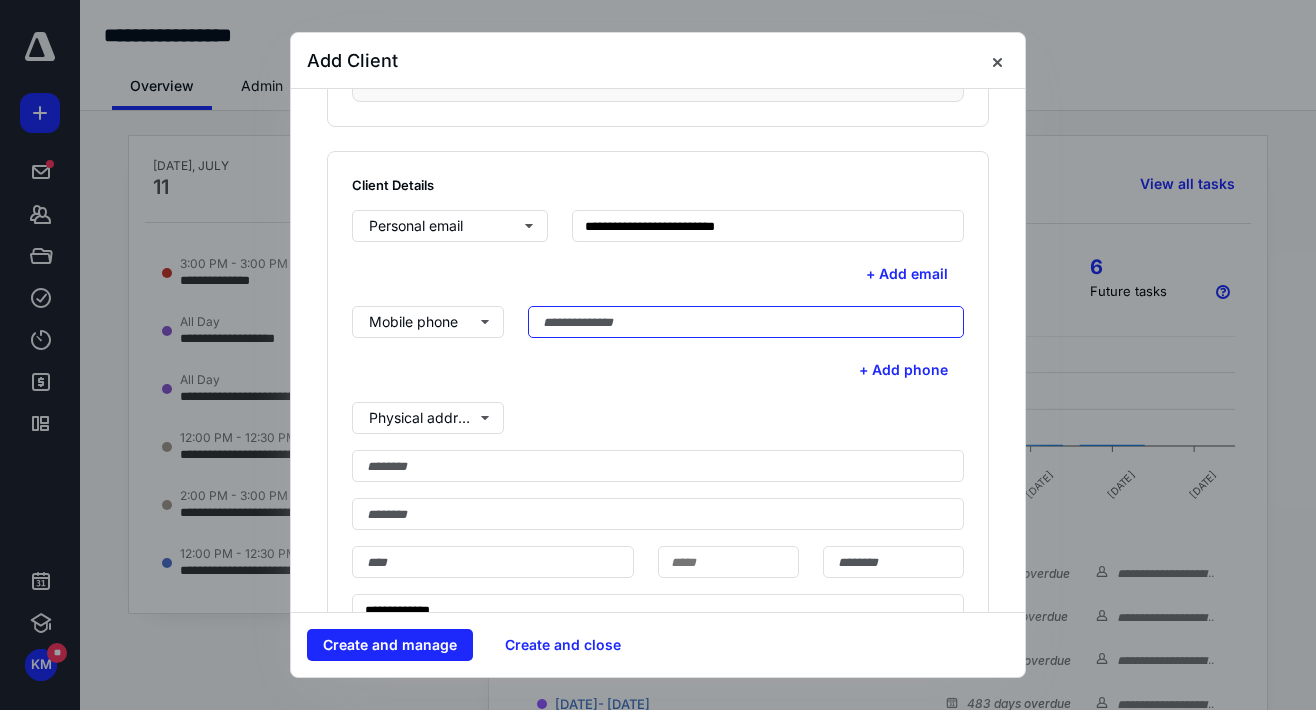 click at bounding box center (746, 322) 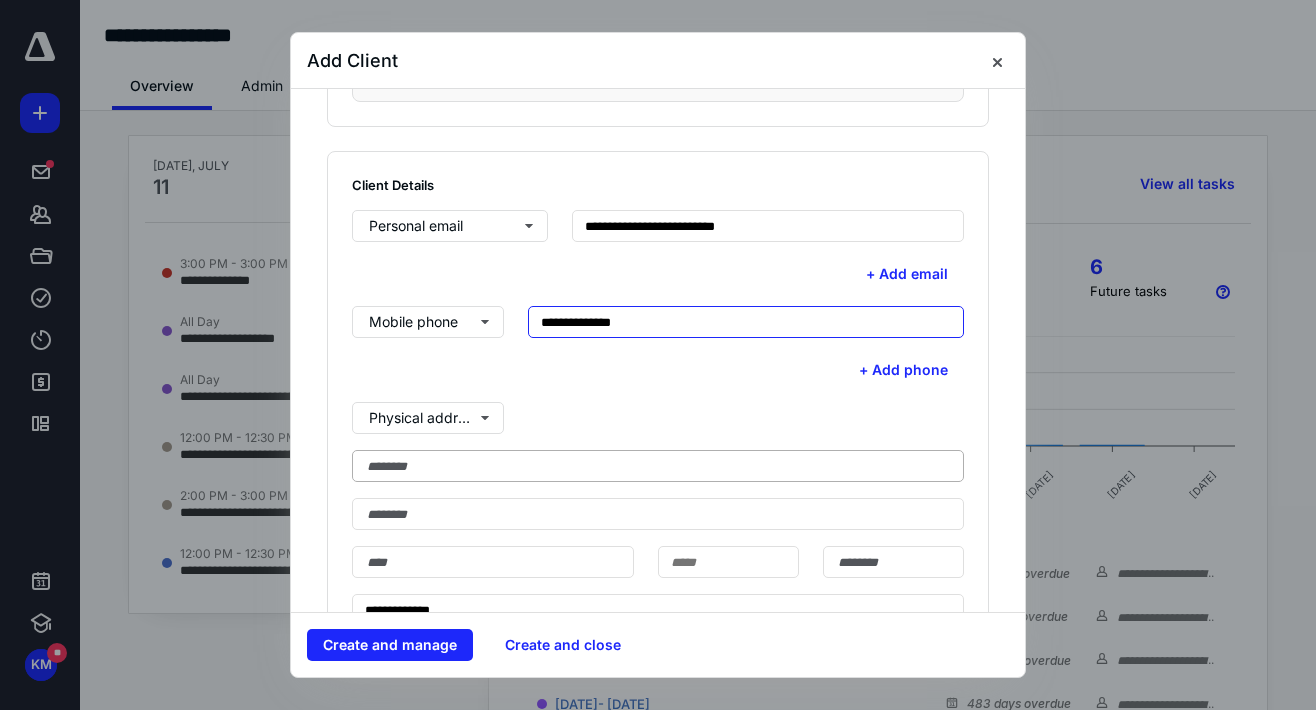 type on "**********" 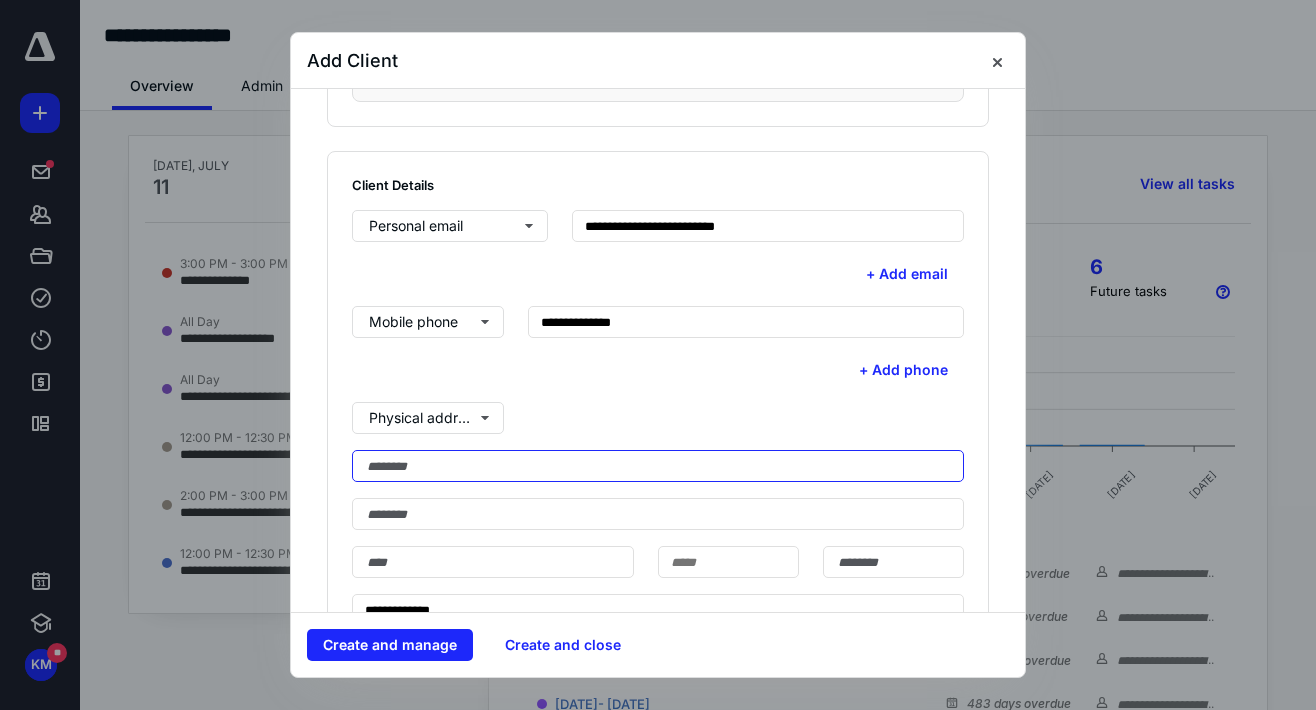click at bounding box center [658, 466] 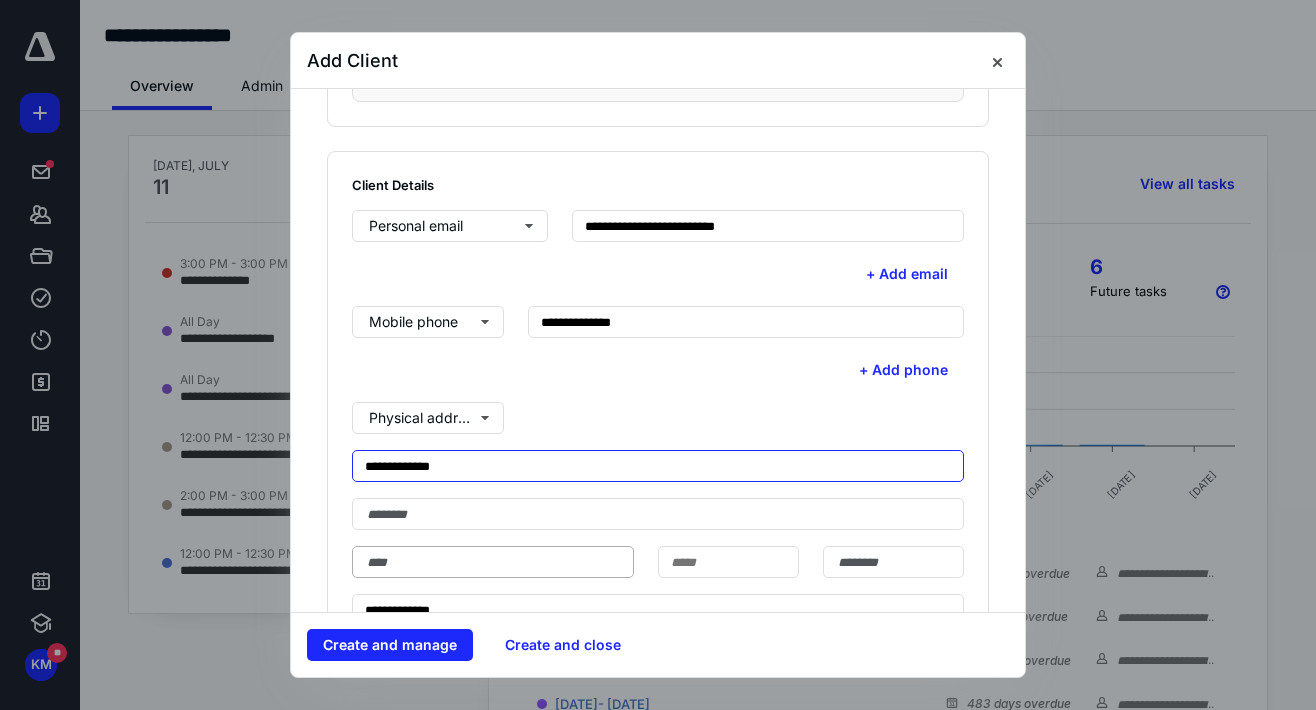 scroll, scrollTop: 600, scrollLeft: 0, axis: vertical 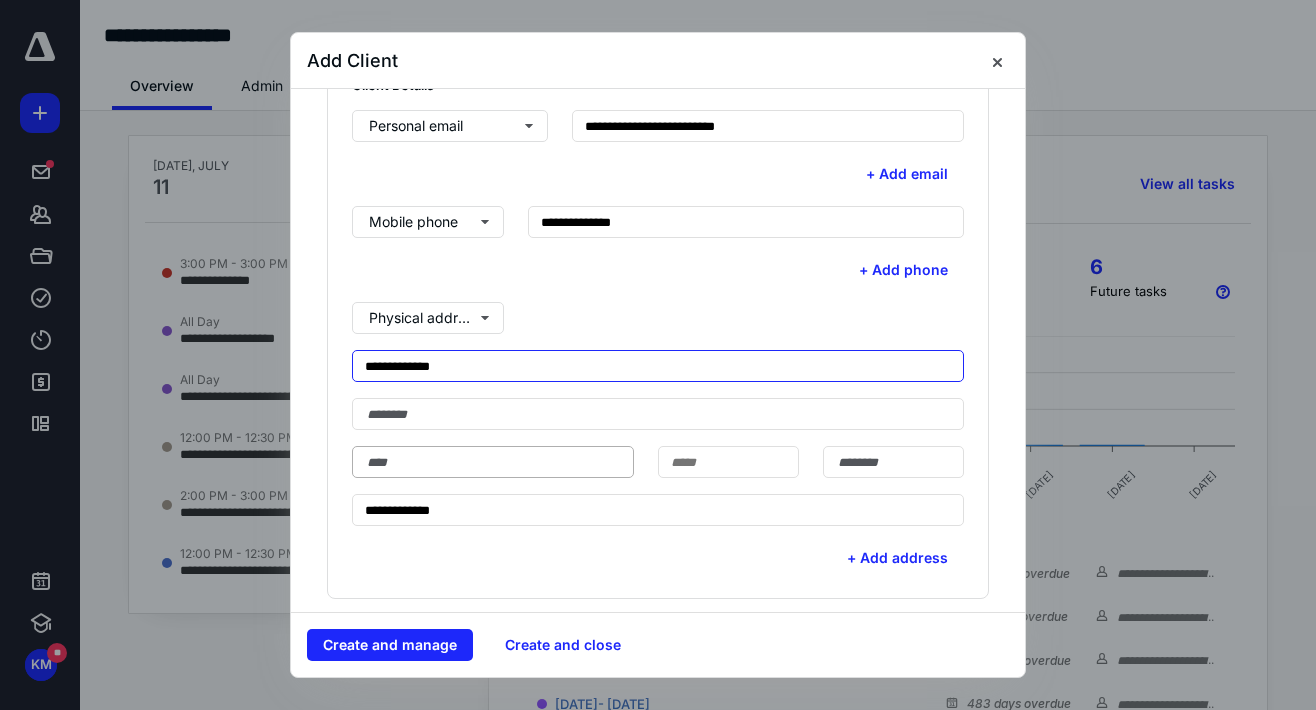 type on "**********" 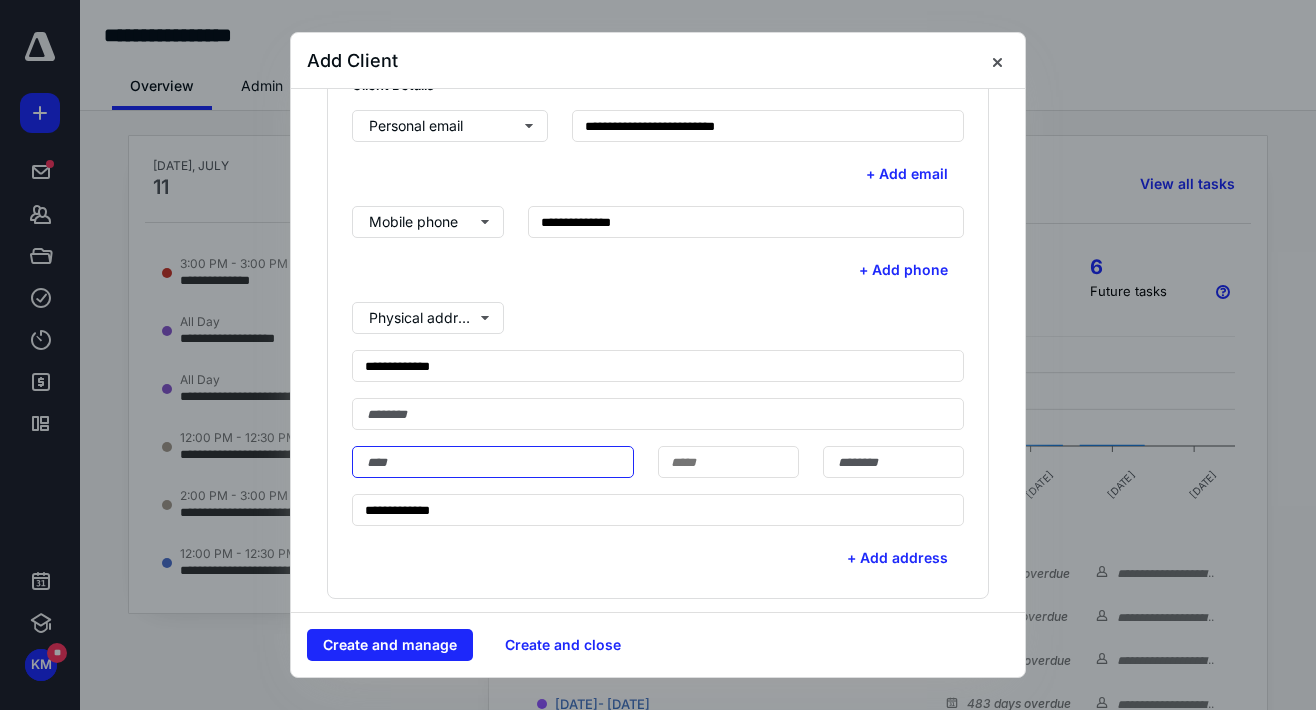 click at bounding box center [493, 462] 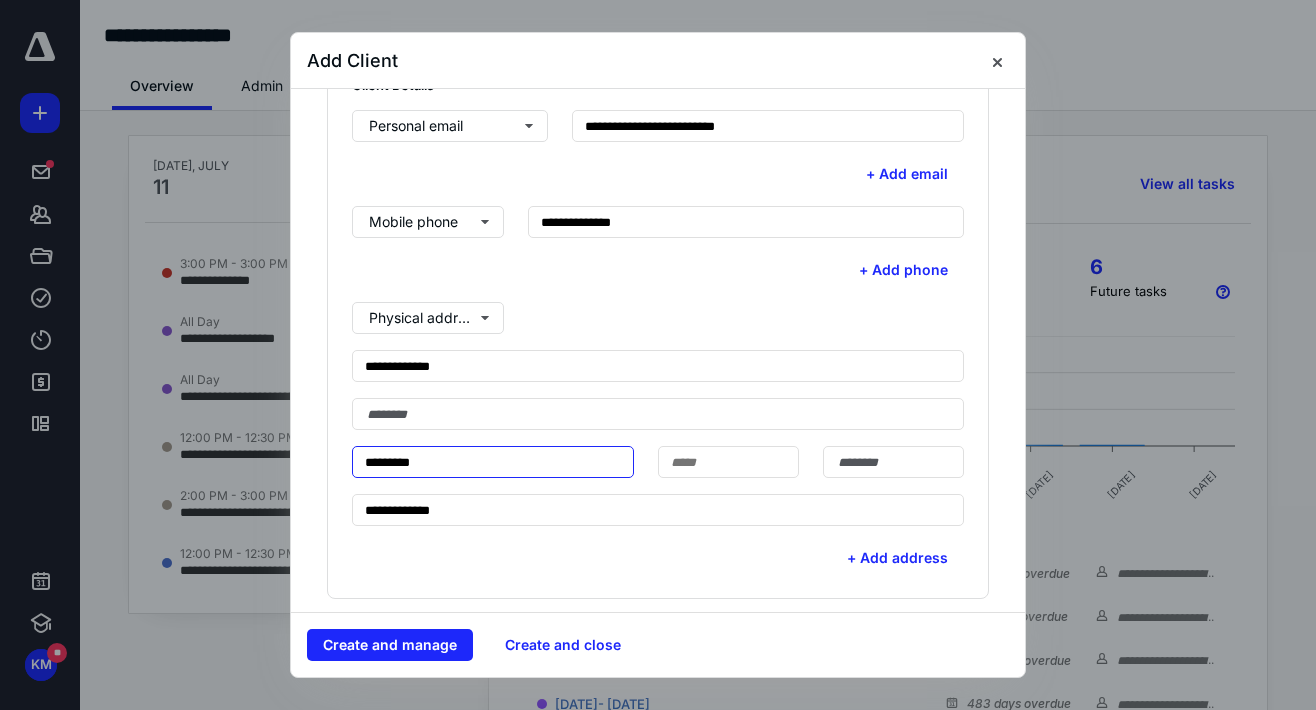 type on "*********" 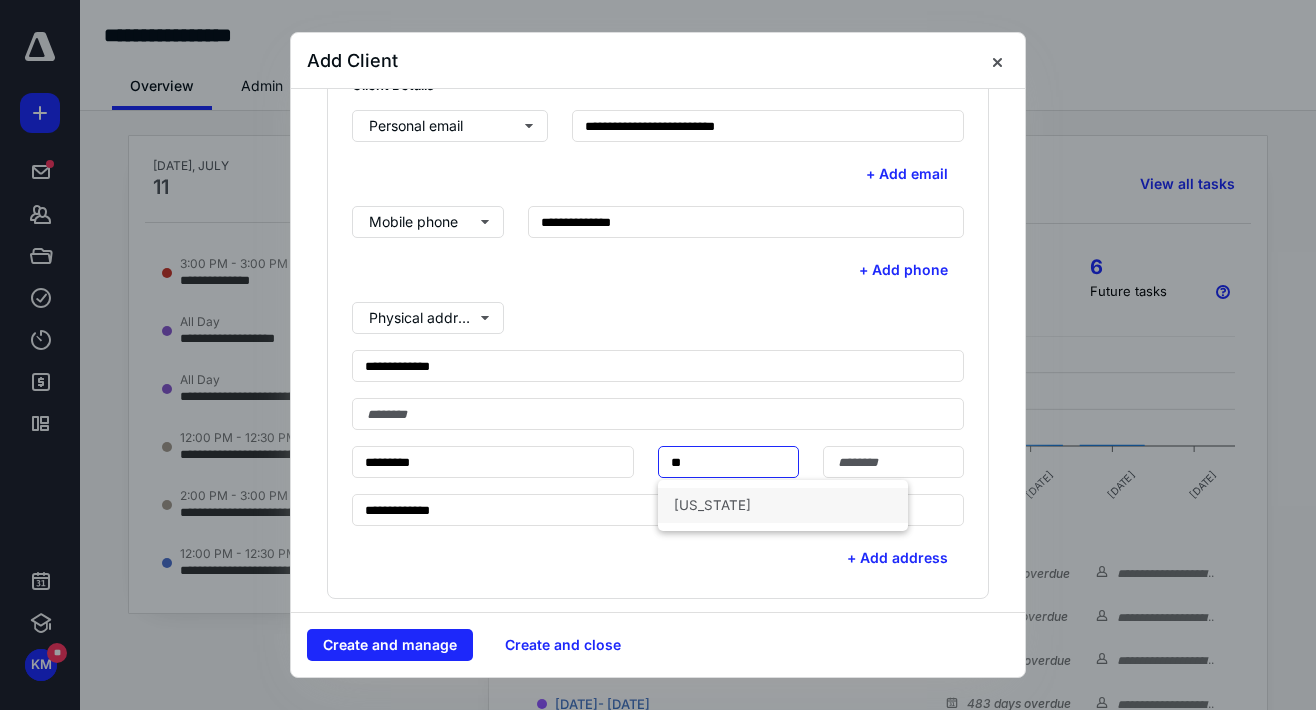 click on "[US_STATE]" at bounding box center (783, 505) 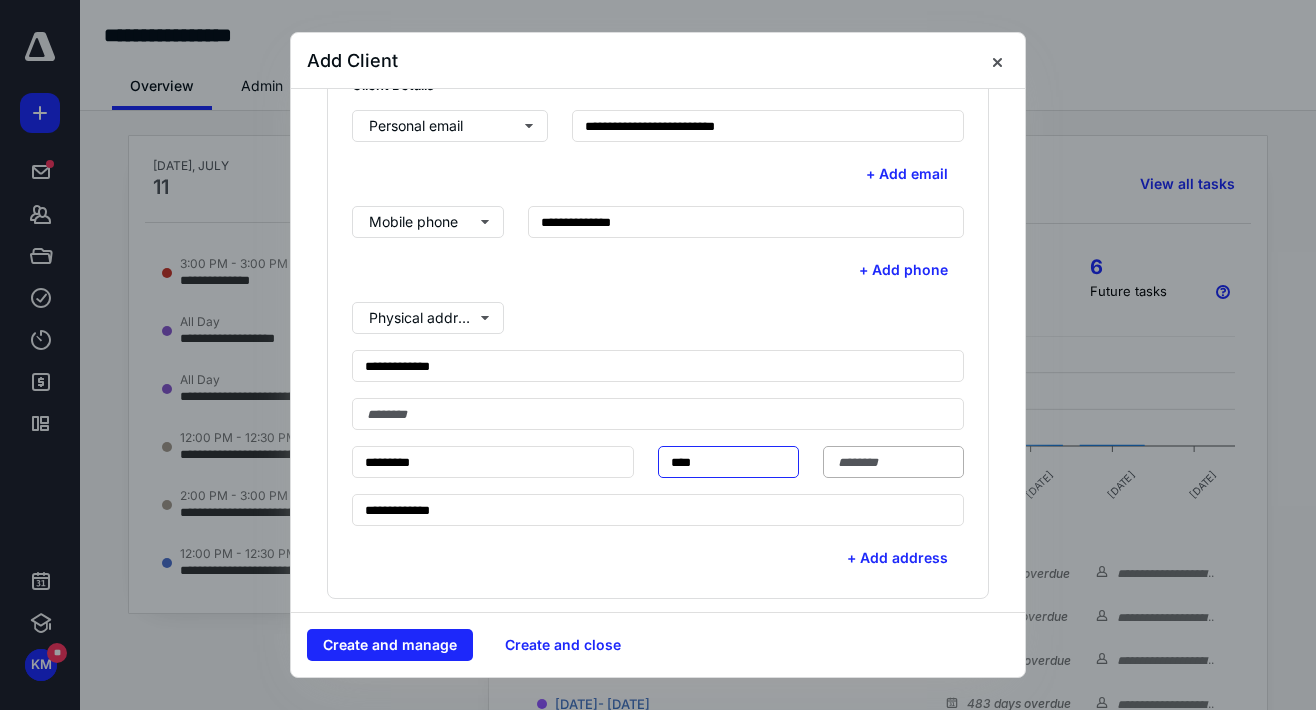 type on "****" 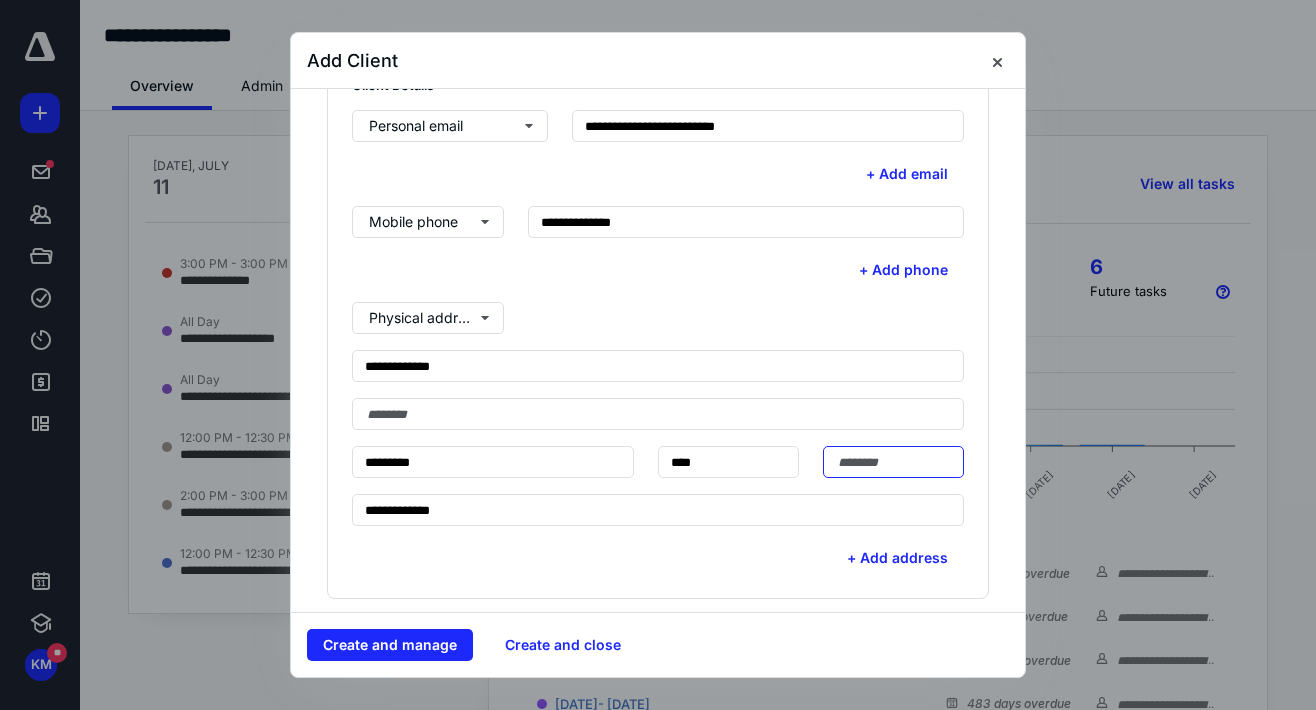 click at bounding box center [893, 462] 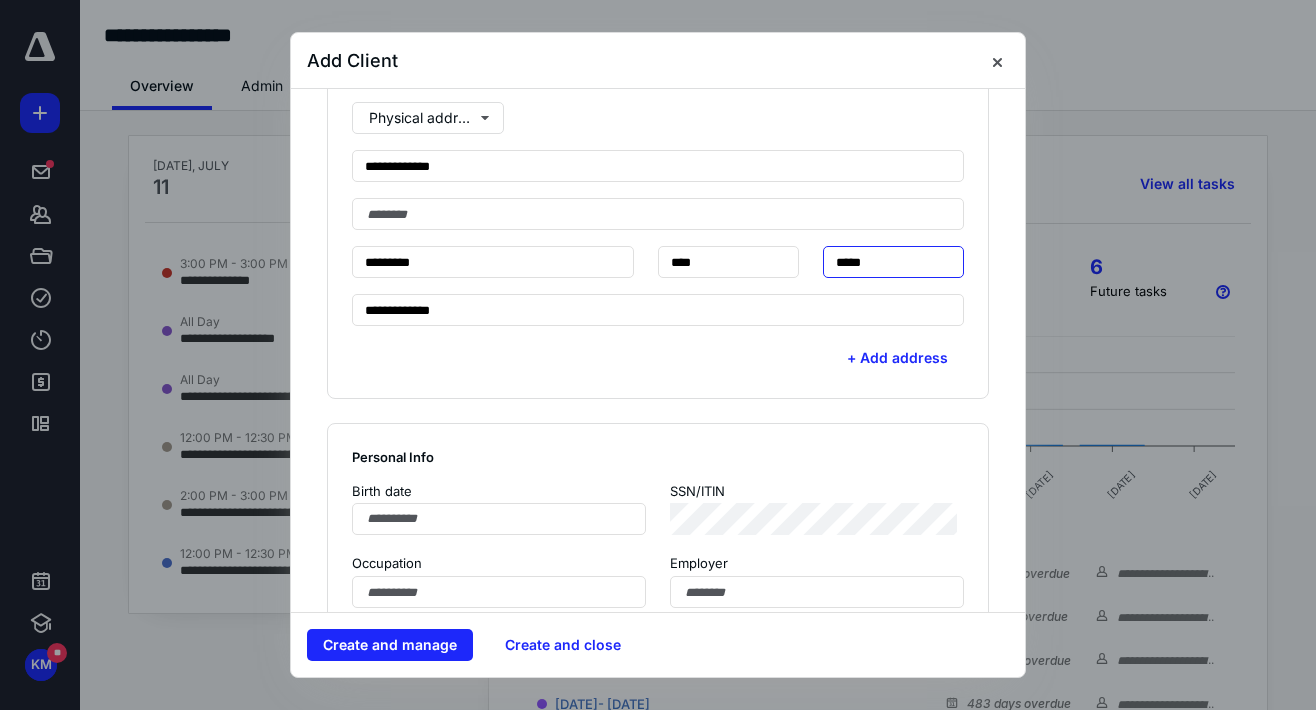 scroll, scrollTop: 1000, scrollLeft: 0, axis: vertical 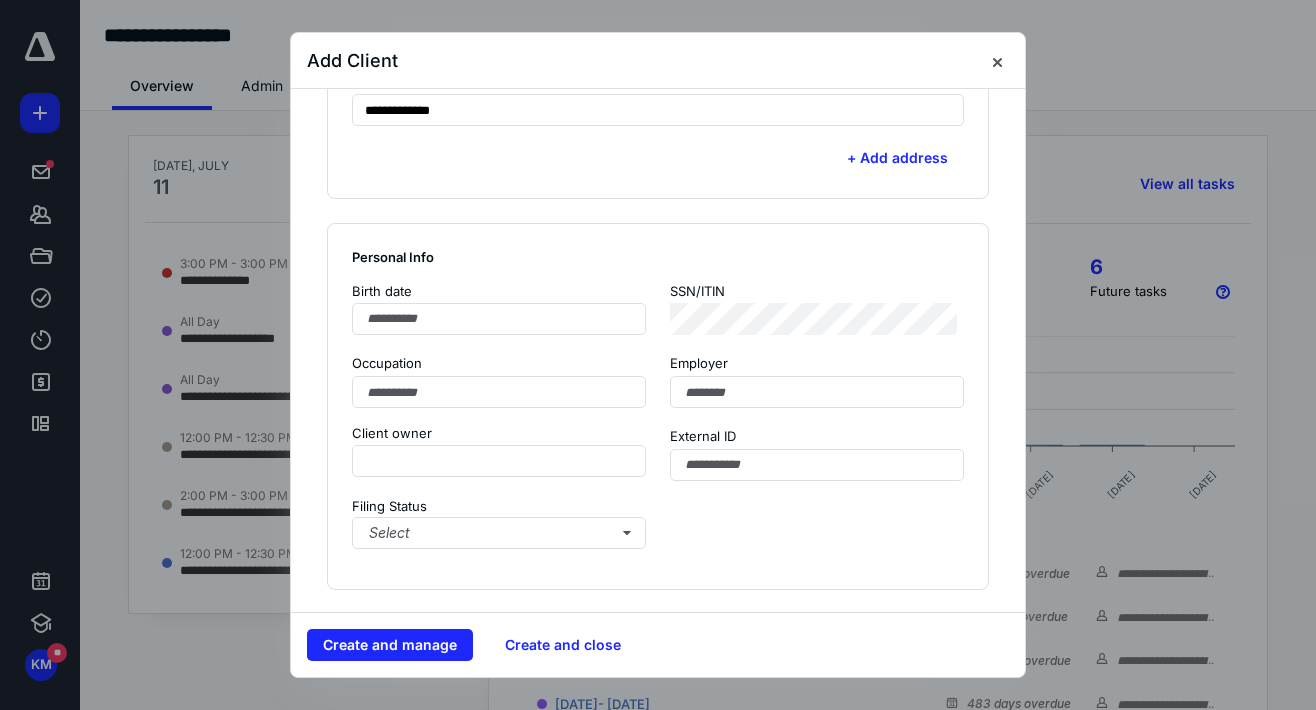 type on "*****" 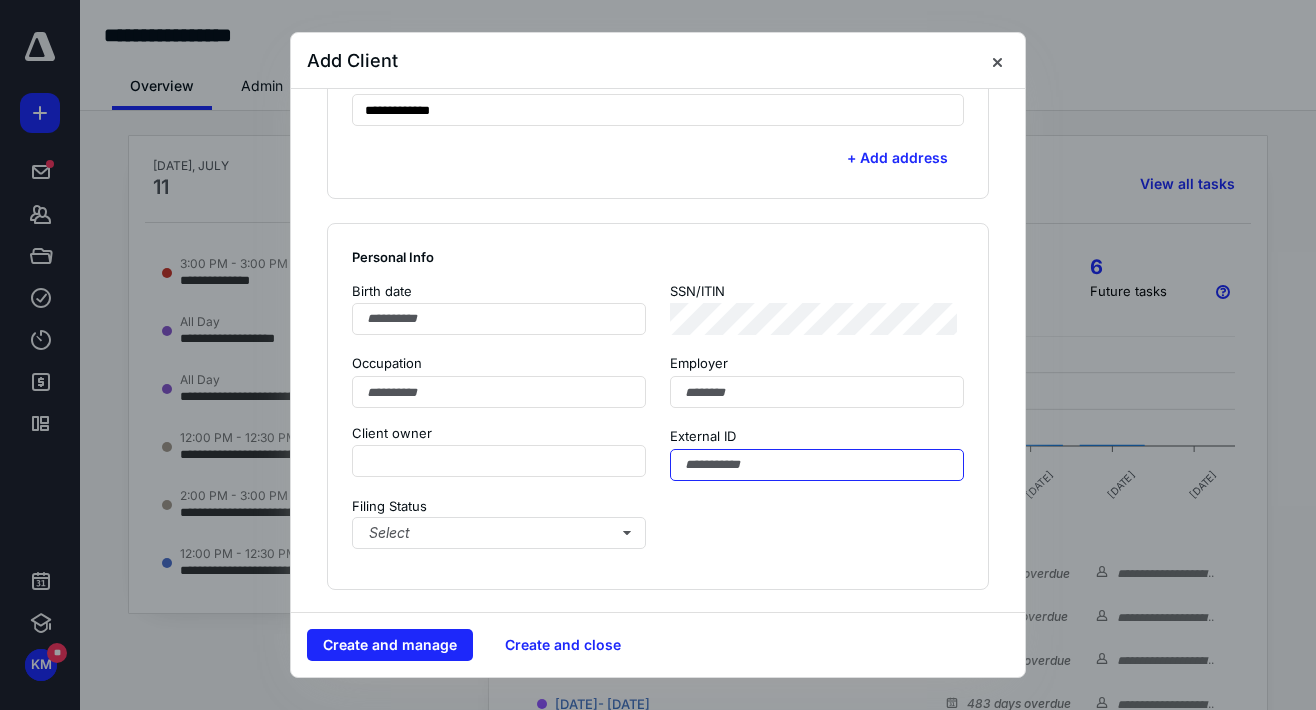 click at bounding box center [817, 465] 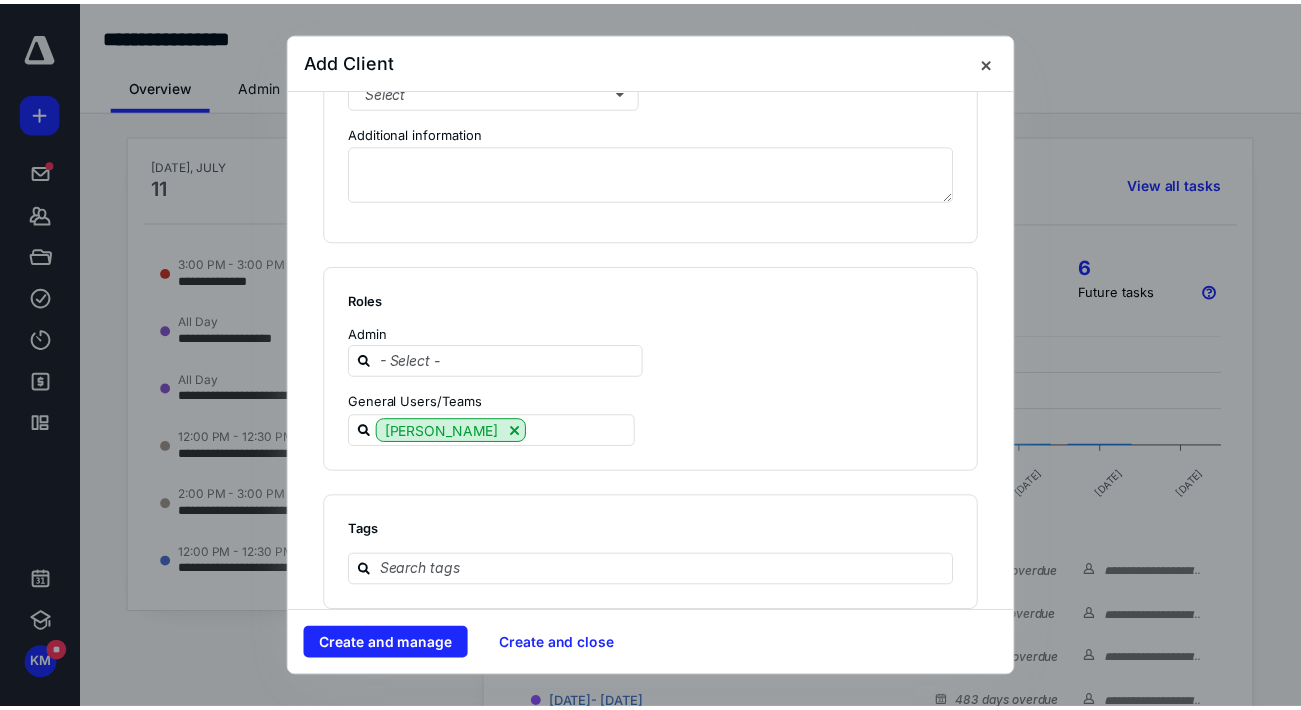 scroll, scrollTop: 1870, scrollLeft: 0, axis: vertical 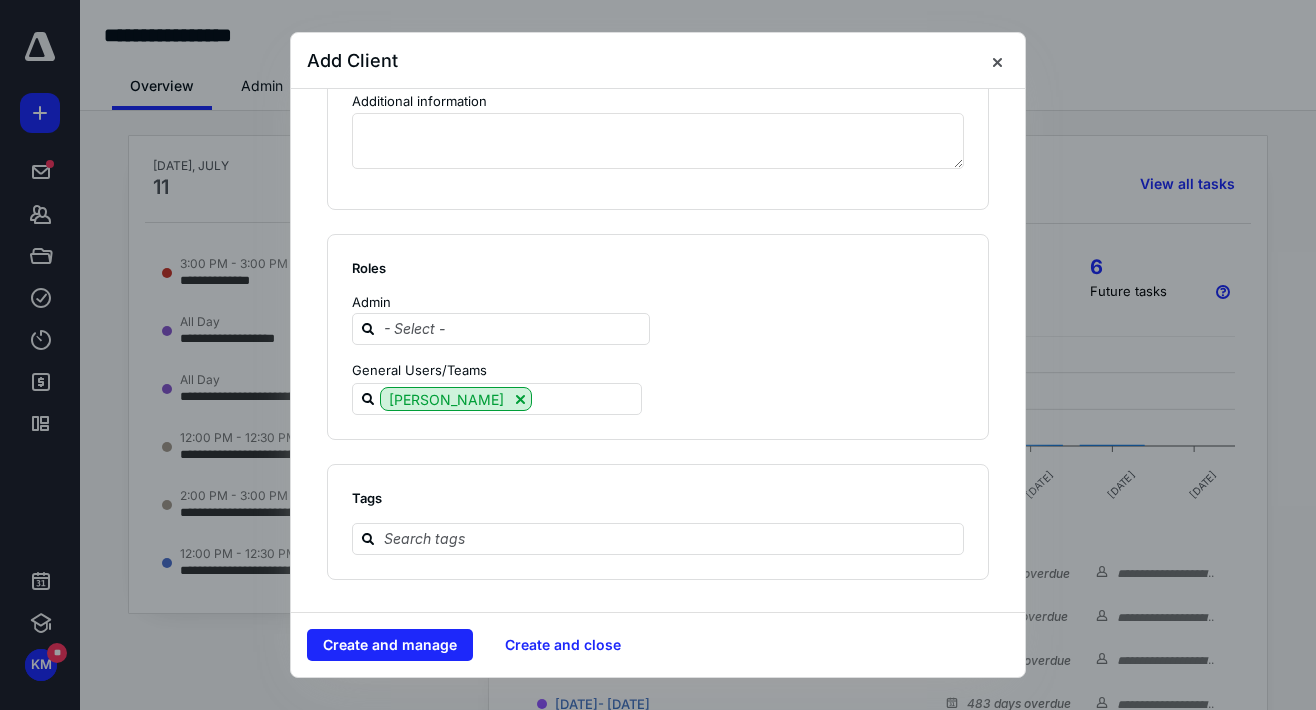 type on "********" 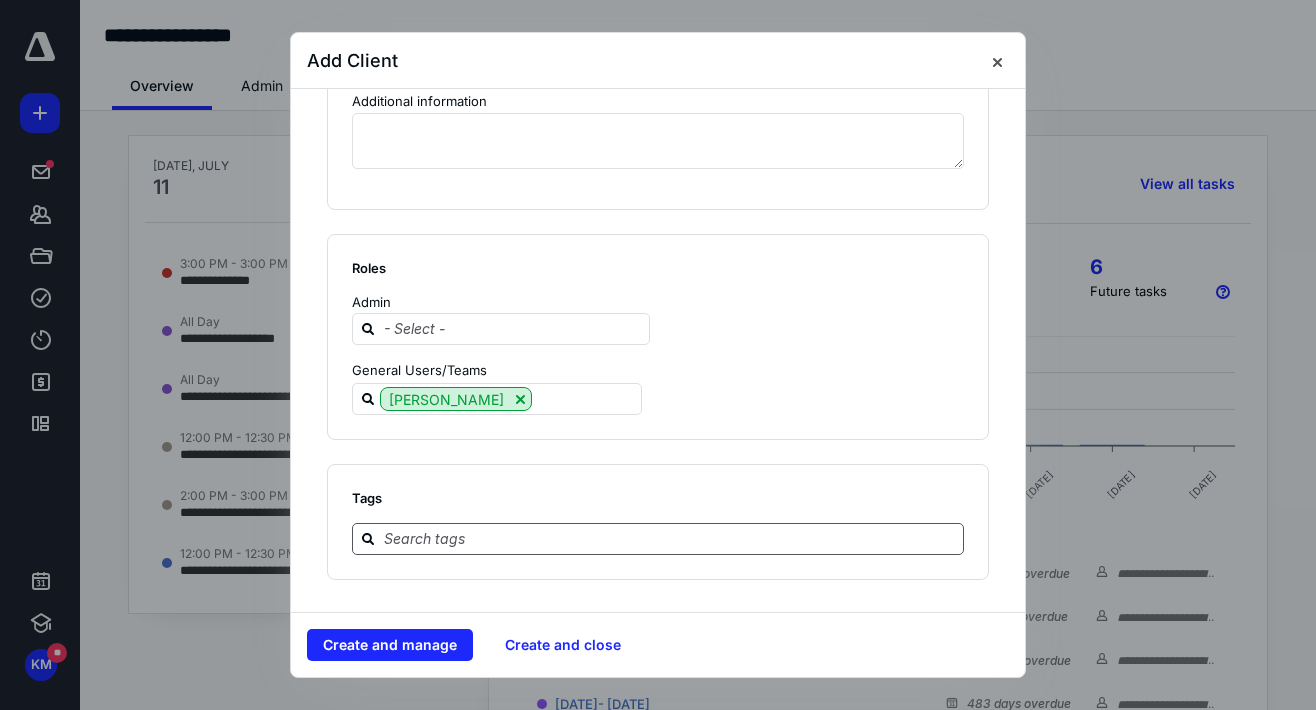 drag, startPoint x: 443, startPoint y: 506, endPoint x: 431, endPoint y: 532, distance: 28.635643 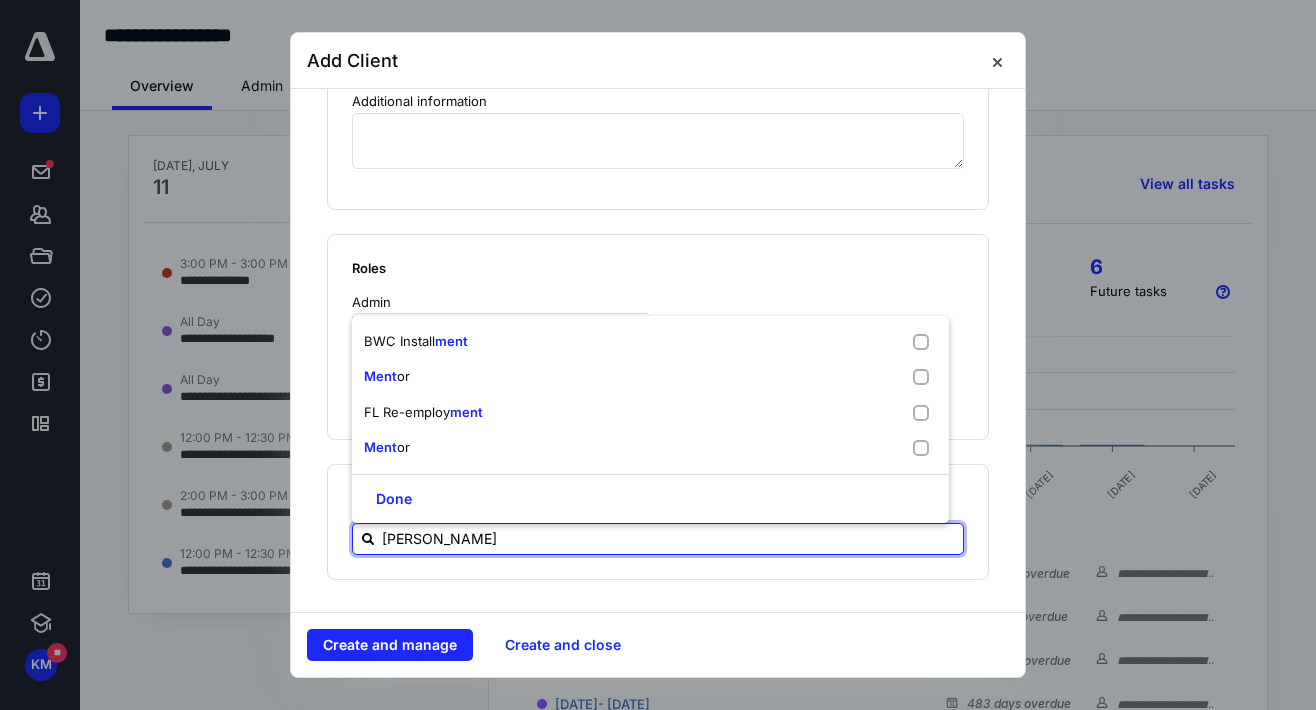 type on "Mentor" 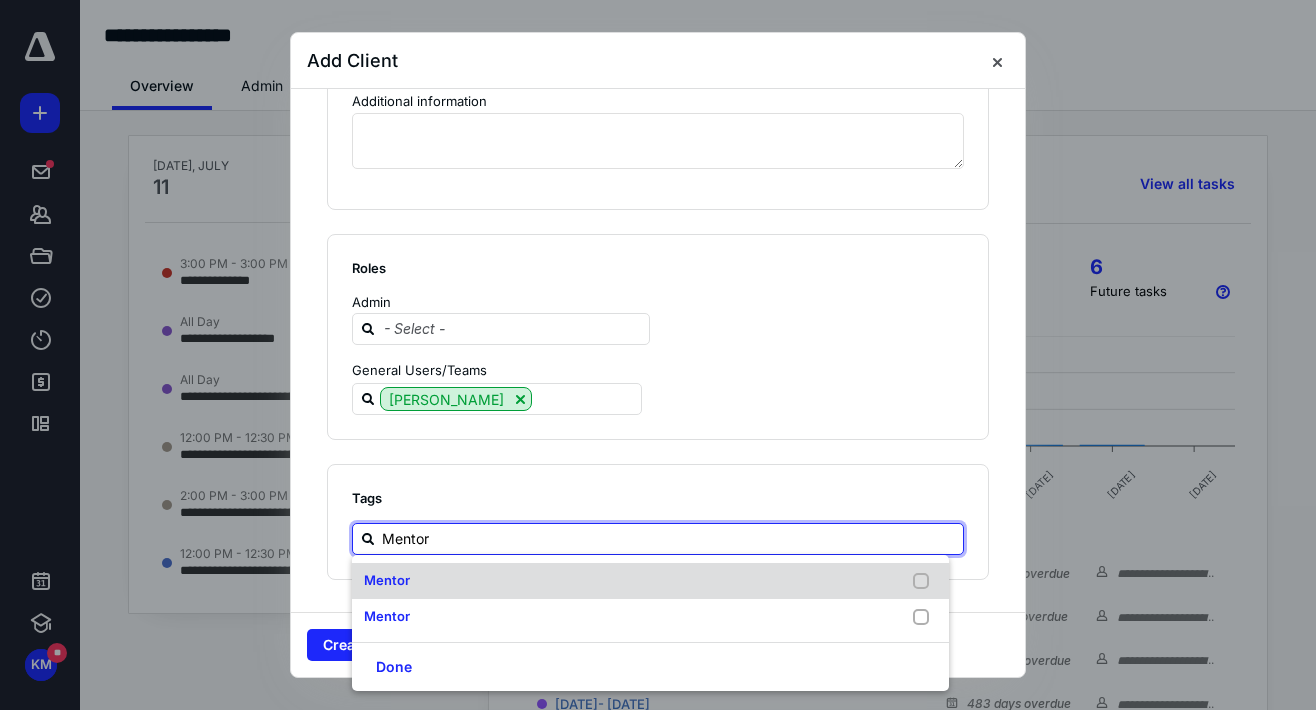 click on "Mentor" at bounding box center [650, 581] 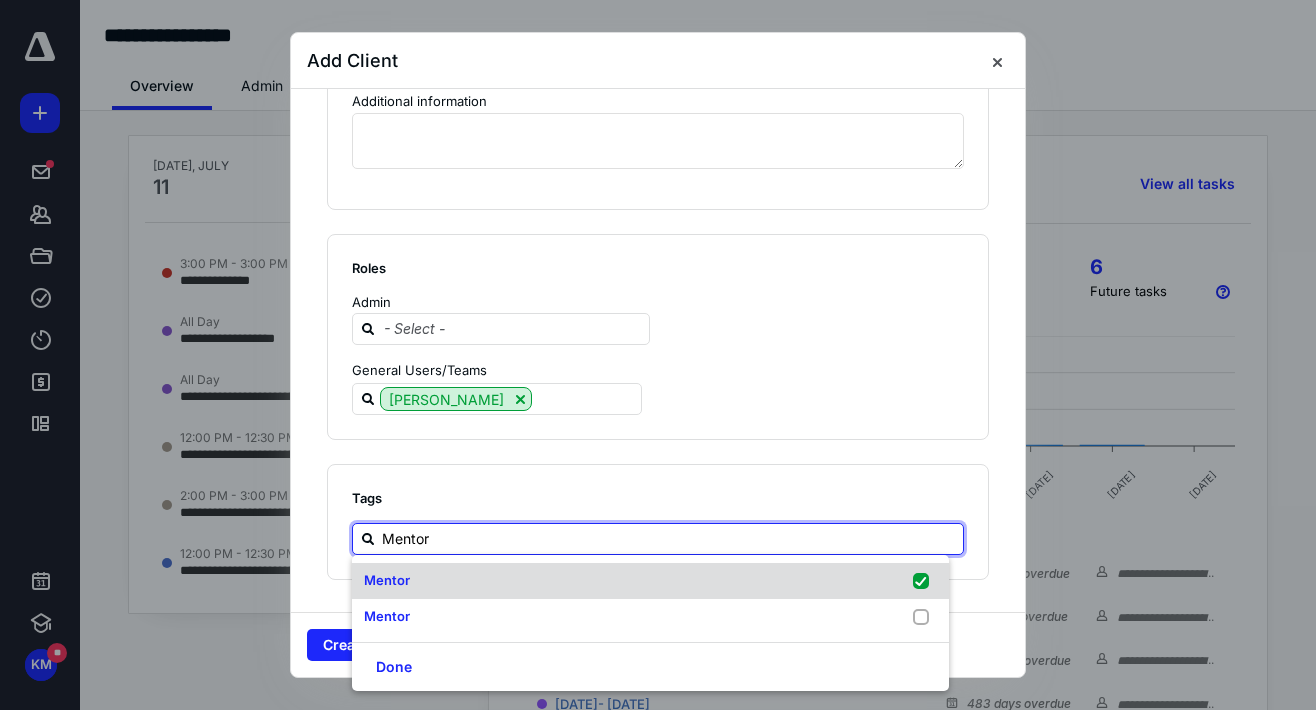 checkbox on "true" 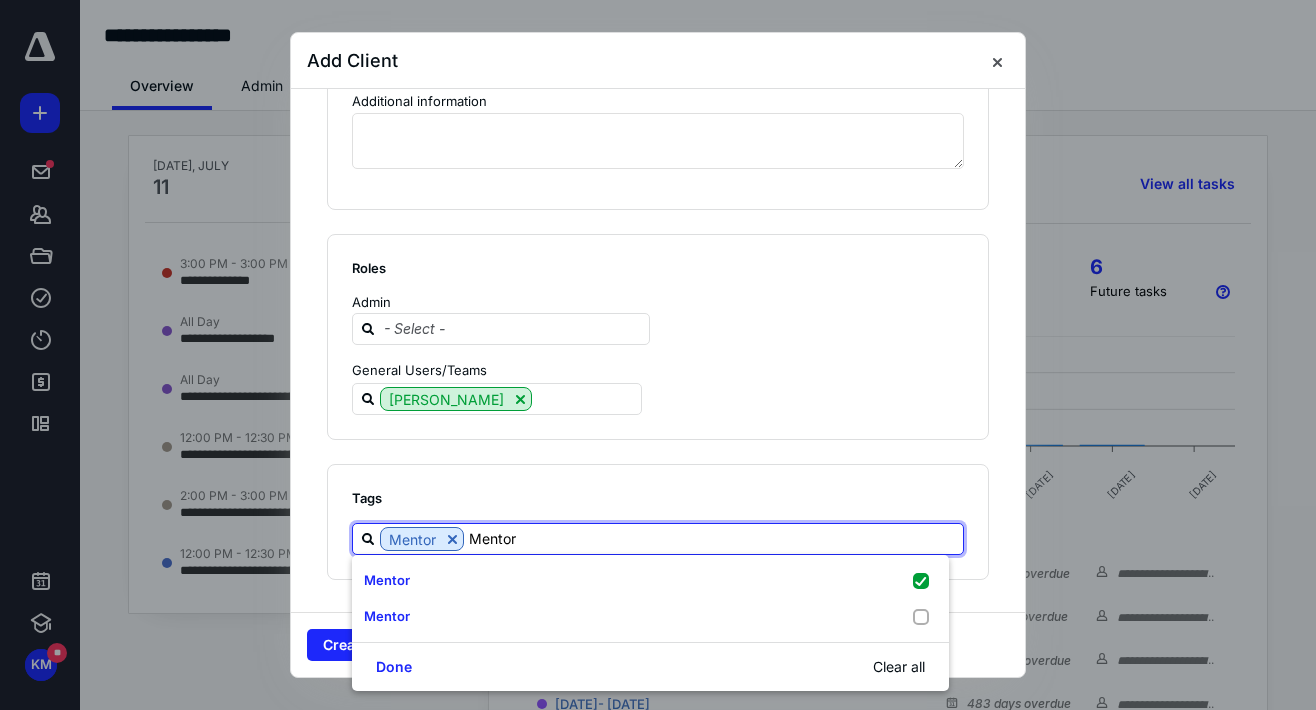click on "Mentor" at bounding box center [713, 538] 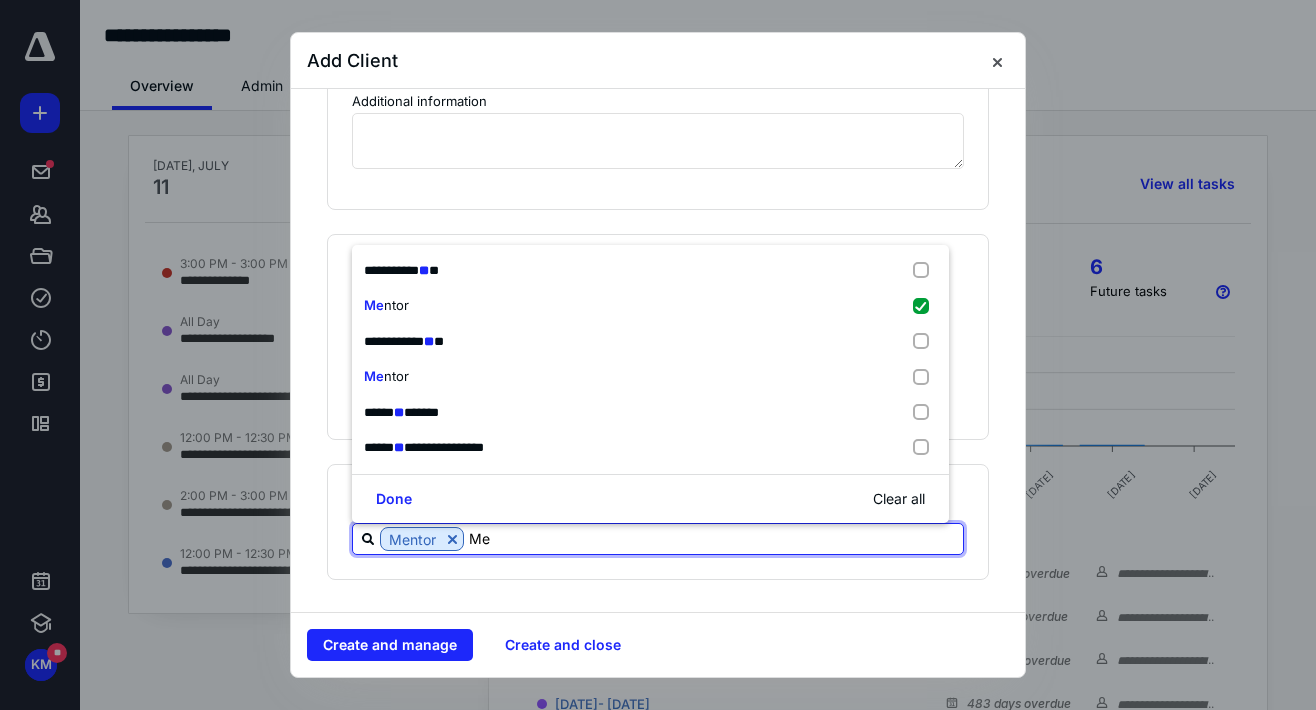 type on "M" 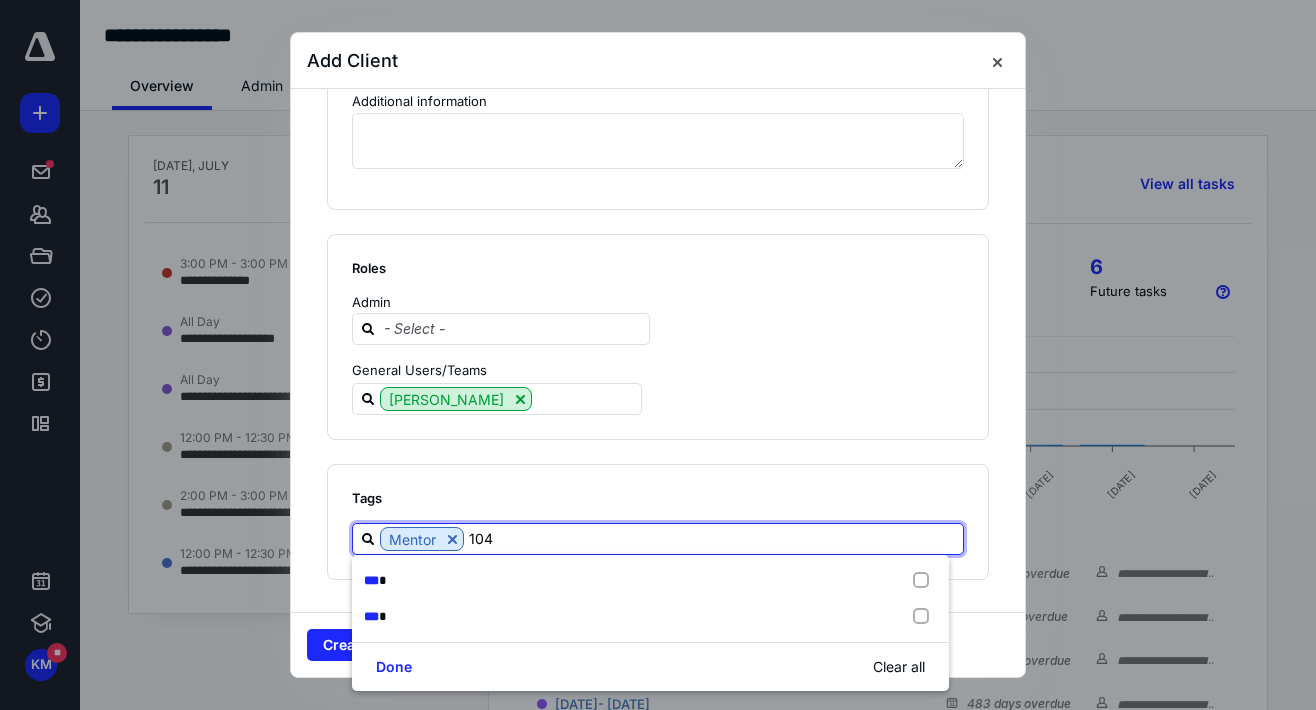 type on "1040" 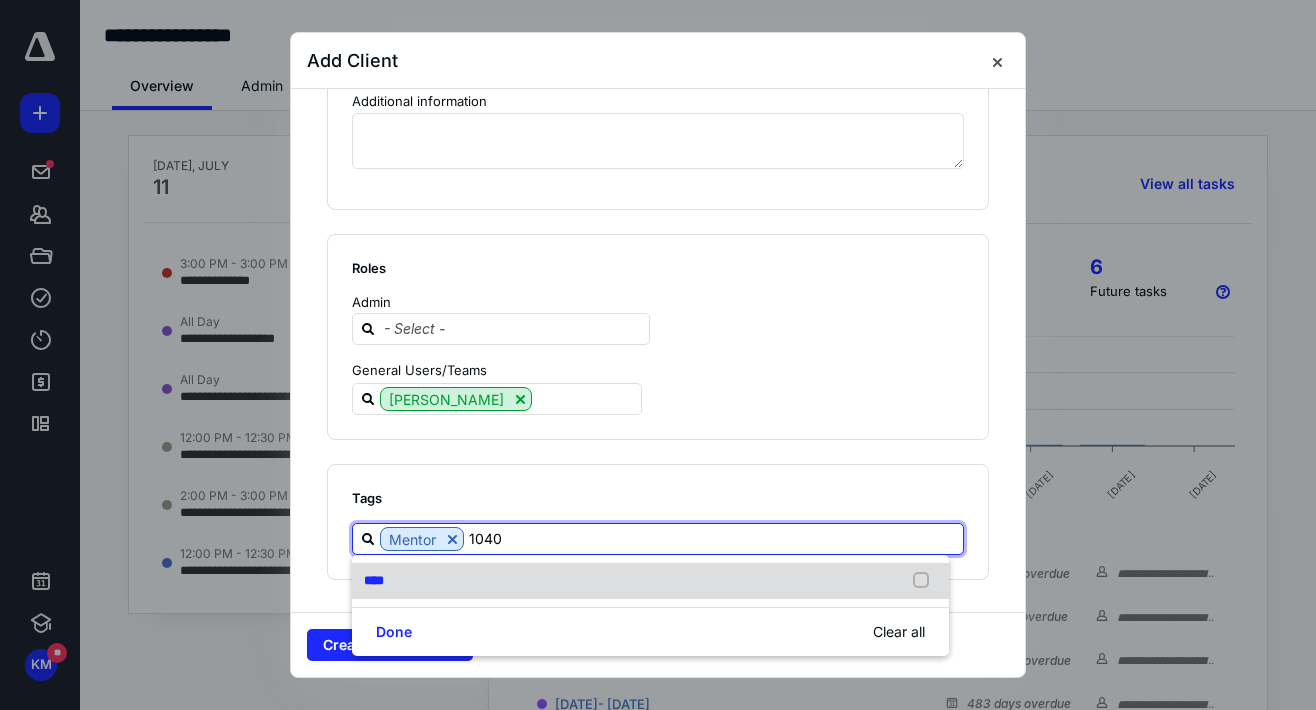 drag, startPoint x: 493, startPoint y: 579, endPoint x: 602, endPoint y: 485, distance: 143.934 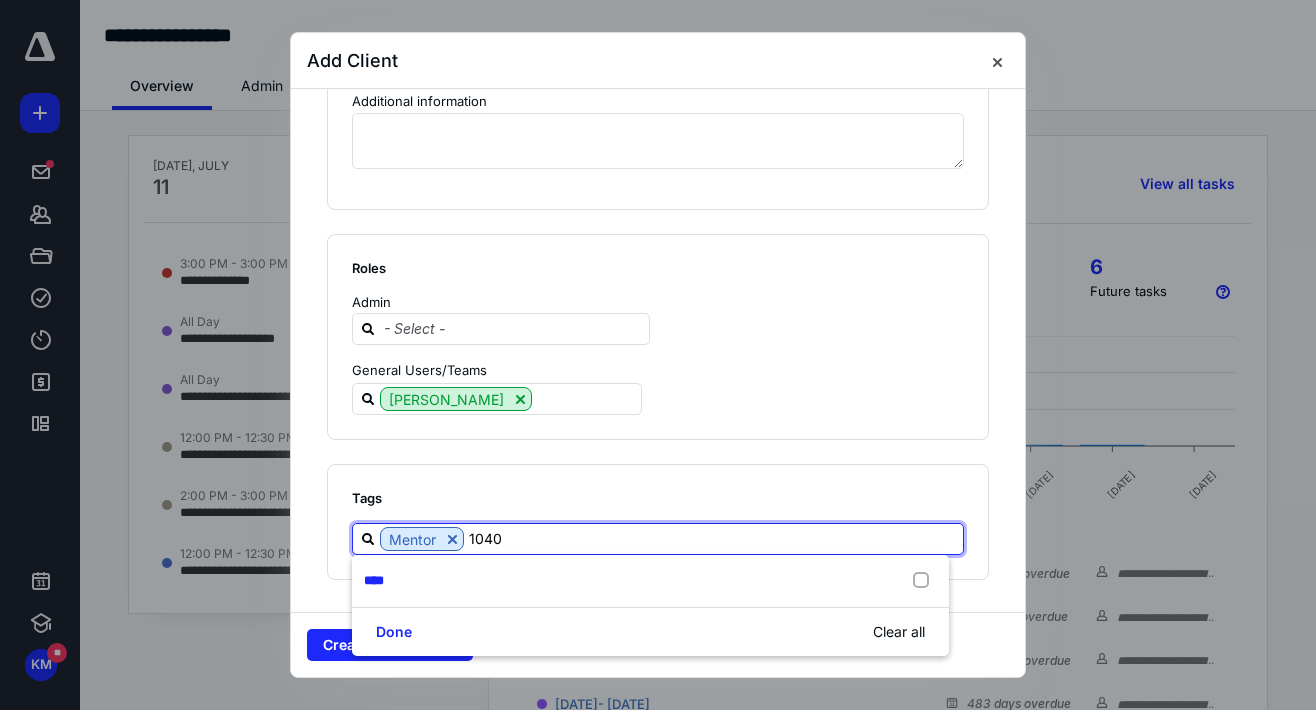 click on "****" at bounding box center [650, 581] 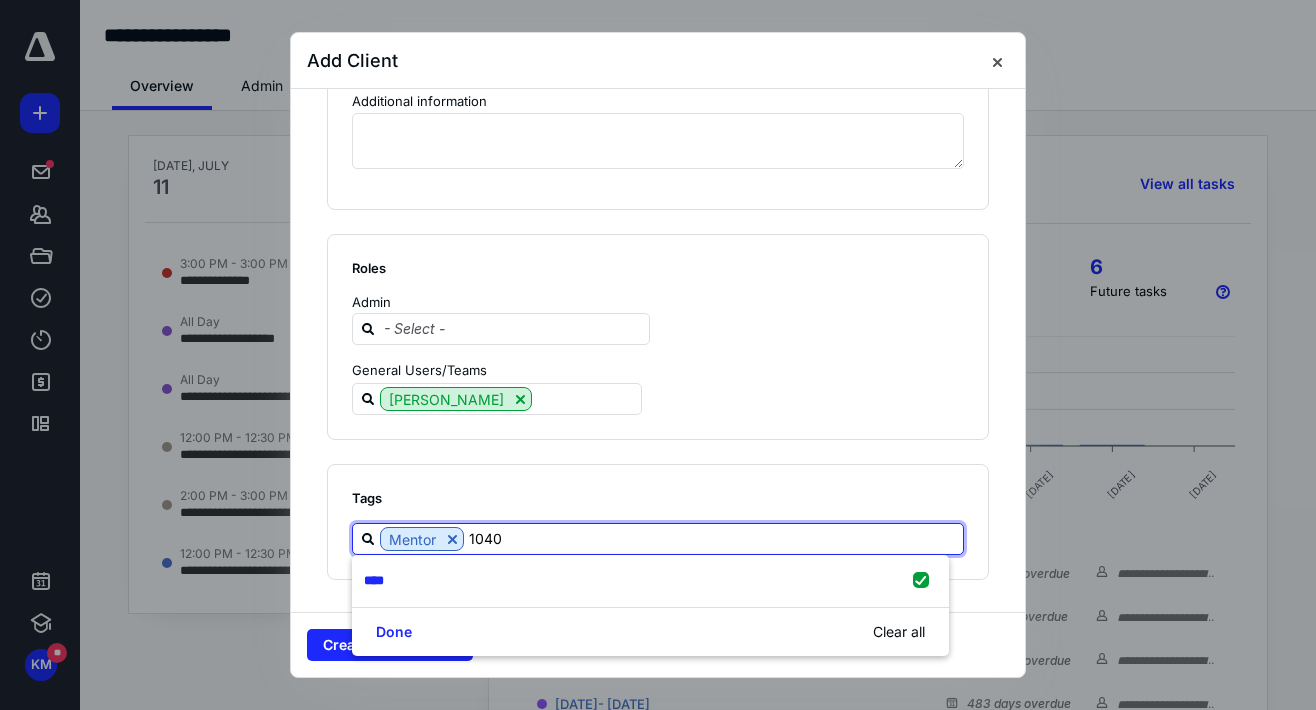 checkbox on "true" 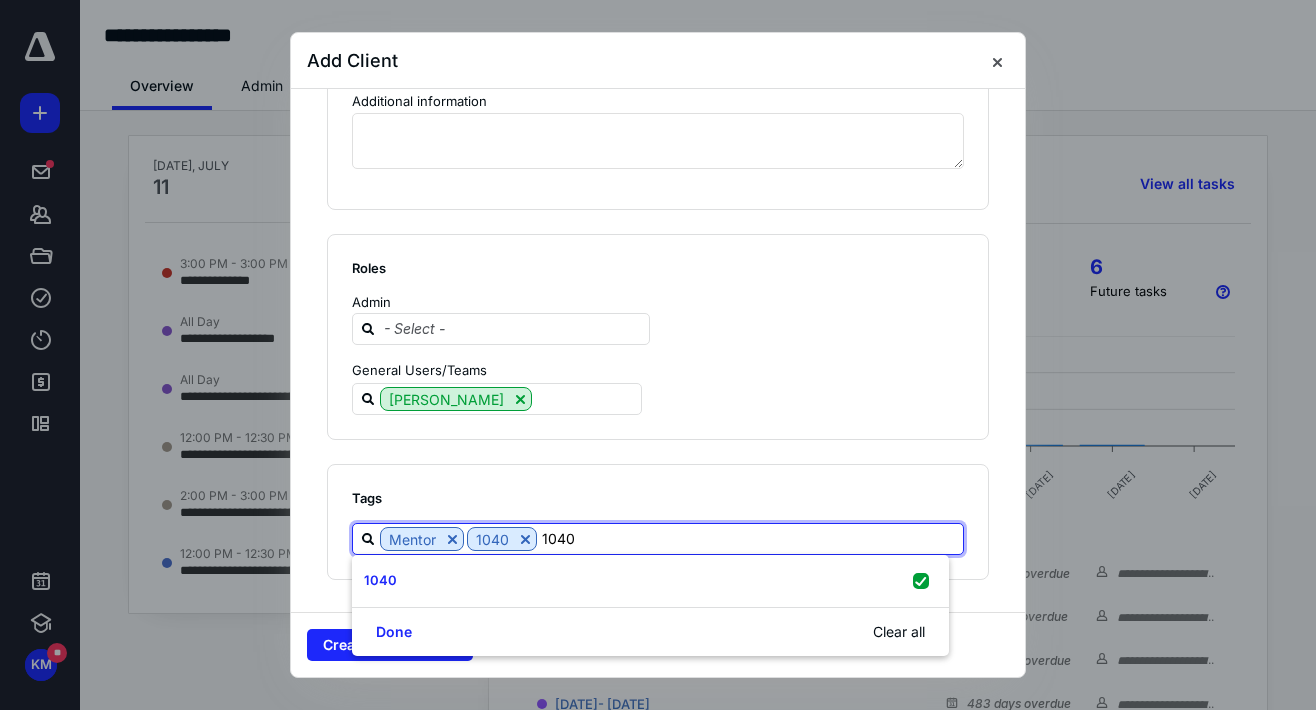 type on "1040" 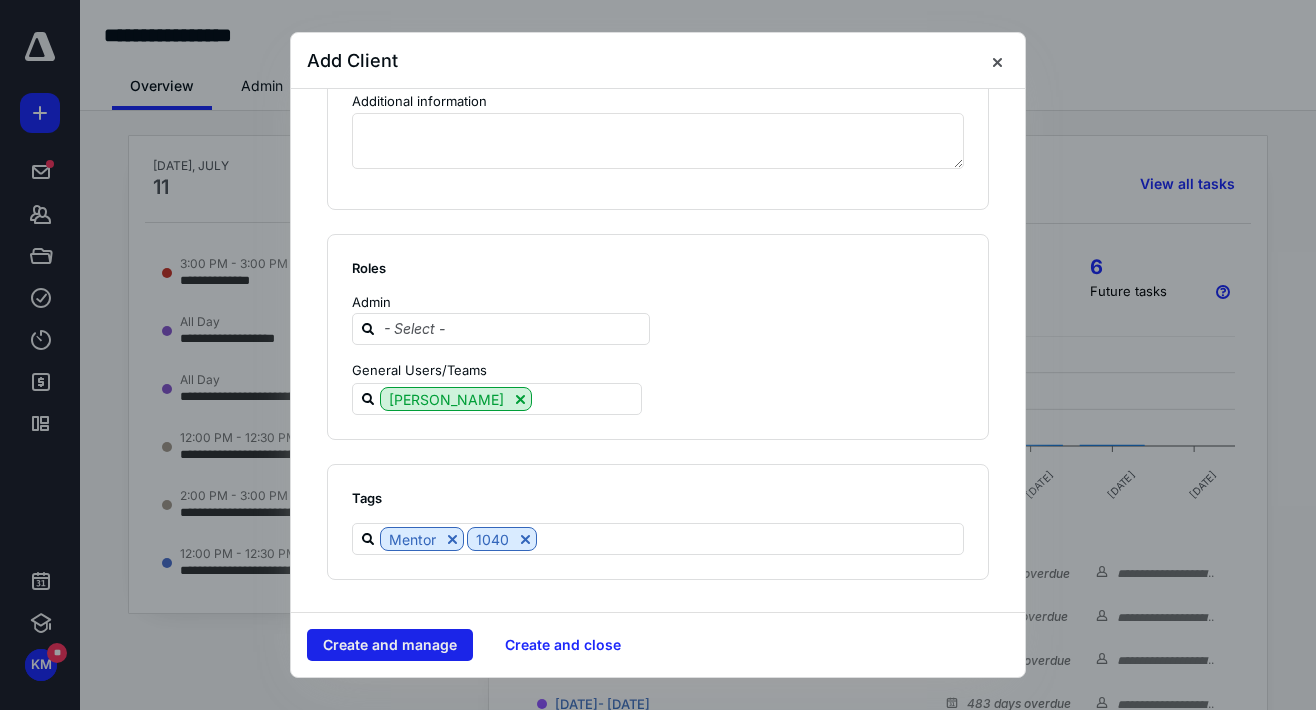 click on "Create and manage" at bounding box center [390, 645] 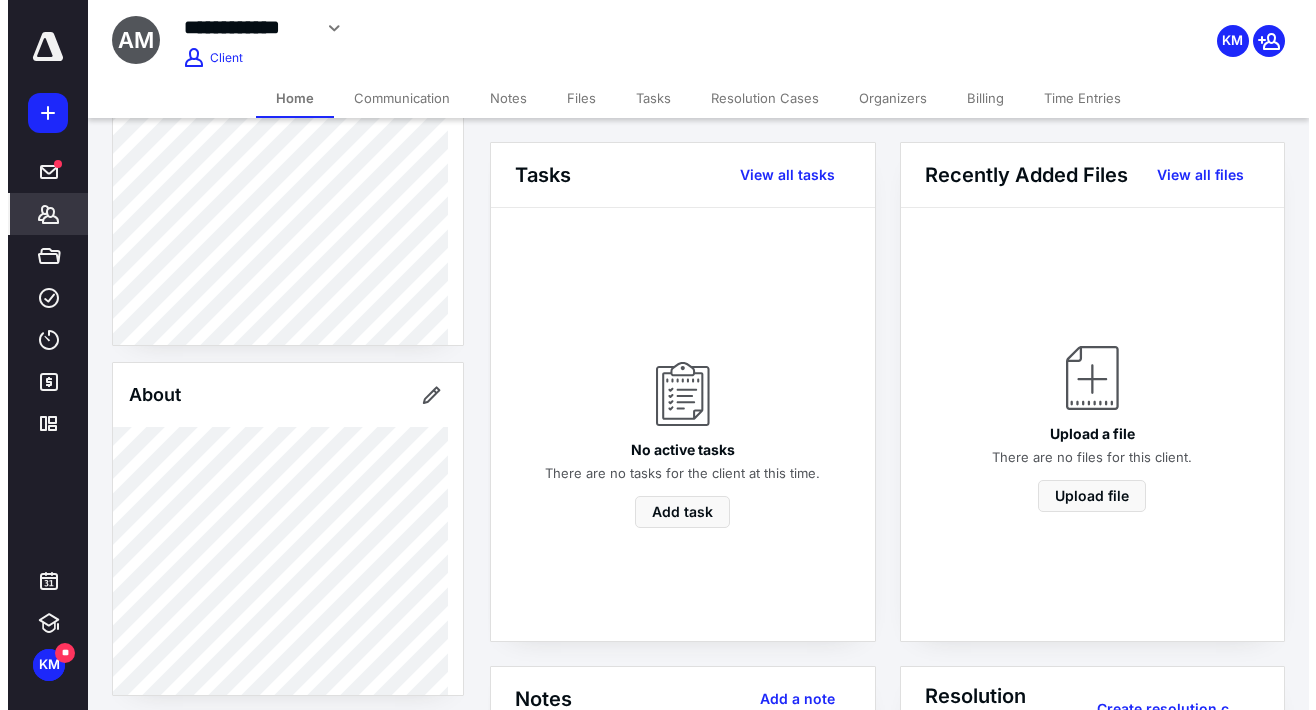 scroll, scrollTop: 0, scrollLeft: 0, axis: both 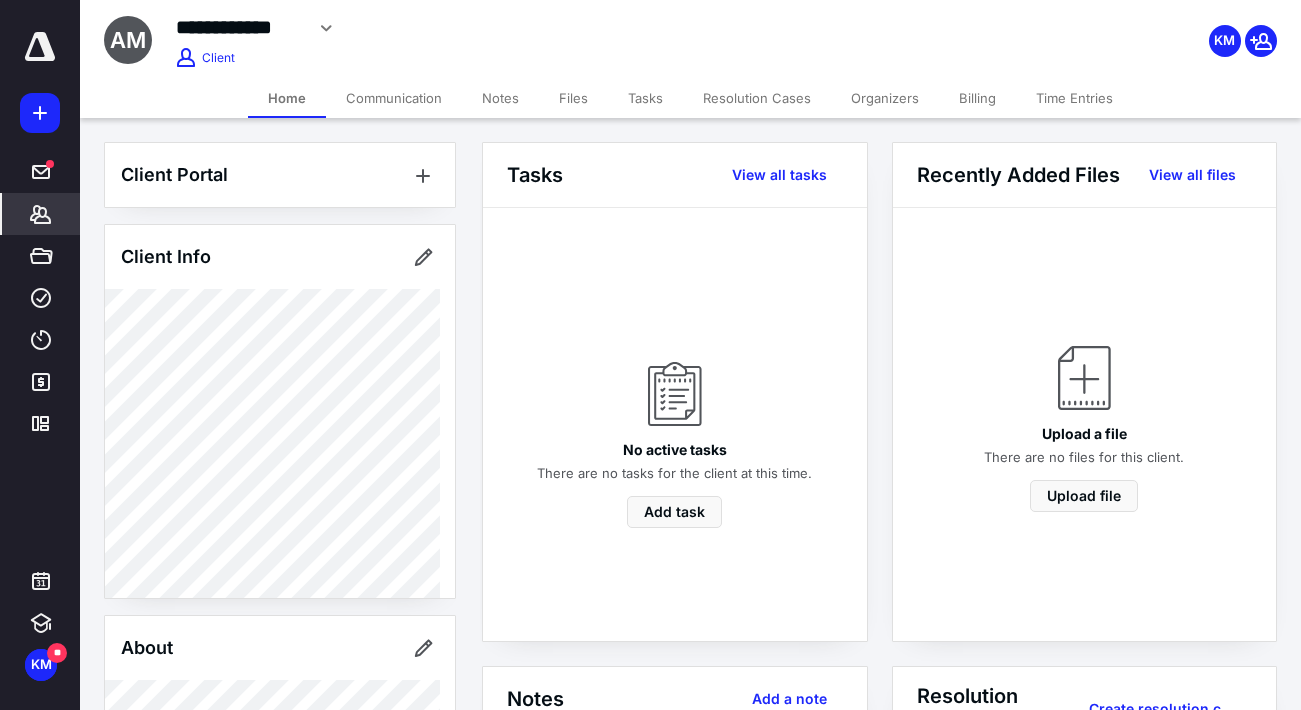 click on "Files" at bounding box center (573, 98) 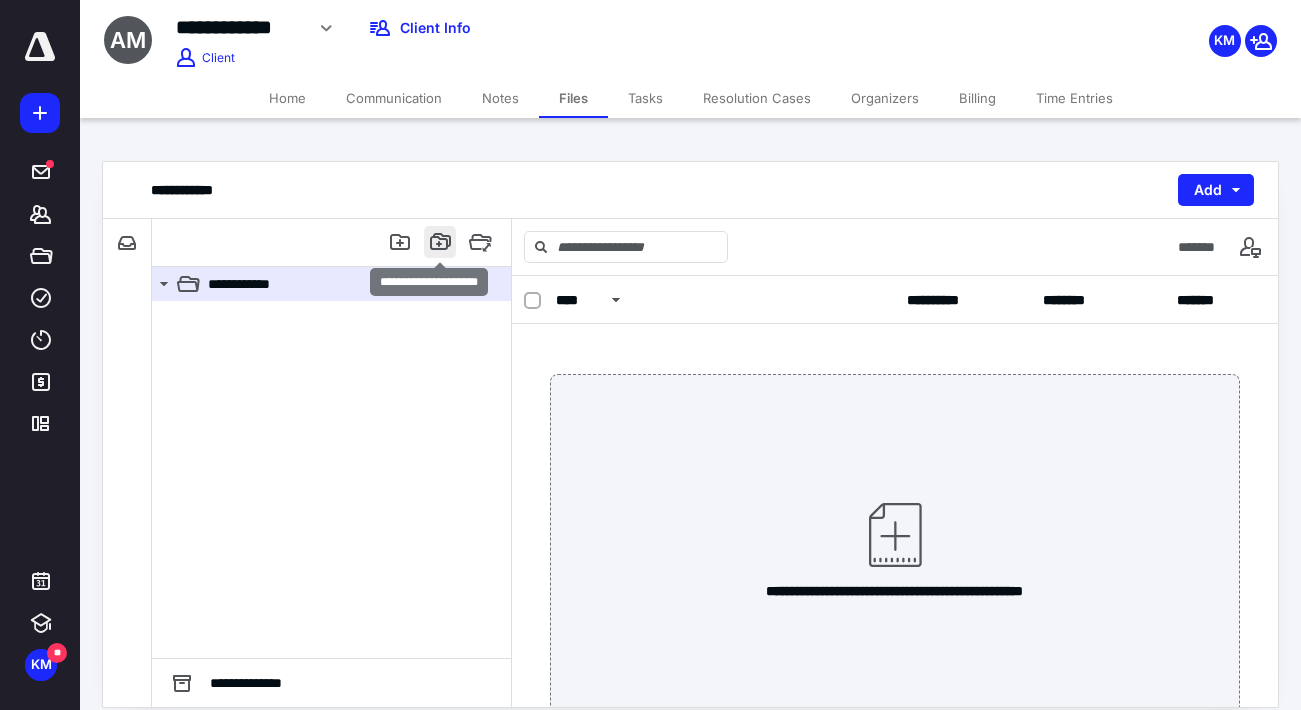 click at bounding box center [440, 242] 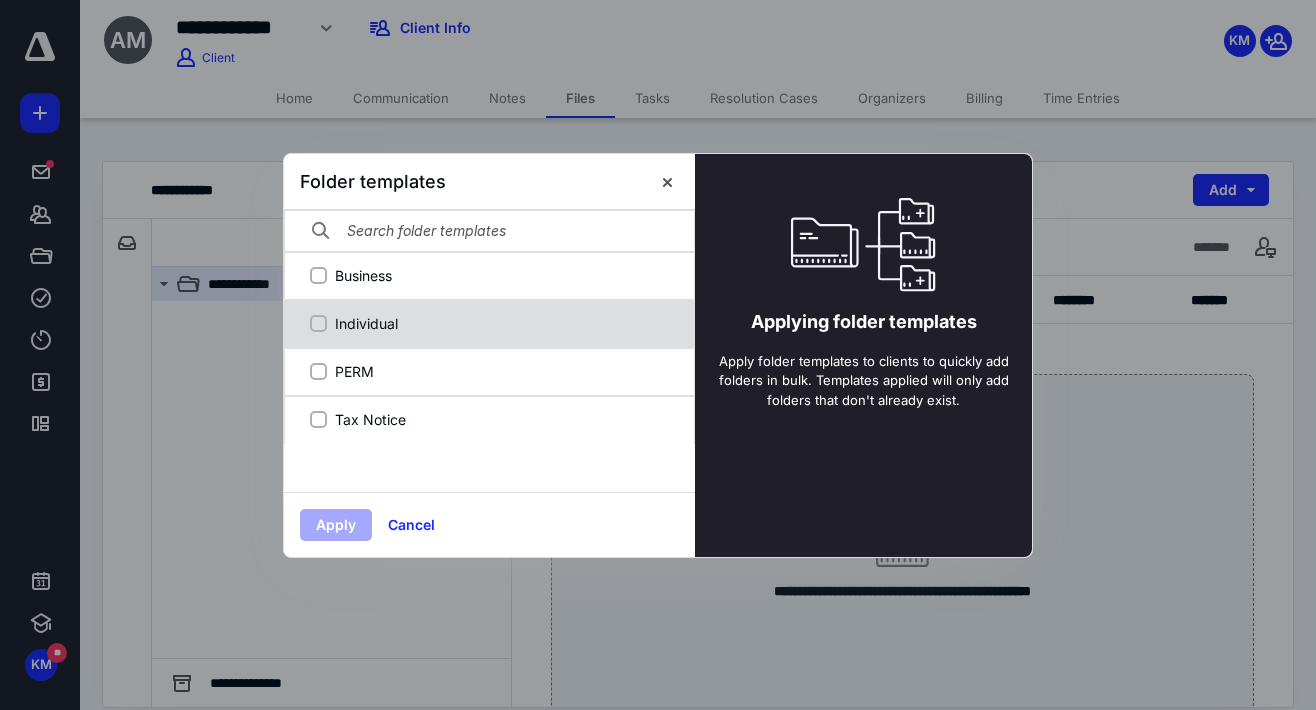click on "Individual" at bounding box center [500, 323] 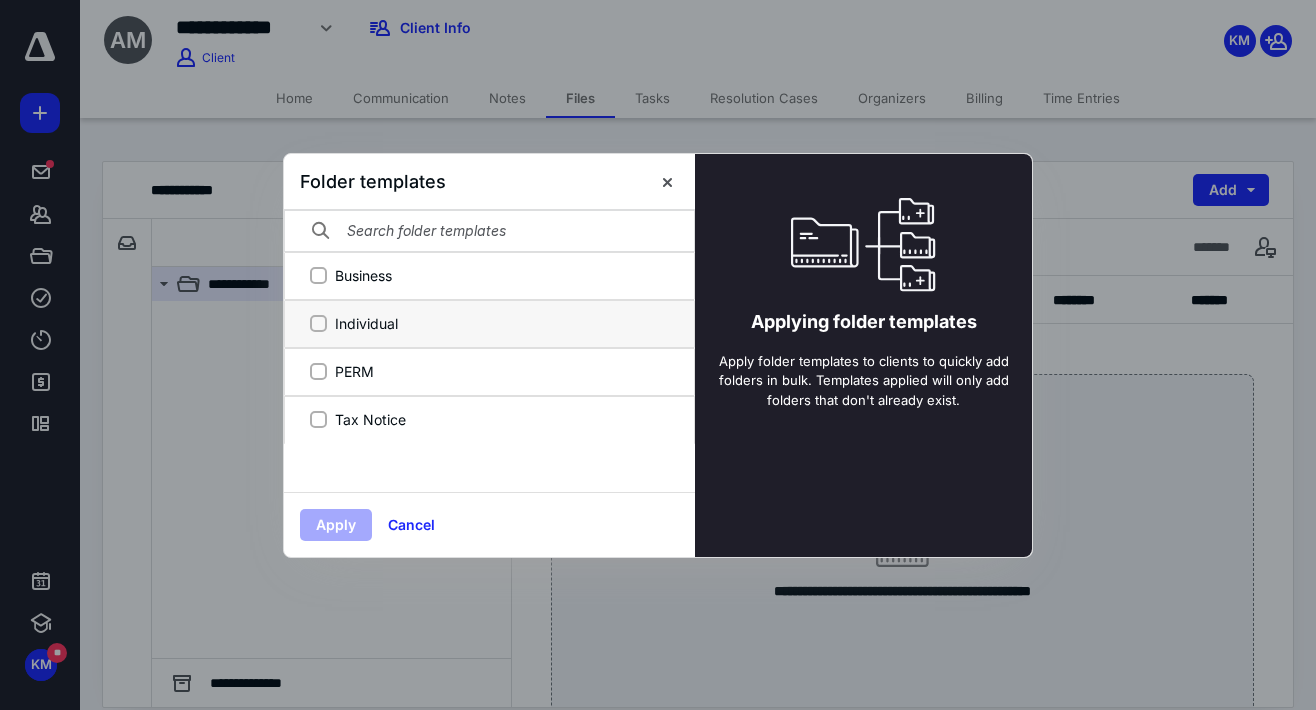 click on "Individual" at bounding box center [318, 323] 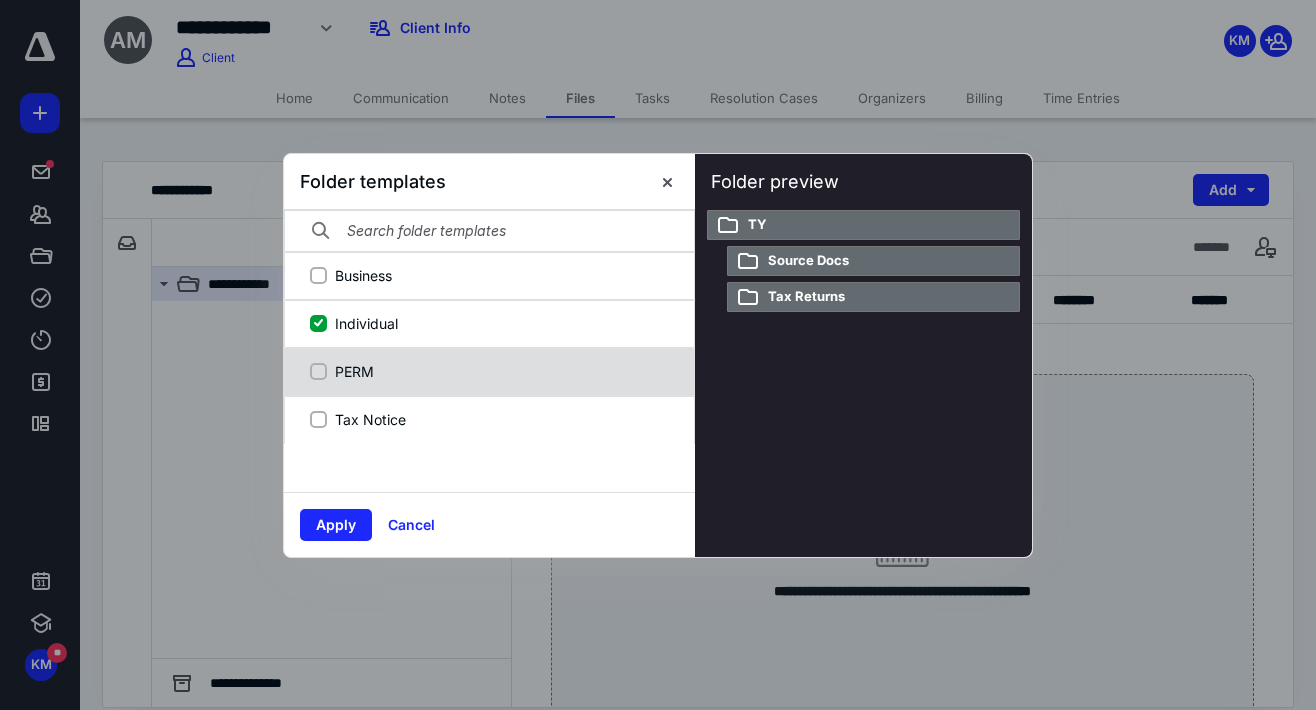 click on "PERM" at bounding box center [500, 371] 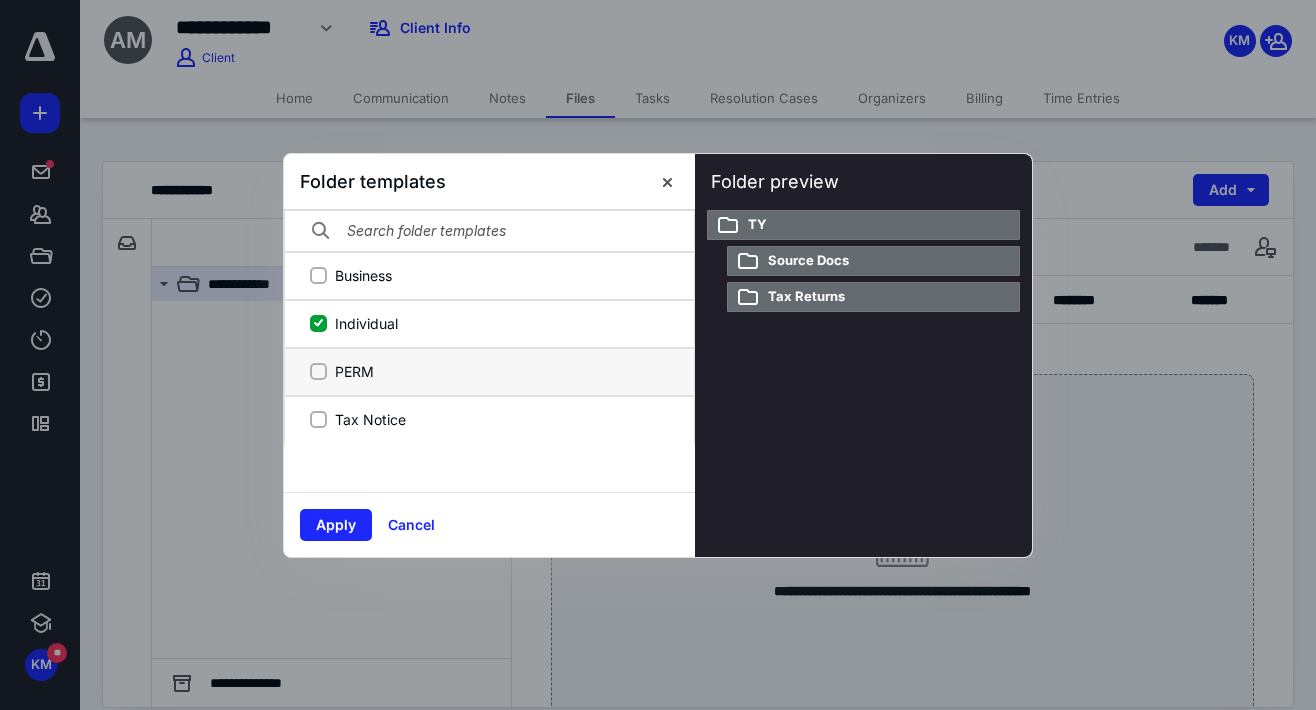 click on "PERM" at bounding box center [318, 371] 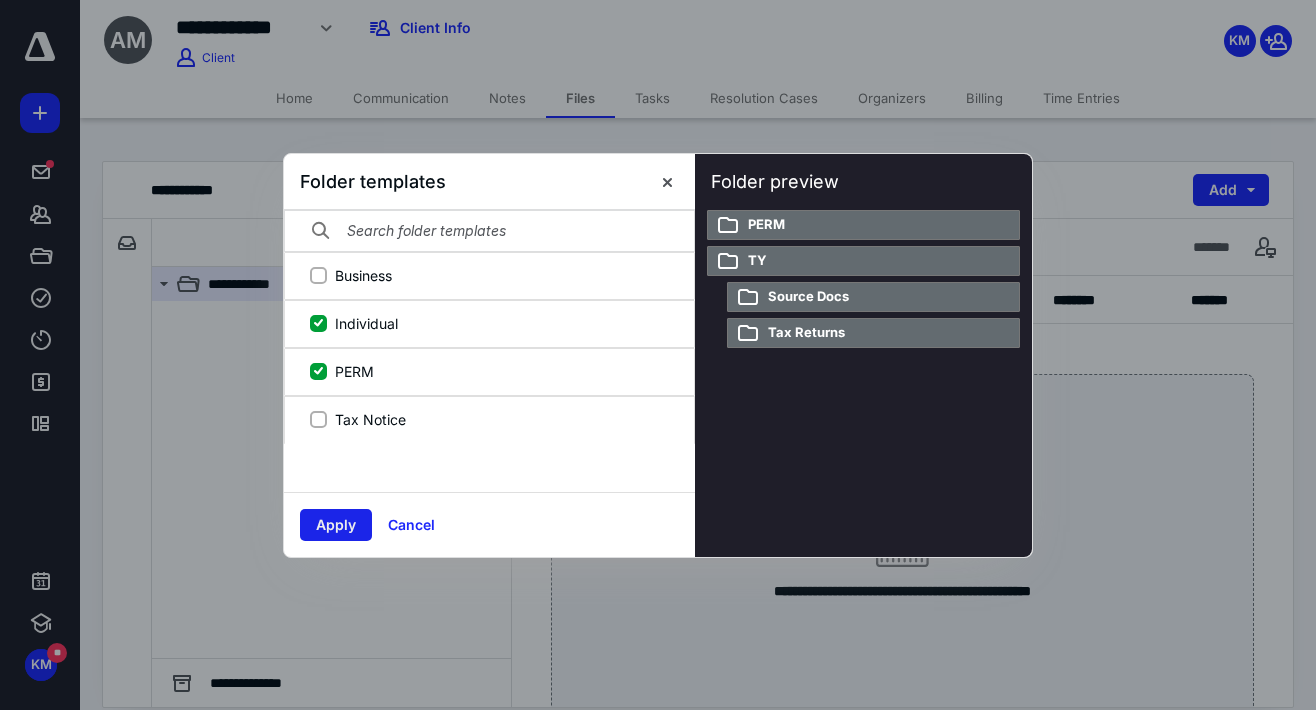 click on "Apply" at bounding box center [336, 525] 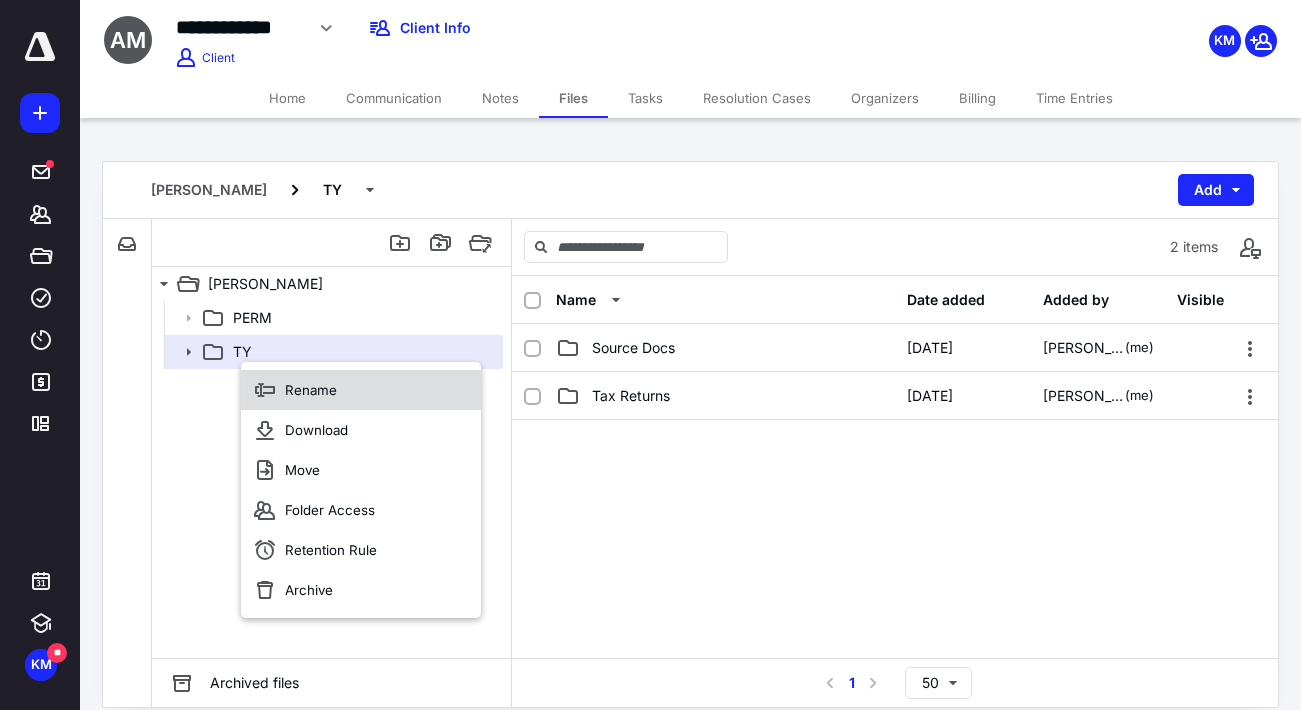 click on "Rename" at bounding box center [361, 390] 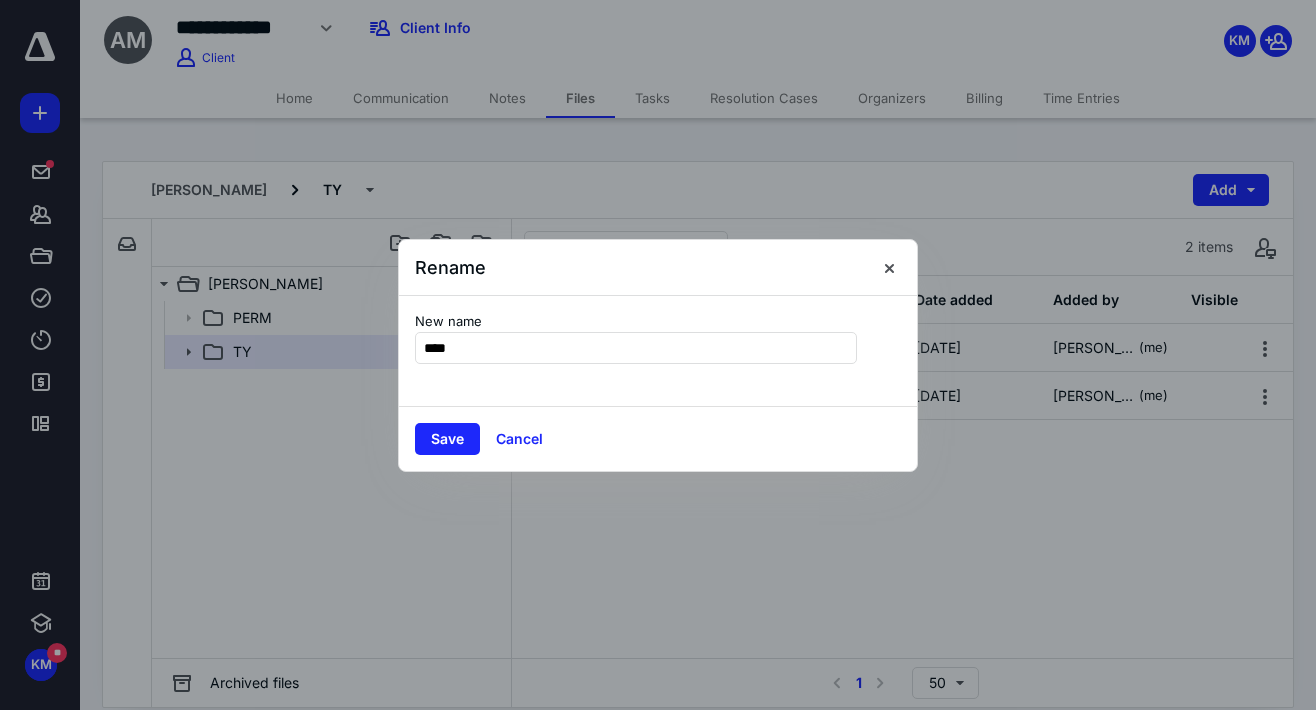 type on "****" 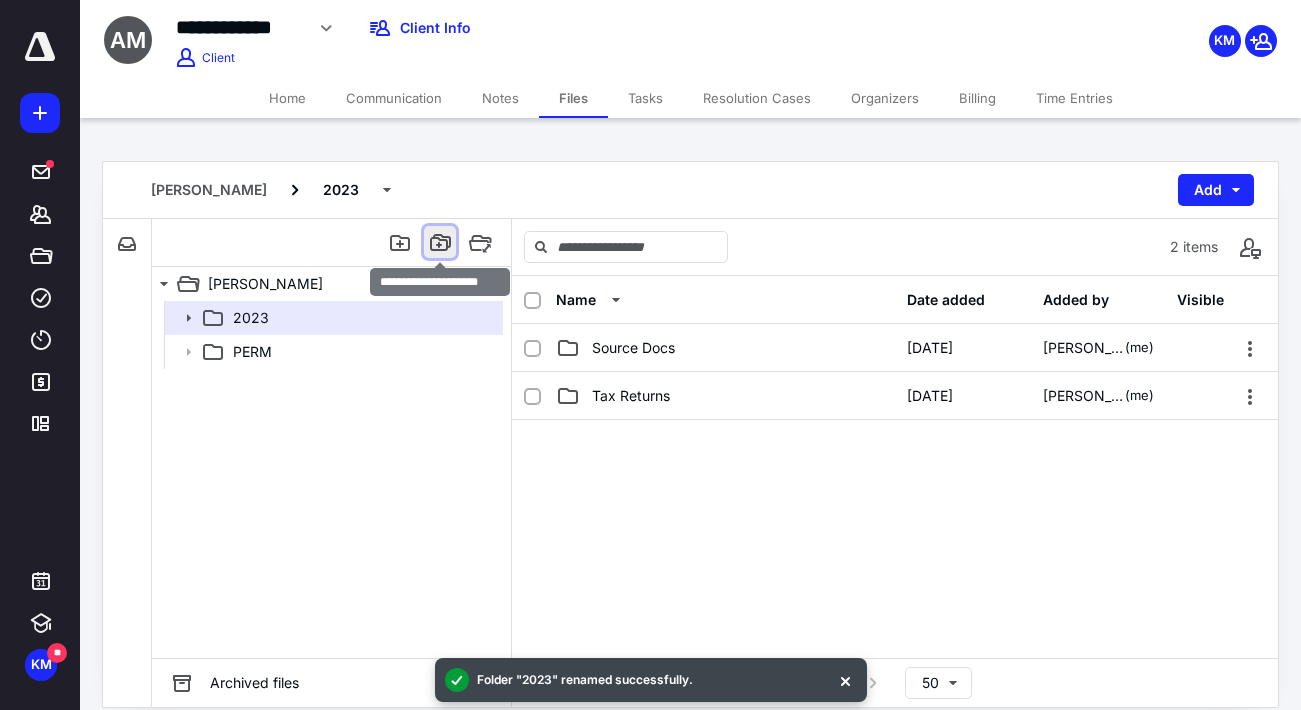 click at bounding box center [440, 242] 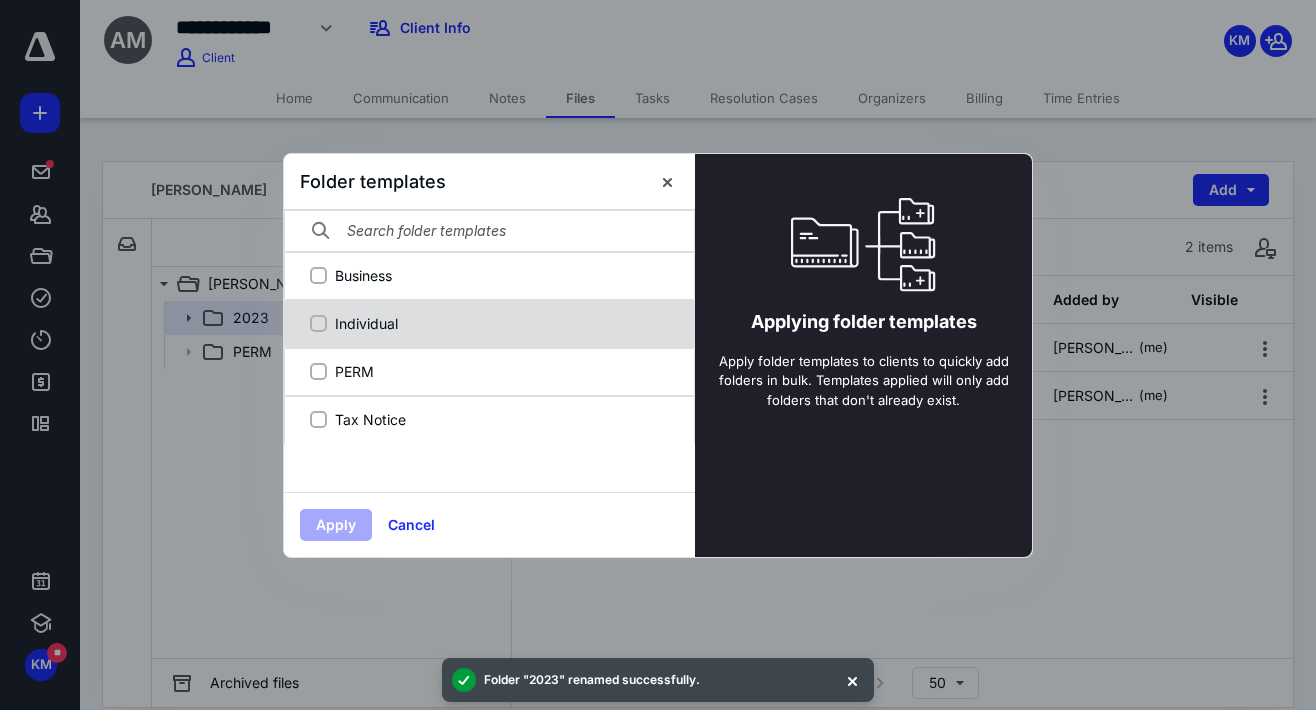 click on "Individual" at bounding box center [500, 323] 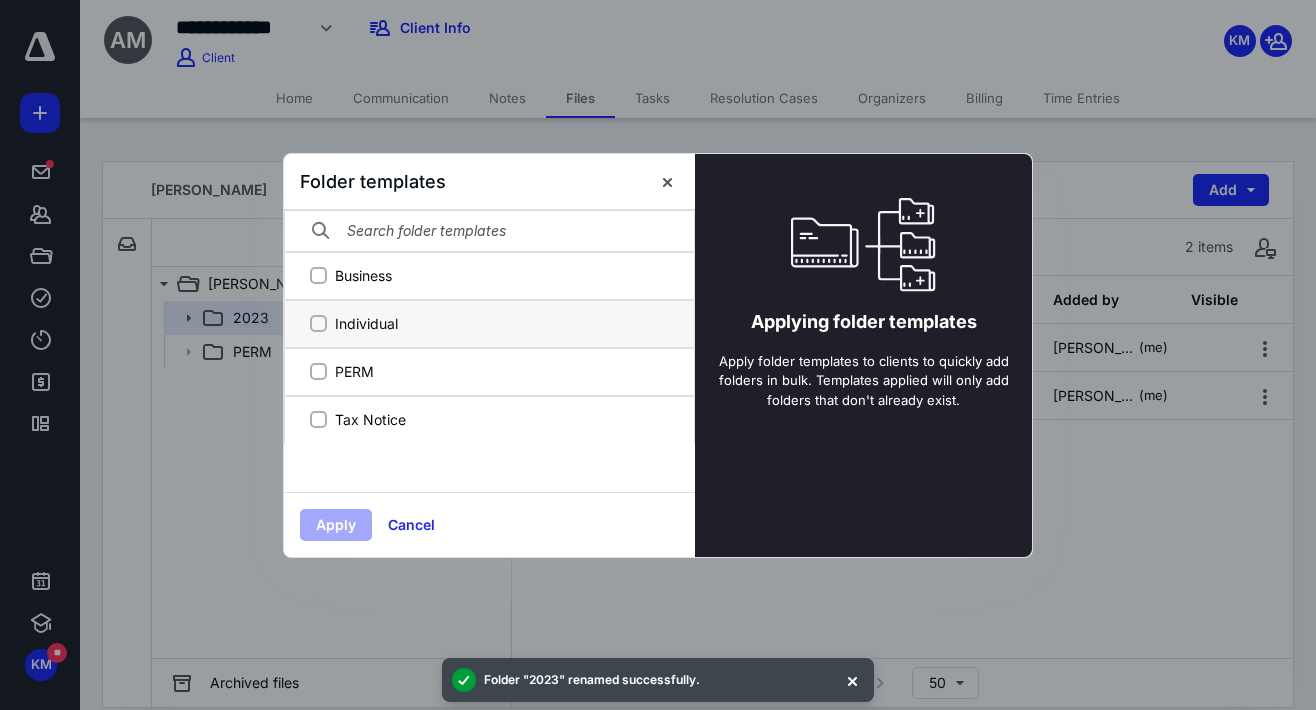 click on "Individual" at bounding box center [318, 323] 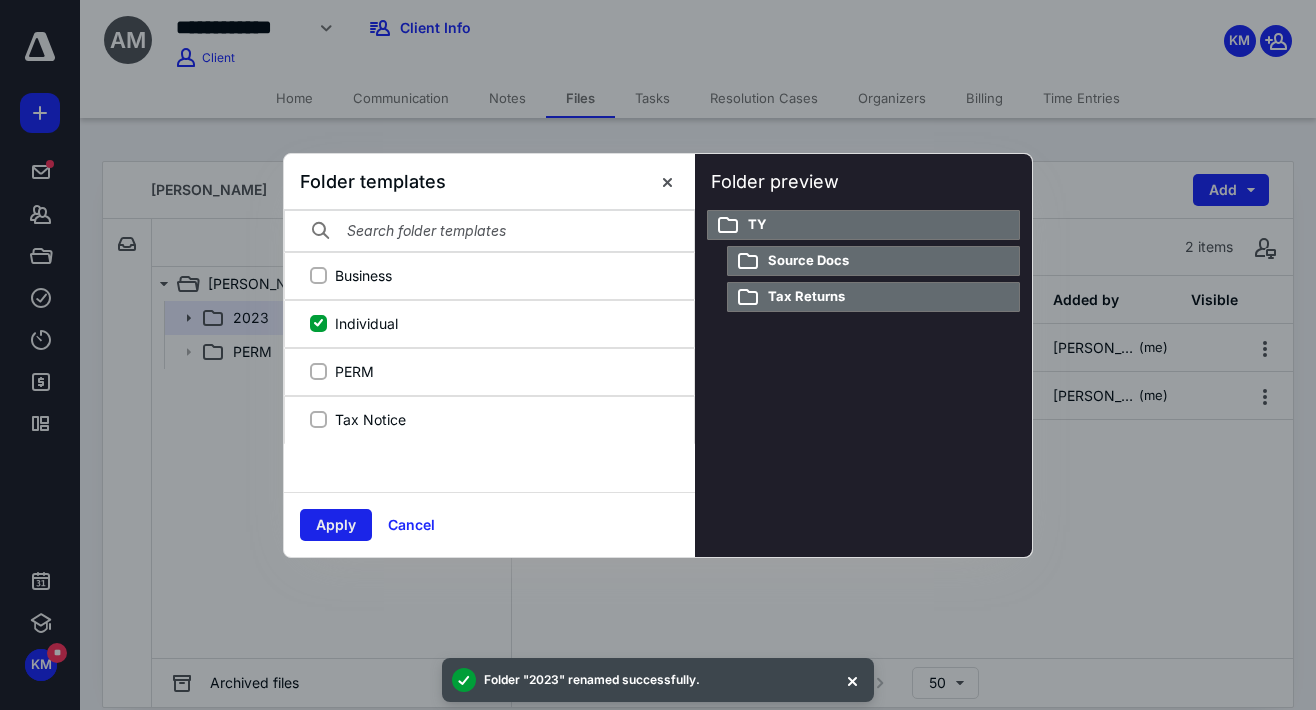 click on "Apply" at bounding box center [336, 525] 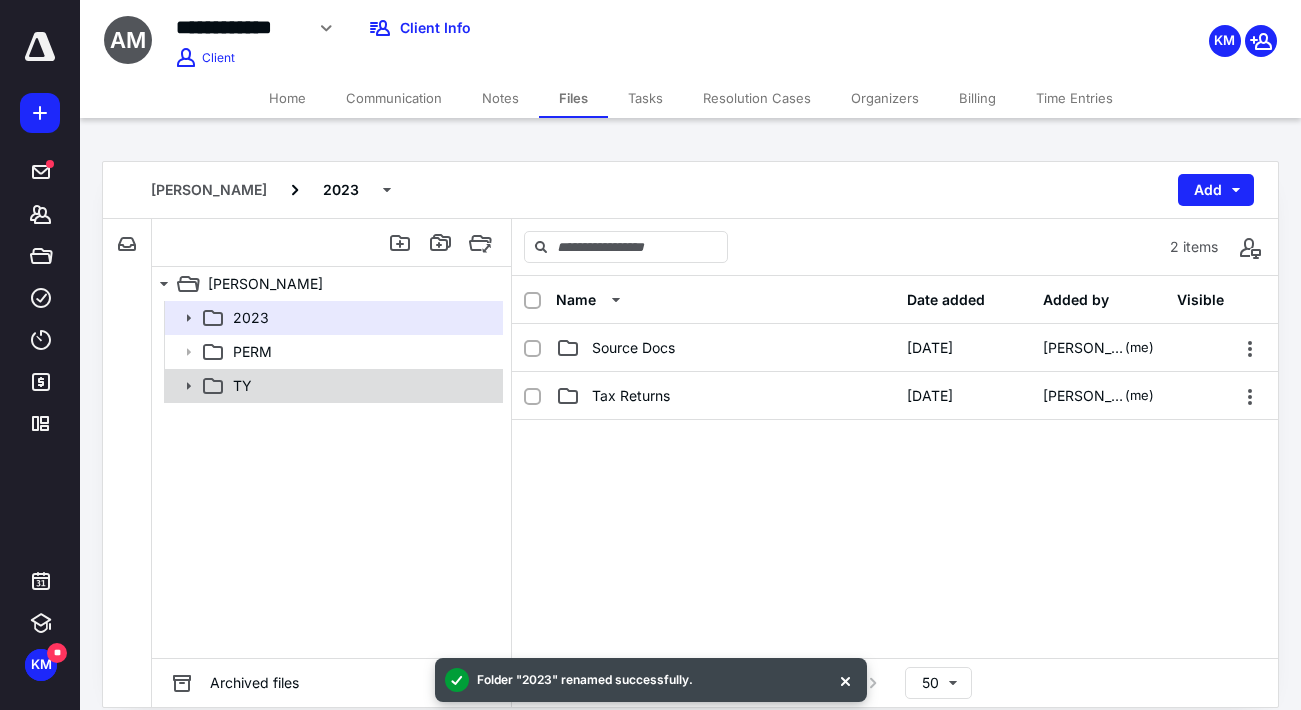 click on "TY" at bounding box center (242, 386) 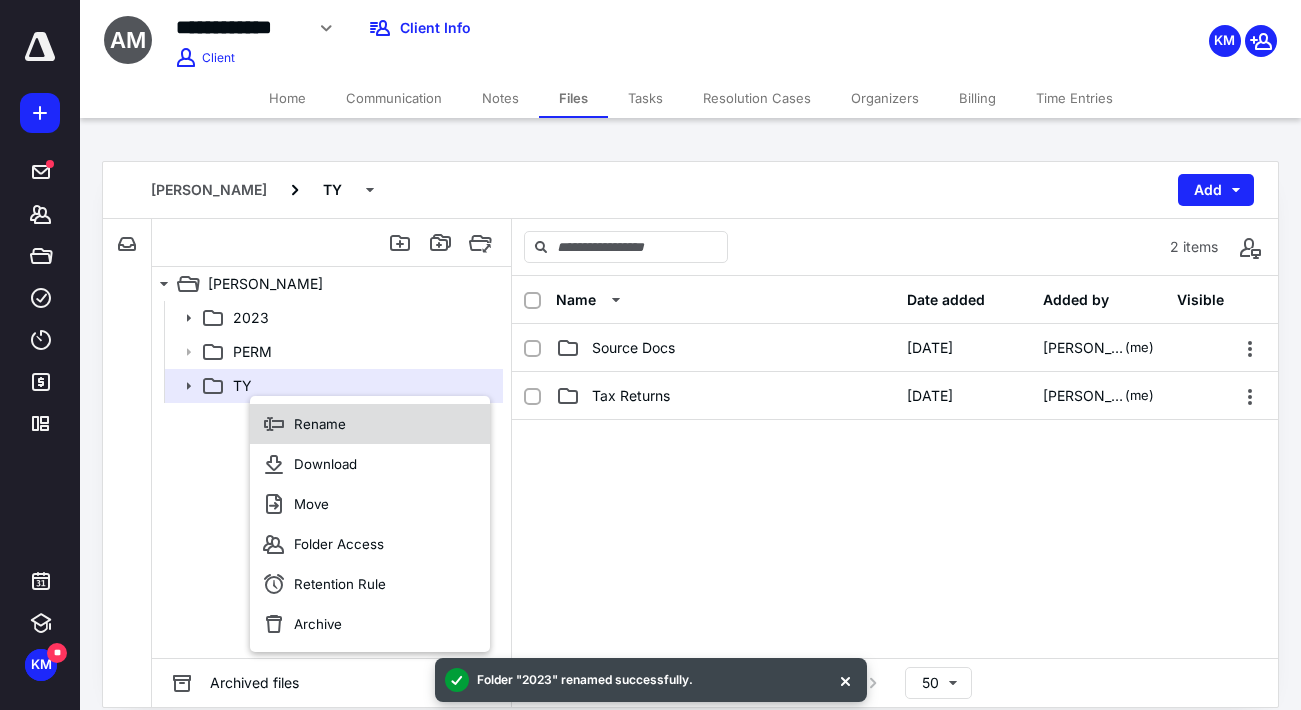 click on "Rename" at bounding box center [320, 424] 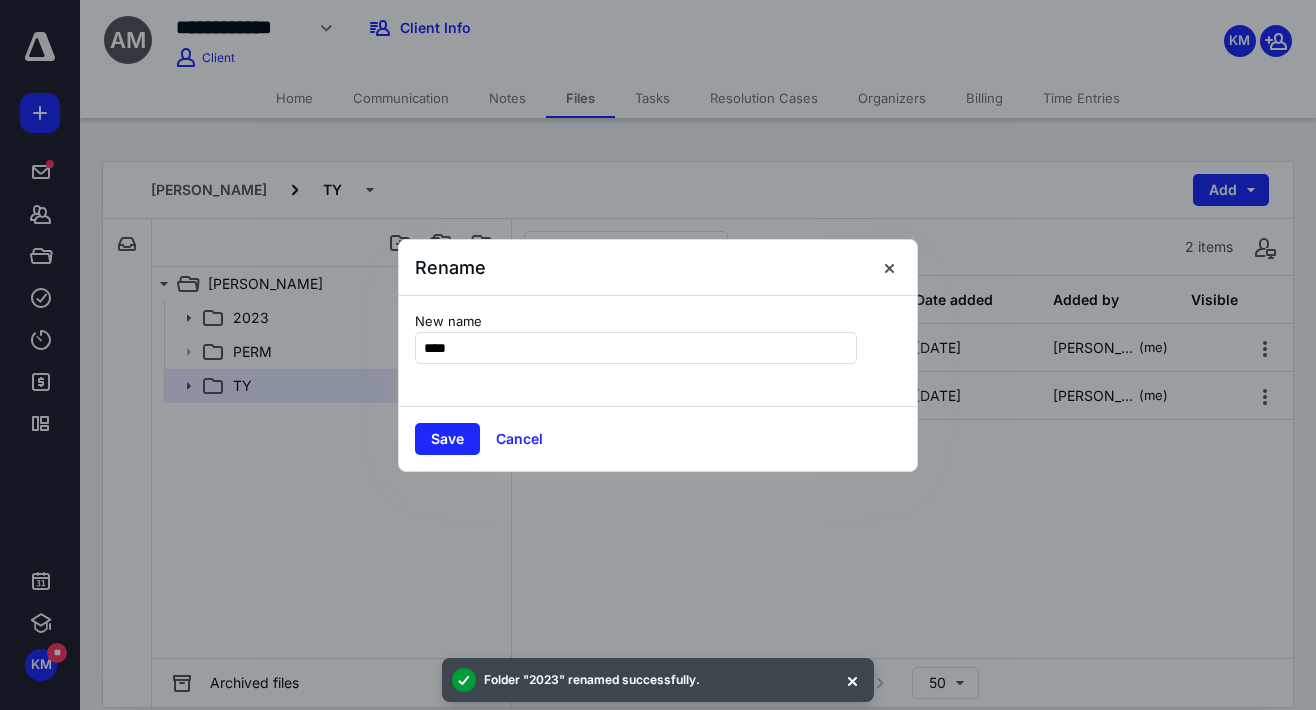 type on "****" 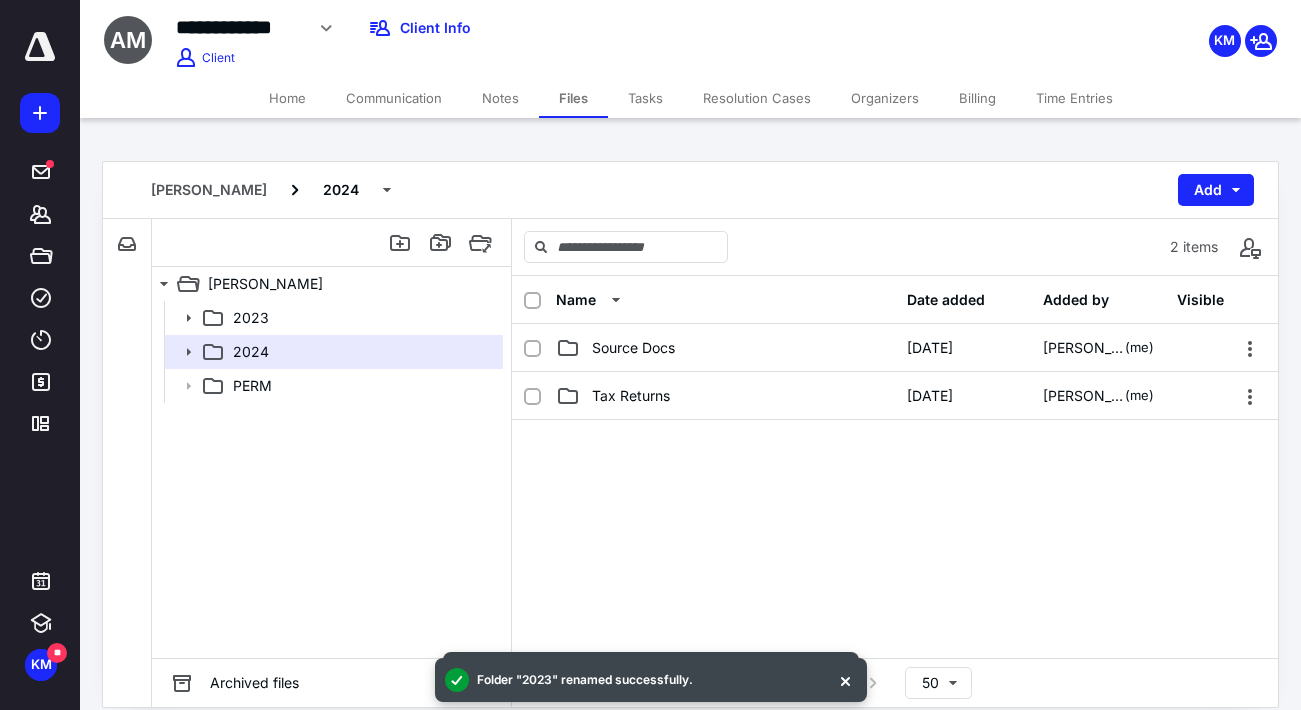 click on "Home" at bounding box center [287, 98] 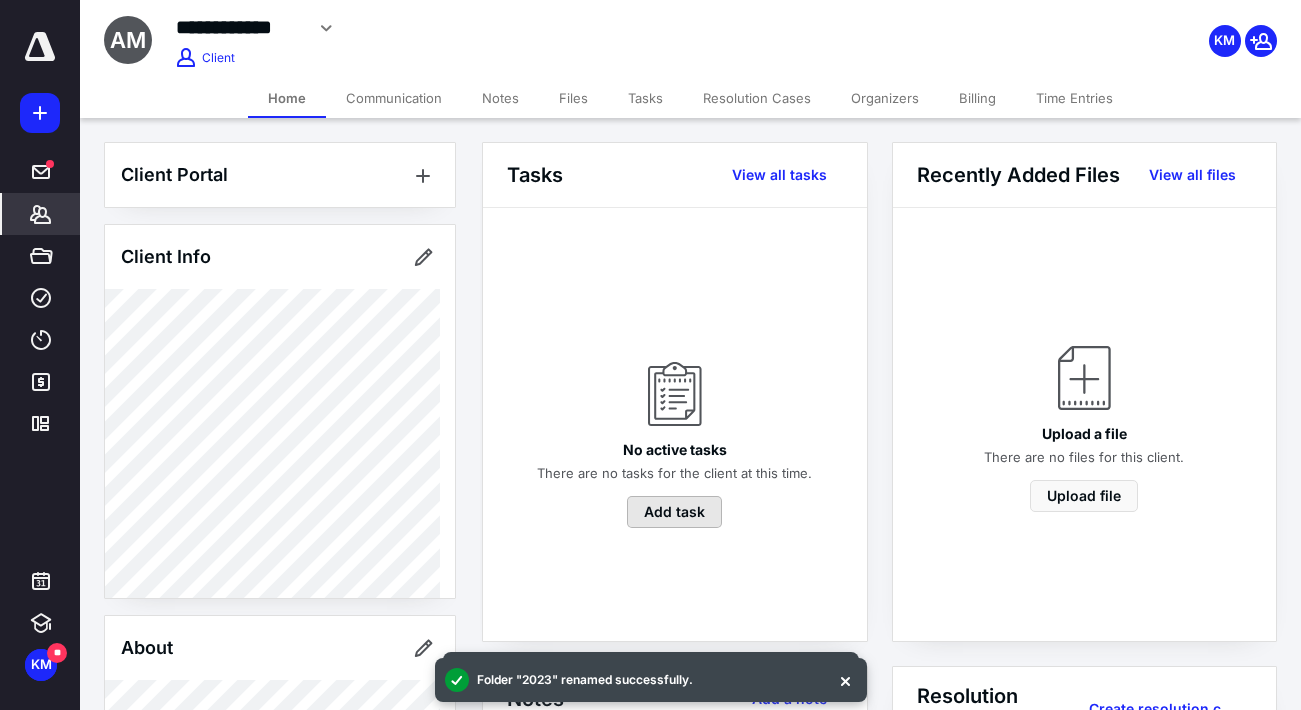 click on "Add task" at bounding box center (674, 512) 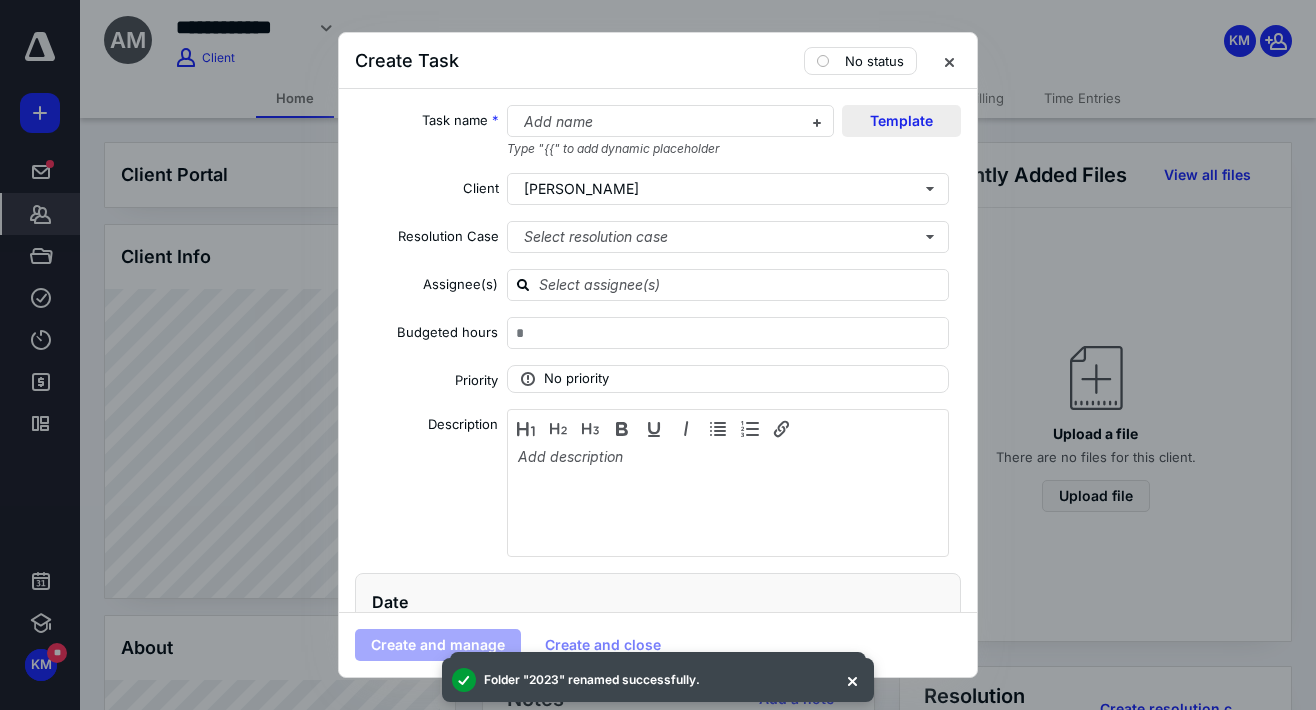 click on "Template" at bounding box center (901, 121) 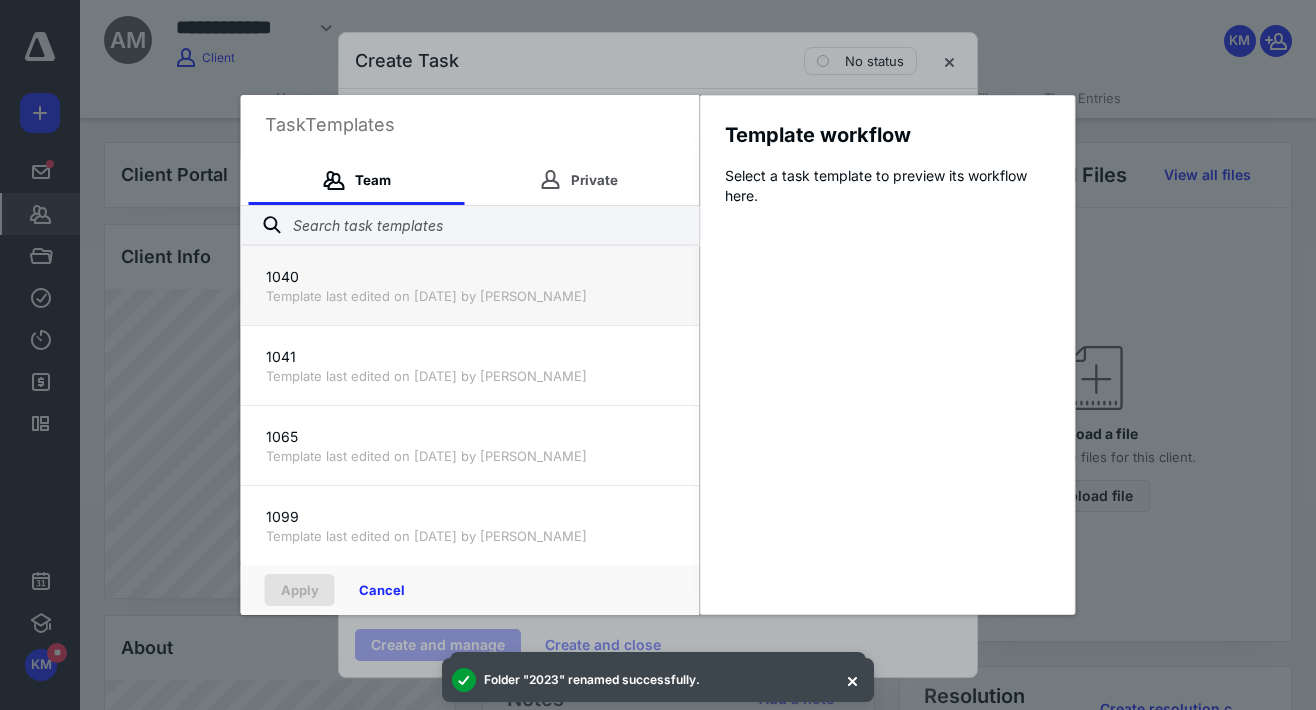 click on "Template last edited on [DATE] by [PERSON_NAME]" at bounding box center (470, 296) 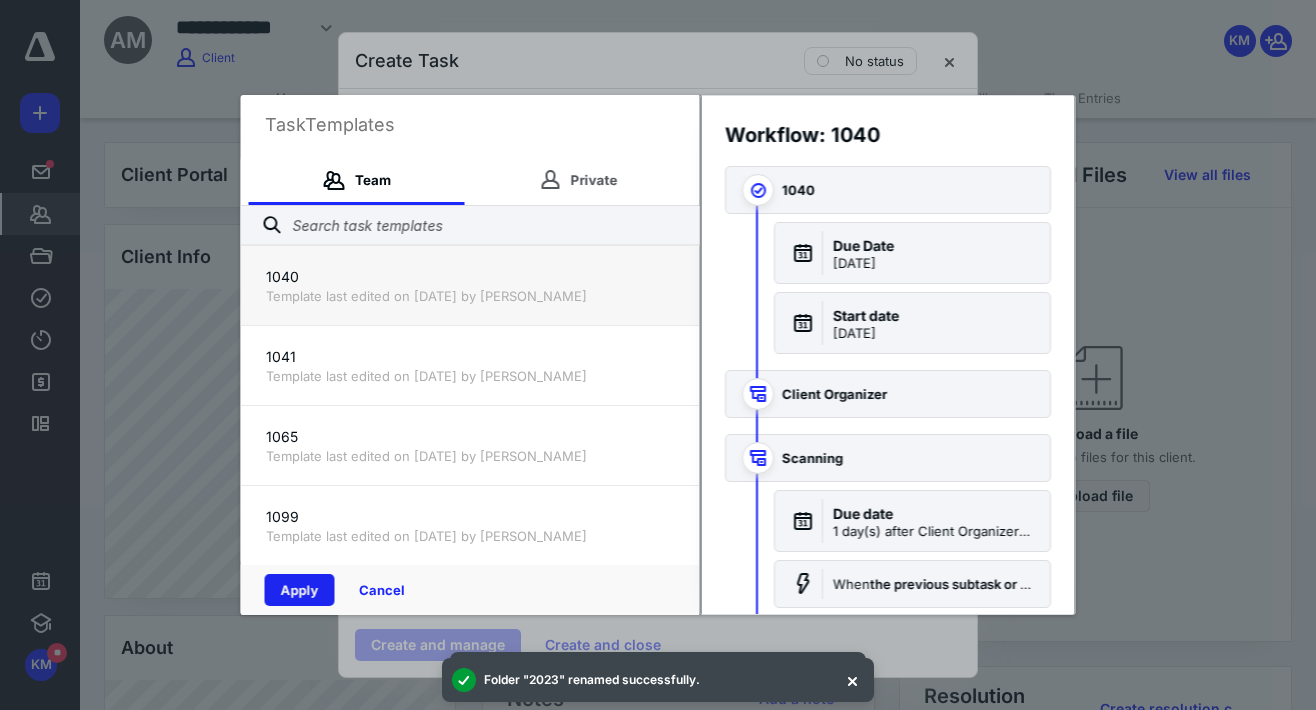 click on "Apply" at bounding box center (300, 590) 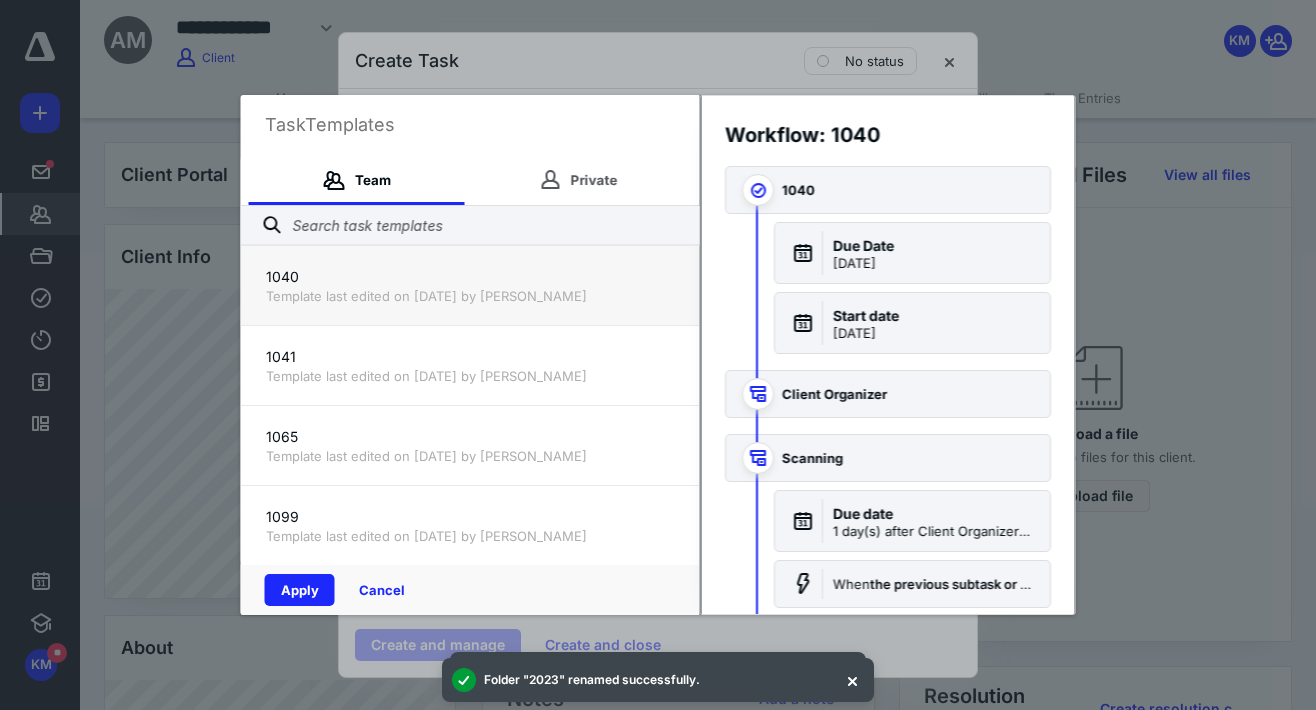 checkbox on "true" 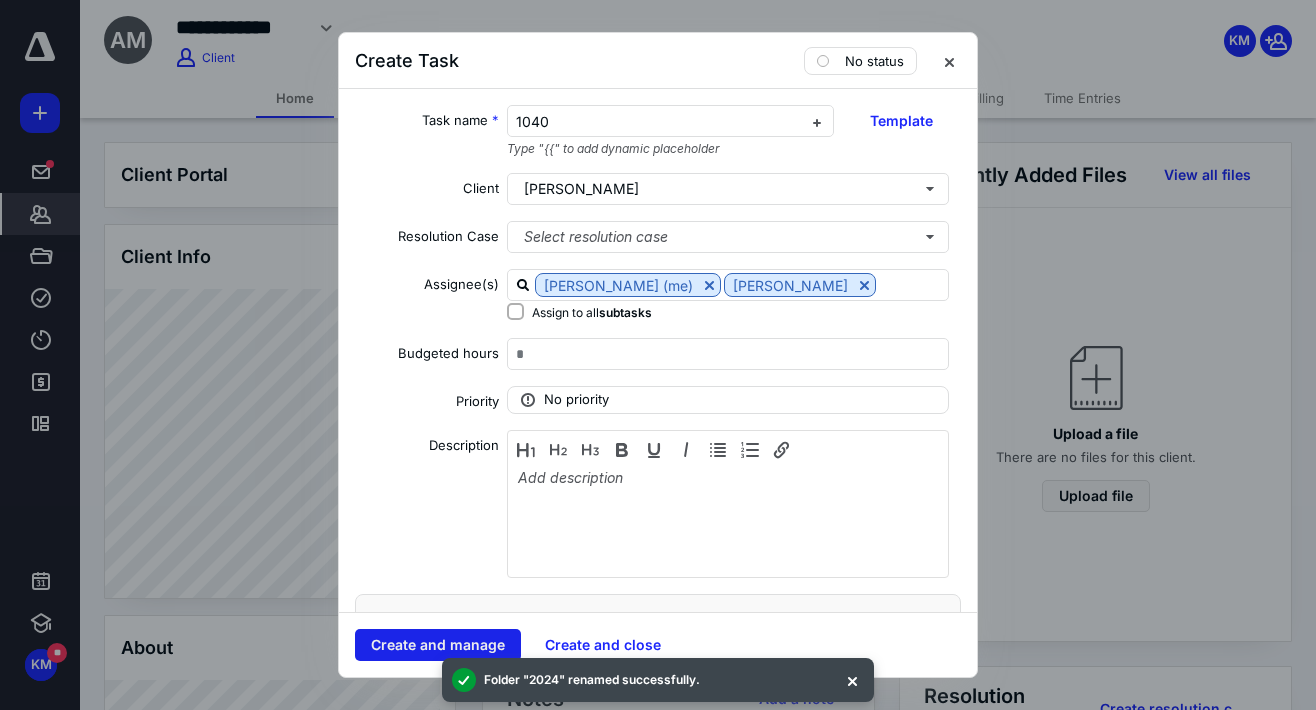 click on "Create and manage" at bounding box center (438, 645) 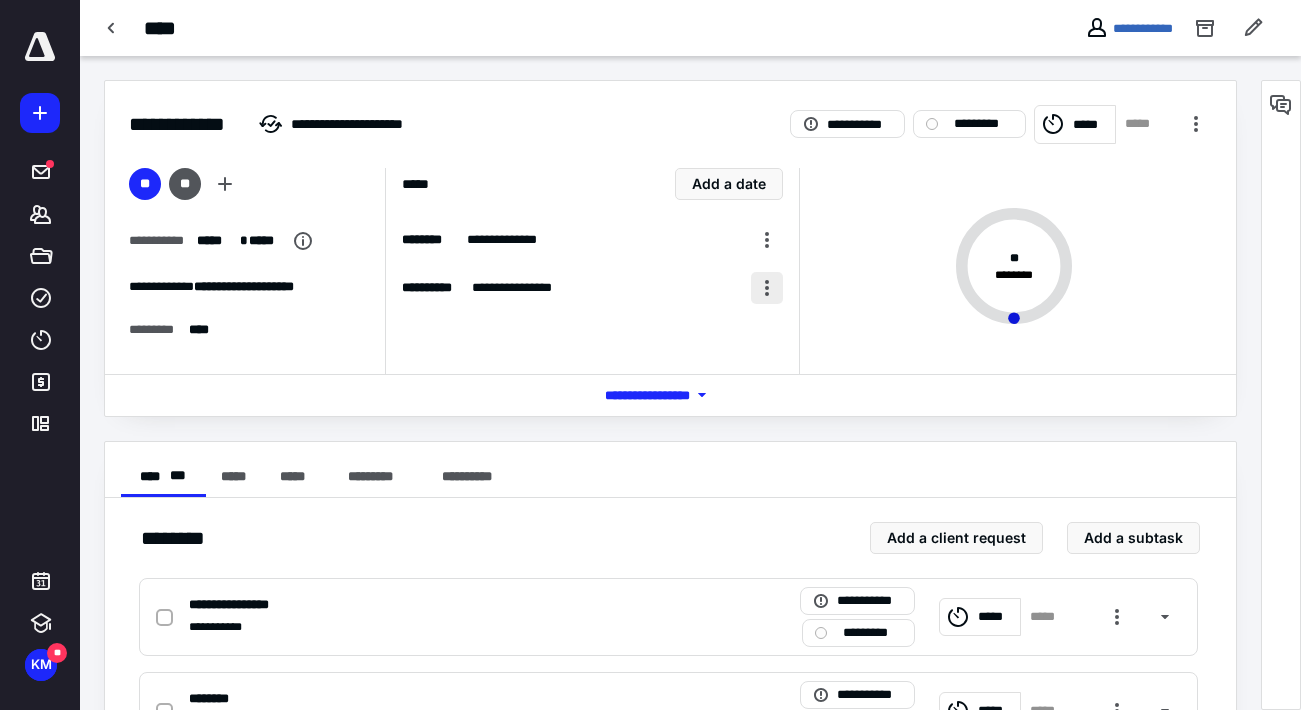 click at bounding box center [767, 288] 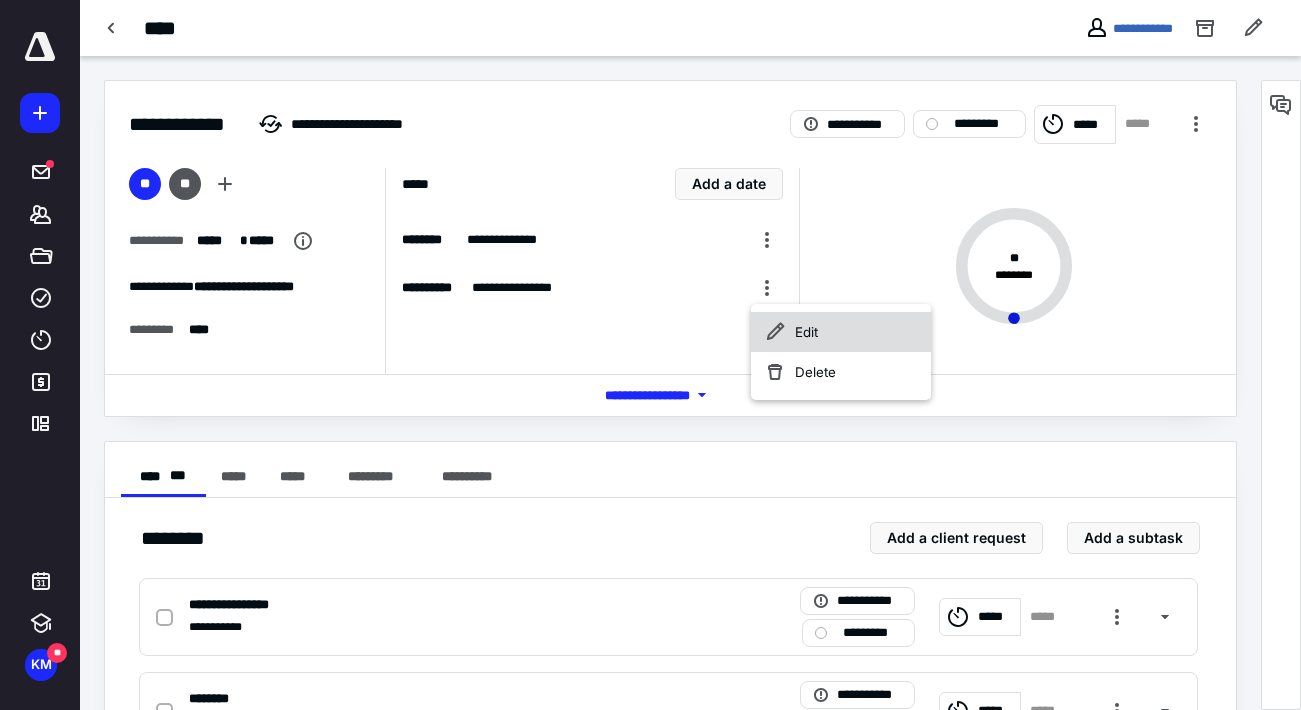 click on "Edit" at bounding box center (841, 332) 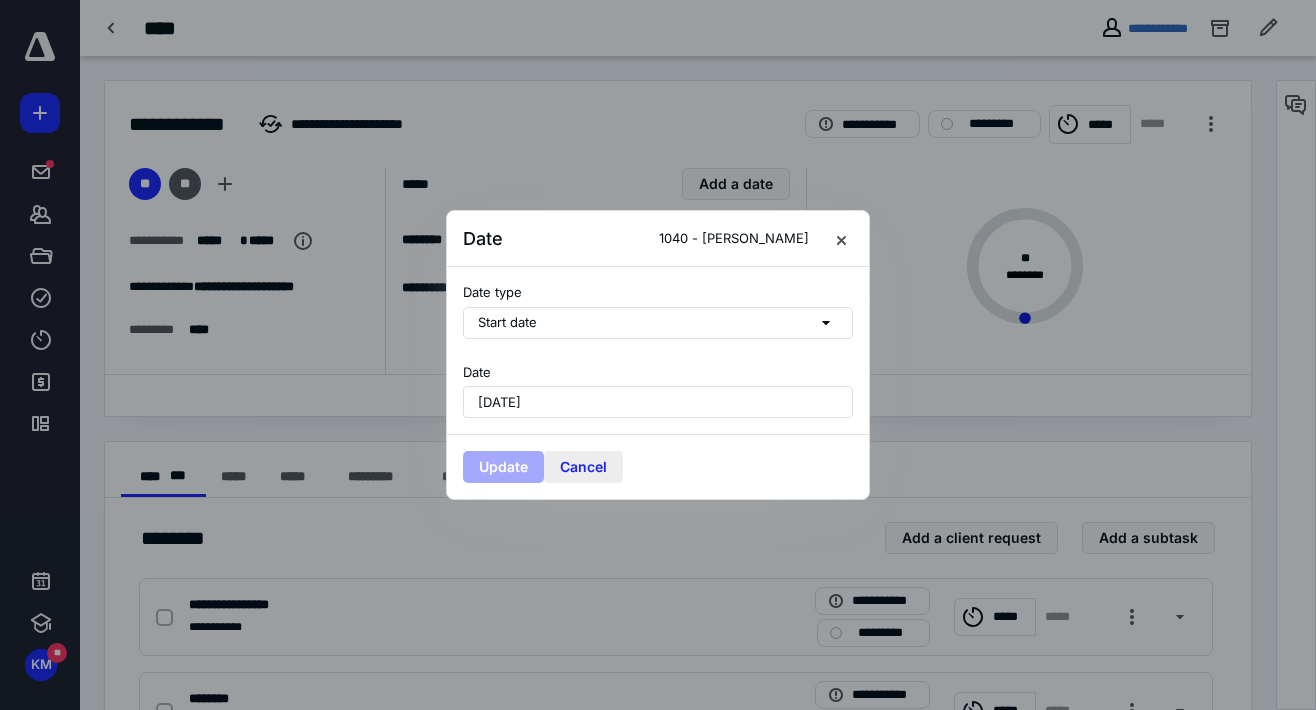 click on "Cancel" at bounding box center [583, 467] 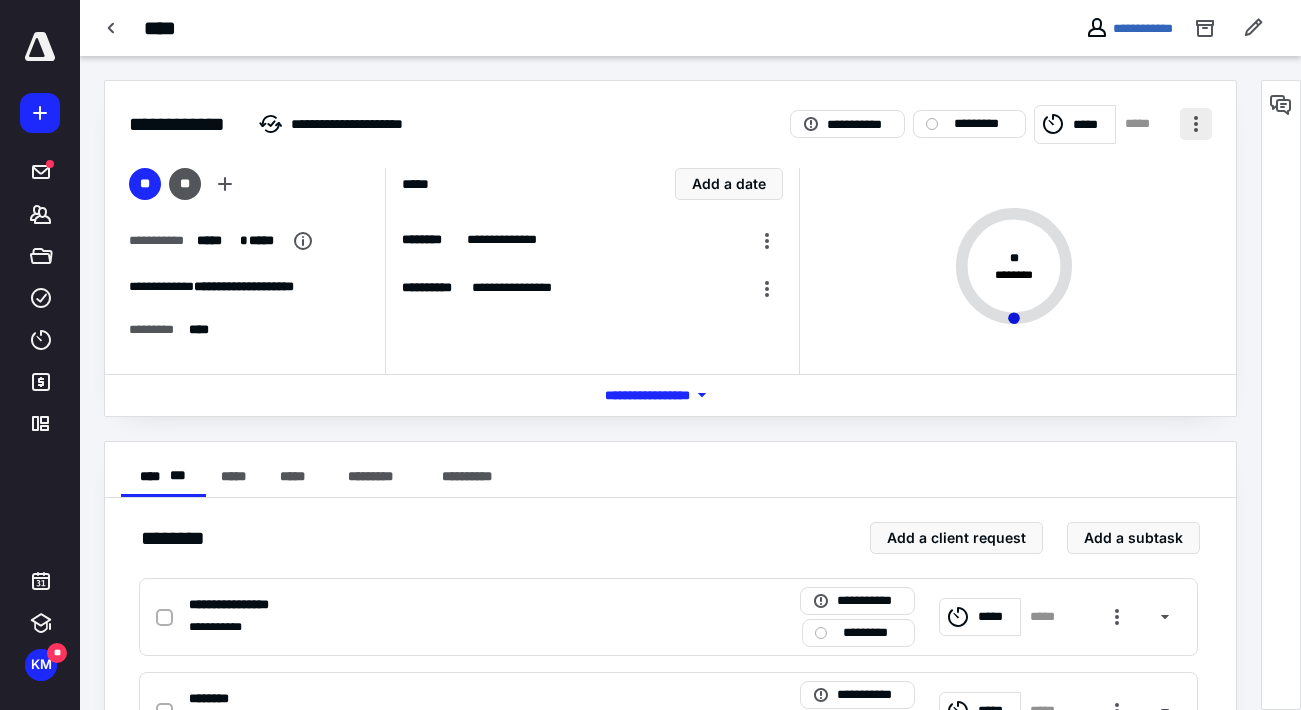click at bounding box center [1196, 124] 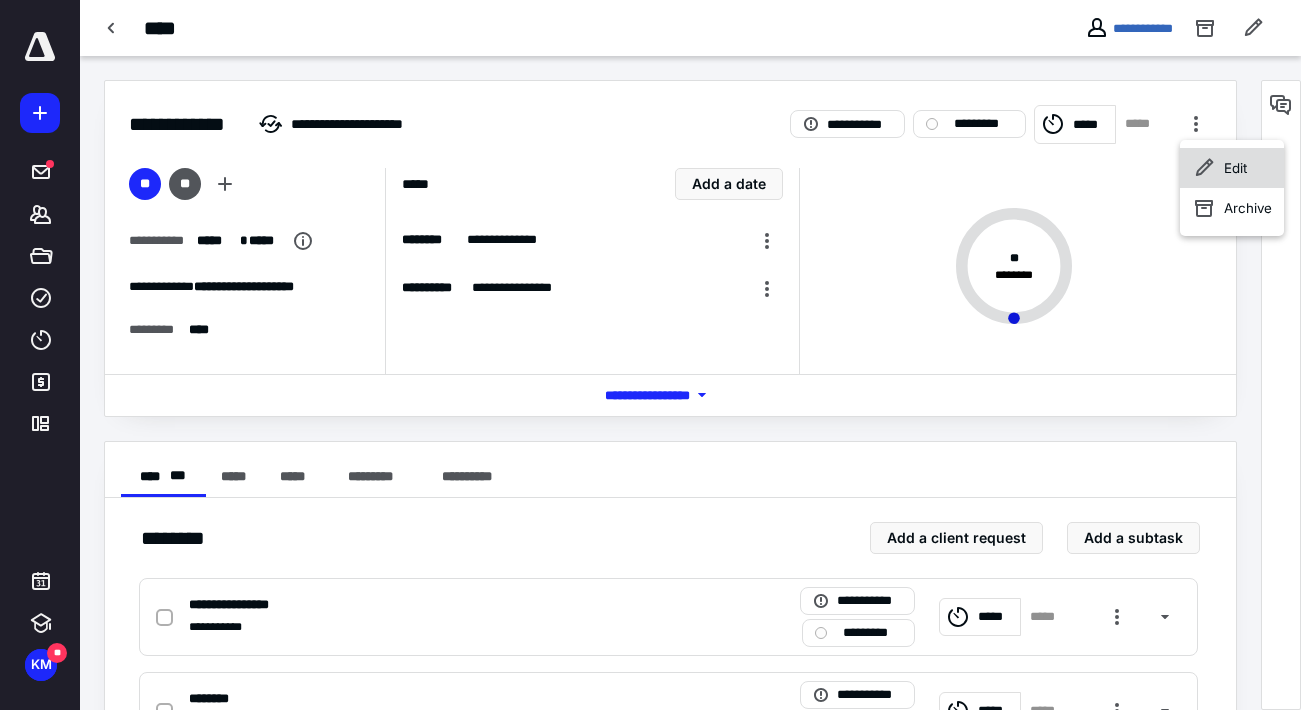 click 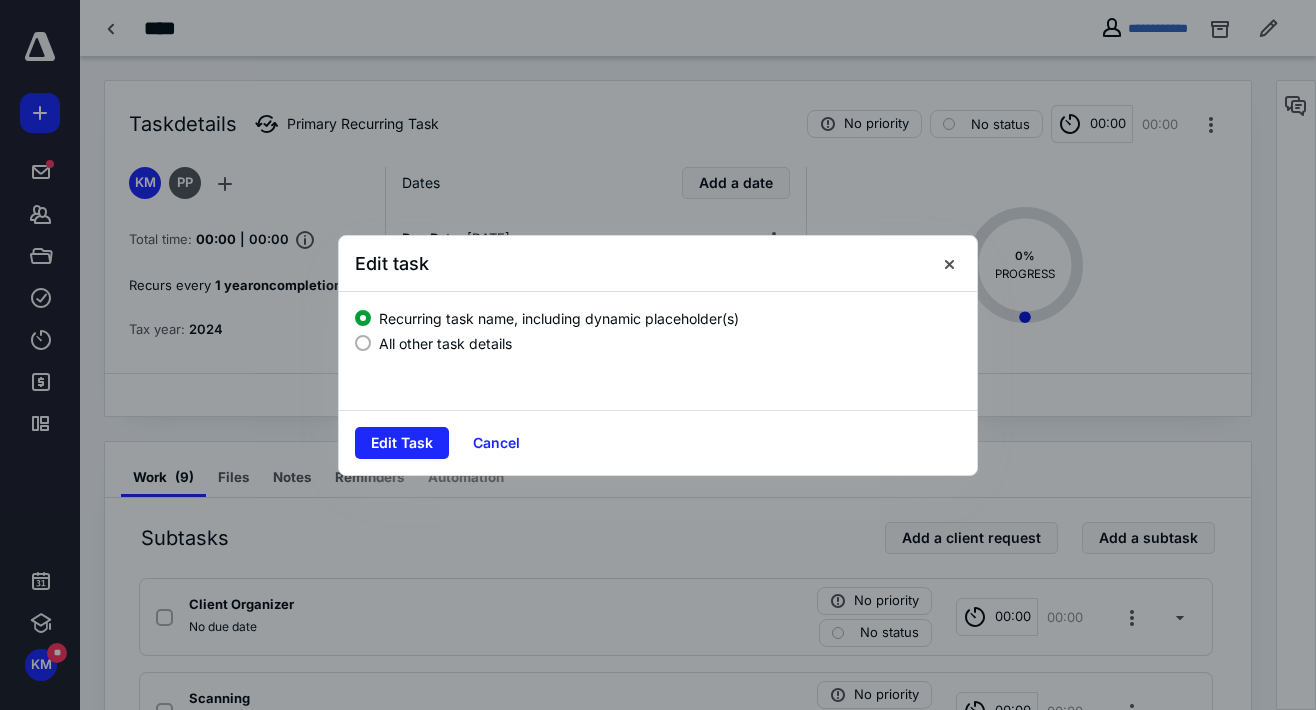 click on "All other task details" at bounding box center (445, 343) 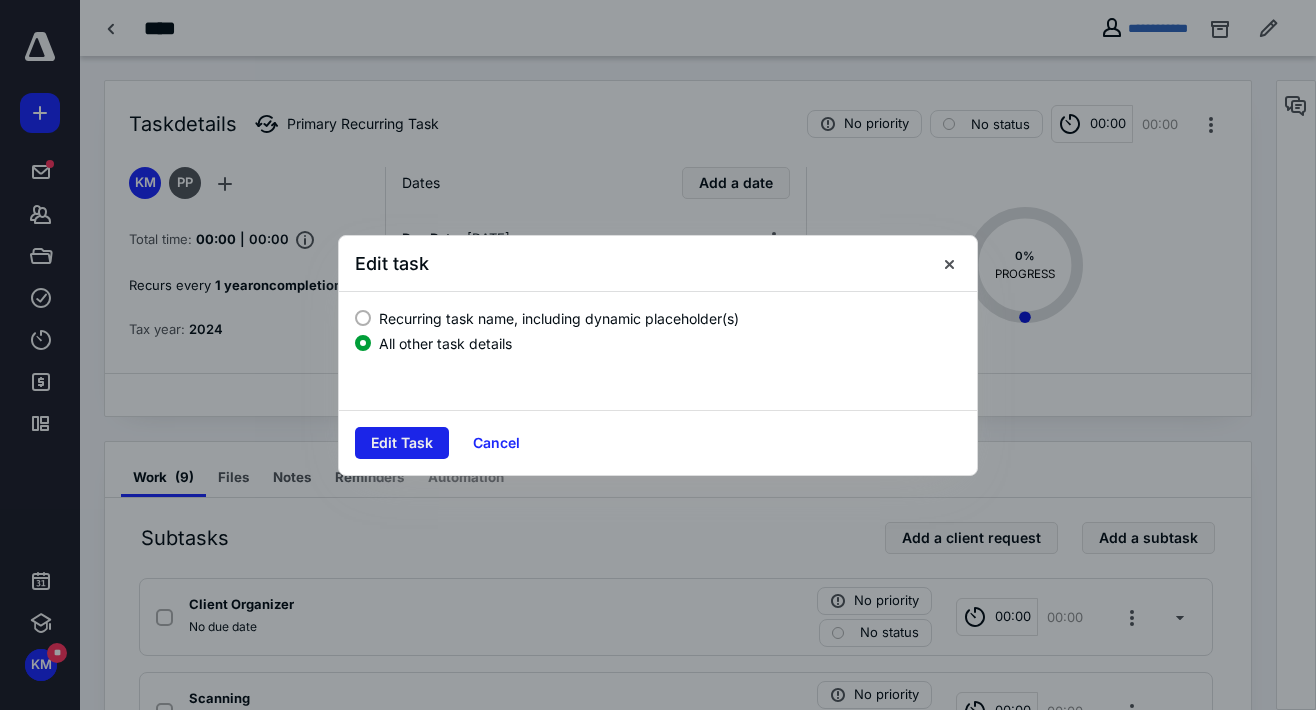 click on "Edit Task" at bounding box center [402, 443] 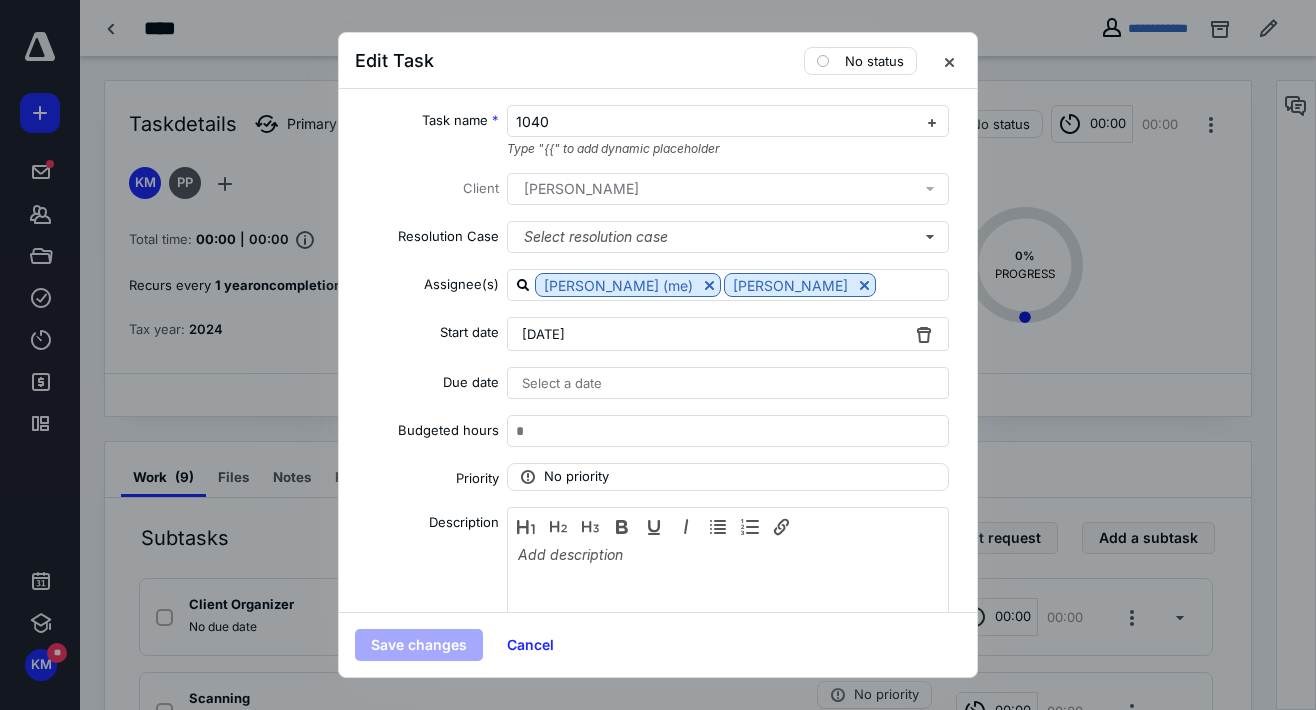 click on "[DATE]" at bounding box center (728, 334) 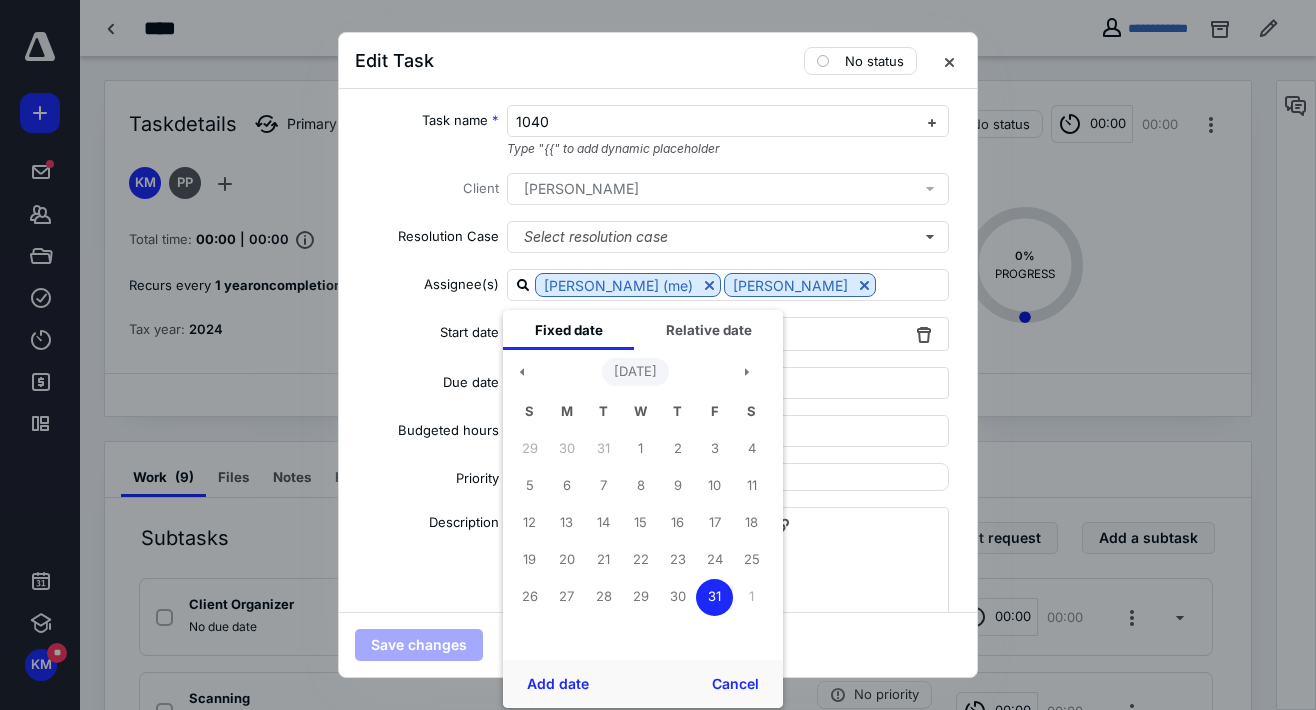 click on "[DATE]" at bounding box center (635, 372) 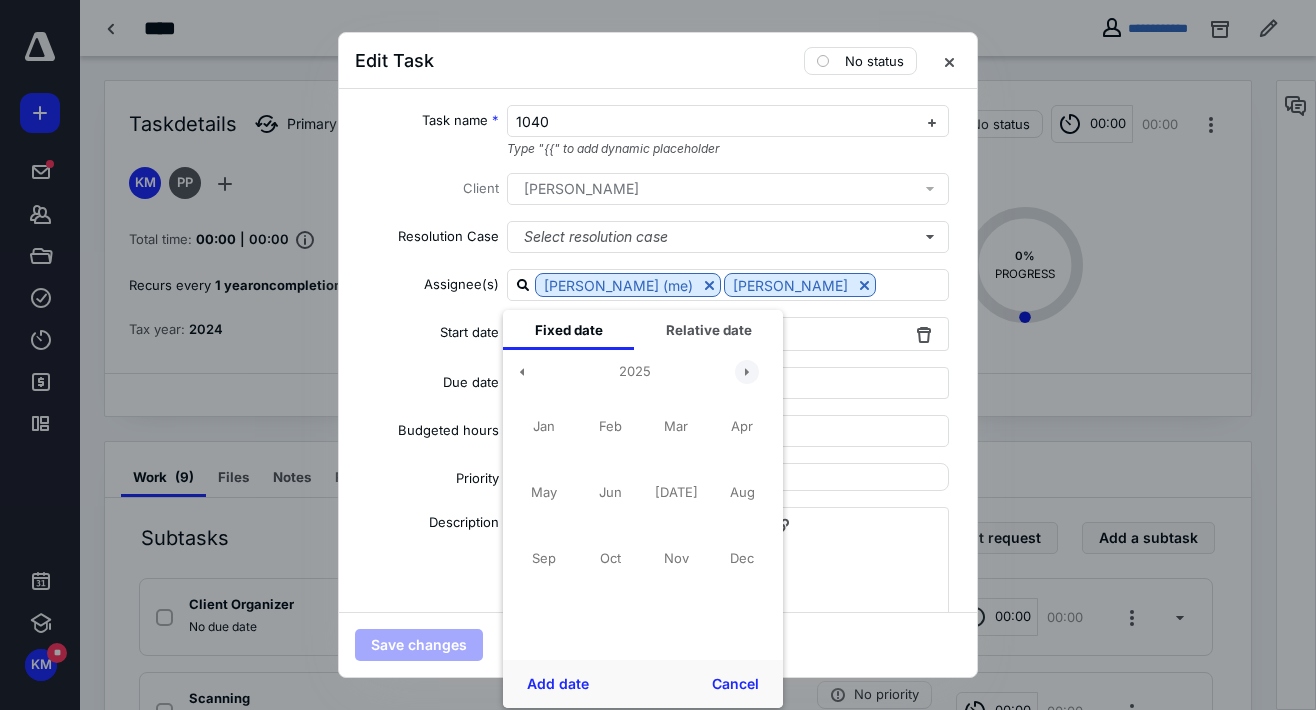 click at bounding box center [747, 372] 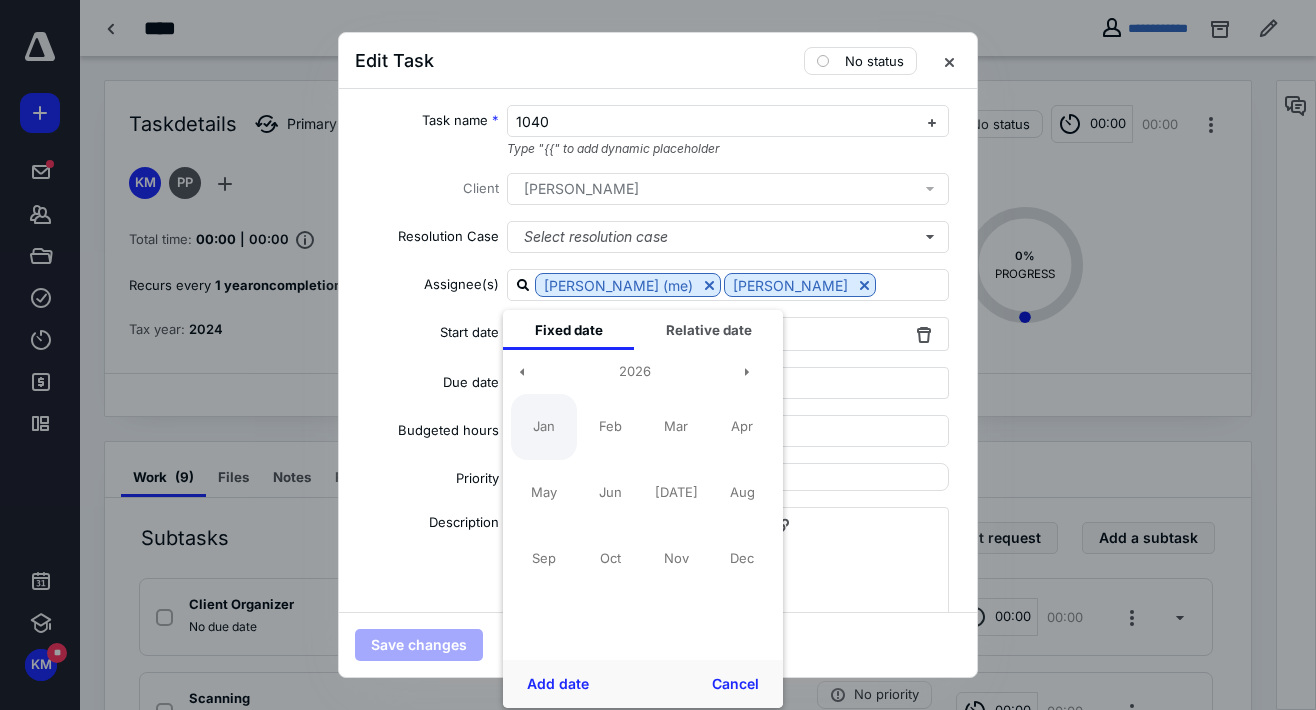 click on "Jan" at bounding box center (544, 427) 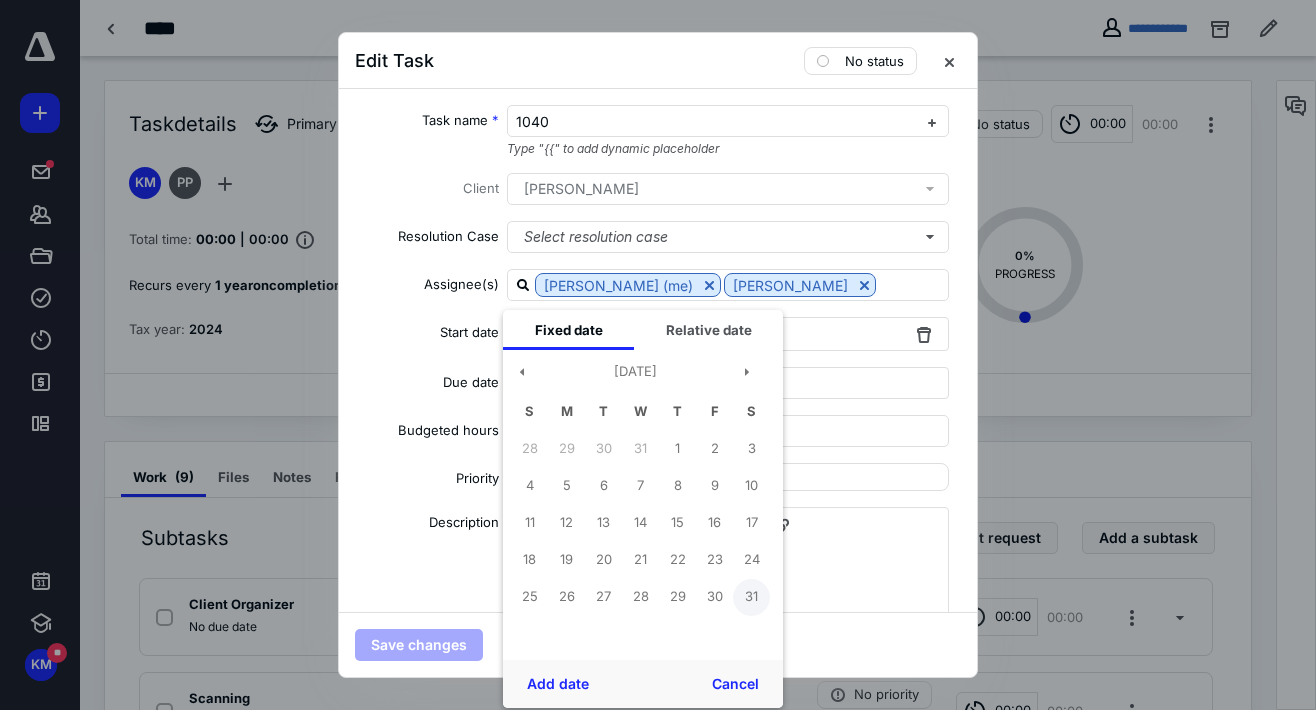 click on "31" at bounding box center [751, 597] 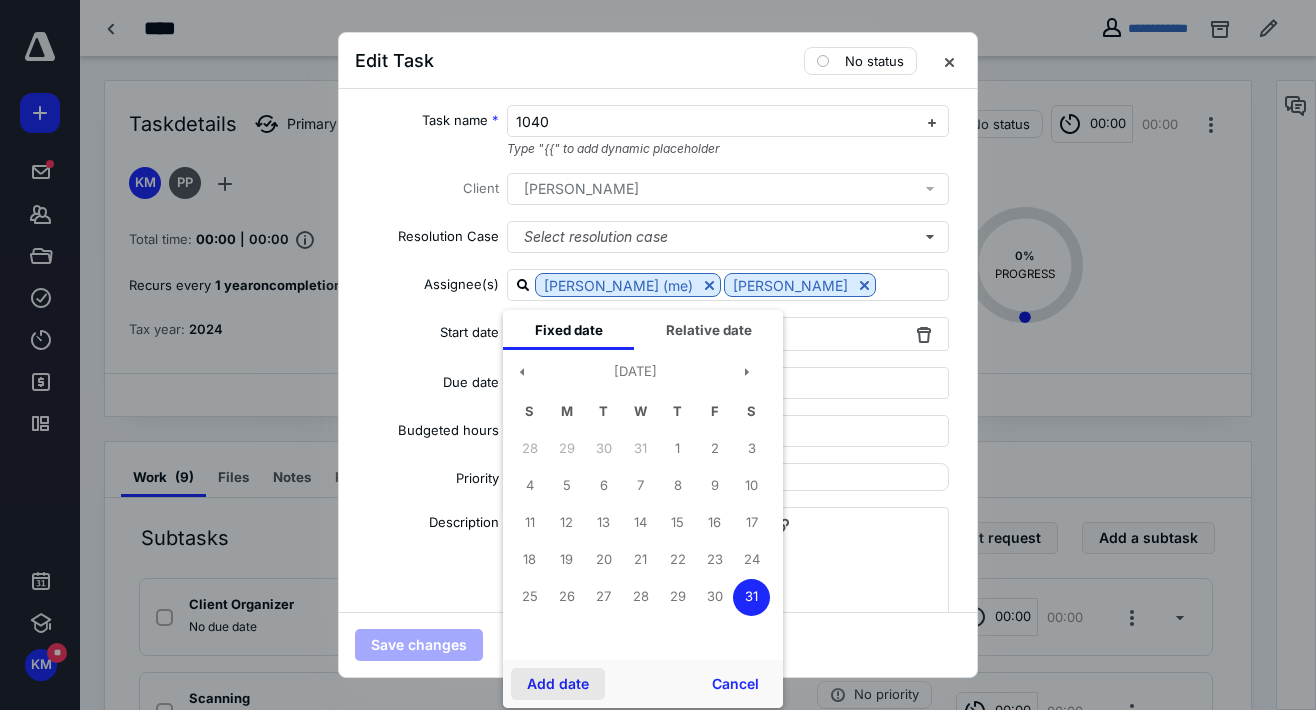 click on "Add date" at bounding box center (558, 684) 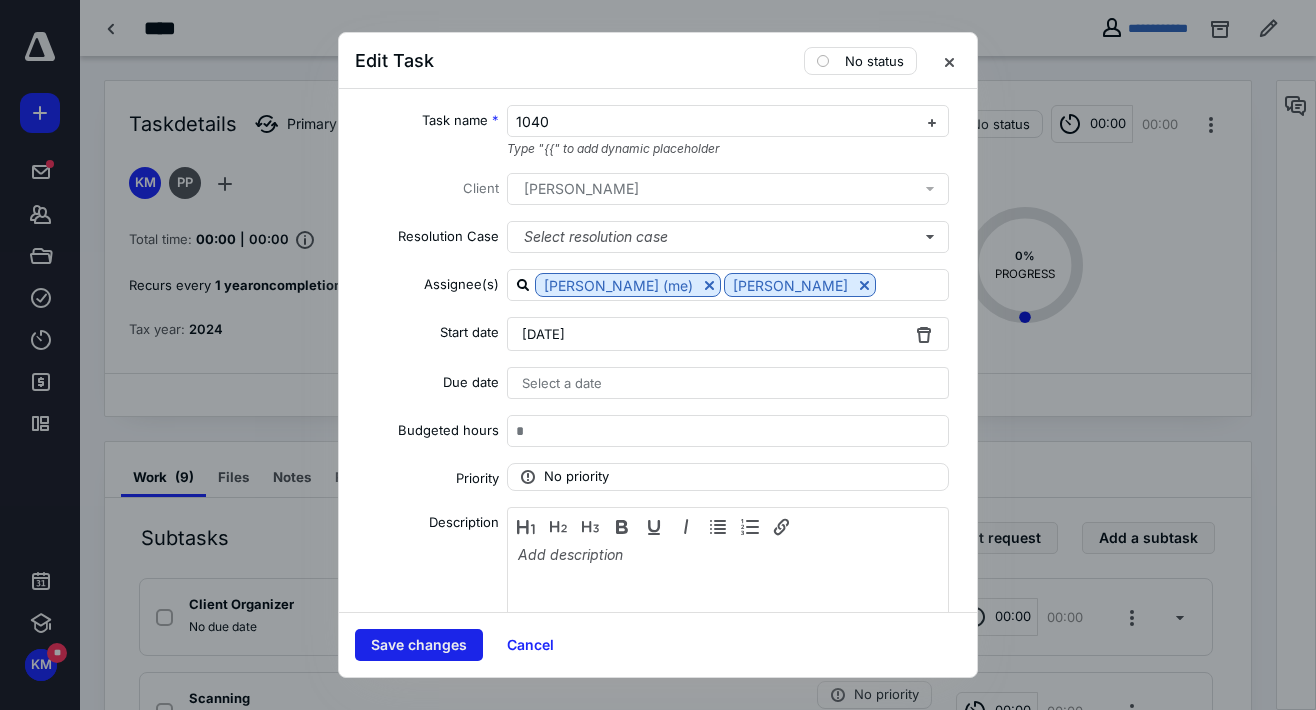 click on "Save changes" at bounding box center [419, 645] 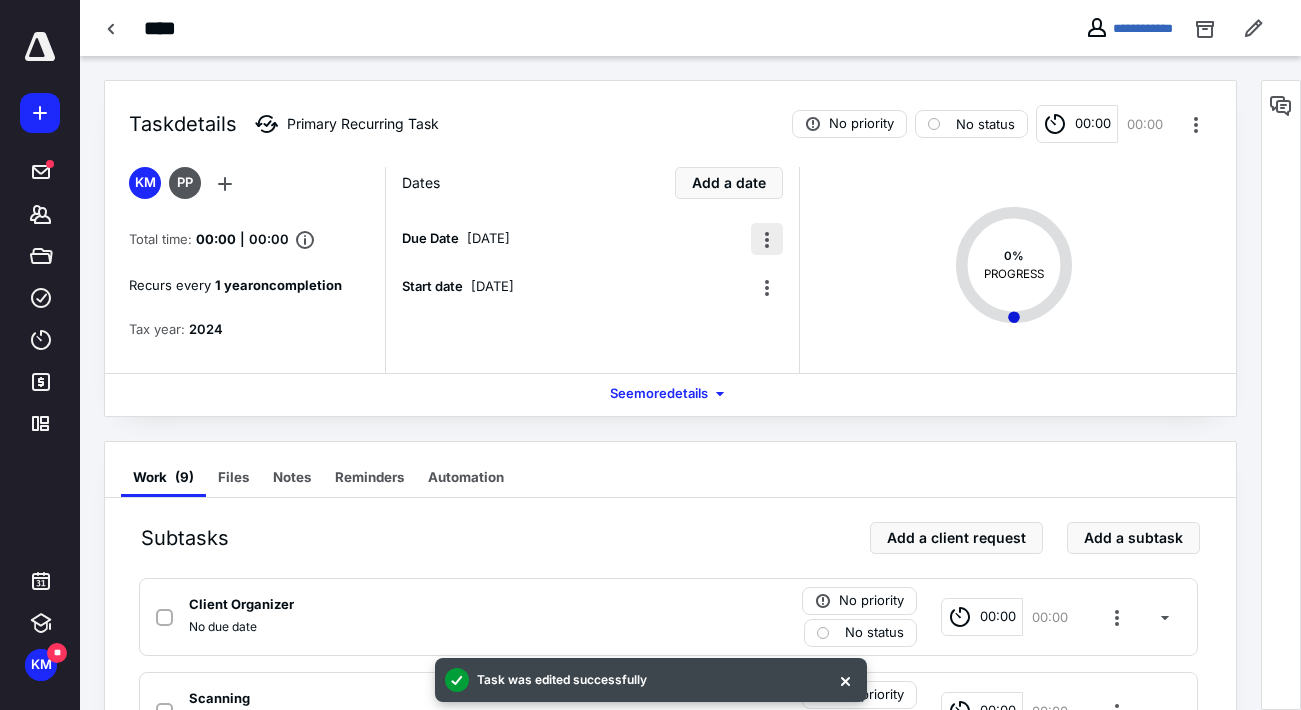 click at bounding box center [767, 239] 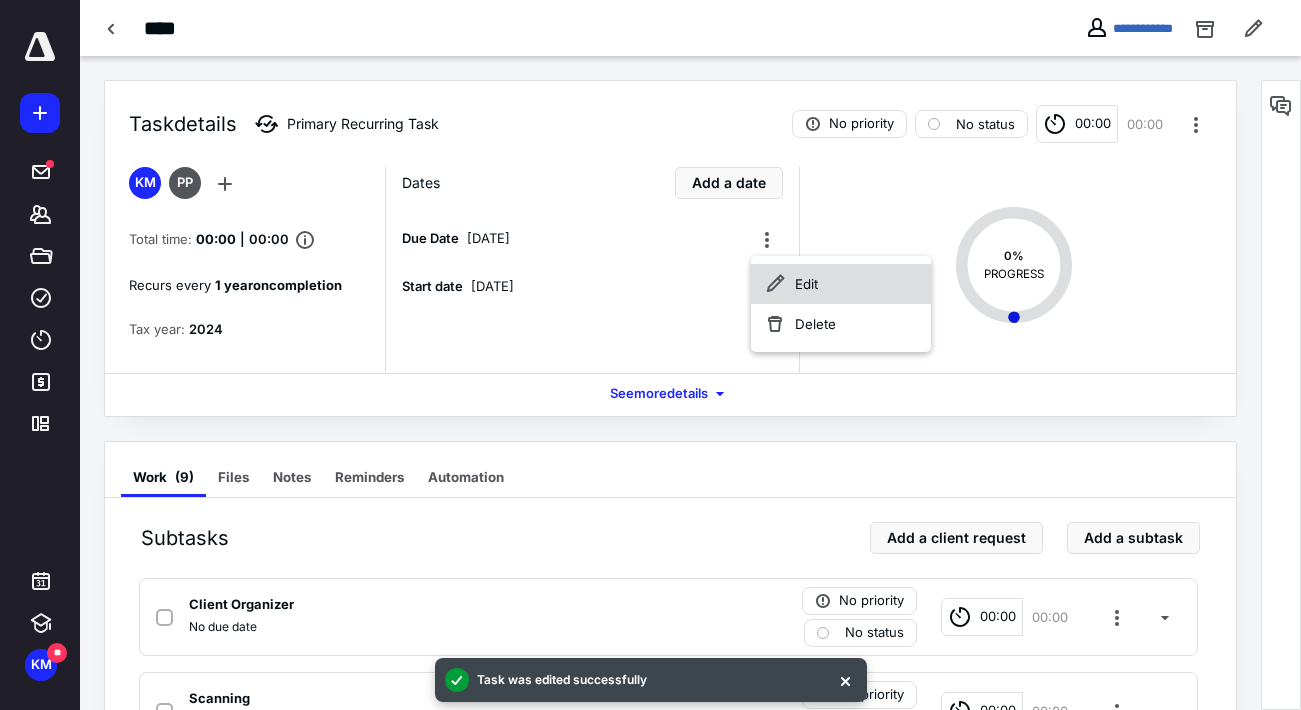 click on "Edit" at bounding box center [841, 284] 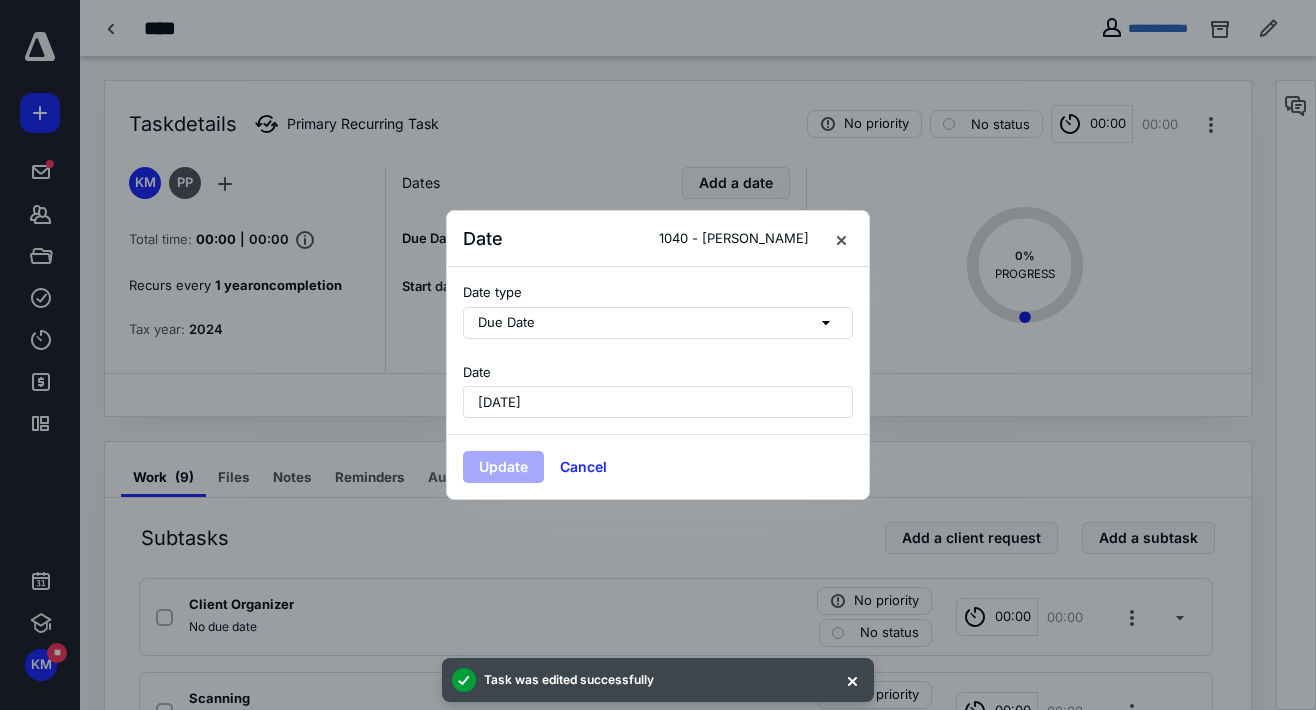 click on "[DATE]" at bounding box center [658, 402] 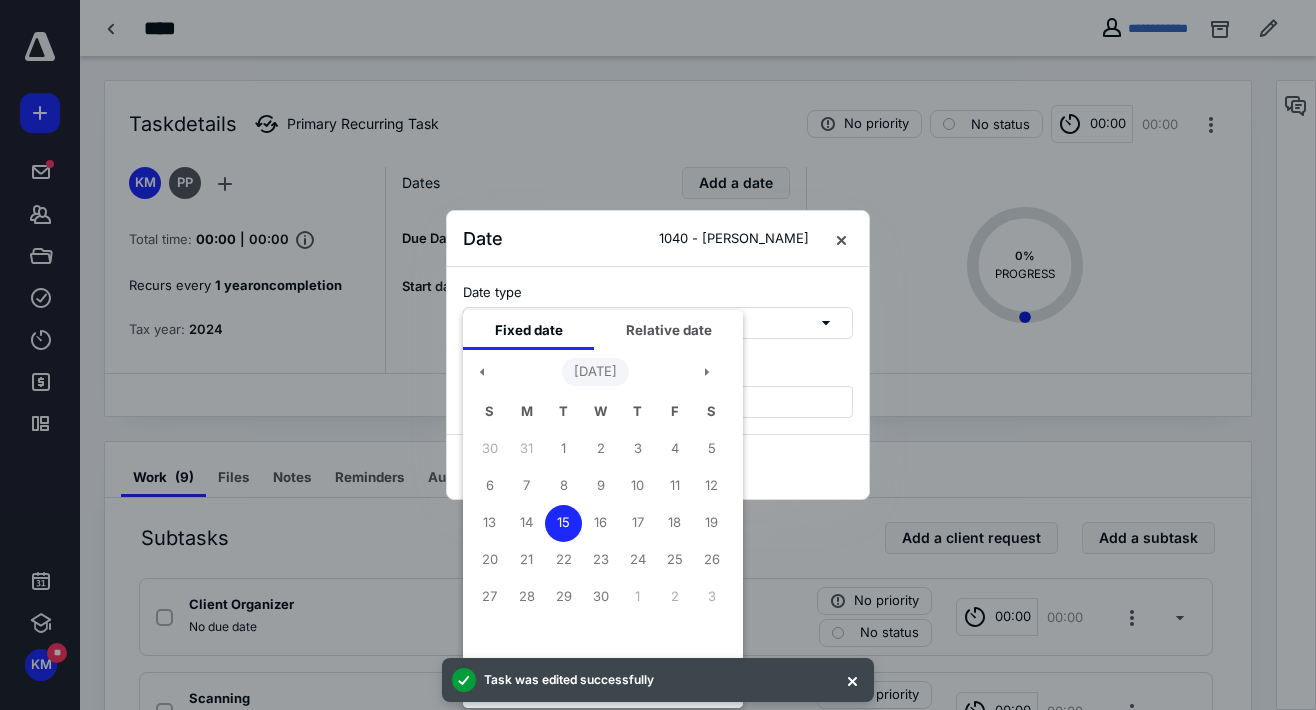 click on "April 2025" at bounding box center [595, 372] 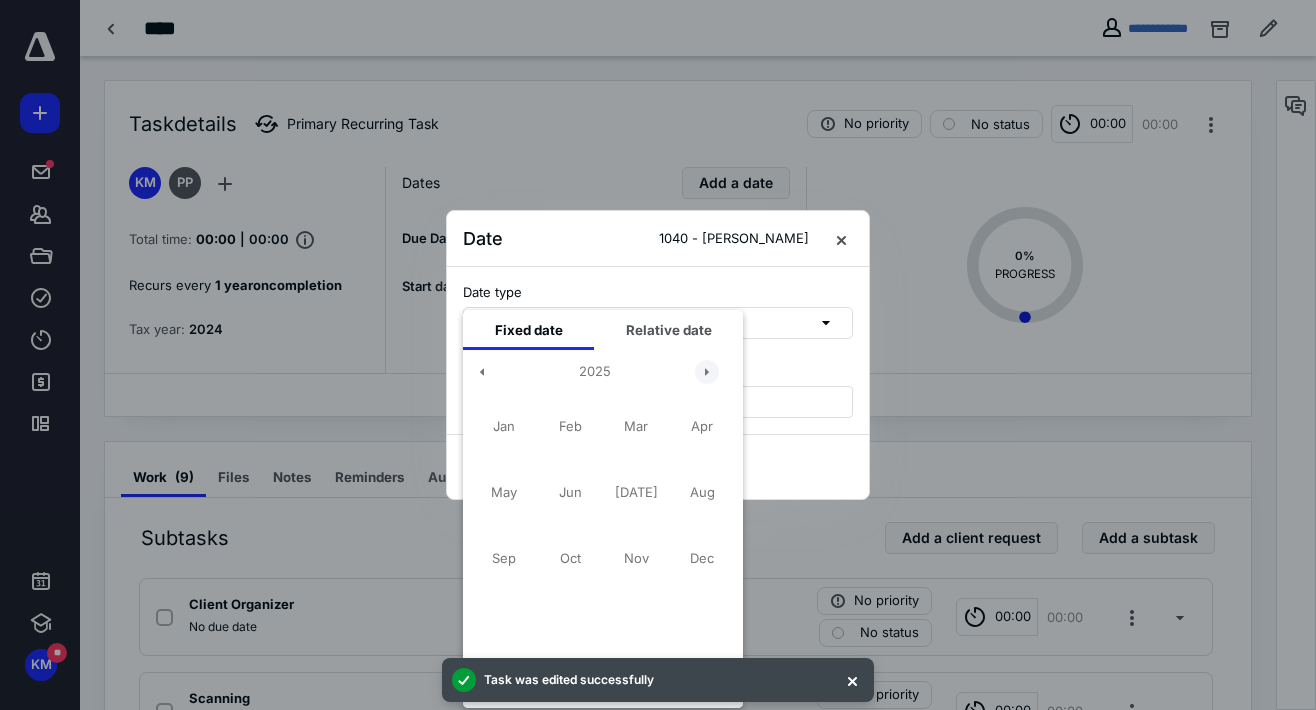 click at bounding box center (707, 372) 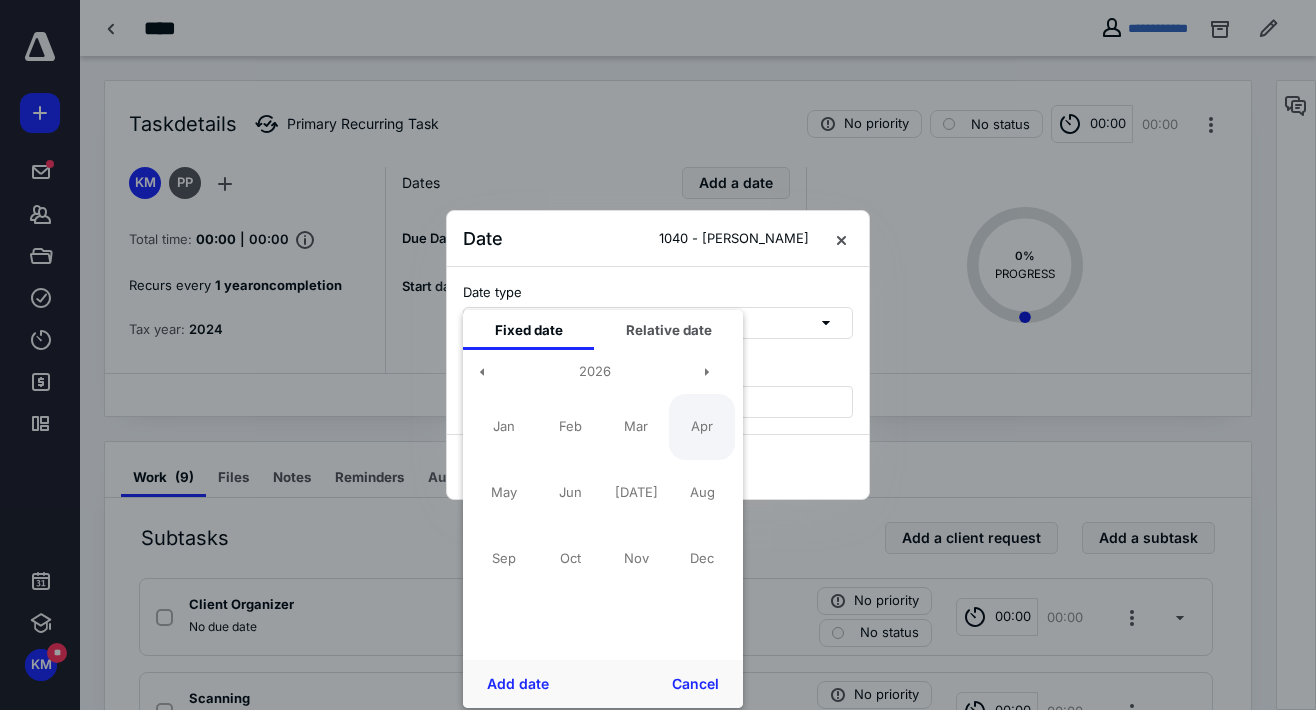 click on "Apr" at bounding box center (702, 427) 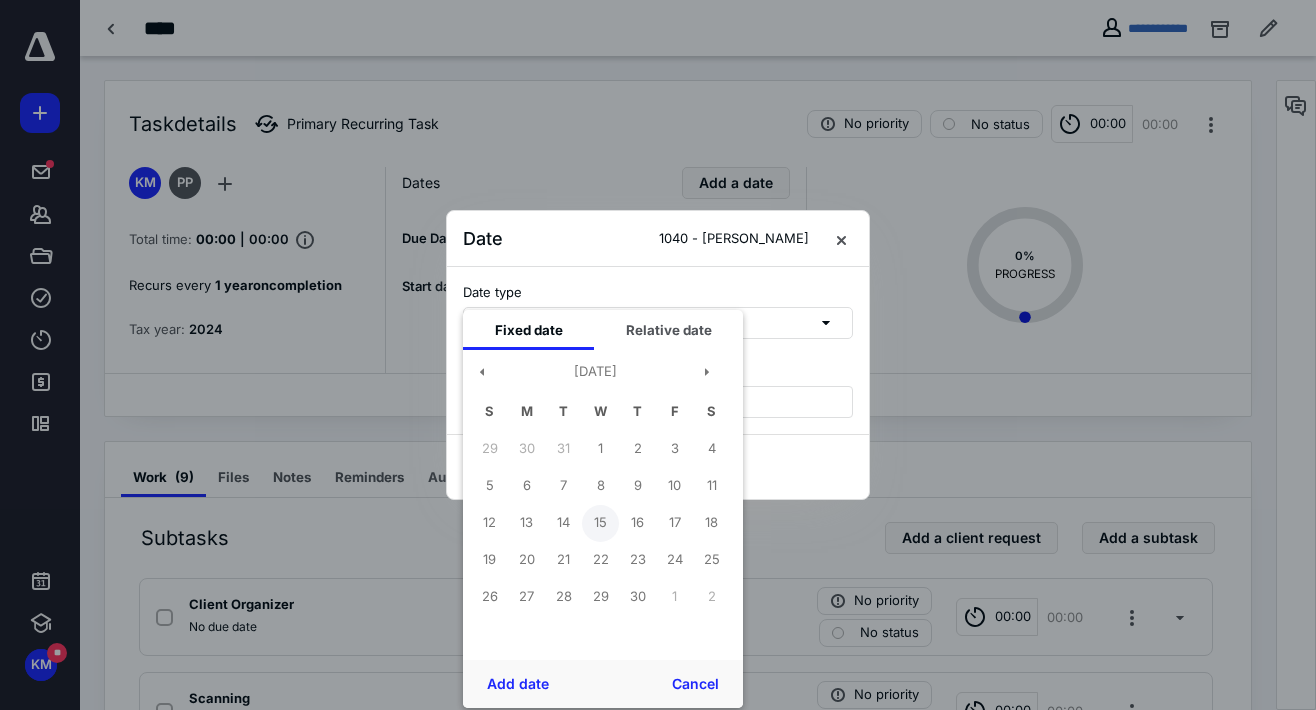 click on "15" at bounding box center (600, 523) 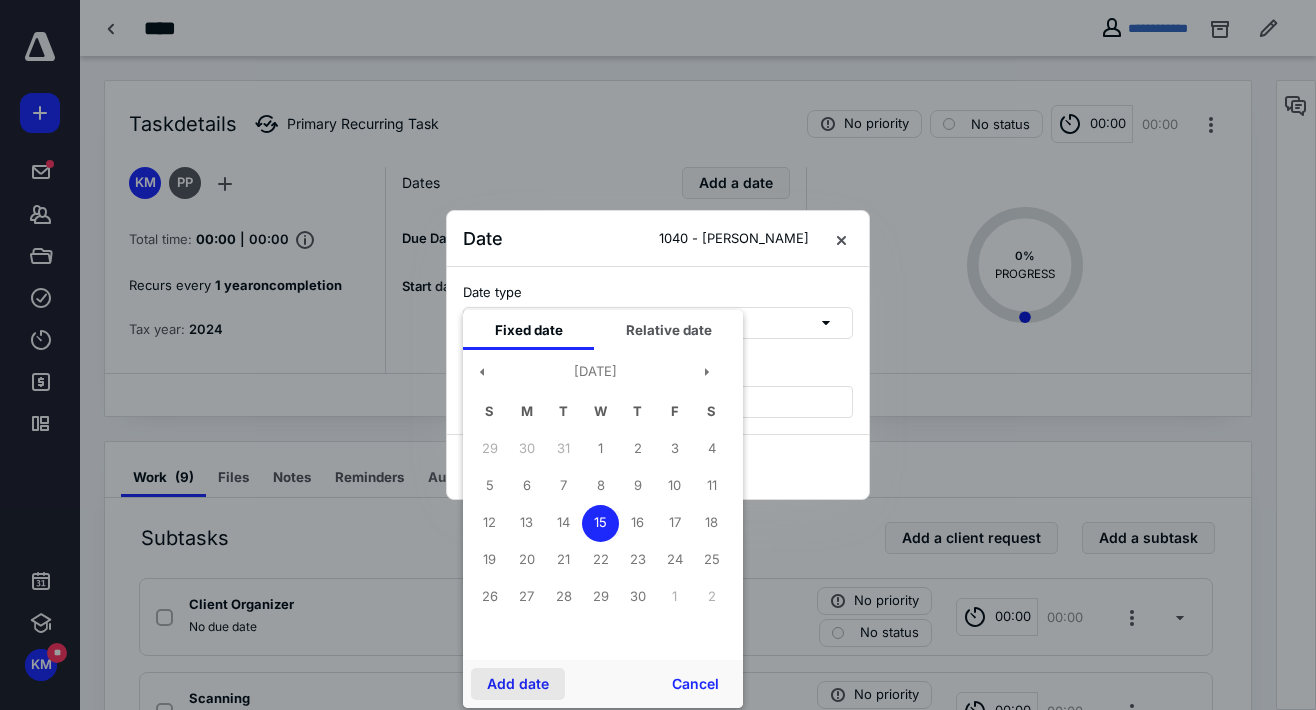 click on "Add date" at bounding box center (518, 684) 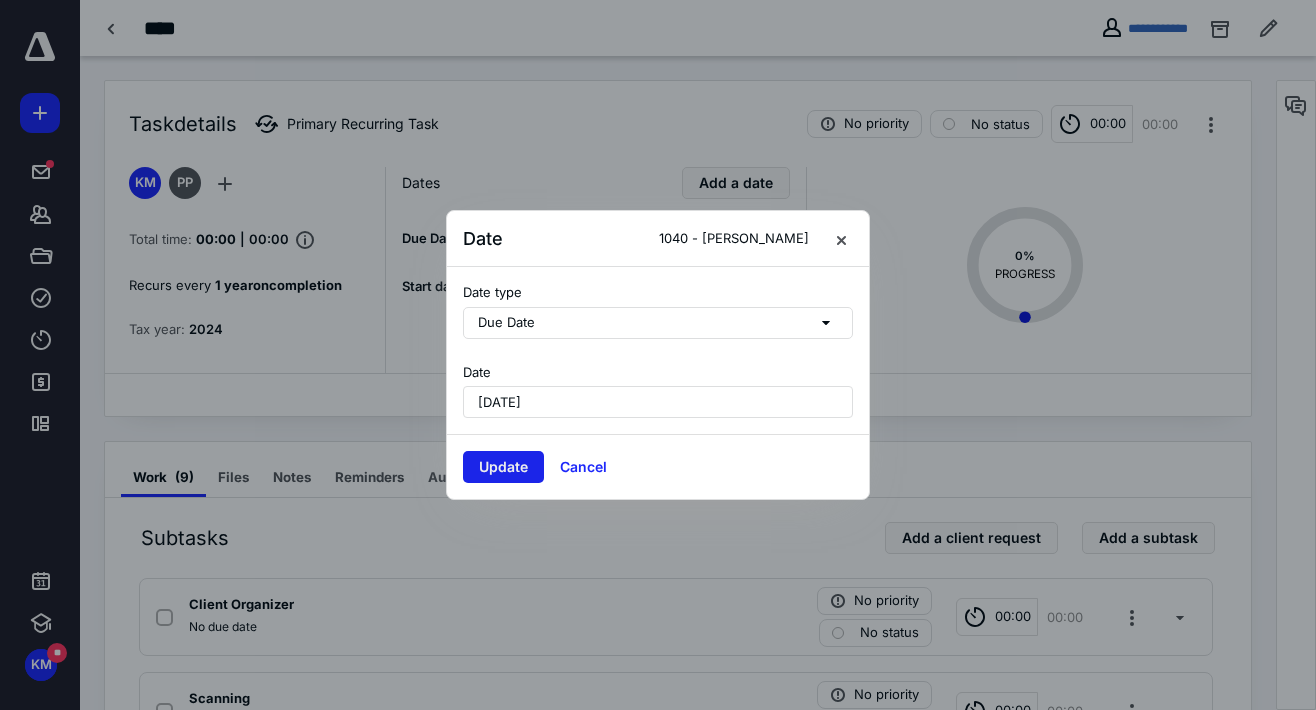 click on "Update" at bounding box center (503, 467) 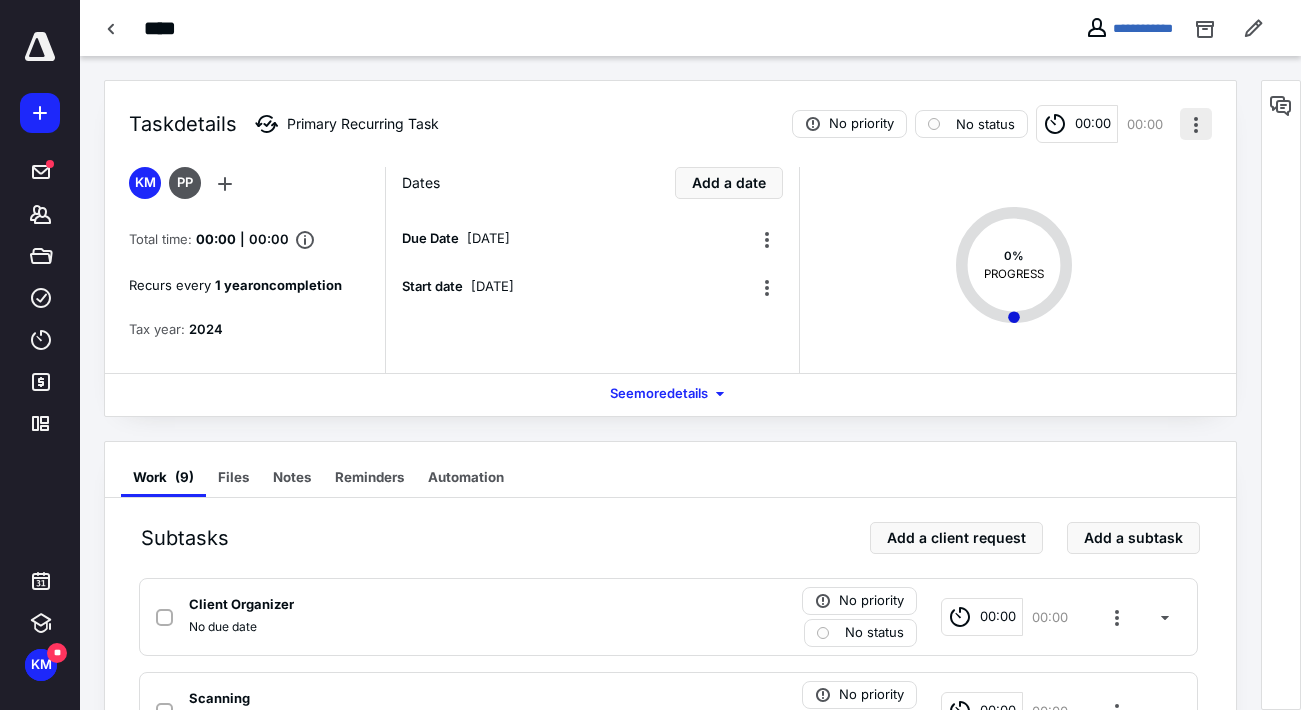 click at bounding box center (1196, 124) 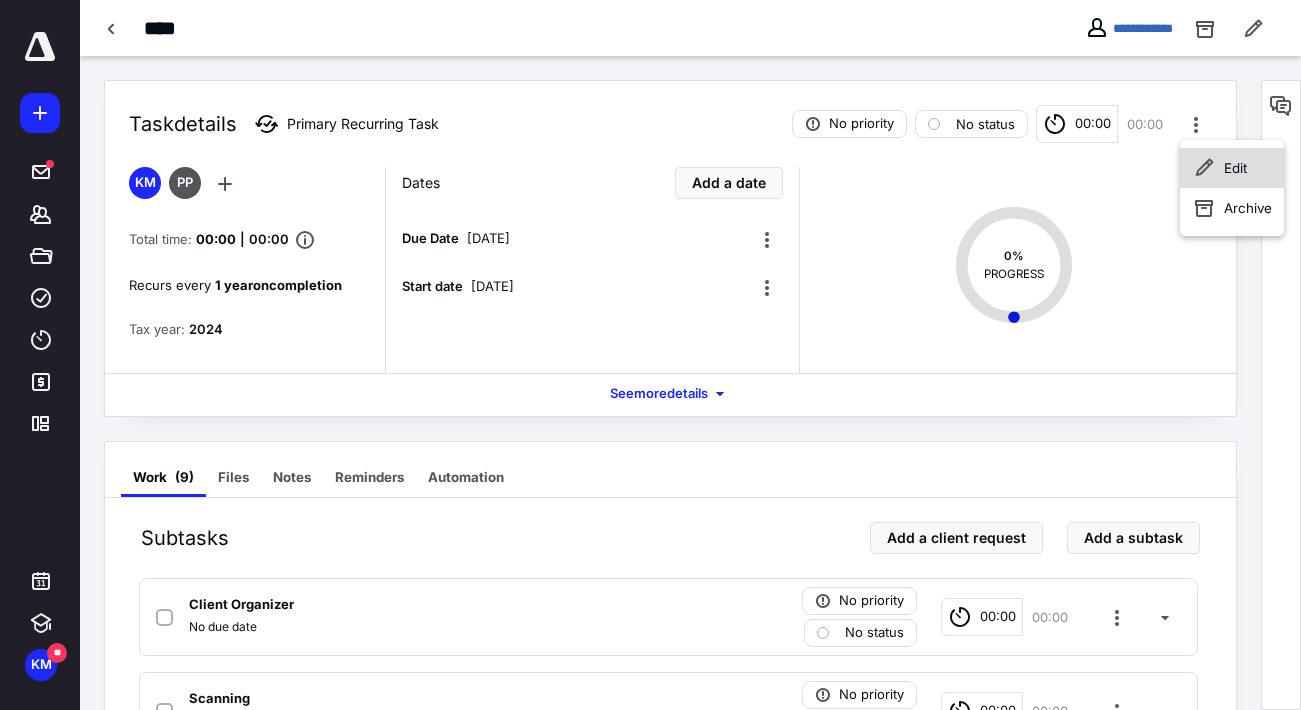 click 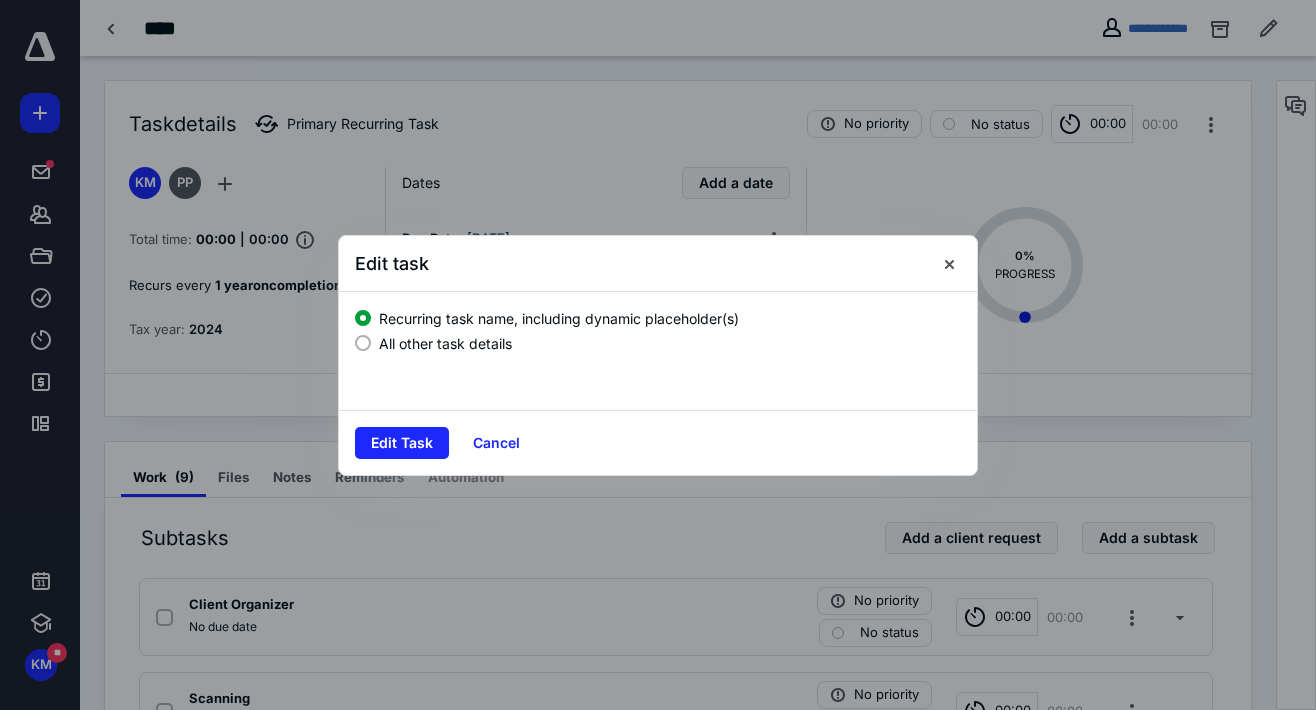 click on "All other task details" at bounding box center [445, 343] 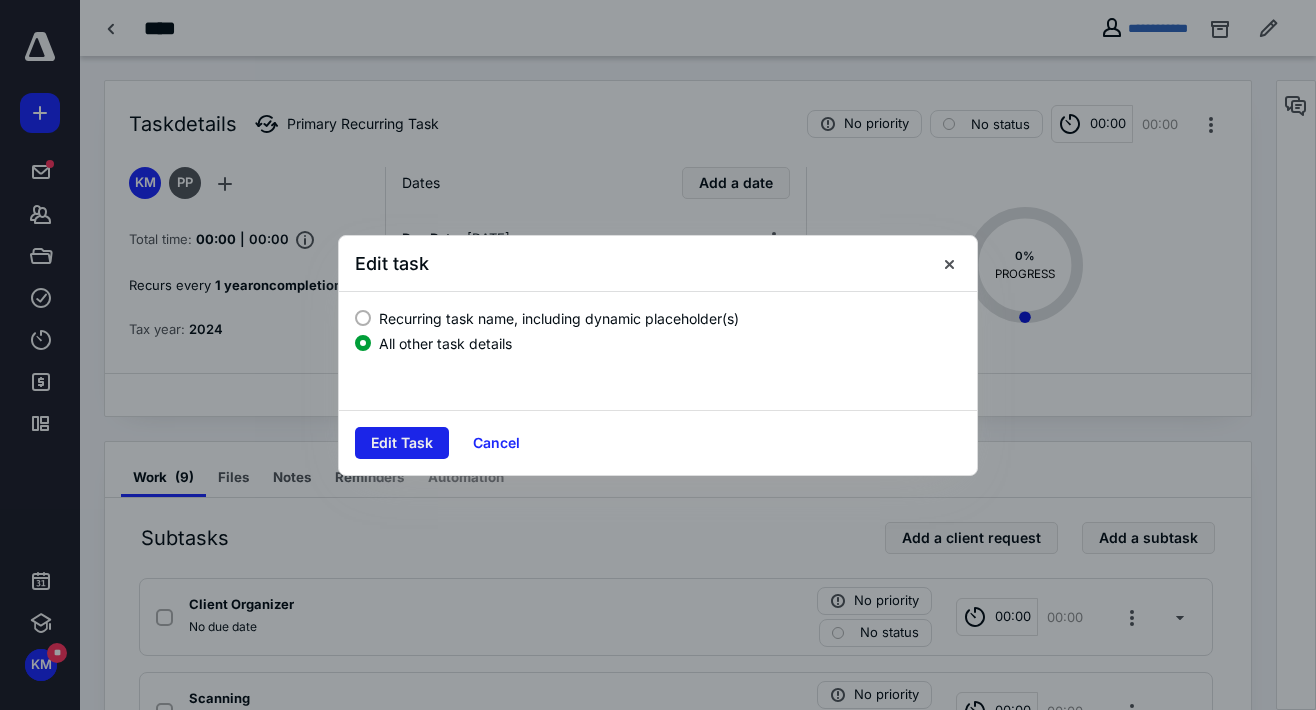 click on "Edit Task" at bounding box center [402, 443] 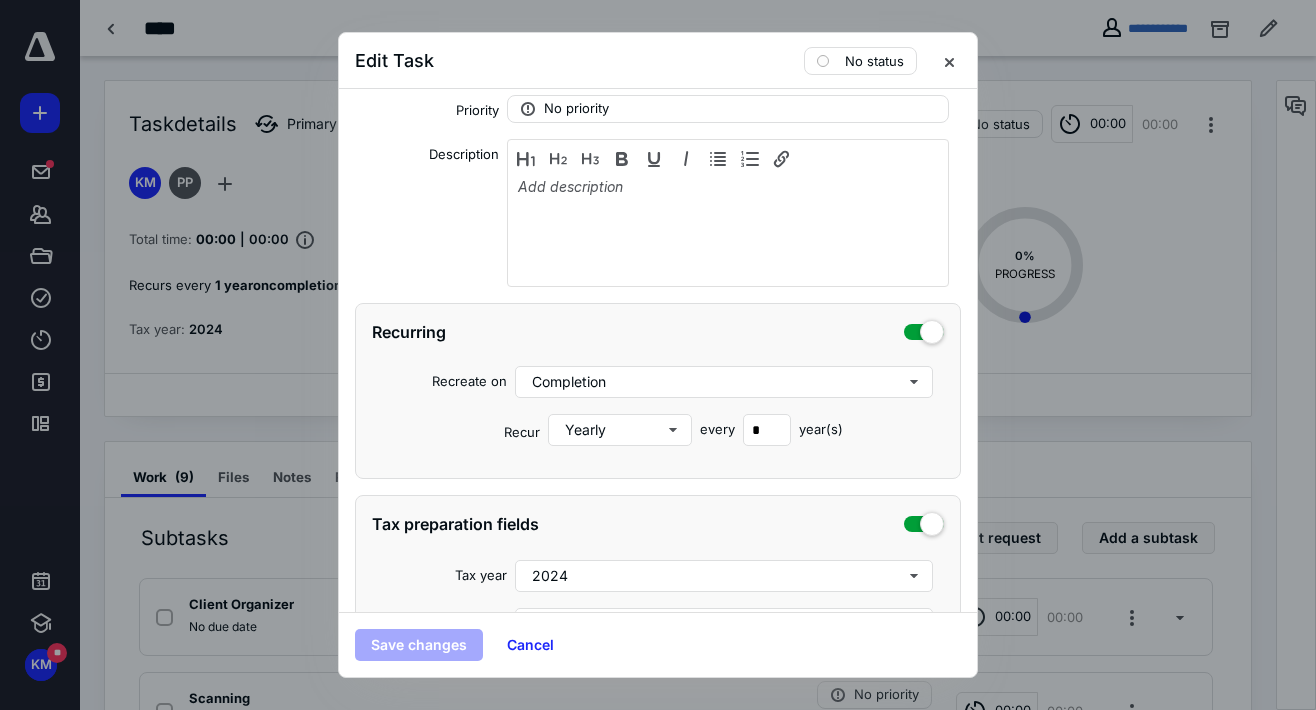 scroll, scrollTop: 461, scrollLeft: 0, axis: vertical 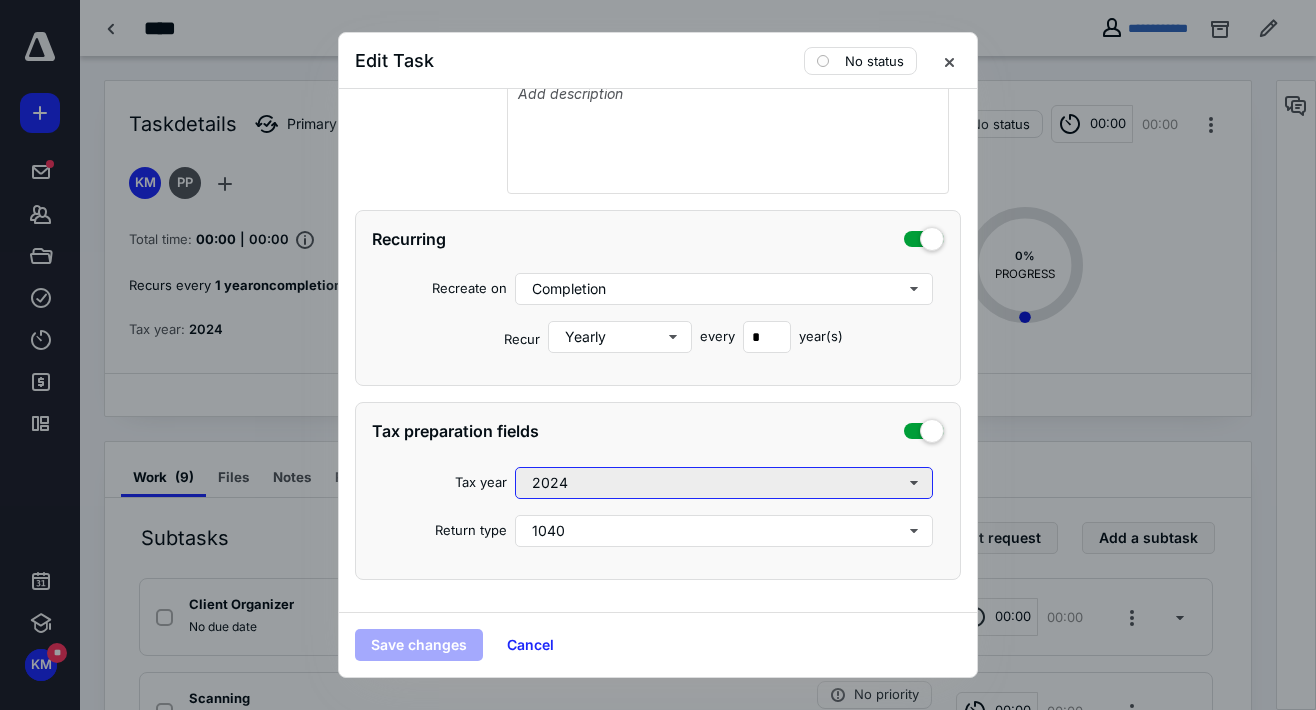 click on "2024" at bounding box center (724, 483) 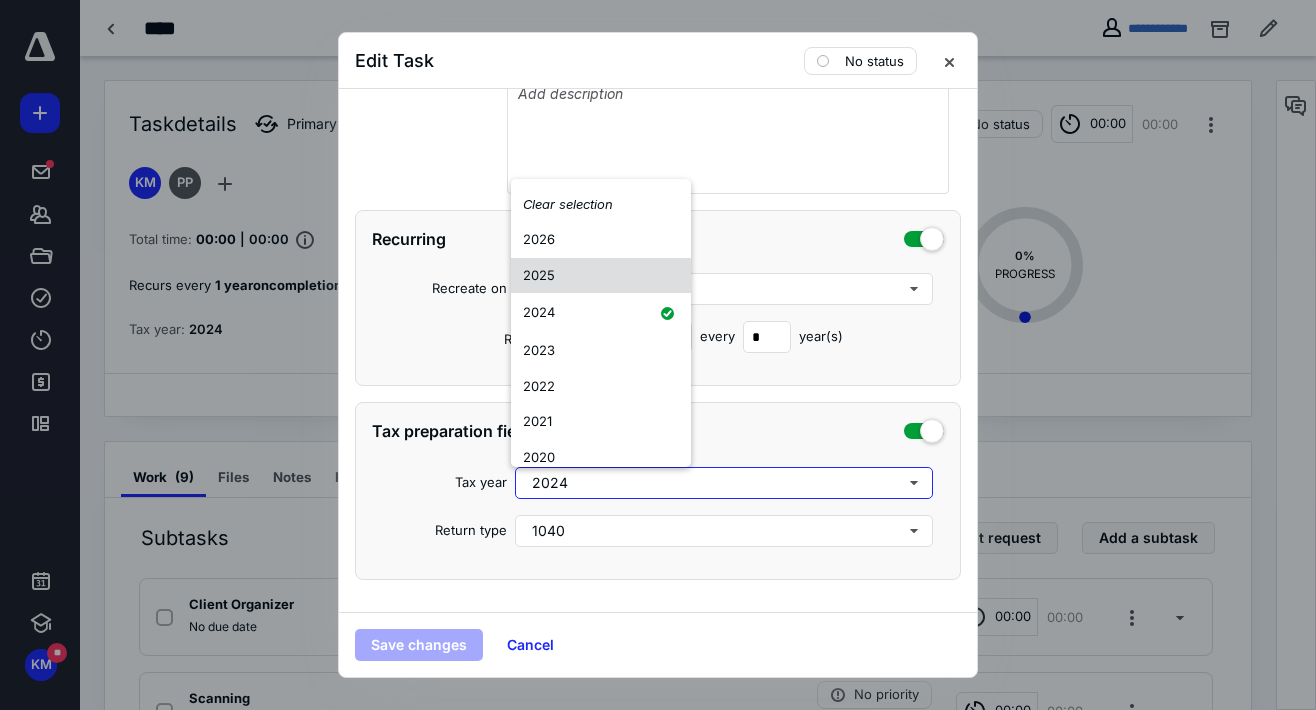 click on "2025" at bounding box center (539, 275) 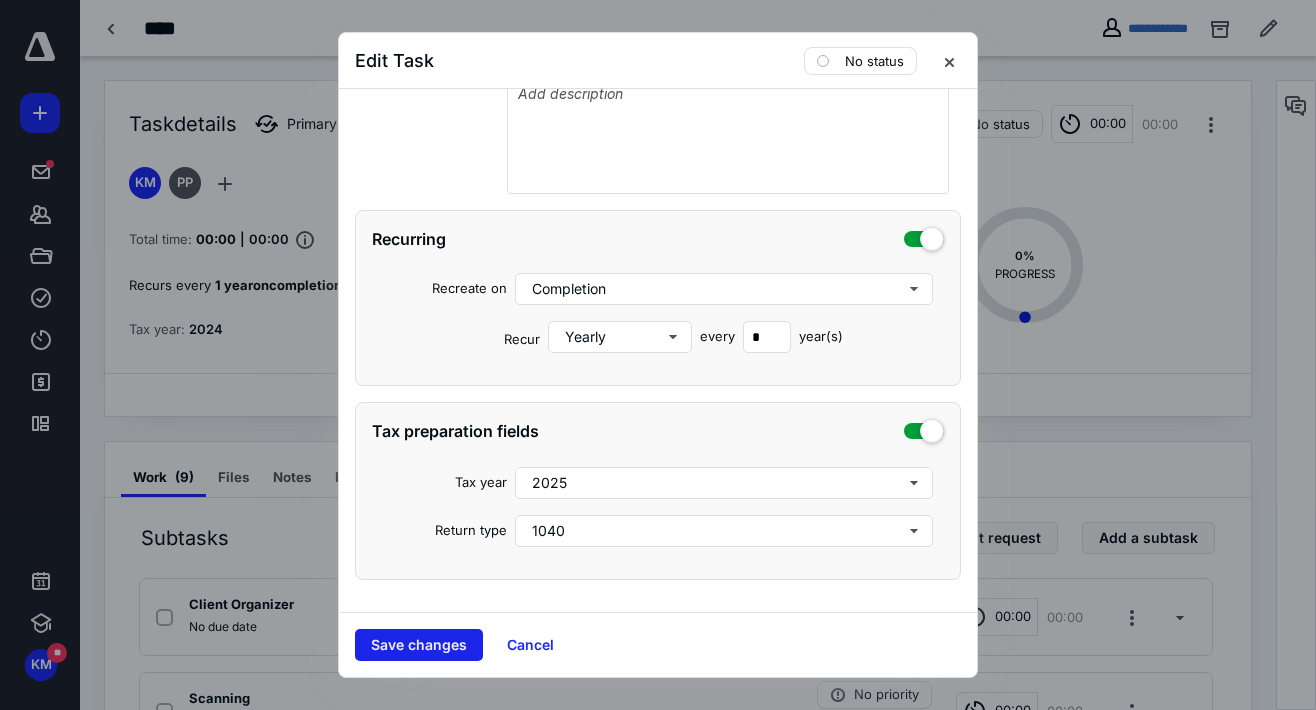 click on "Save changes" at bounding box center [419, 645] 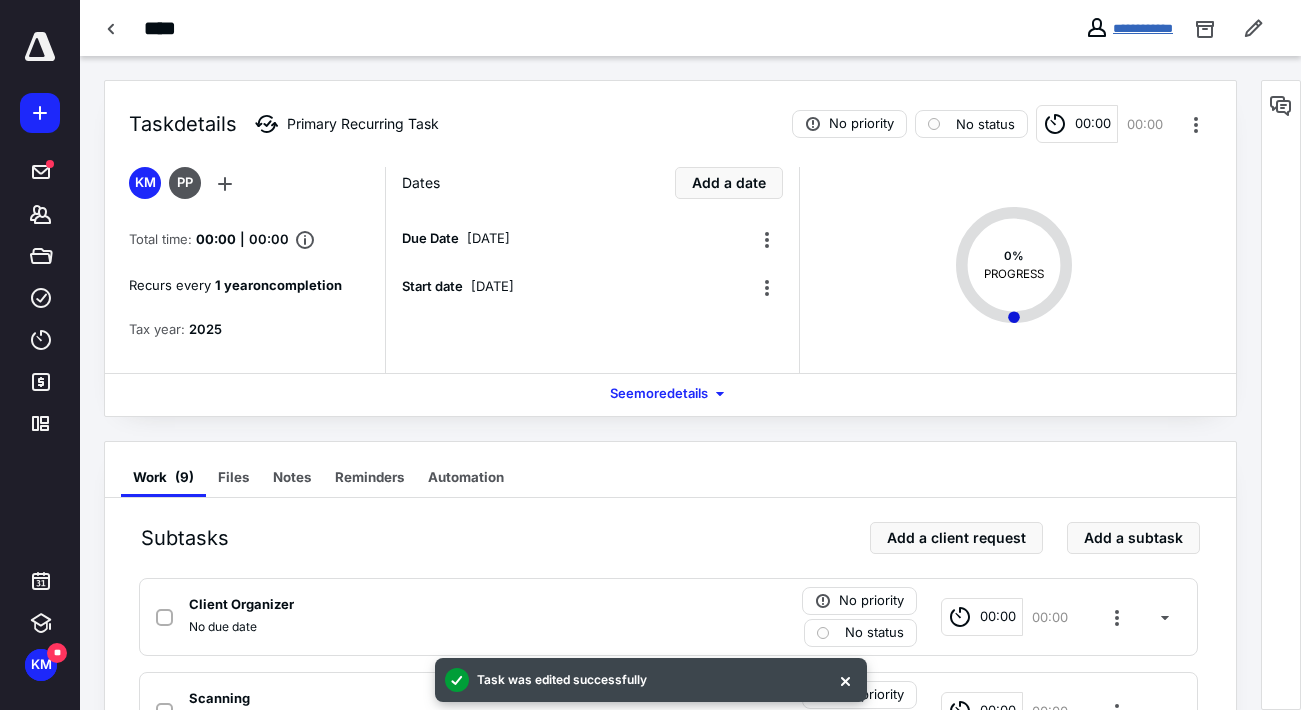 click on "**********" at bounding box center [1143, 28] 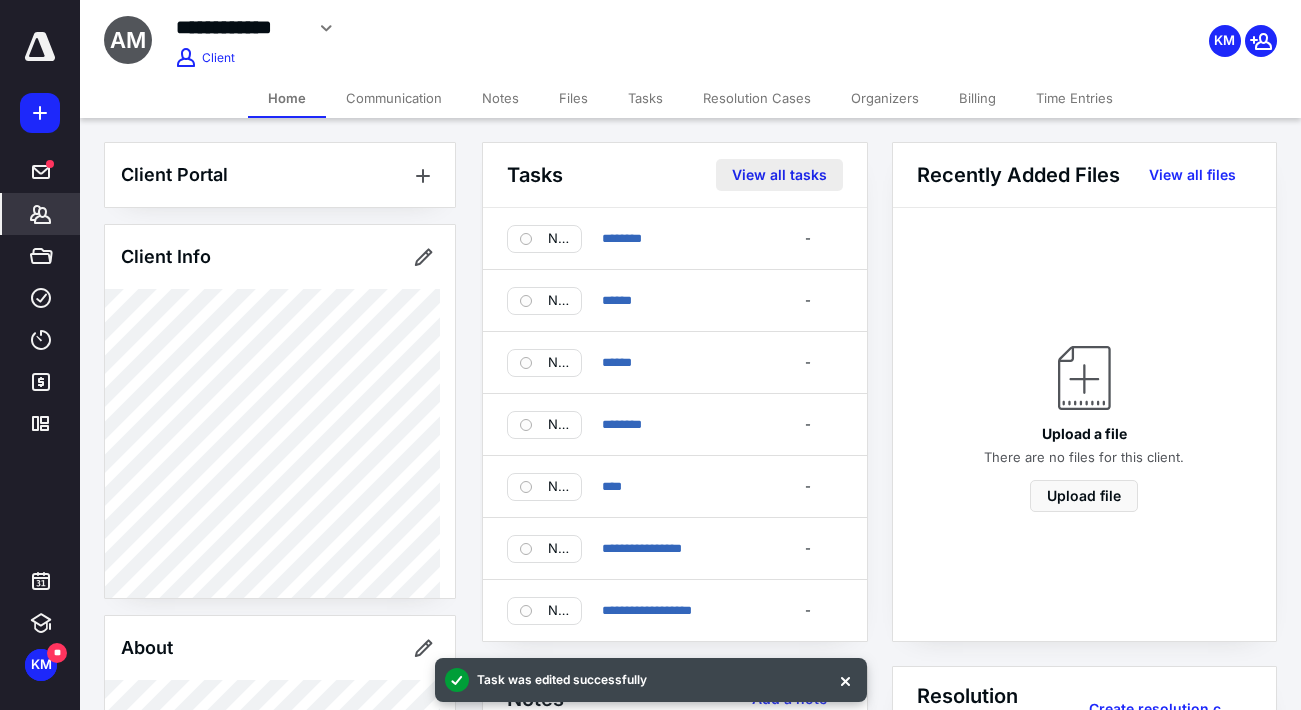click on "View all tasks" at bounding box center (779, 175) 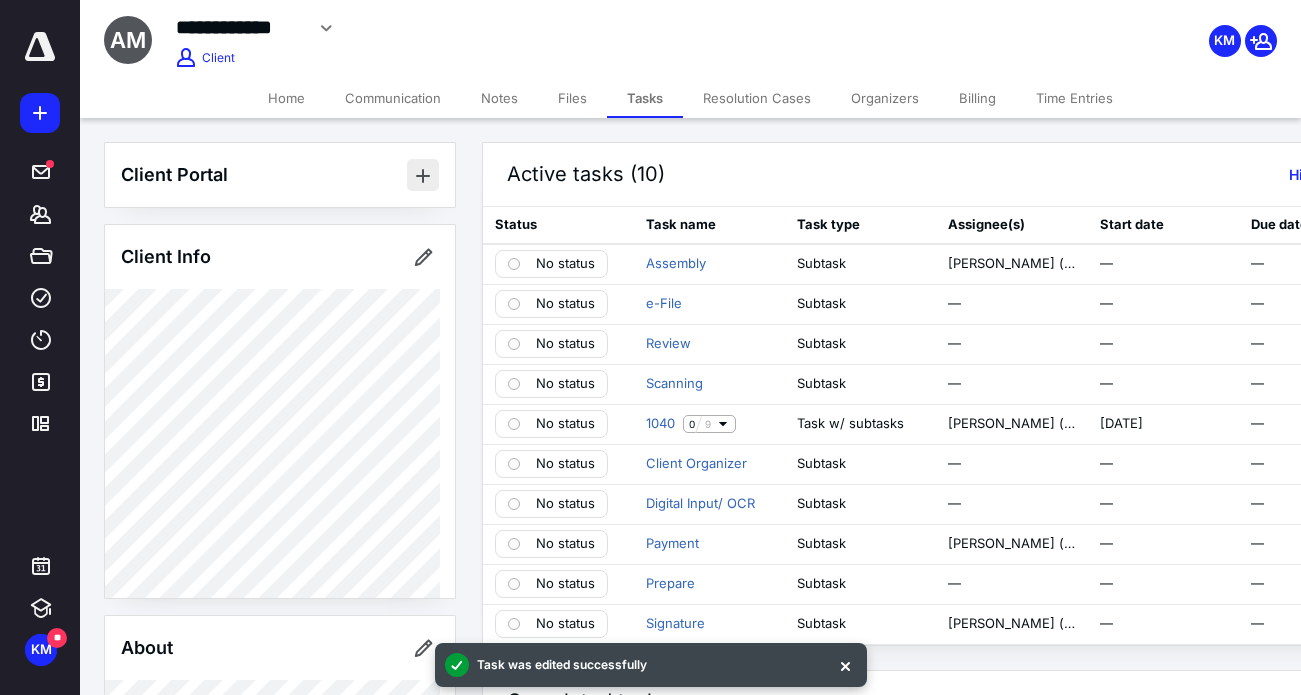 click at bounding box center [423, 175] 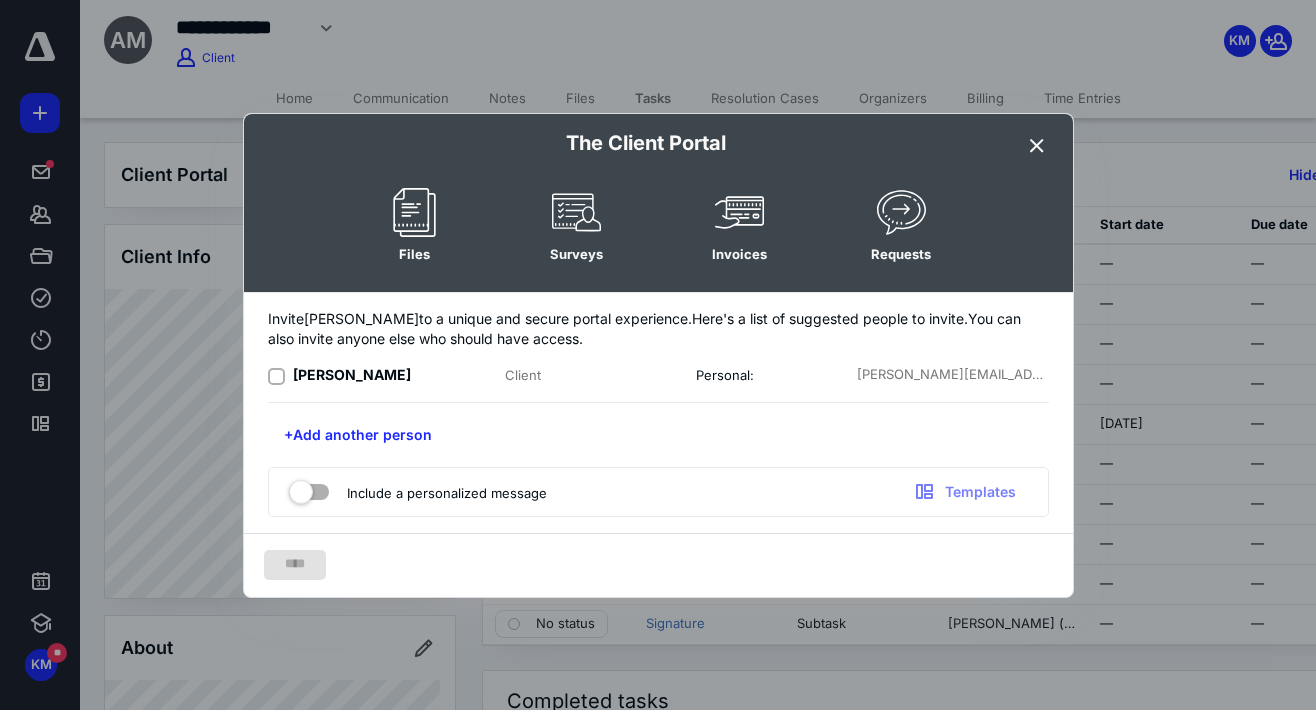 click at bounding box center (276, 376) 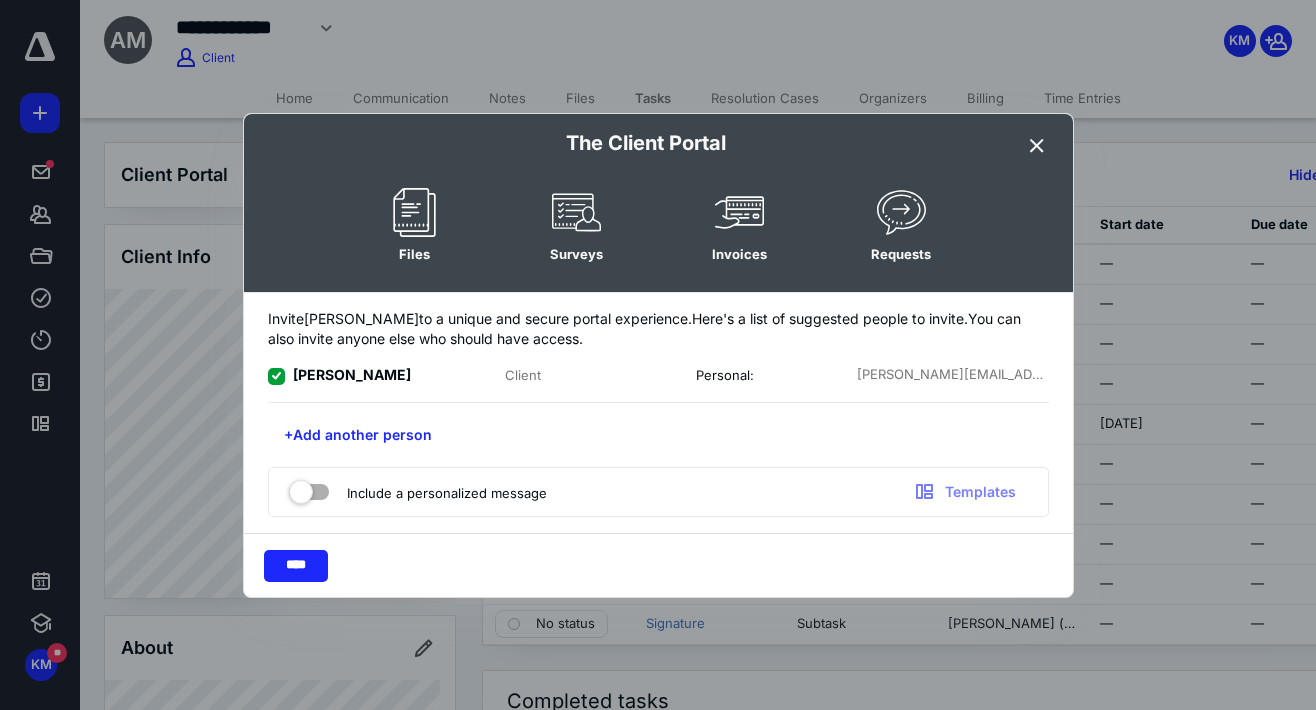 click at bounding box center [309, 488] 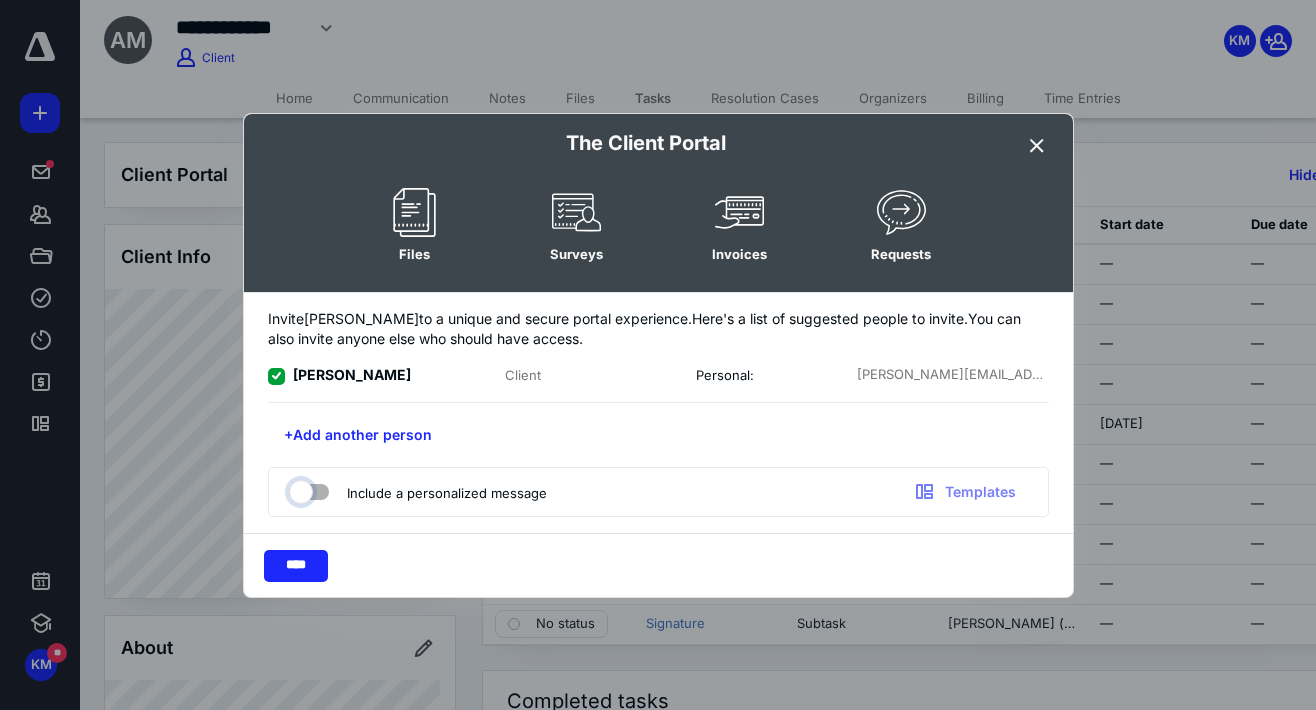 click at bounding box center [299, 489] 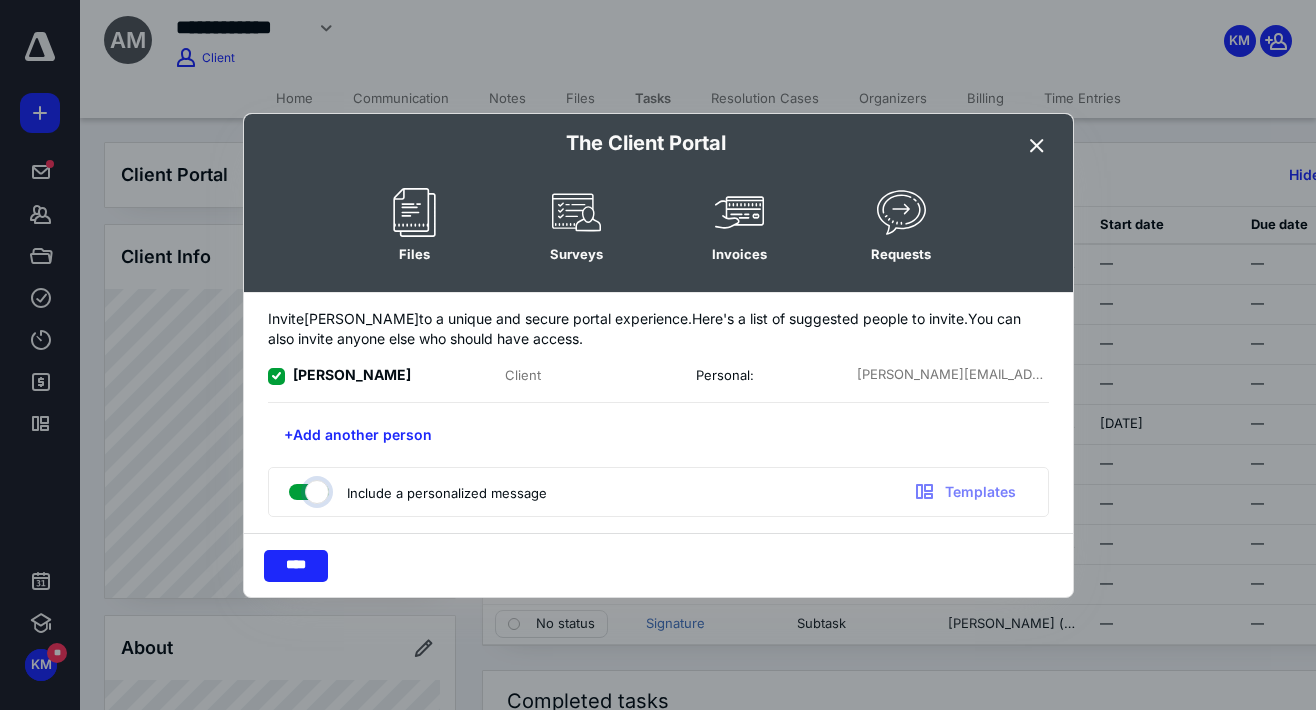 checkbox on "true" 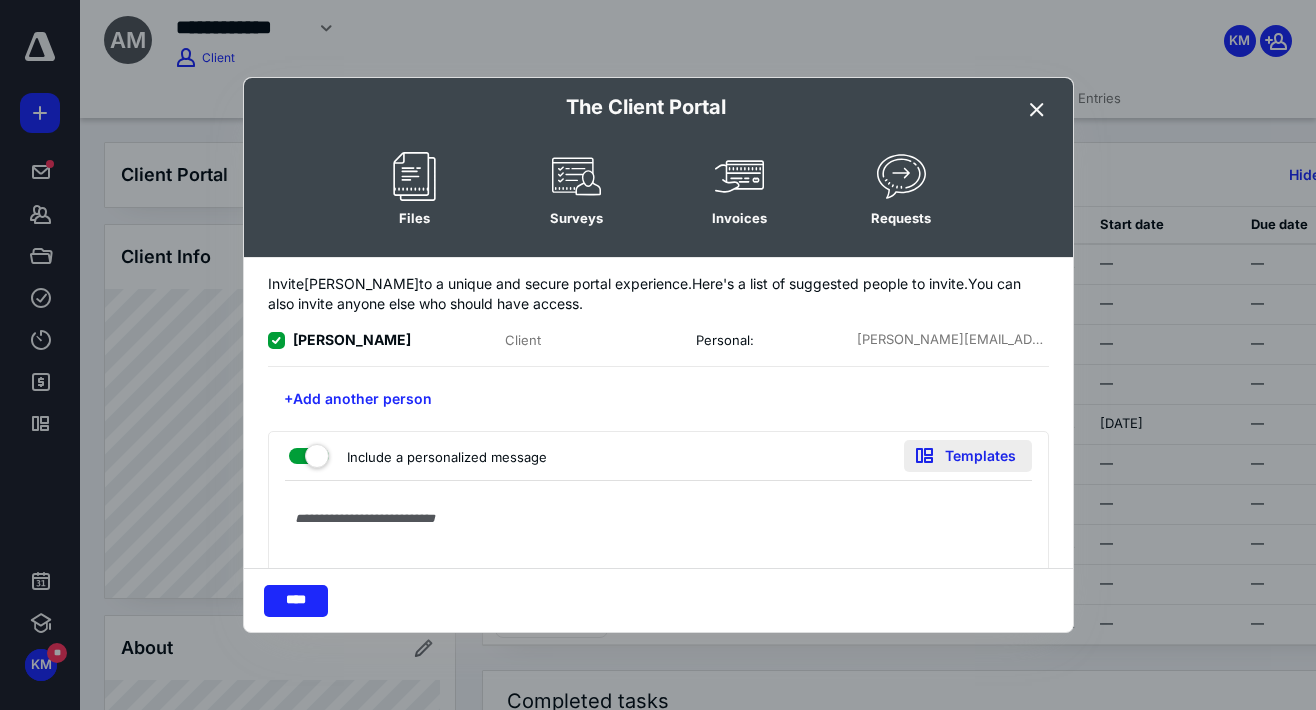 click on "Templates" at bounding box center [968, 456] 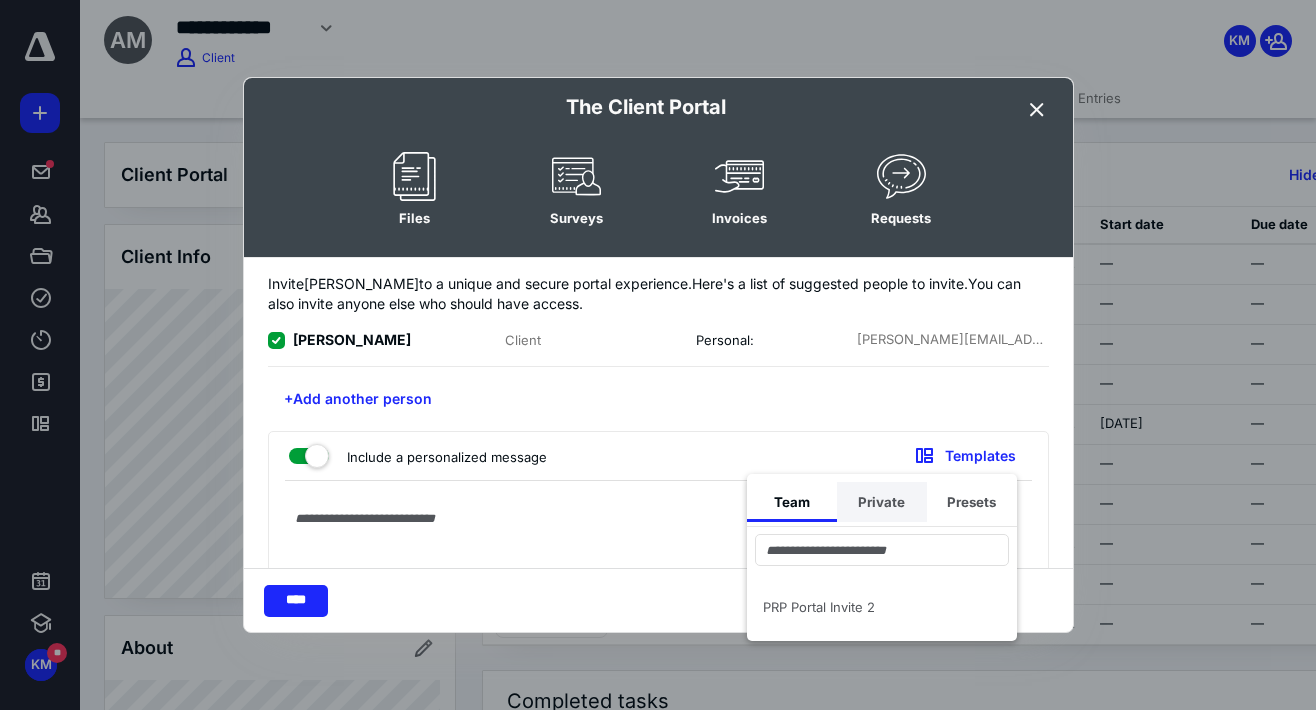 click on "Private" at bounding box center (882, 502) 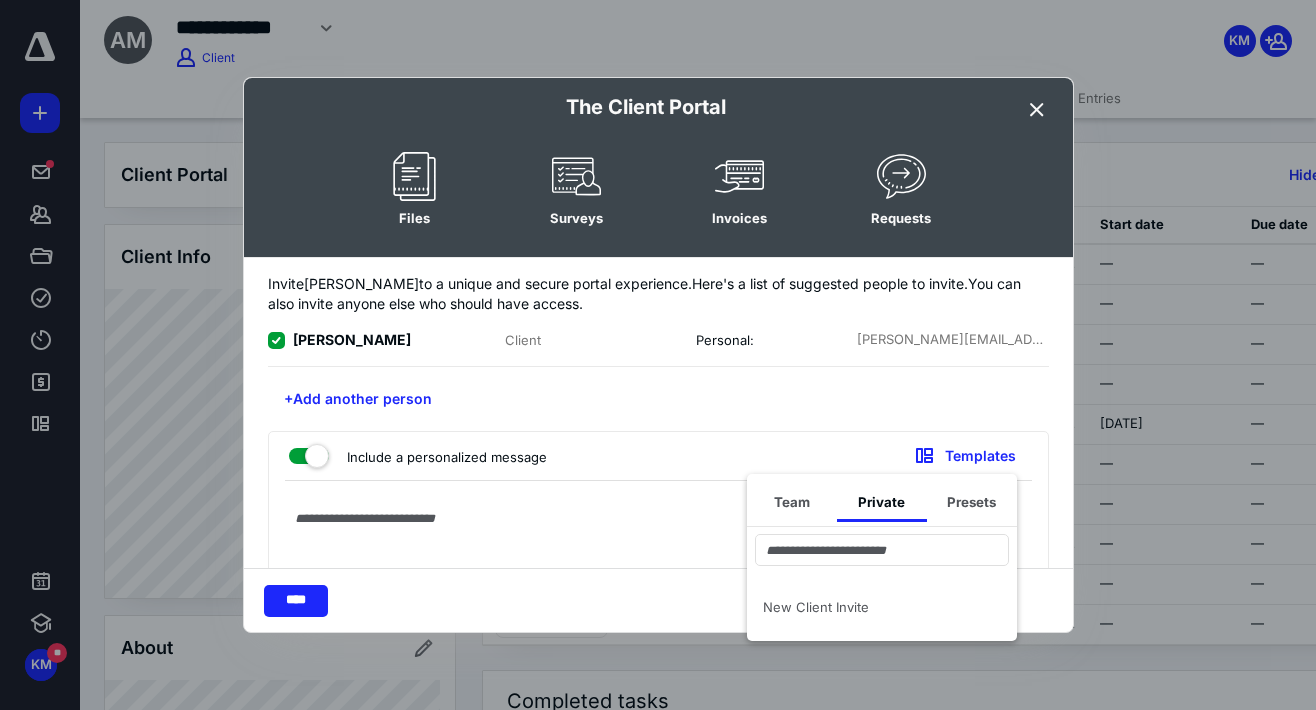 click on "New Client Invite" at bounding box center [870, 607] 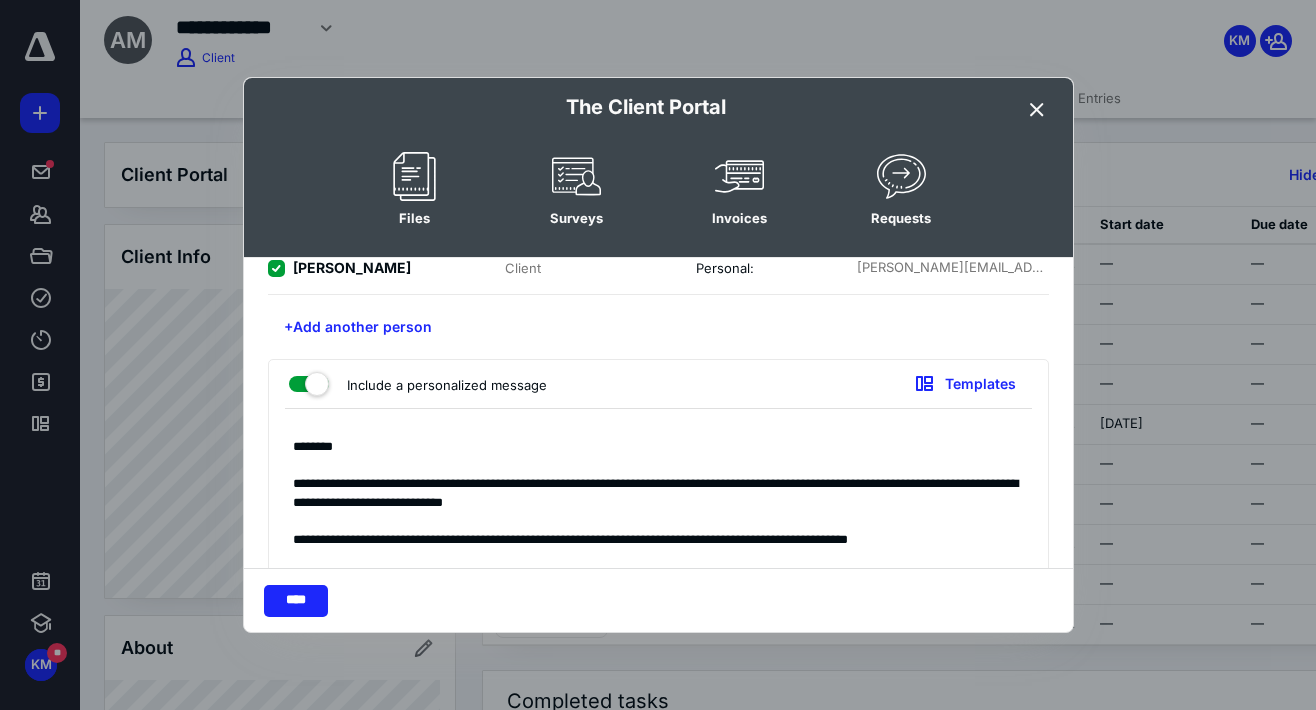scroll, scrollTop: 136, scrollLeft: 0, axis: vertical 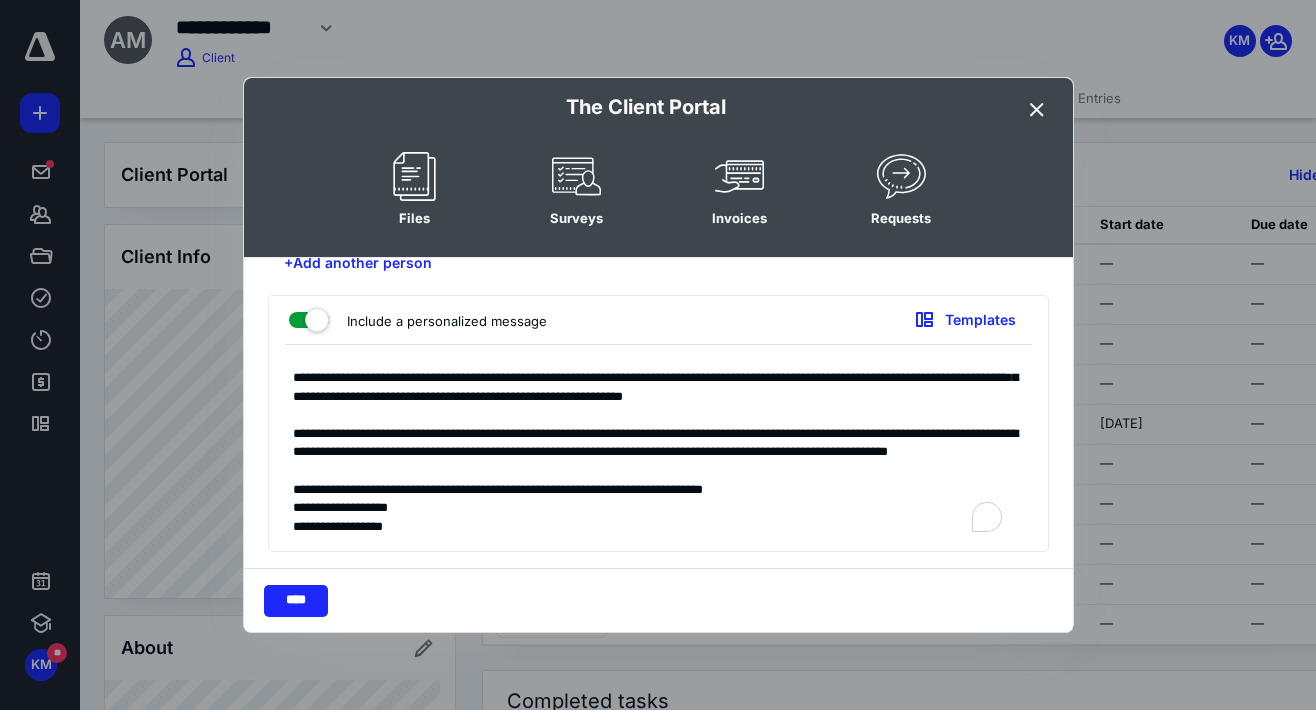 drag, startPoint x: 432, startPoint y: 493, endPoint x: 295, endPoint y: 496, distance: 137.03284 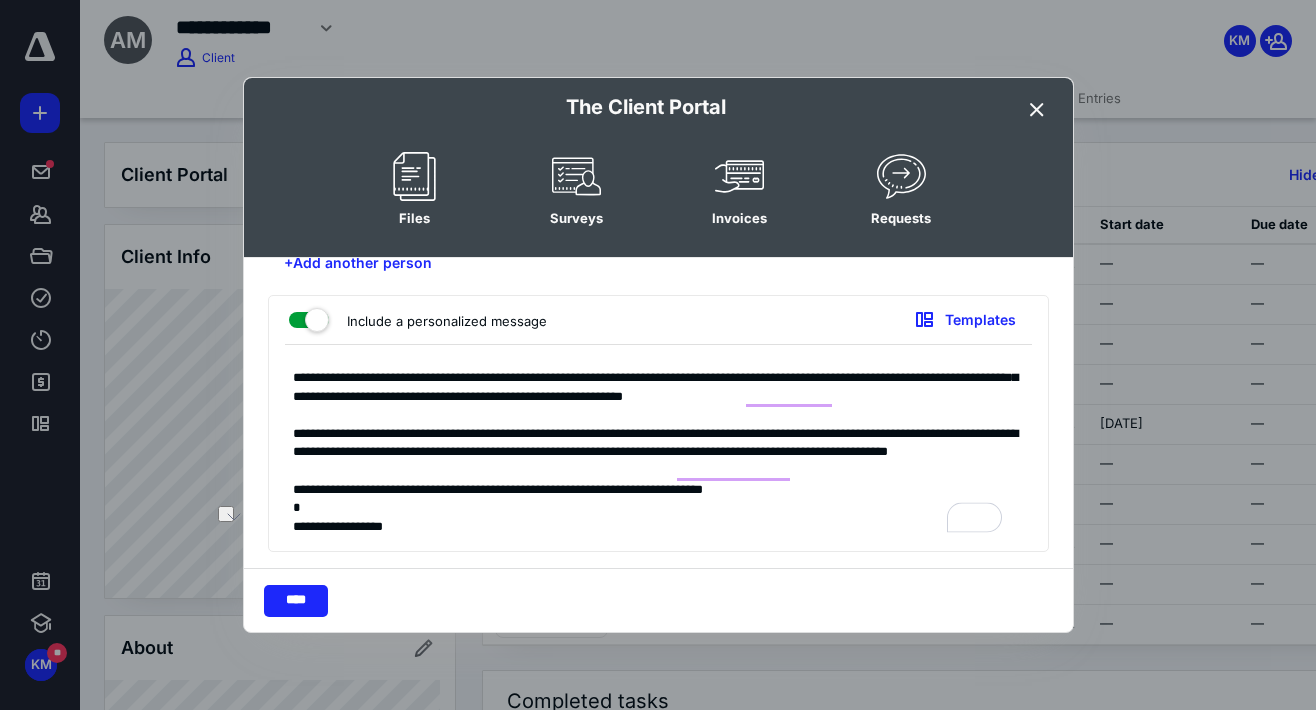 scroll, scrollTop: 136, scrollLeft: 0, axis: vertical 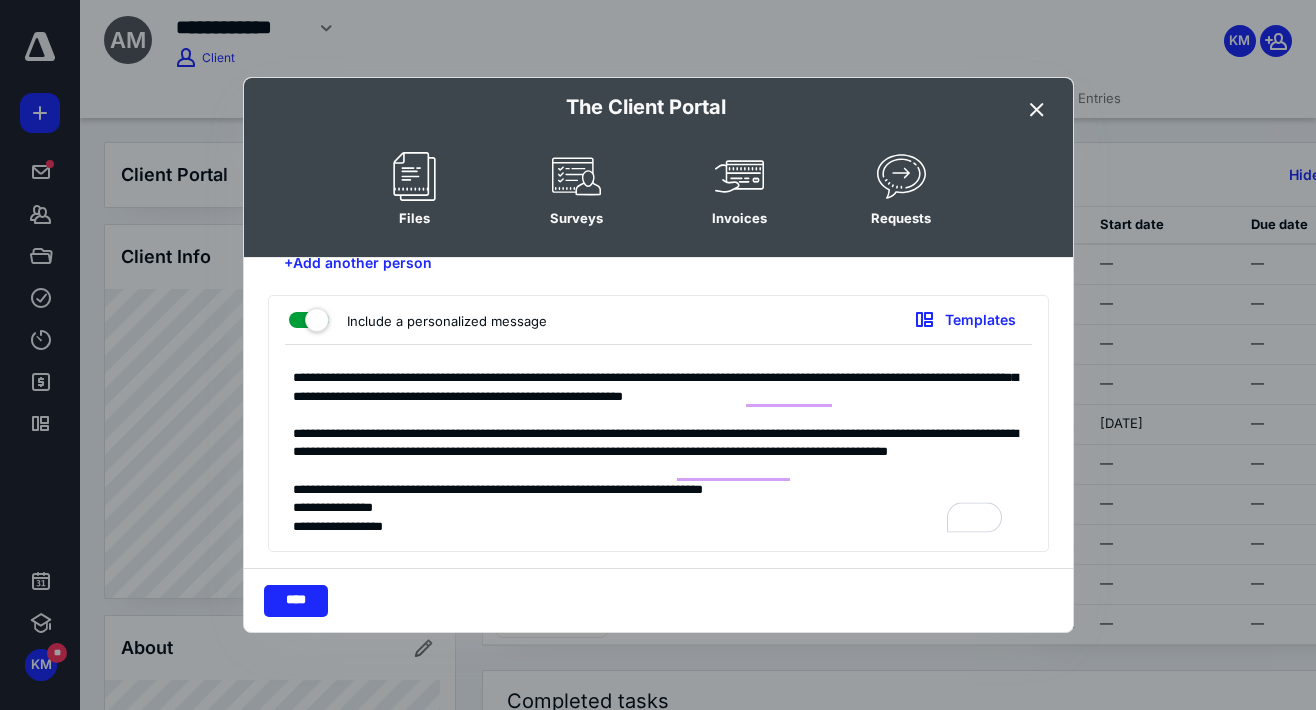 drag, startPoint x: 429, startPoint y: 513, endPoint x: 288, endPoint y: 508, distance: 141.08862 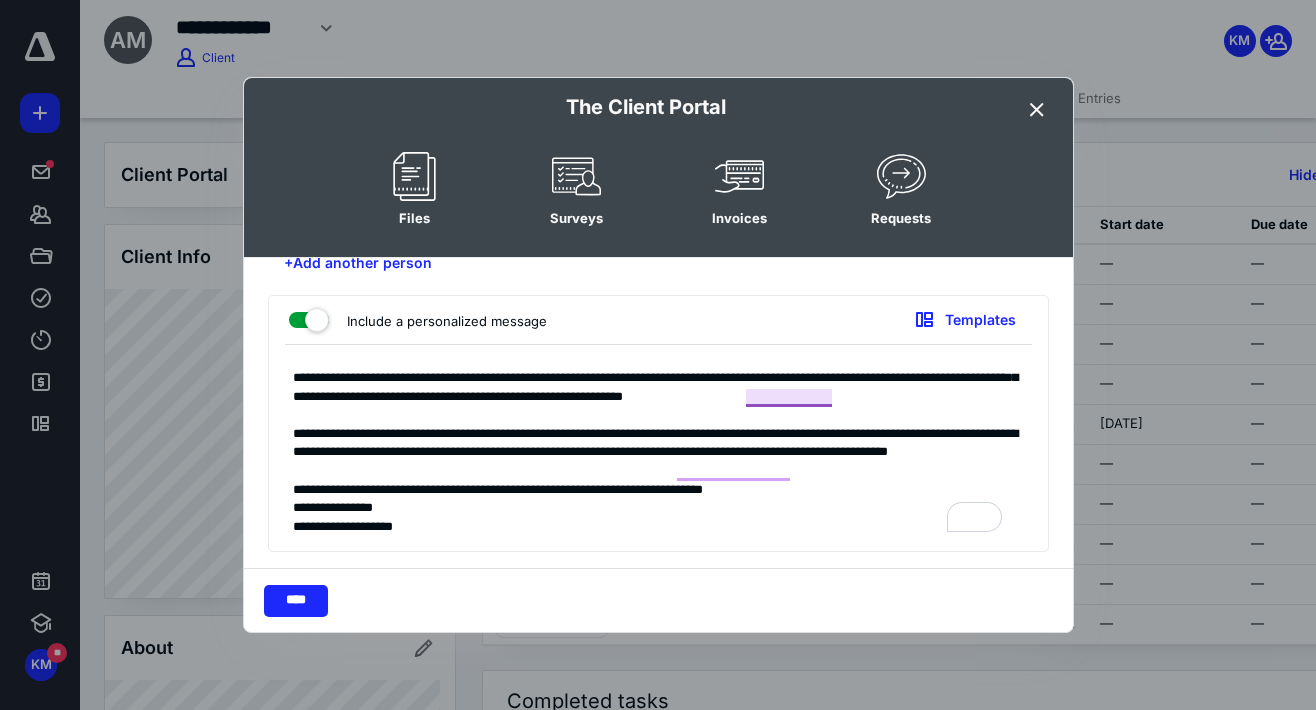click on "**********" at bounding box center (658, 355) 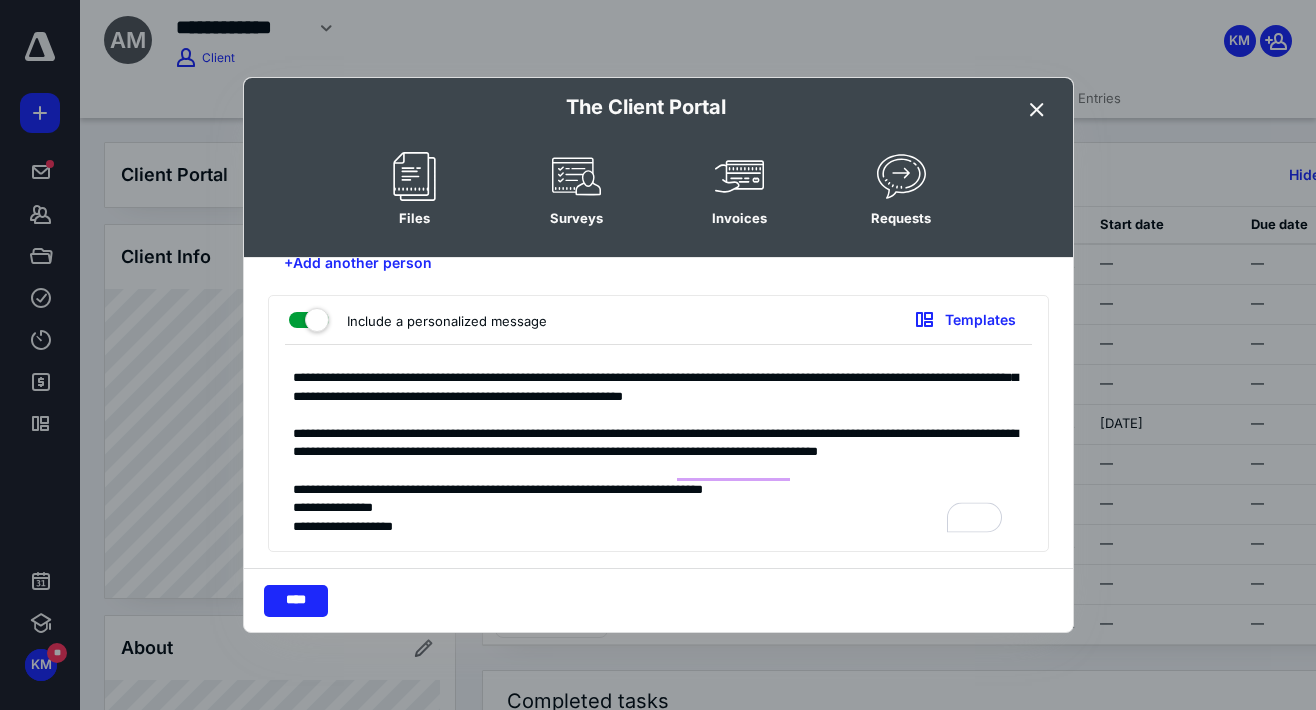 click at bounding box center [651, 453] 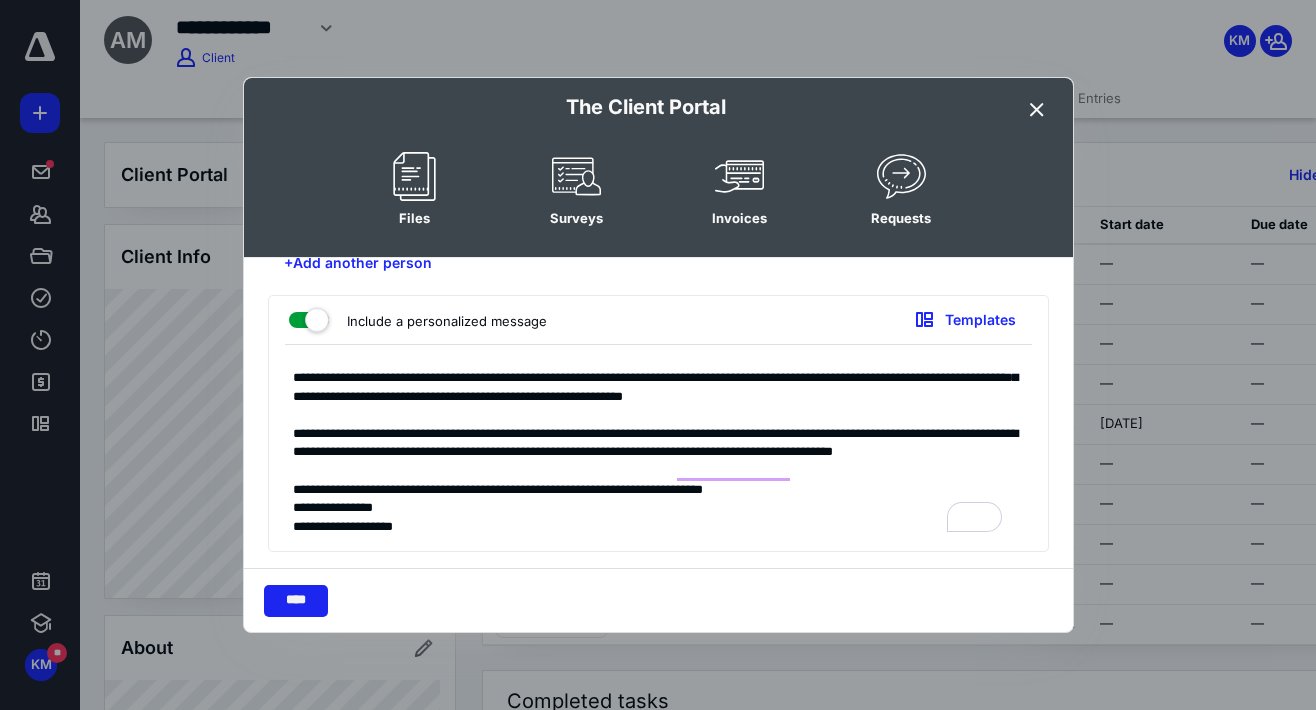 type on "**********" 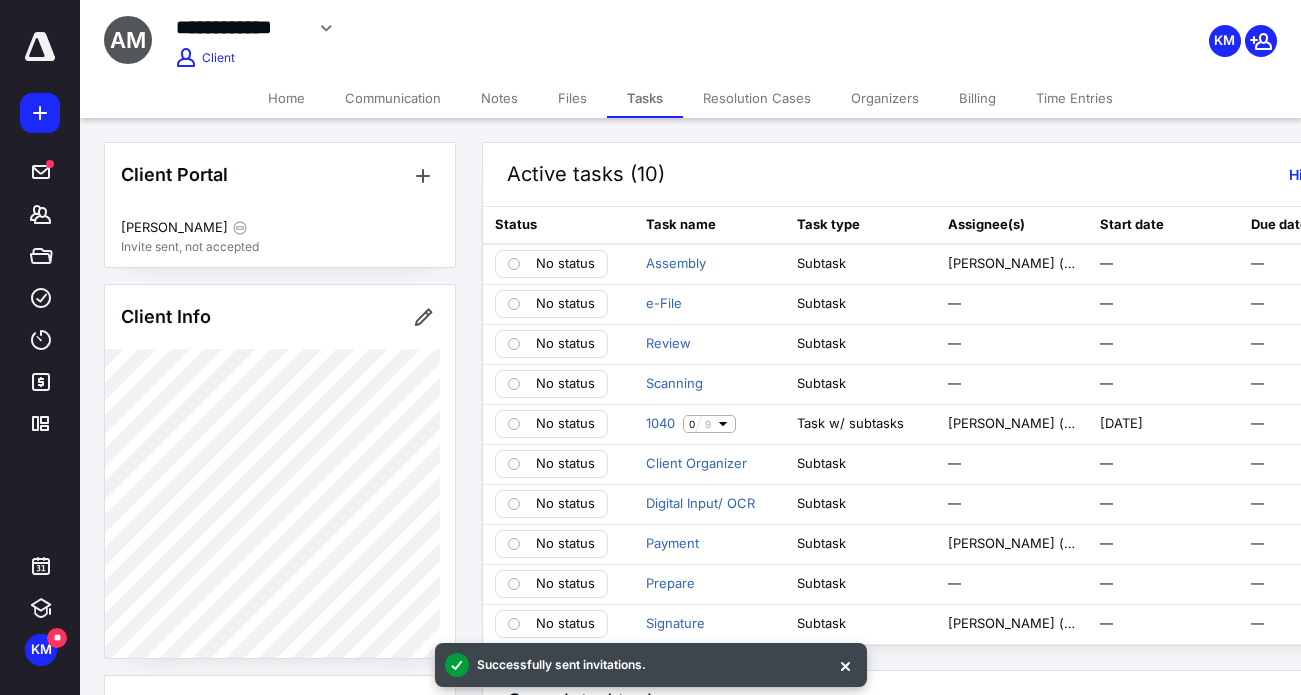 scroll, scrollTop: 0, scrollLeft: 241, axis: horizontal 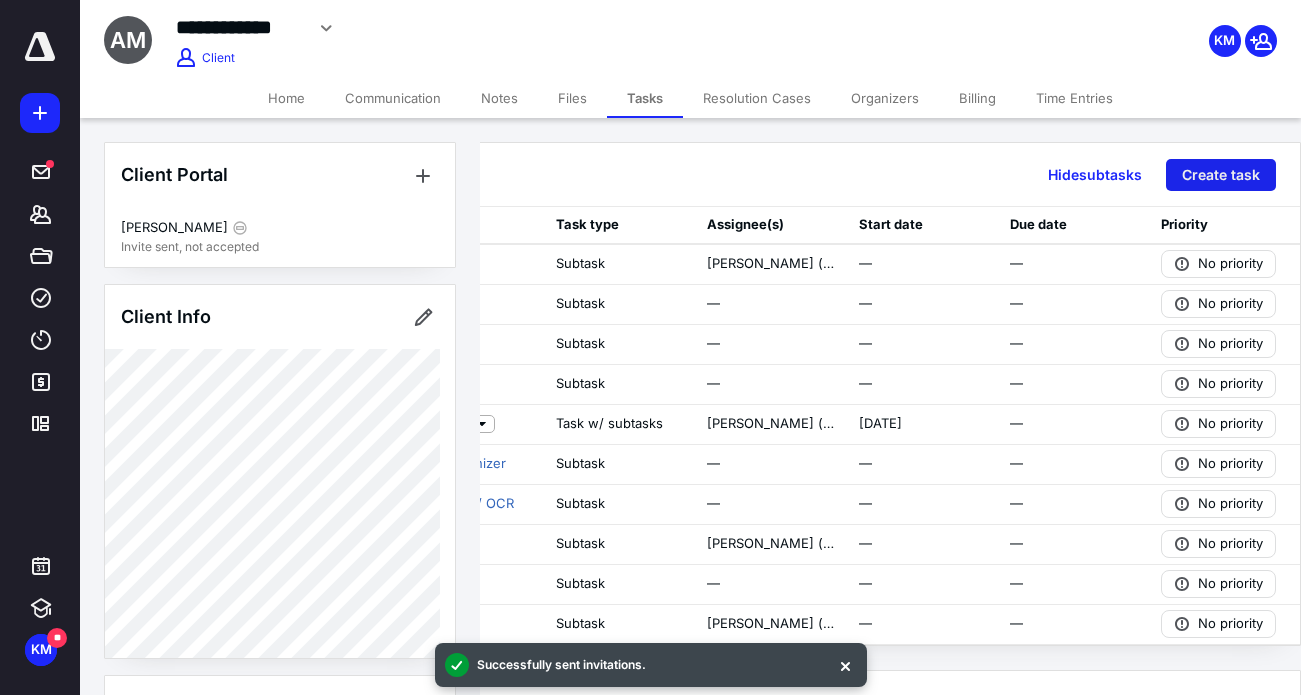 click on "Create task" at bounding box center (1221, 175) 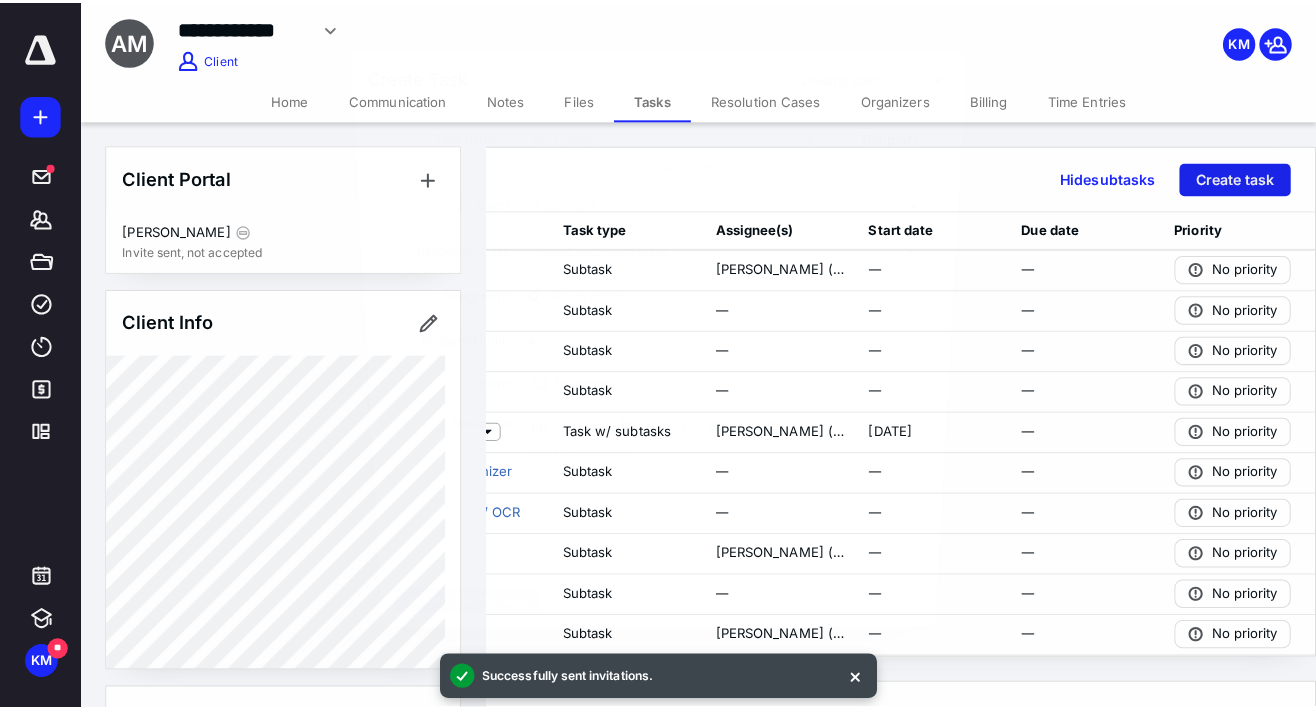 scroll, scrollTop: 0, scrollLeft: 226, axis: horizontal 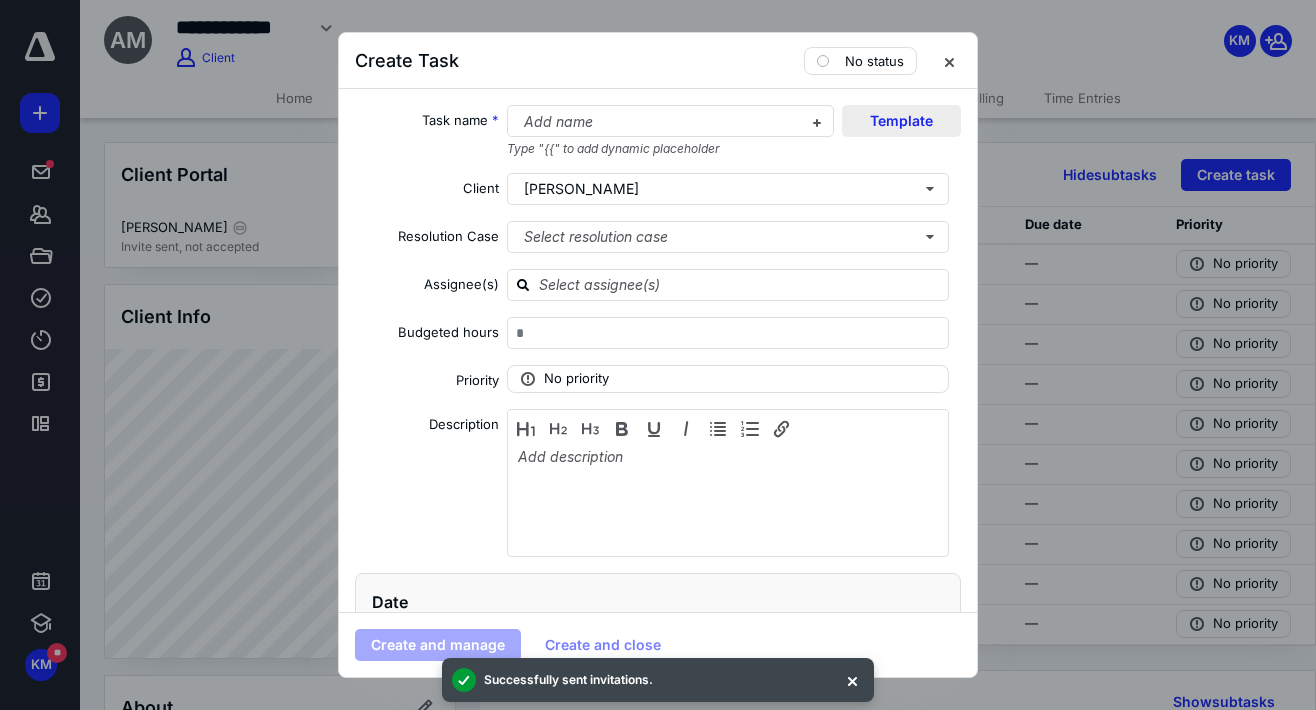 click on "Template" at bounding box center (901, 121) 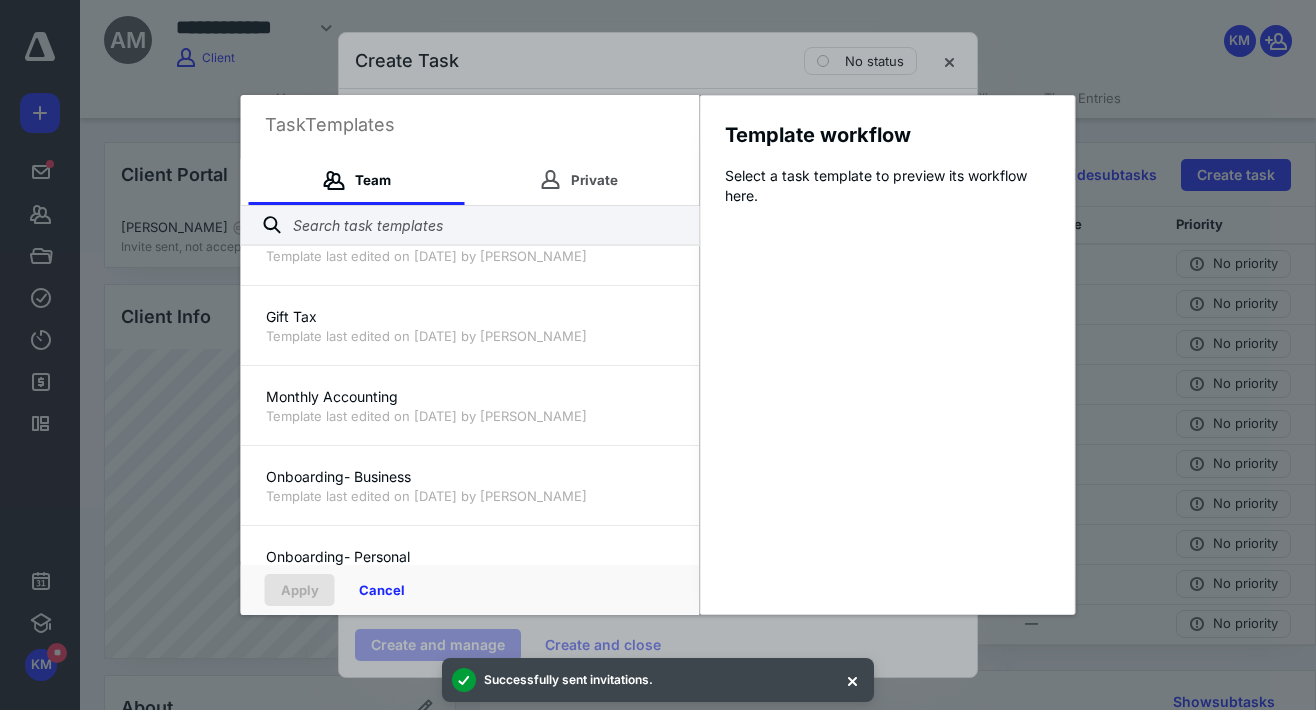 scroll, scrollTop: 1500, scrollLeft: 0, axis: vertical 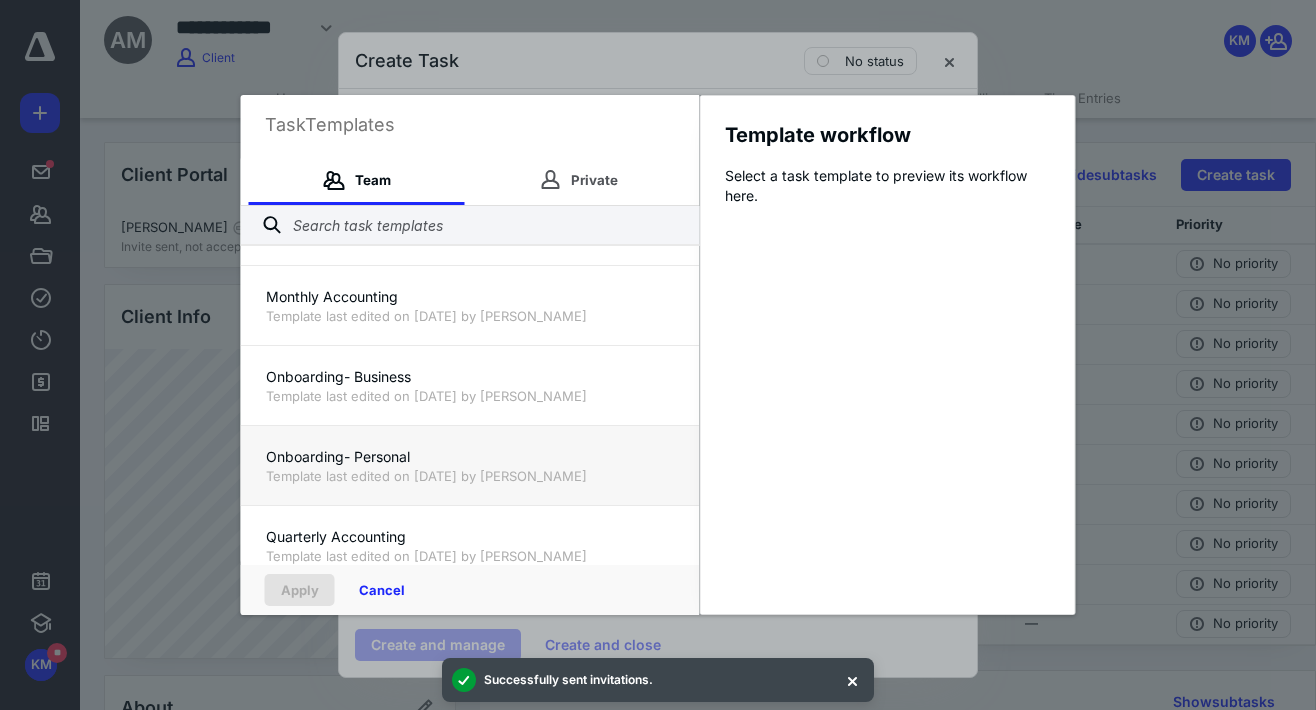 click on "Onboarding- Personal" at bounding box center (470, 457) 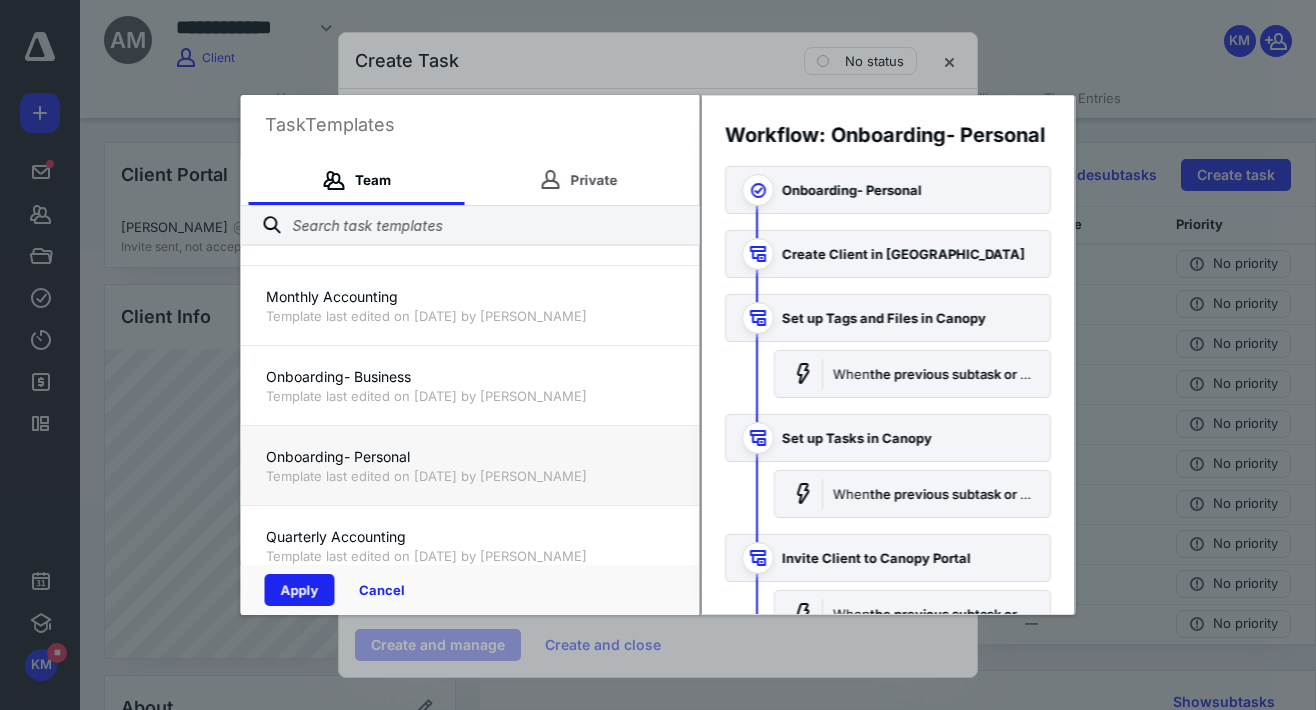 click on "Apply" at bounding box center (300, 590) 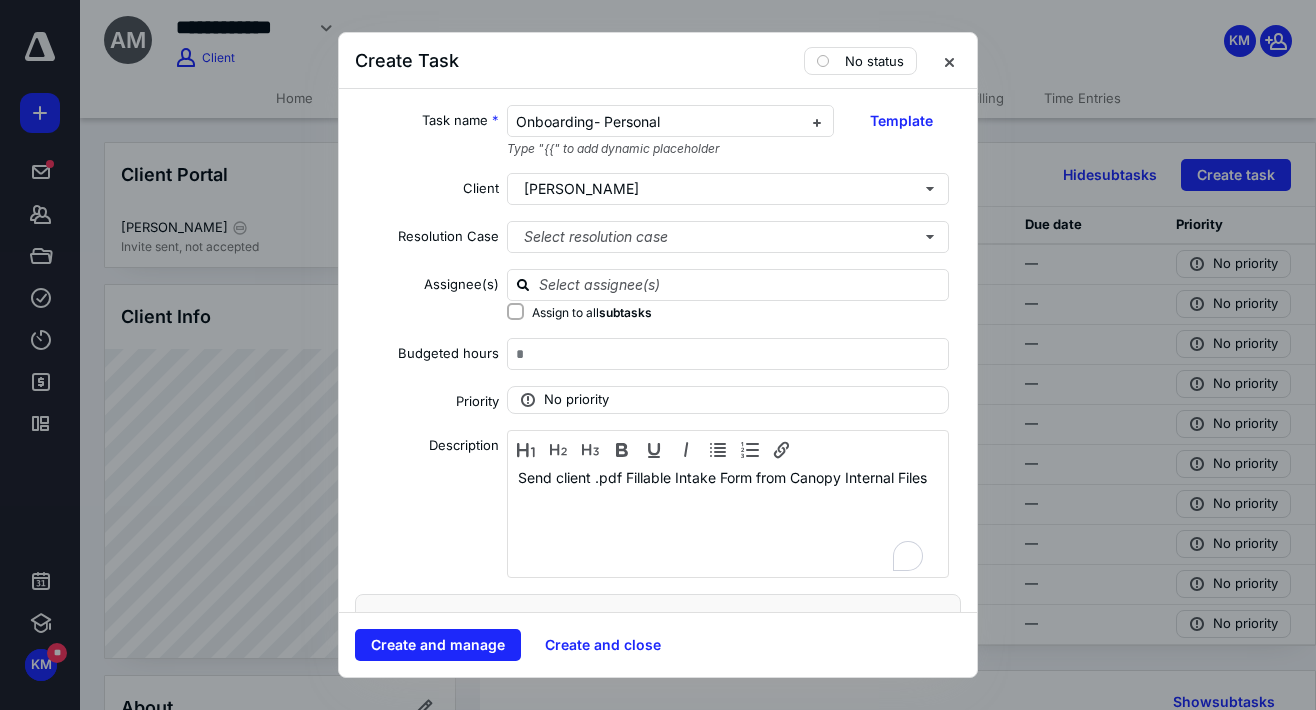 checkbox on "true" 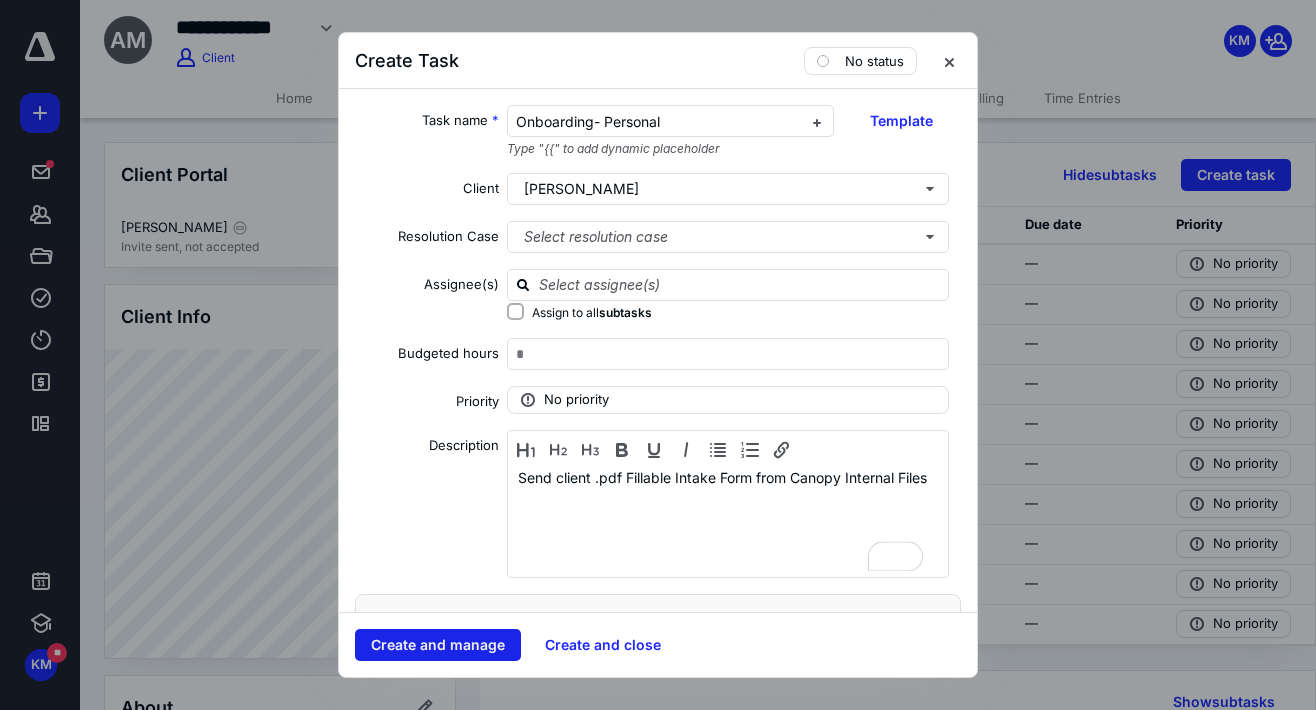 click on "Create and manage" at bounding box center (438, 645) 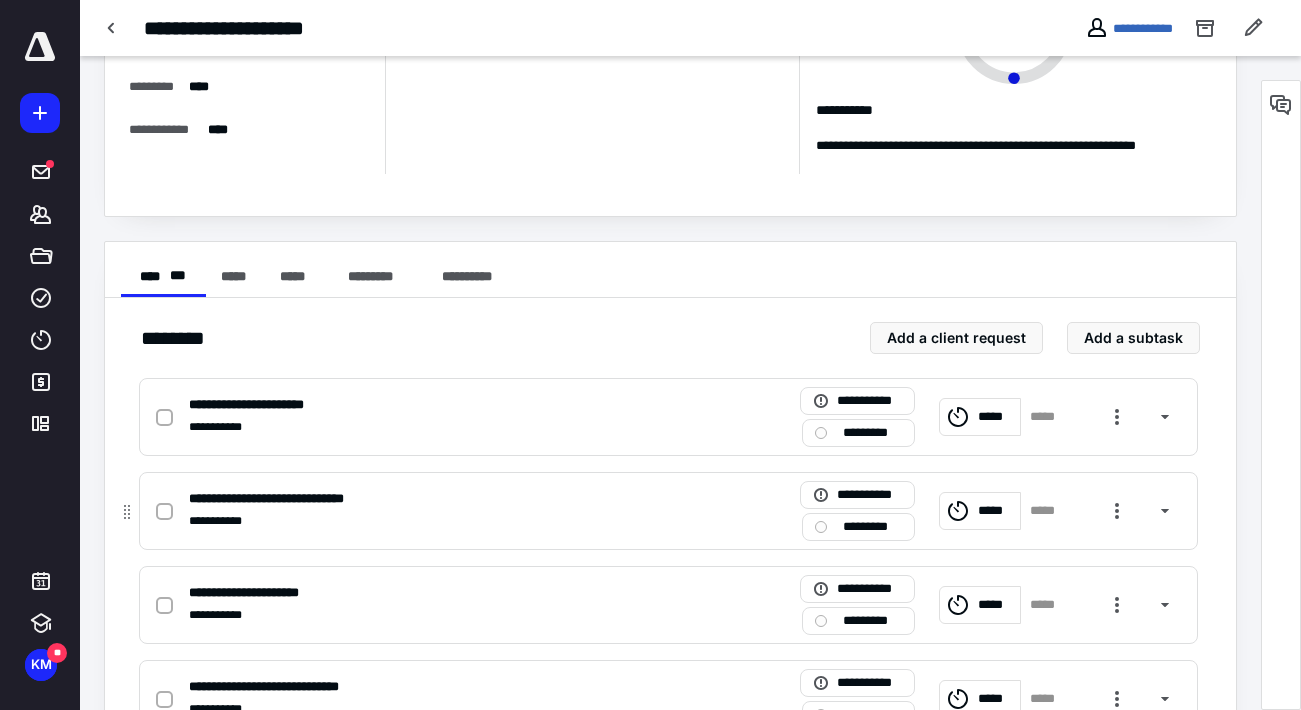 scroll, scrollTop: 300, scrollLeft: 0, axis: vertical 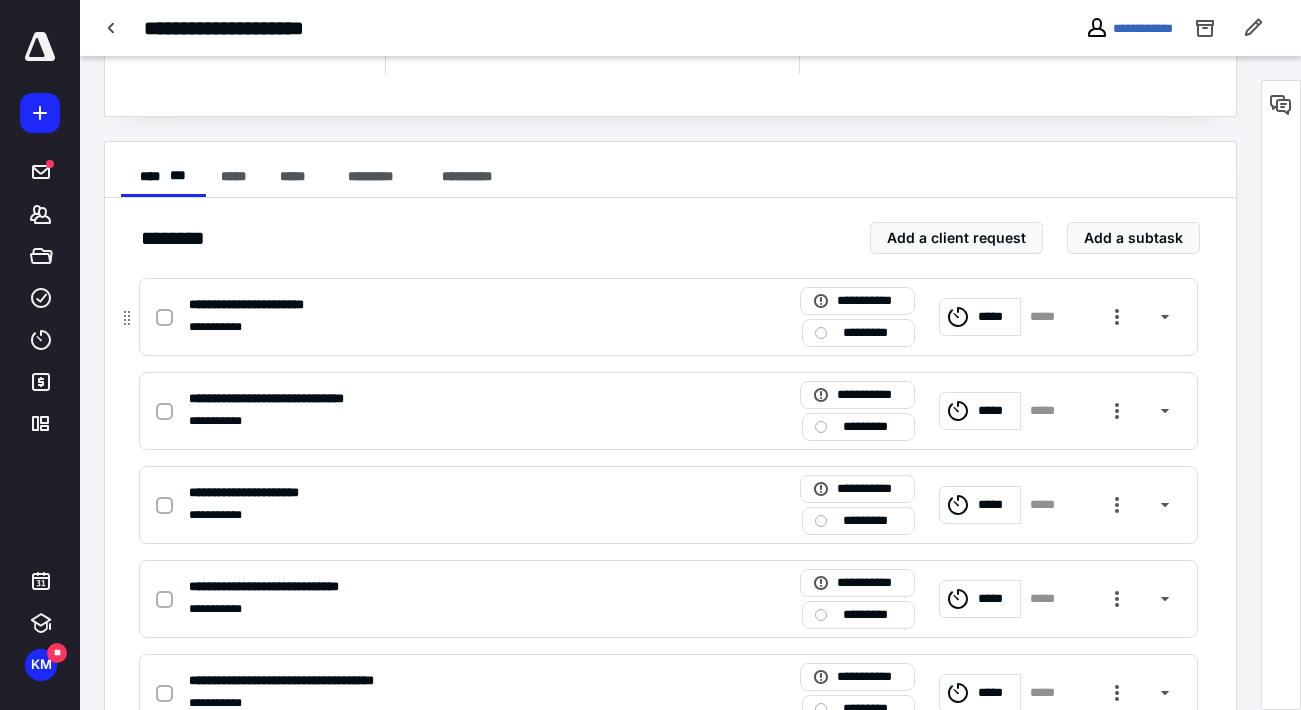 click 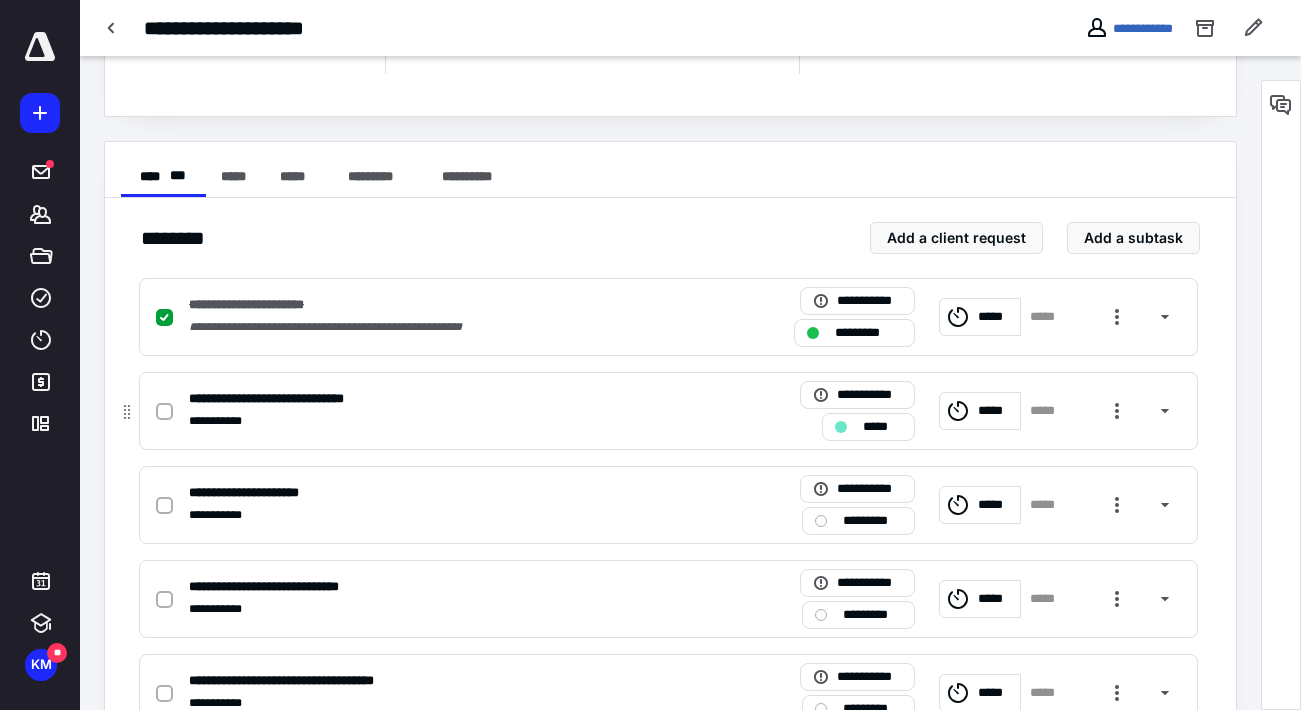 click at bounding box center [164, 412] 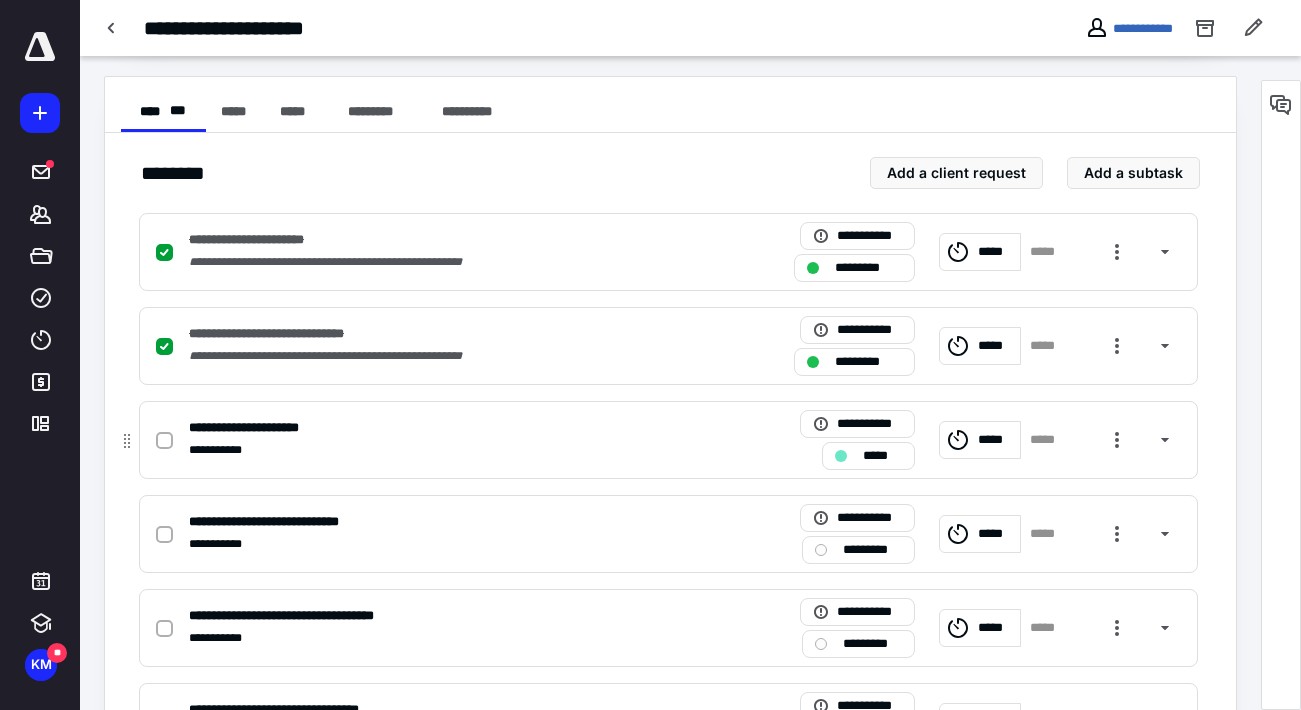 scroll, scrollTop: 400, scrollLeft: 0, axis: vertical 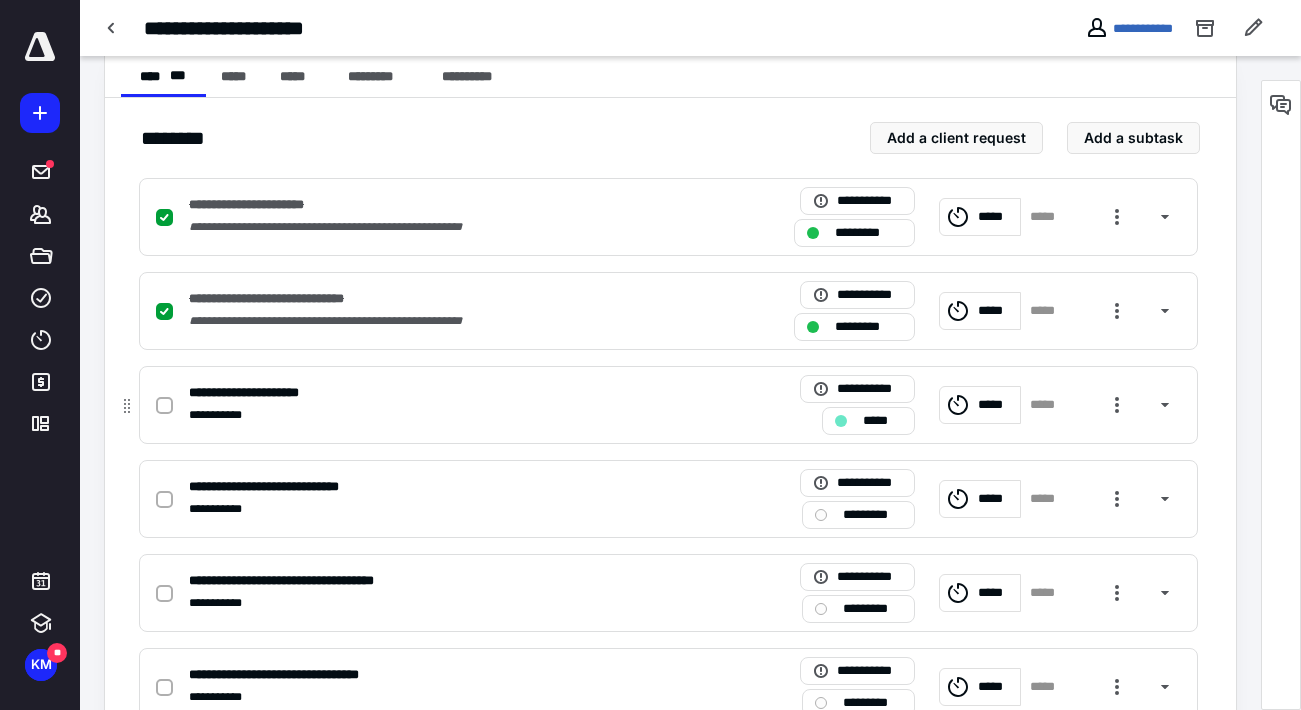 click at bounding box center [164, 406] 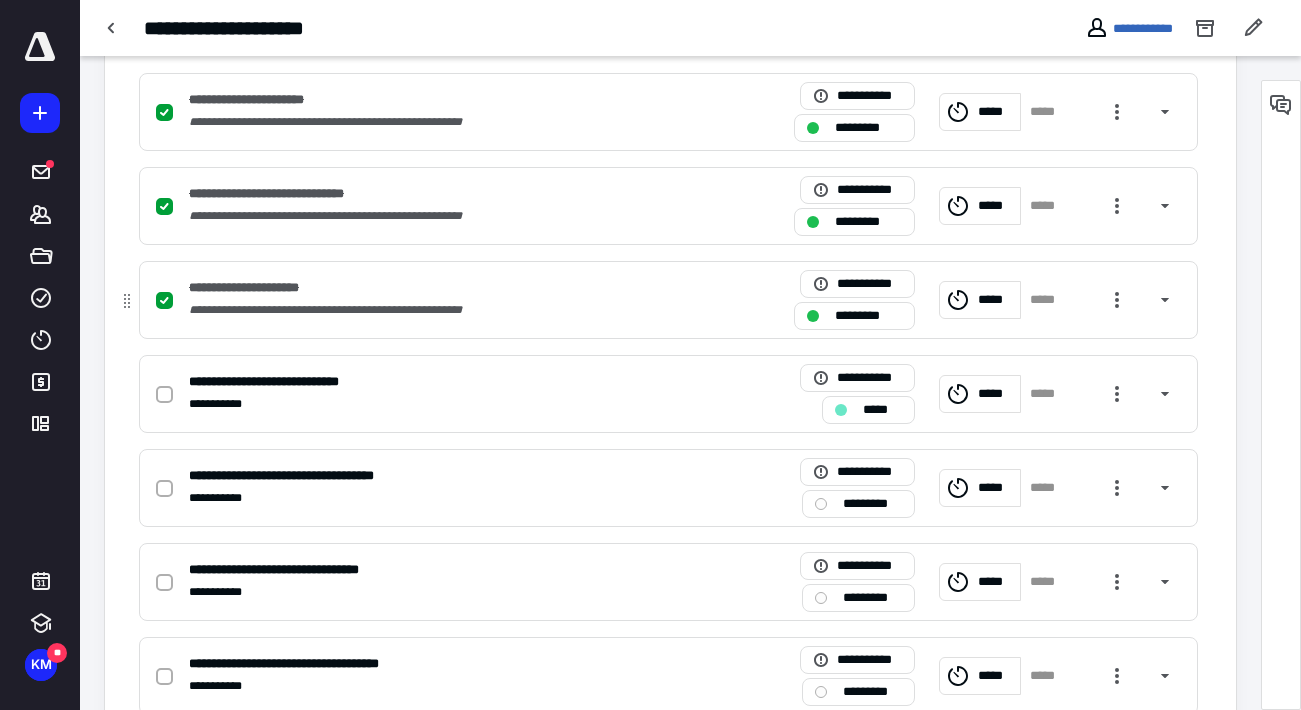 scroll, scrollTop: 600, scrollLeft: 0, axis: vertical 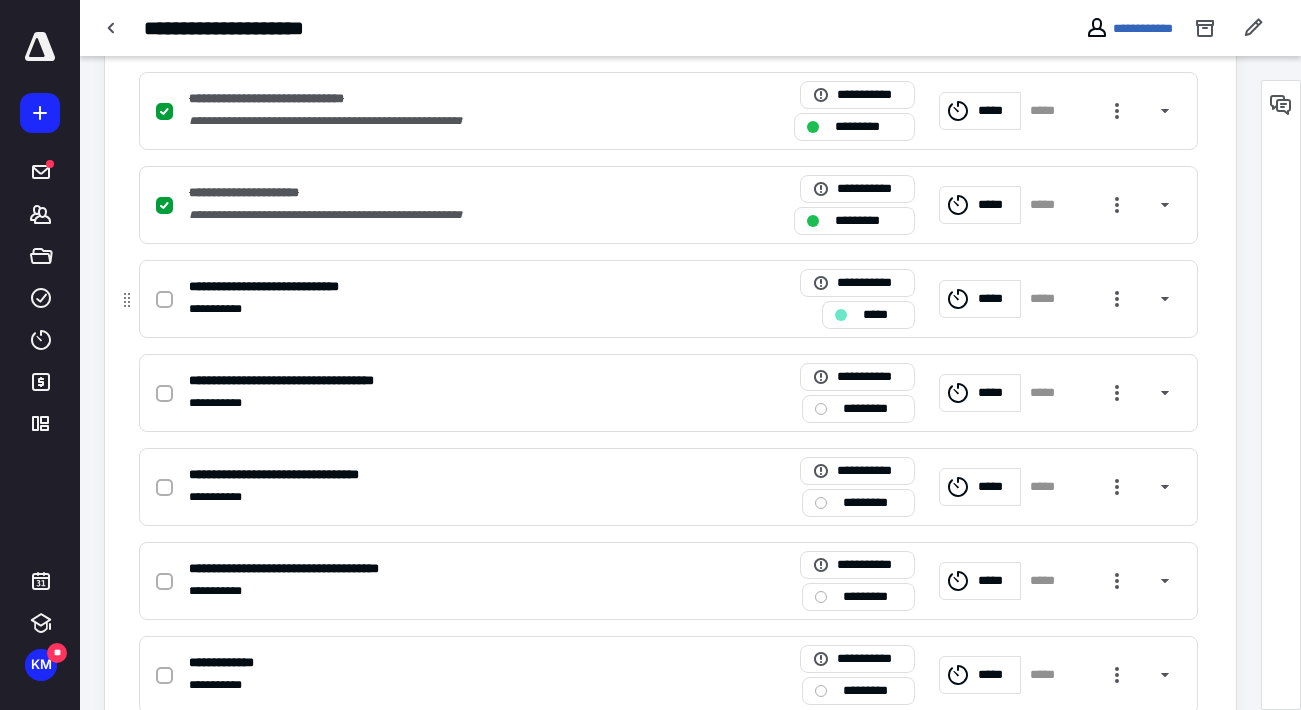click 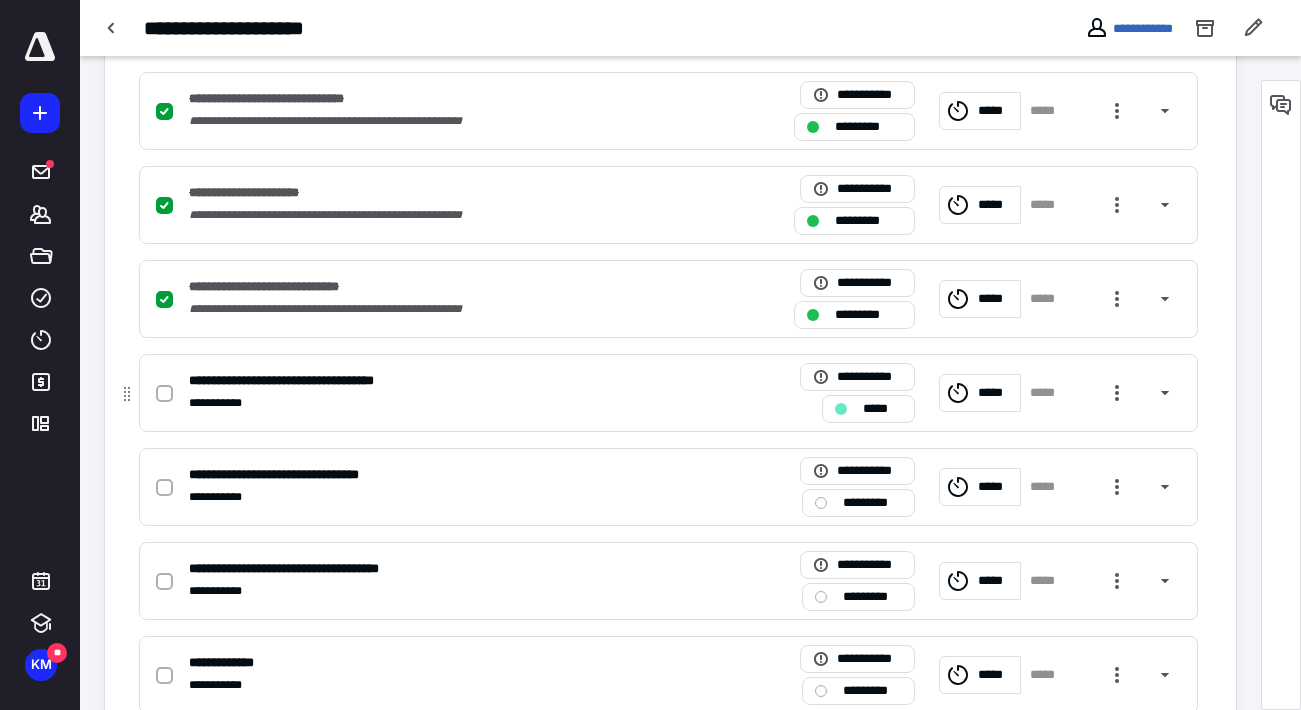 click 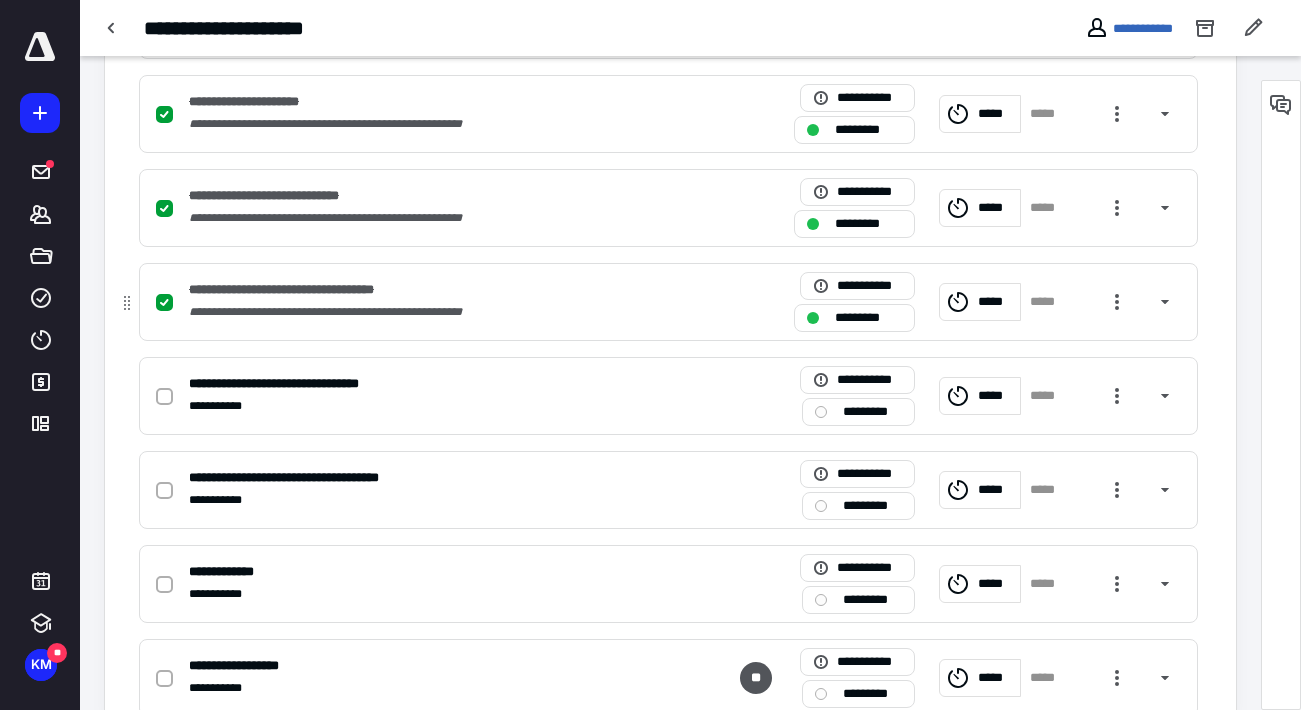 scroll, scrollTop: 767, scrollLeft: 0, axis: vertical 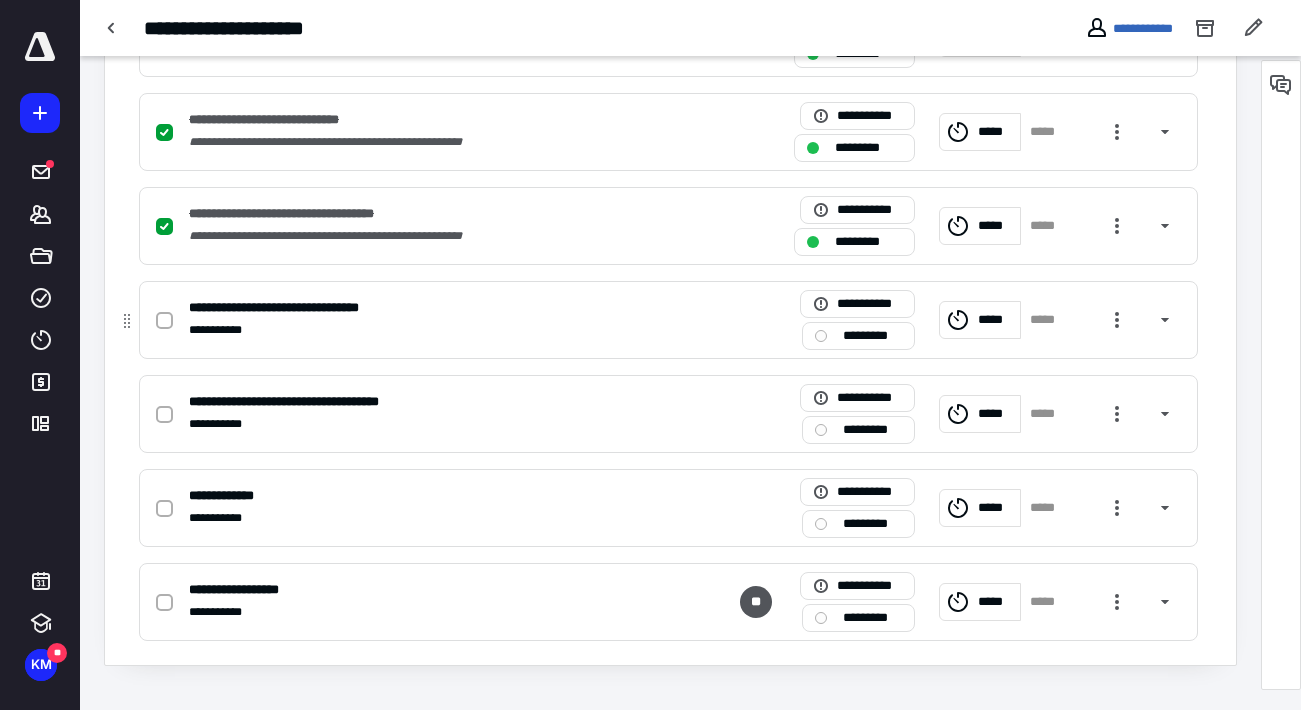 click 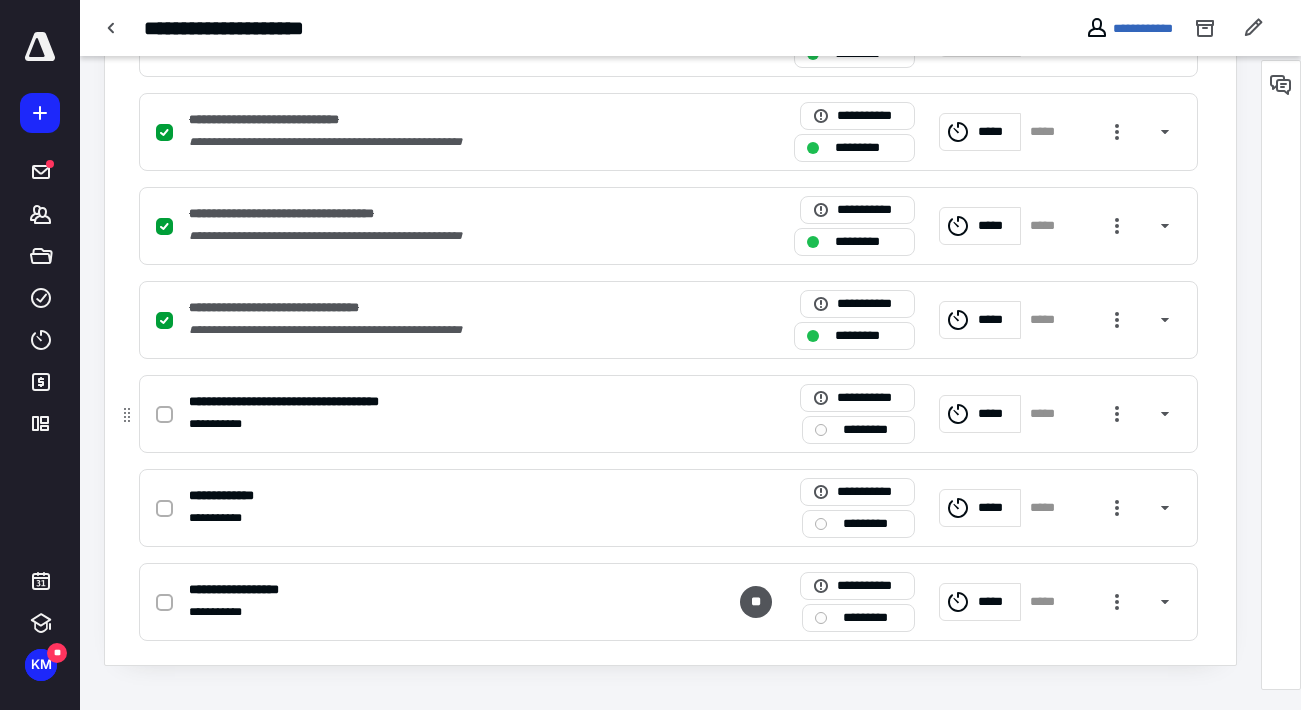 click 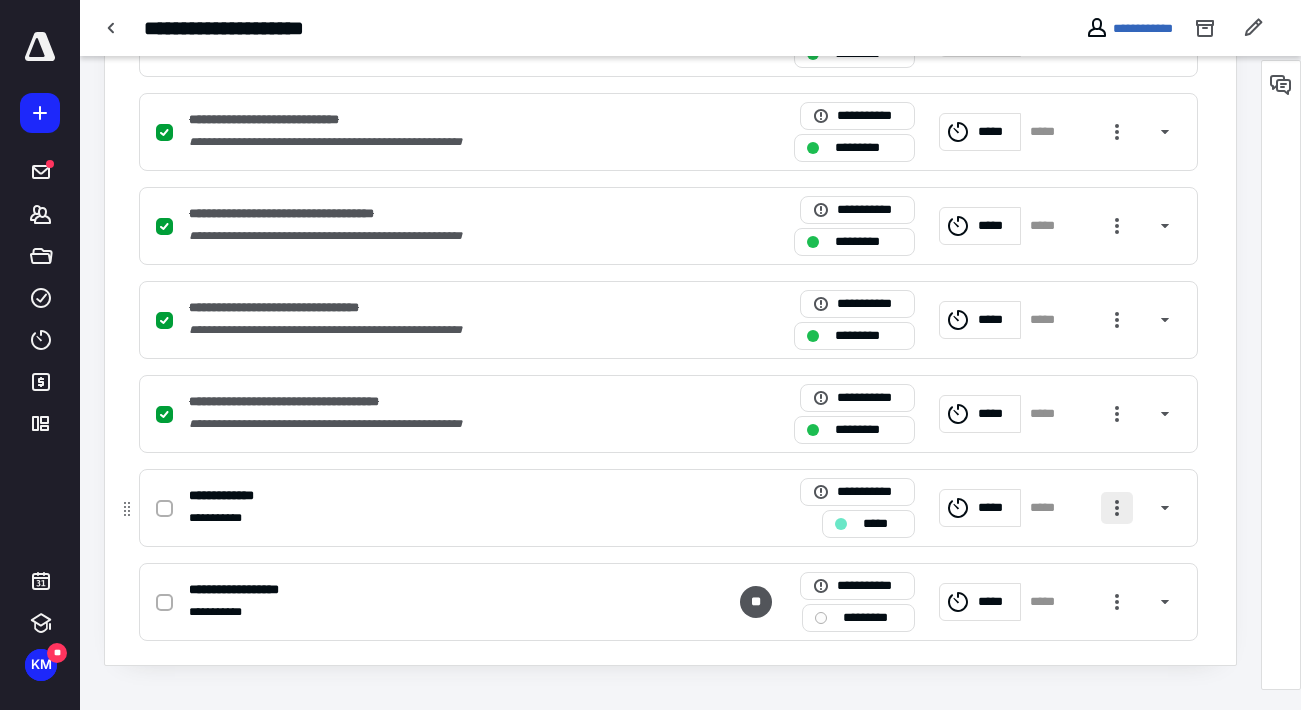 click at bounding box center [1117, 508] 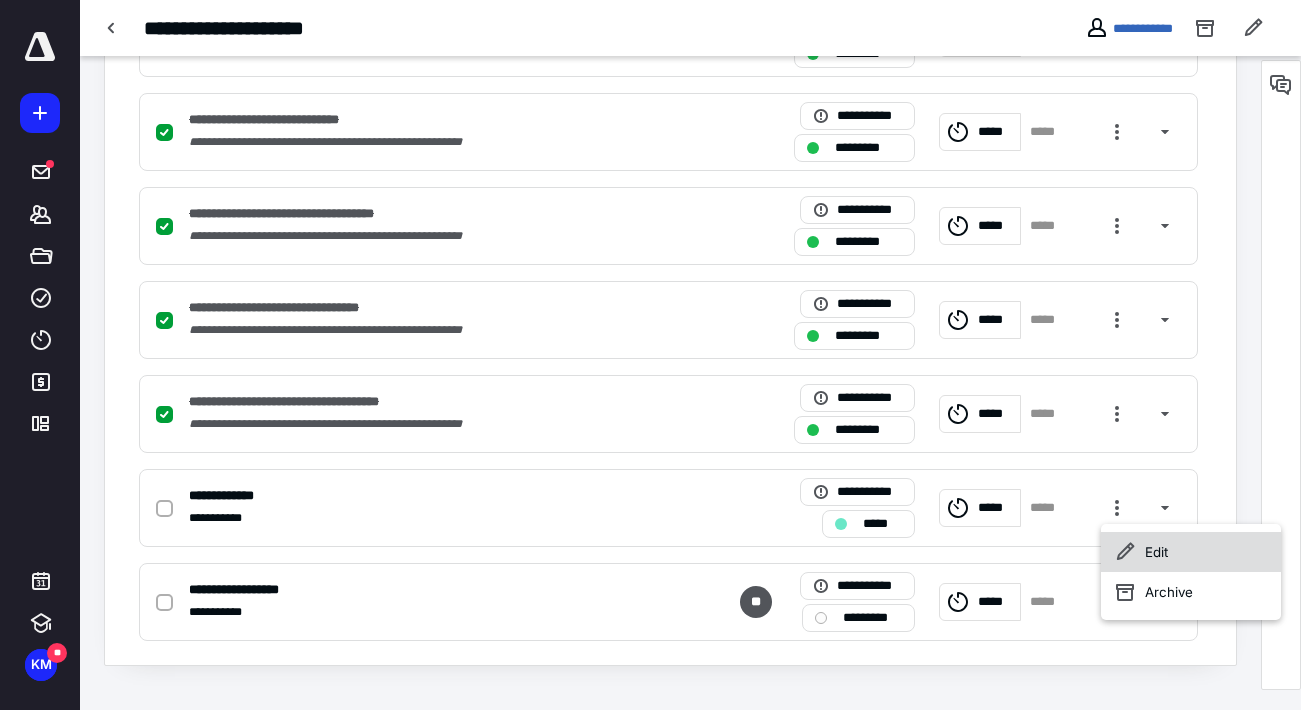 click on "Edit" at bounding box center (1191, 552) 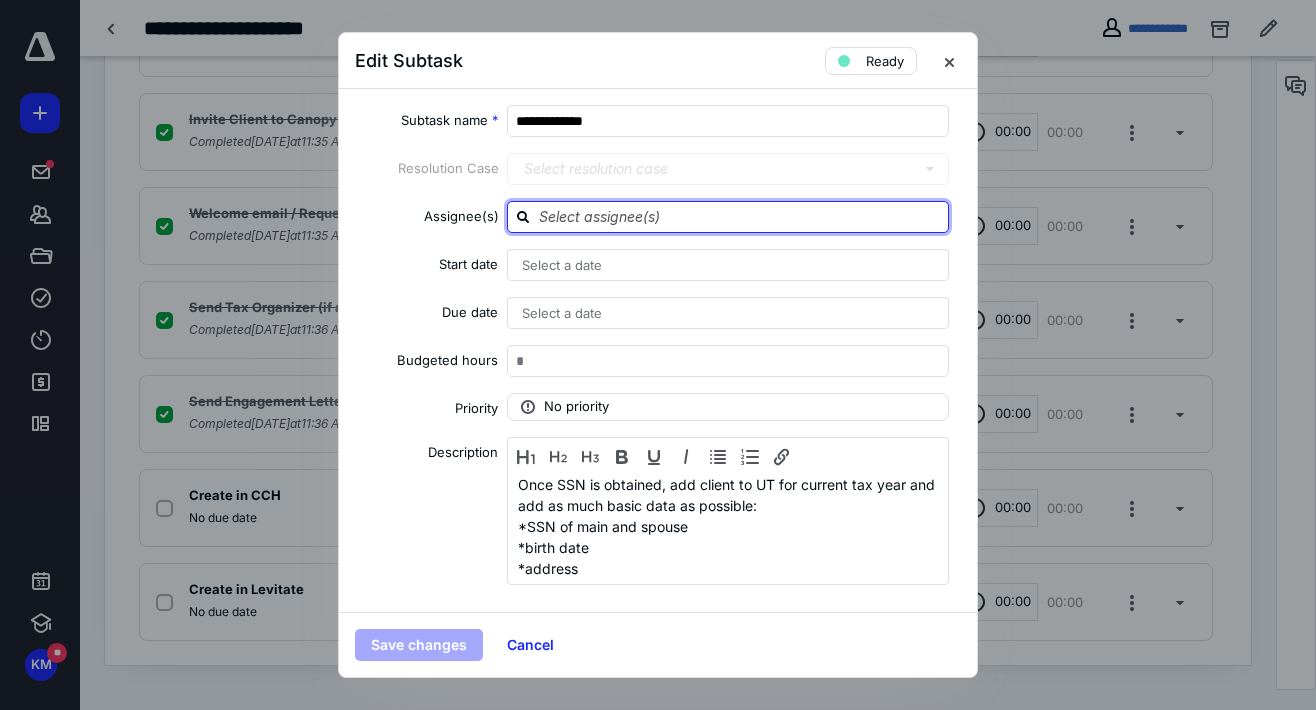 click at bounding box center (740, 216) 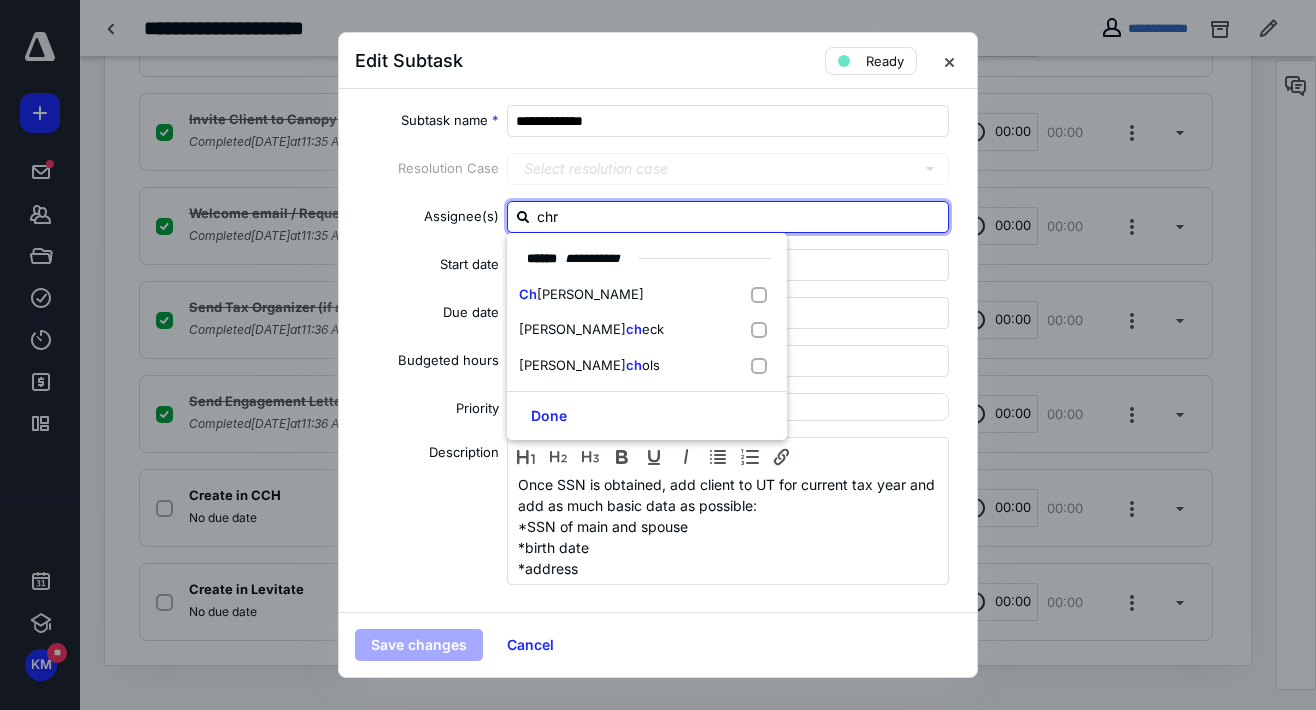 type on "chri" 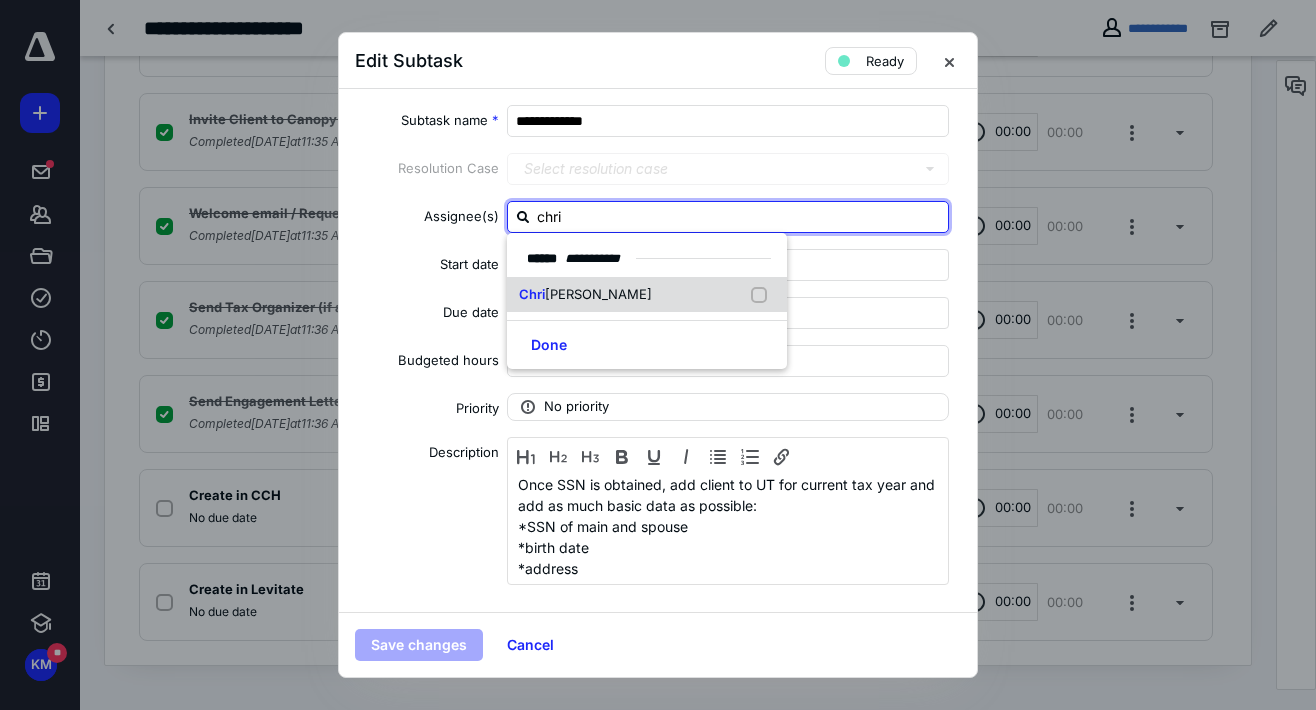 click on "stine Pahoresky" at bounding box center (598, 294) 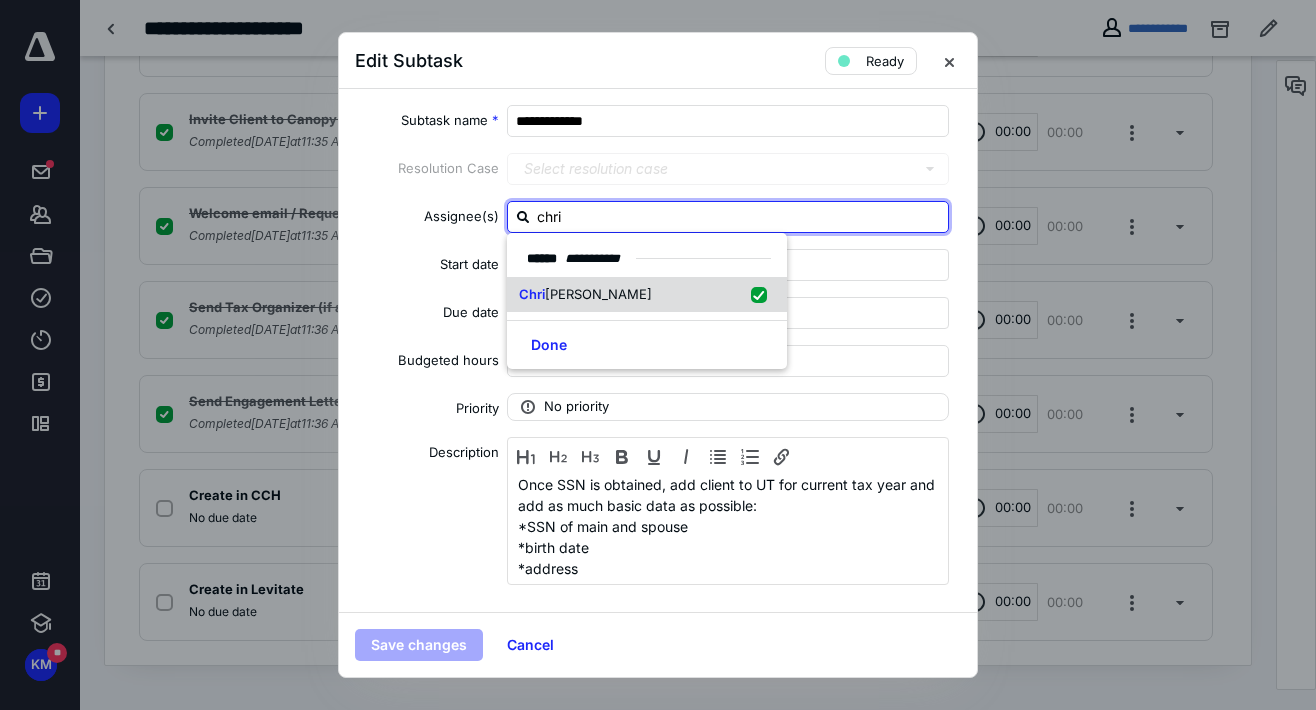checkbox on "true" 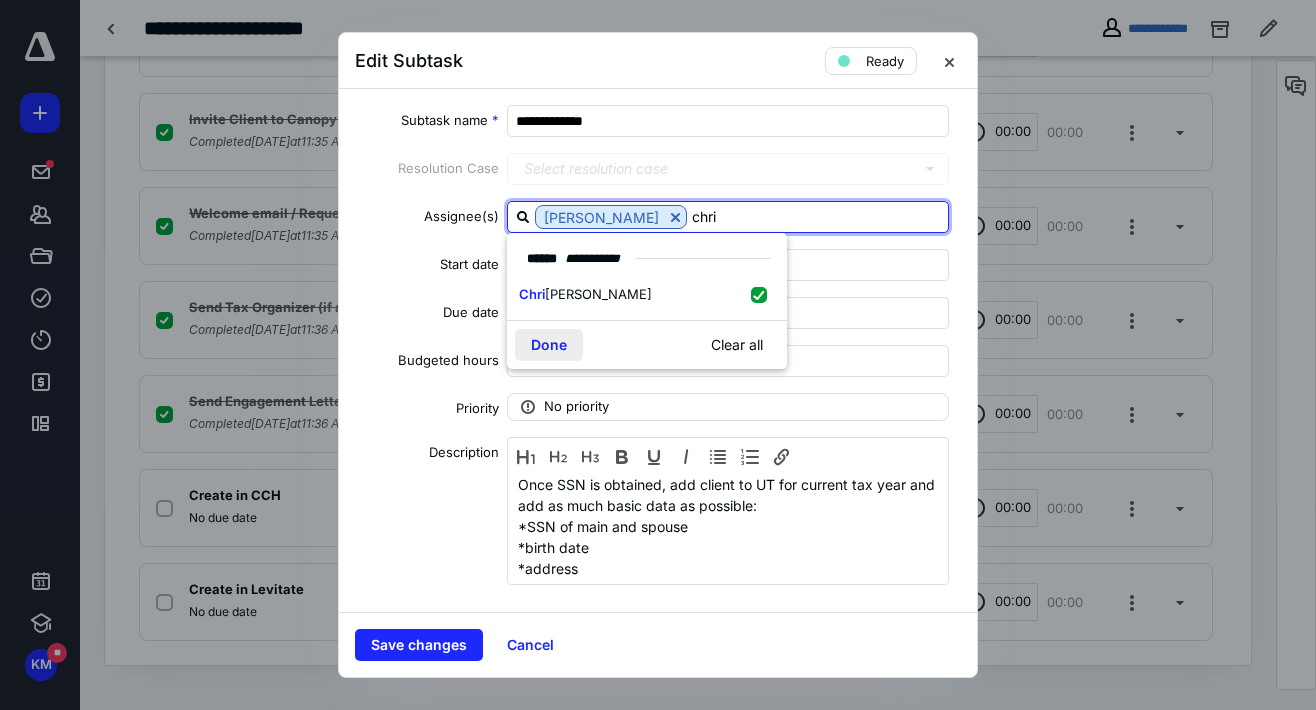 type on "chri" 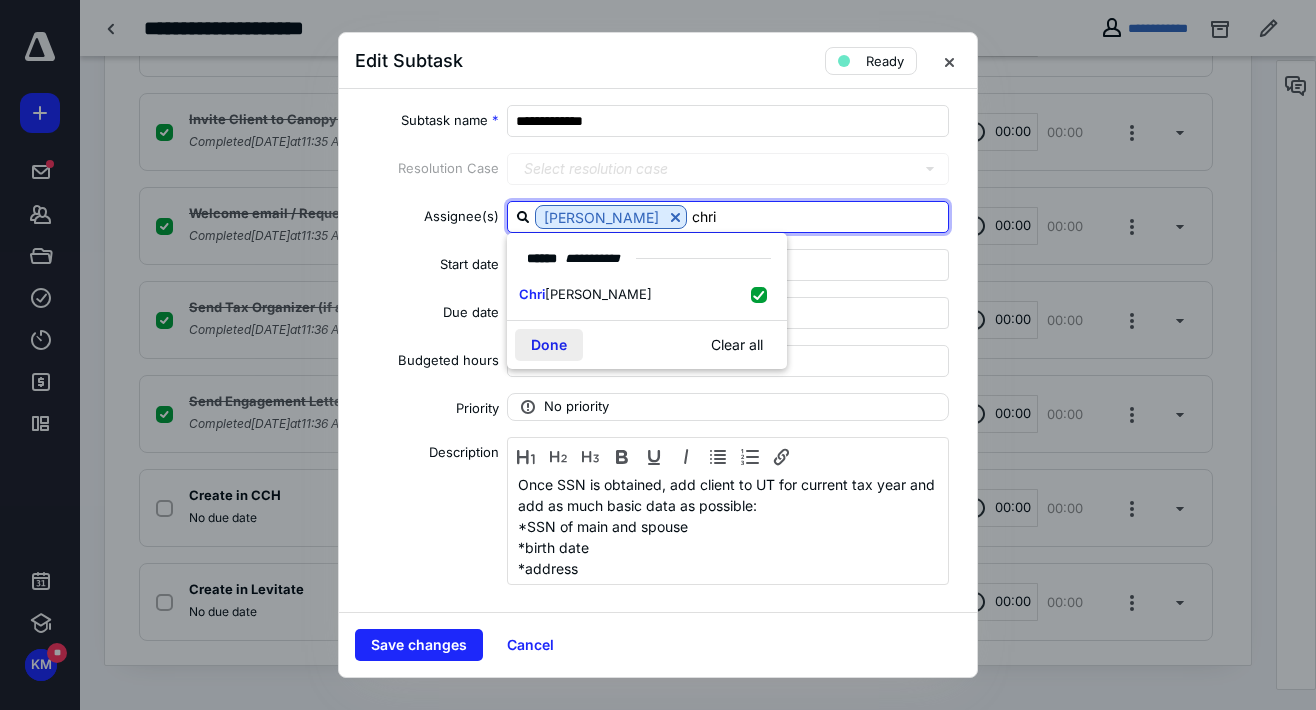 click on "Done" at bounding box center [549, 345] 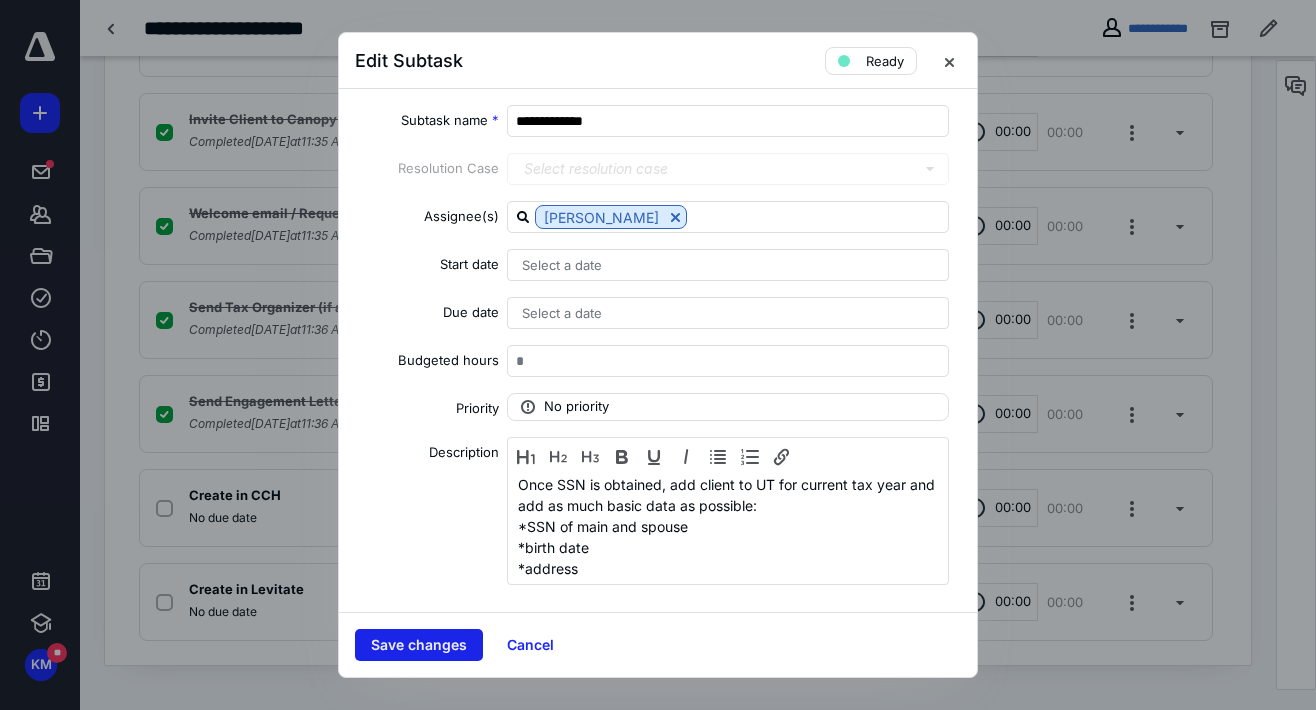 click on "Save changes" at bounding box center [419, 645] 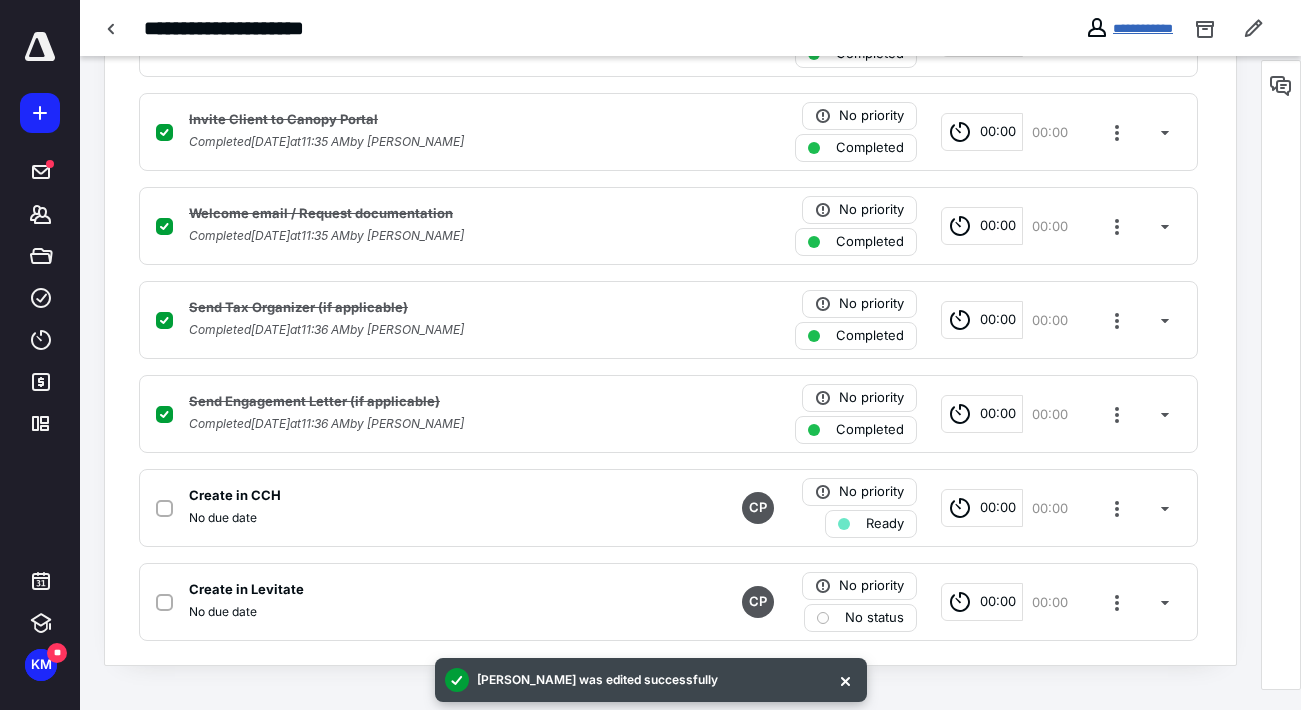 click on "**********" at bounding box center (1143, 28) 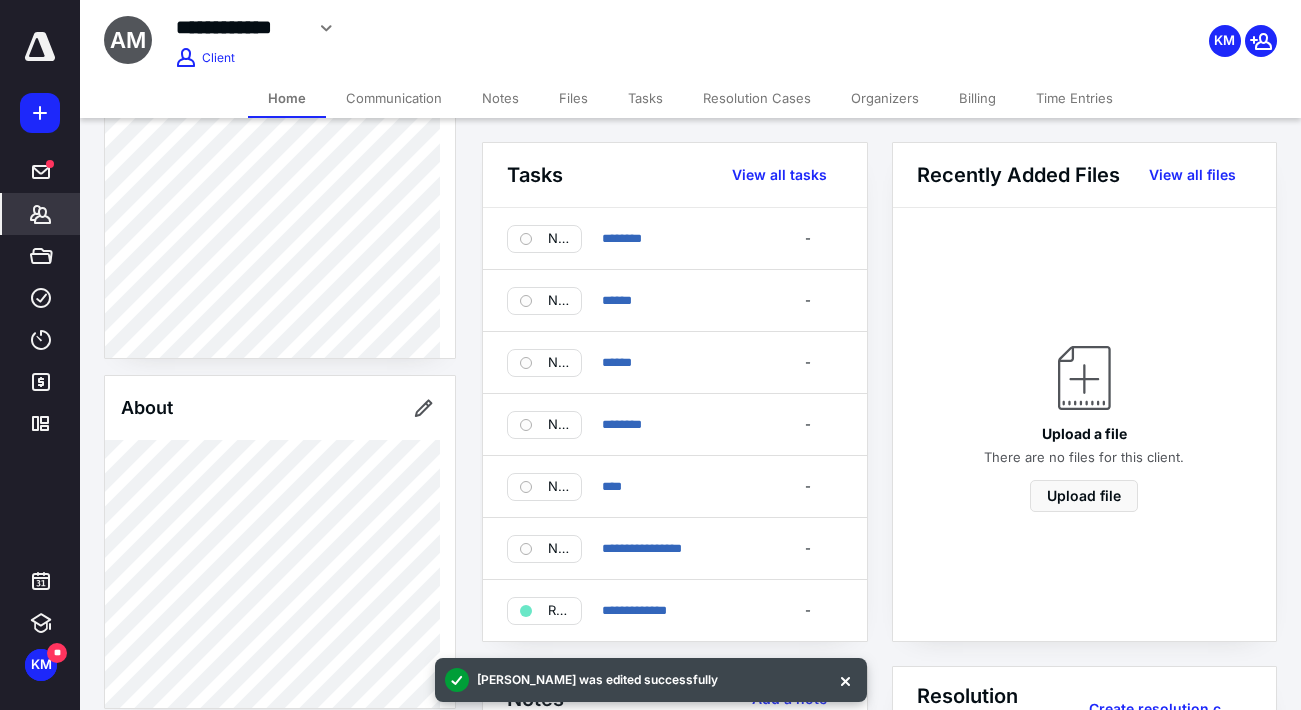 scroll, scrollTop: 500, scrollLeft: 0, axis: vertical 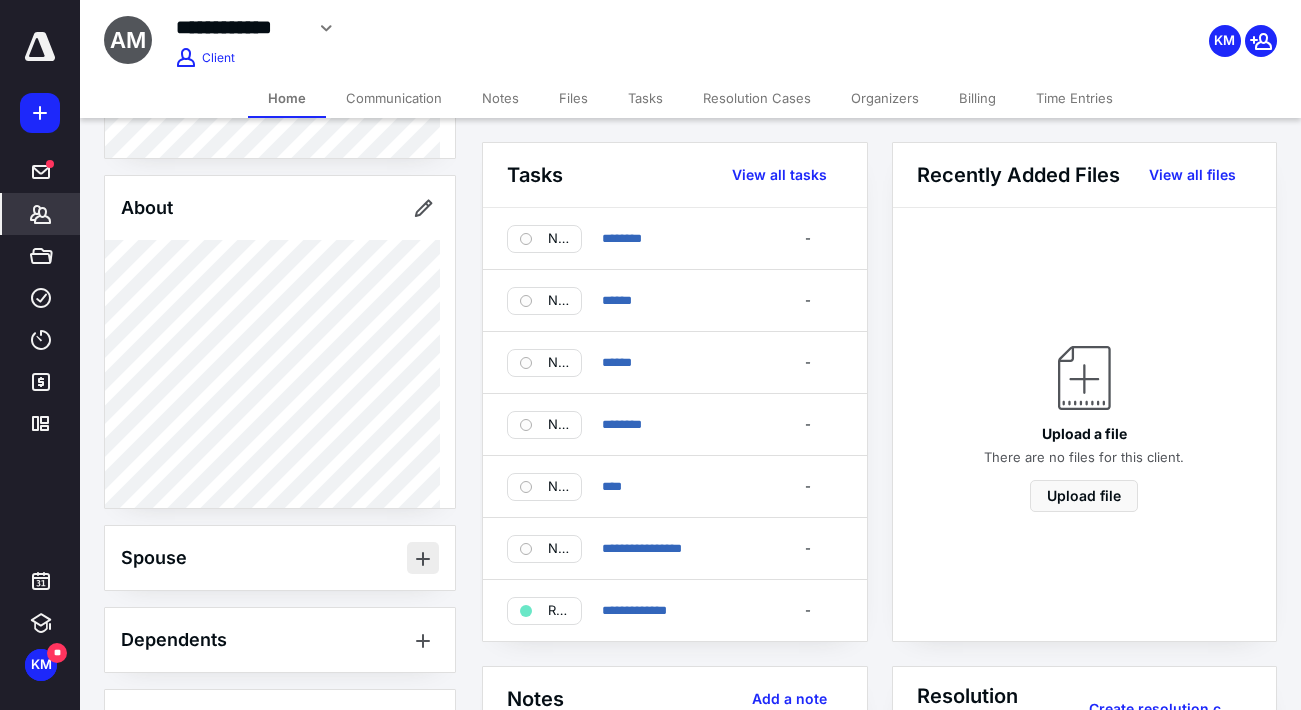 click at bounding box center [423, 558] 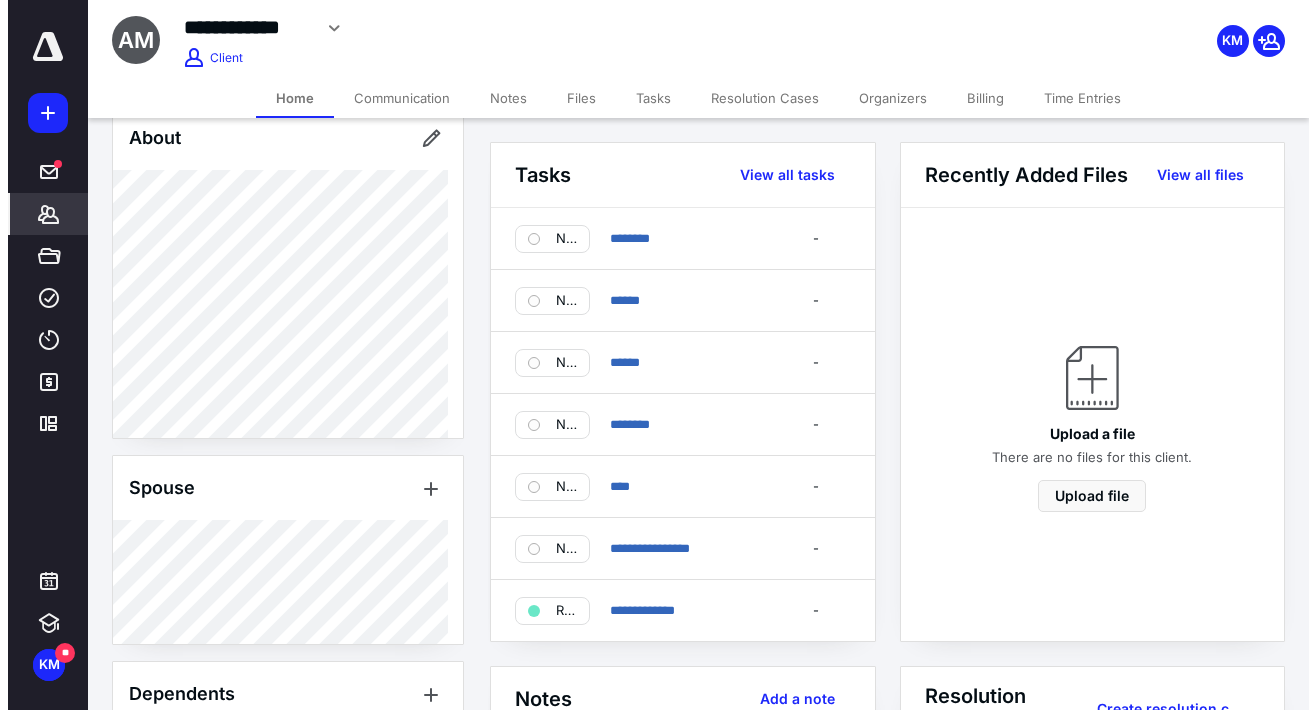 scroll, scrollTop: 600, scrollLeft: 0, axis: vertical 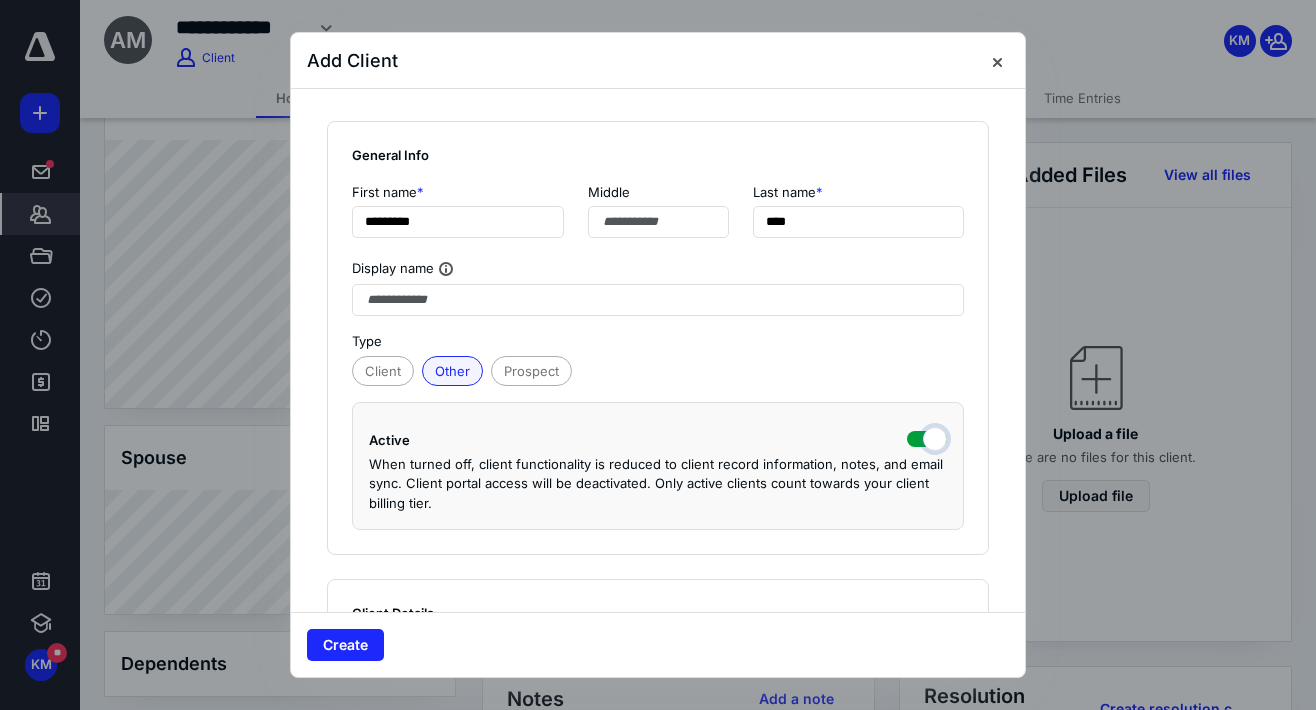 click at bounding box center [927, 437] 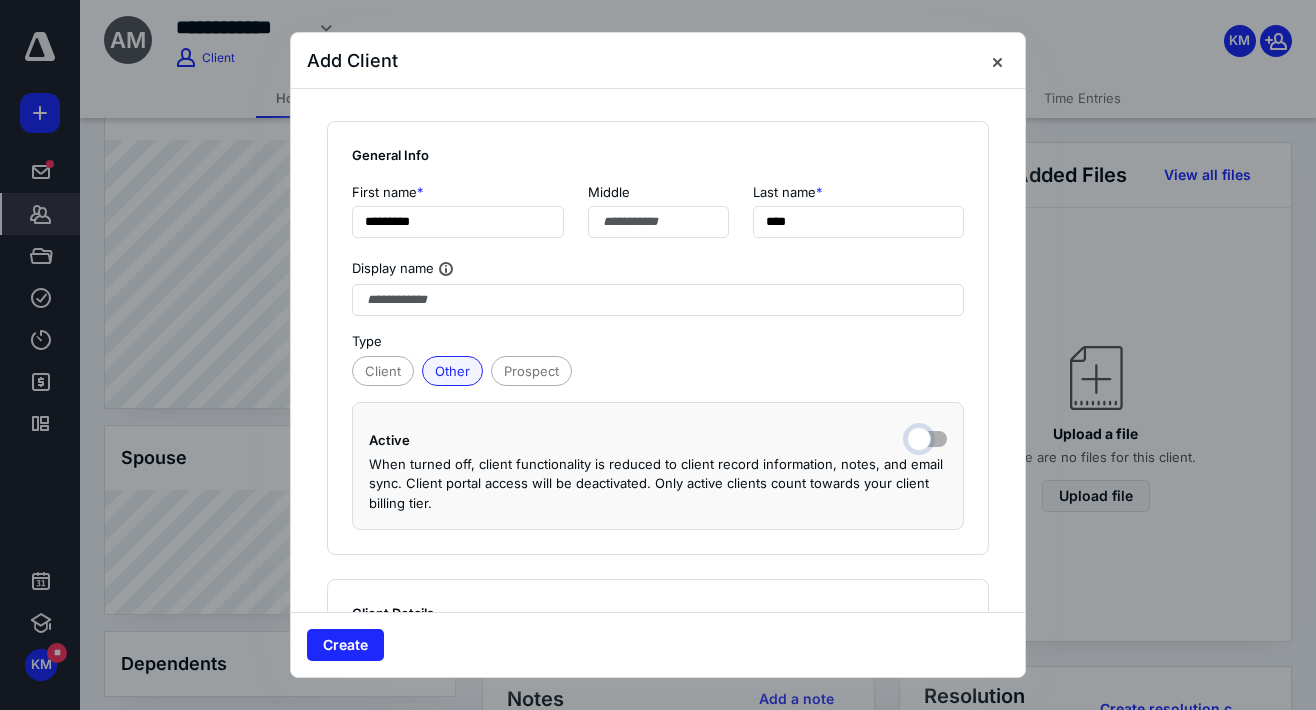 checkbox on "false" 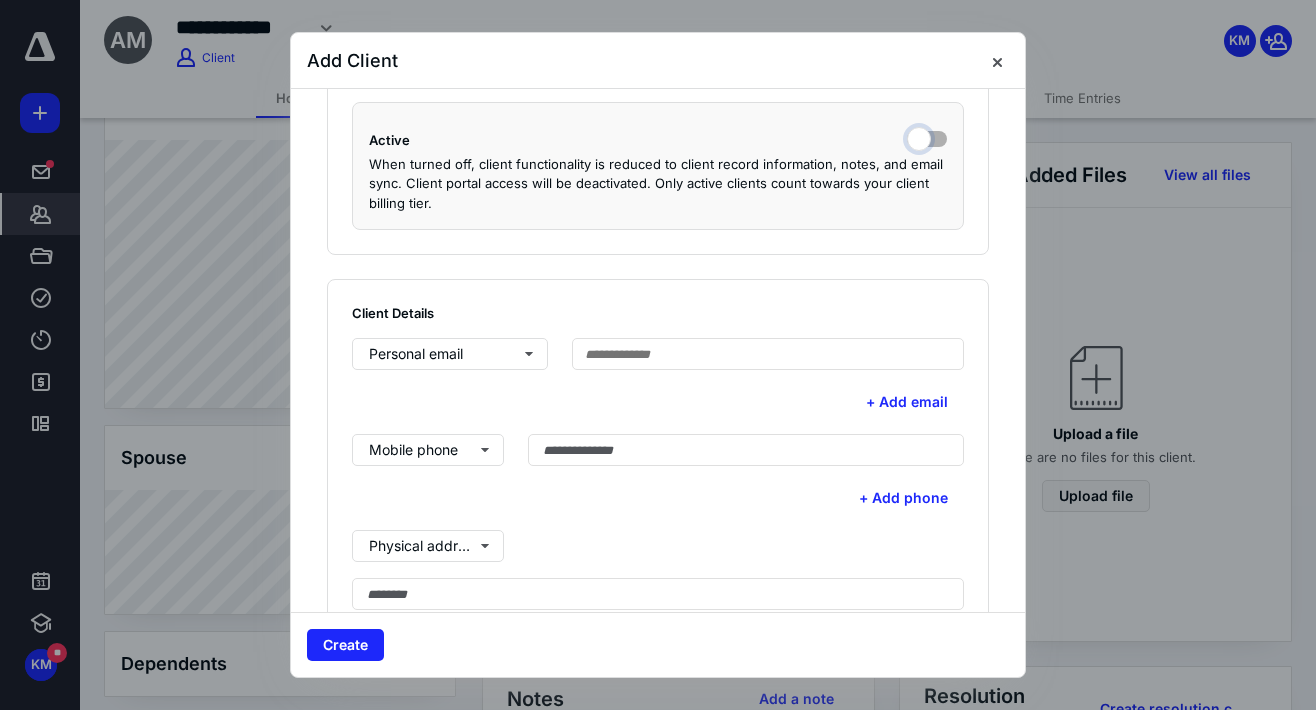scroll, scrollTop: 500, scrollLeft: 0, axis: vertical 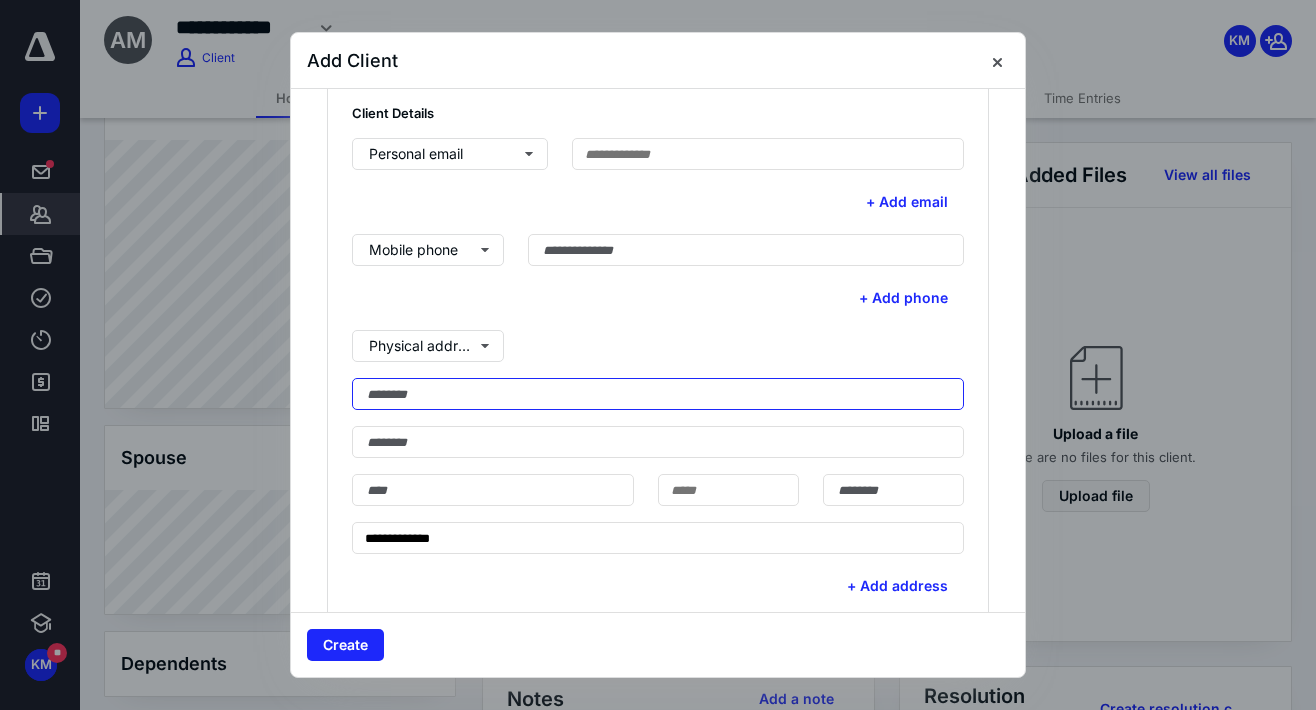 click at bounding box center (658, 394) 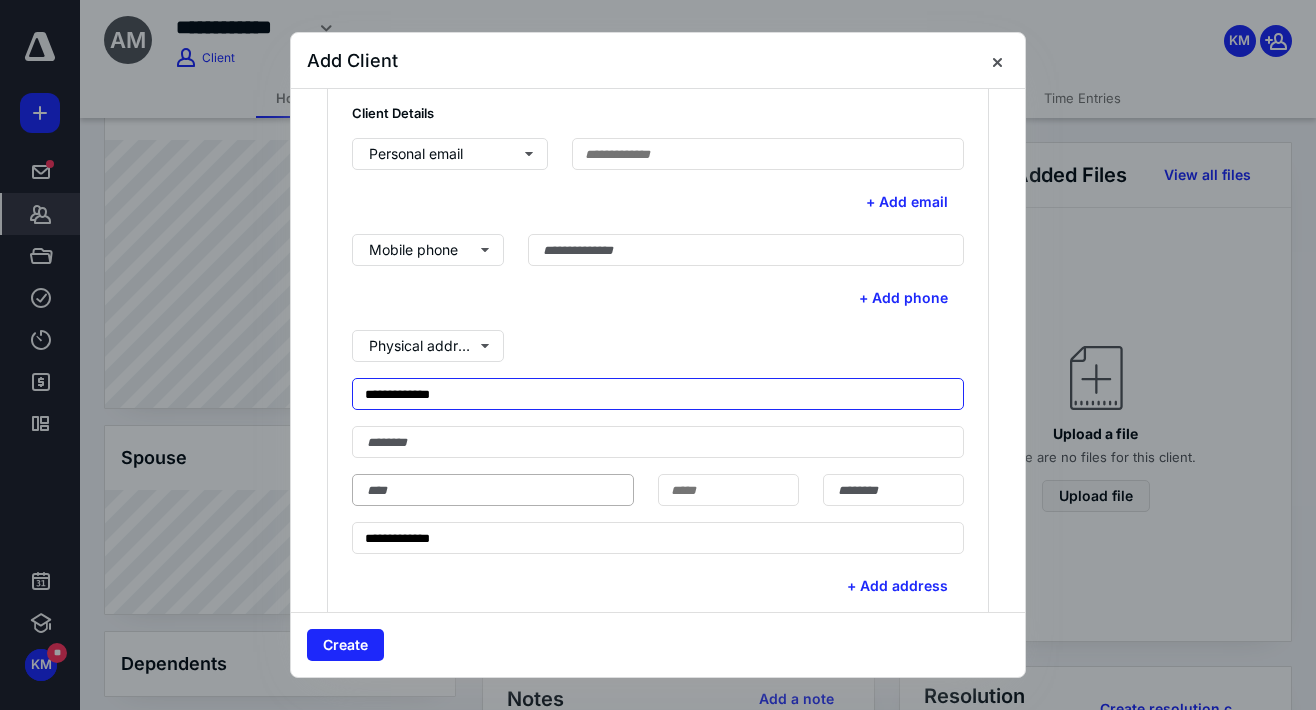 type on "**********" 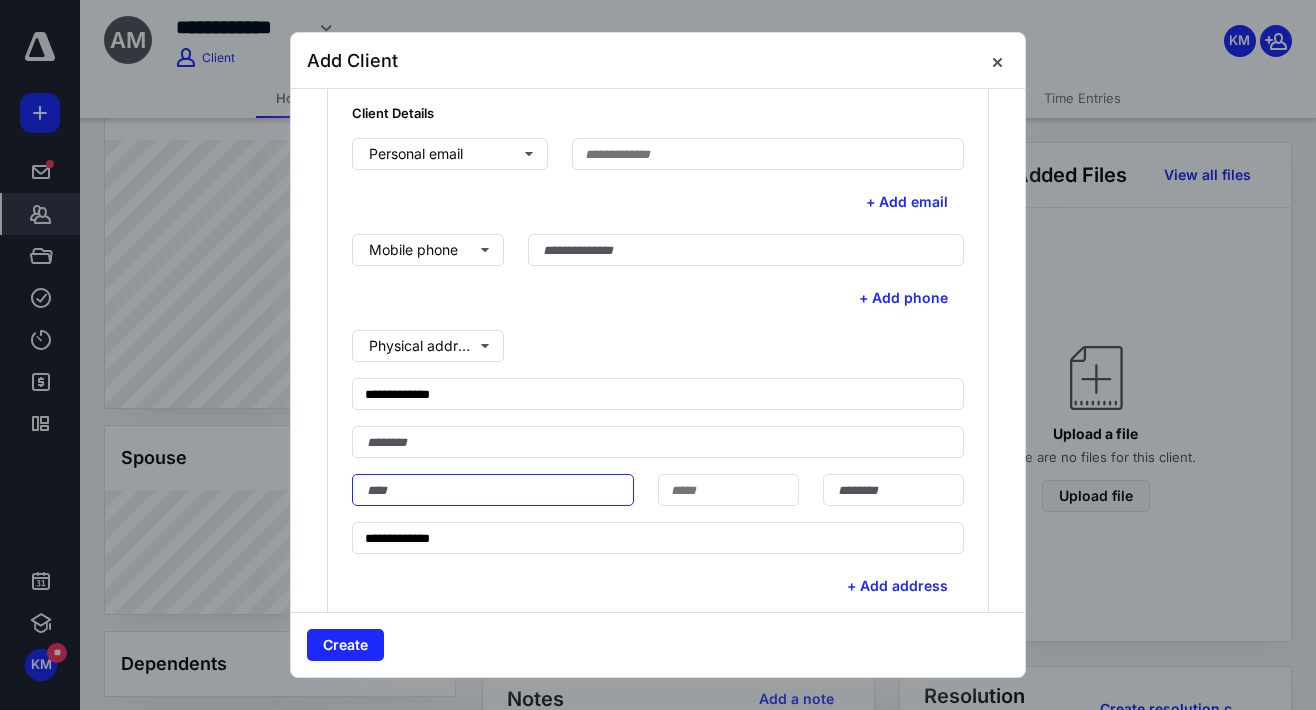click at bounding box center (493, 490) 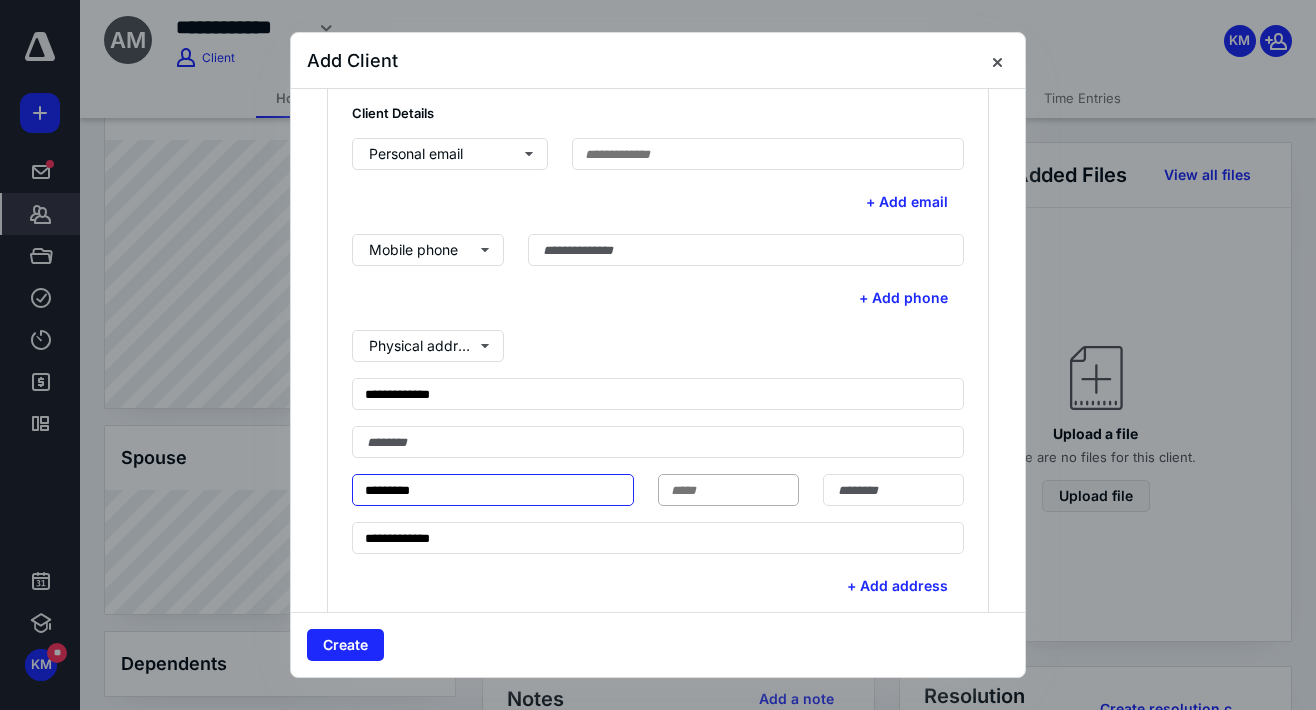 type on "*********" 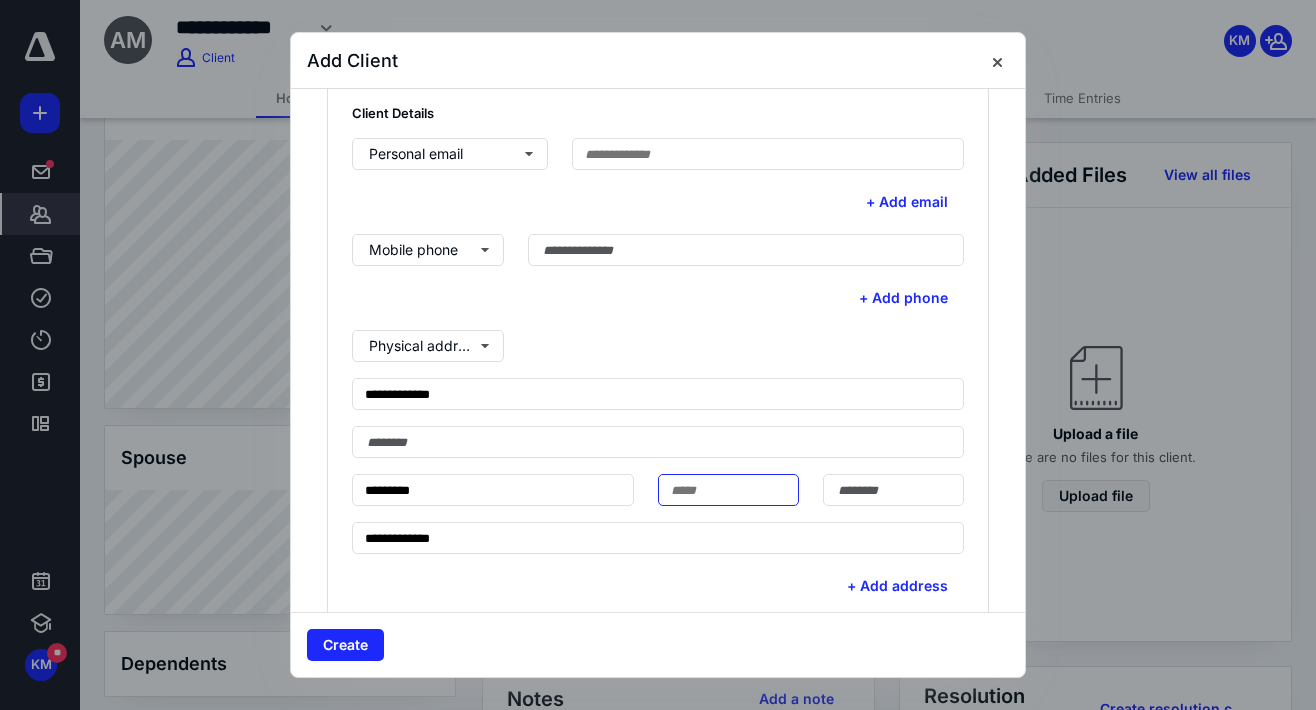 click at bounding box center [728, 490] 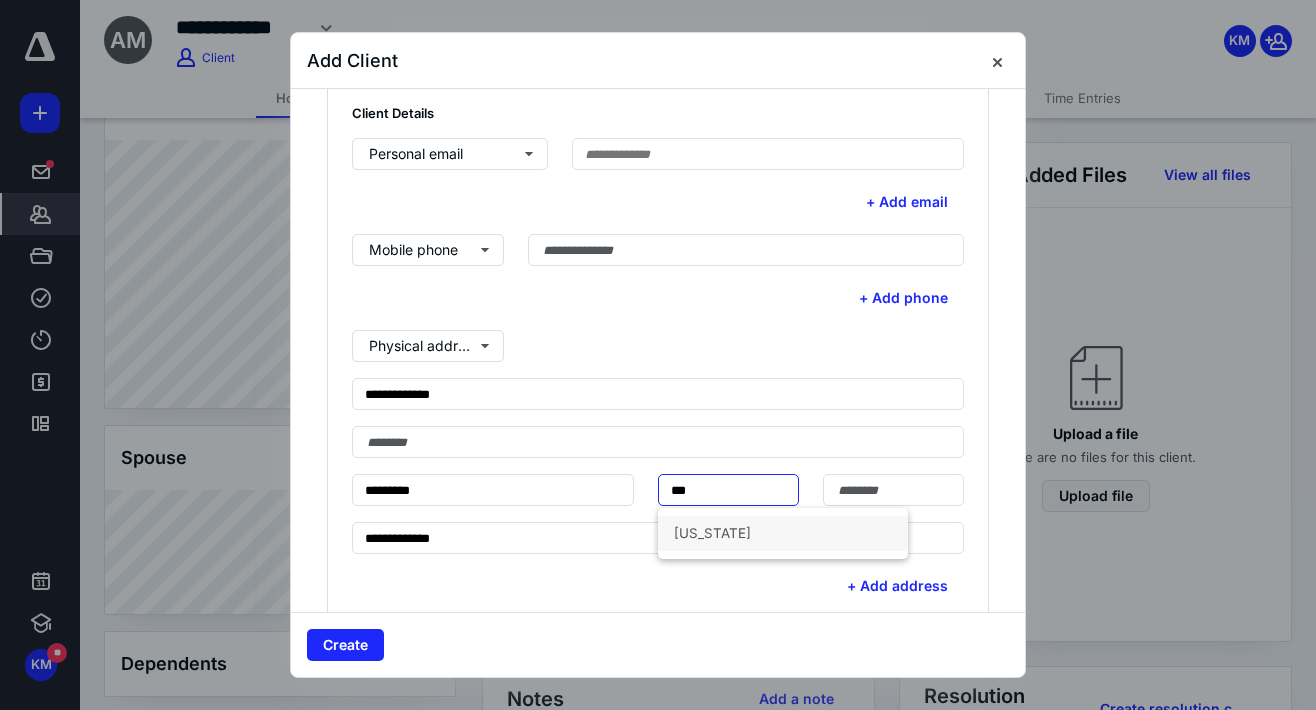 click on "[US_STATE]" at bounding box center (783, 533) 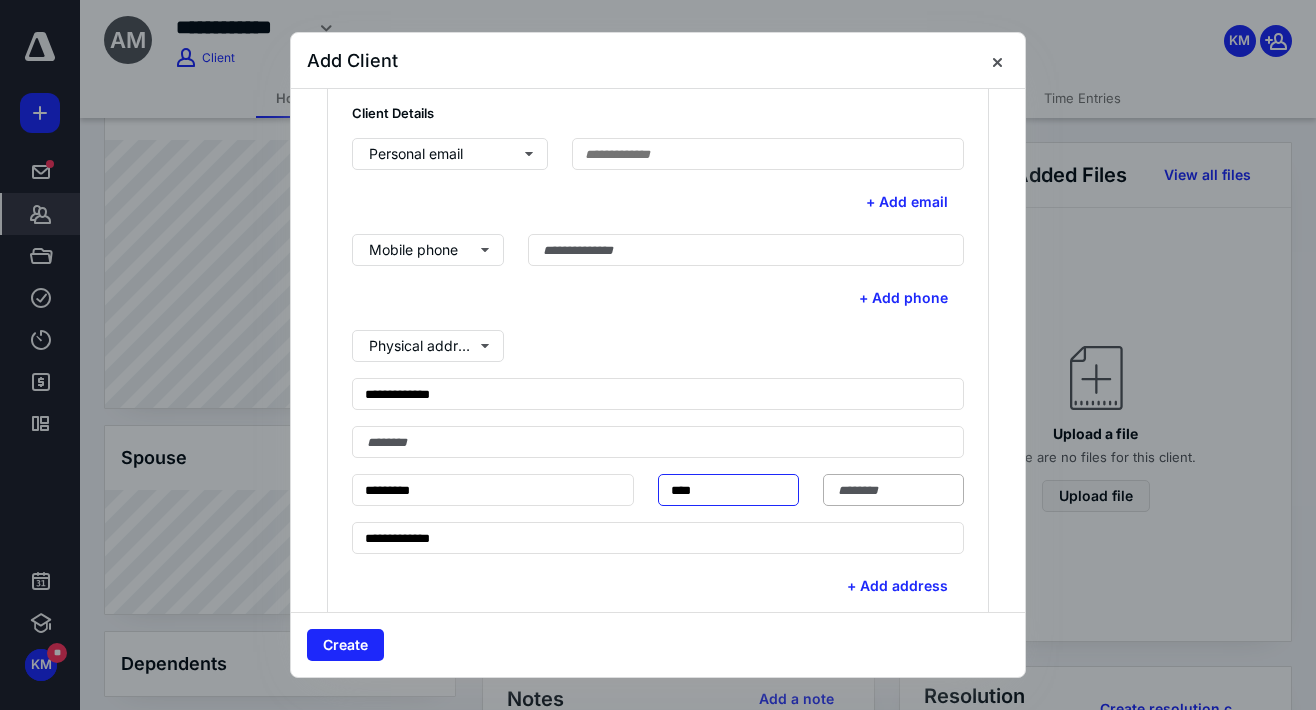 type on "****" 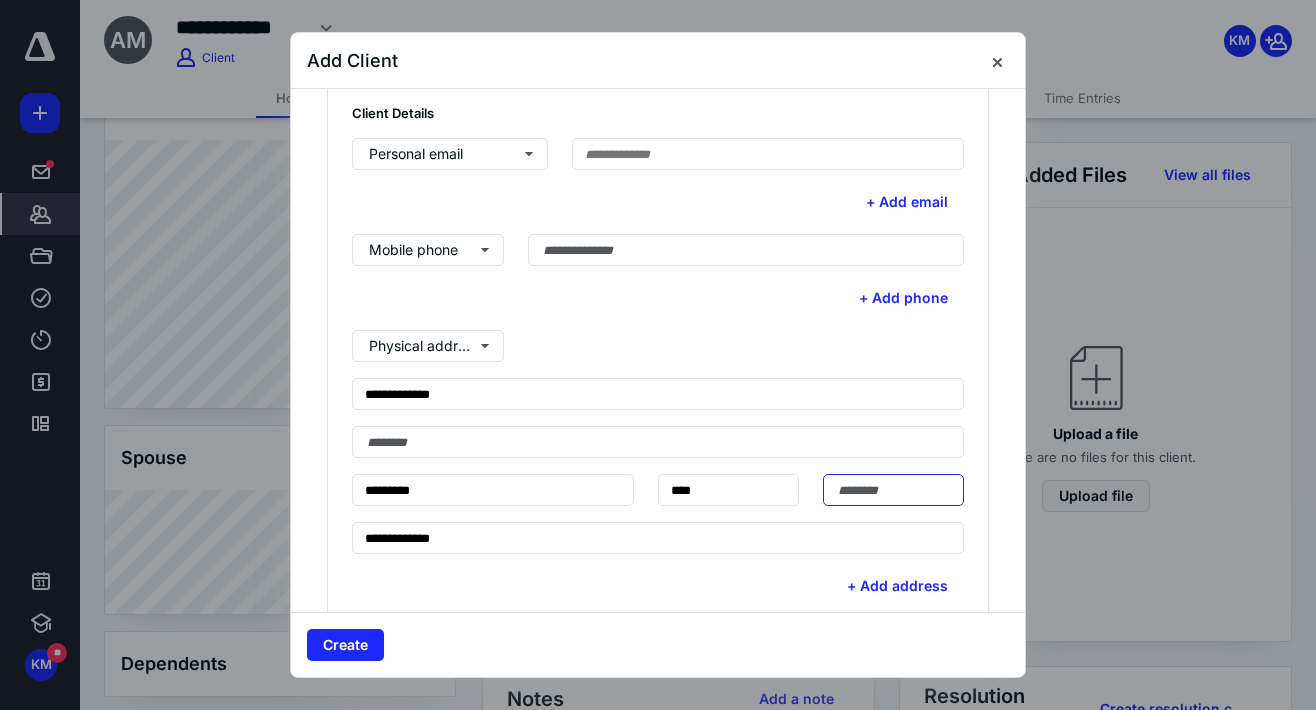 click at bounding box center [893, 490] 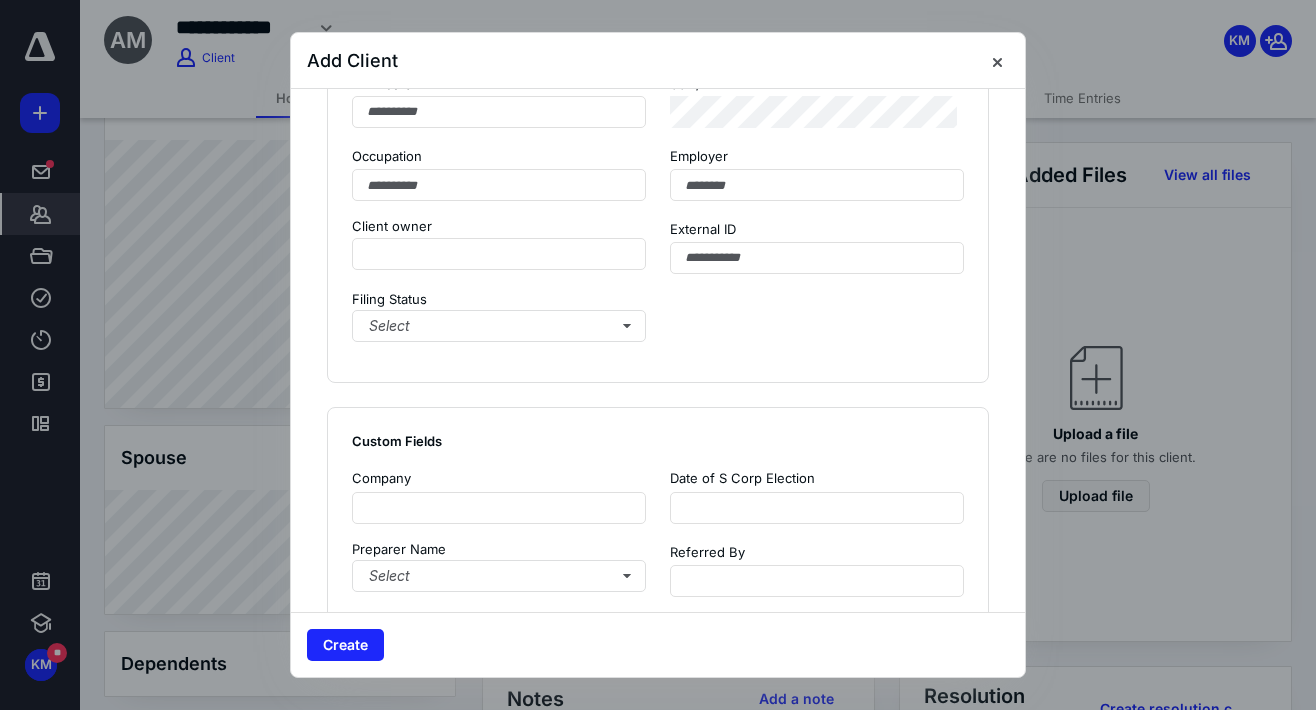 scroll, scrollTop: 1100, scrollLeft: 0, axis: vertical 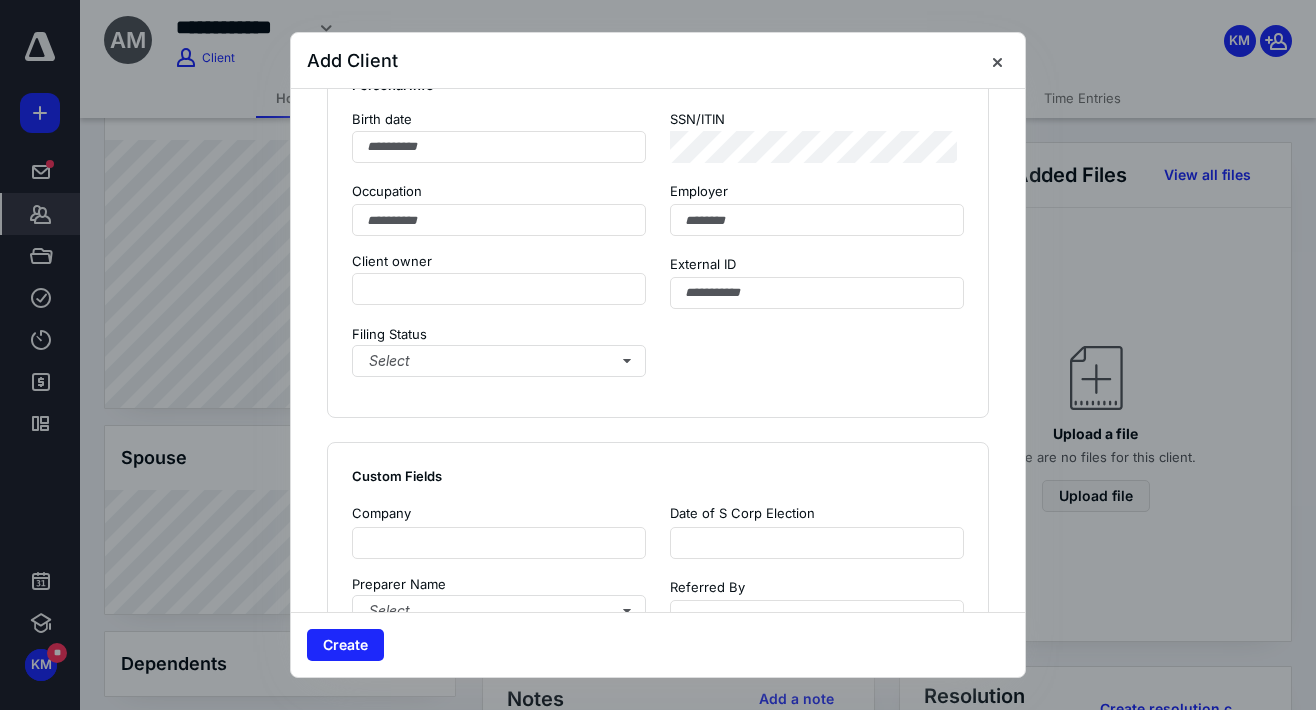 type on "*****" 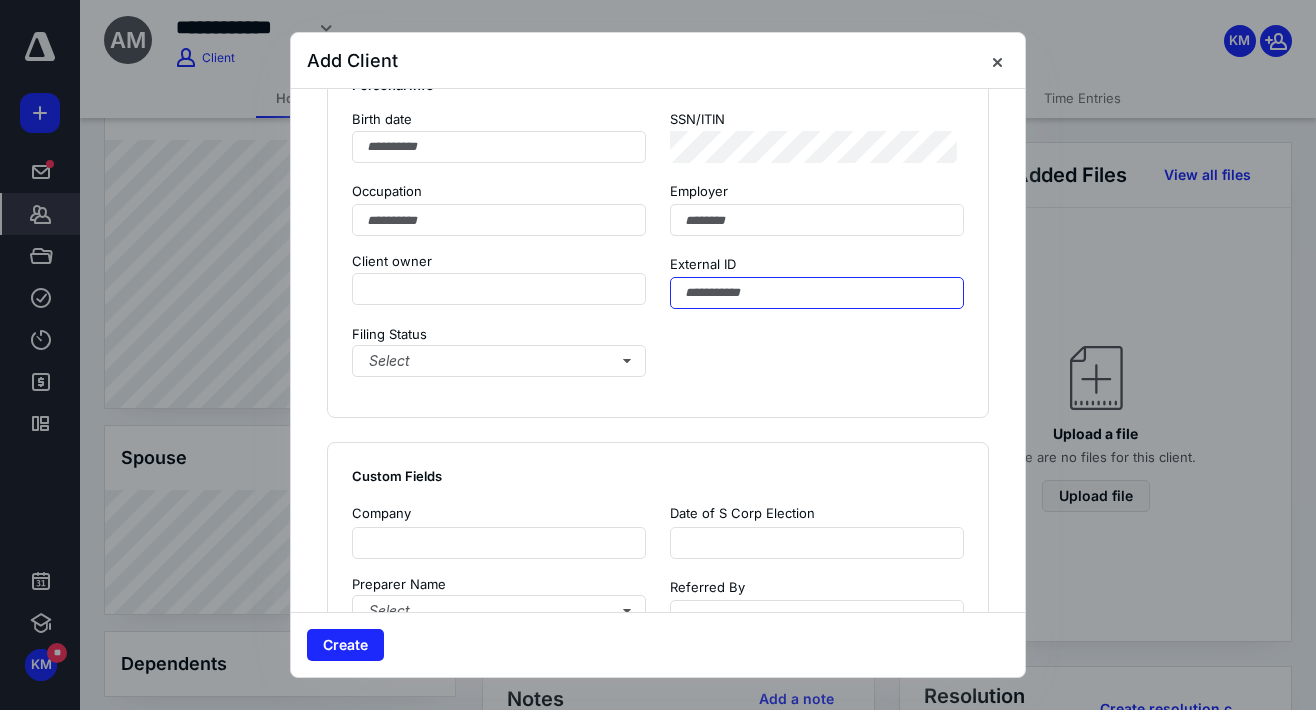 click at bounding box center (817, 293) 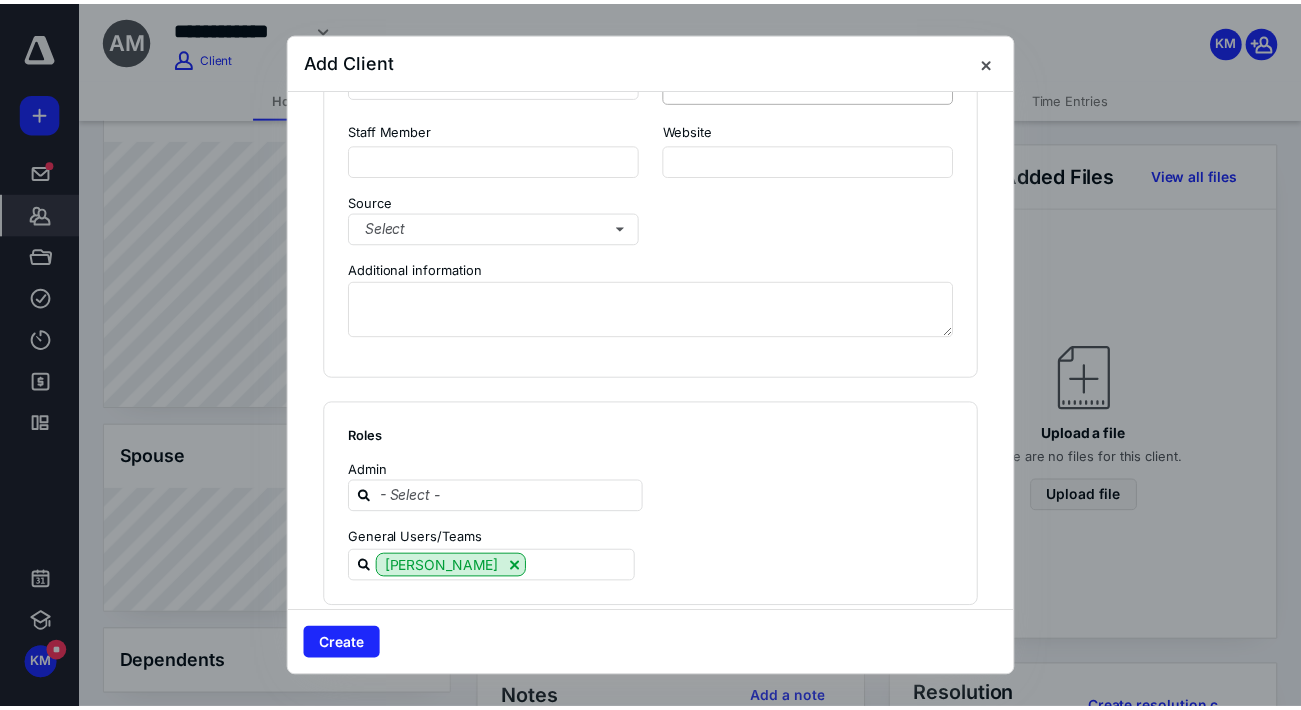 scroll, scrollTop: 1798, scrollLeft: 0, axis: vertical 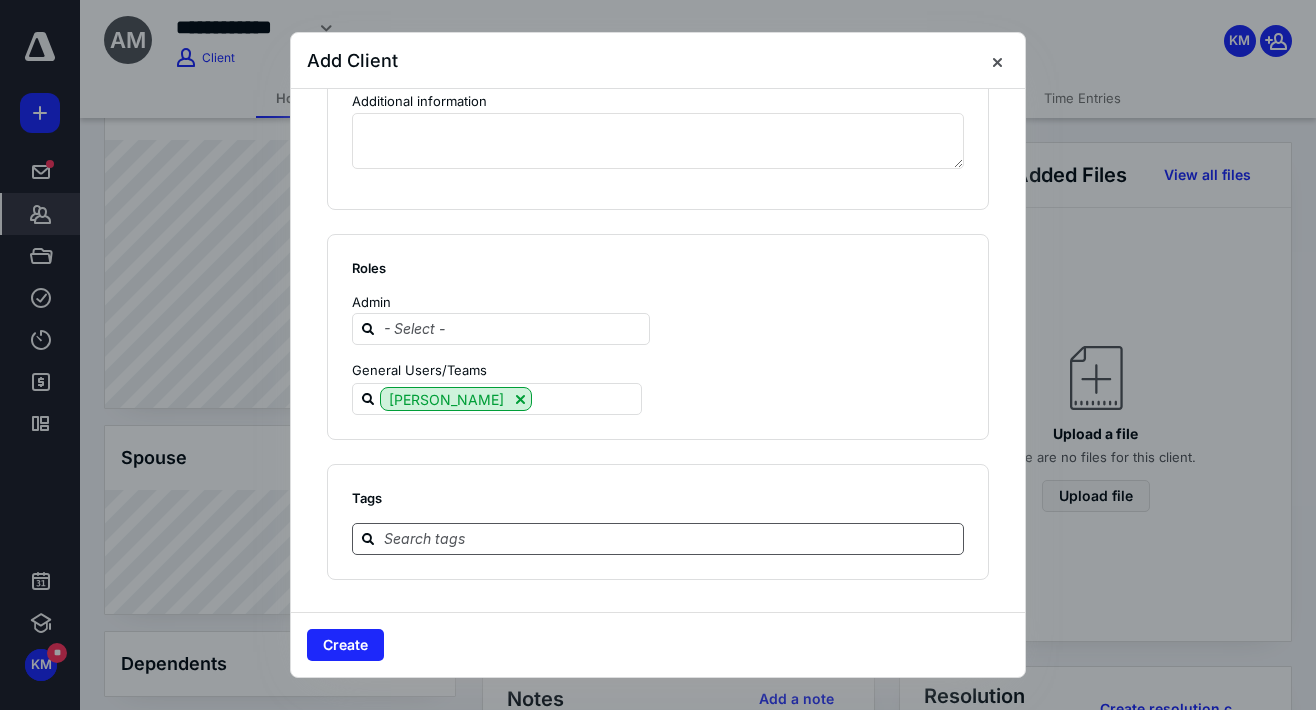 type on "**********" 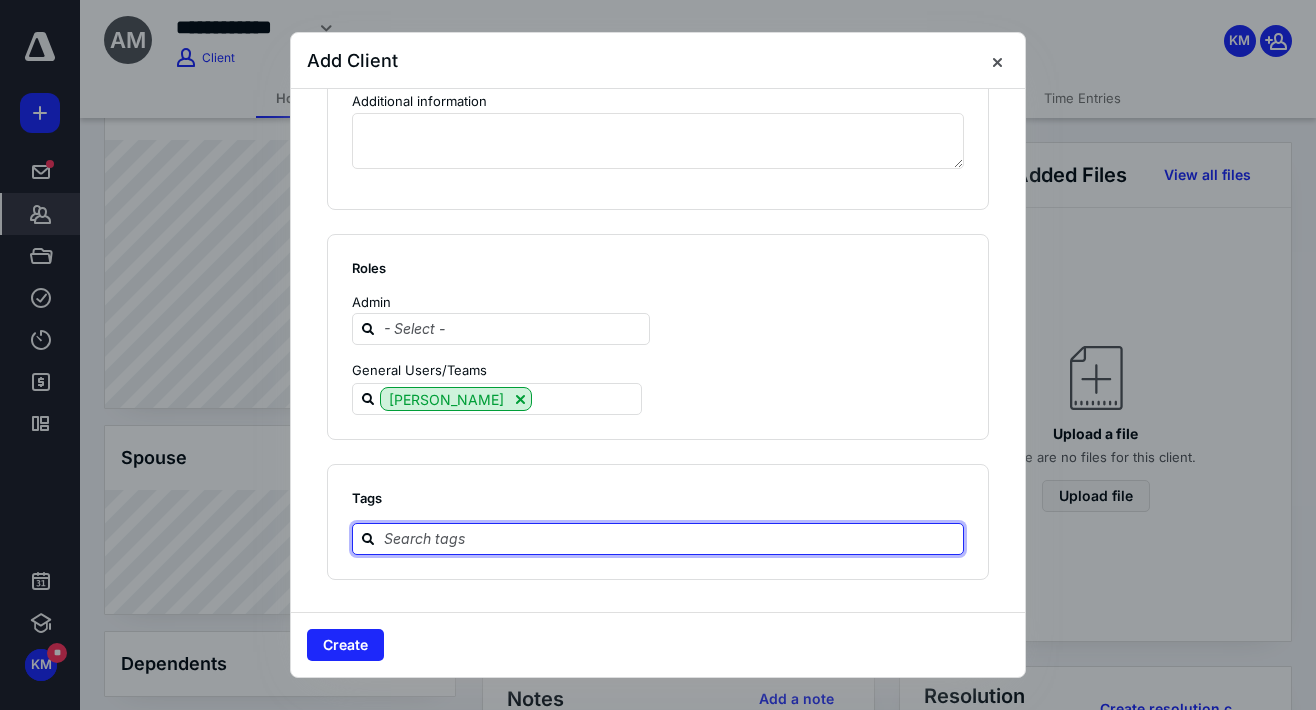 click at bounding box center (670, 538) 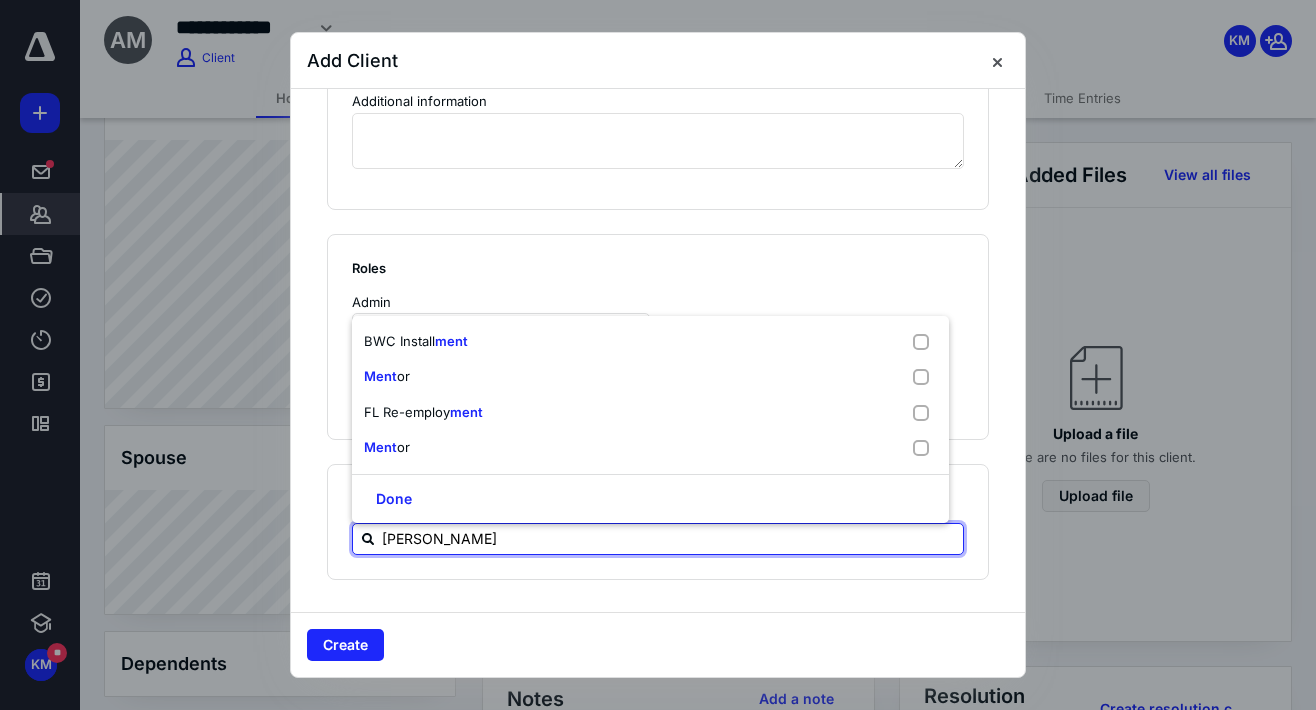 type on "Mentor" 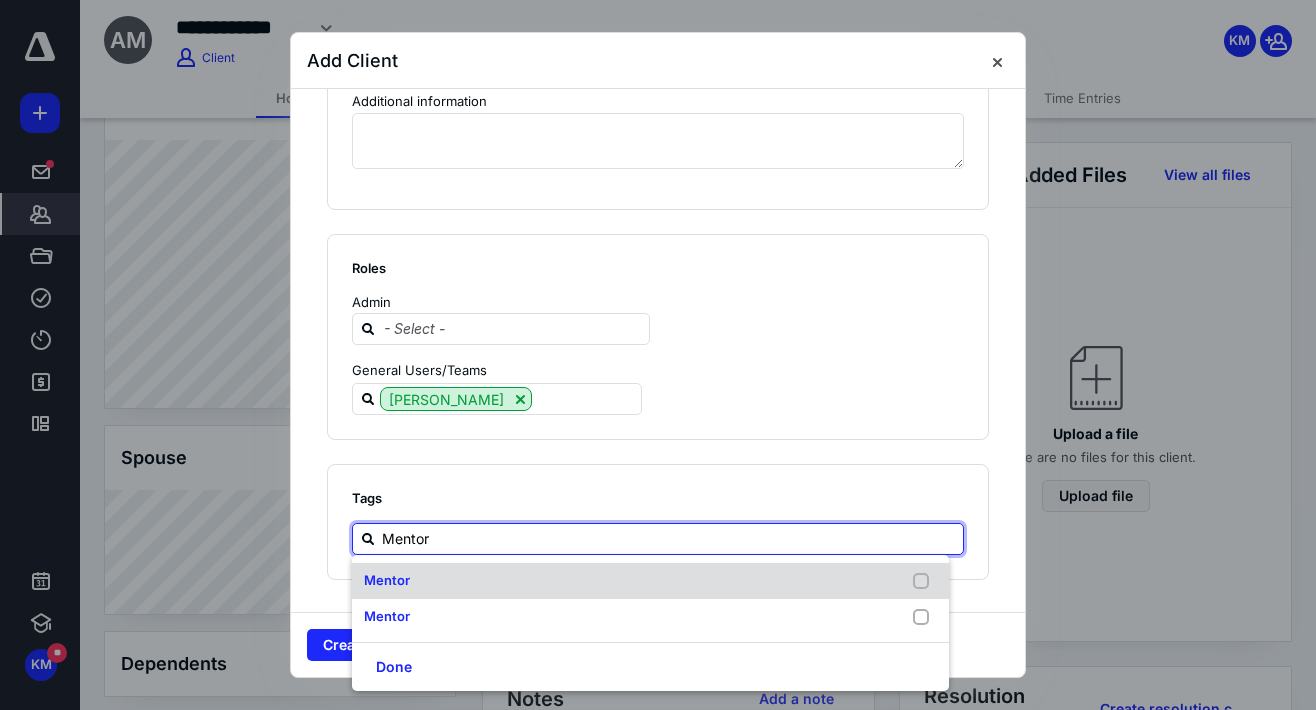 click on "Mentor" at bounding box center (650, 581) 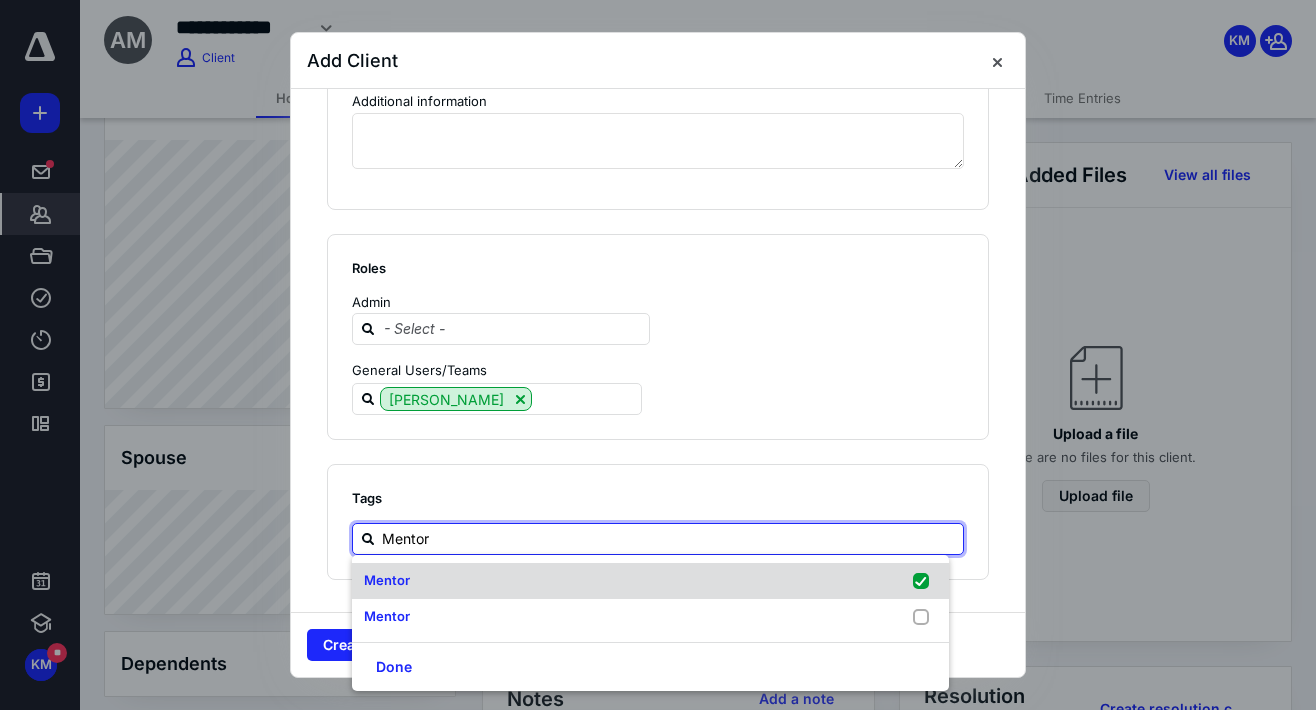 checkbox on "true" 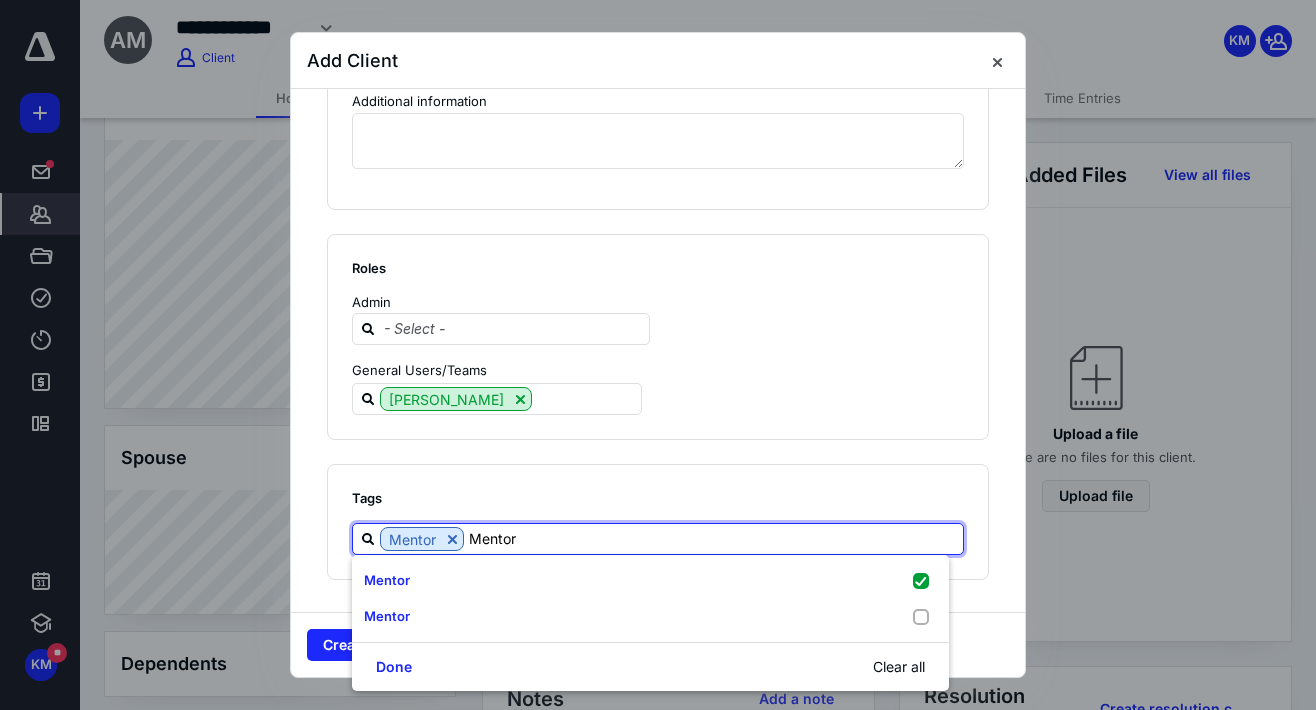 click on "Mentor" at bounding box center (713, 538) 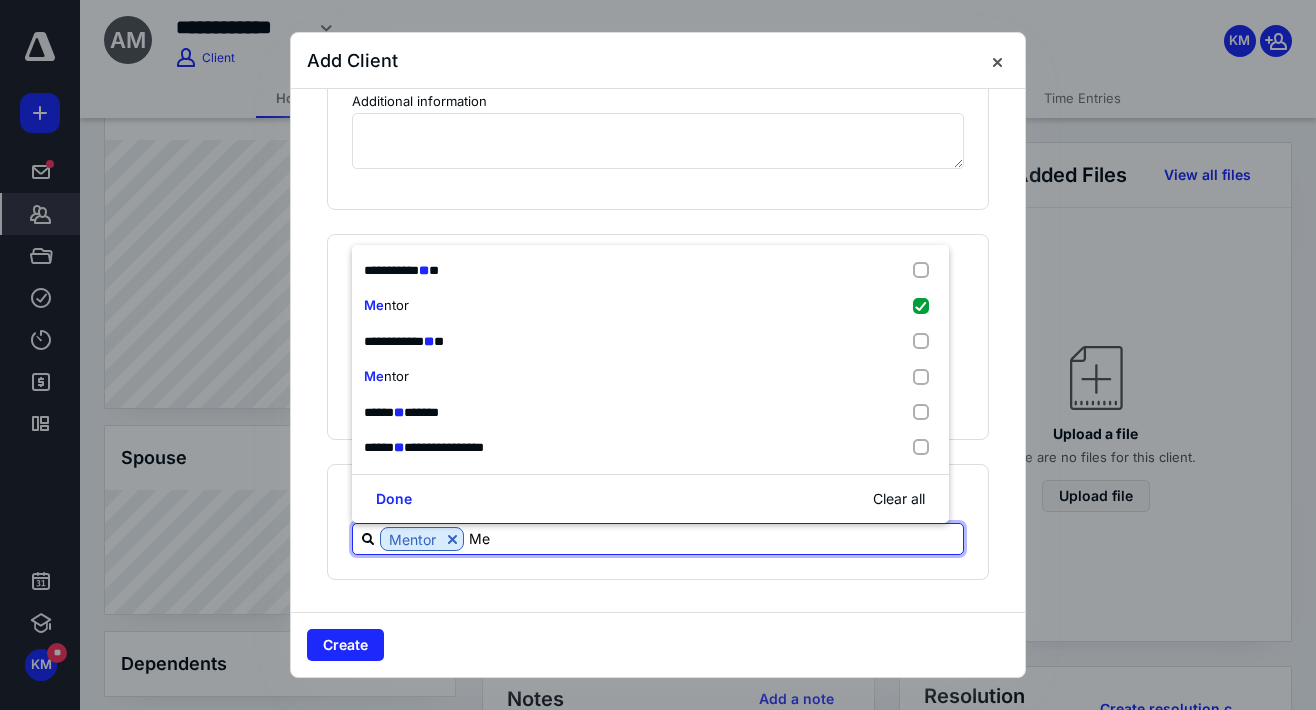 type on "M" 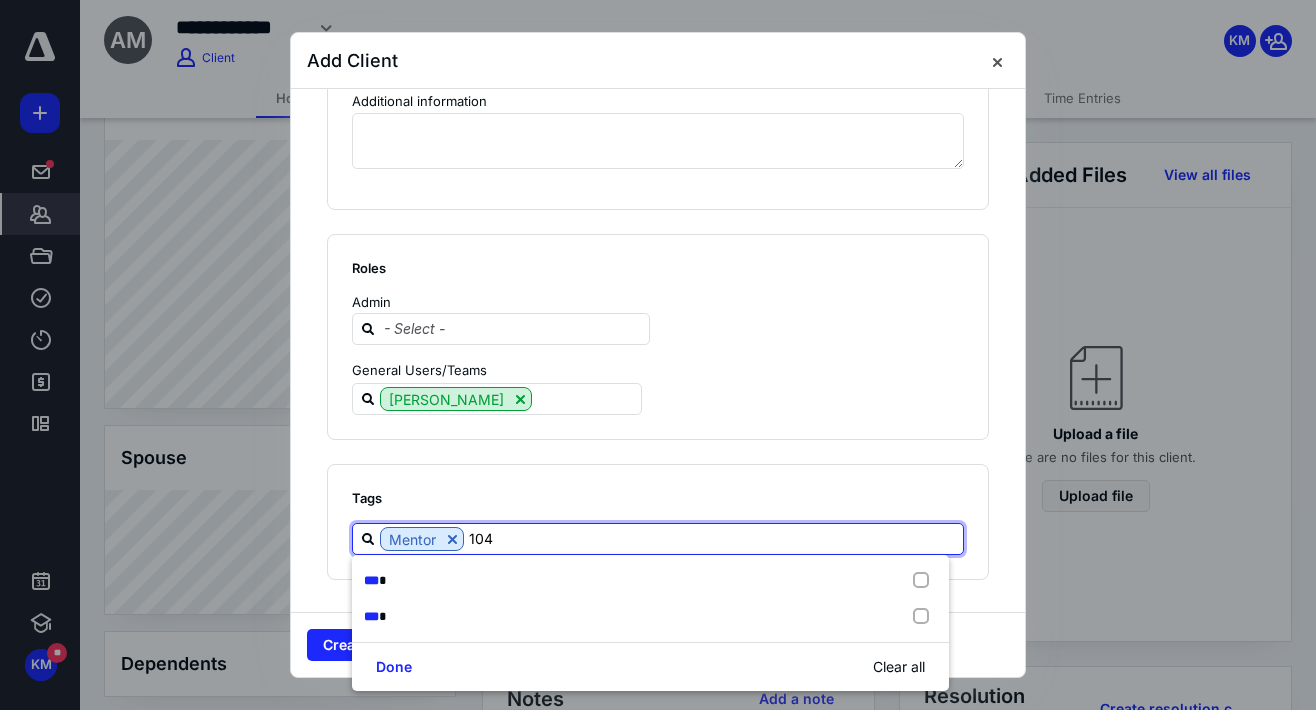 type on "1040" 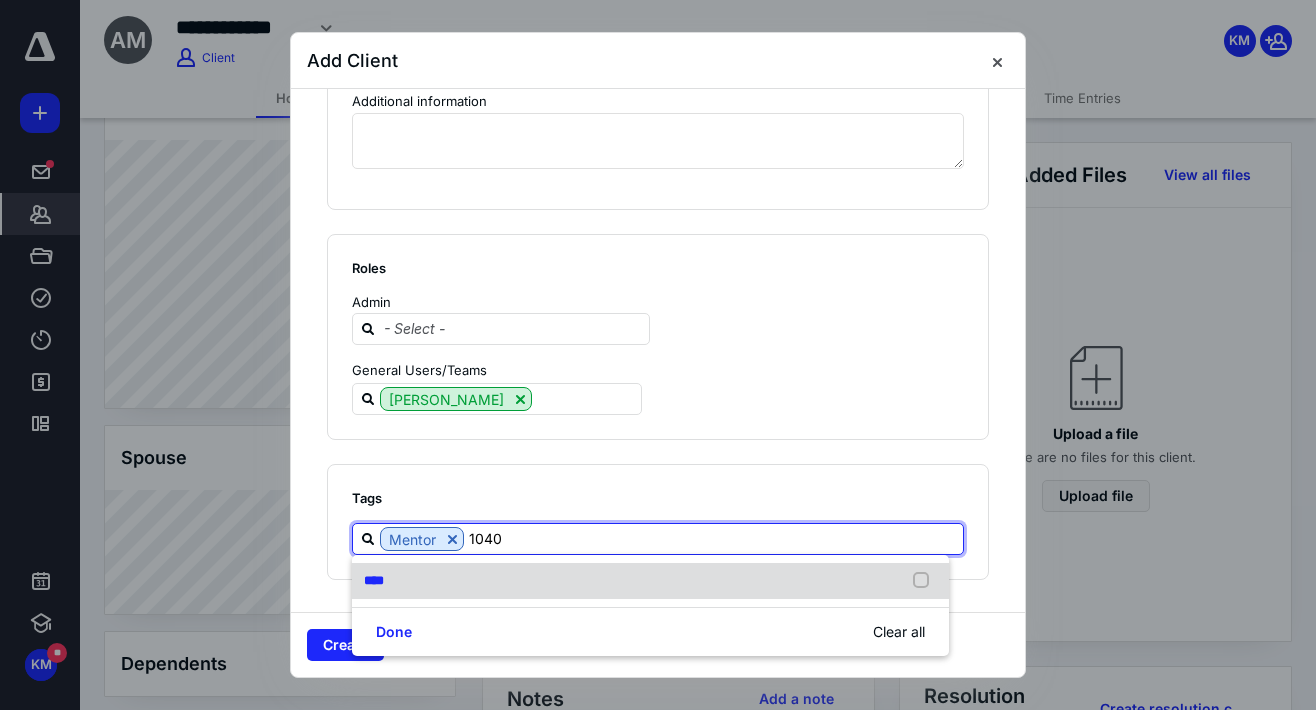 click on "****" at bounding box center [650, 581] 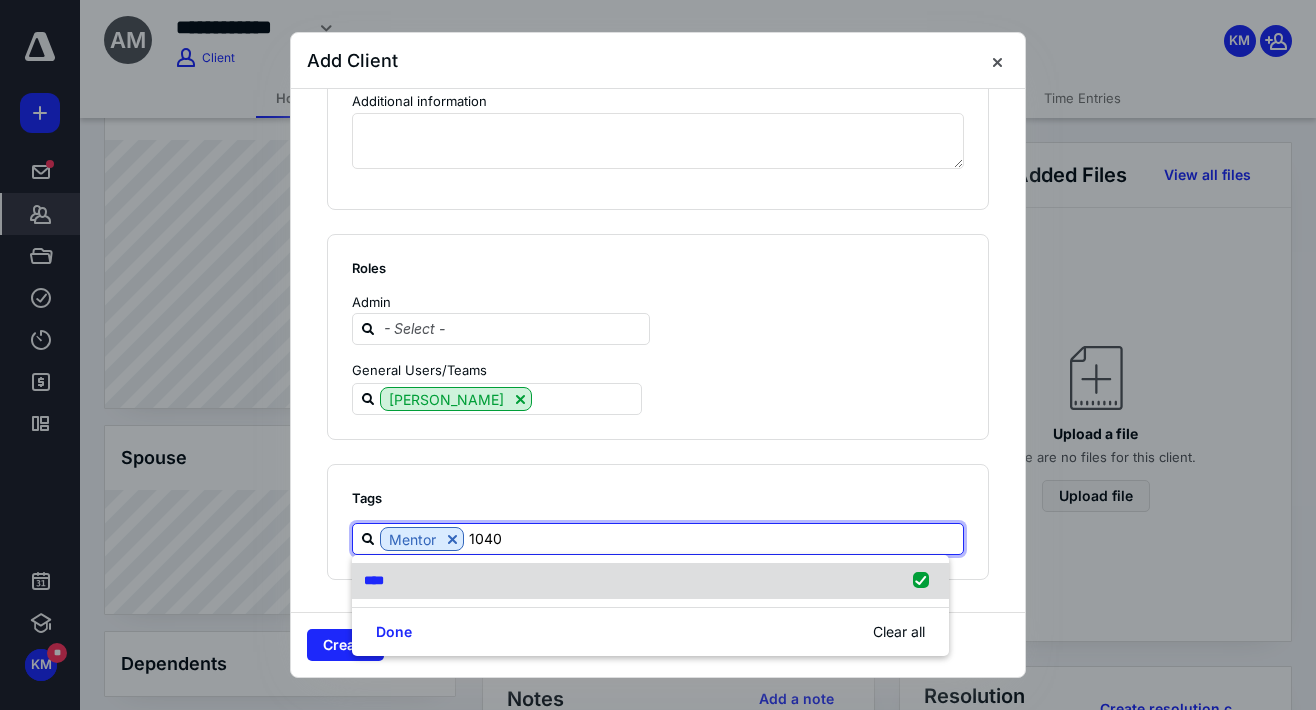 checkbox on "true" 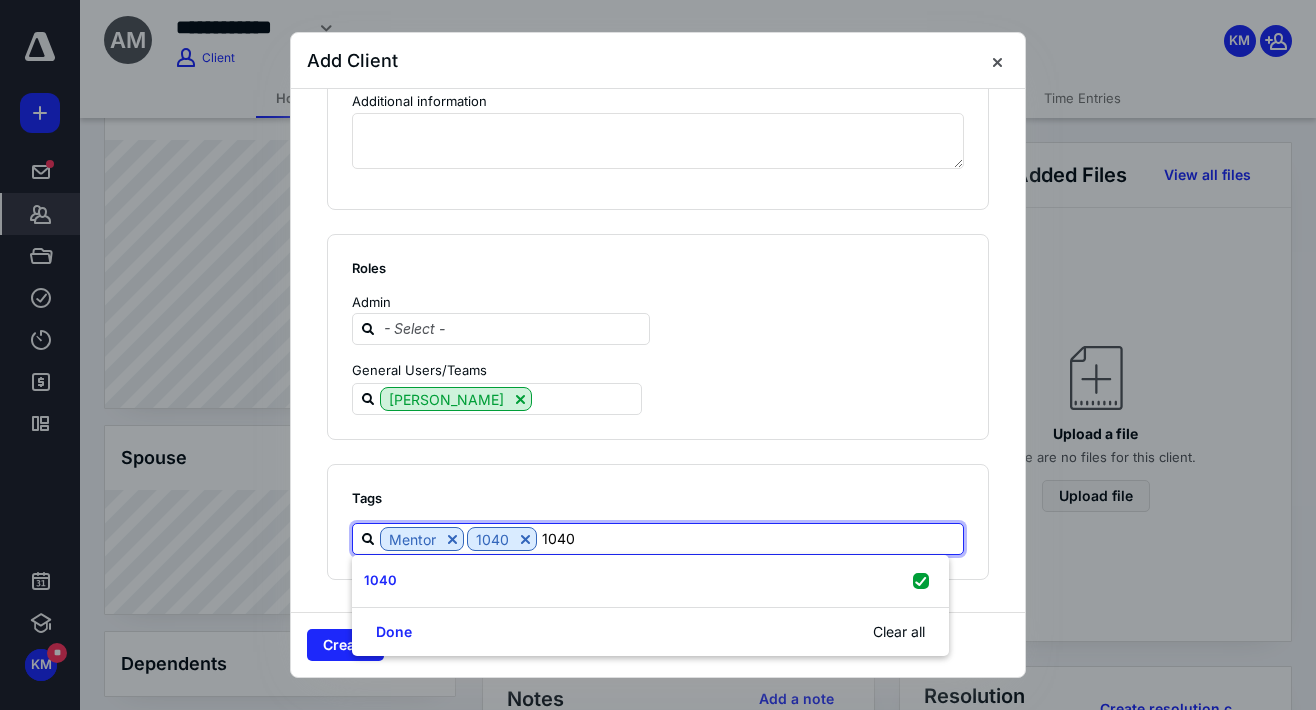 type on "1040" 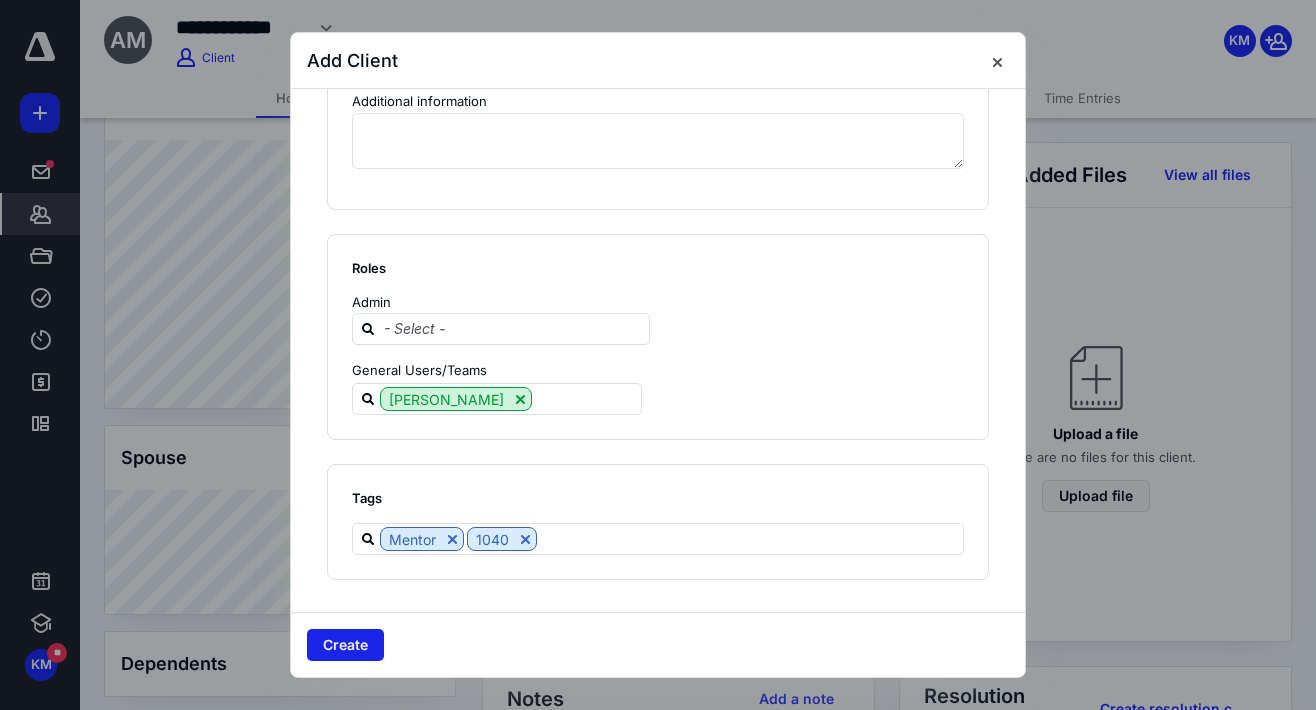 click on "Create" at bounding box center (345, 645) 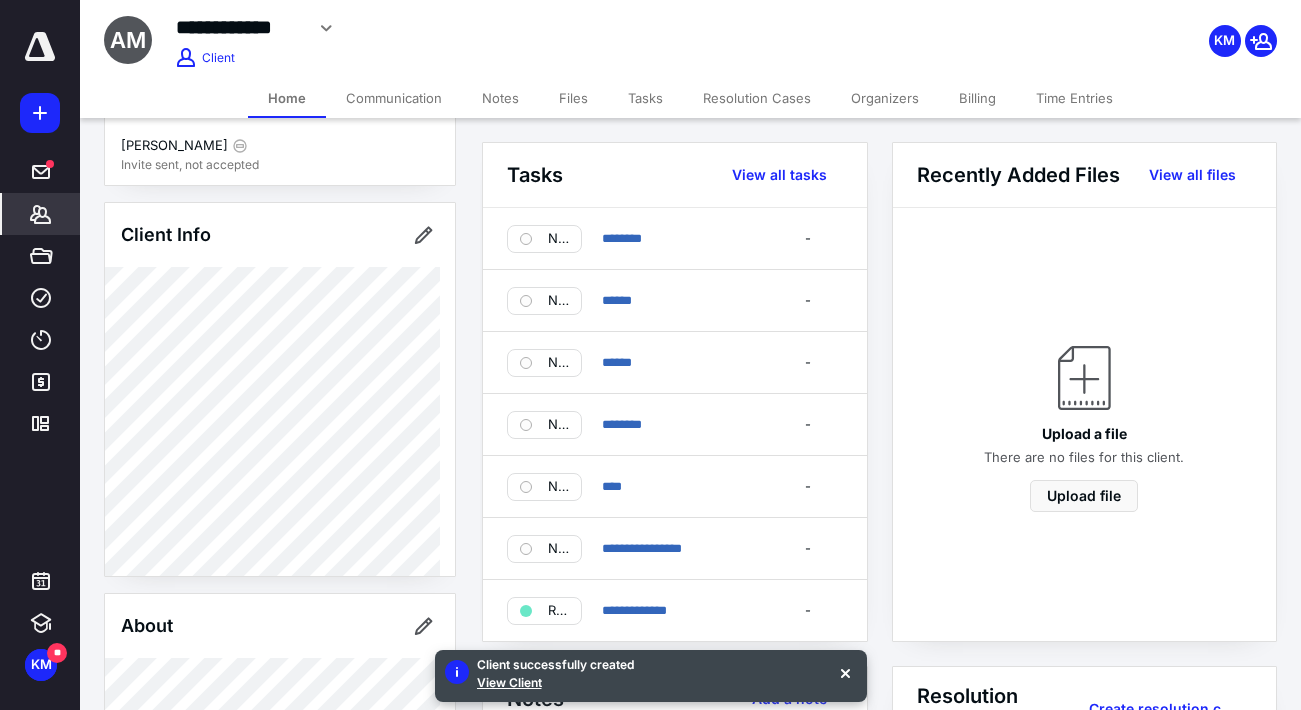 scroll, scrollTop: 0, scrollLeft: 0, axis: both 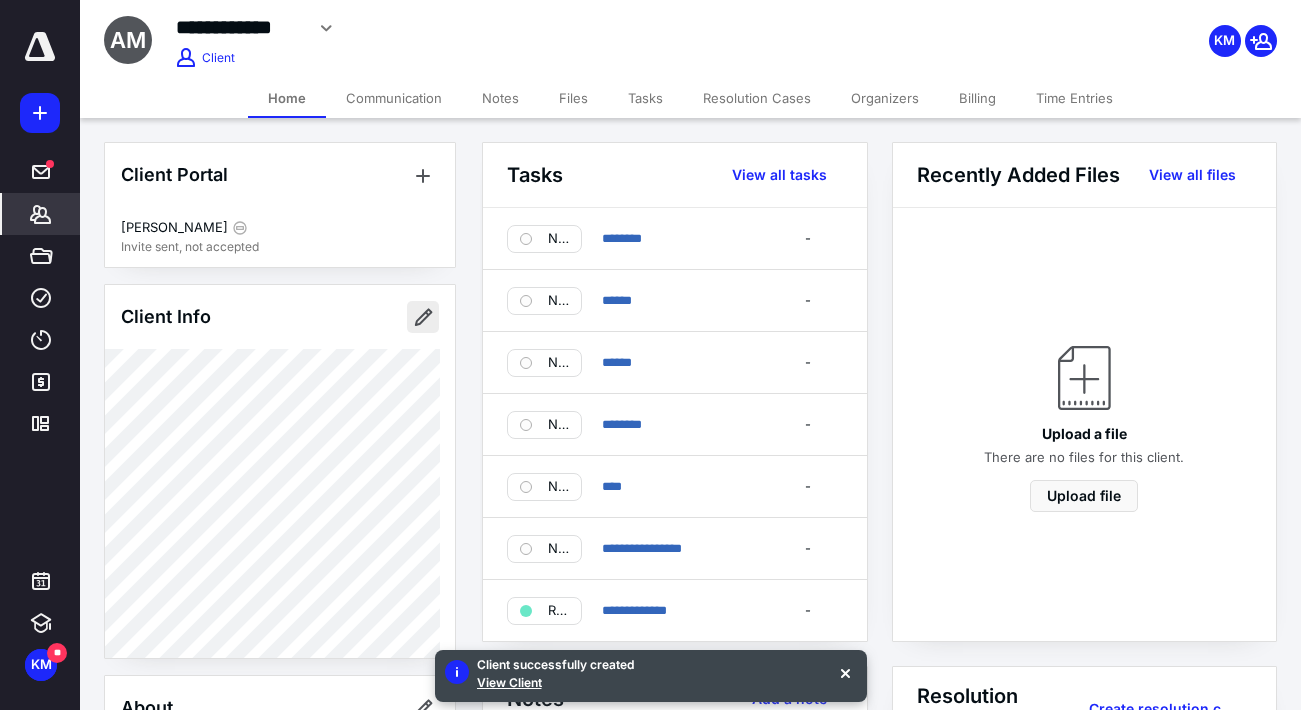 click at bounding box center [423, 317] 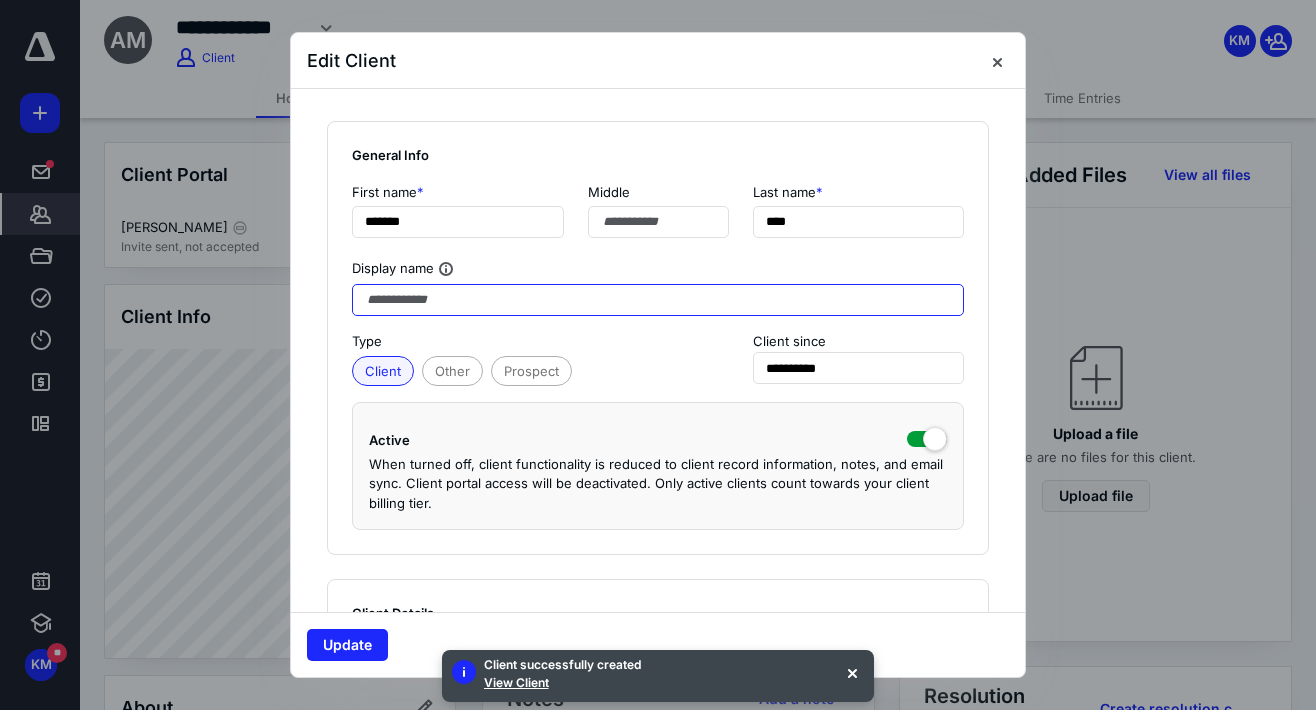click at bounding box center [658, 300] 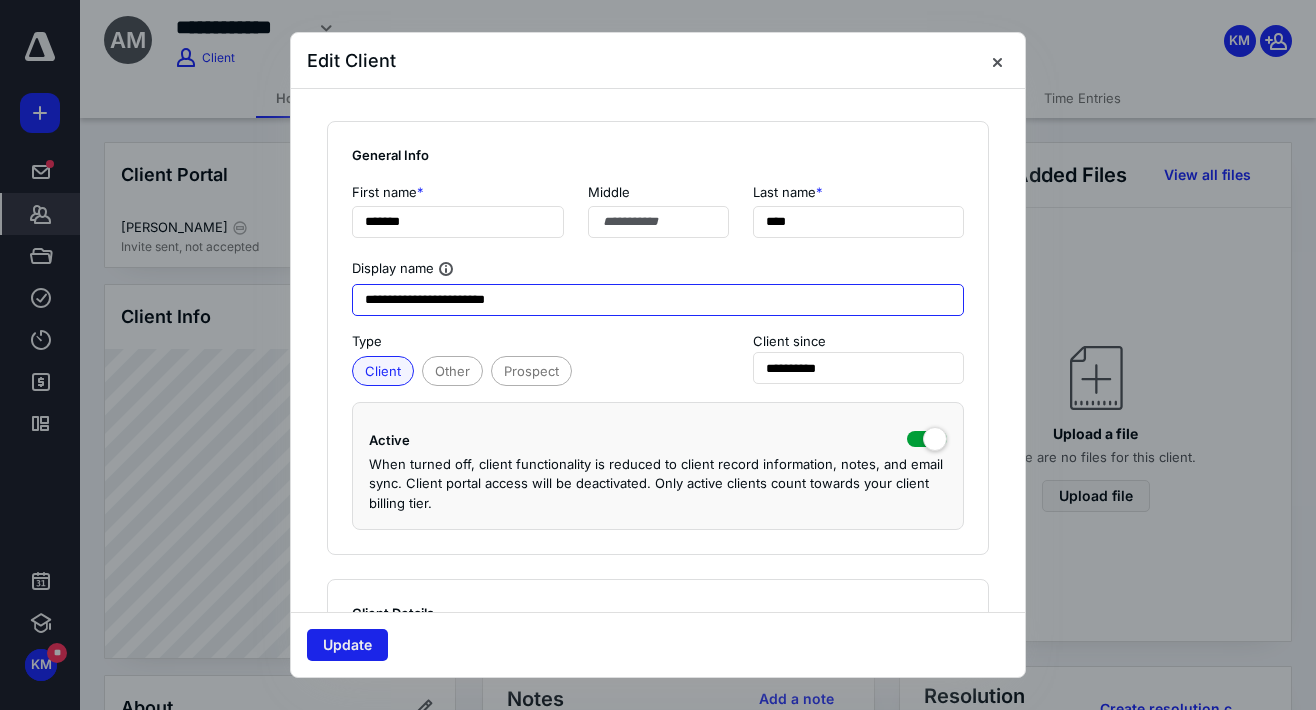 type on "**********" 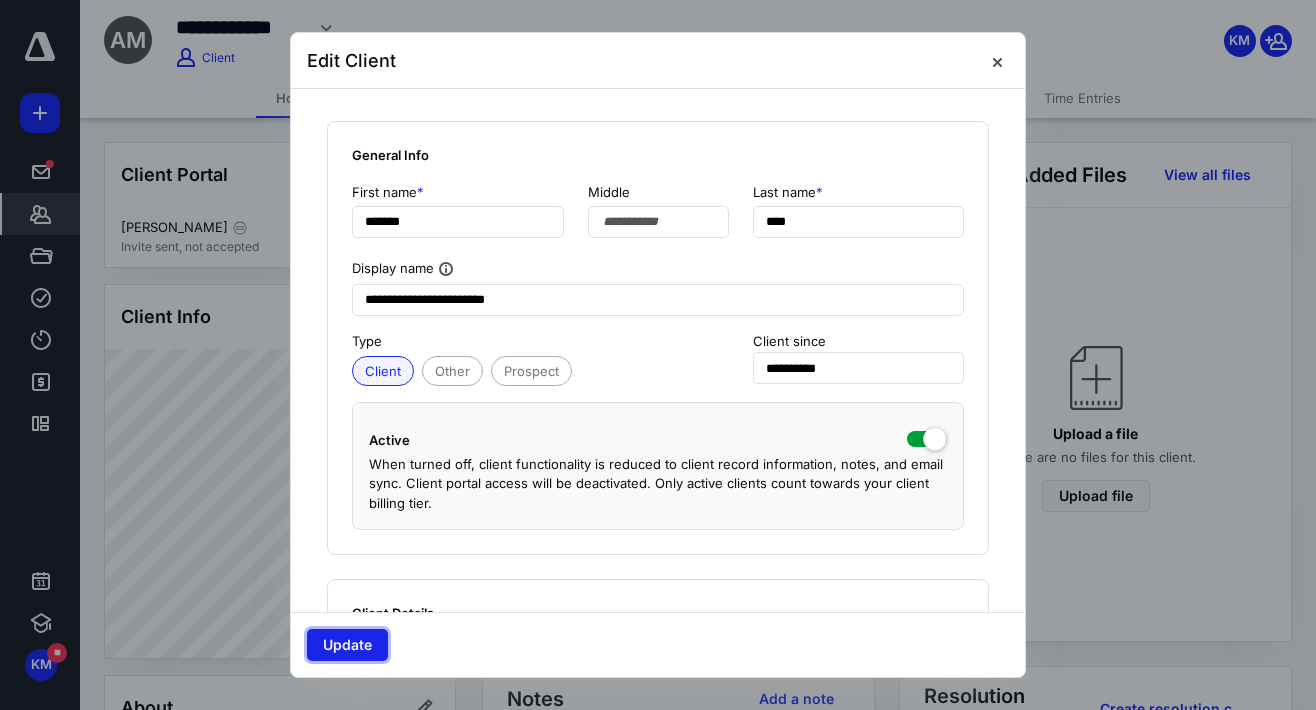 click on "Update" at bounding box center (347, 645) 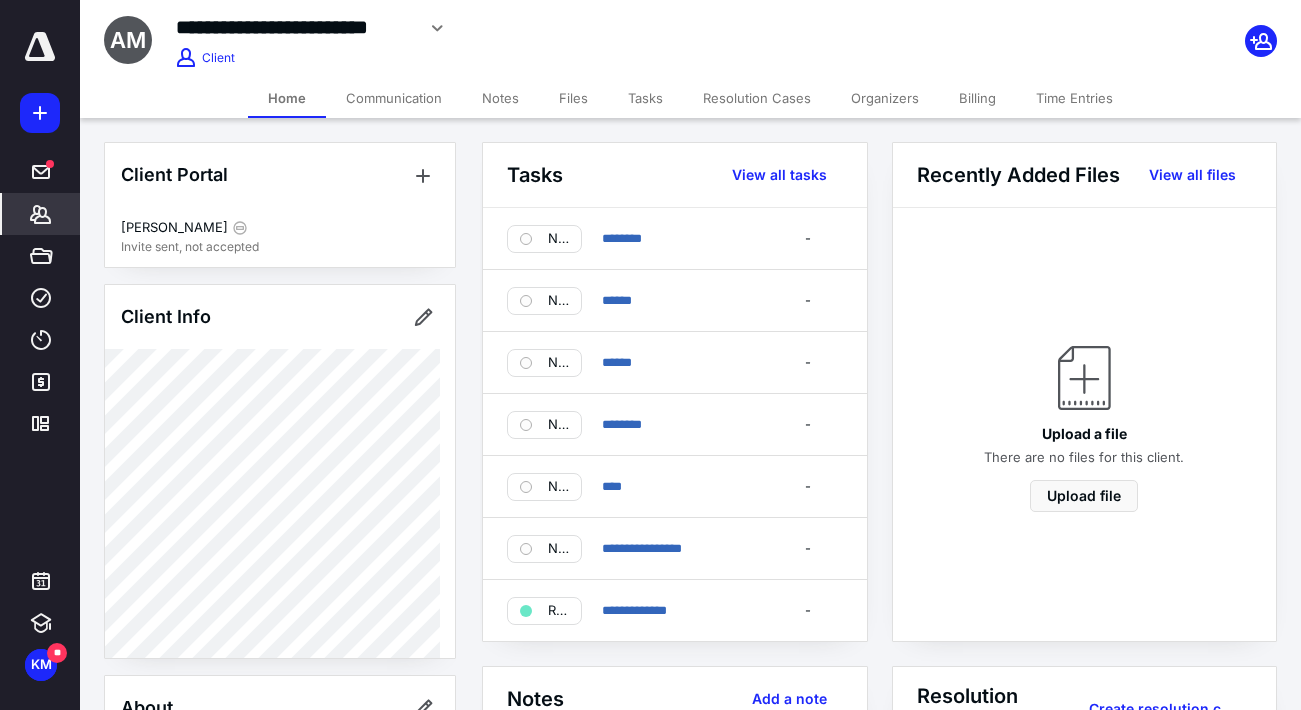 click on "**********" at bounding box center [528, 28] 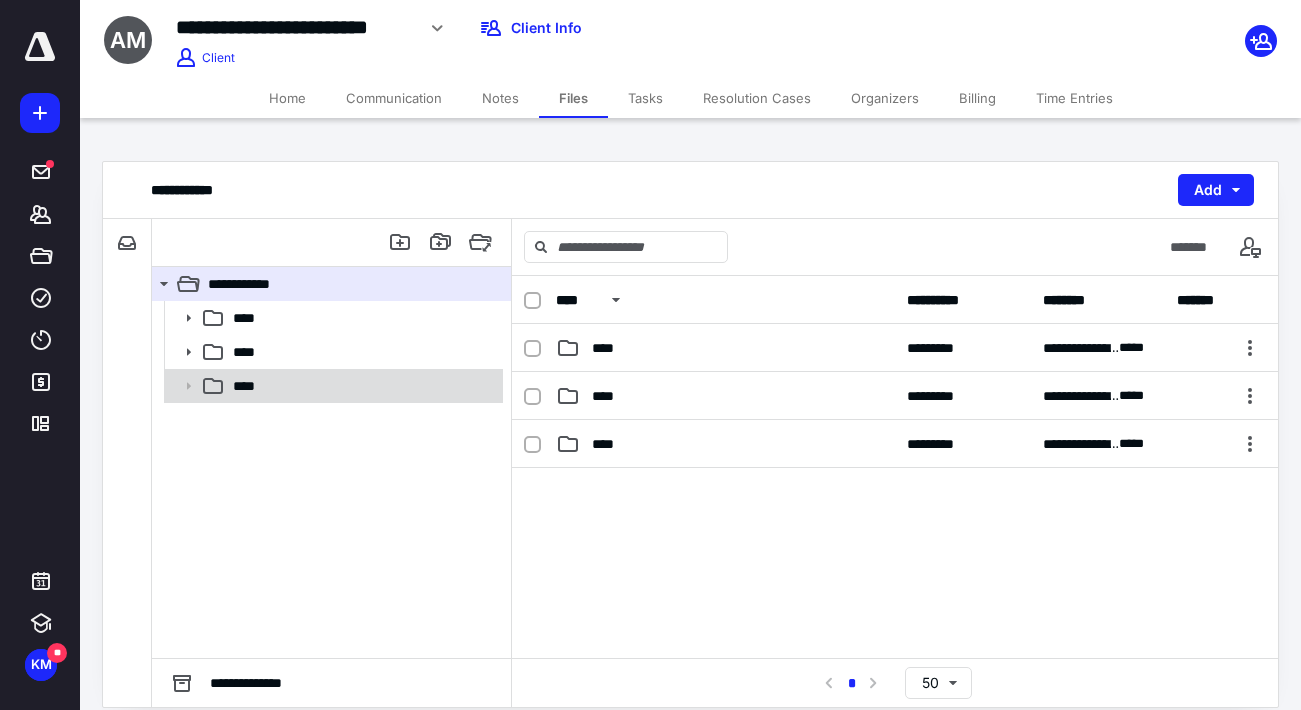 click on "****" at bounding box center (252, 386) 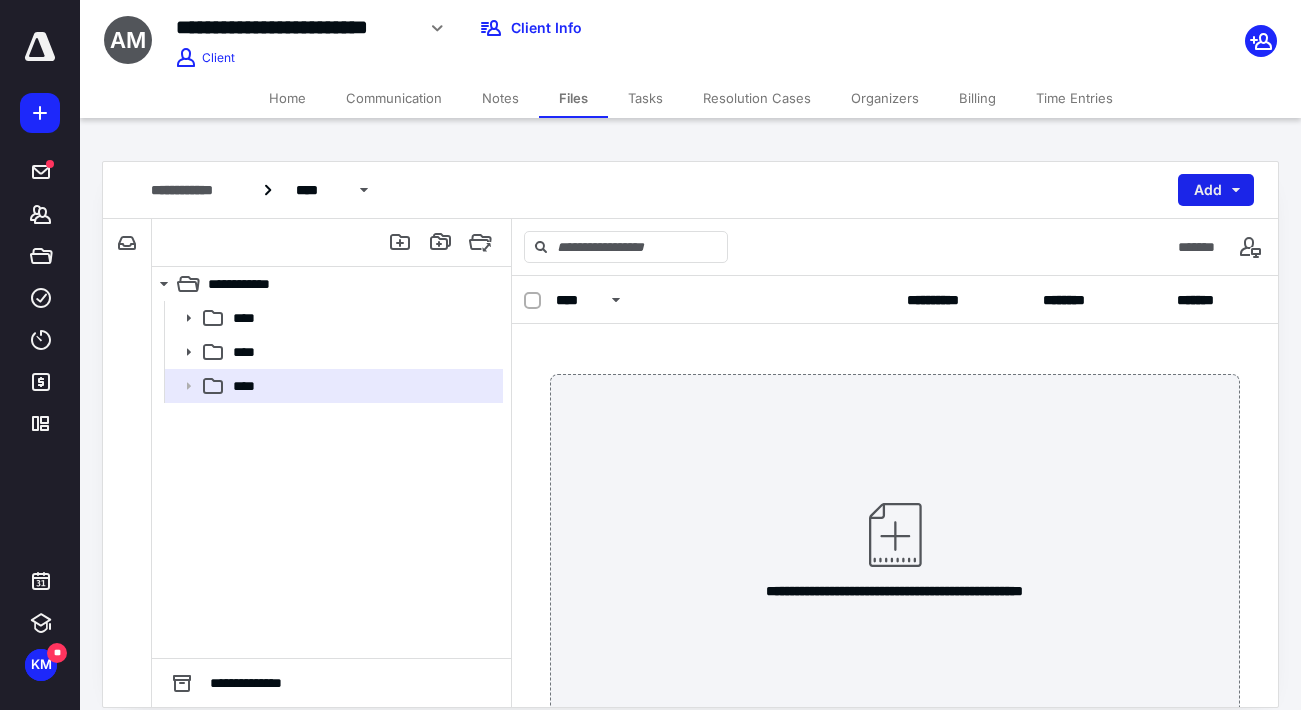 click on "Add" at bounding box center (1216, 190) 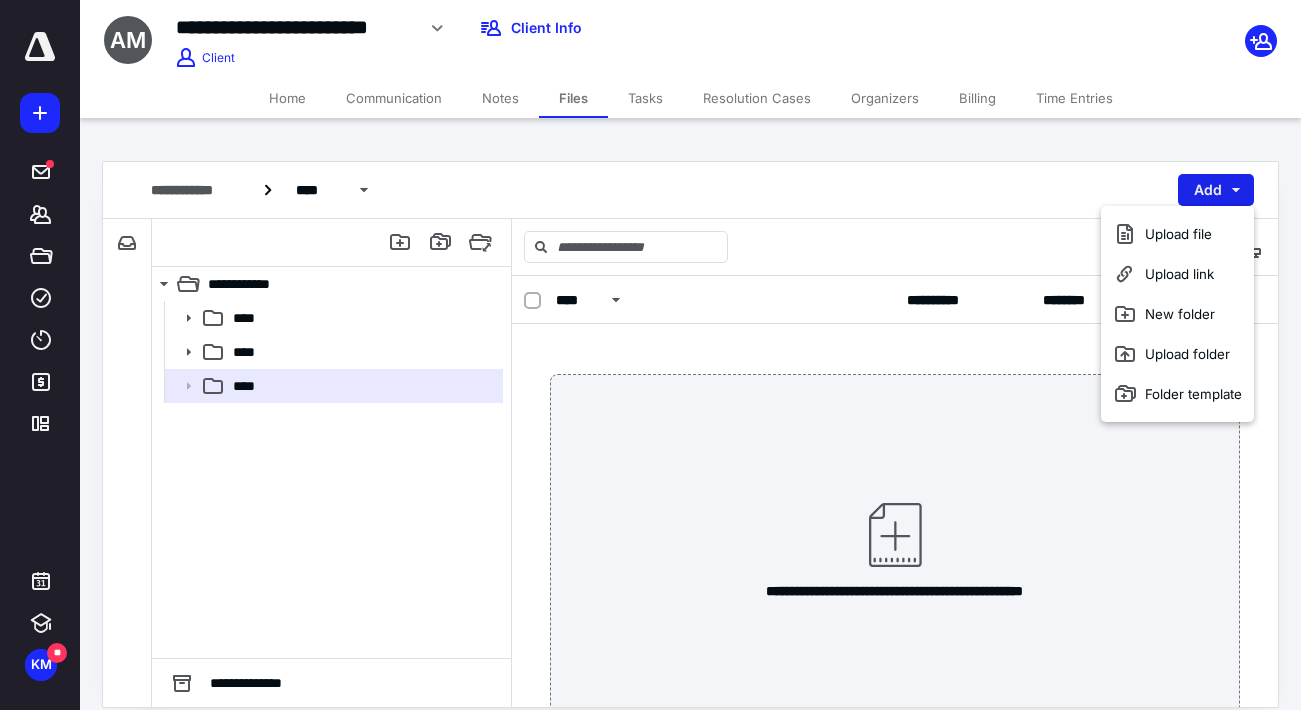 click on "Upload file" at bounding box center [1177, 234] 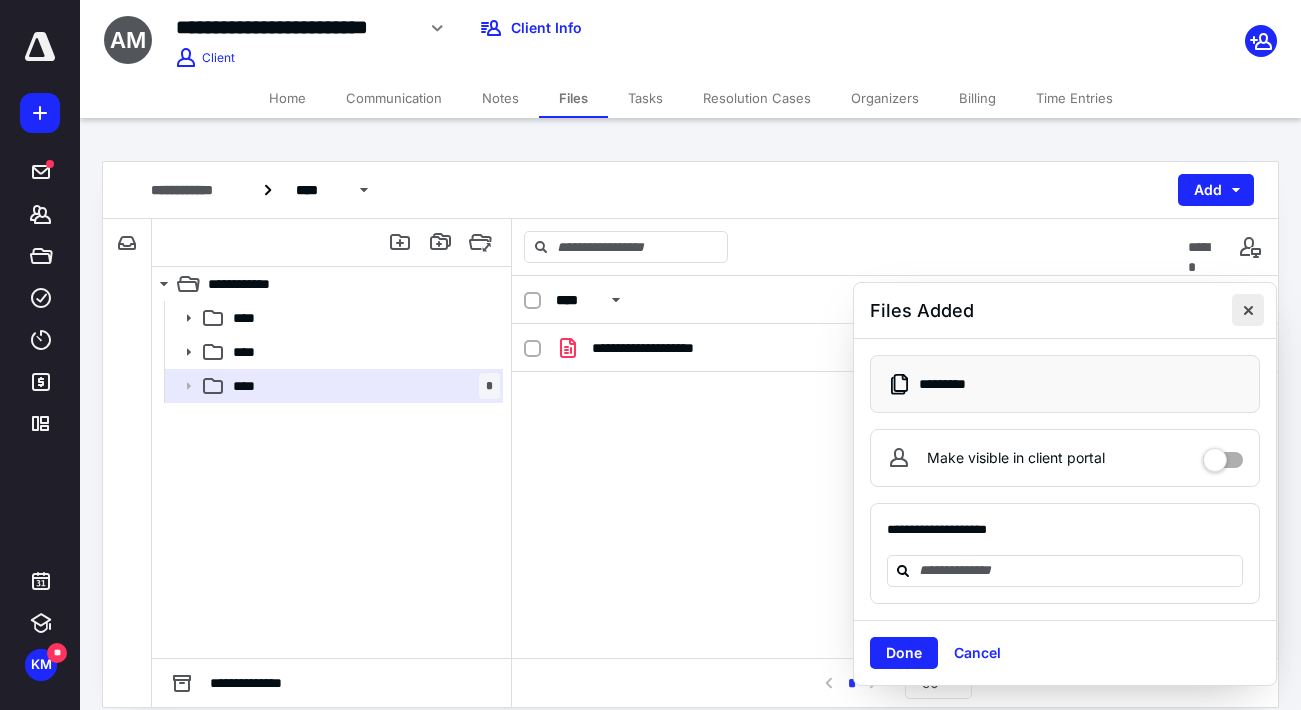 click at bounding box center (1248, 310) 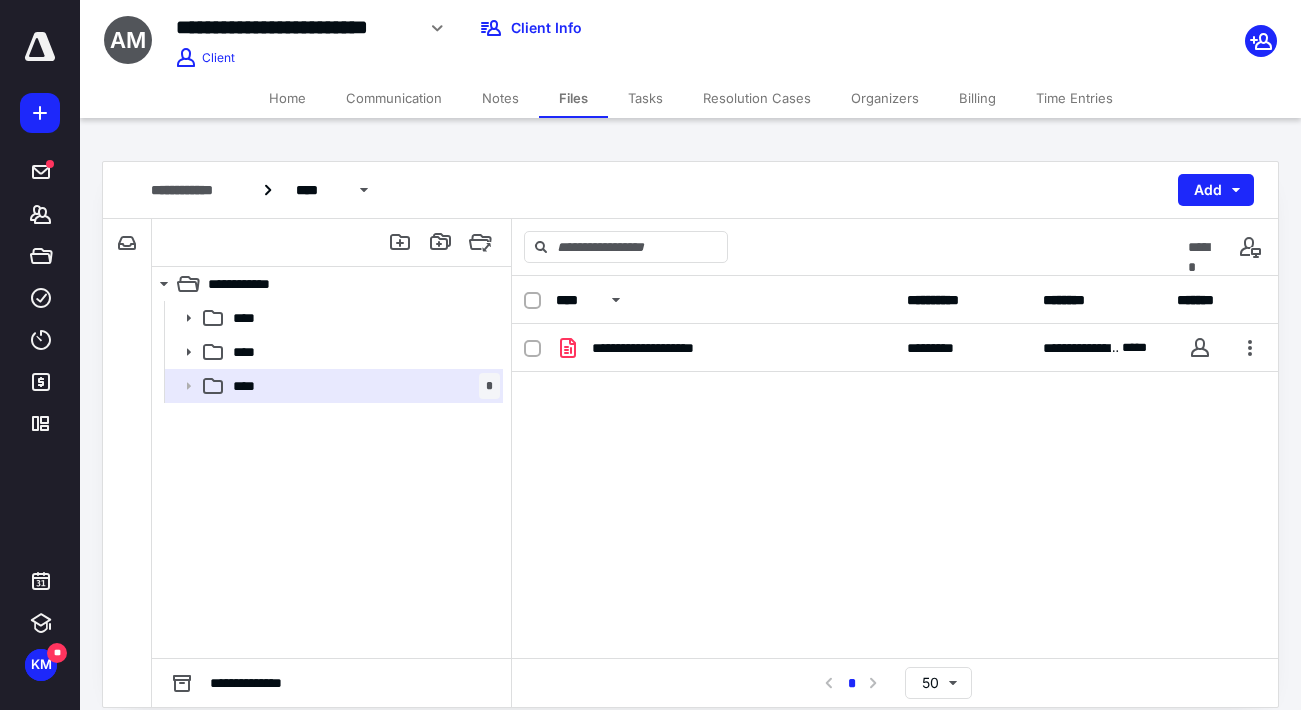 click on "Home" at bounding box center [287, 98] 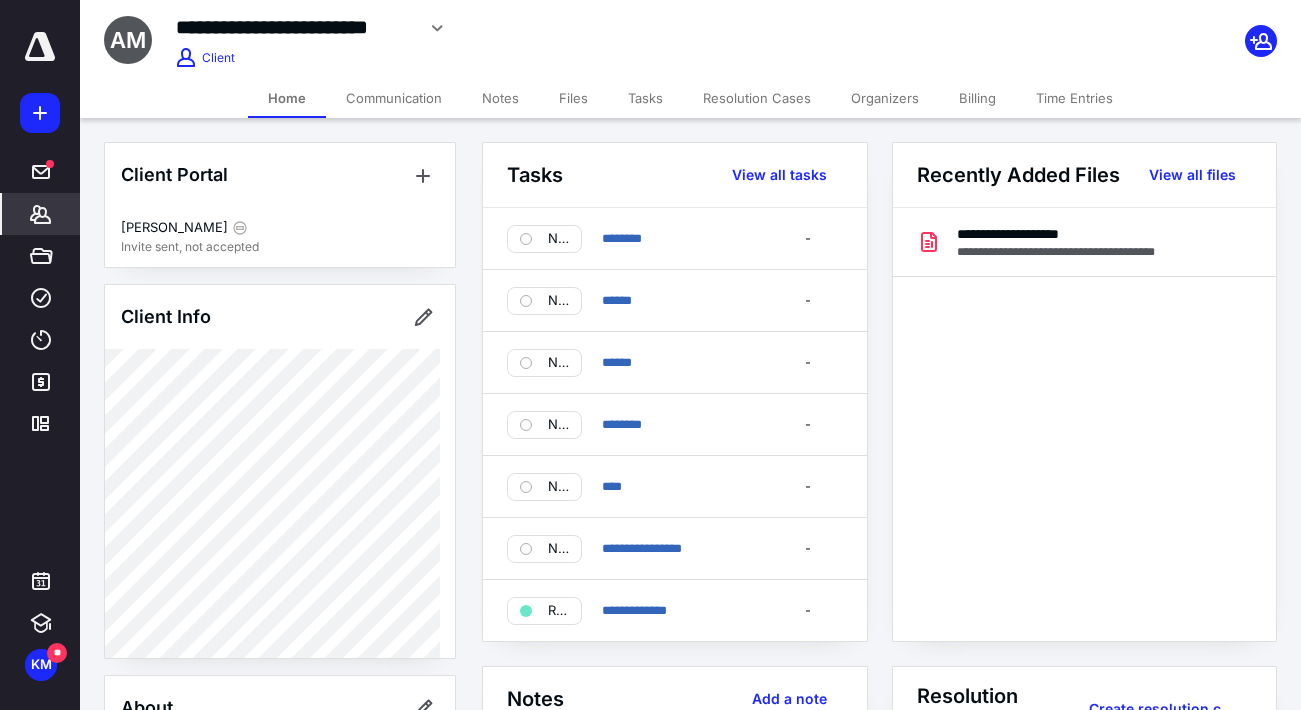 click on "**********" at bounding box center [528, 28] 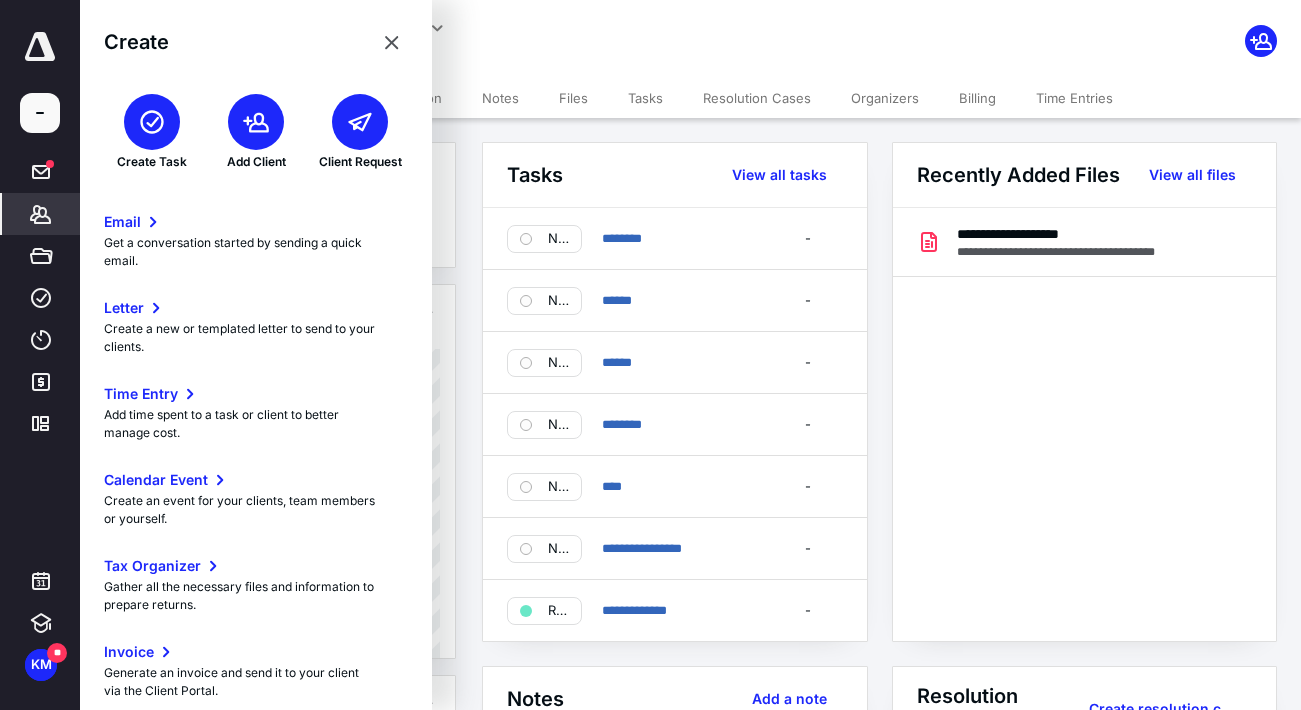 click 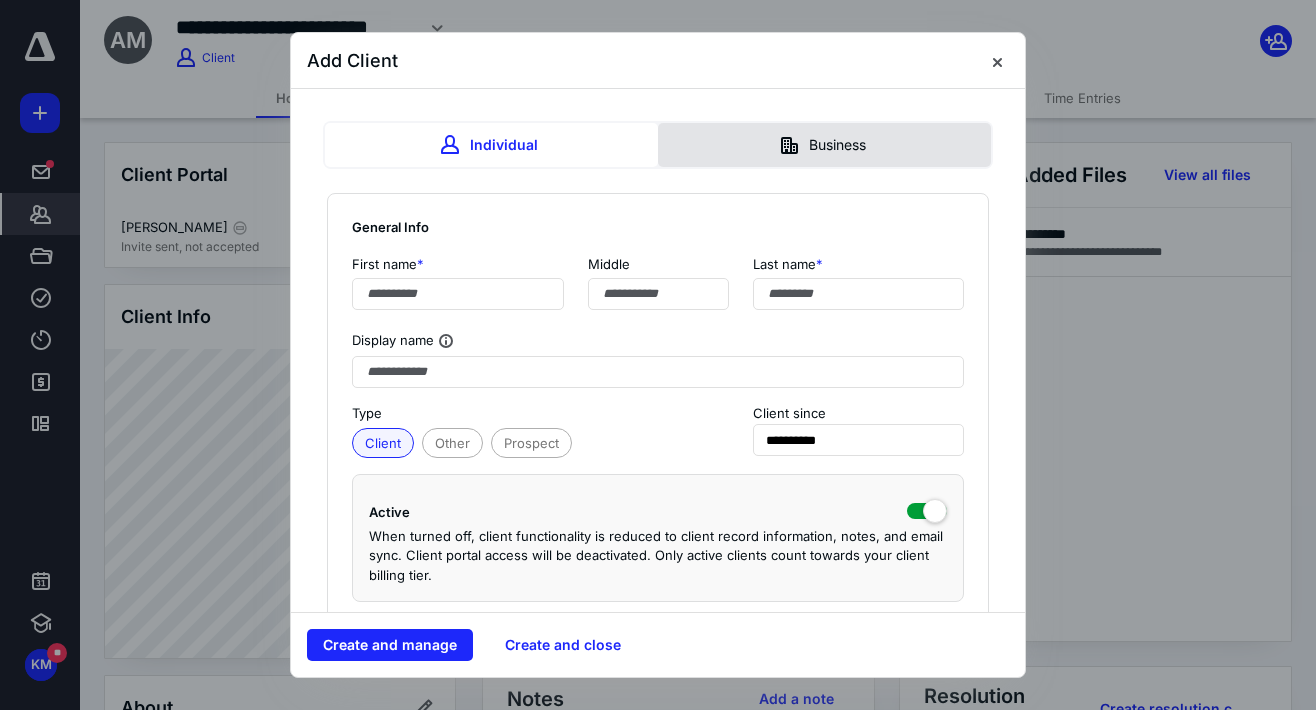 click on "Business" at bounding box center (824, 145) 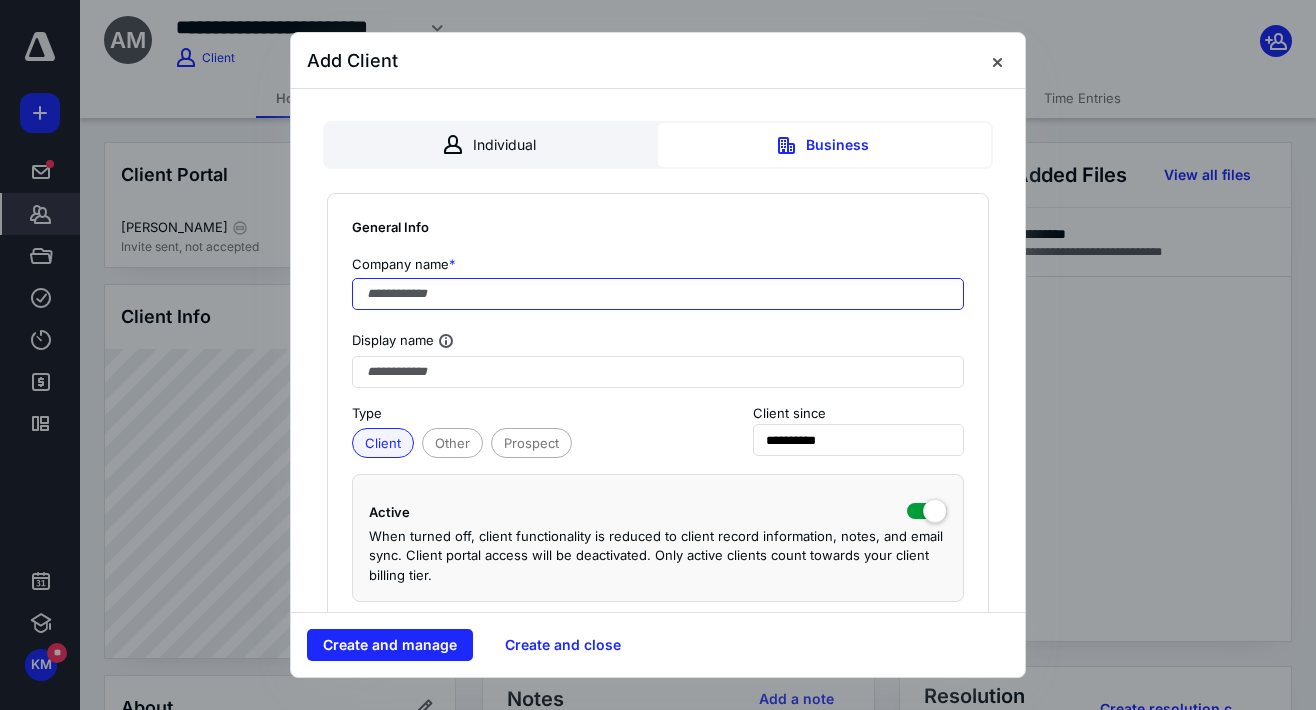 click at bounding box center [658, 294] 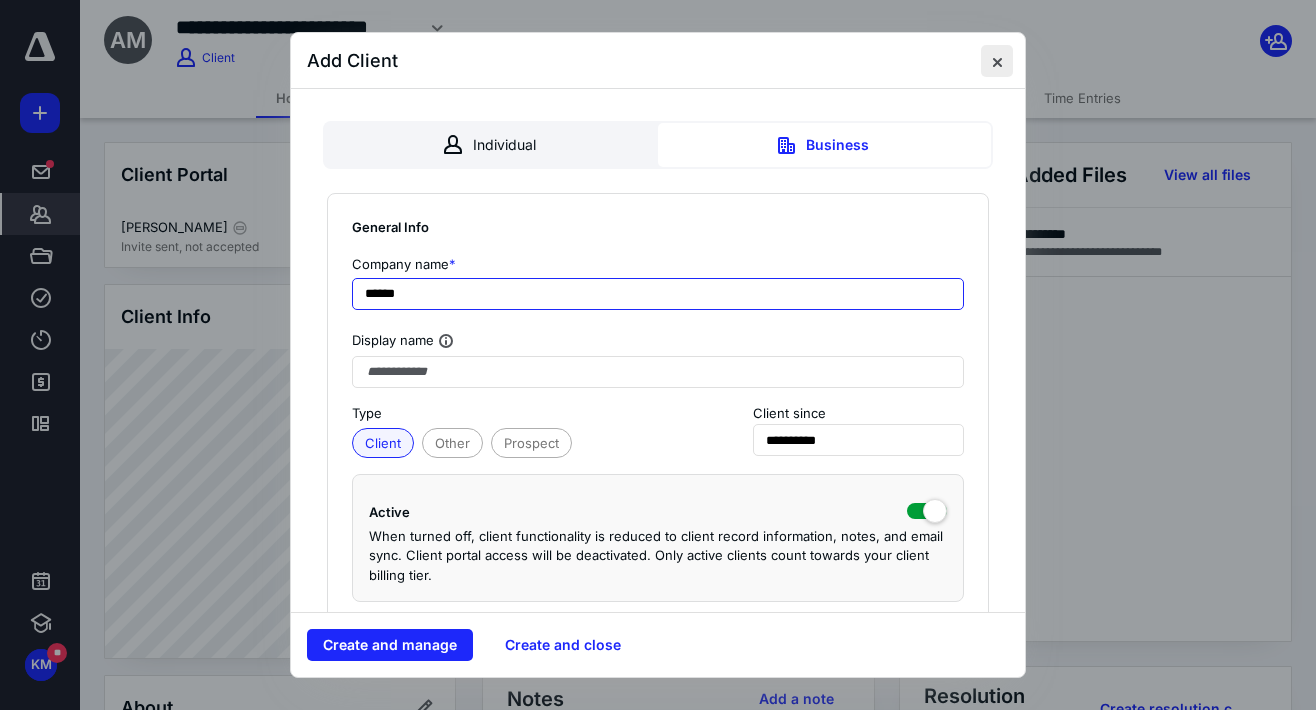 type on "*****" 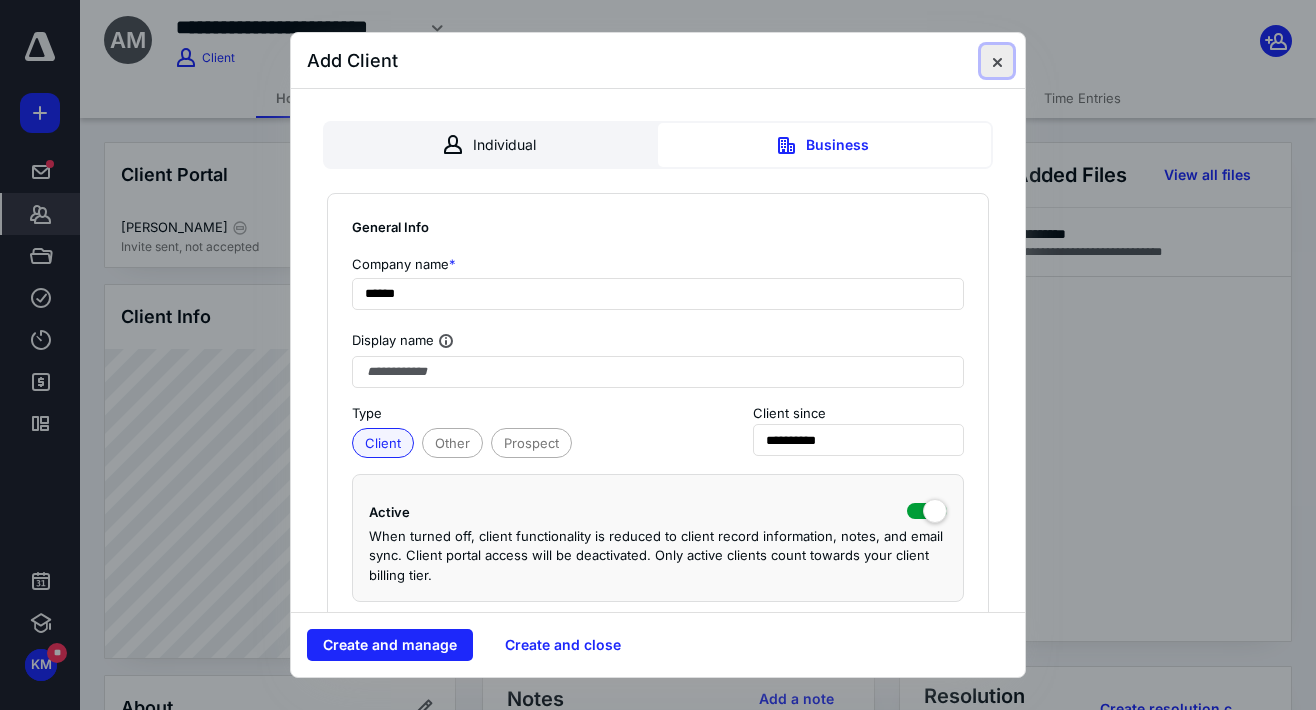 click at bounding box center (997, 61) 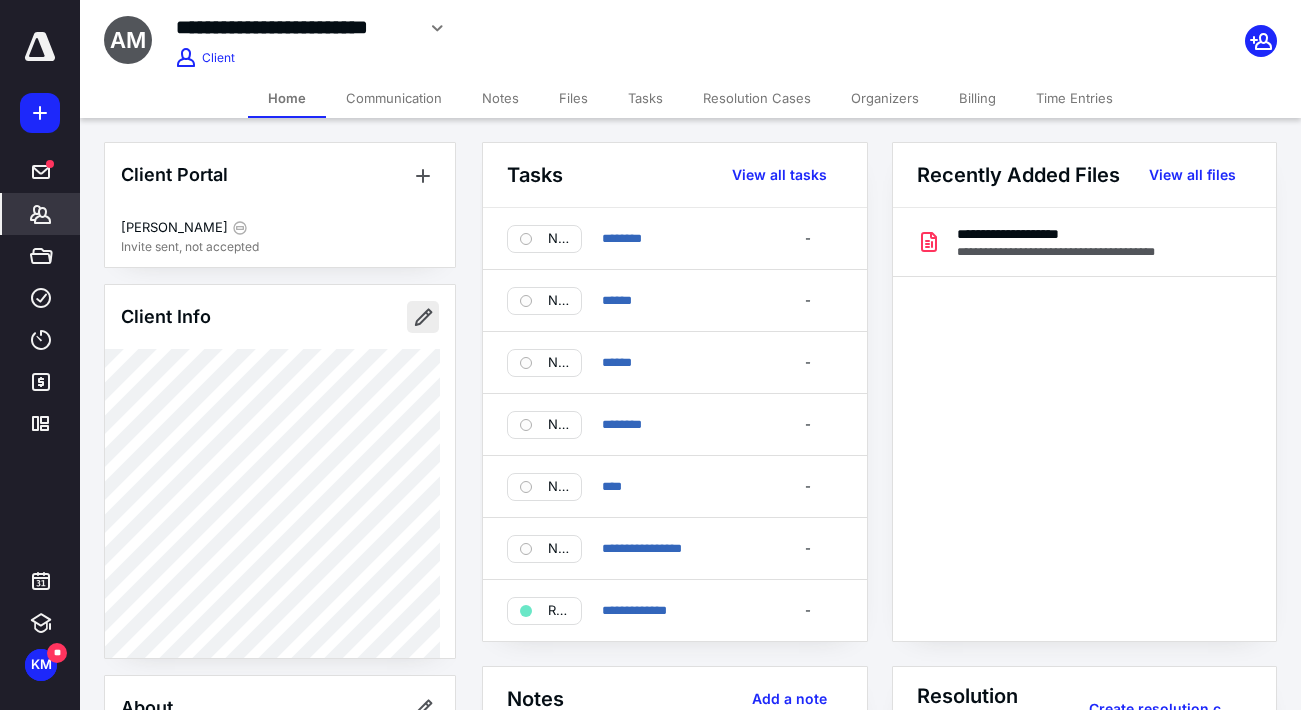 click at bounding box center [423, 317] 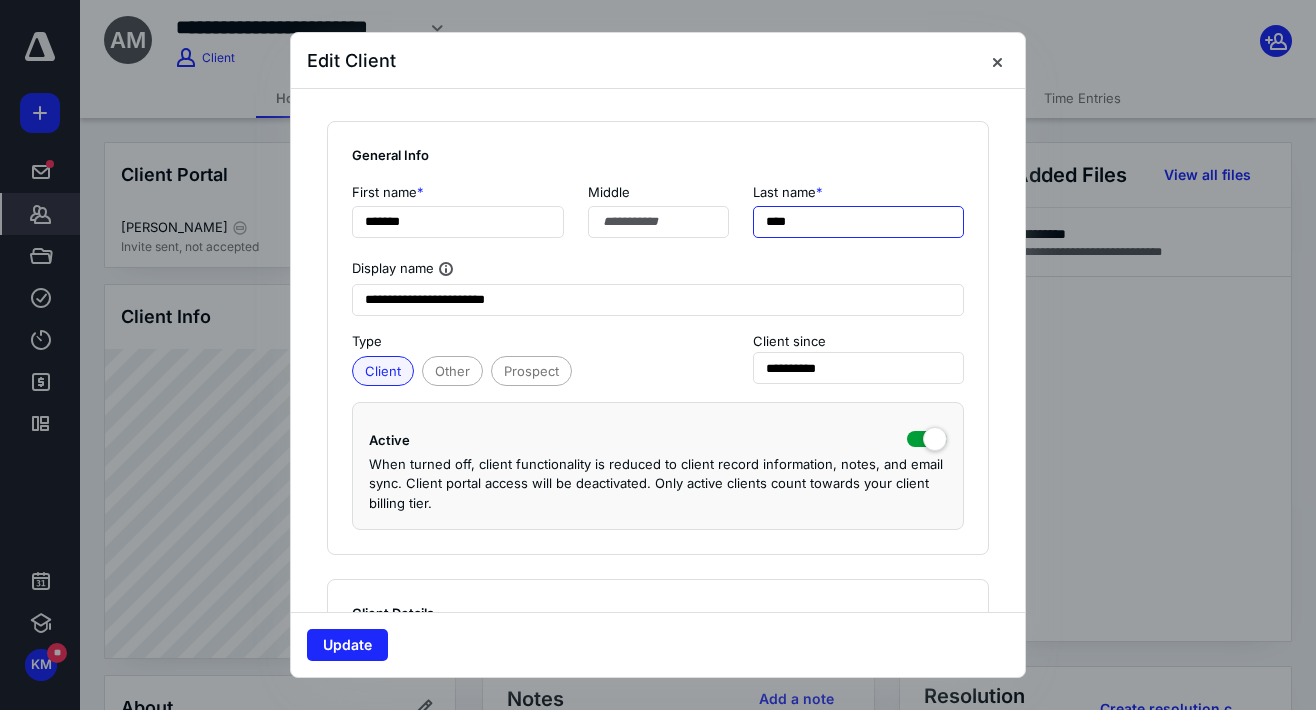 click on "****" at bounding box center [859, 222] 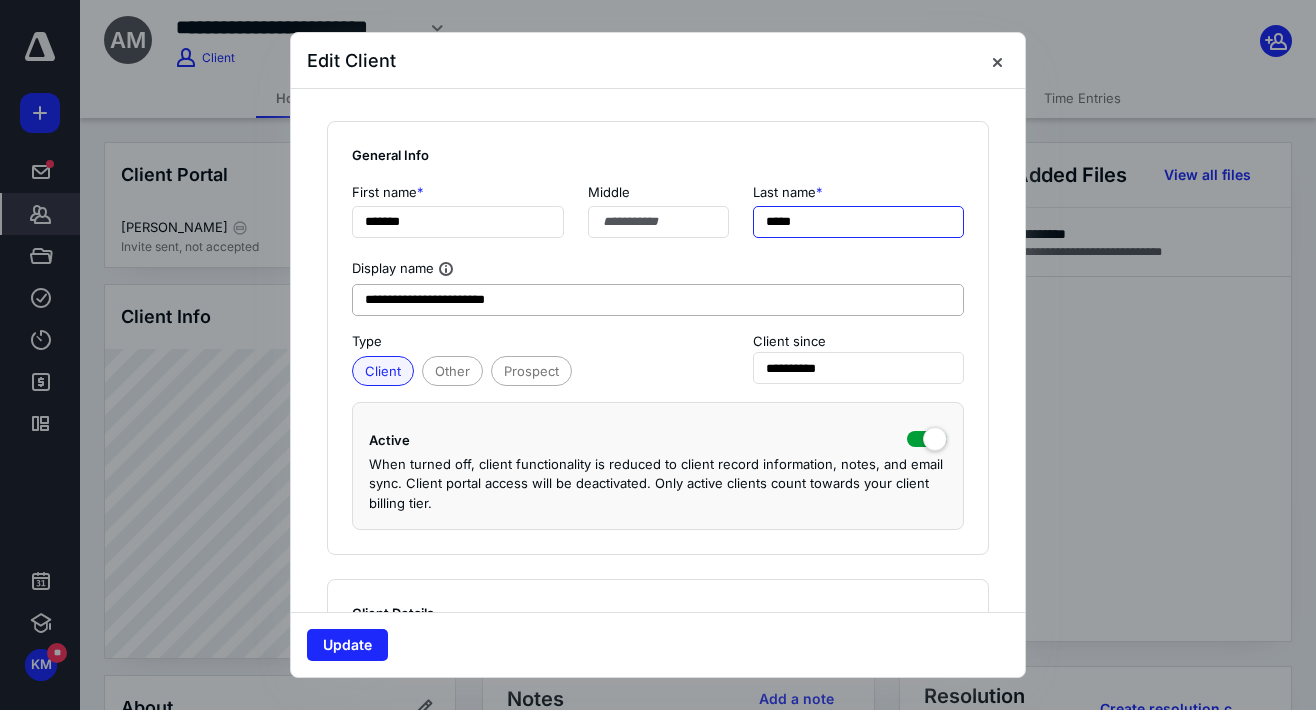 type on "*****" 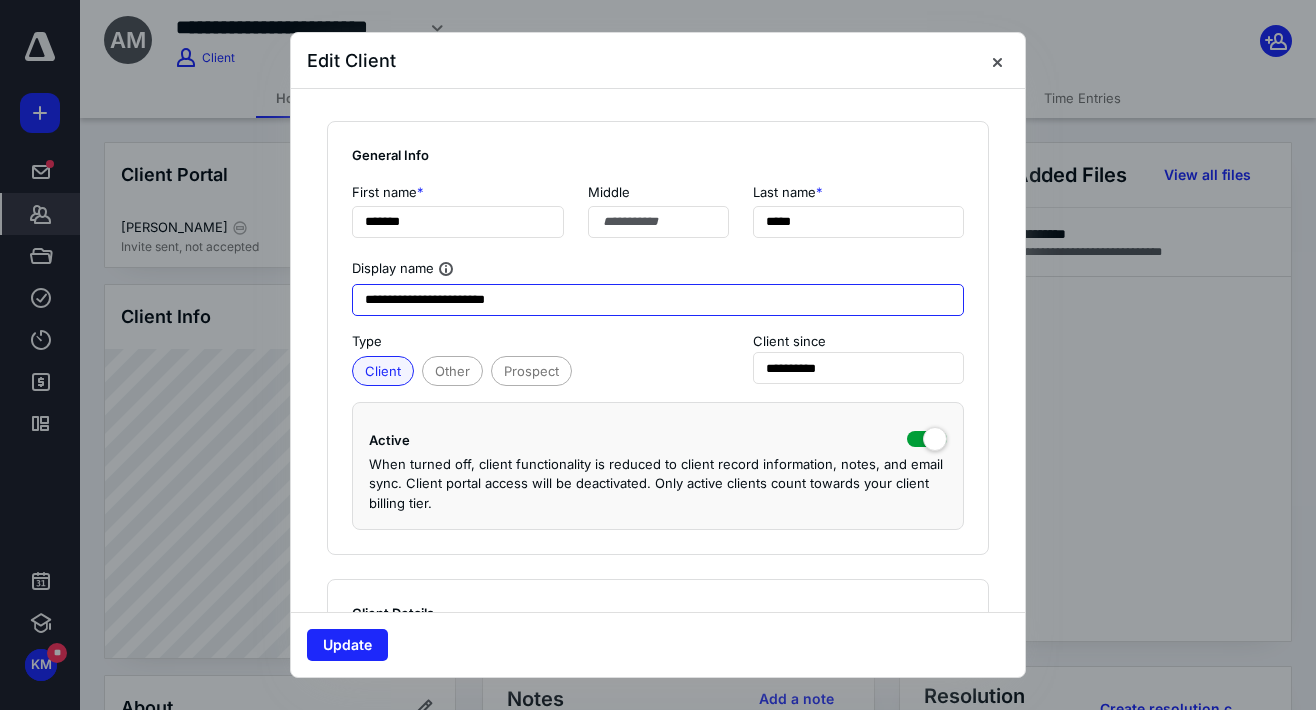 click on "**********" at bounding box center [658, 300] 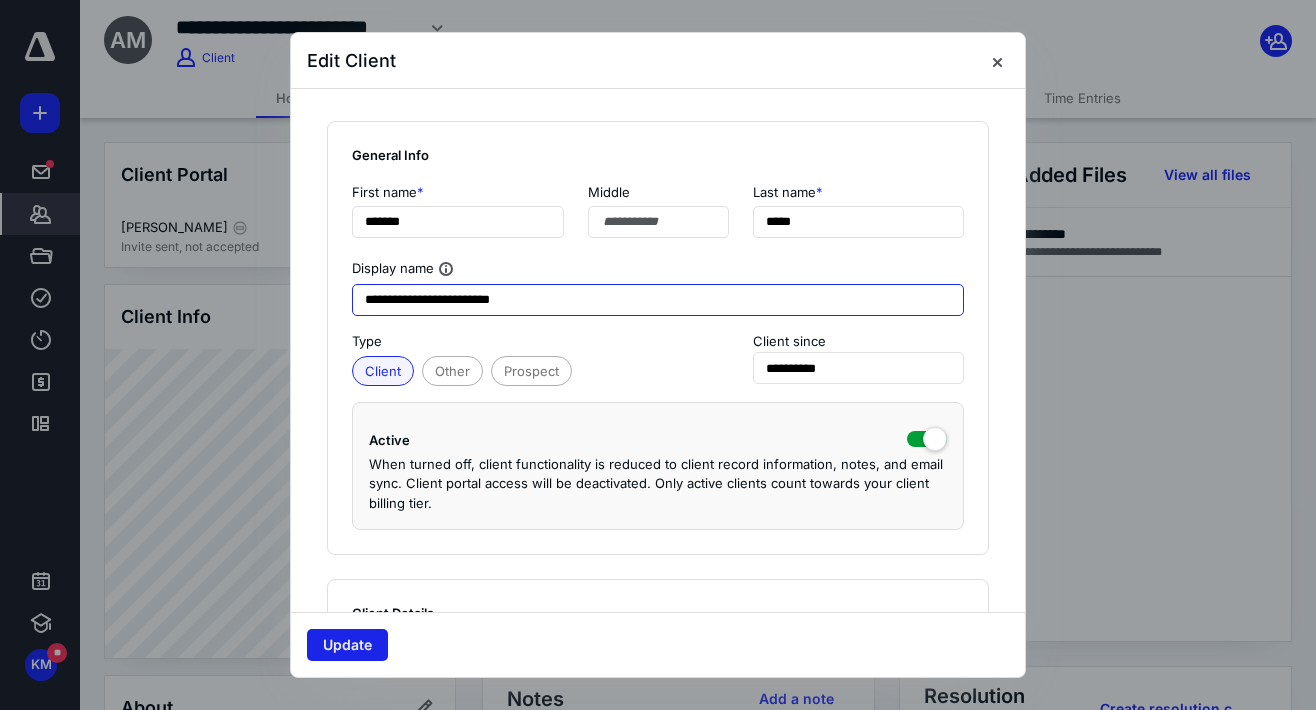 type on "**********" 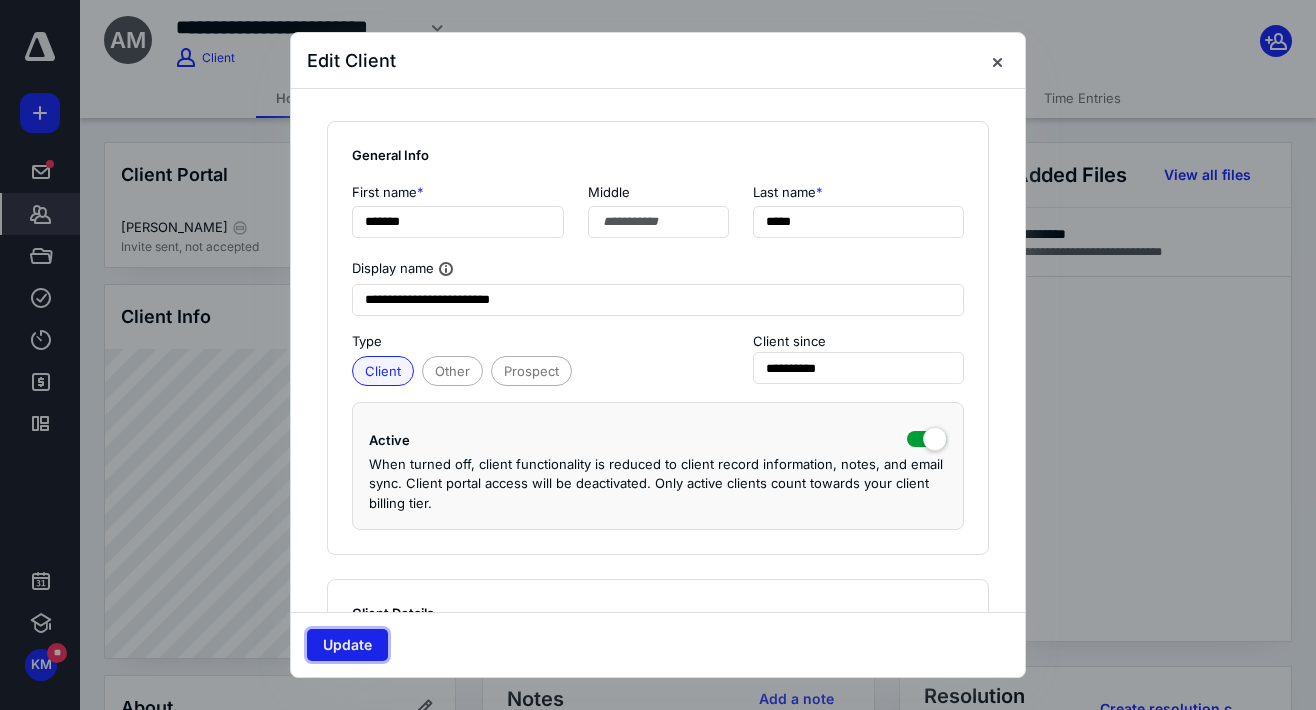 click on "Update" at bounding box center [347, 645] 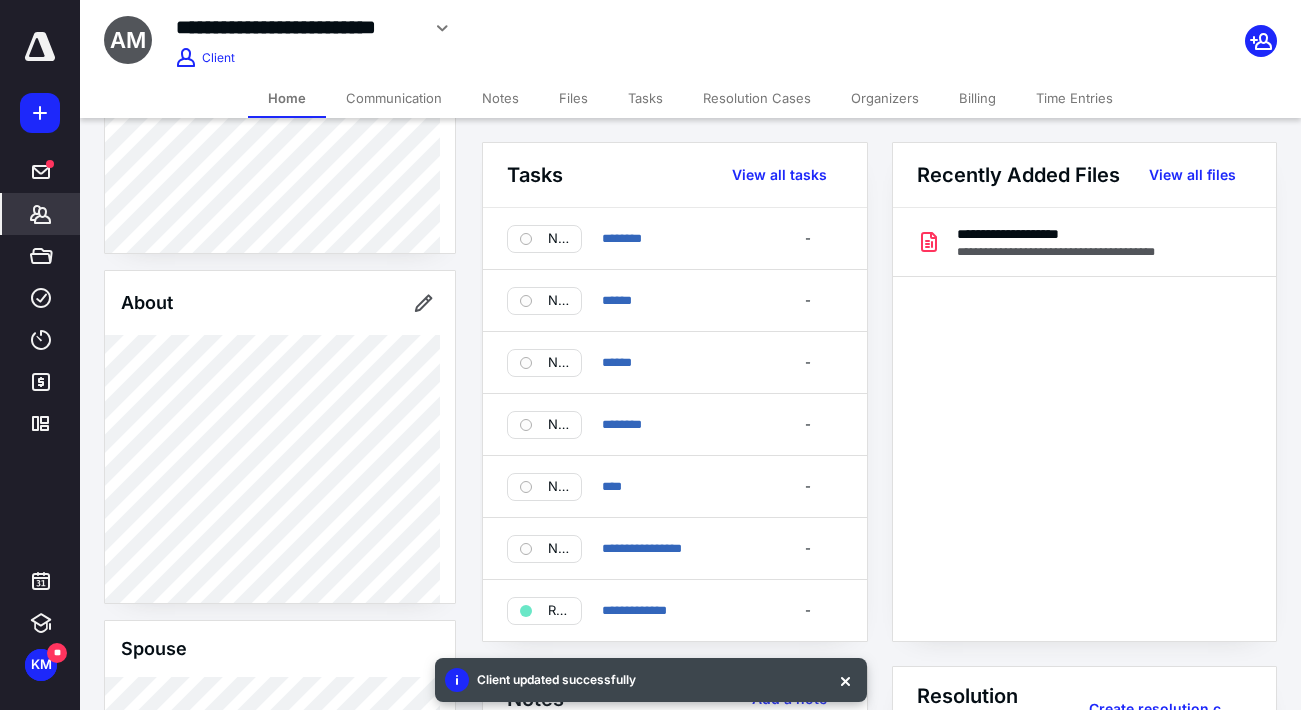 scroll, scrollTop: 600, scrollLeft: 0, axis: vertical 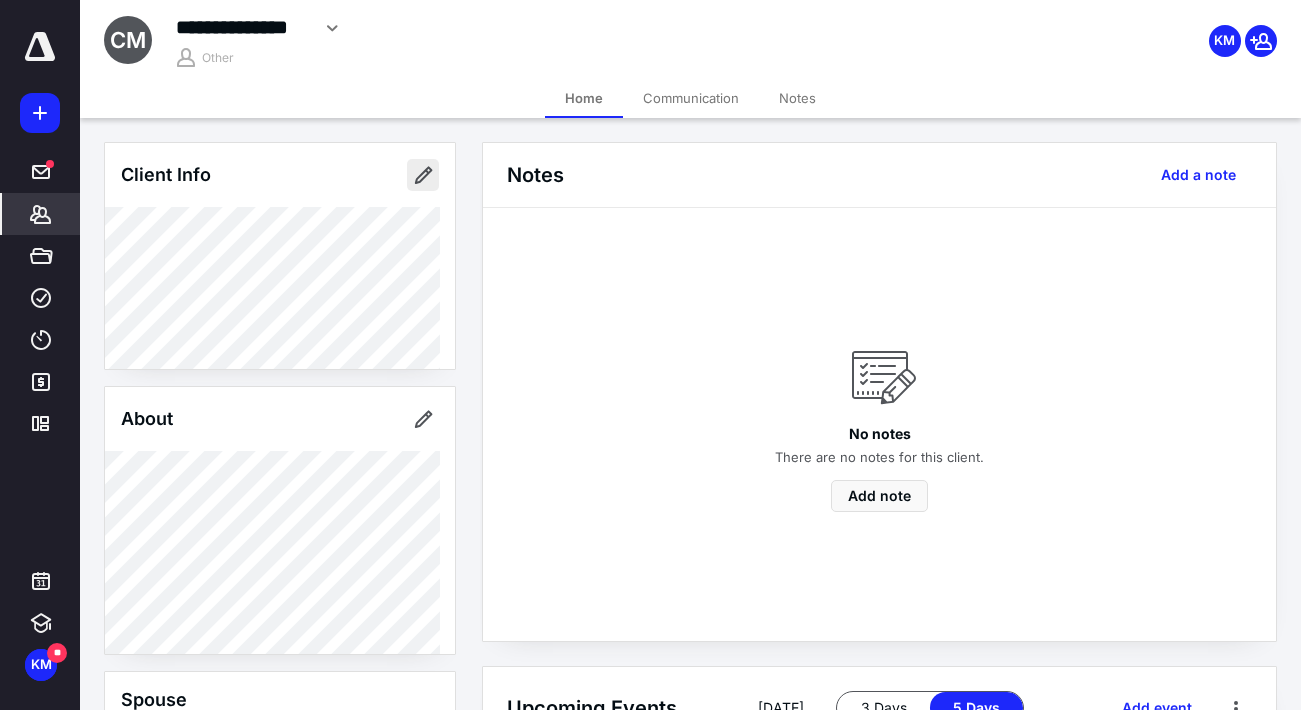 click at bounding box center [423, 175] 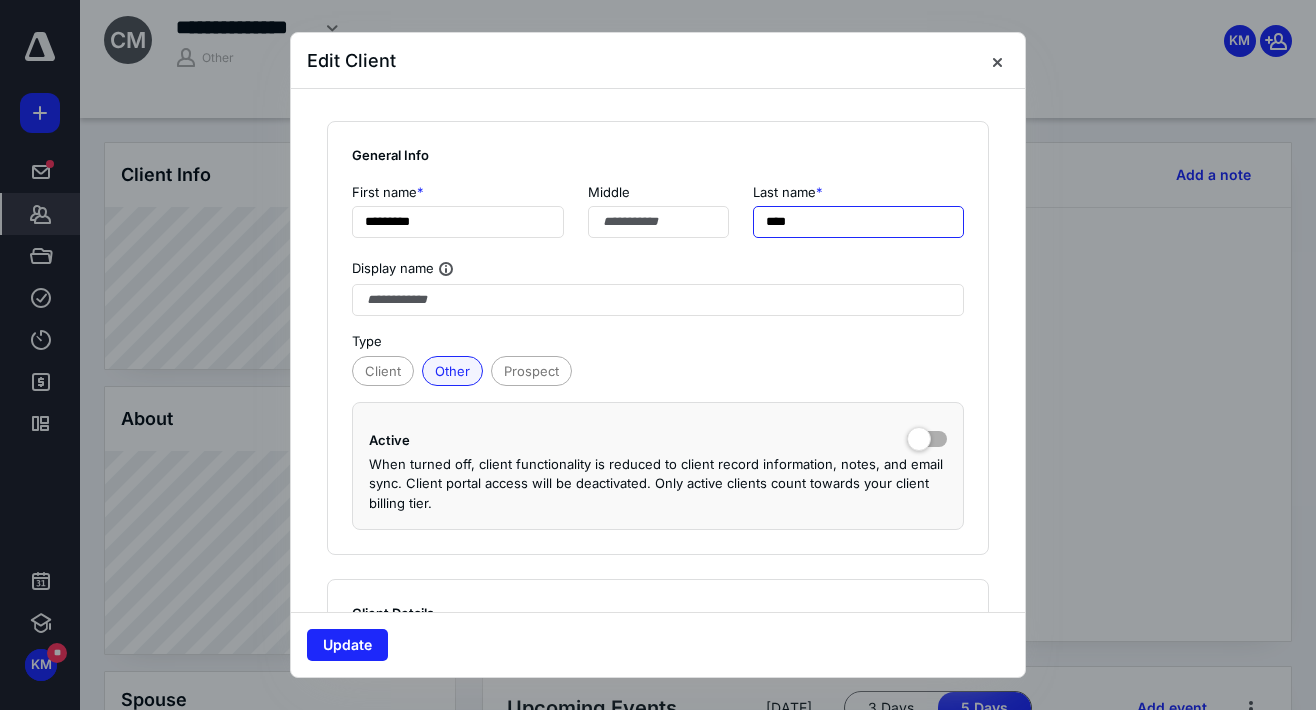 click on "****" at bounding box center (859, 222) 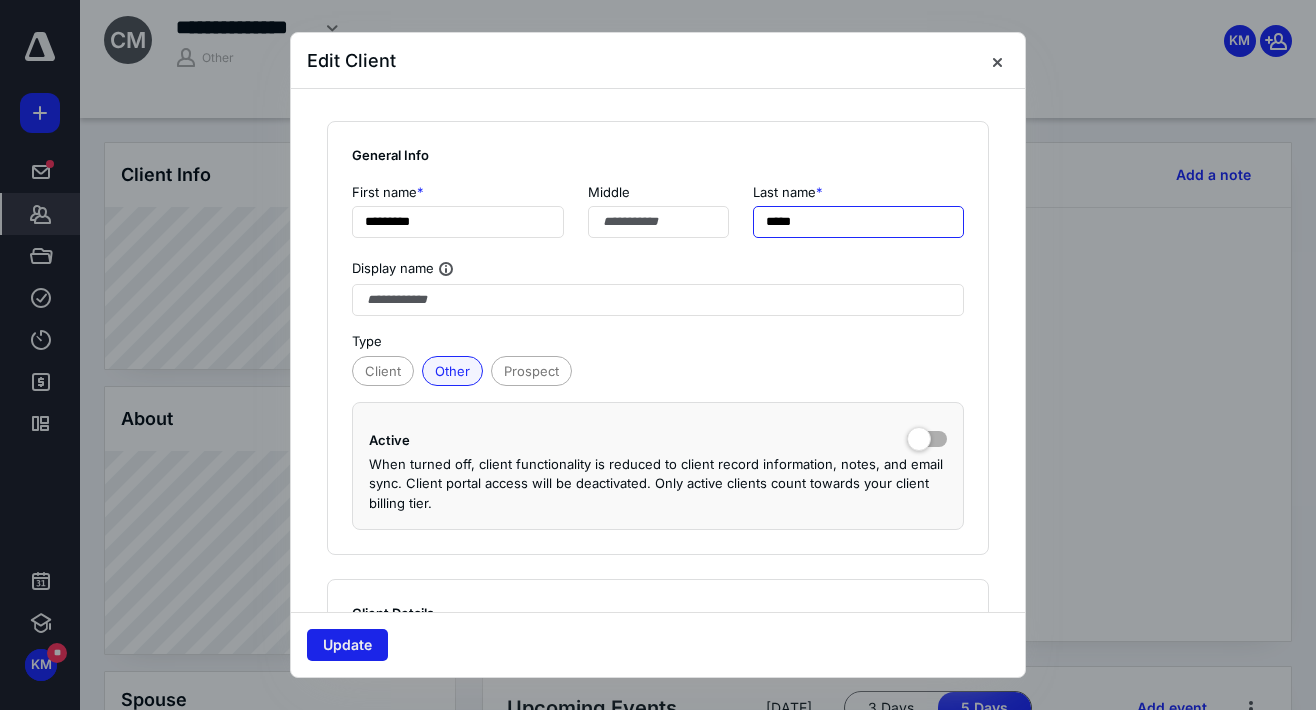 type on "*****" 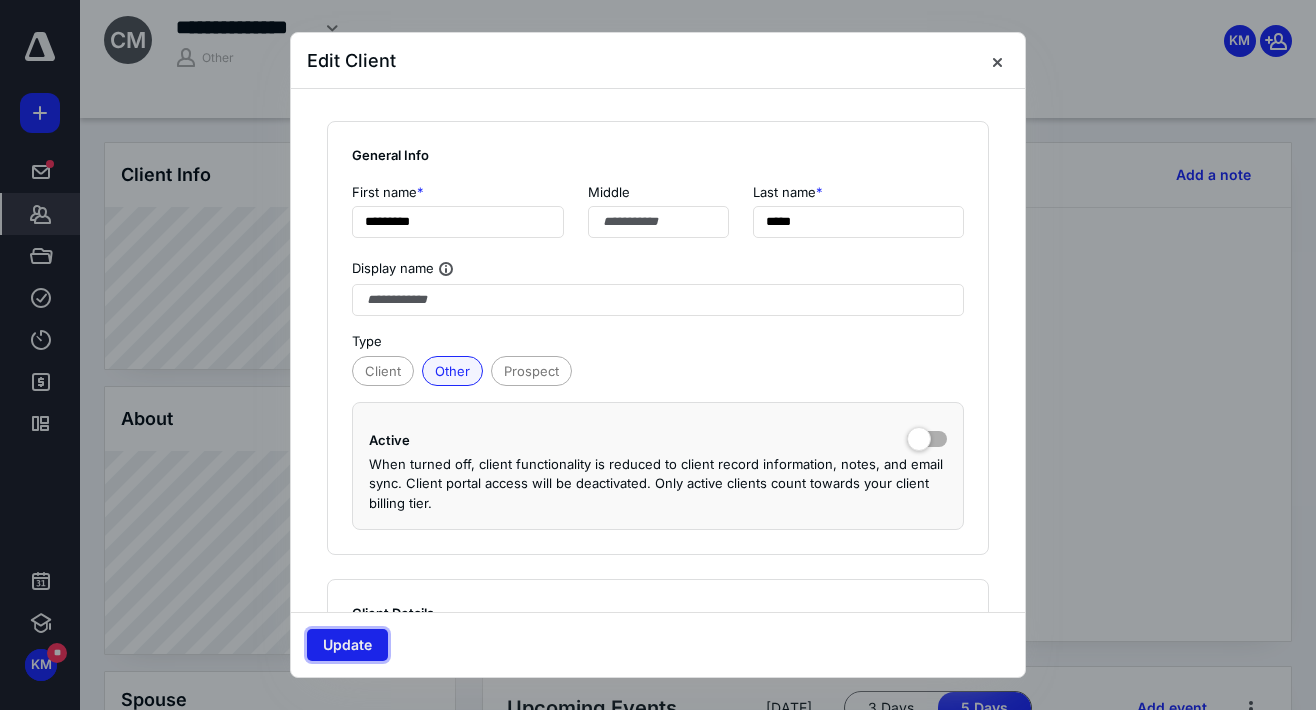 click on "Update" at bounding box center (347, 645) 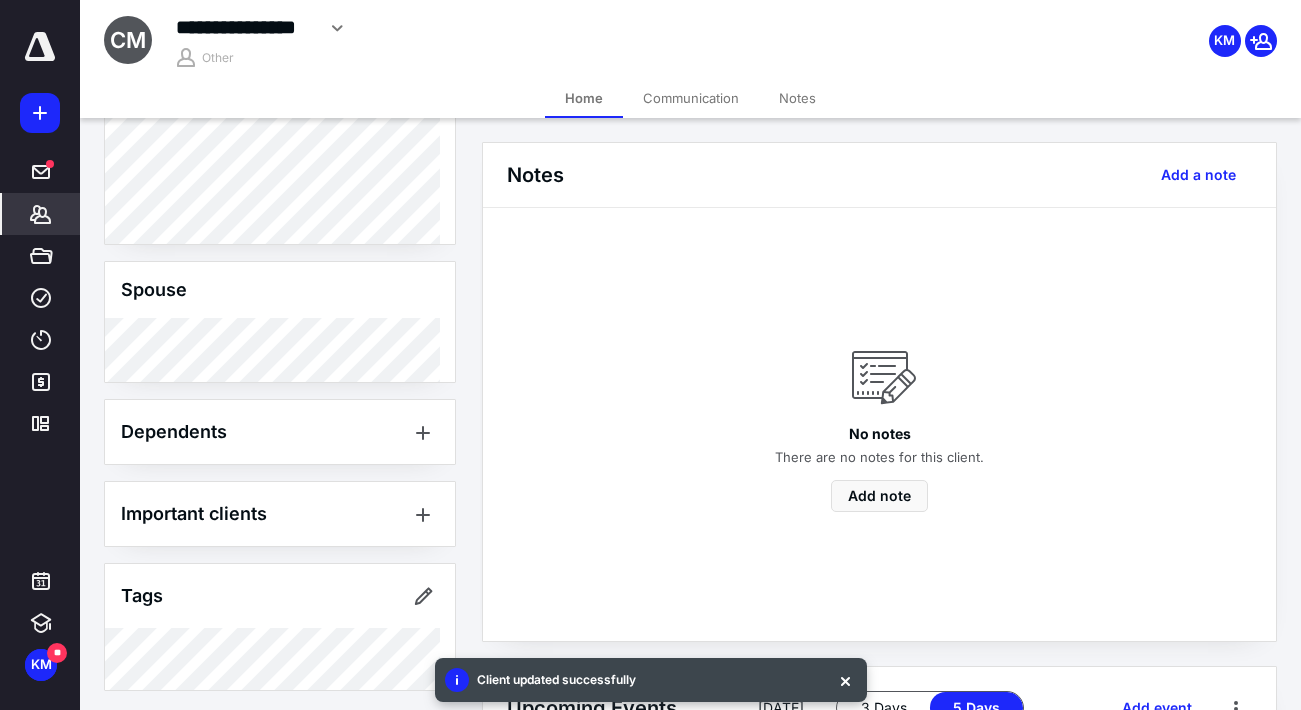 scroll, scrollTop: 415, scrollLeft: 0, axis: vertical 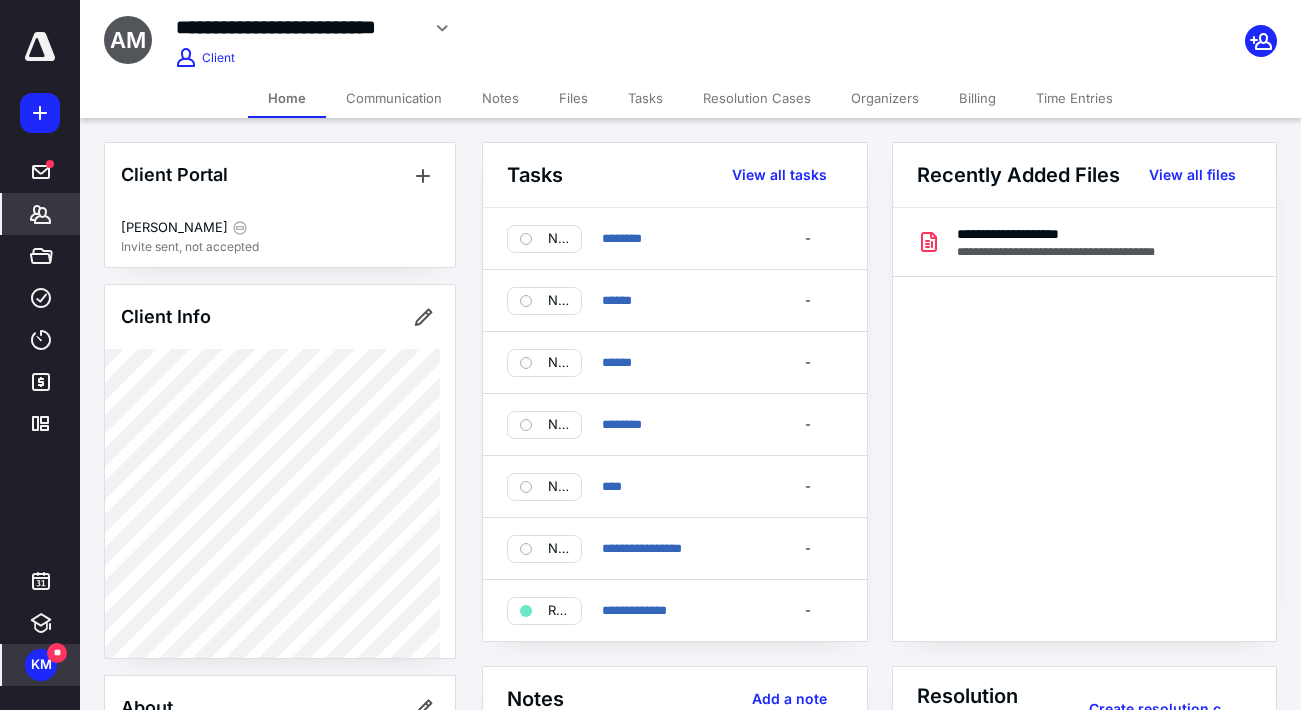click on "KM" at bounding box center (41, 665) 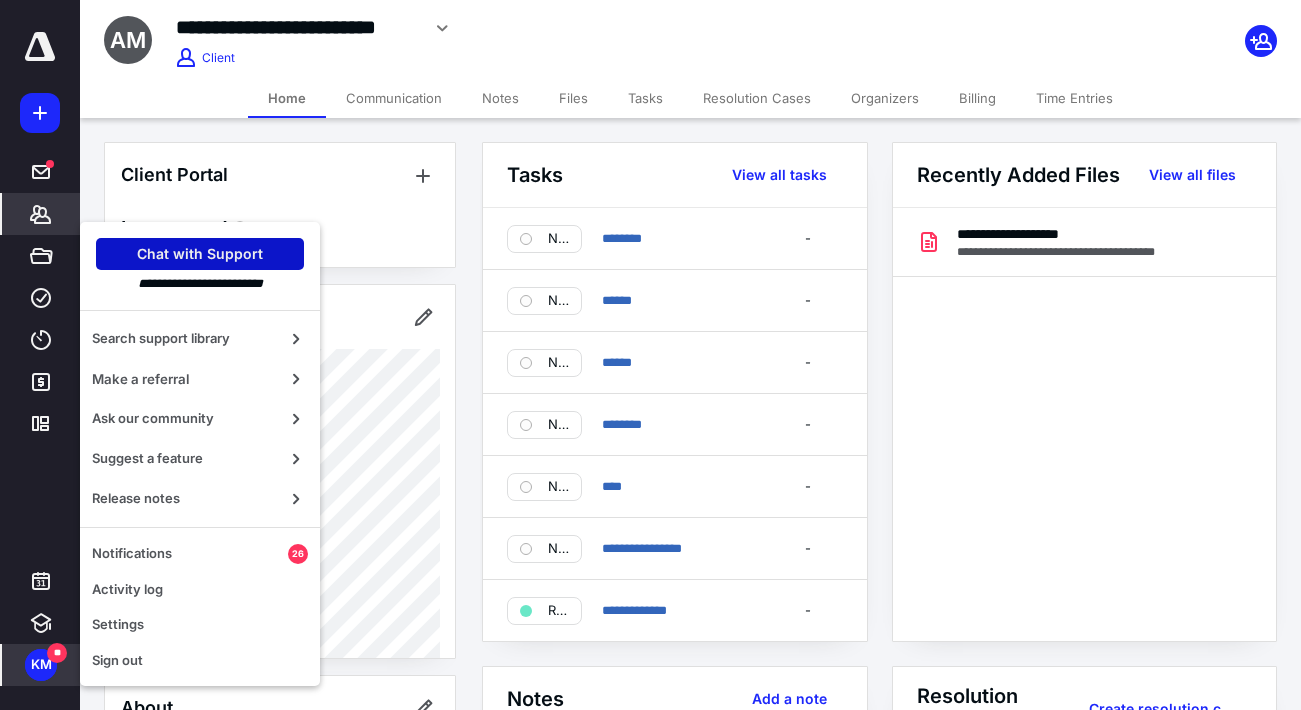 click on "Chat with Support" at bounding box center (200, 254) 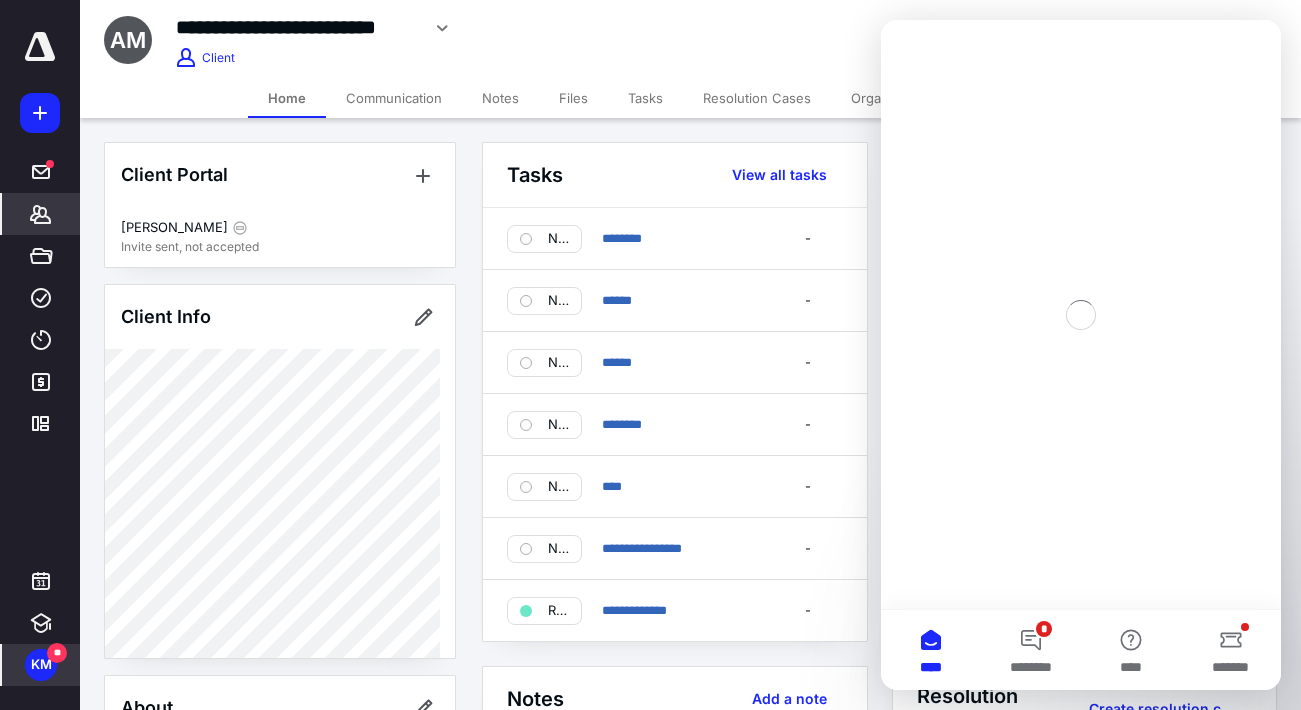 scroll, scrollTop: 0, scrollLeft: 0, axis: both 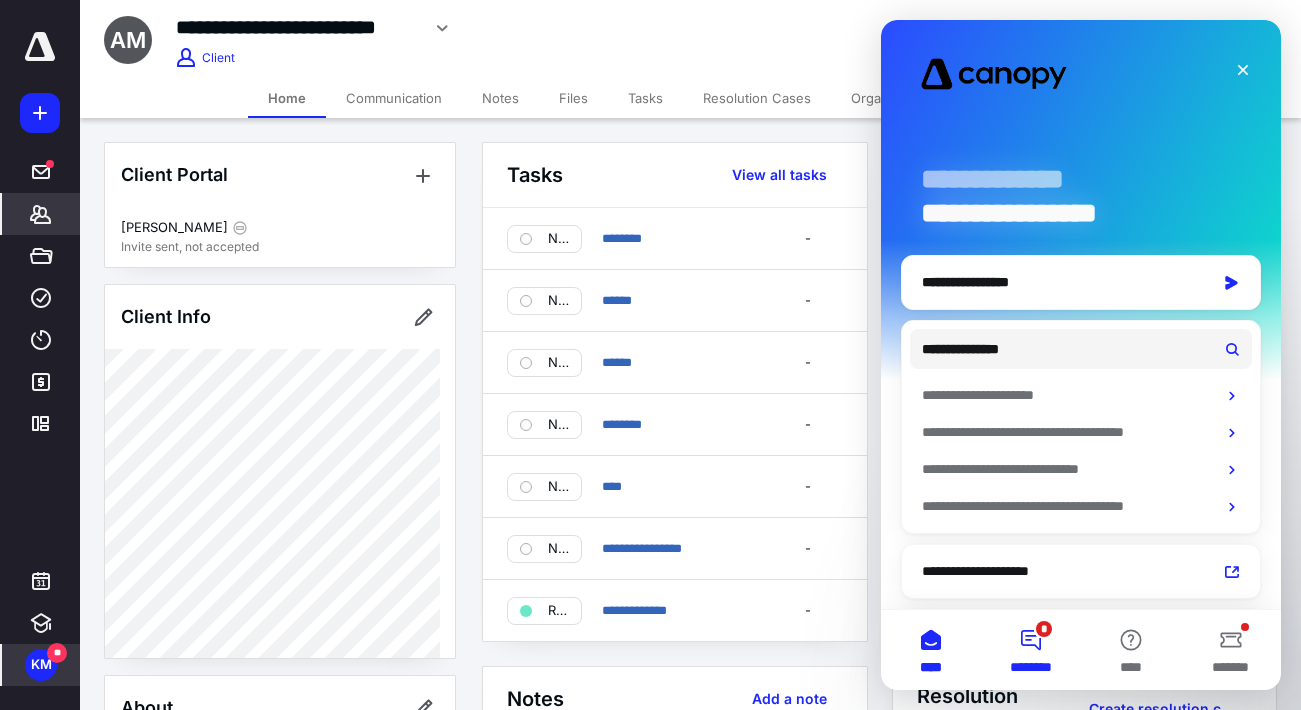click on "* ********" at bounding box center [1031, 650] 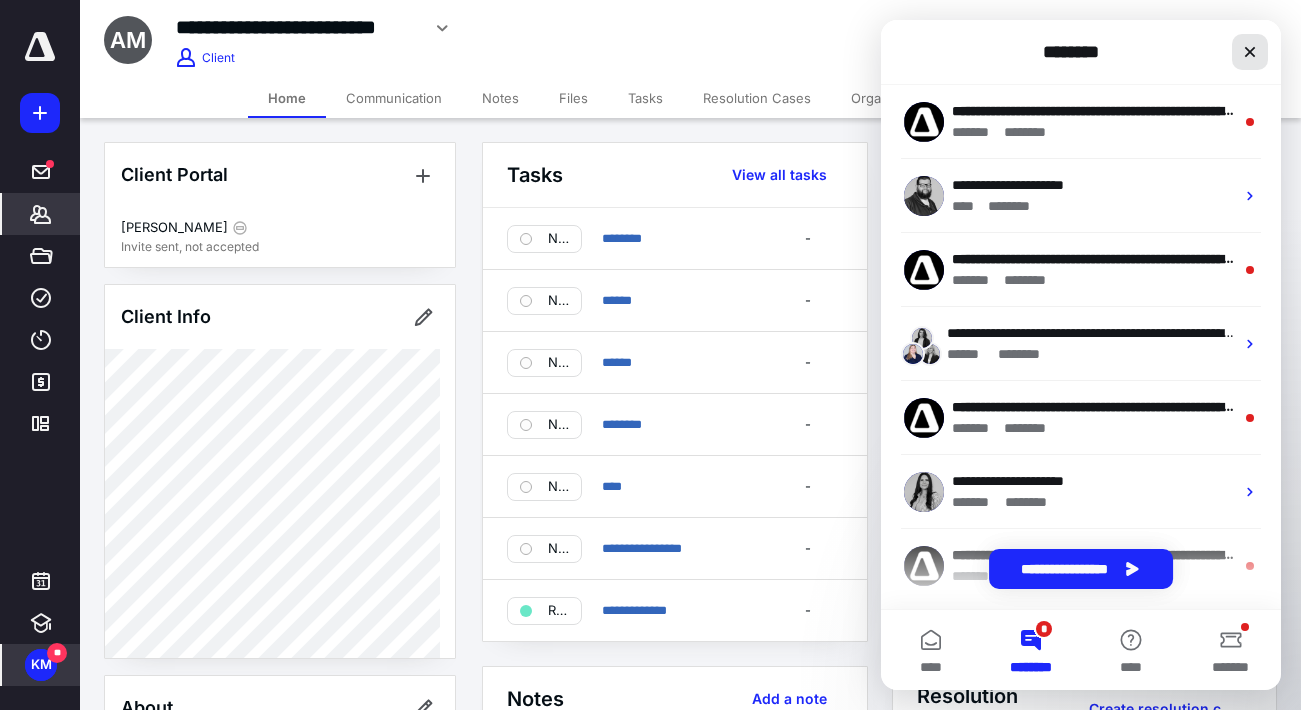 click 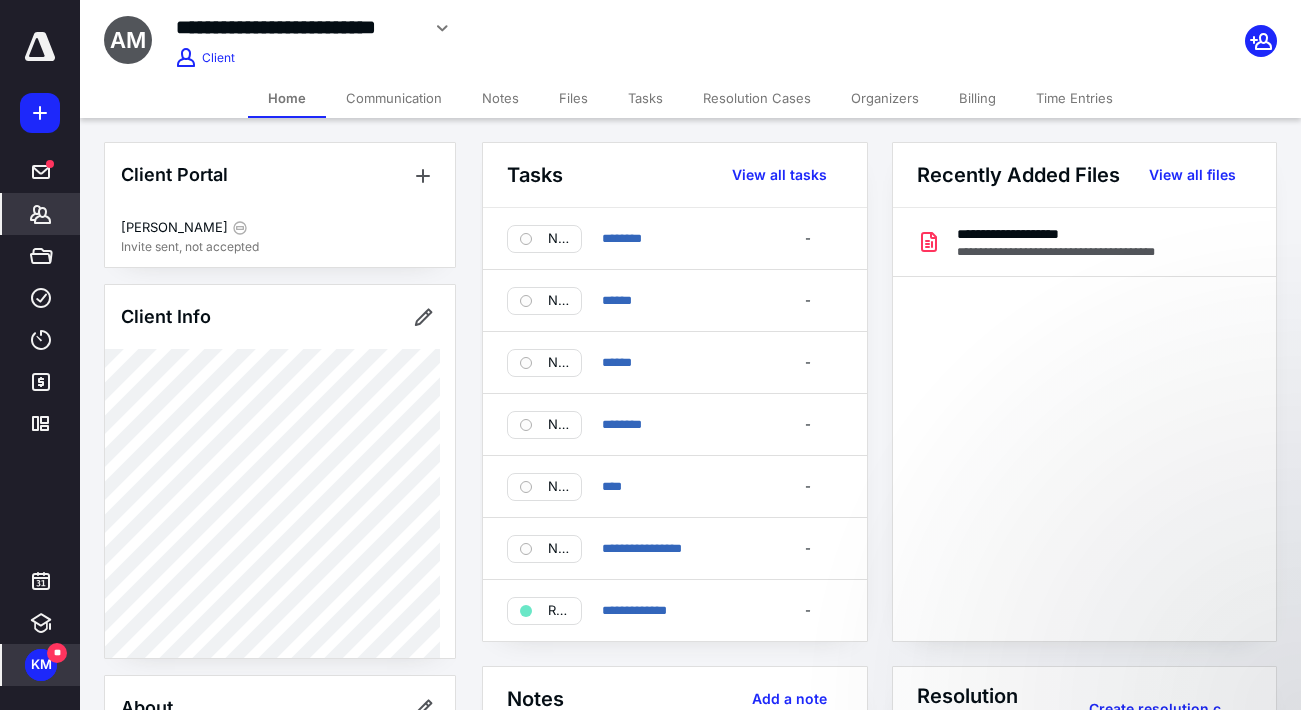scroll, scrollTop: 0, scrollLeft: 0, axis: both 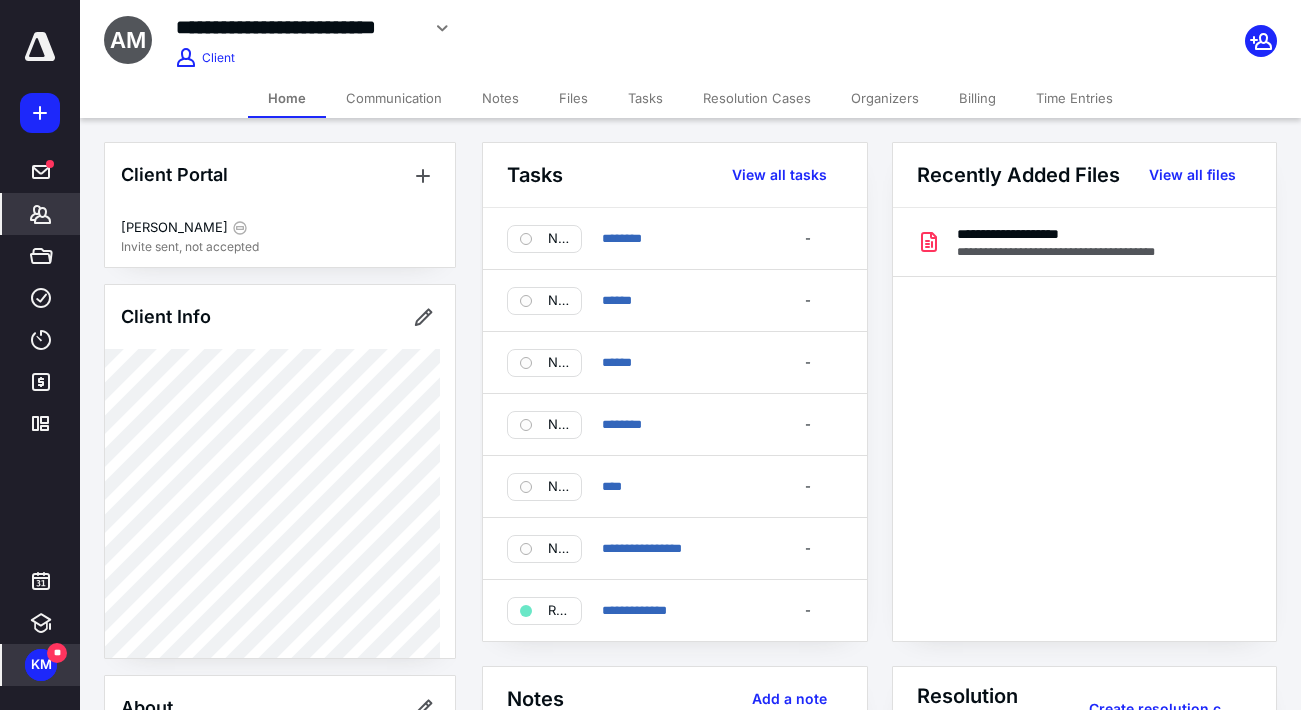 click on "KM **" at bounding box center [41, 665] 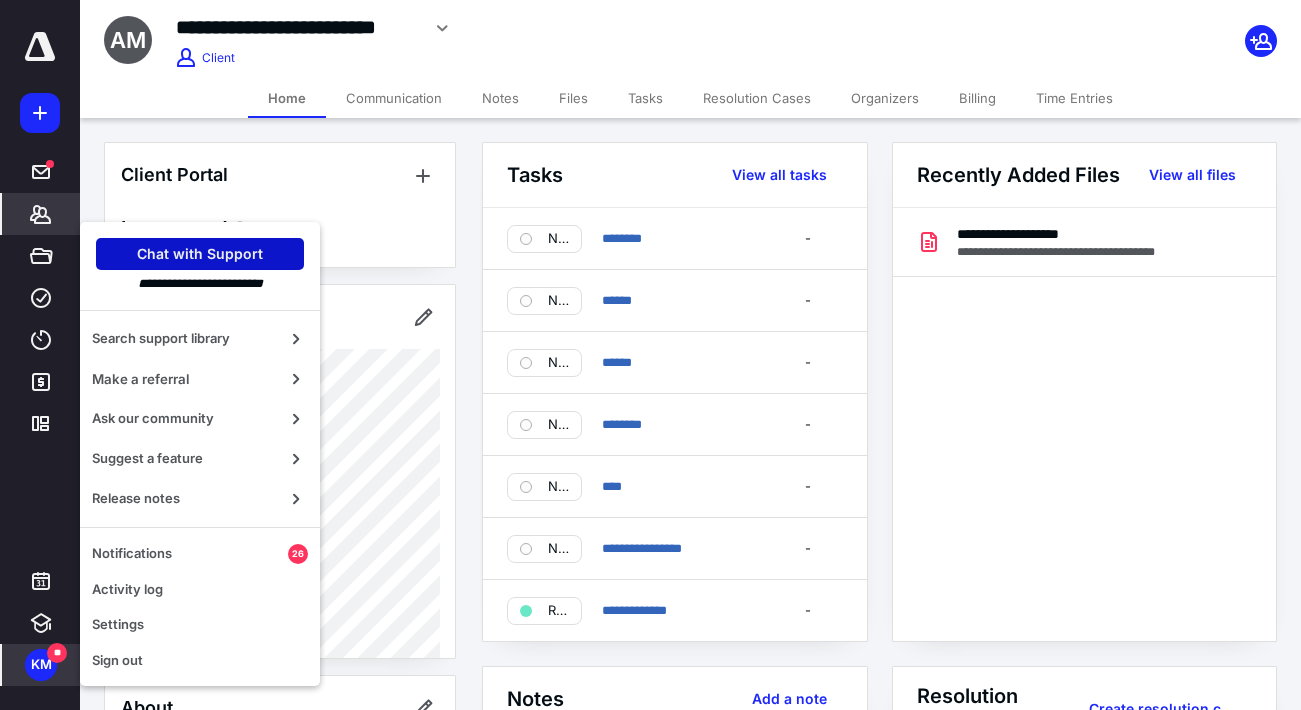 click on "Chat with Support" at bounding box center (200, 254) 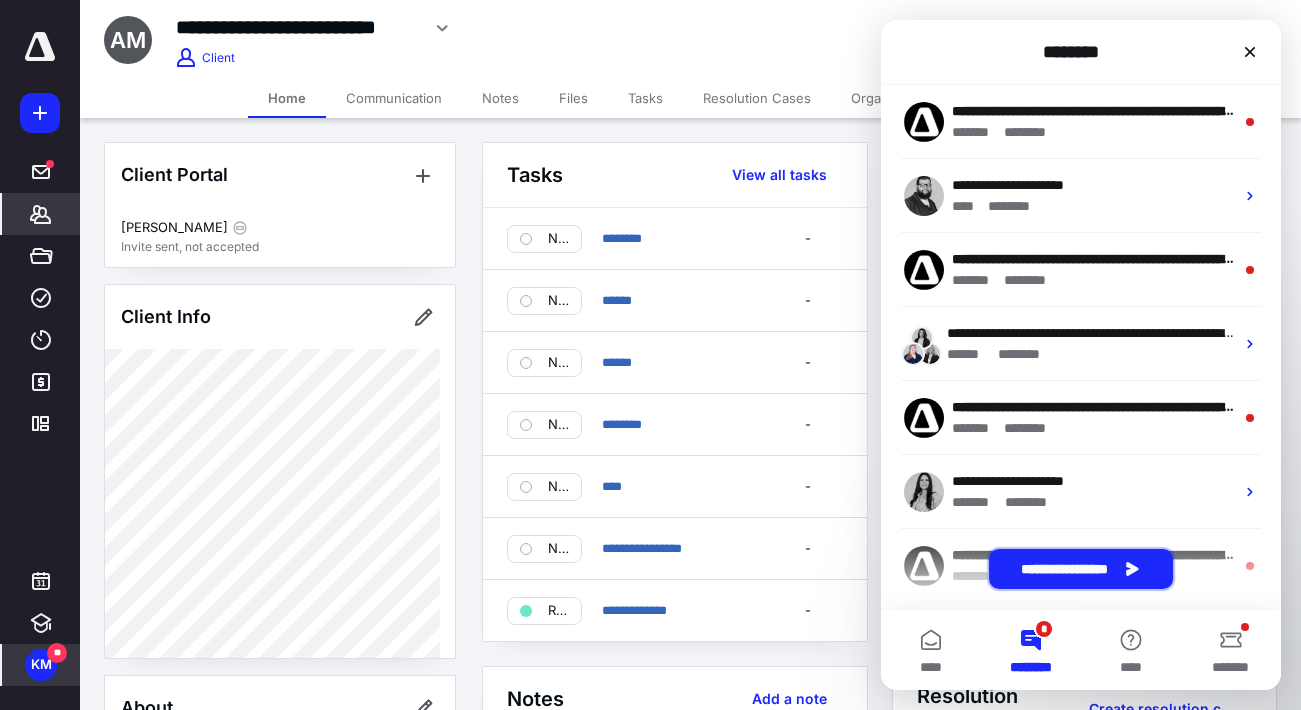 click on "**********" at bounding box center (1081, 569) 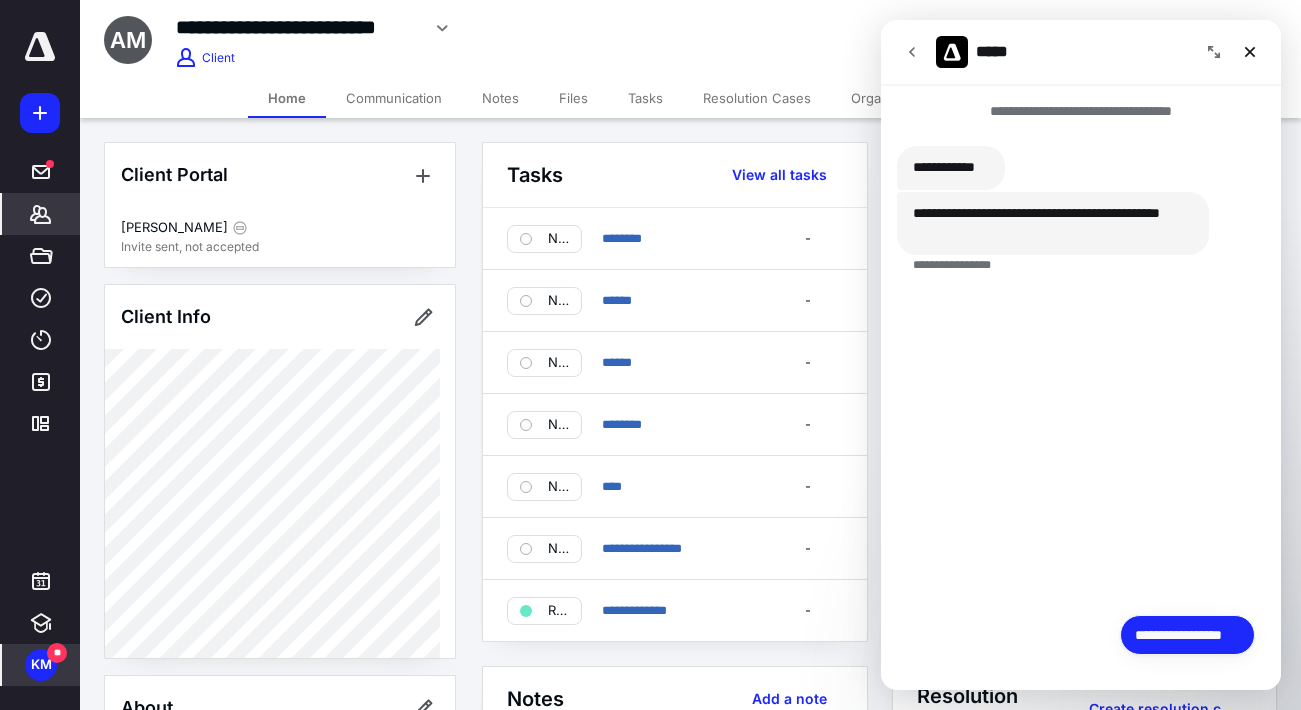 click on "**********" at bounding box center [1187, 635] 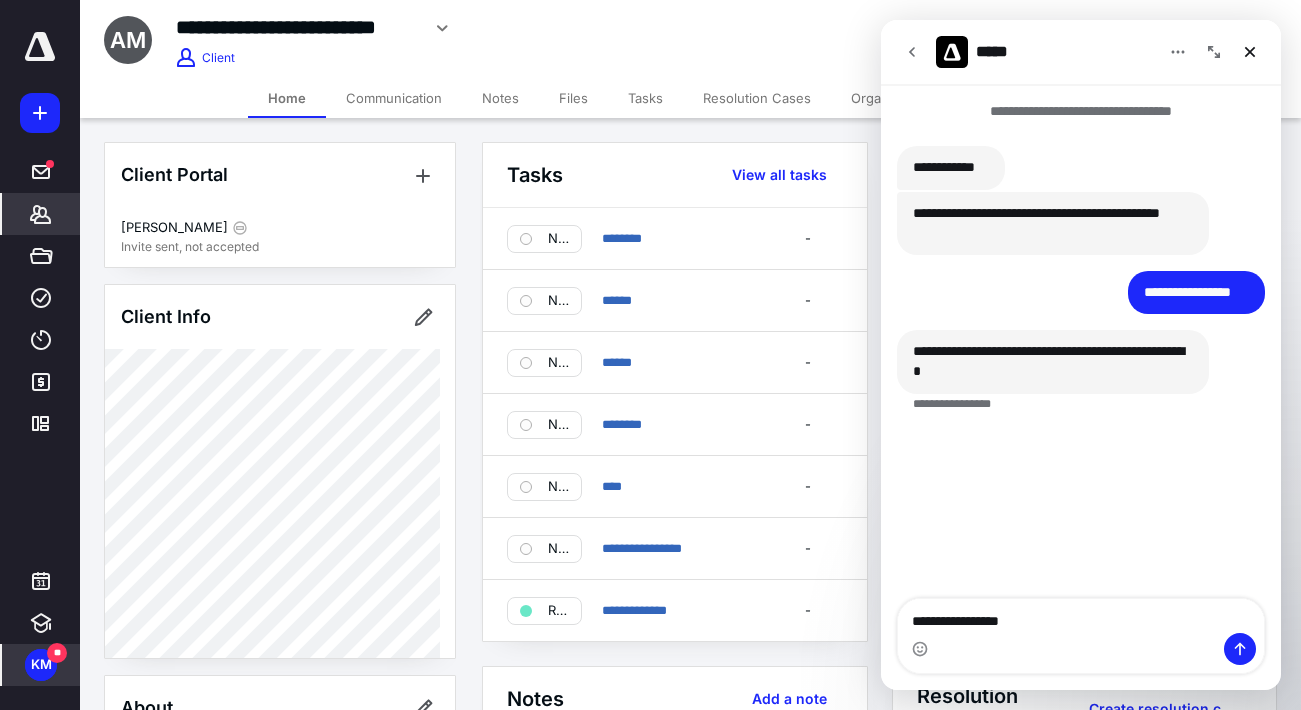 type on "**********" 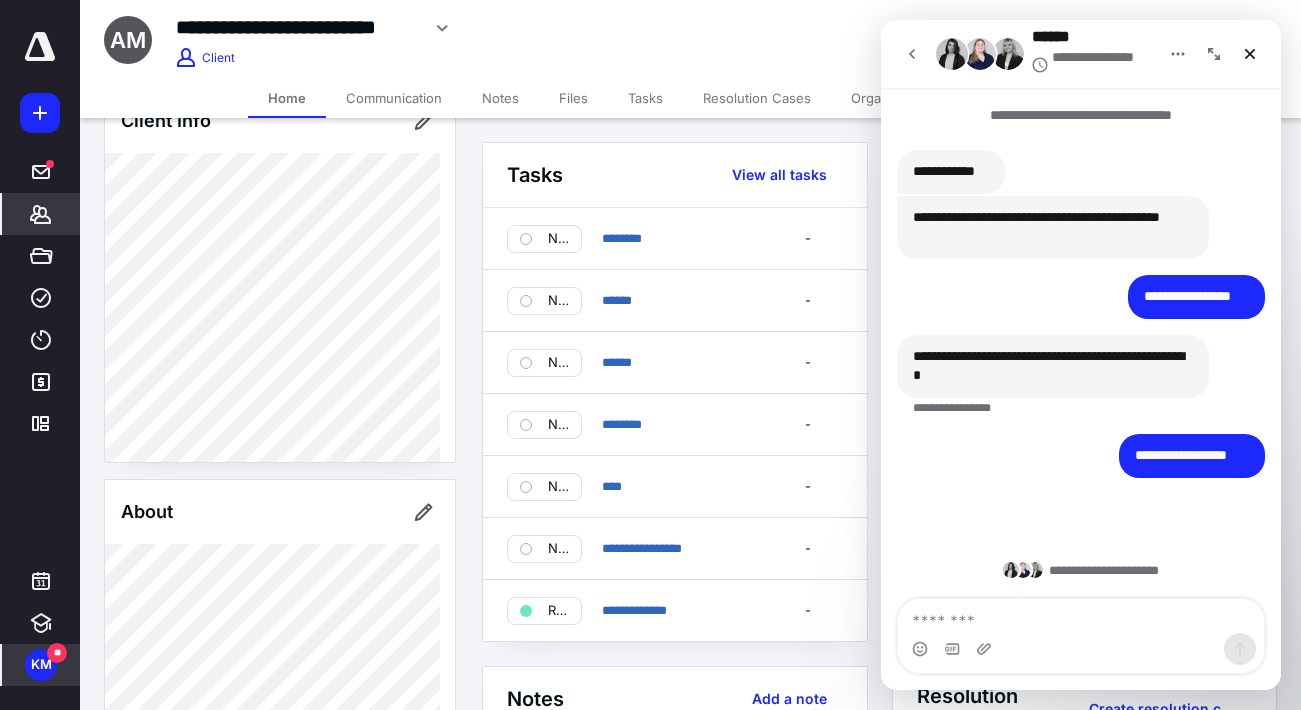 scroll, scrollTop: 0, scrollLeft: 0, axis: both 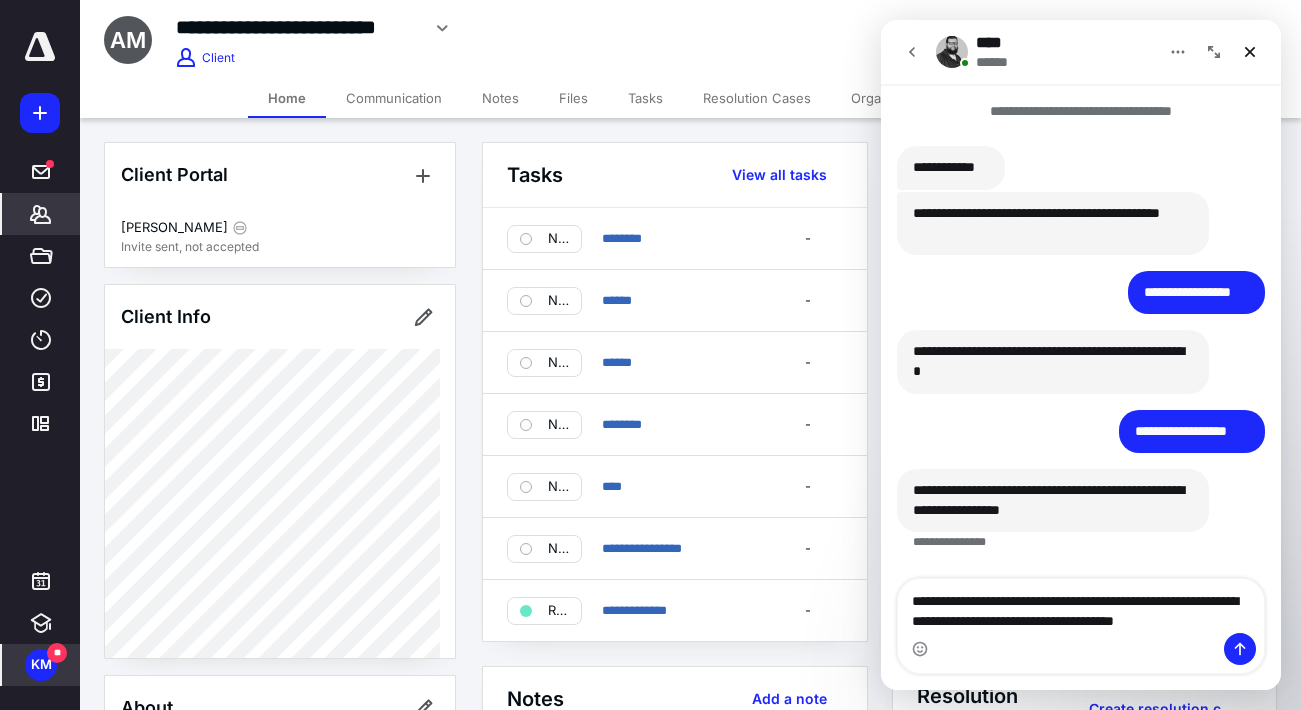 type on "**********" 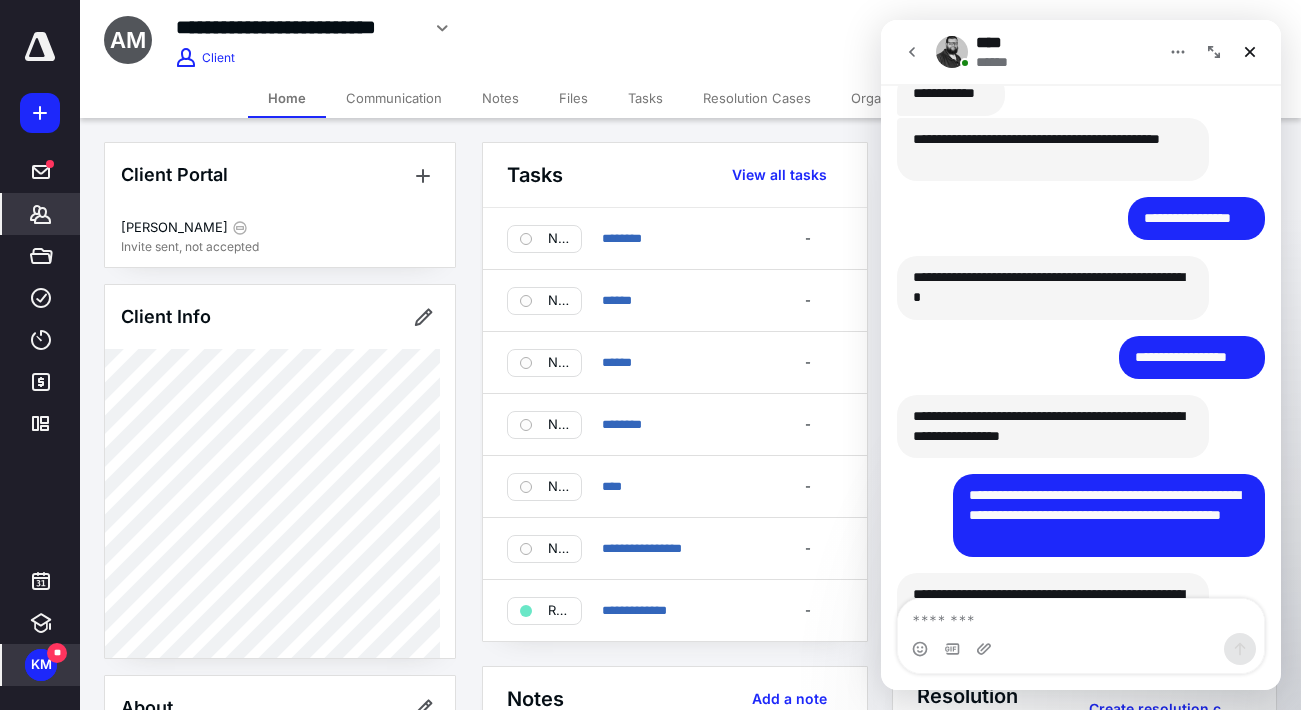 scroll, scrollTop: 153, scrollLeft: 0, axis: vertical 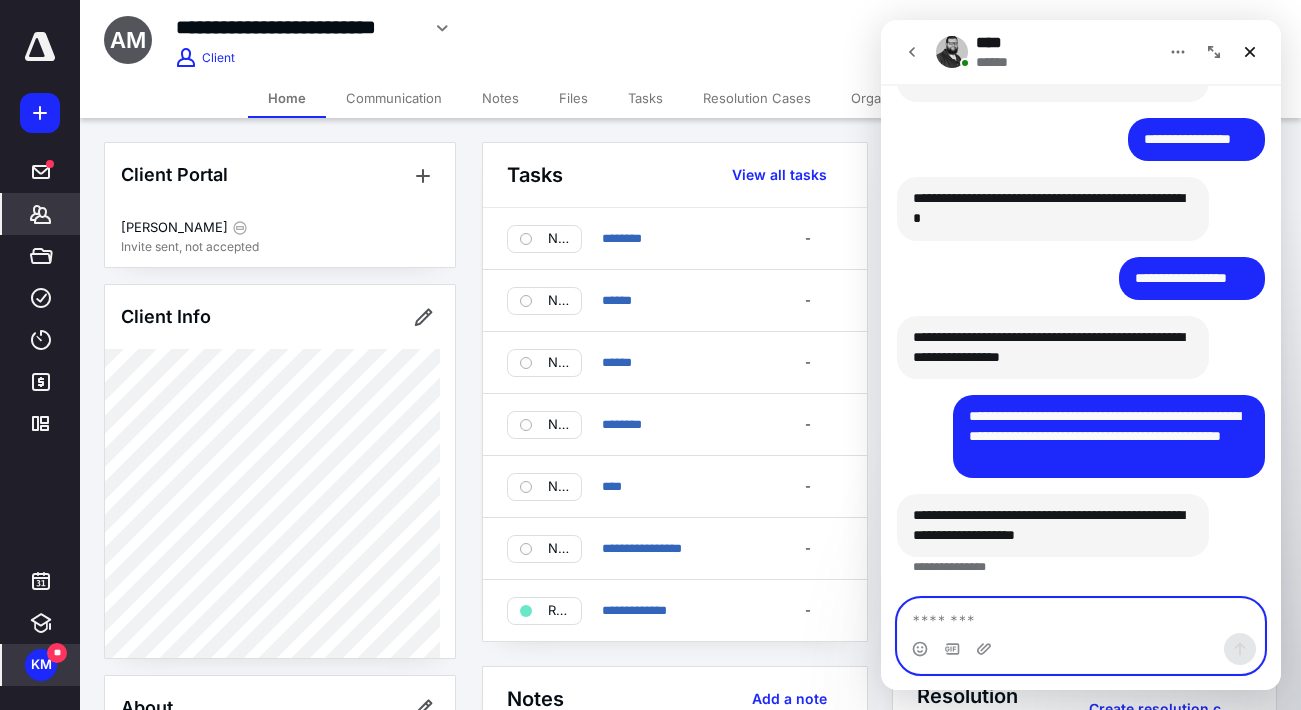 click at bounding box center (1081, 616) 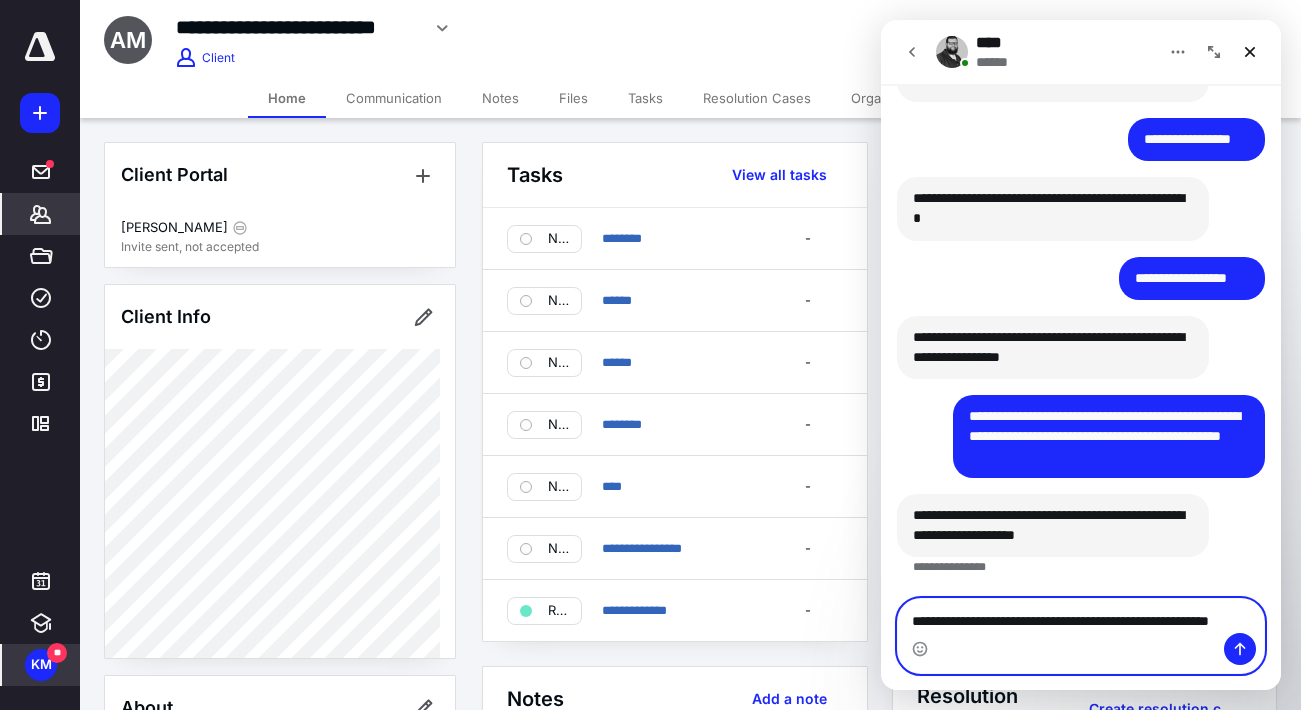 scroll, scrollTop: 173, scrollLeft: 0, axis: vertical 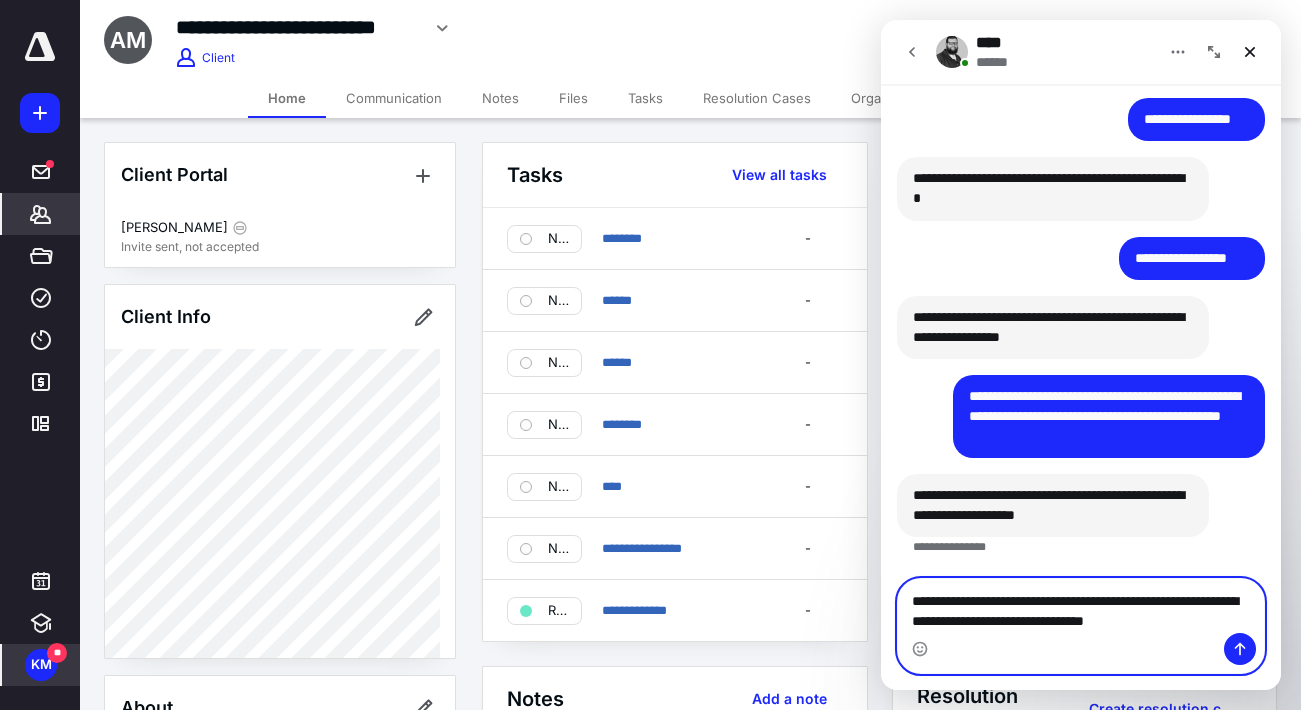 type on "**********" 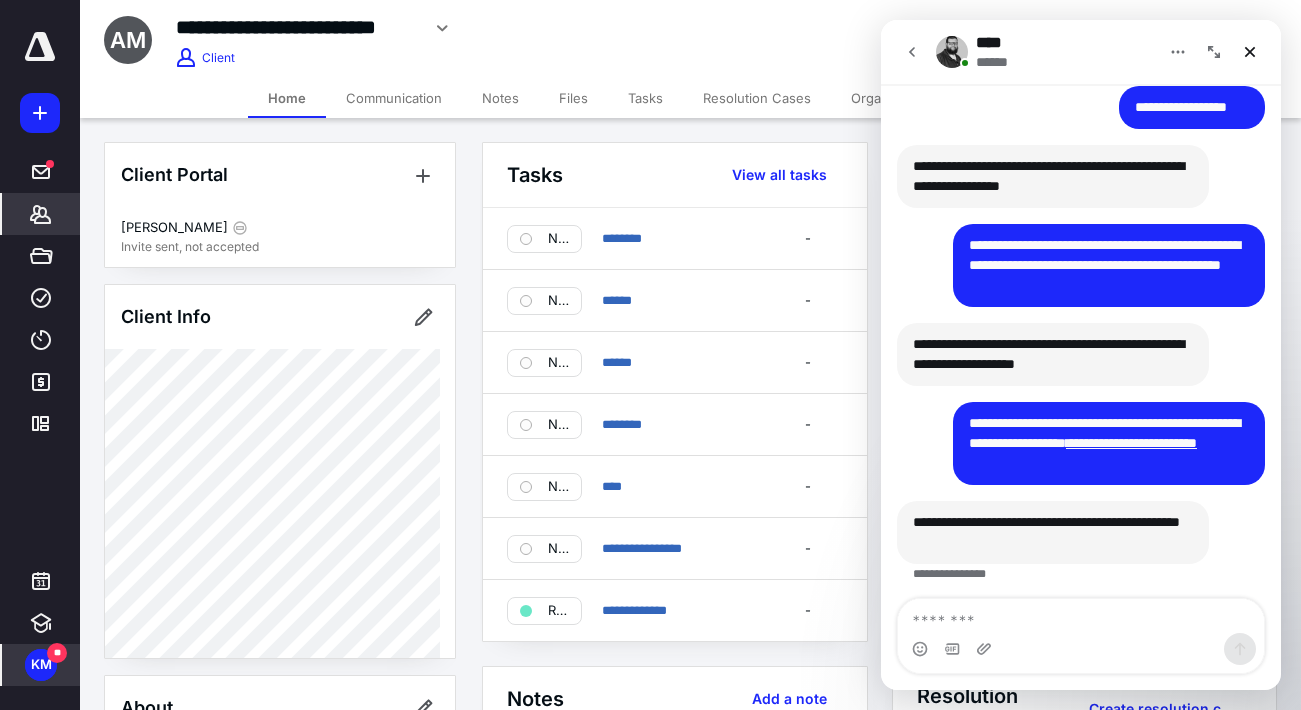 scroll, scrollTop: 331, scrollLeft: 0, axis: vertical 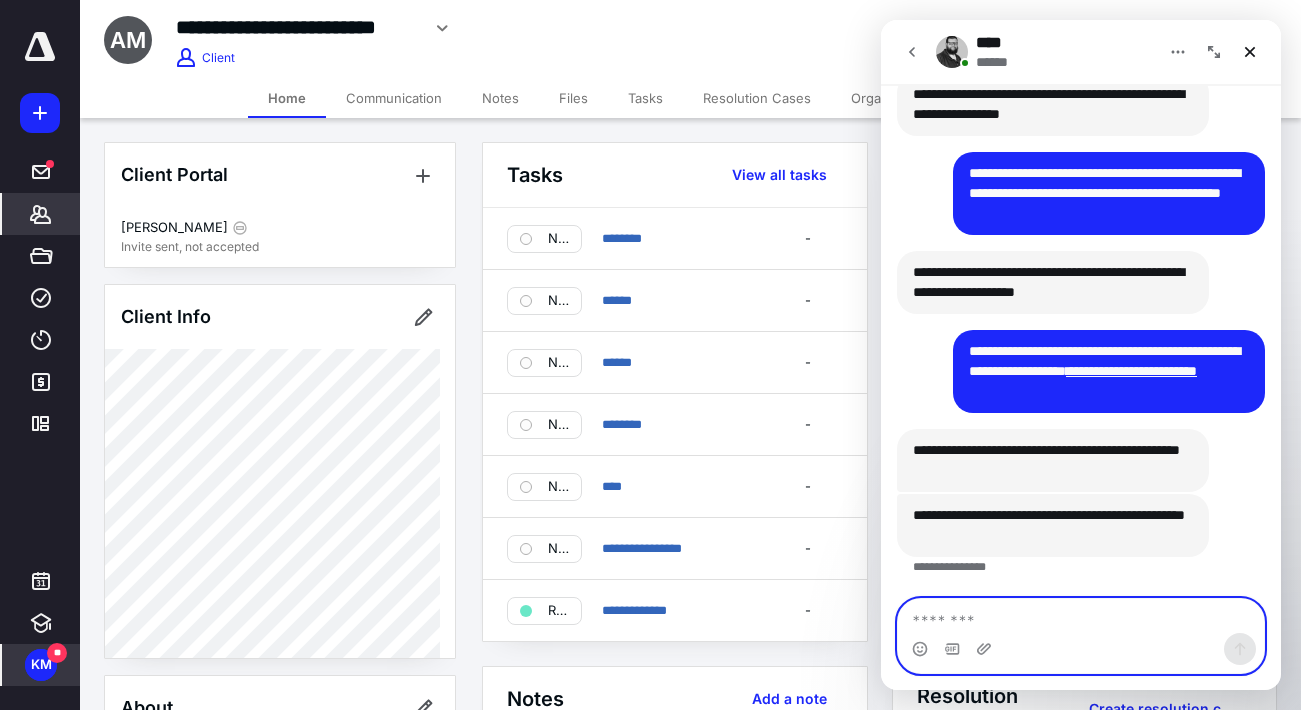 click at bounding box center (1081, 616) 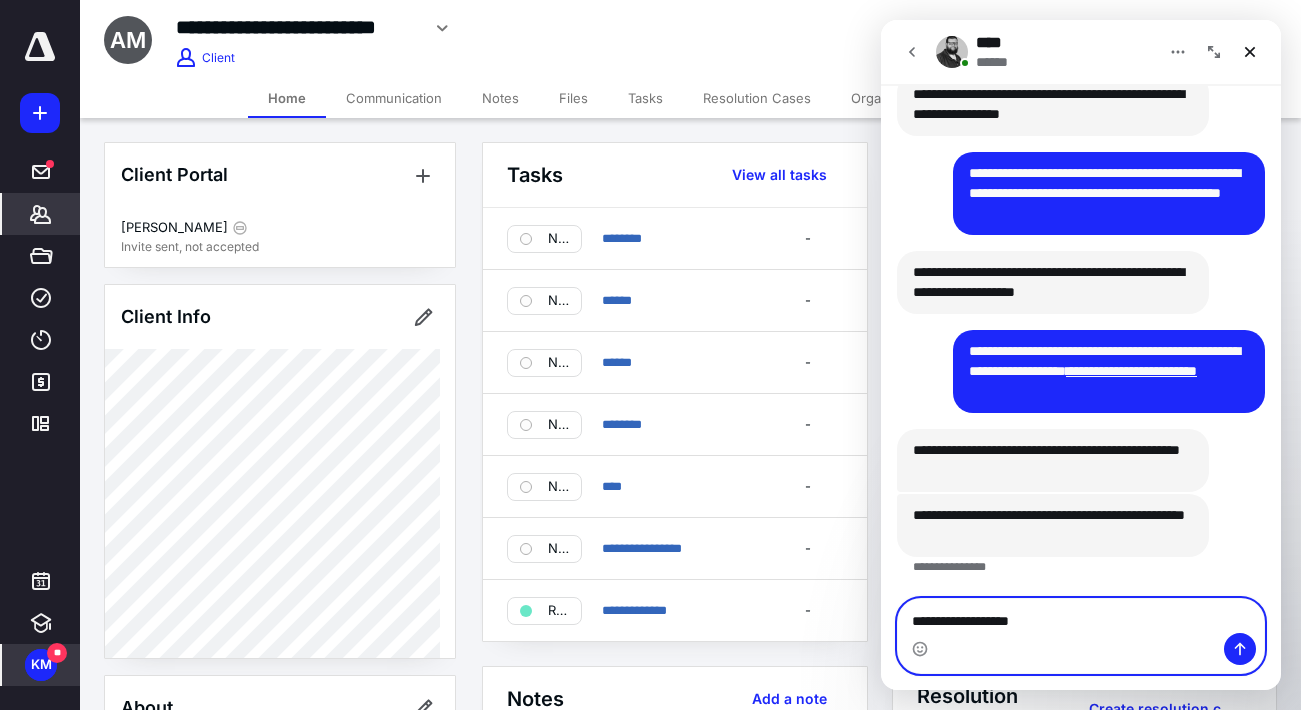 type on "**********" 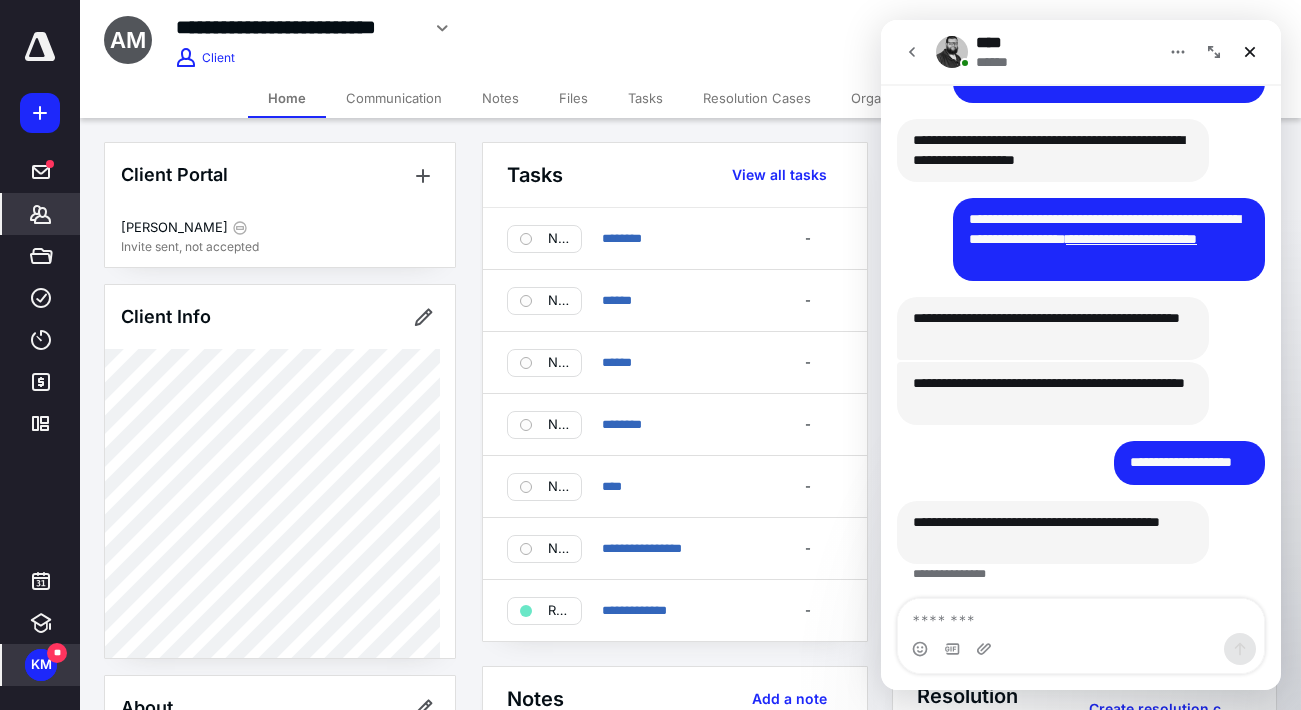 scroll, scrollTop: 535, scrollLeft: 0, axis: vertical 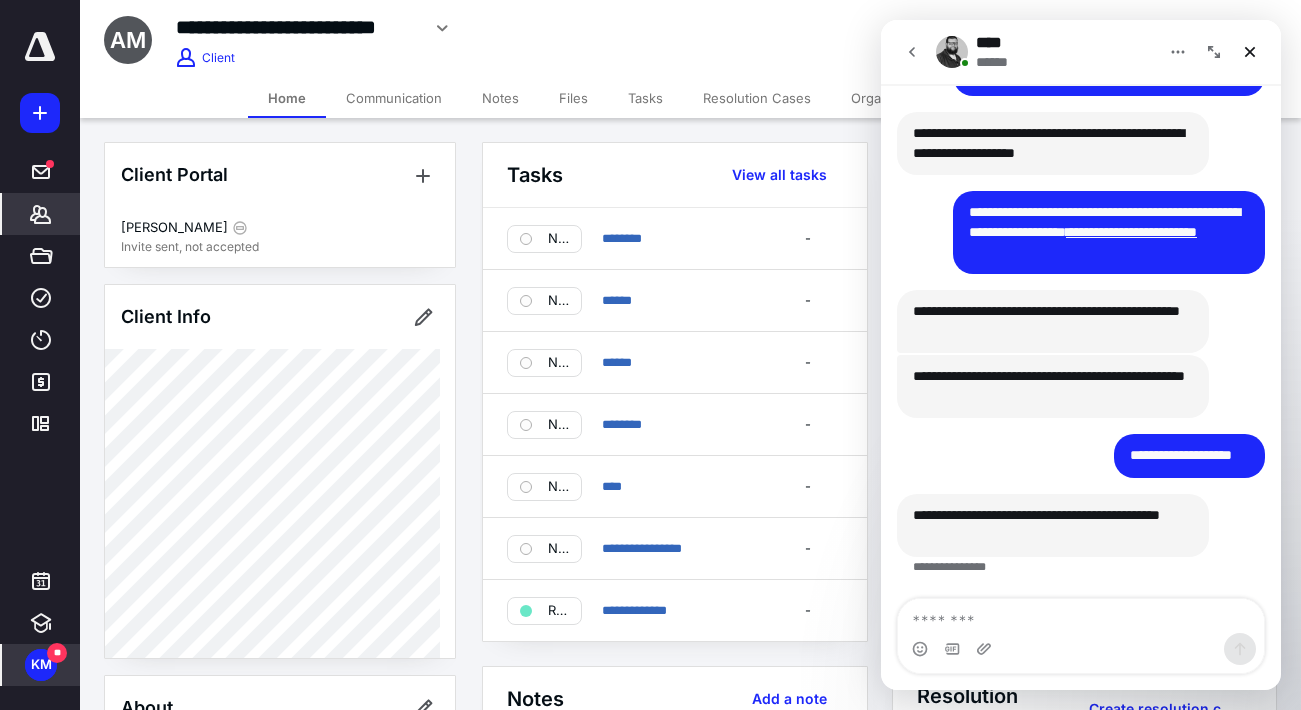 click on "**********" at bounding box center (1053, 525) 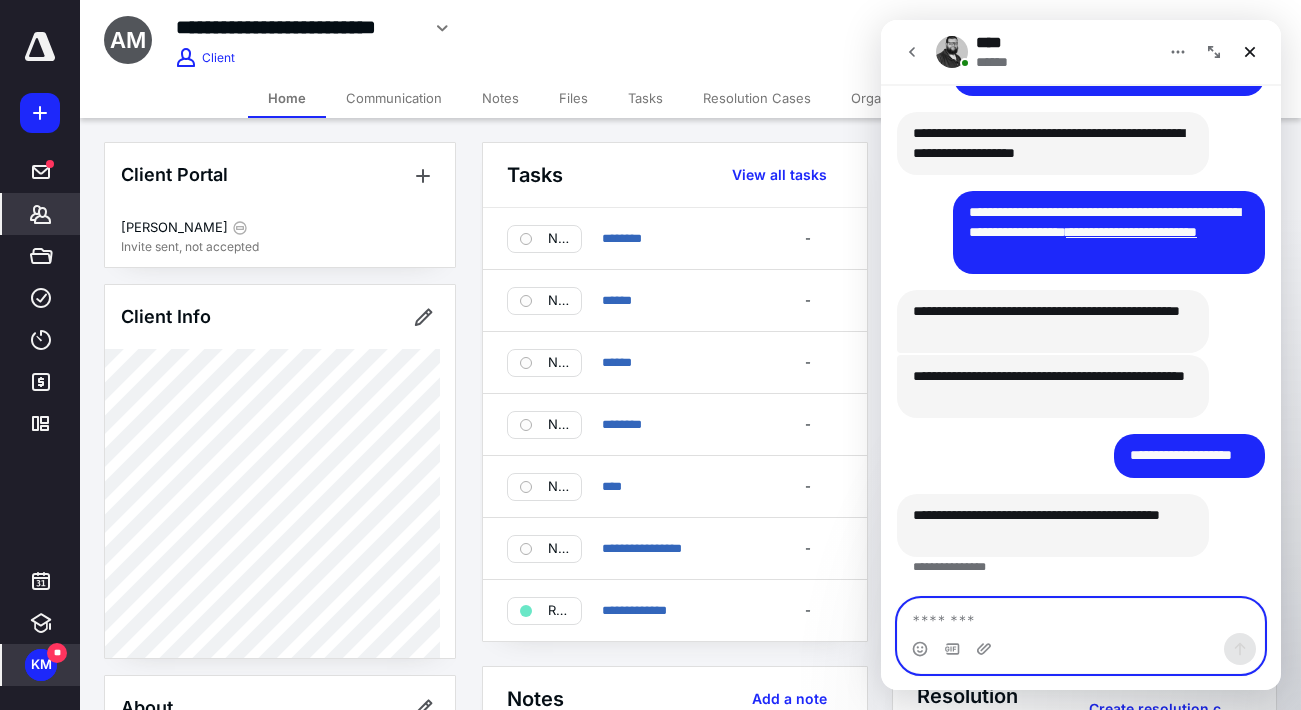 click at bounding box center (1081, 616) 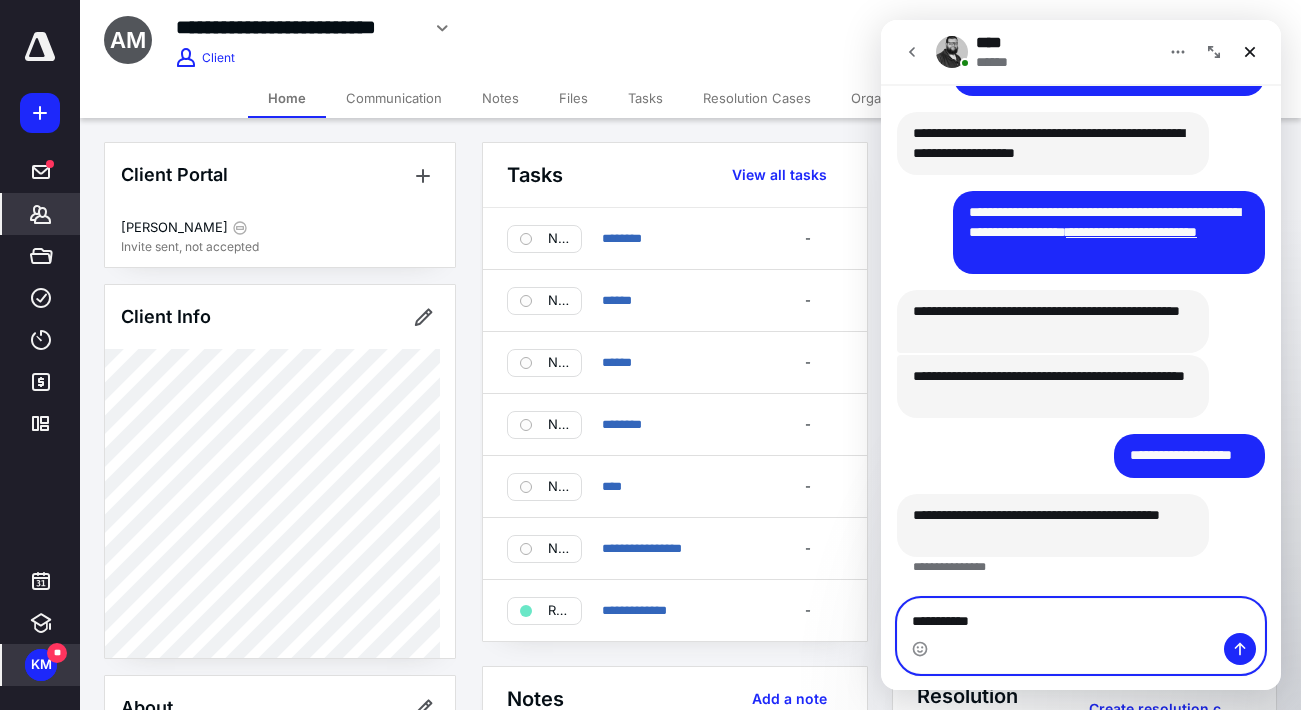type on "**********" 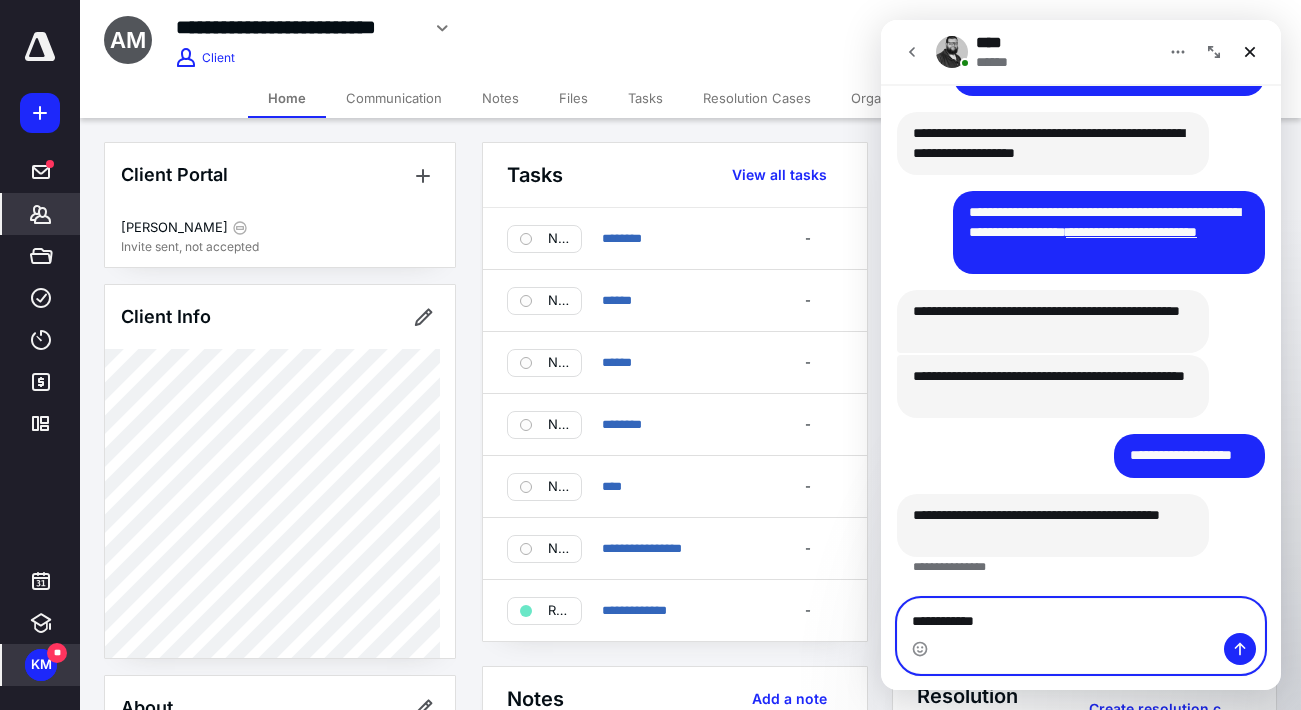 type 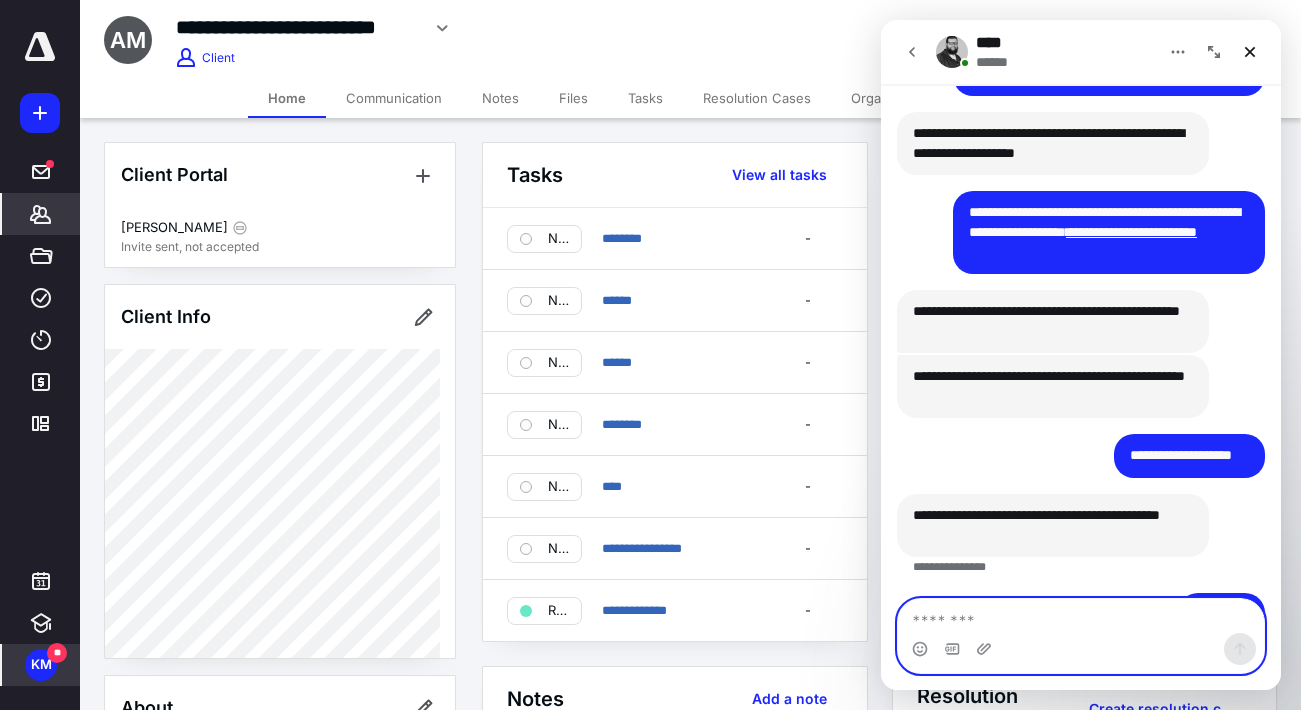 scroll, scrollTop: 595, scrollLeft: 0, axis: vertical 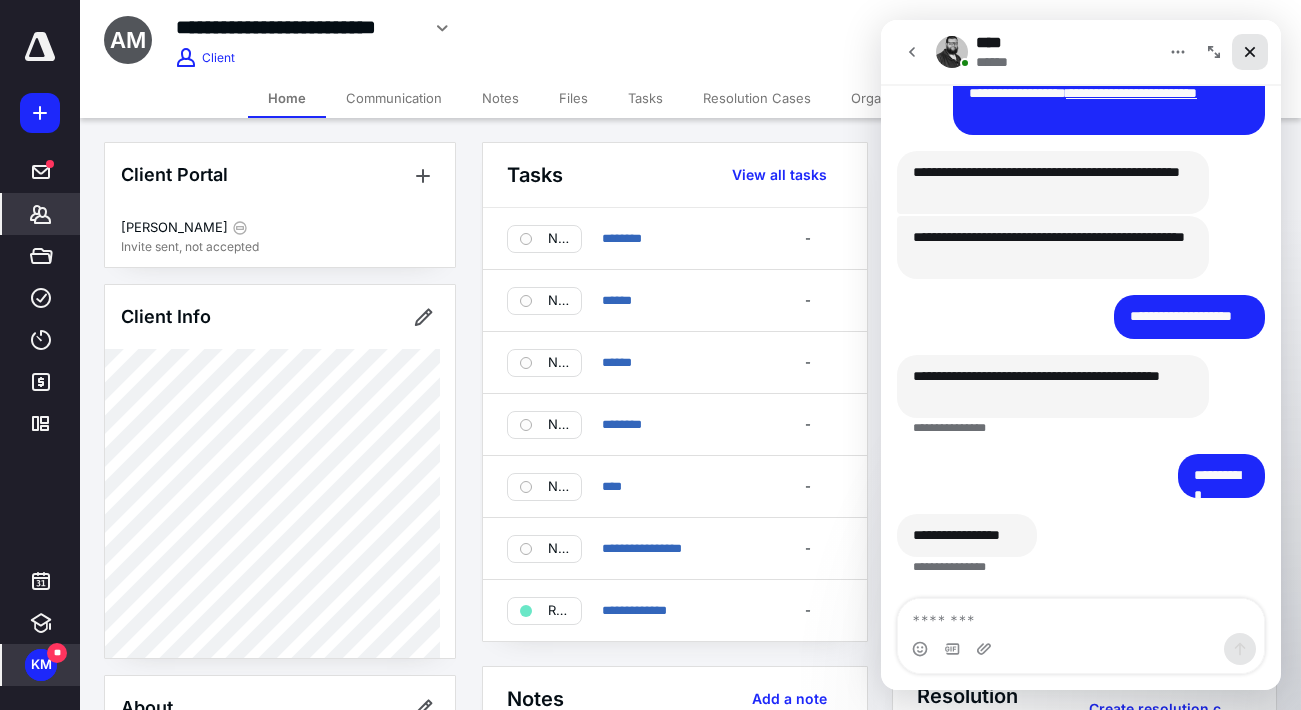 click 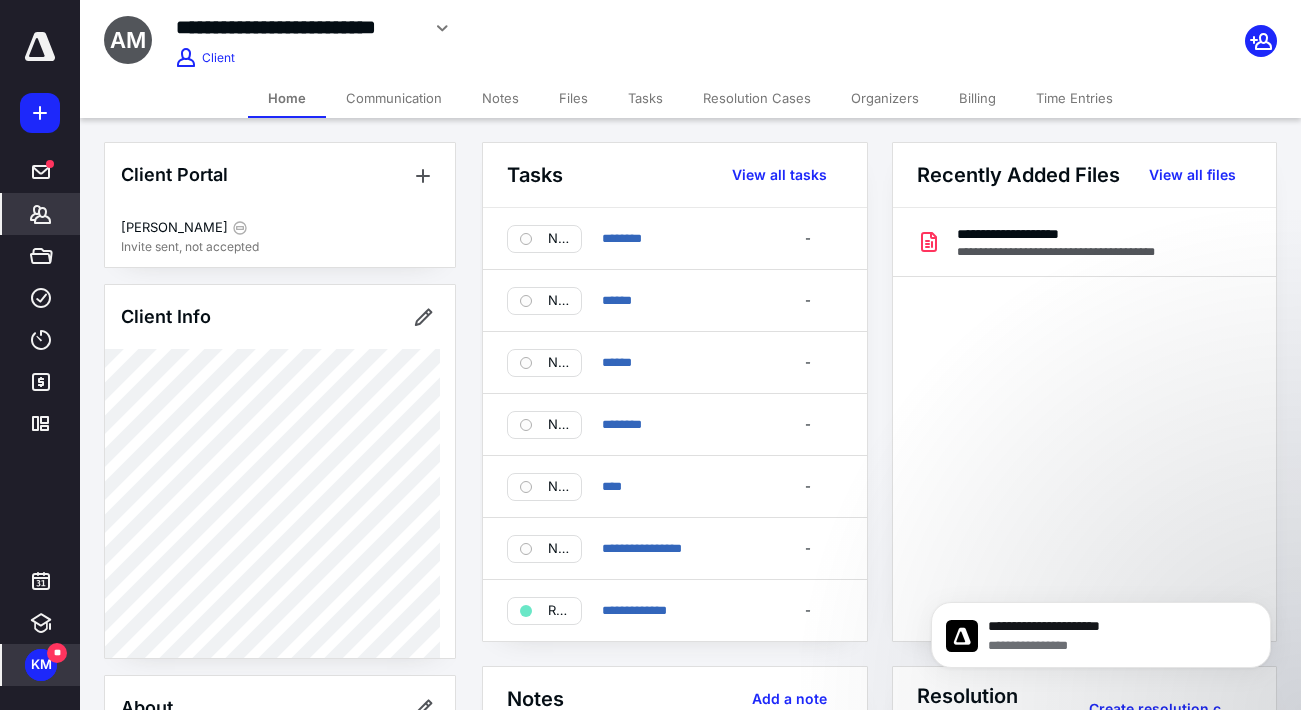 scroll, scrollTop: 0, scrollLeft: 0, axis: both 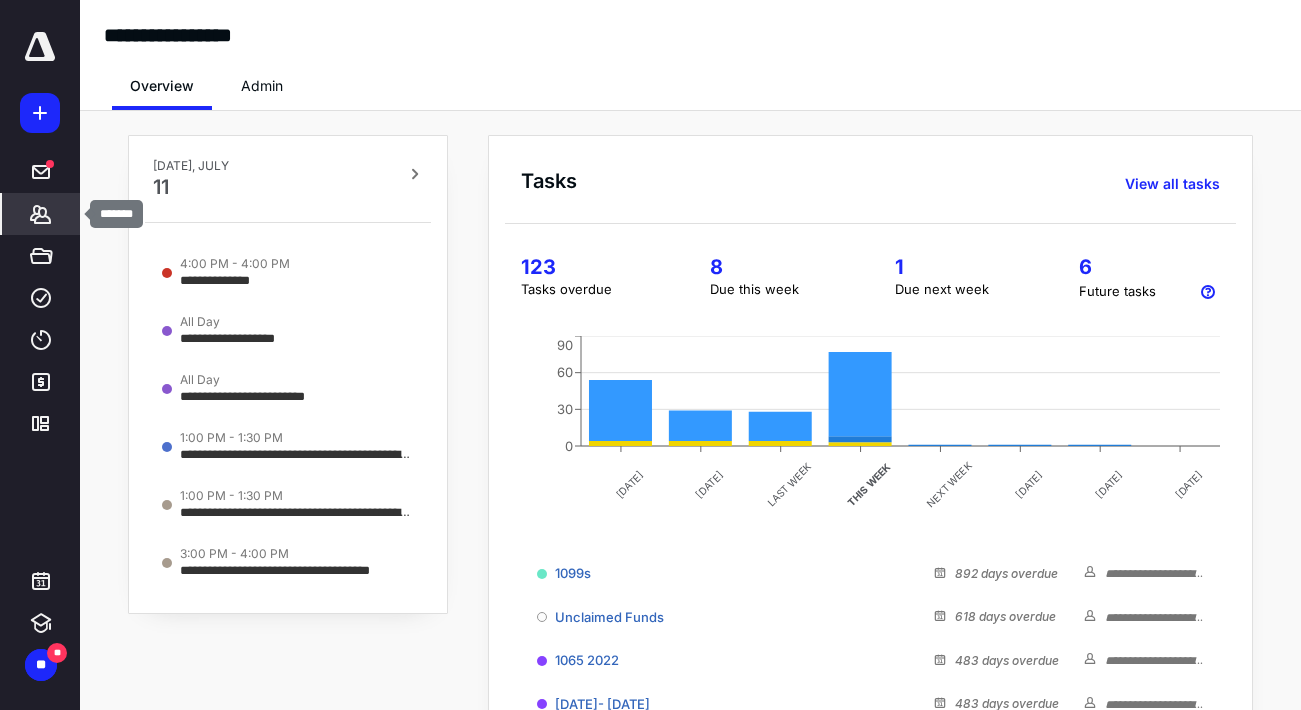 click on "*******" at bounding box center (41, 214) 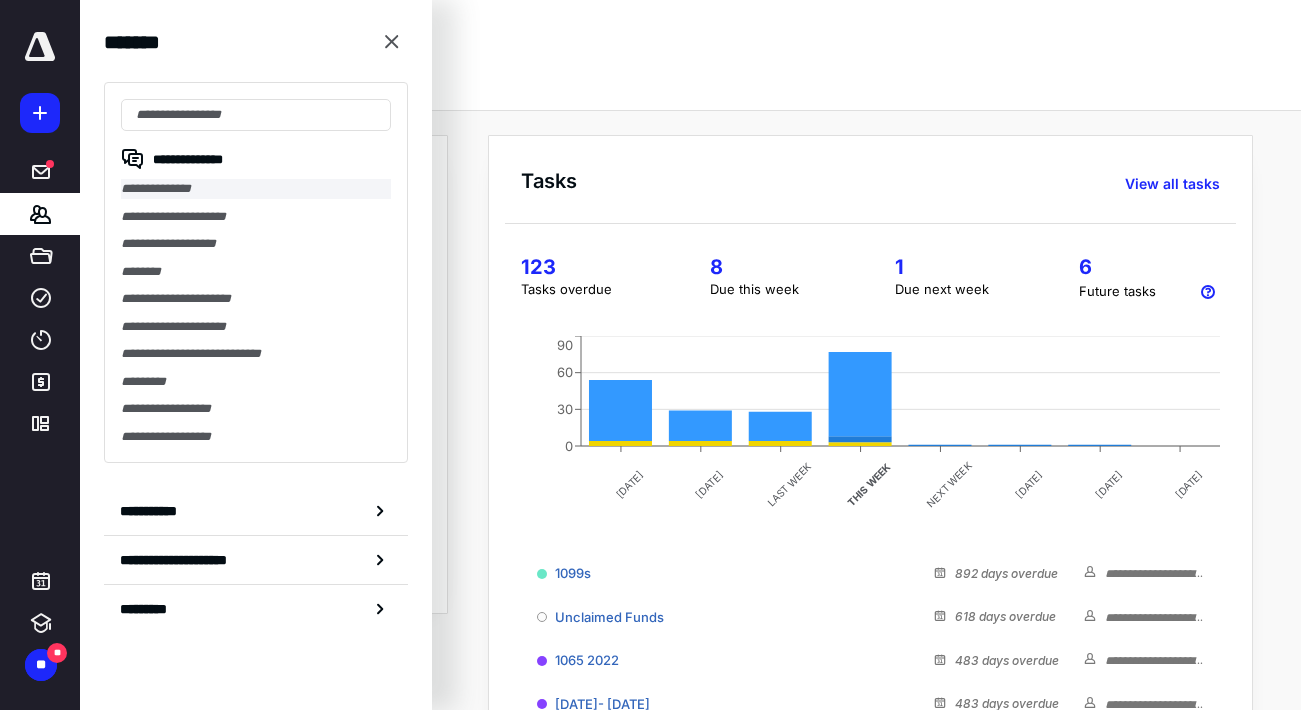click on "**********" at bounding box center [256, 189] 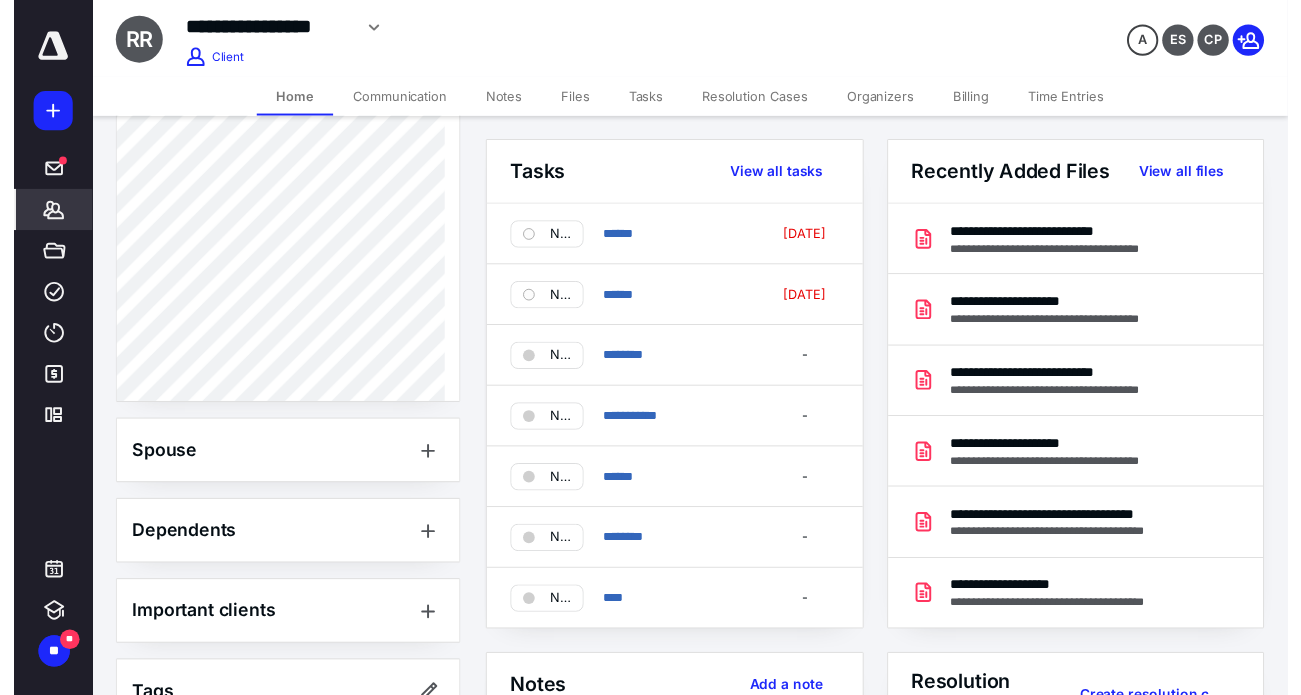 scroll, scrollTop: 800, scrollLeft: 0, axis: vertical 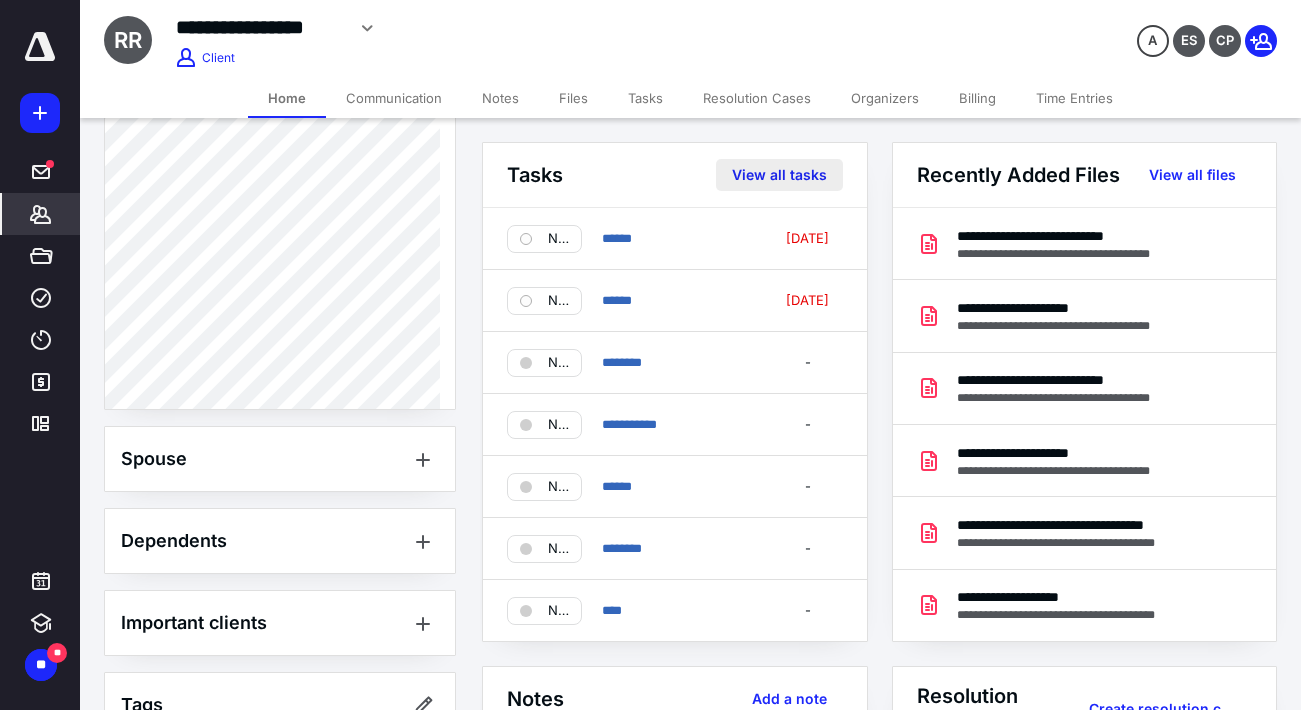 click on "View all tasks" at bounding box center (779, 175) 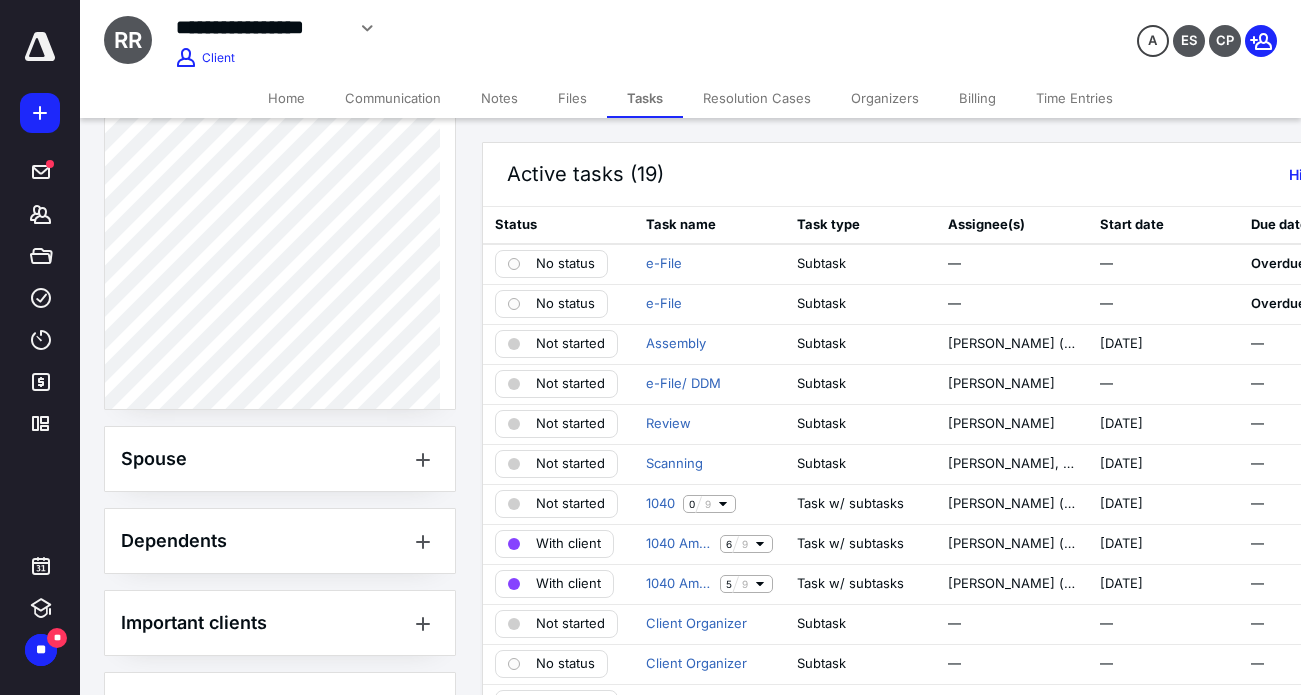 click on "Files" at bounding box center [572, 98] 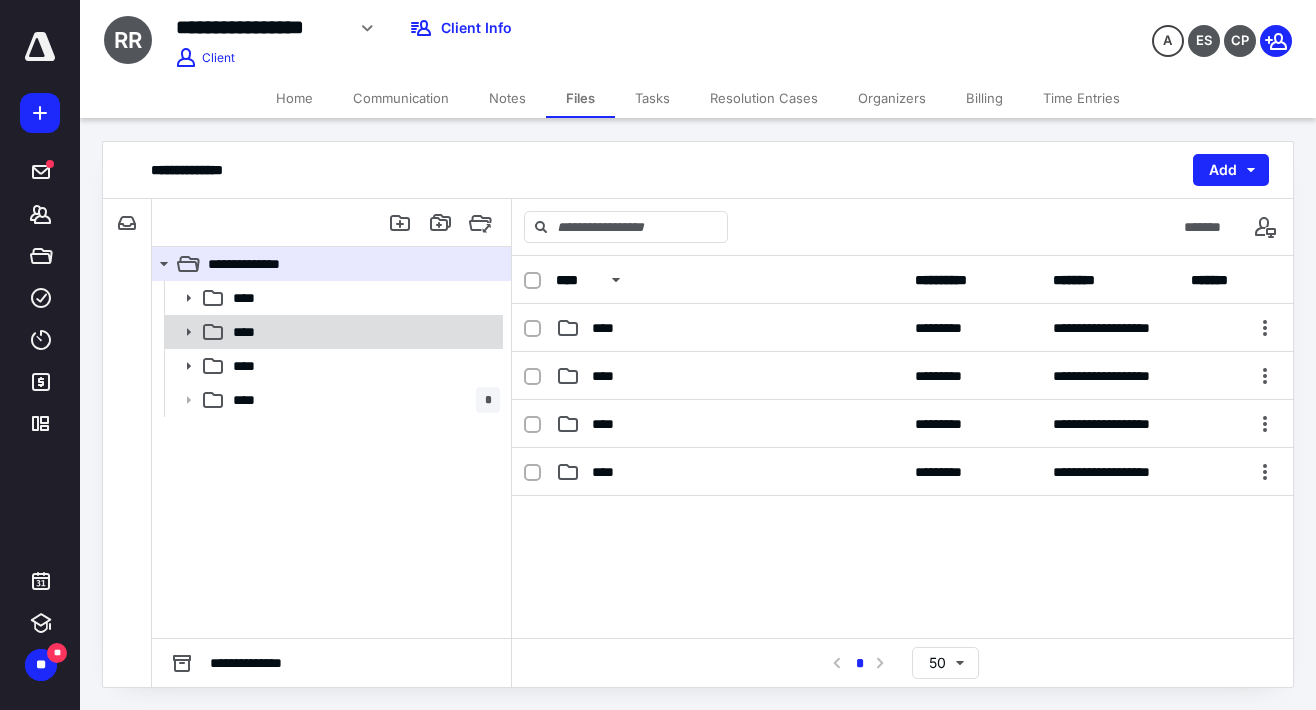 click 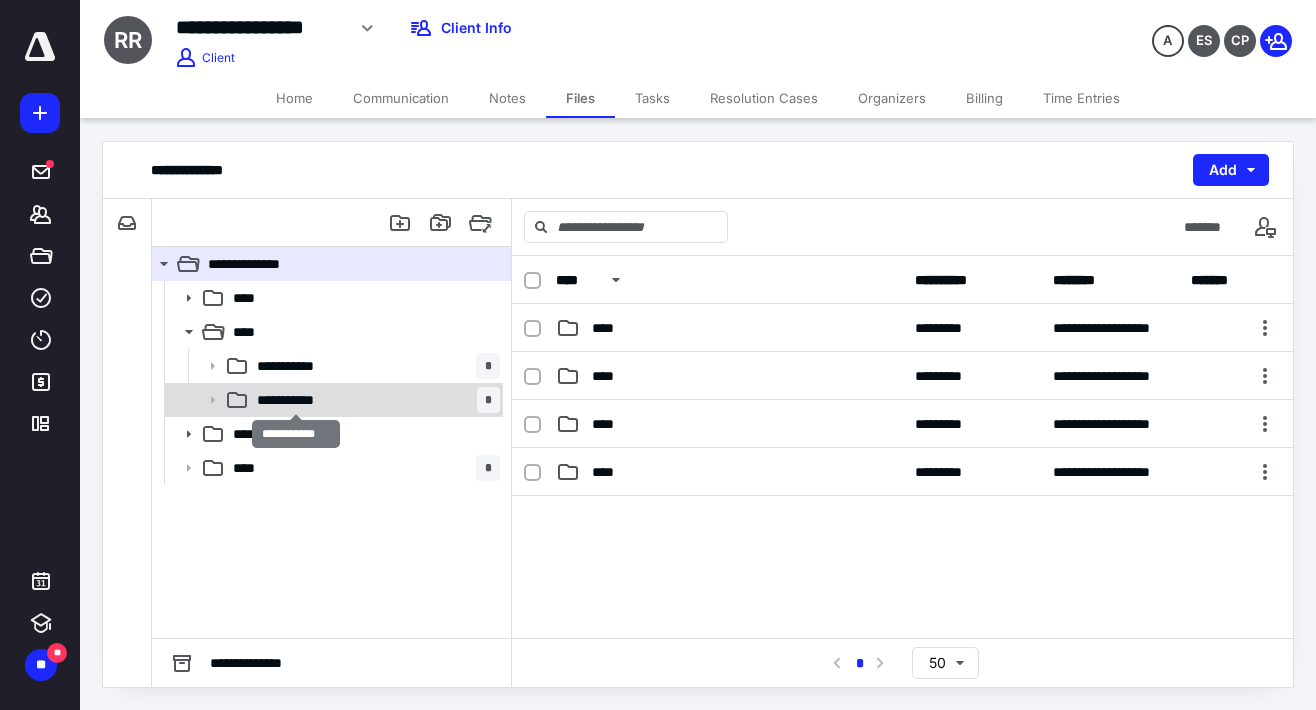 click on "**********" at bounding box center (296, 400) 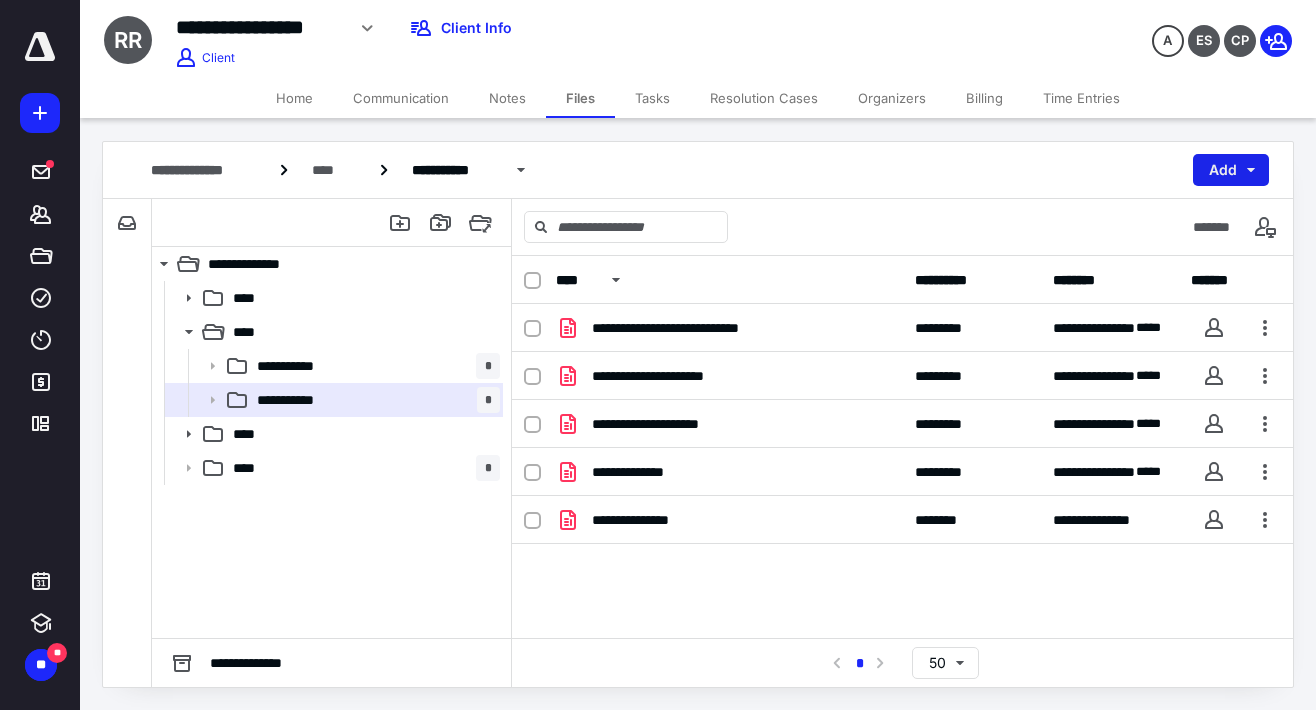 click on "Add" at bounding box center (1231, 170) 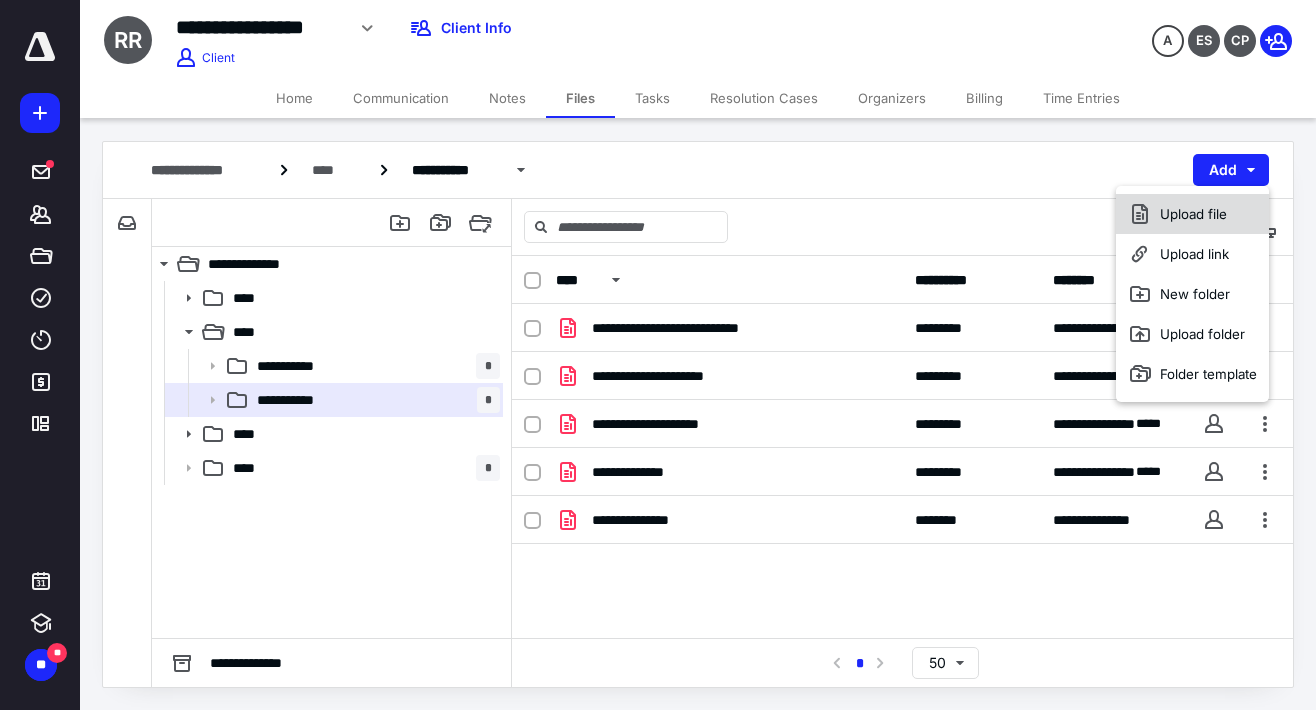 click on "Upload file" at bounding box center (1192, 214) 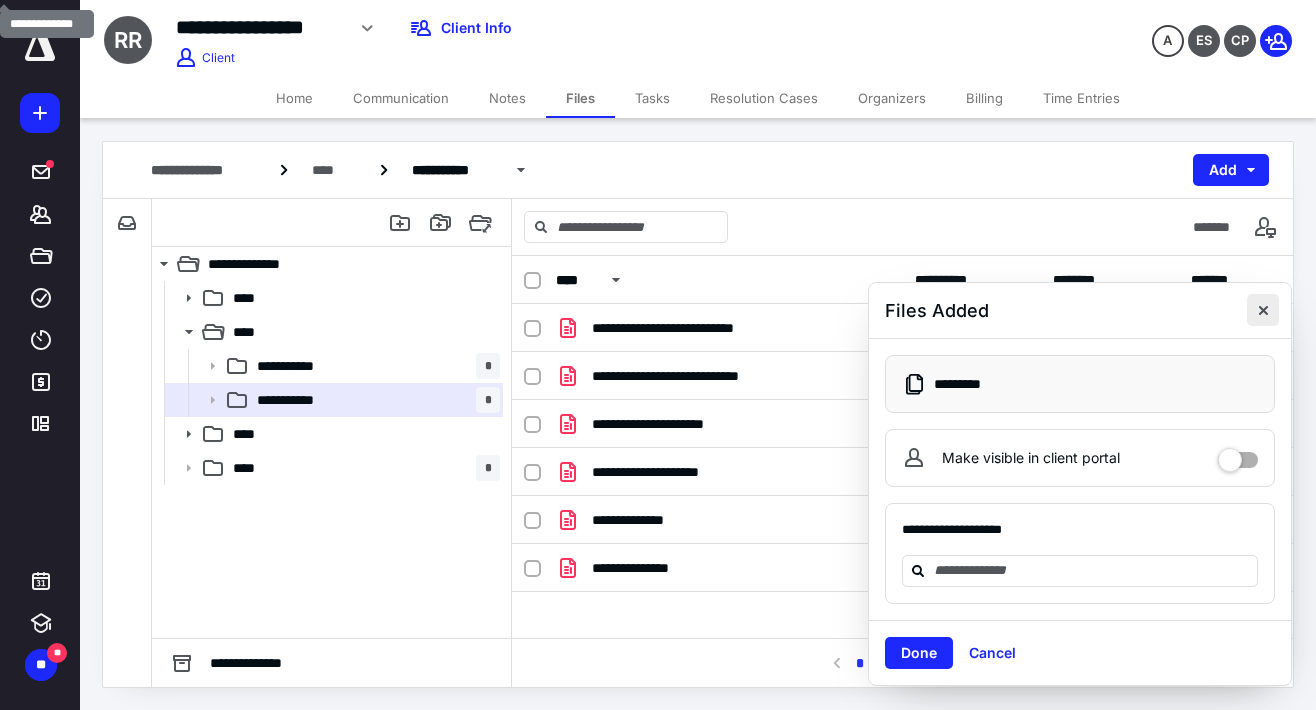 click at bounding box center (1263, 310) 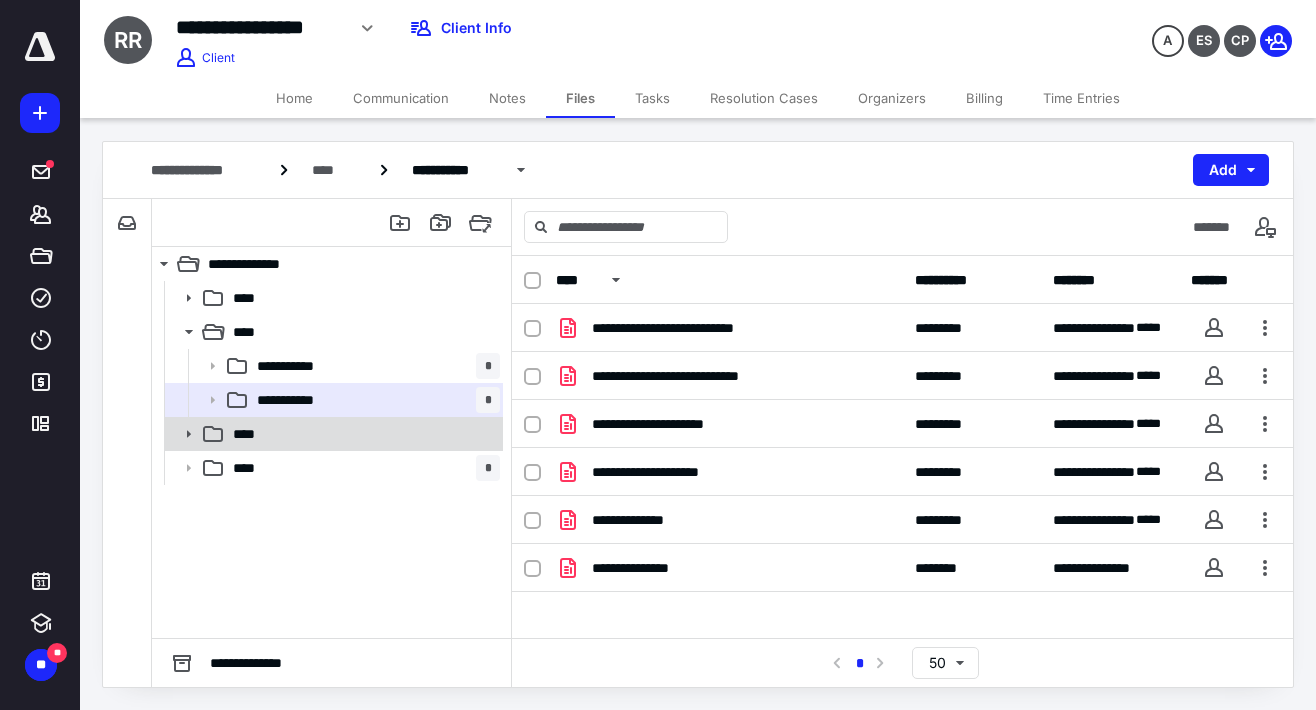 click 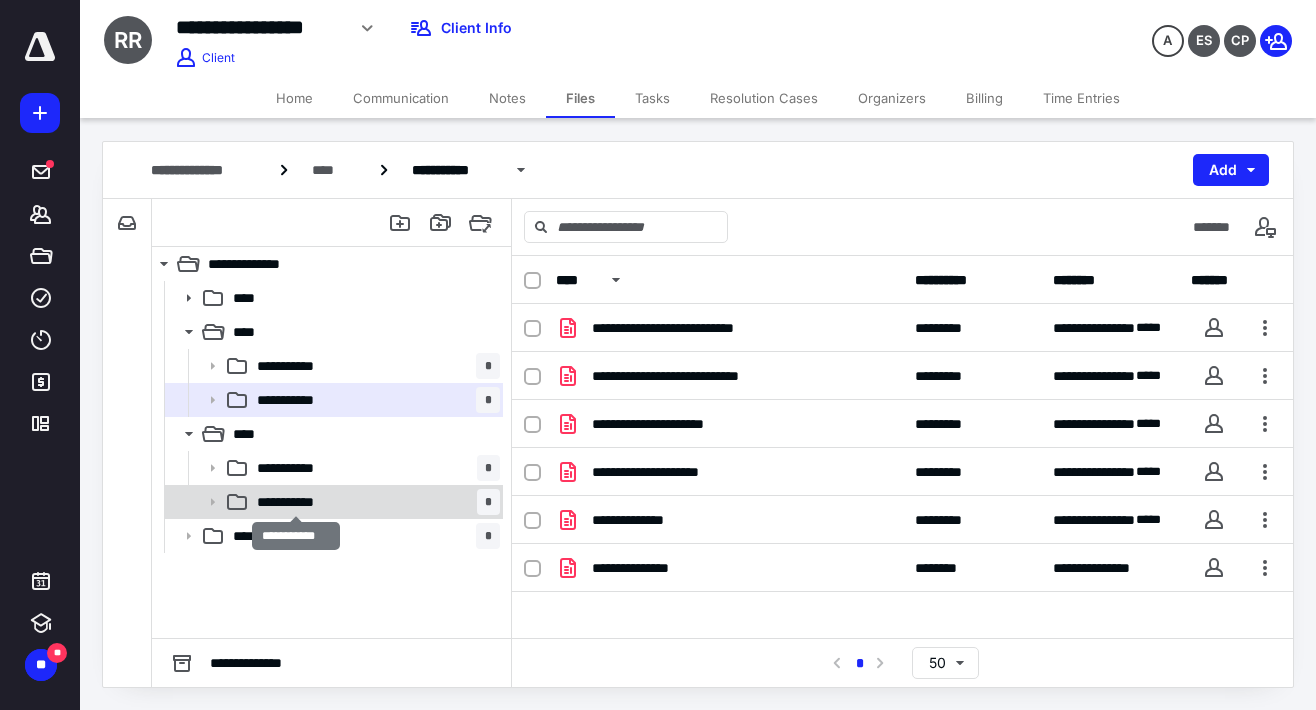 click on "**********" at bounding box center (296, 502) 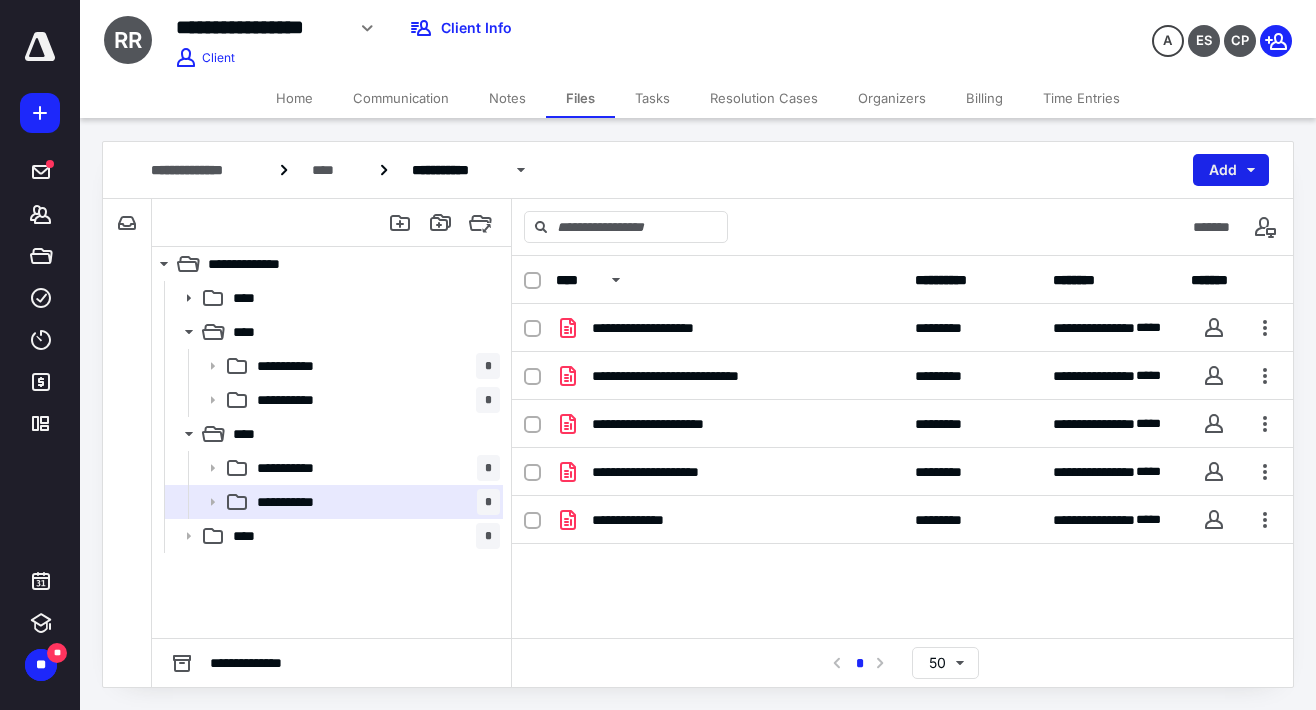 click on "Add" at bounding box center (1231, 170) 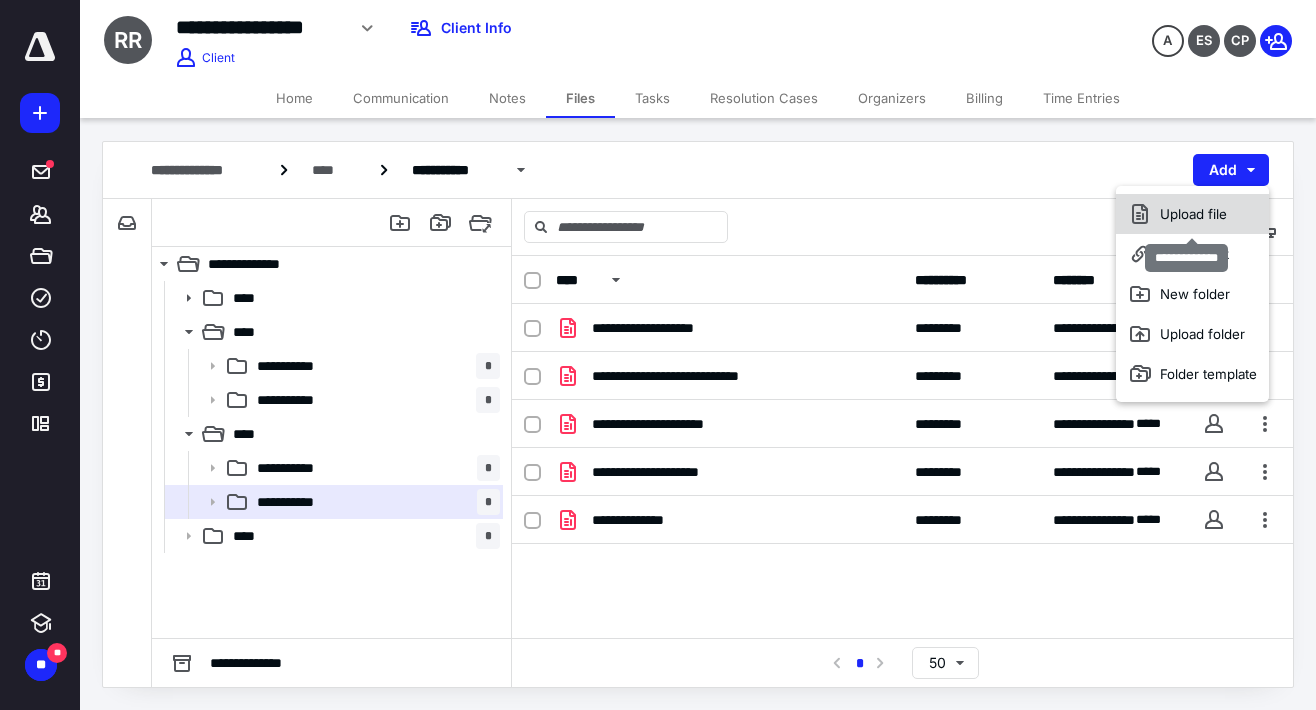 click on "Upload file" at bounding box center (1192, 214) 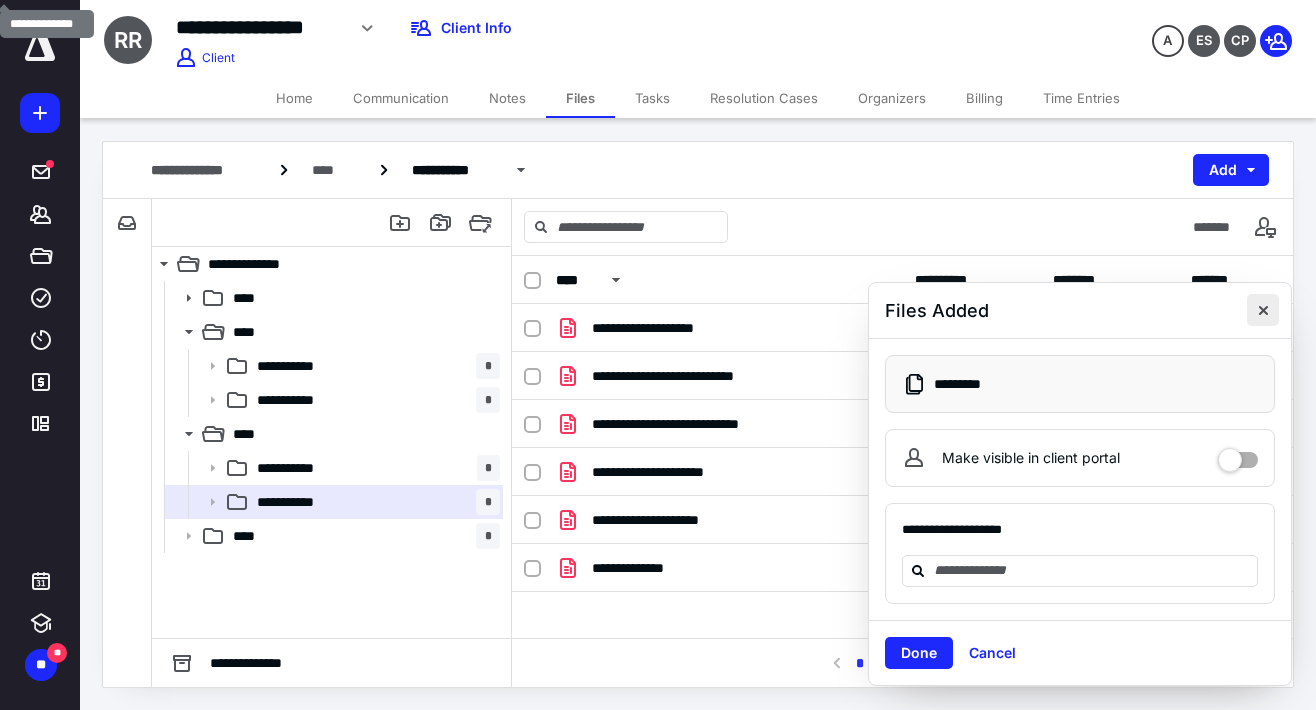 click at bounding box center [1263, 310] 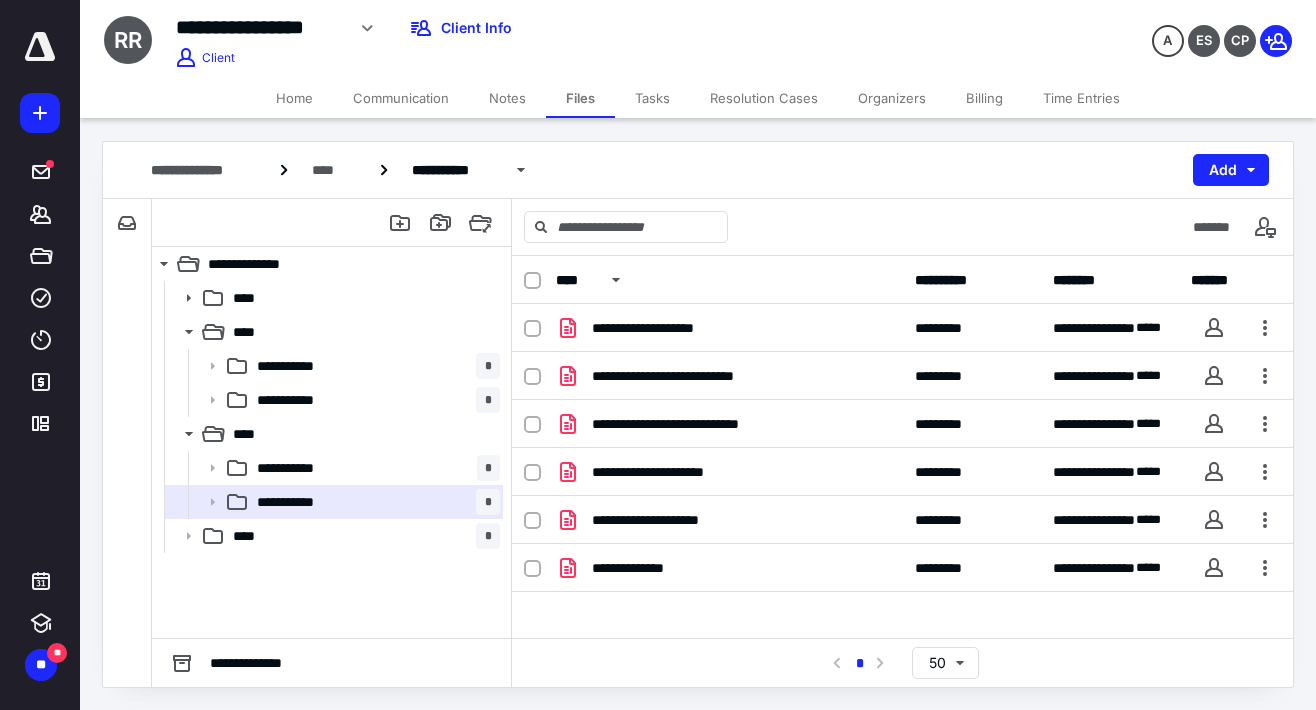 click on "Home" at bounding box center (294, 98) 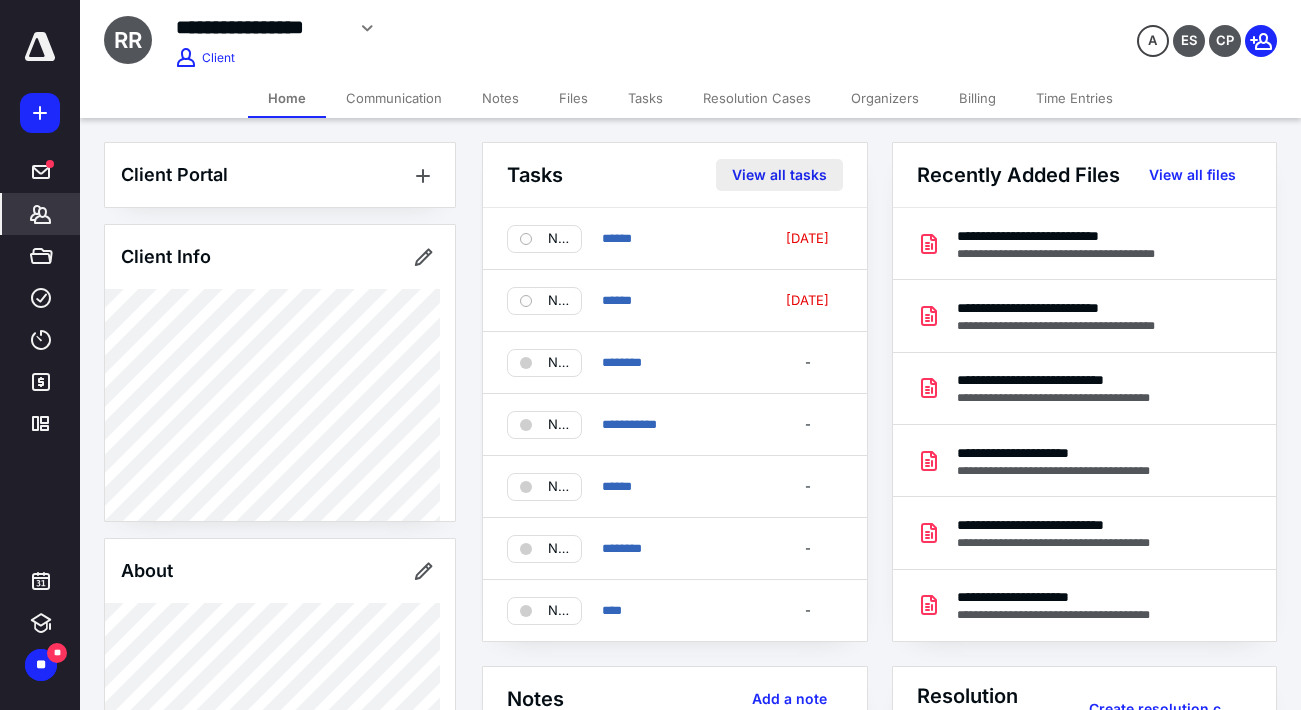 click on "View all tasks" at bounding box center (779, 175) 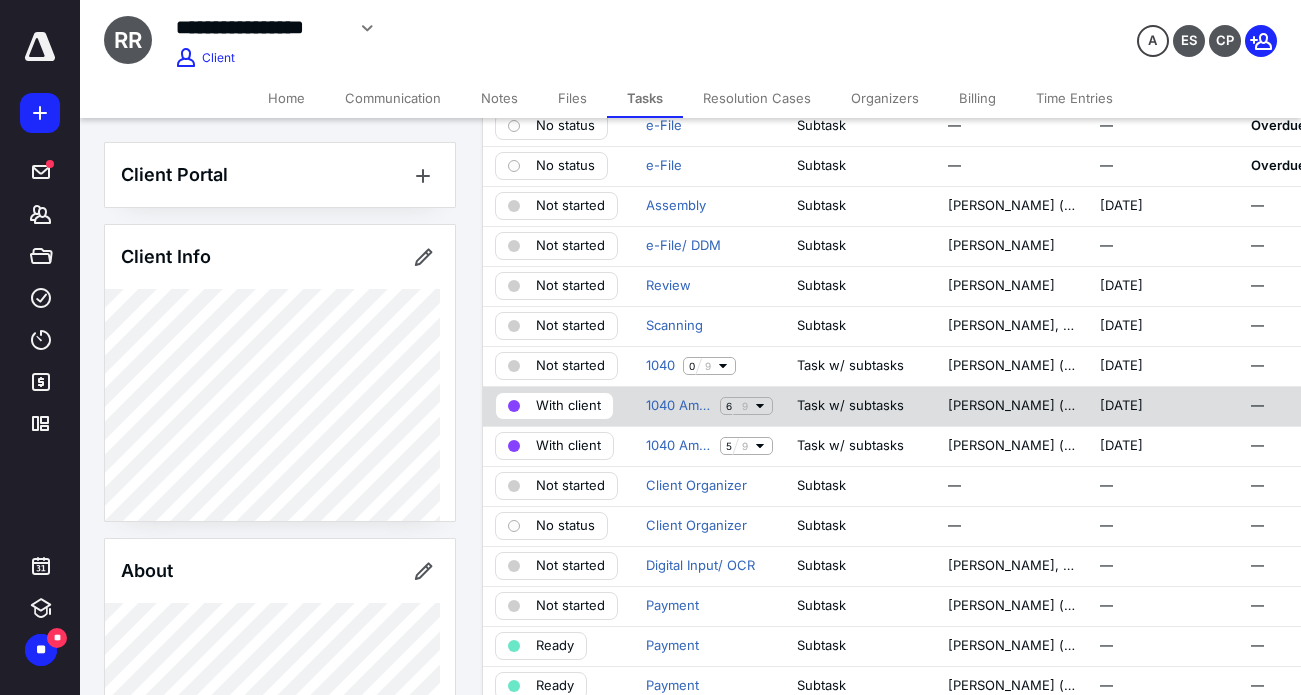 scroll, scrollTop: 300, scrollLeft: 0, axis: vertical 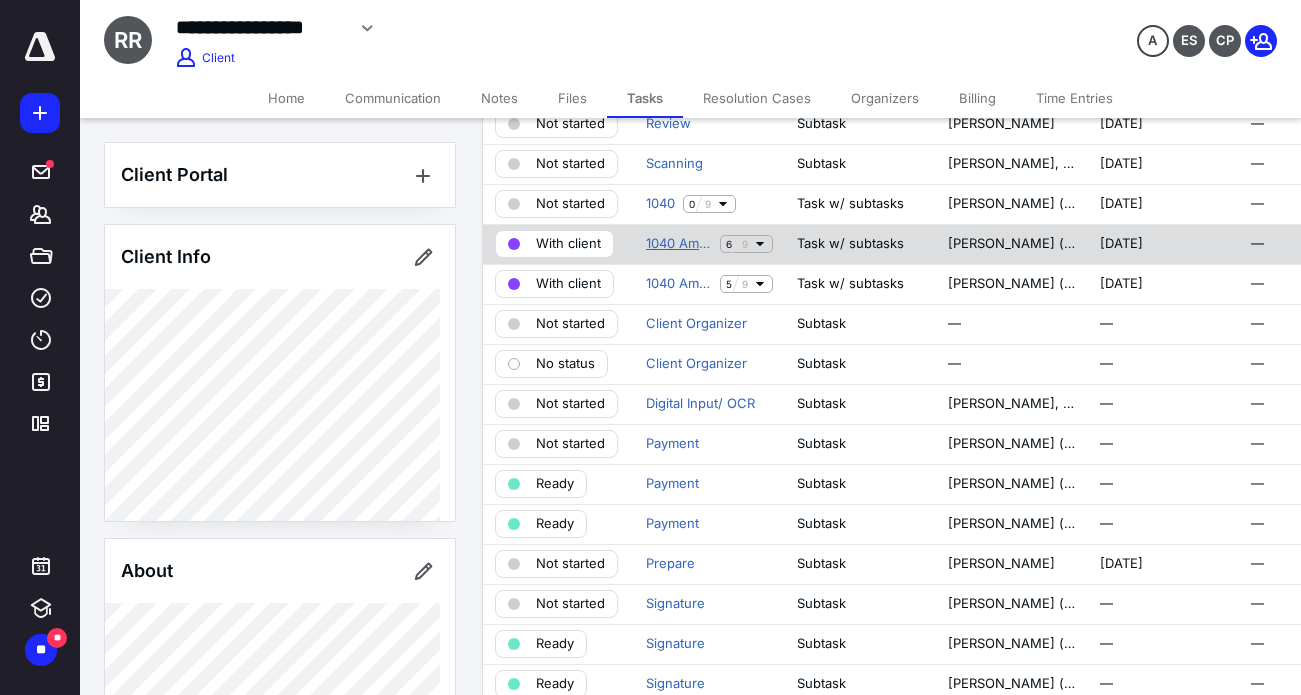 click on "1040 Amended 2023" at bounding box center (679, 244) 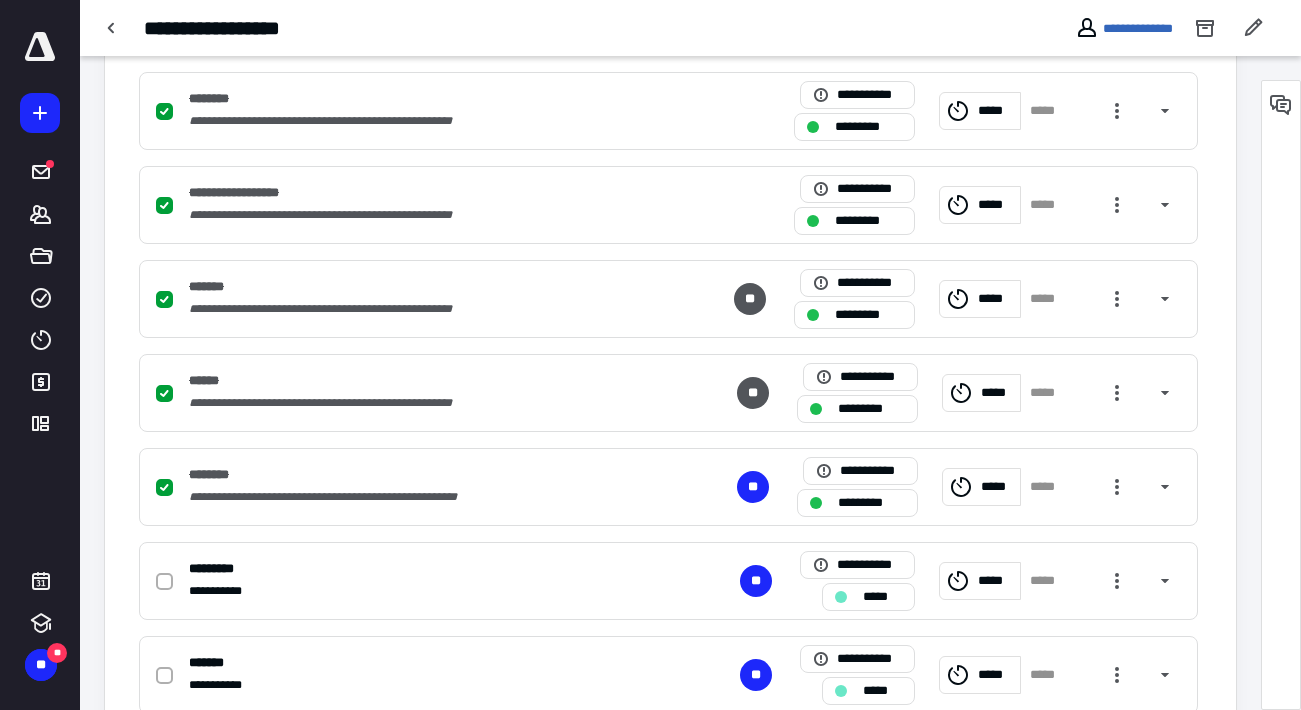 scroll, scrollTop: 747, scrollLeft: 0, axis: vertical 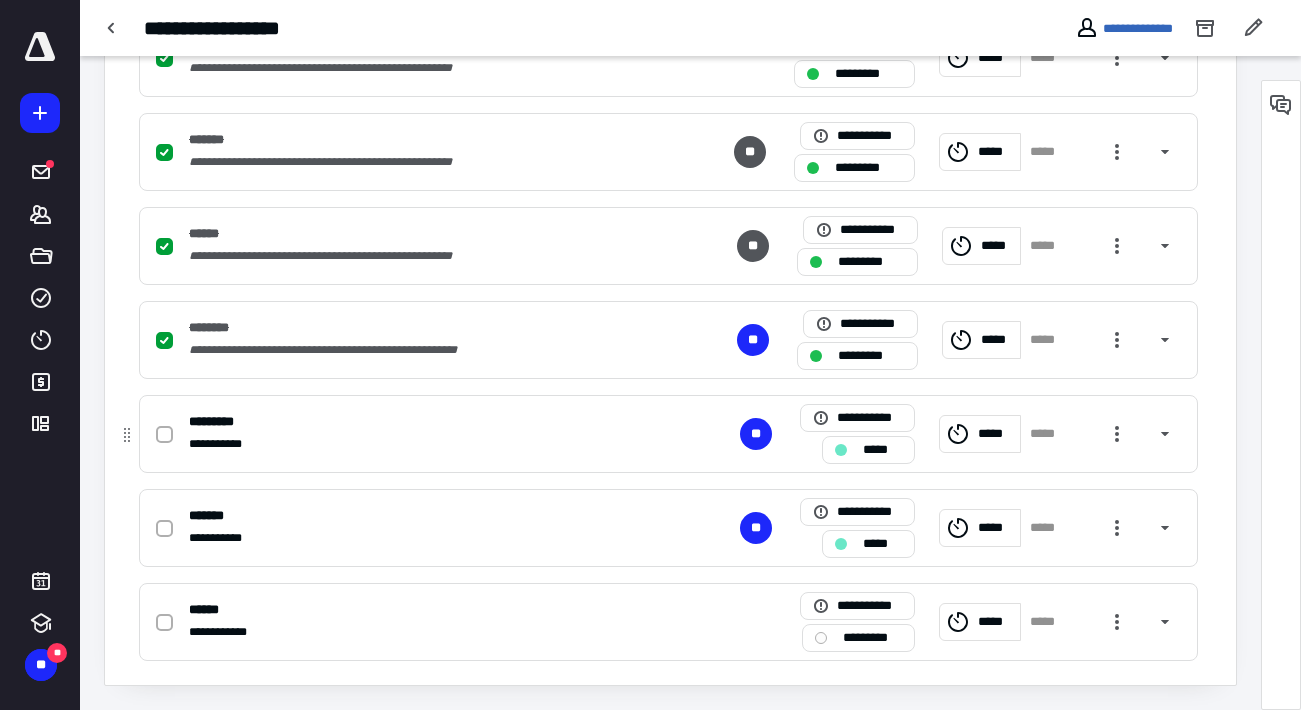 click at bounding box center (164, 435) 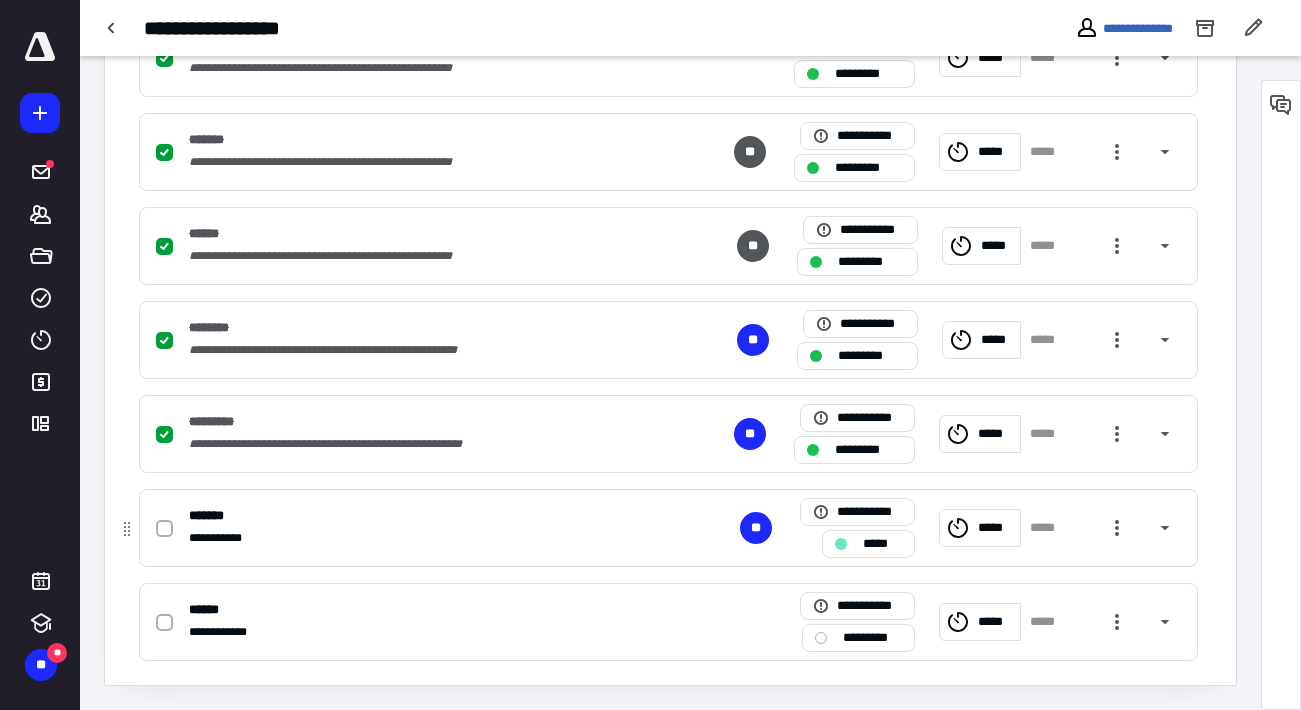 click 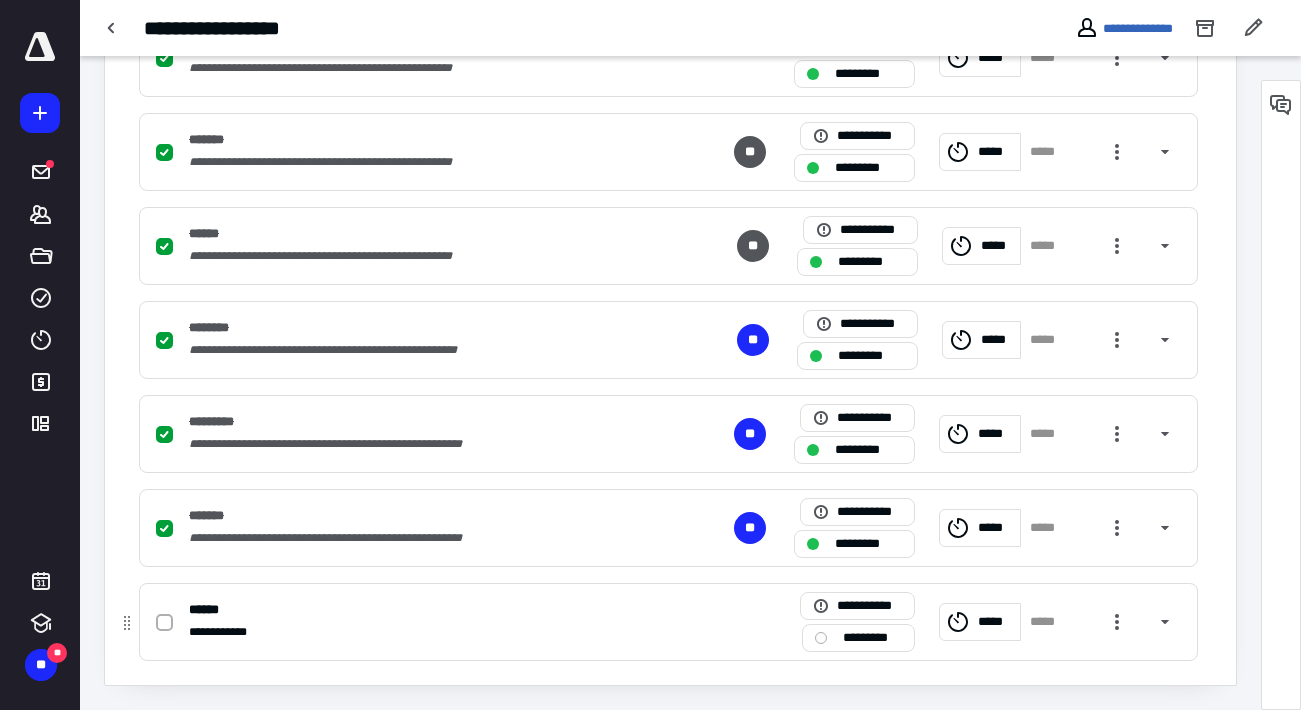 click on "*********" at bounding box center (872, 638) 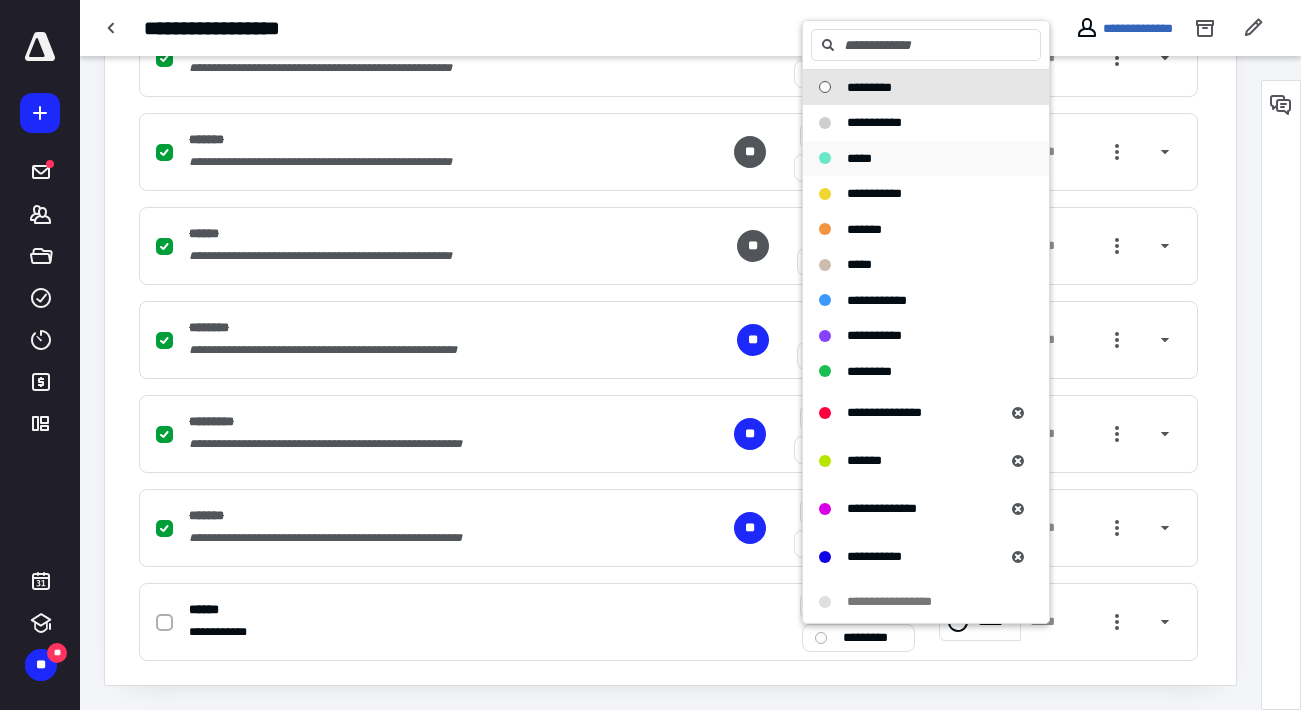 click on "*****" at bounding box center [859, 158] 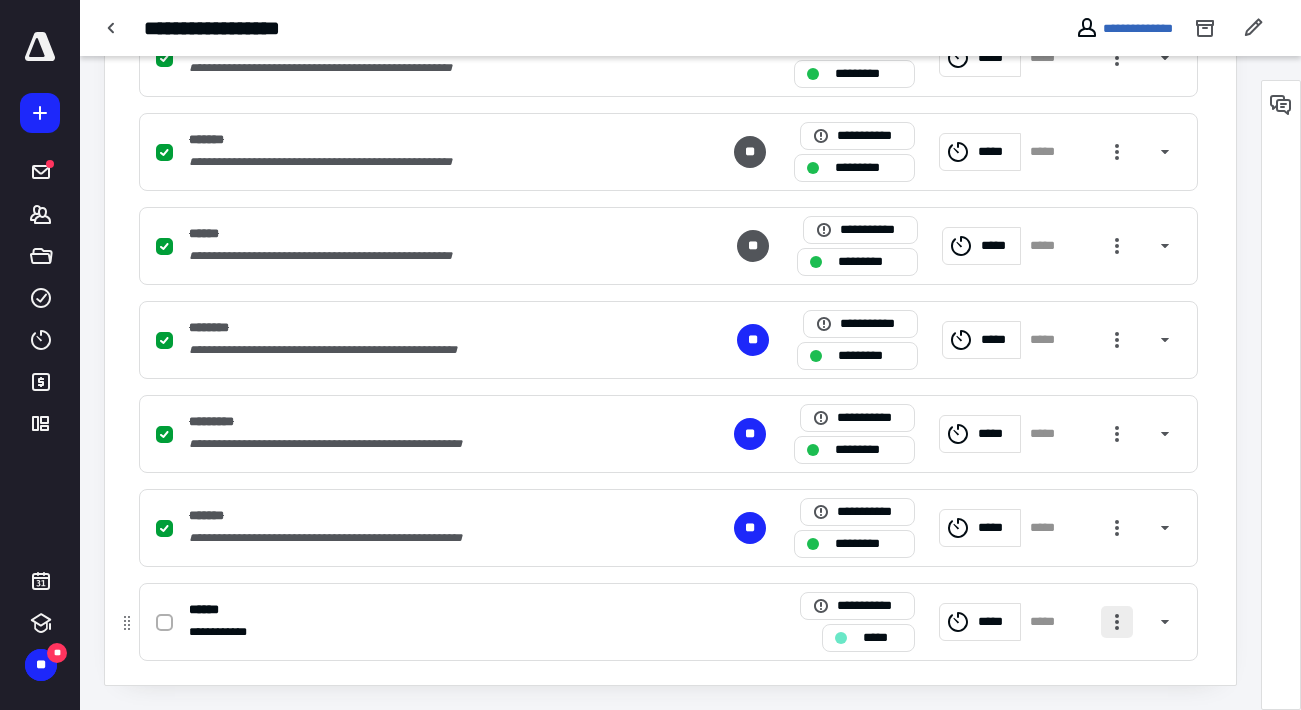 click at bounding box center (1117, 622) 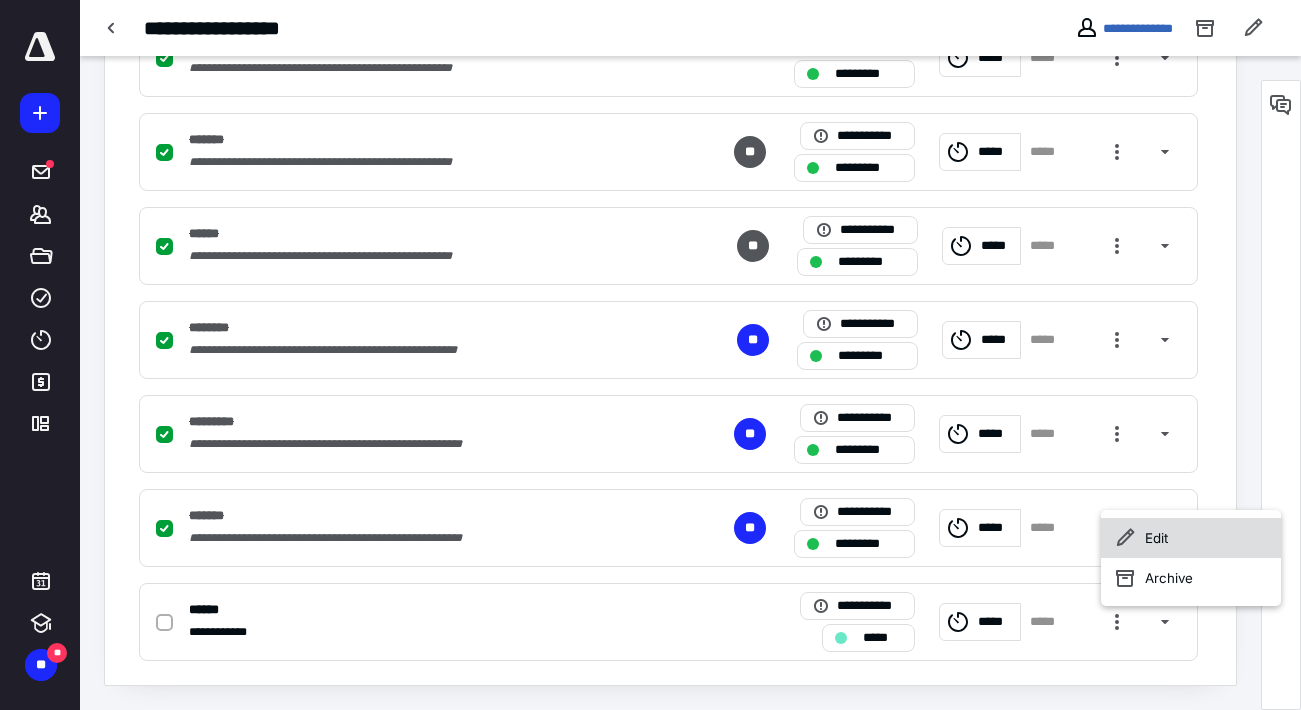 click on "Edit" at bounding box center [1191, 538] 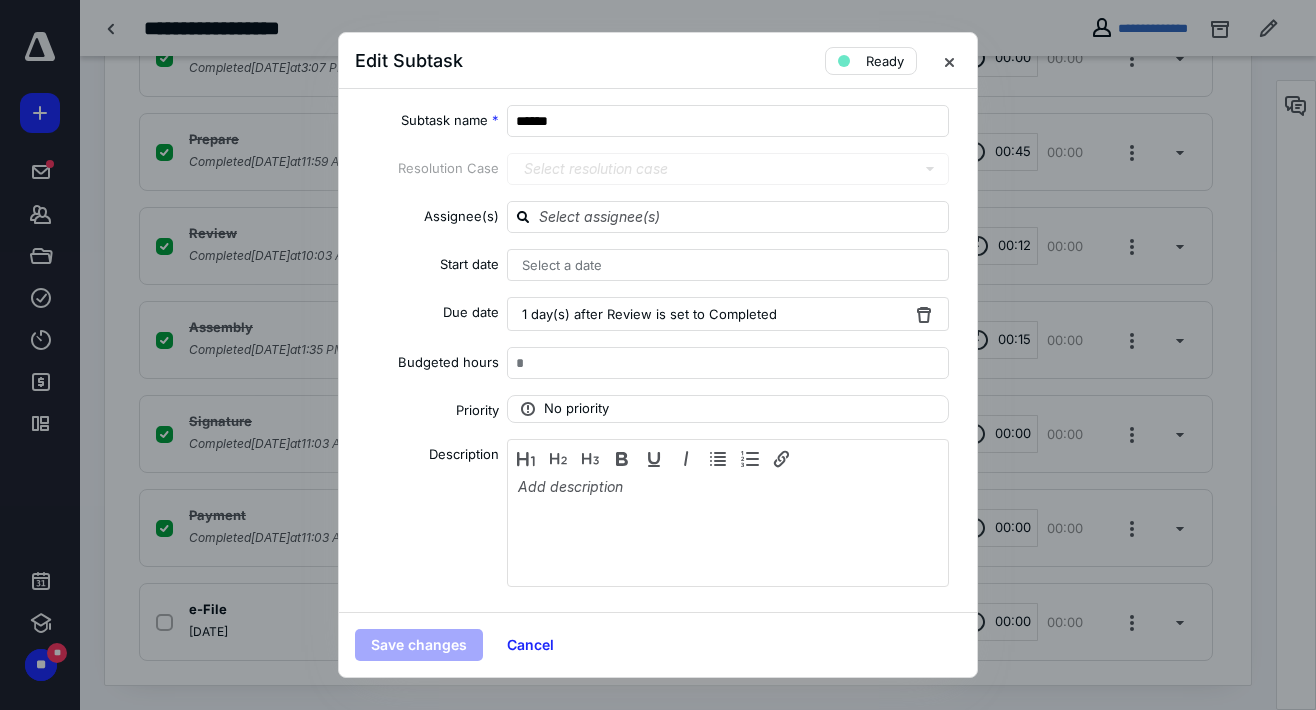 click on "Subtask name   * ****** Resolution Case Select resolution case Assignee(s) Start date Select a date Due date 1 day(s) after  Review is set to Completed Budgeted hours * Priority No priority Description" at bounding box center [658, 350] 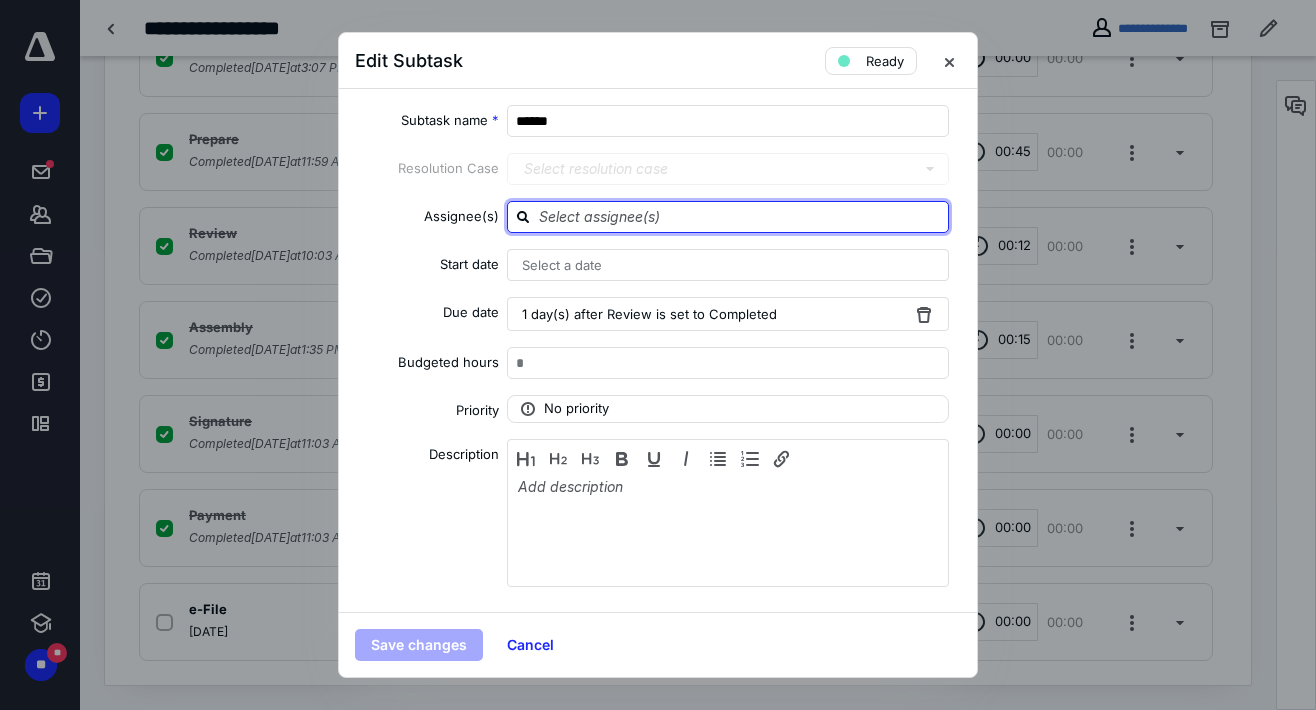 click at bounding box center (740, 216) 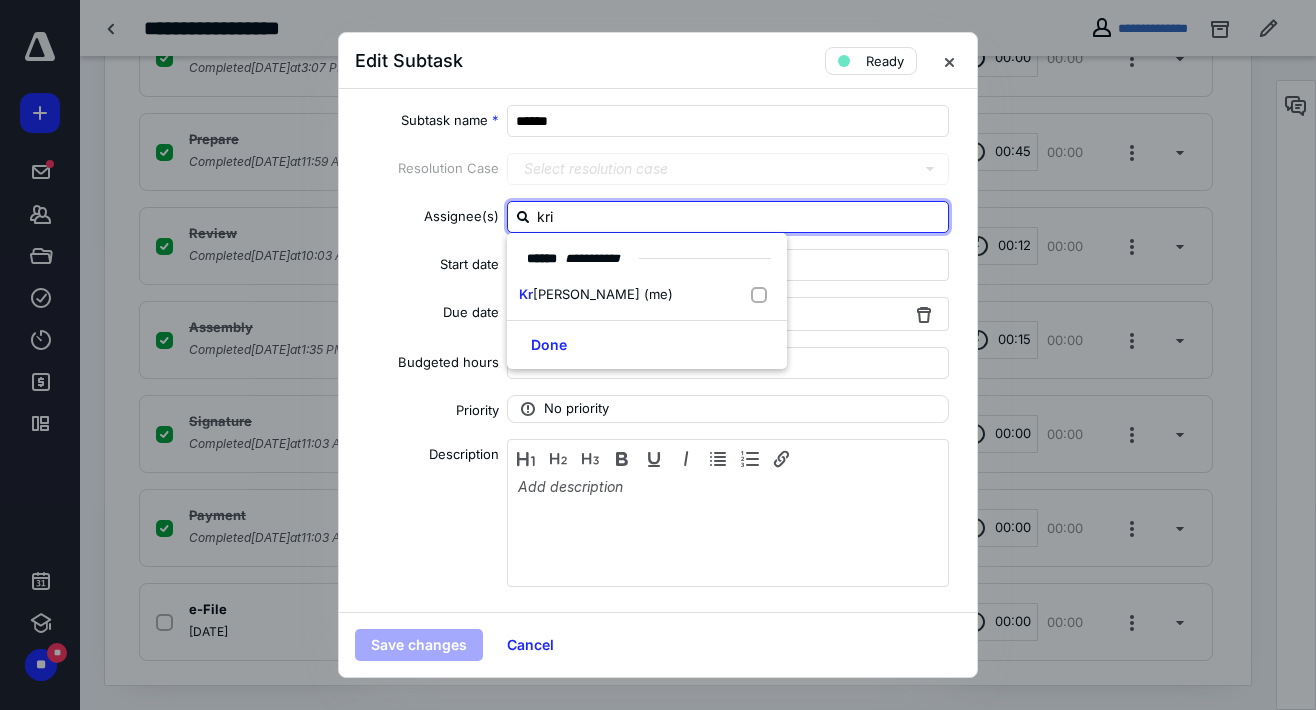 type on "[PERSON_NAME]" 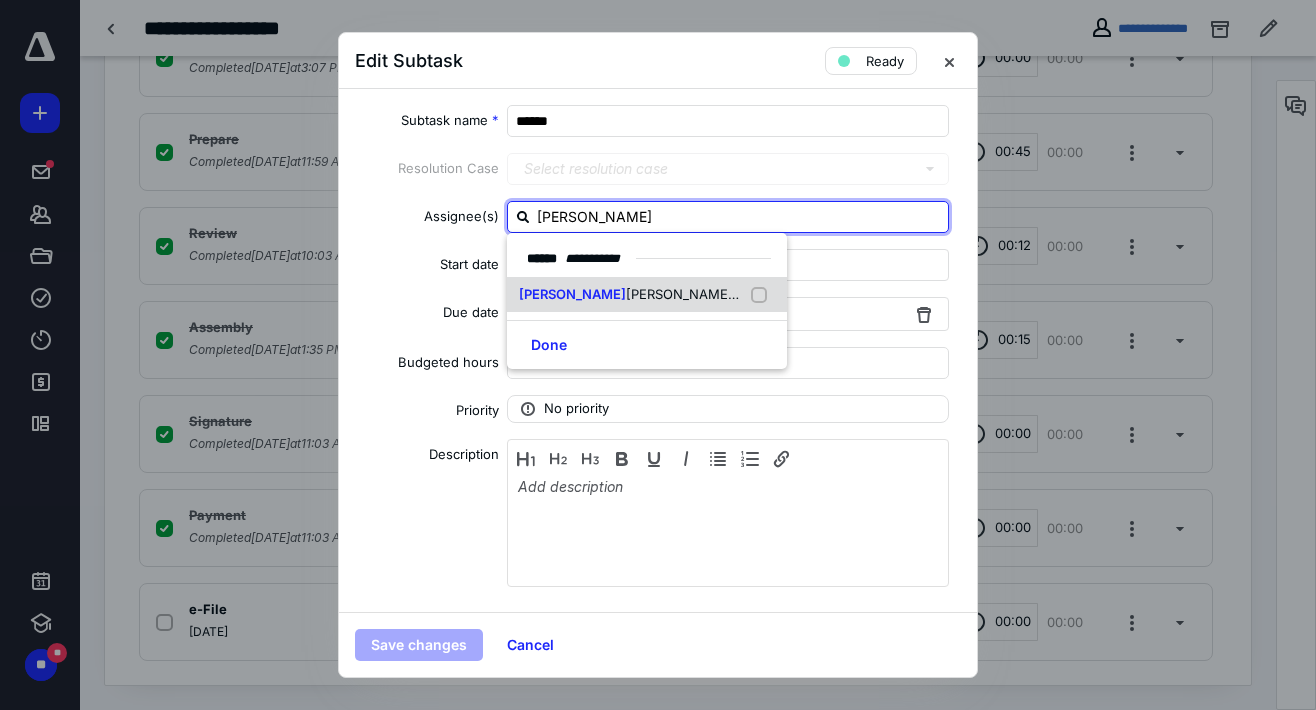 click on "[PERSON_NAME] (me)" at bounding box center (696, 294) 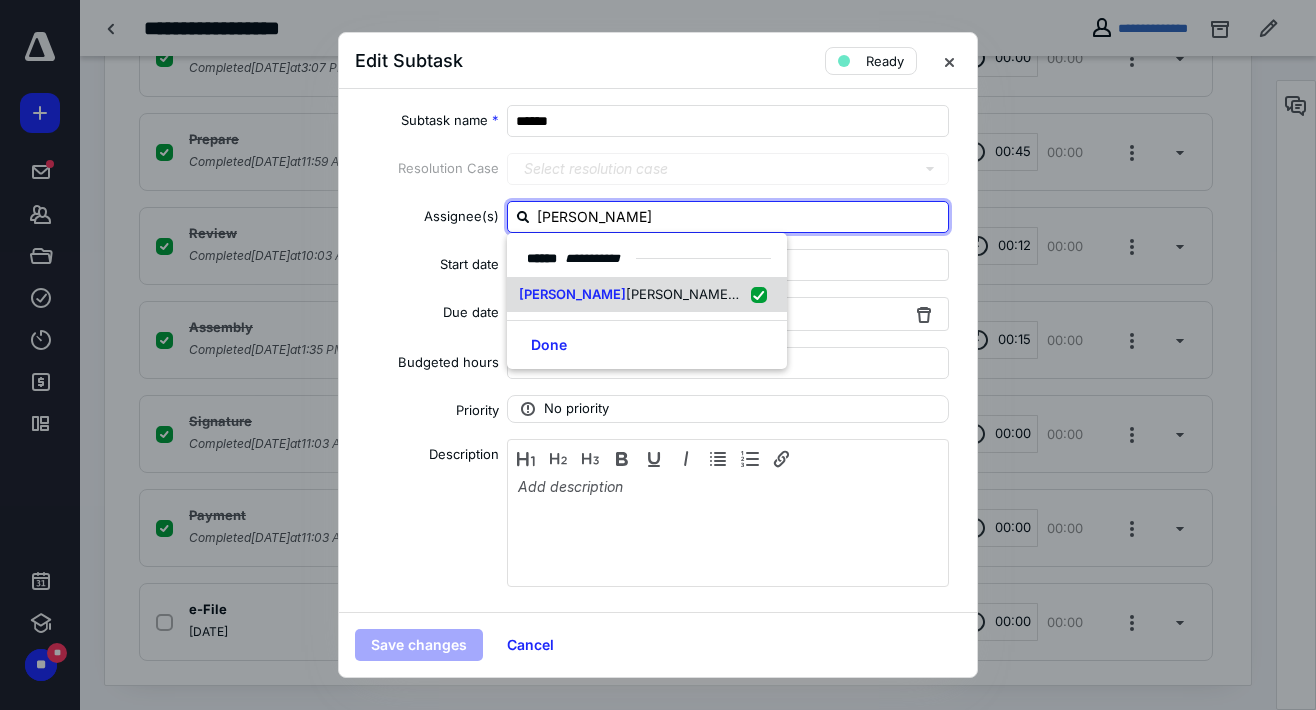 checkbox on "true" 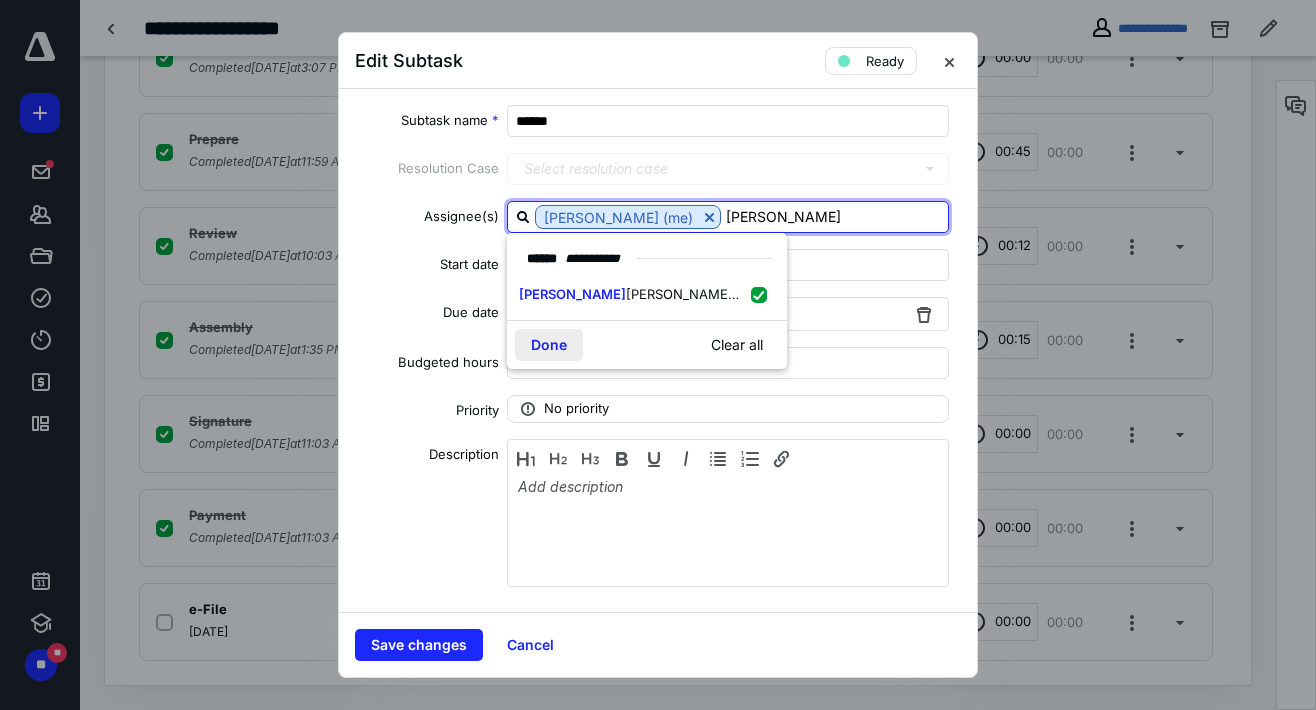 type on "[PERSON_NAME]" 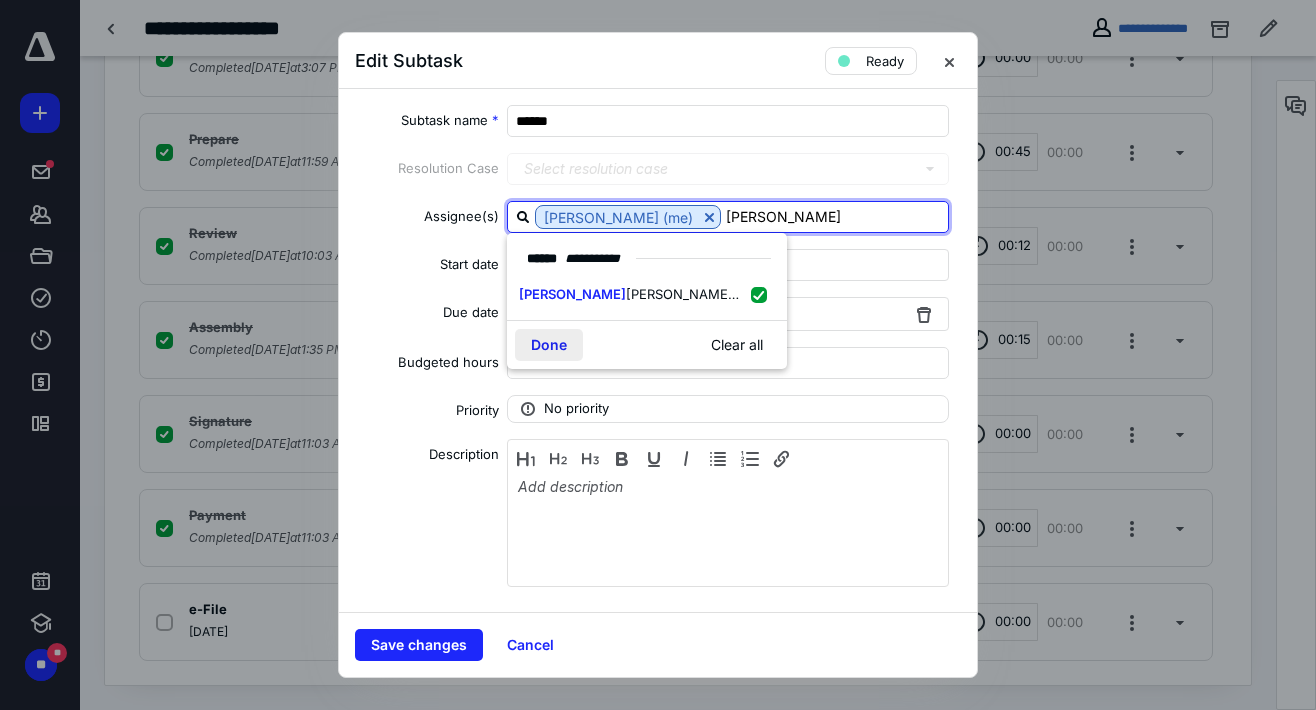 click on "Done" at bounding box center [549, 345] 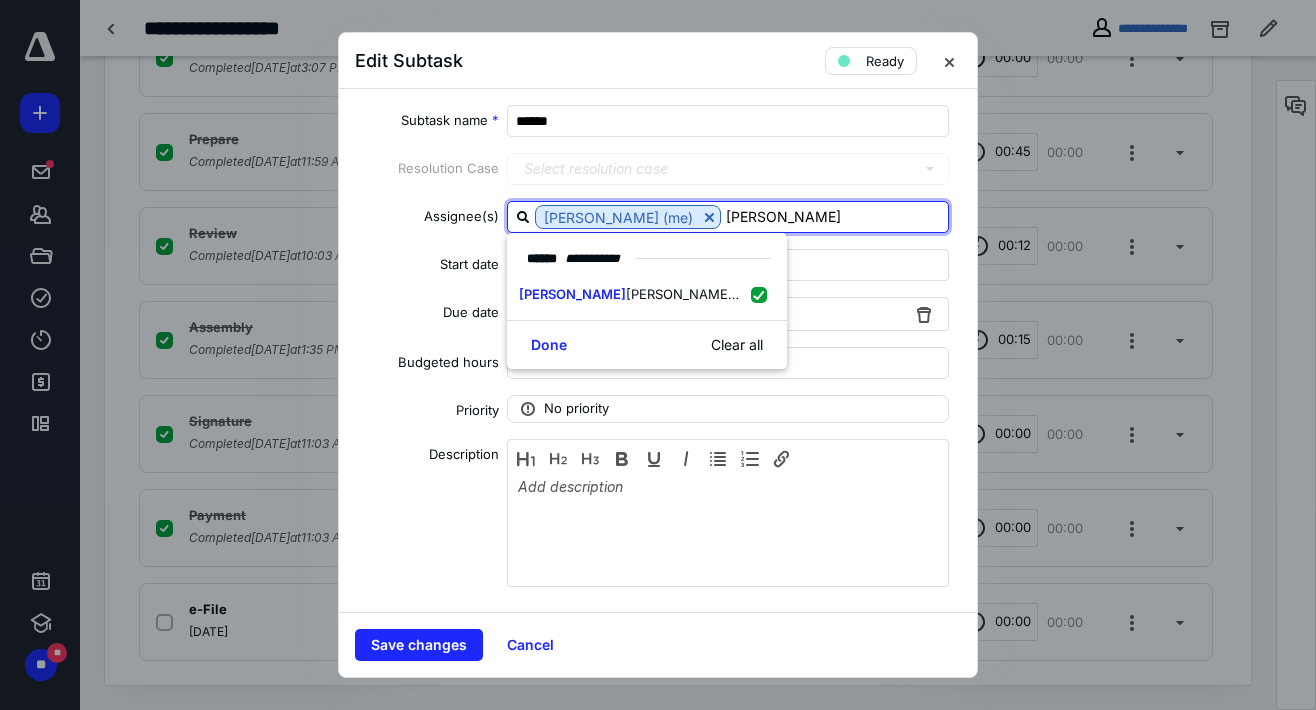 type 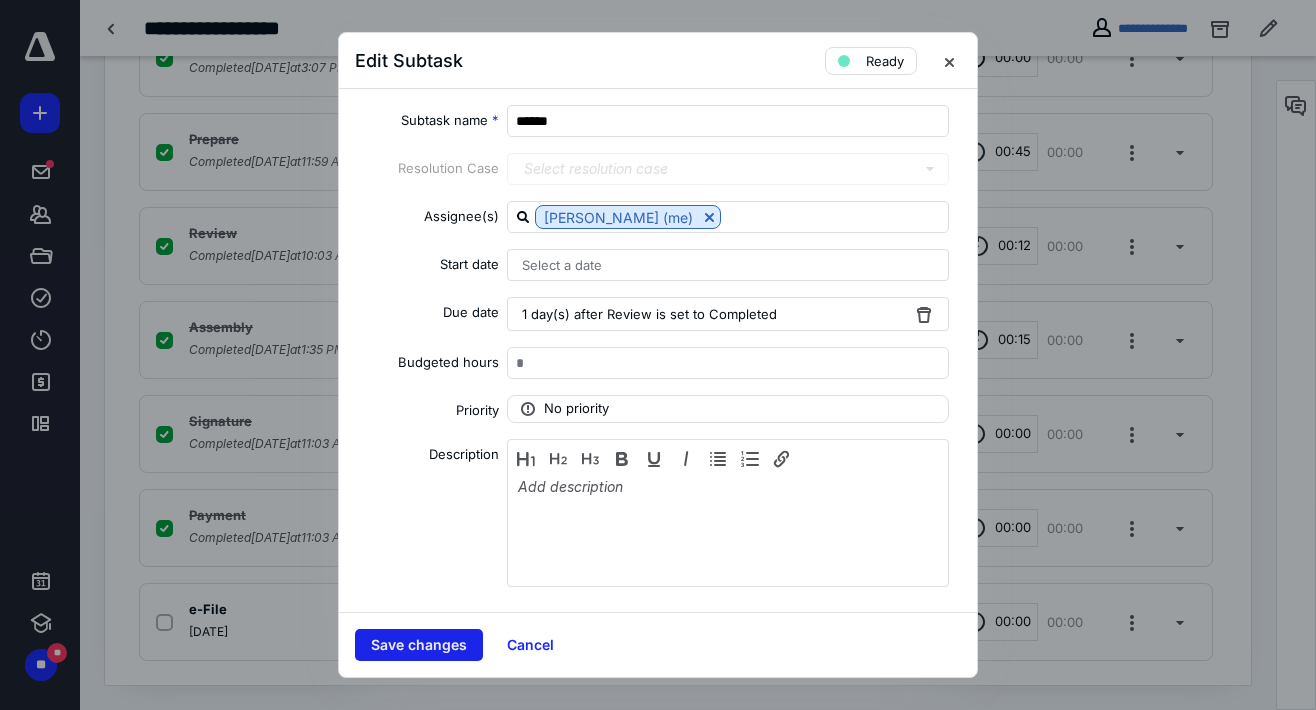 click on "Save changes" at bounding box center [419, 645] 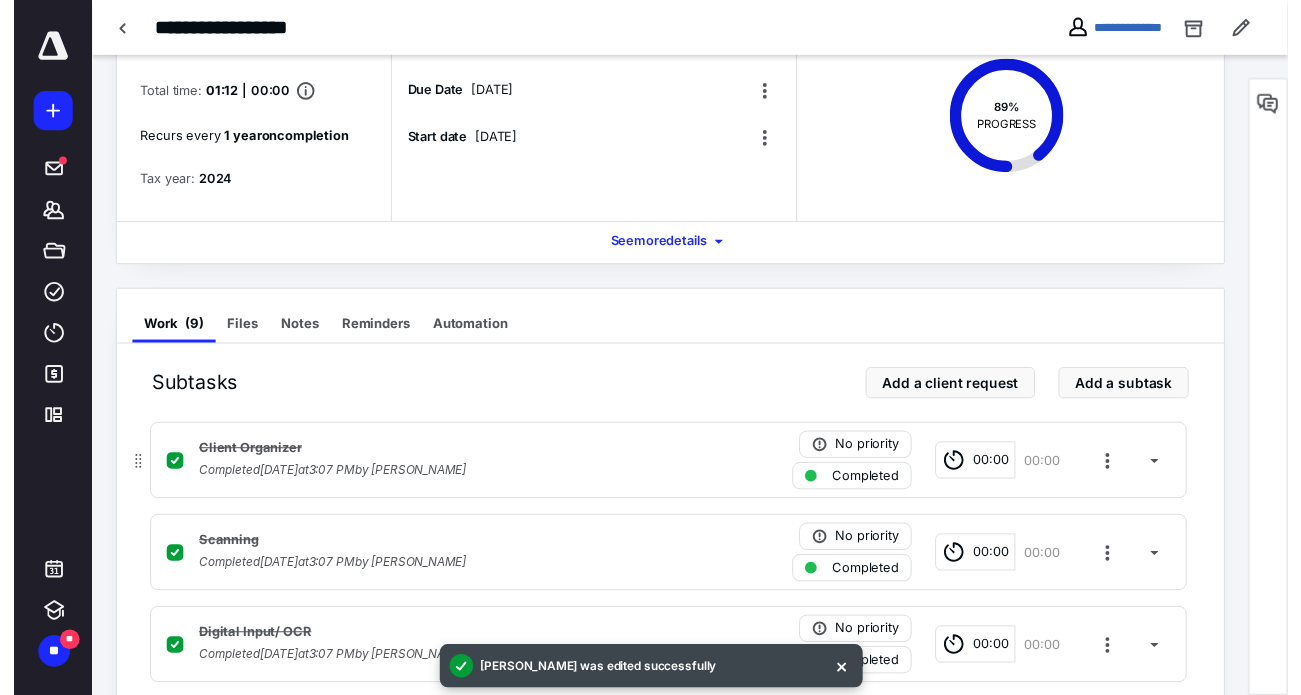 scroll, scrollTop: 0, scrollLeft: 0, axis: both 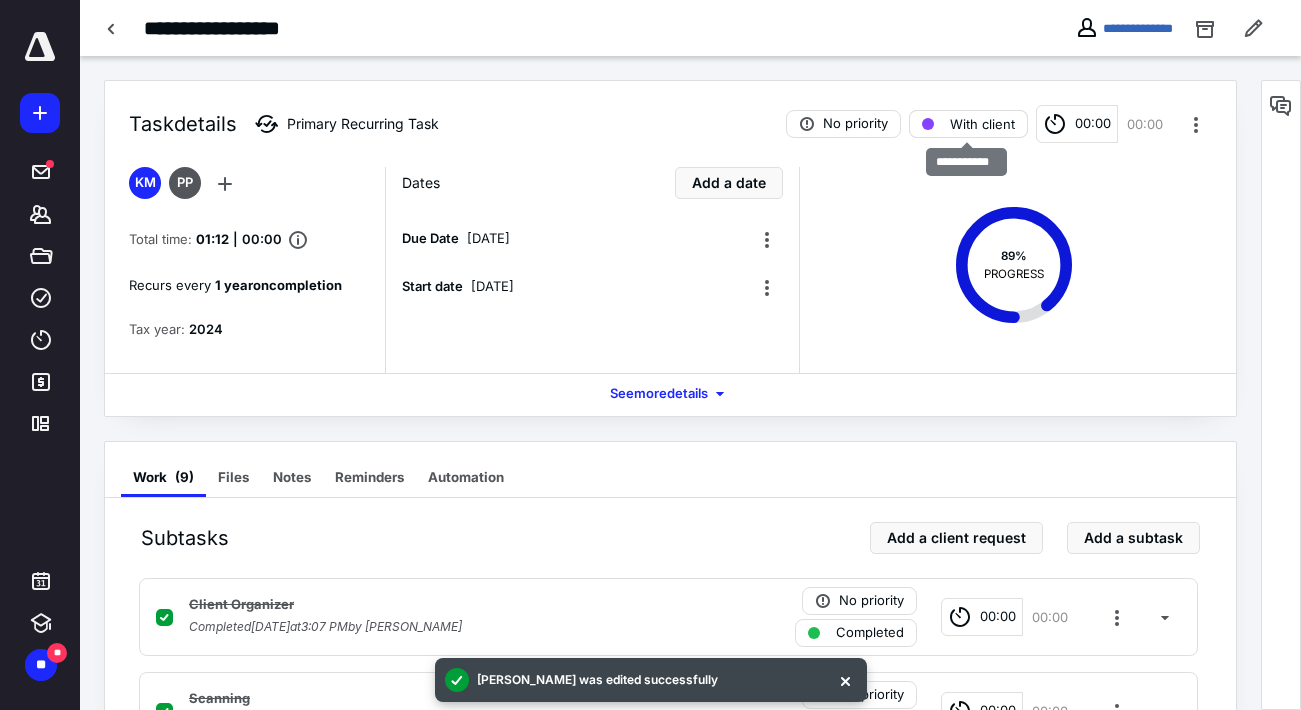 click on "With client" at bounding box center [982, 124] 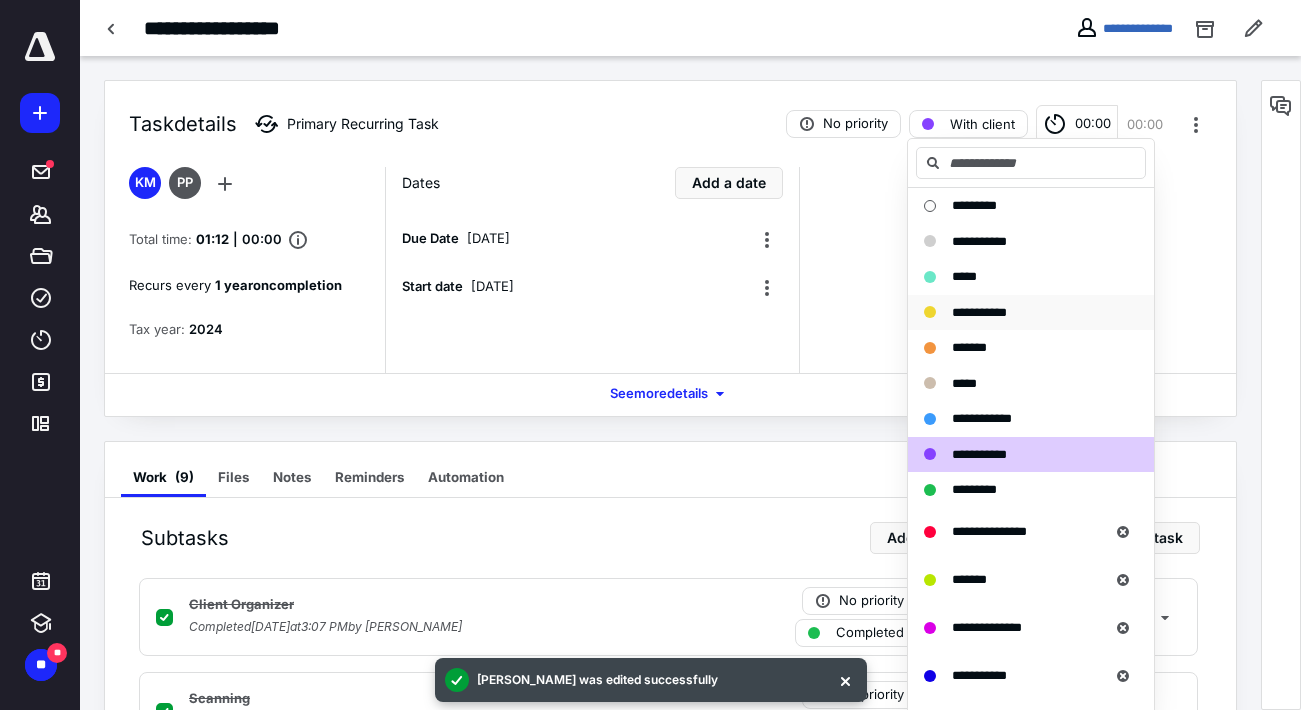 click on "**********" at bounding box center [979, 312] 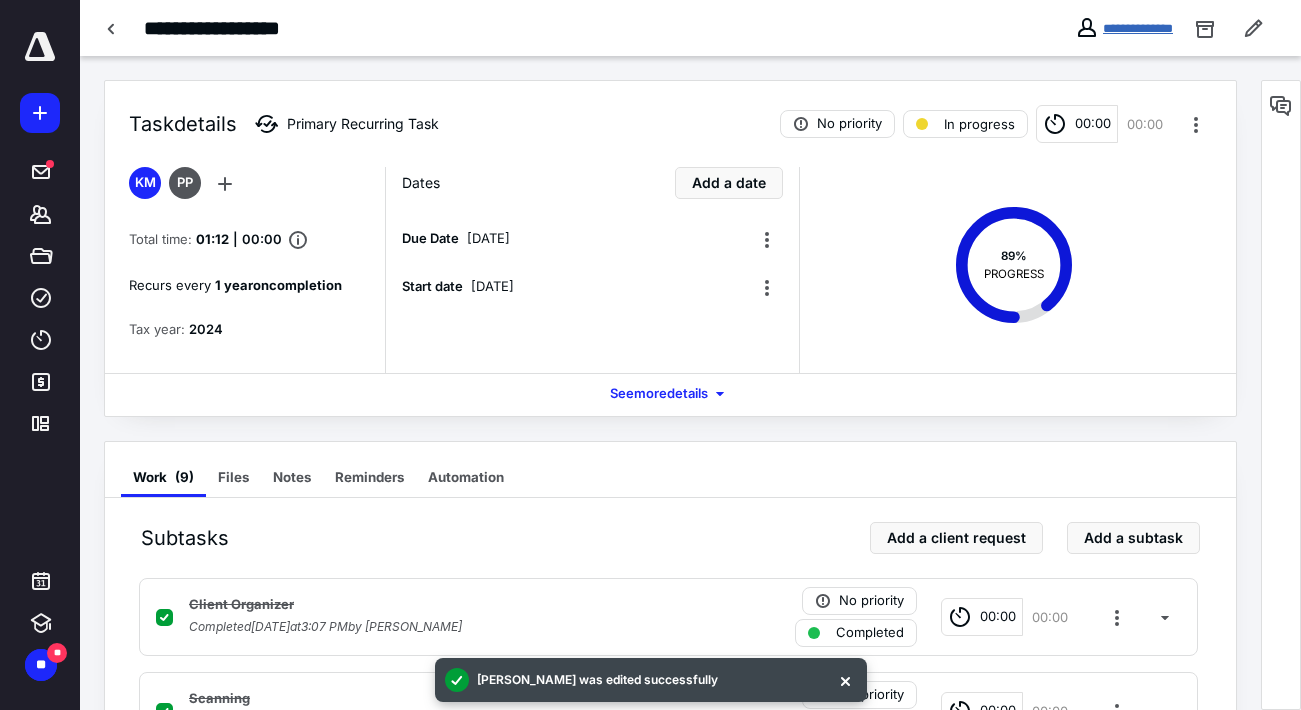 click on "**********" at bounding box center (1138, 28) 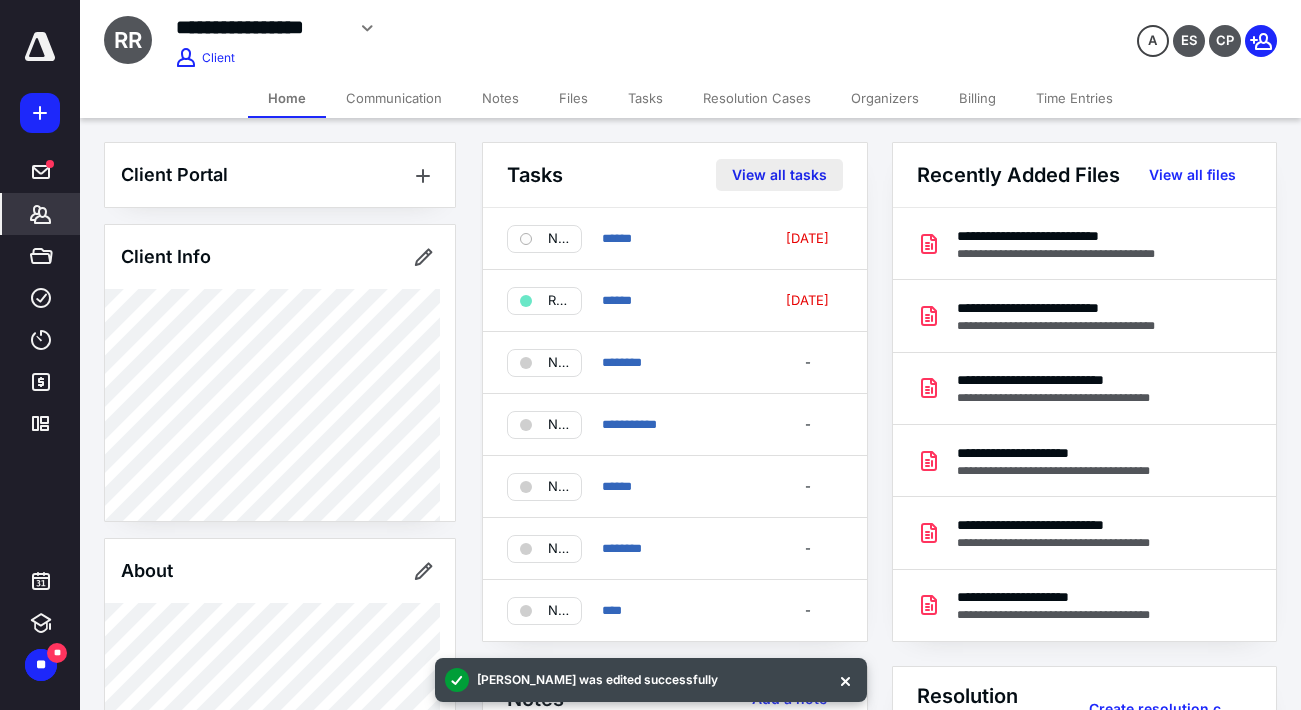 click on "View all tasks" at bounding box center [779, 175] 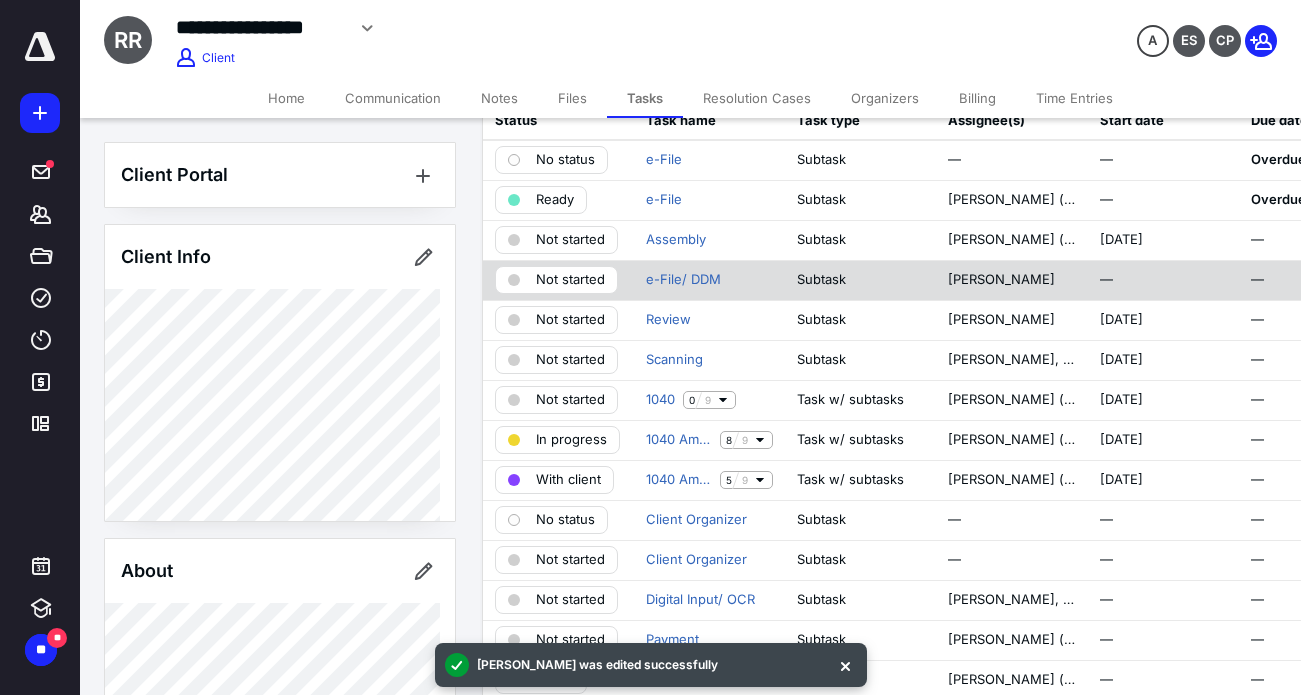 scroll, scrollTop: 300, scrollLeft: 0, axis: vertical 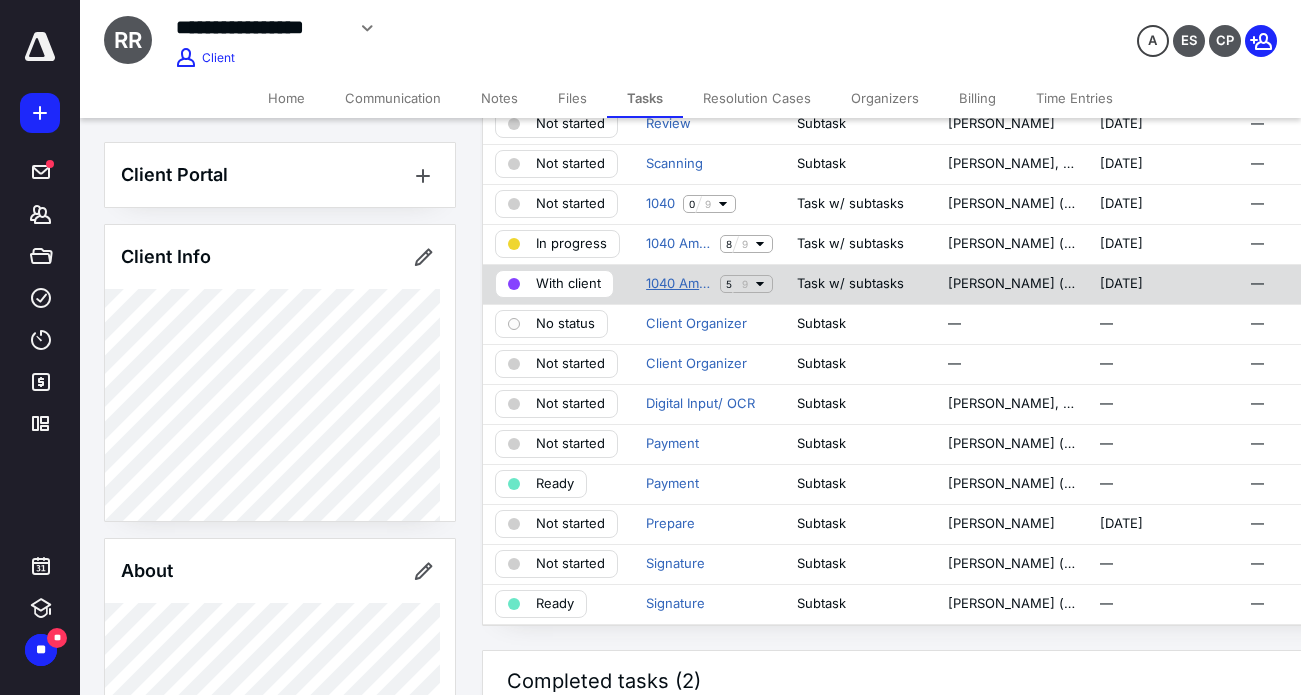 click on "1040 Amended 2024" at bounding box center (679, 284) 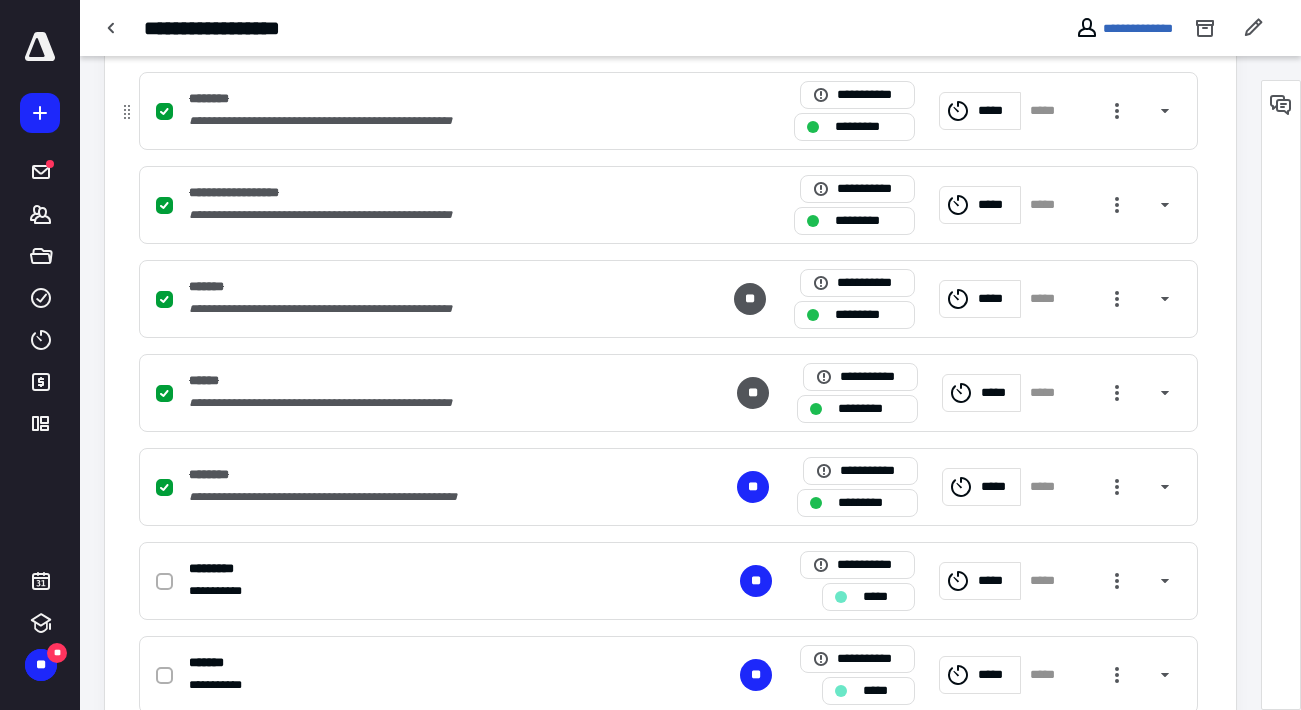 scroll, scrollTop: 747, scrollLeft: 0, axis: vertical 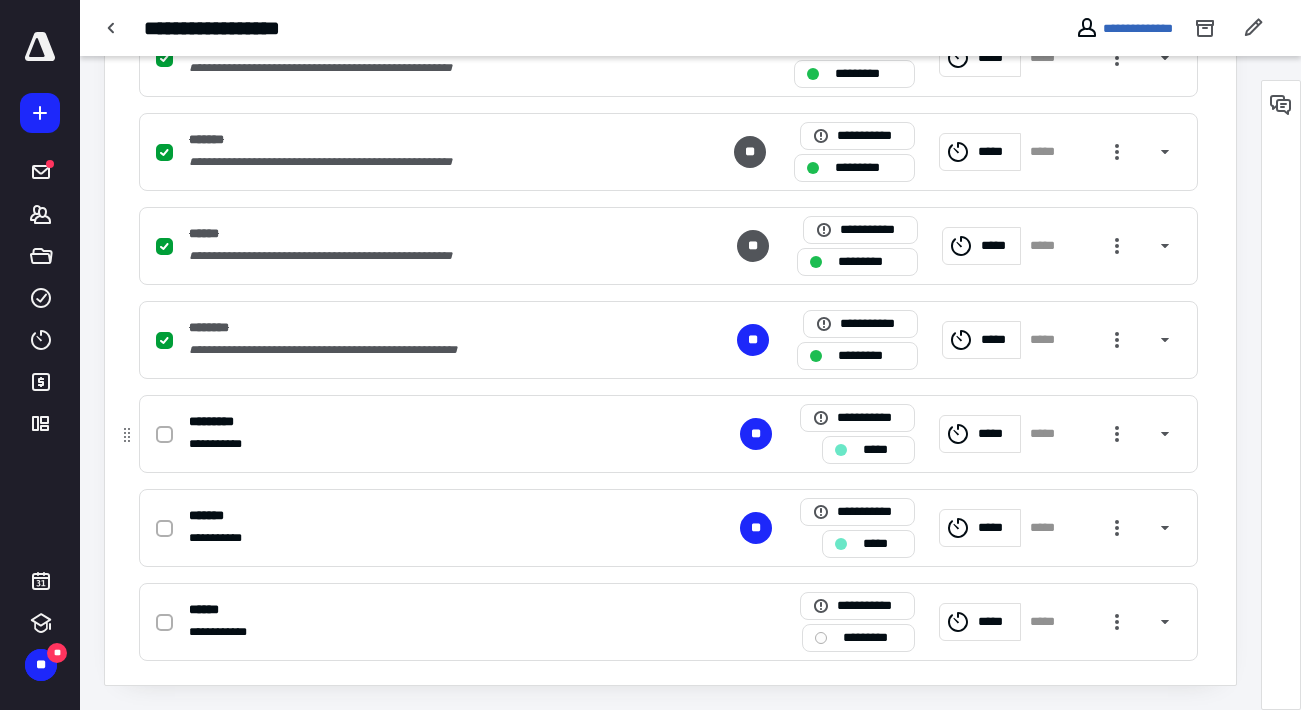 click 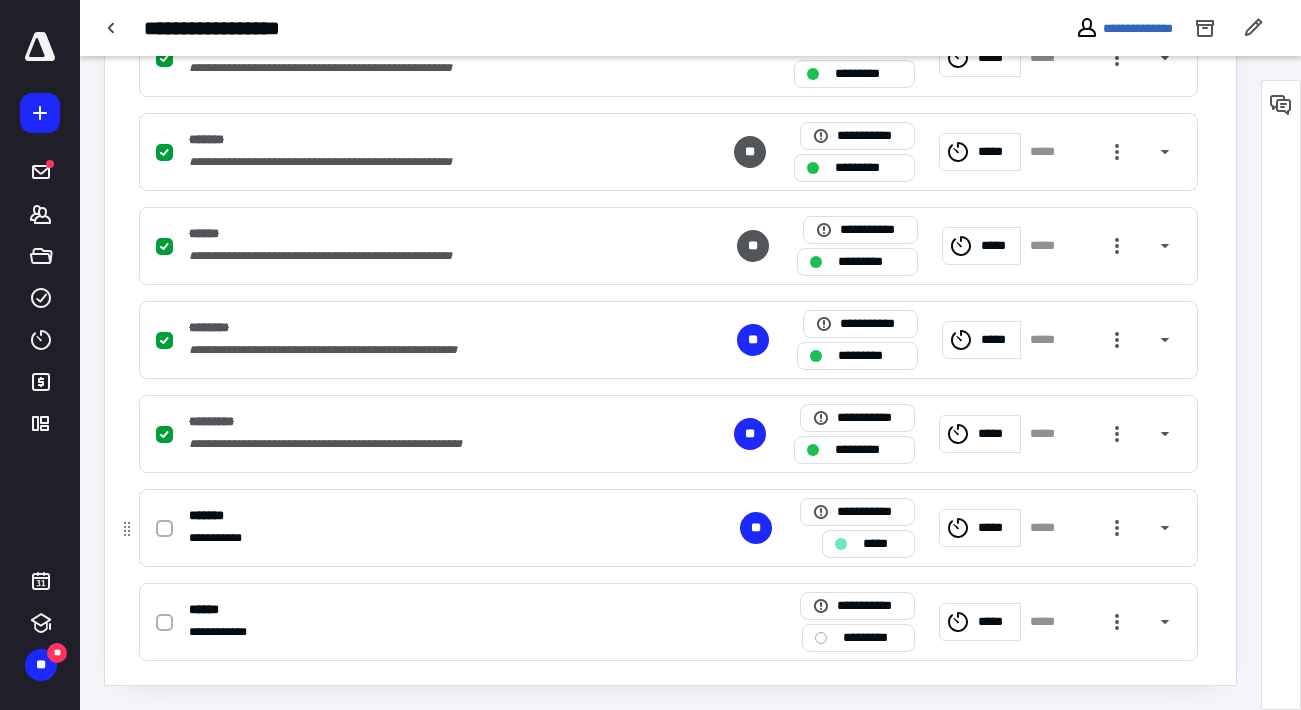 click 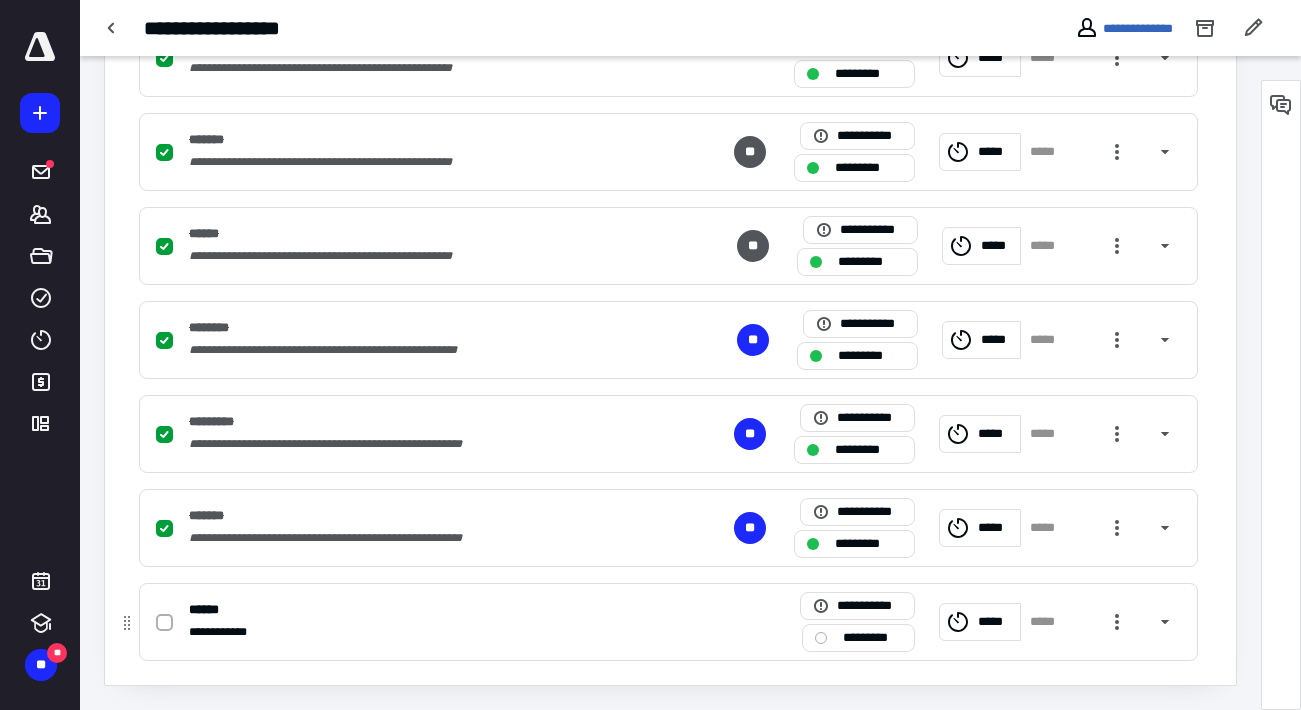 click on "*********" at bounding box center (872, 638) 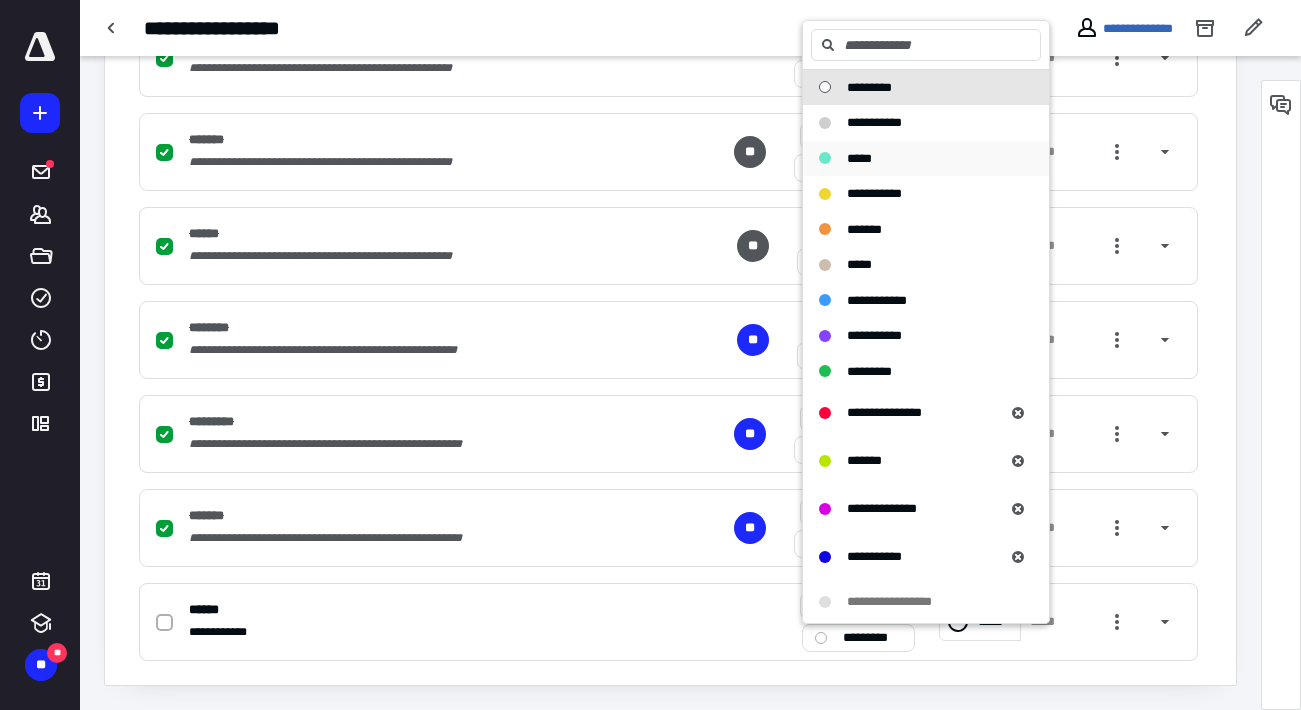 click on "*****" at bounding box center (926, 159) 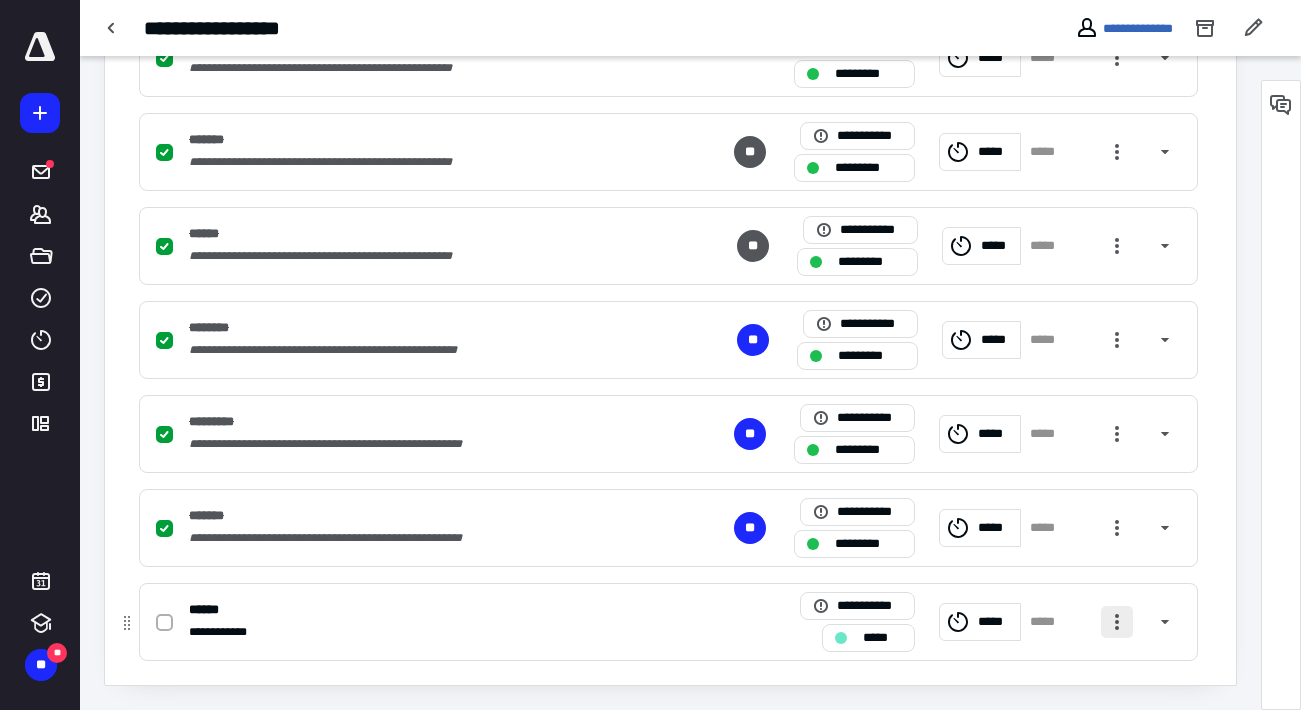 click at bounding box center (1117, 622) 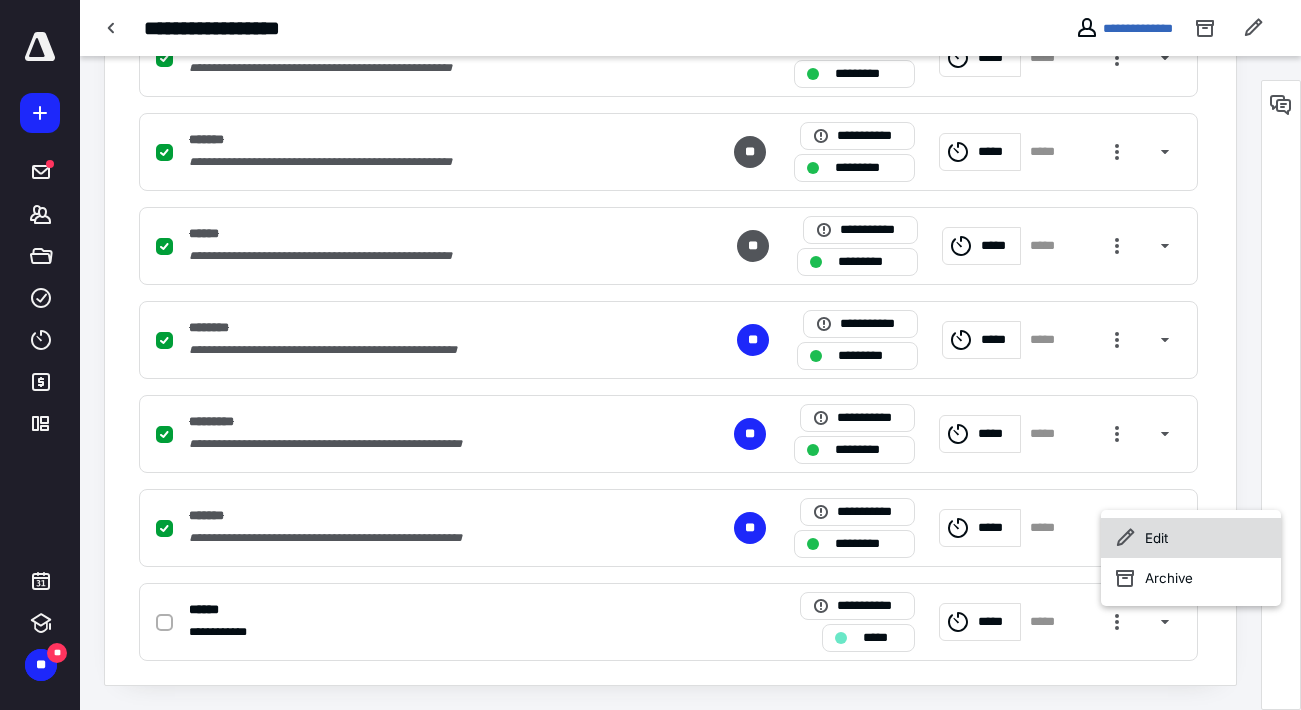 click on "Edit" at bounding box center (1191, 538) 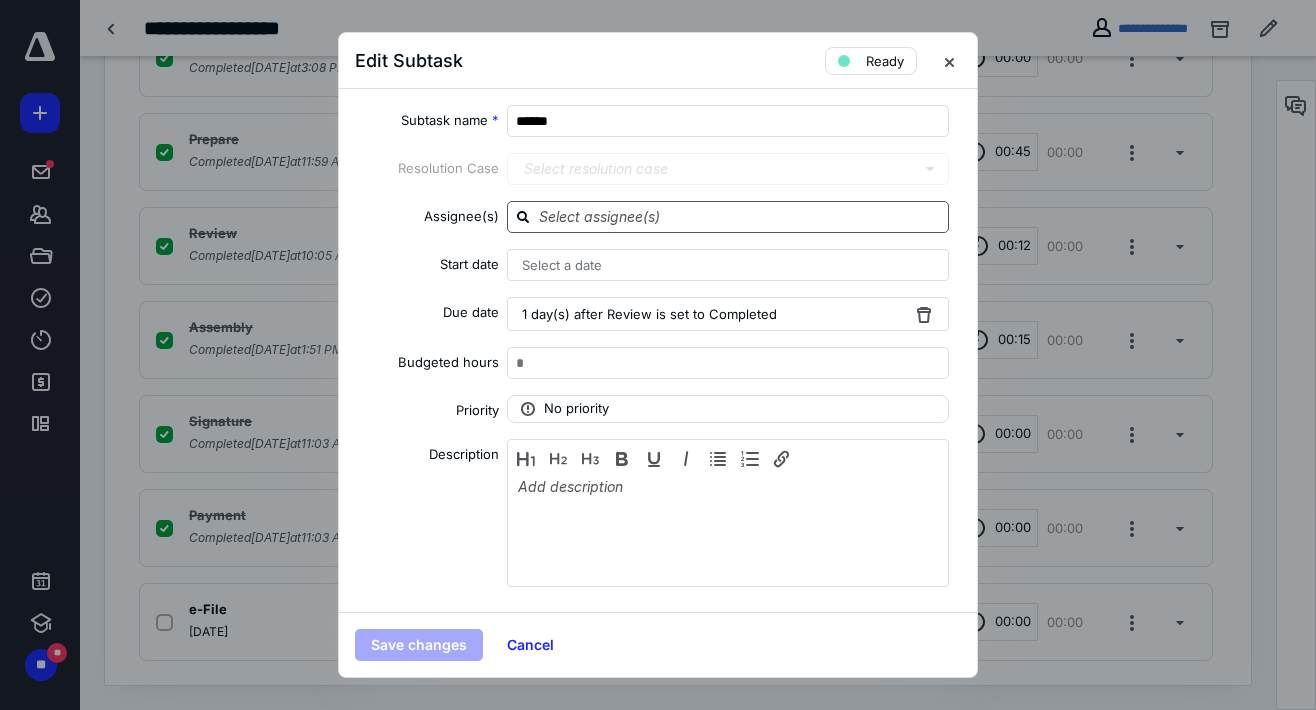 click at bounding box center [740, 216] 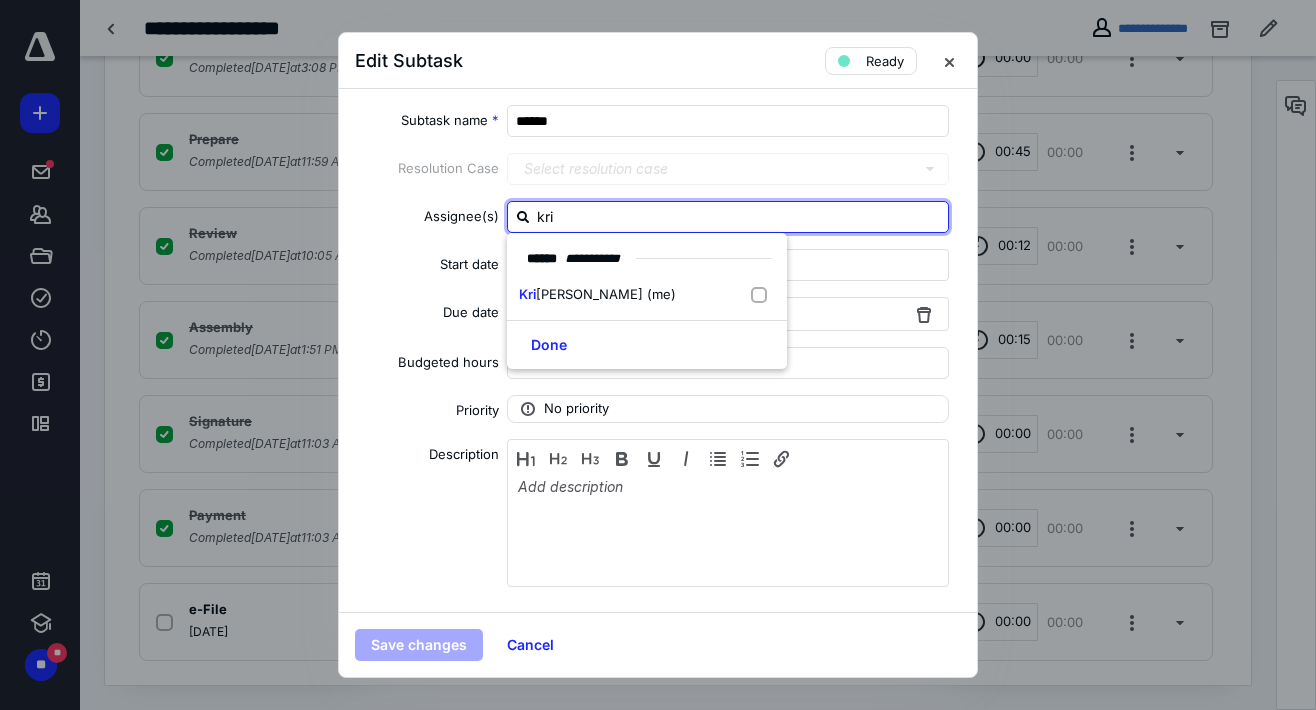 type on "[PERSON_NAME]" 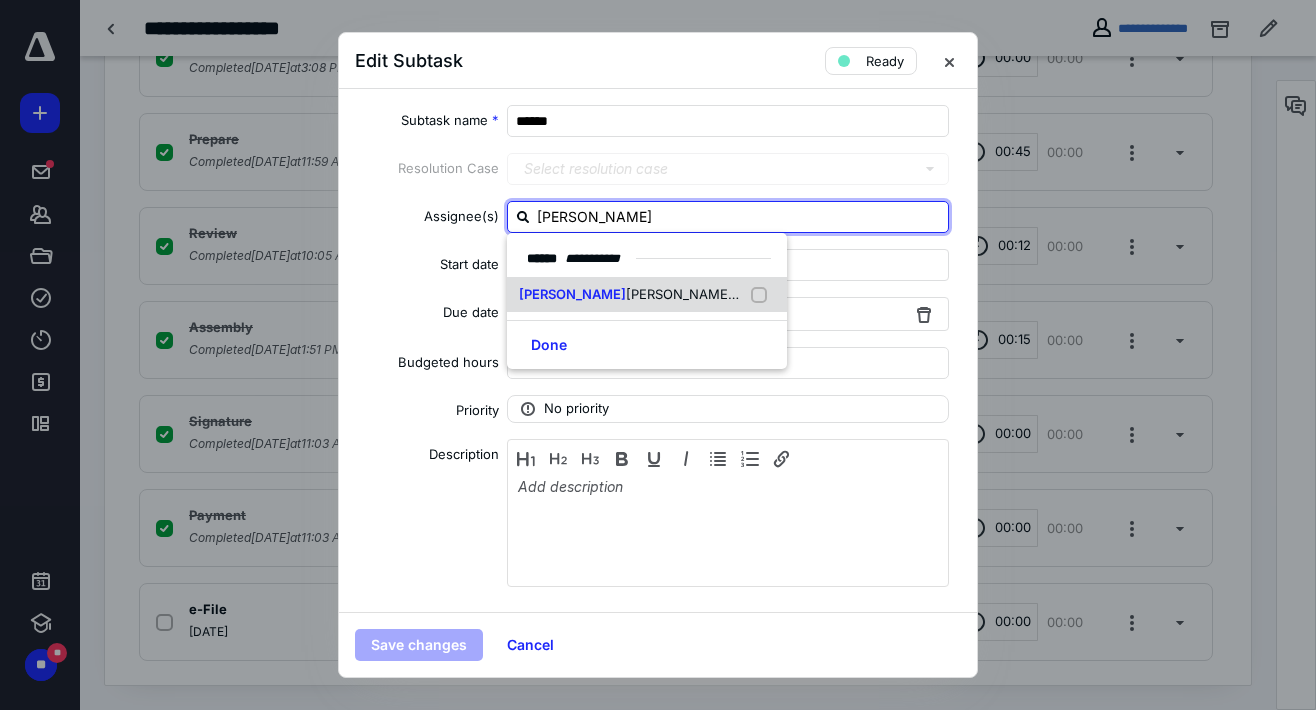 click on "[PERSON_NAME] (me)" at bounding box center [696, 294] 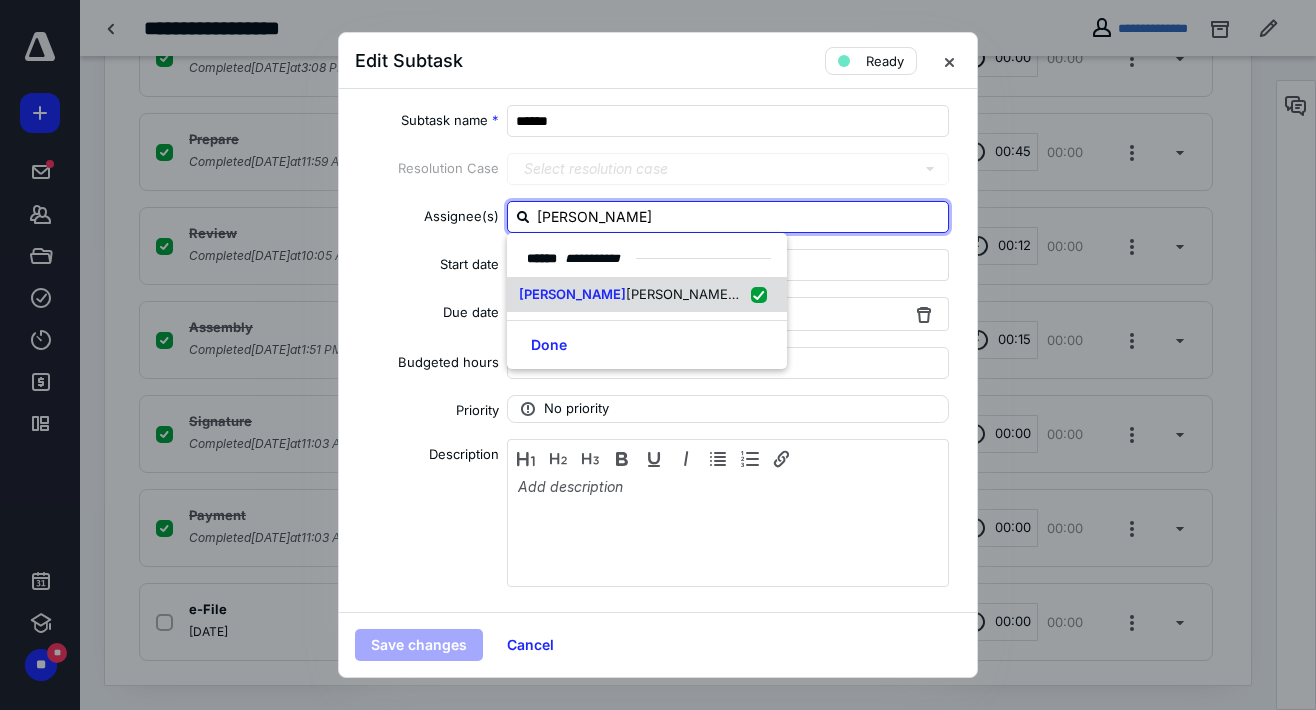 checkbox on "true" 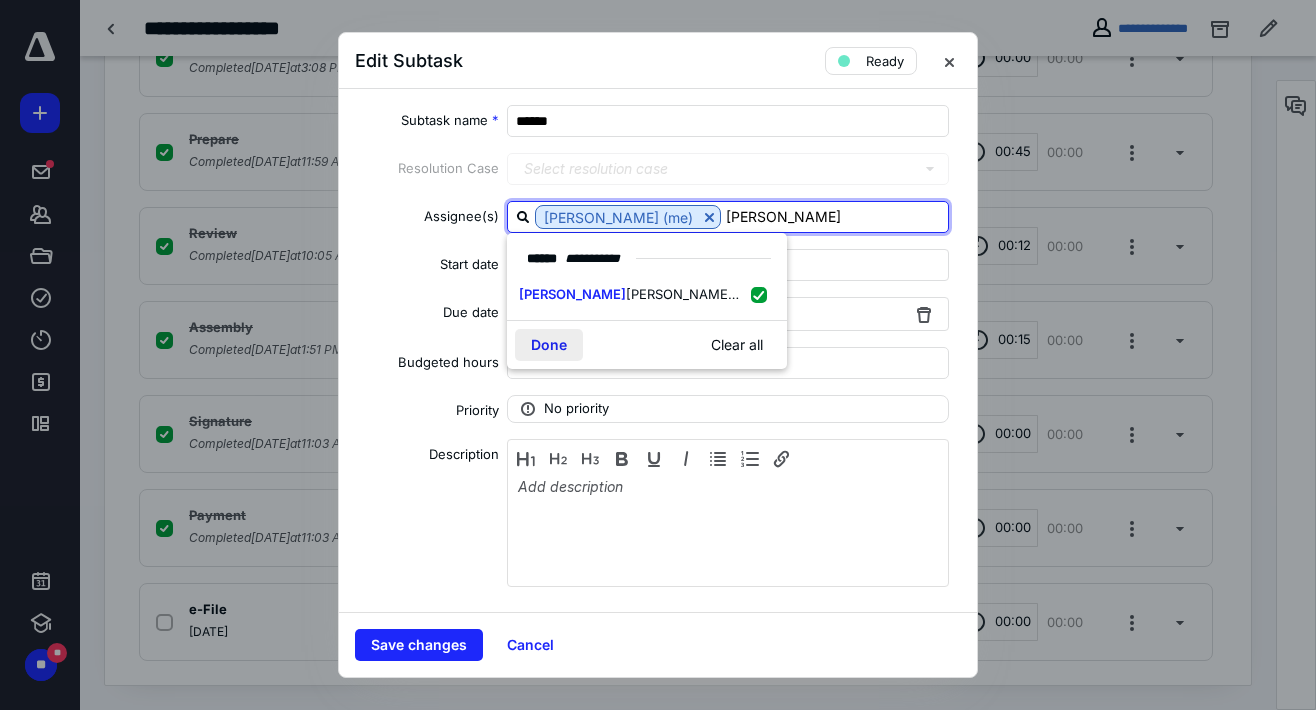 type on "[PERSON_NAME]" 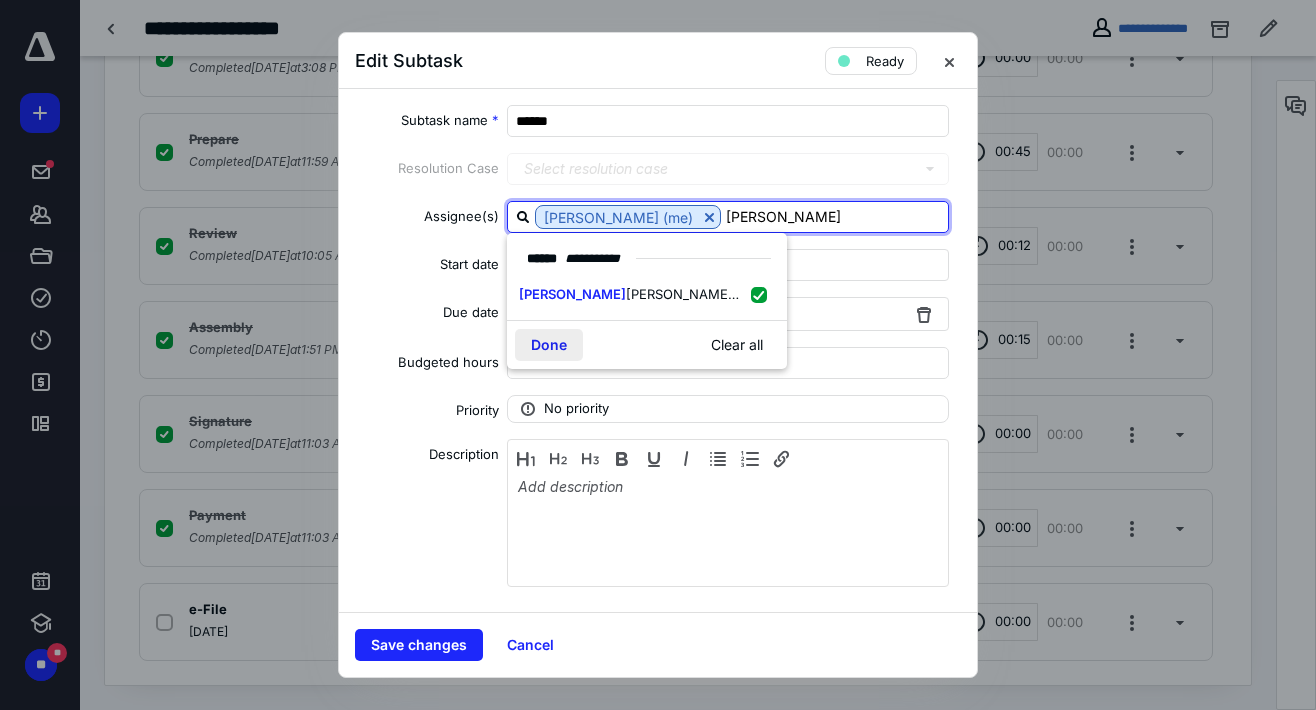 click on "Done" at bounding box center (549, 345) 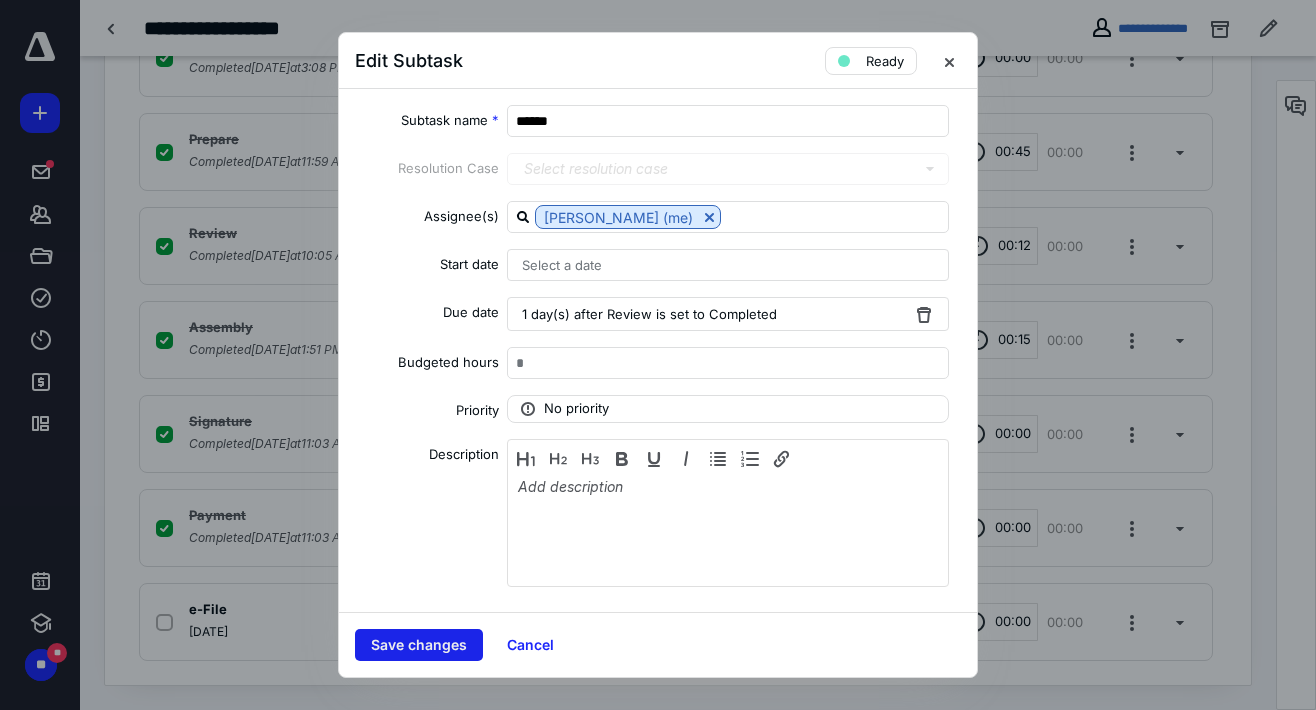click on "Save changes" at bounding box center (419, 645) 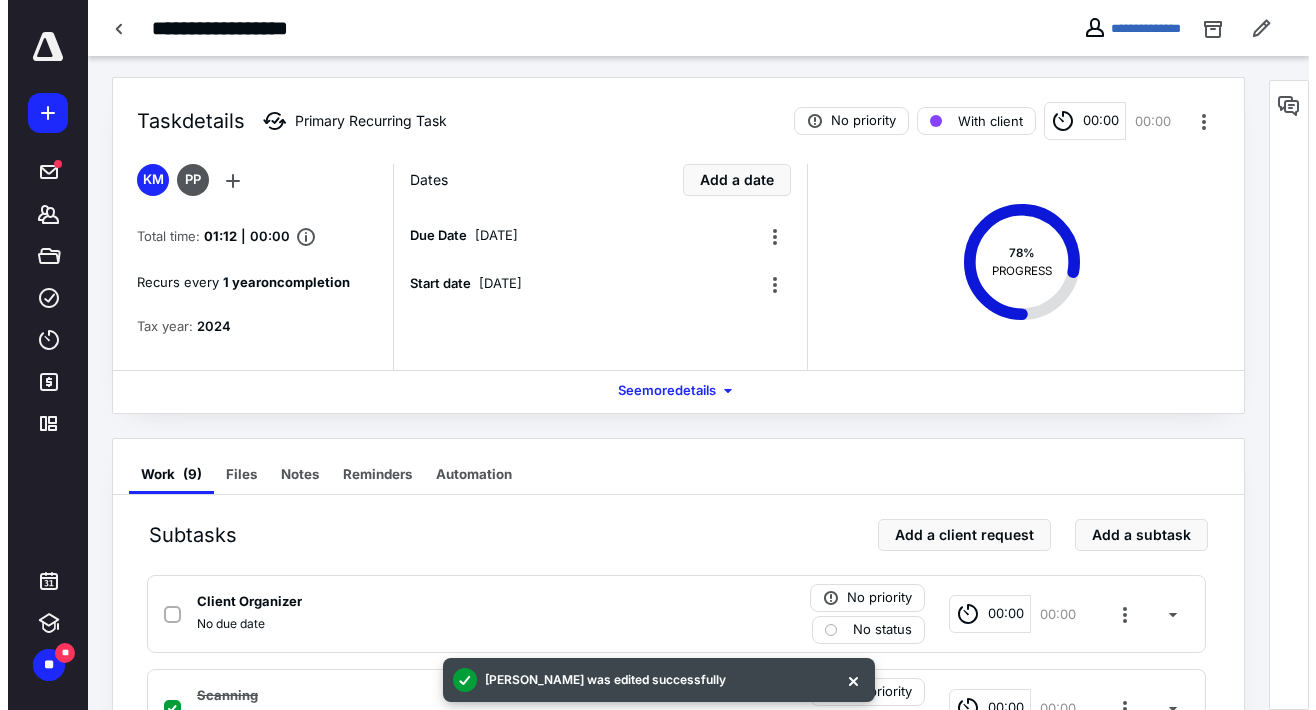 scroll, scrollTop: 0, scrollLeft: 0, axis: both 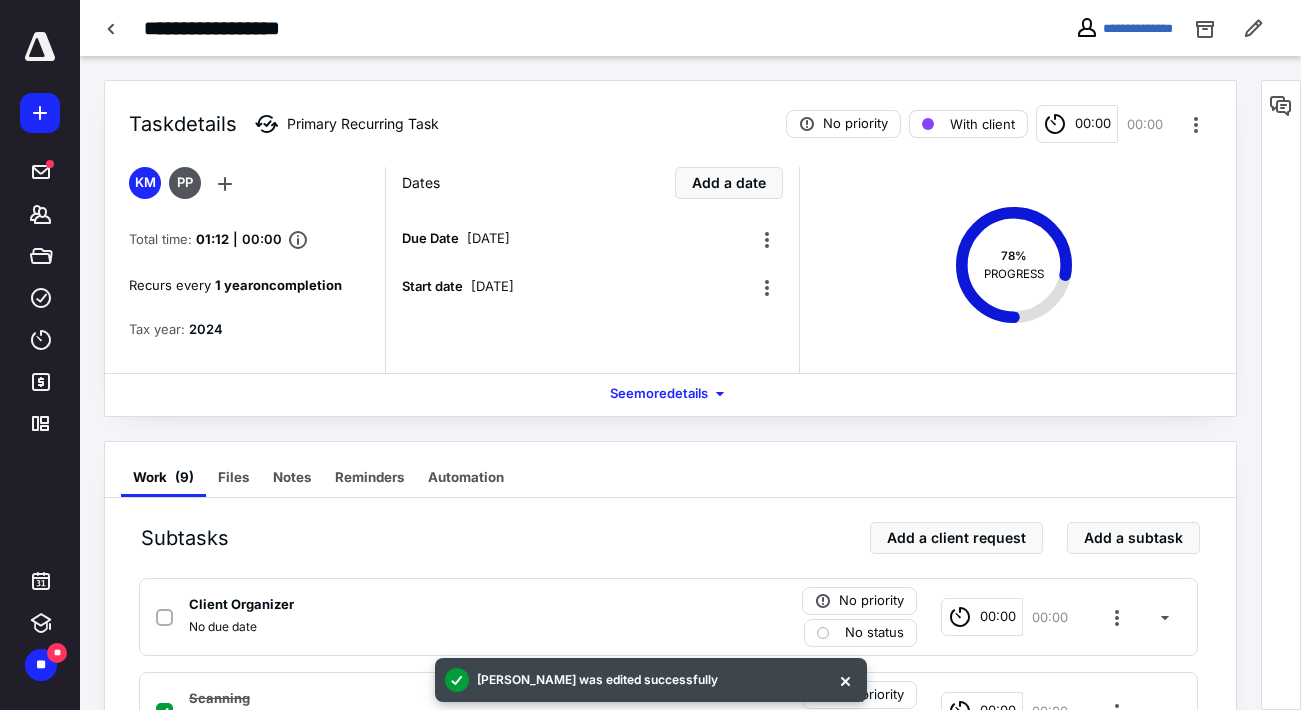click on "With client" at bounding box center (982, 124) 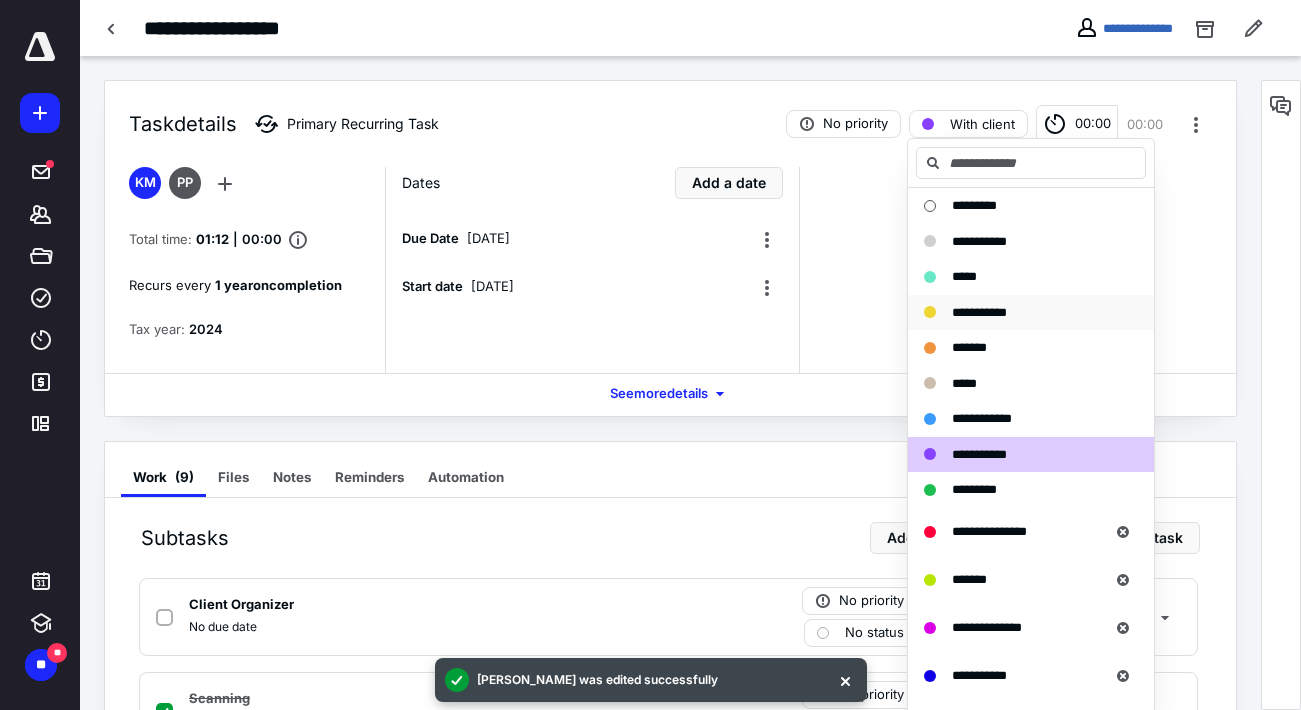 click on "**********" at bounding box center (979, 313) 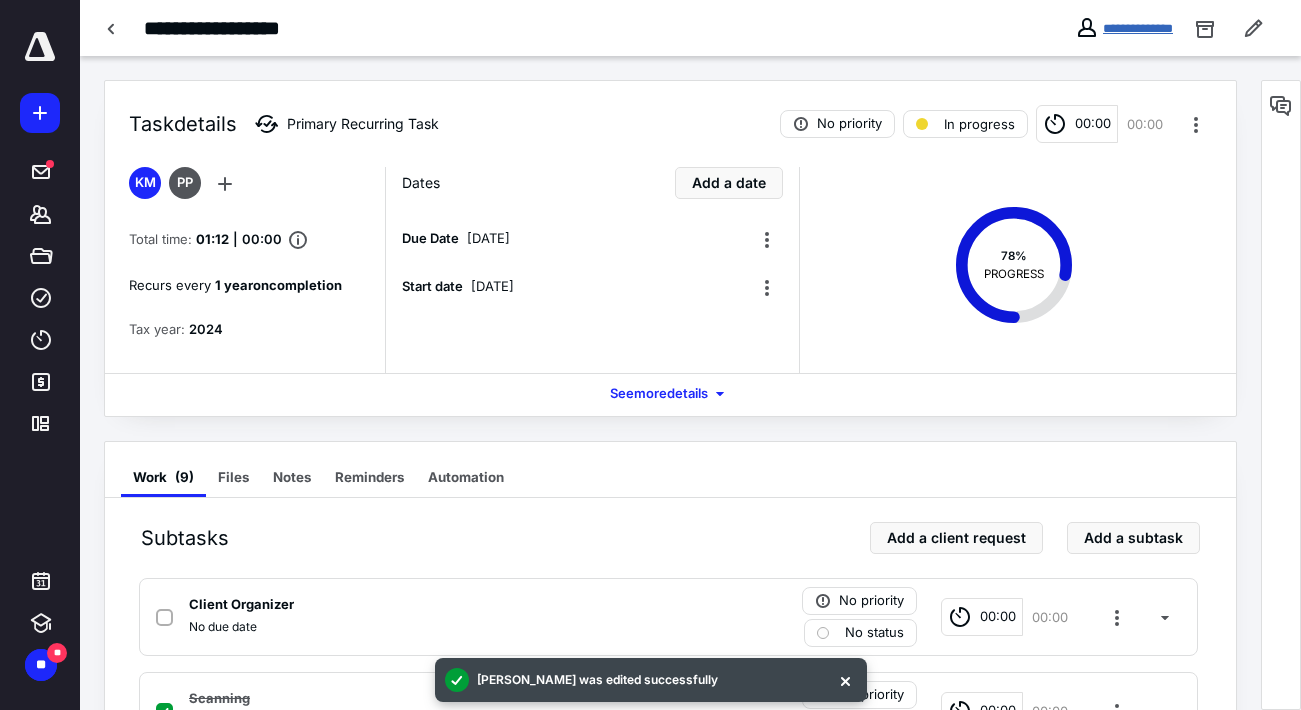 click on "**********" at bounding box center (1138, 28) 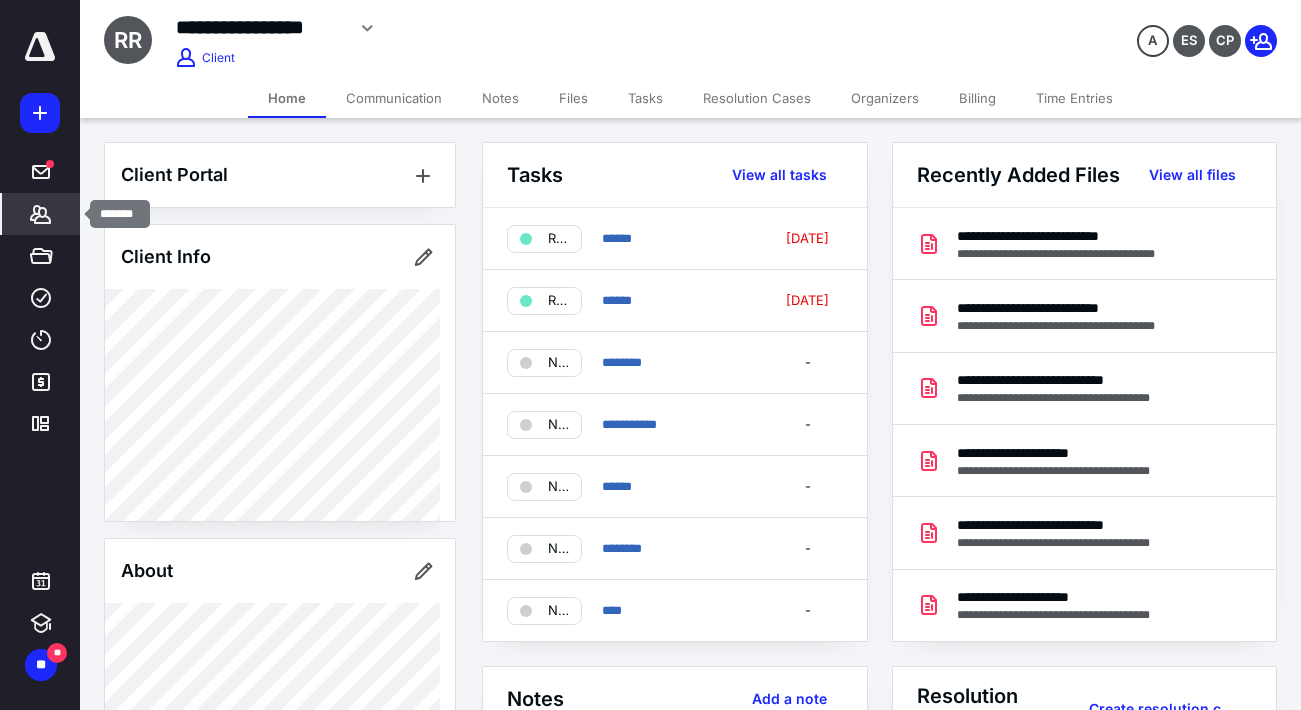 click 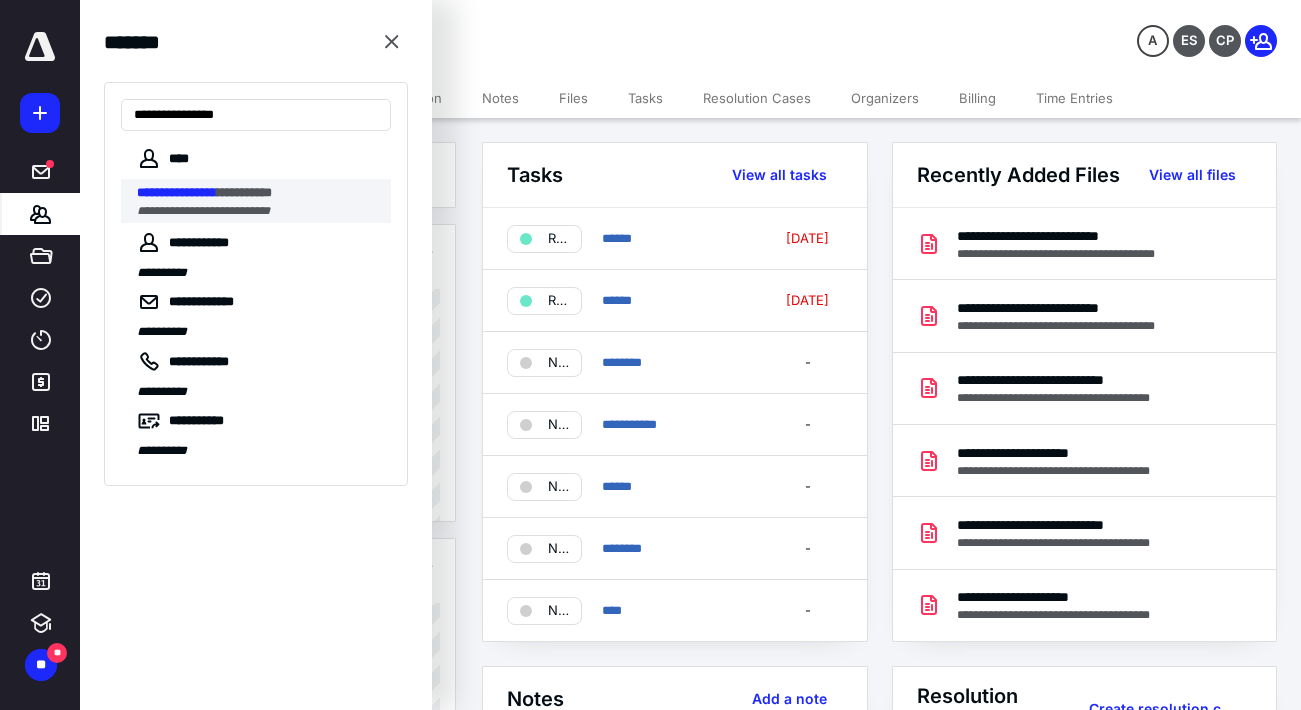 type on "**********" 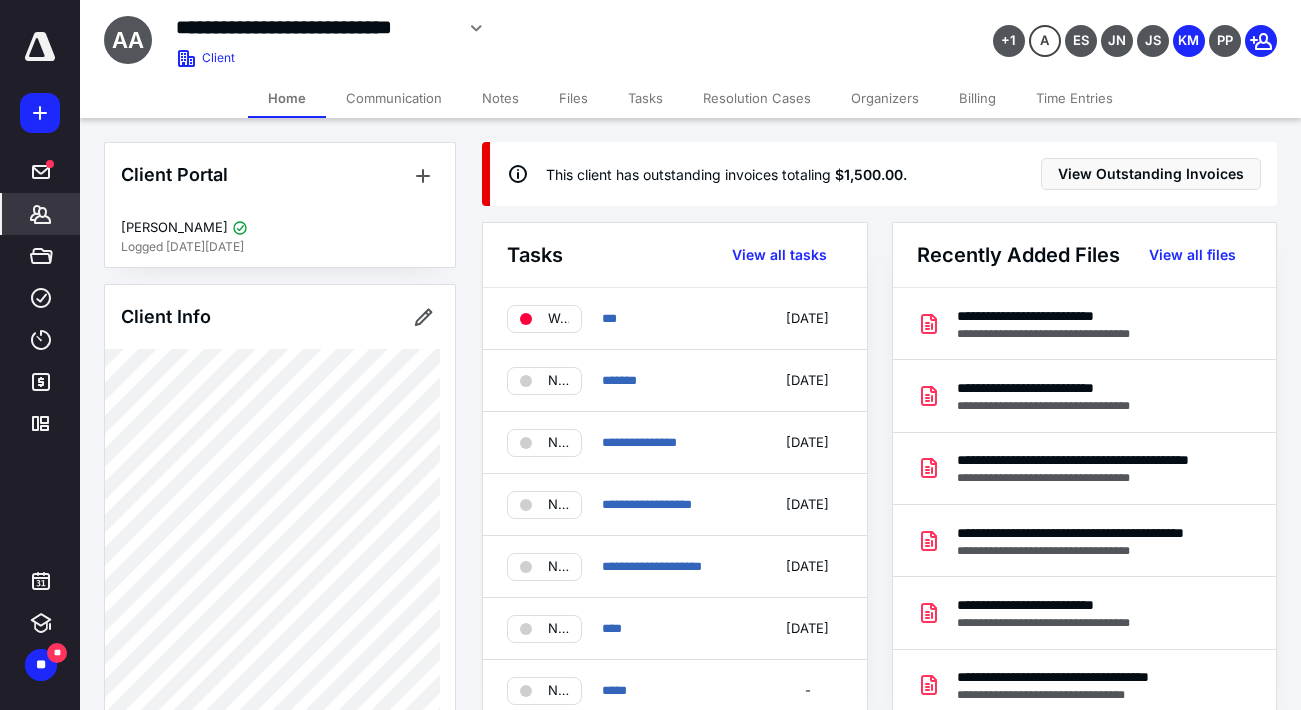 click on "Files" at bounding box center [573, 98] 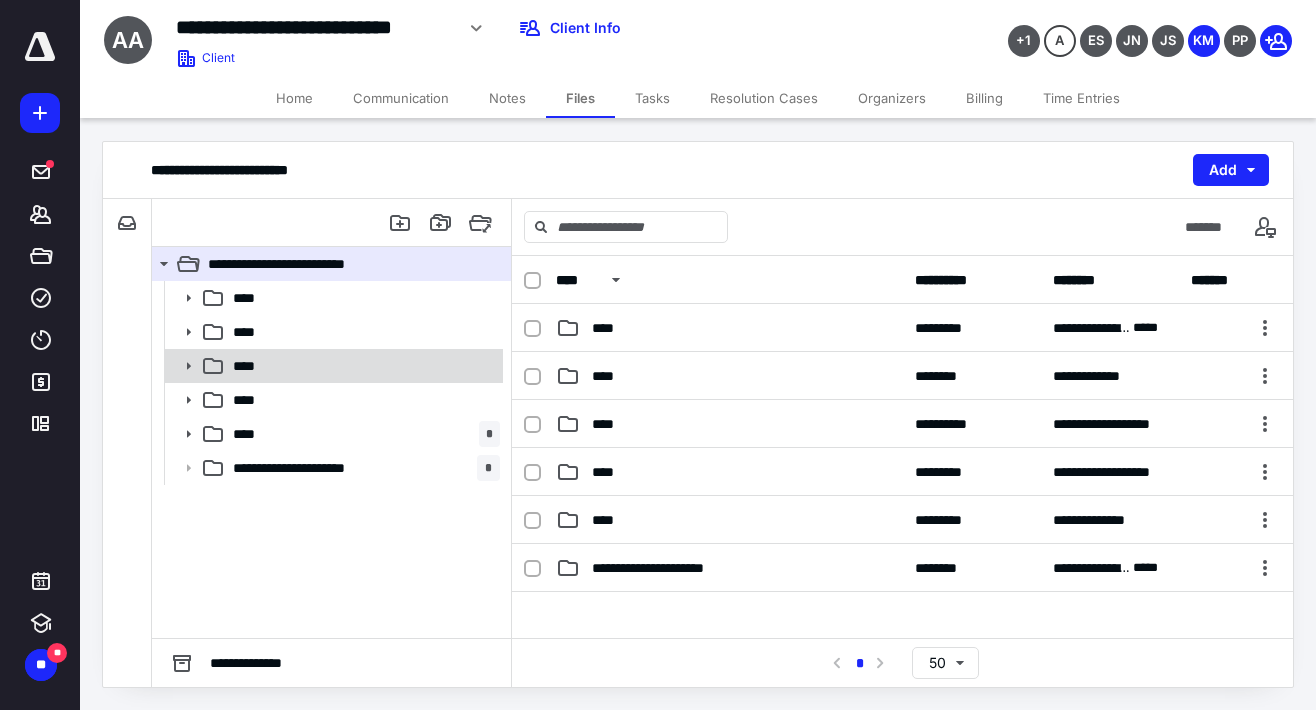 click 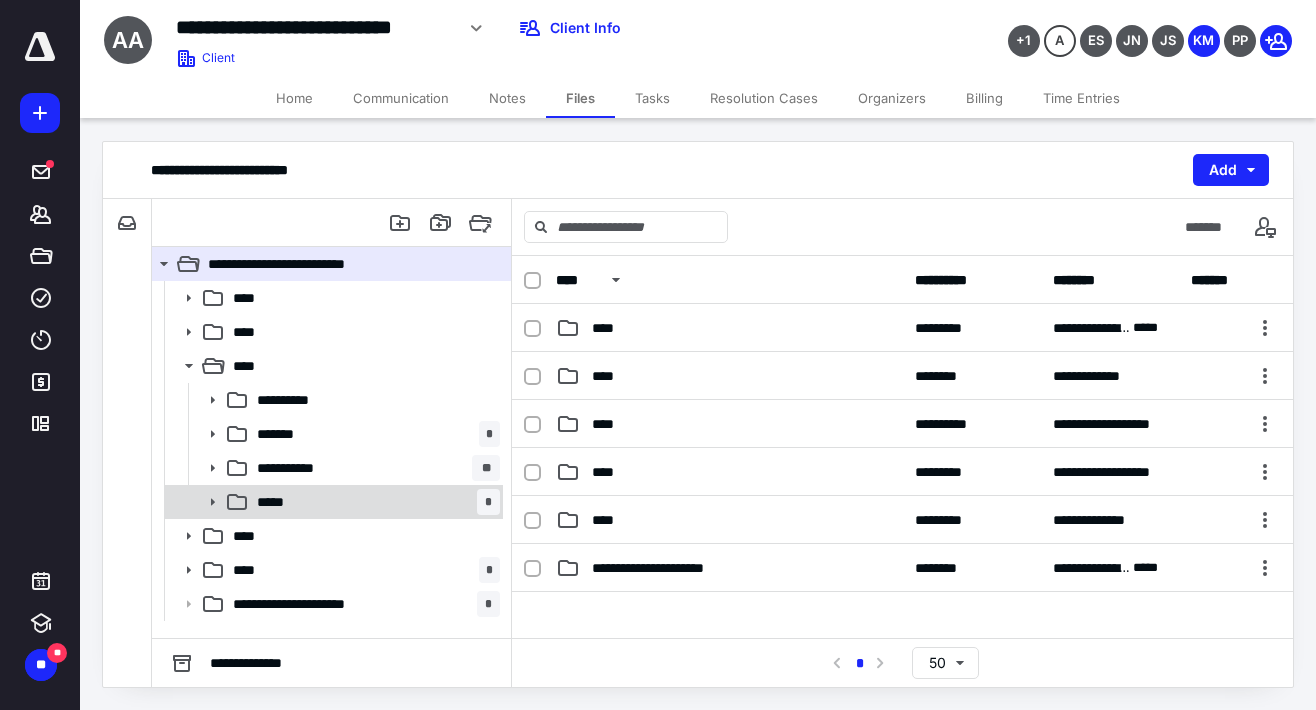 click on "*****" at bounding box center (276, 502) 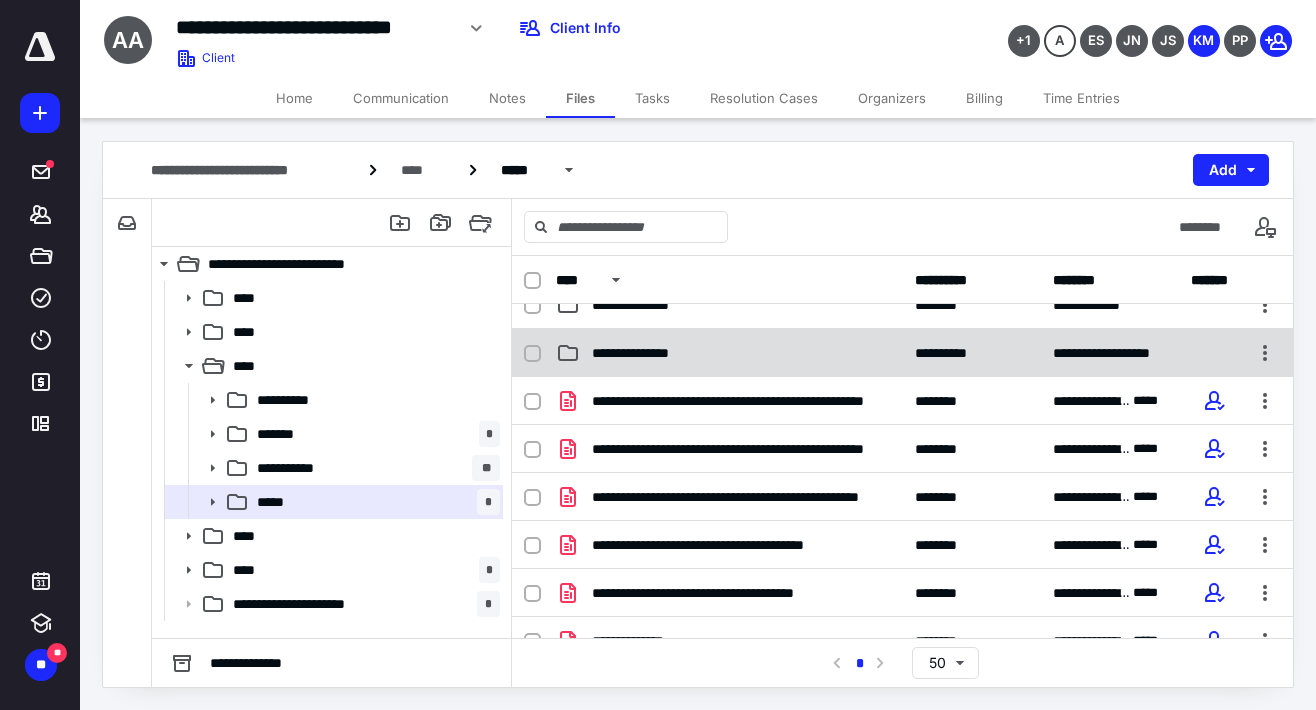 scroll, scrollTop: 146, scrollLeft: 0, axis: vertical 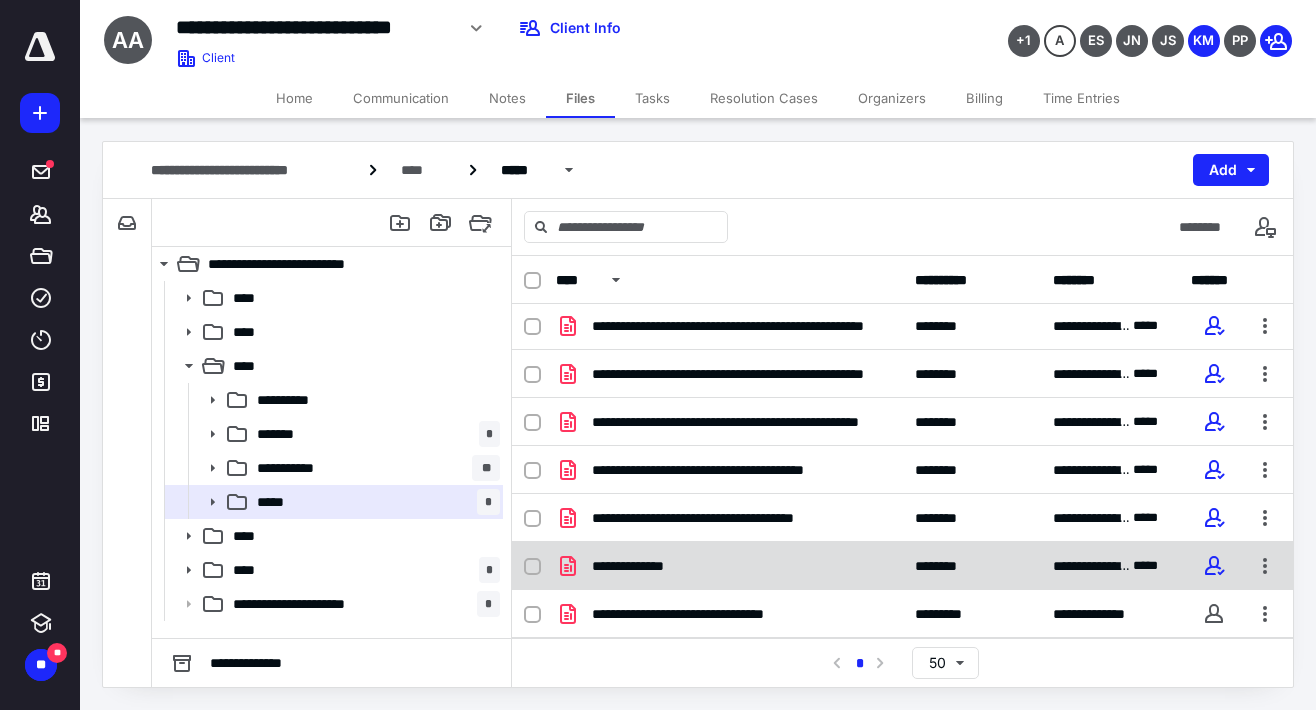click on "**********" at bounding box center [729, 566] 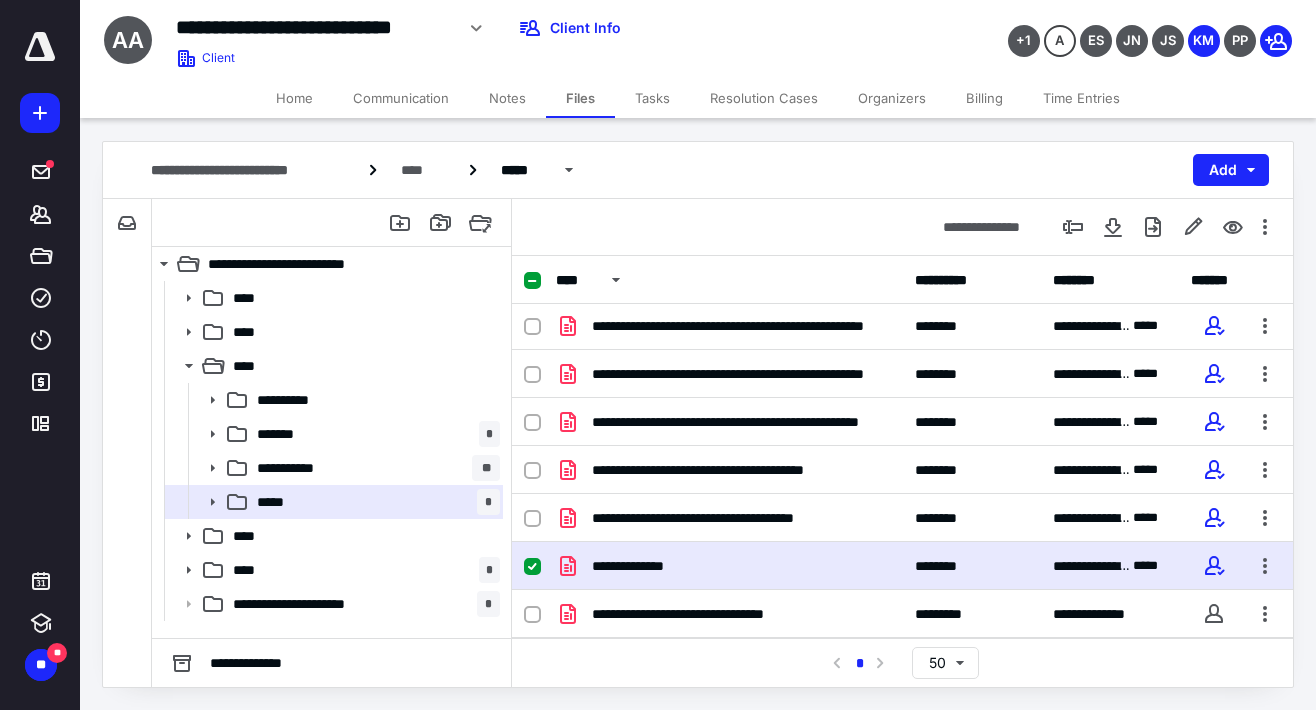 click on "**********" at bounding box center (729, 566) 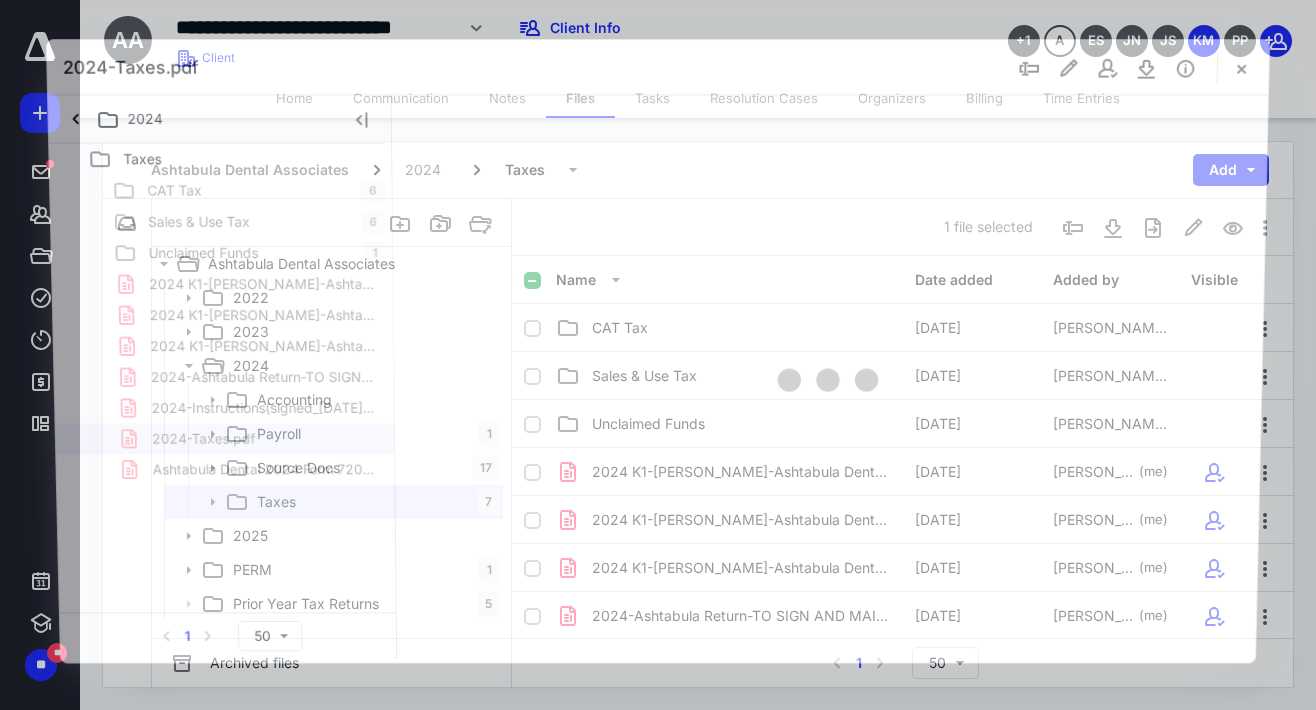 scroll, scrollTop: 146, scrollLeft: 0, axis: vertical 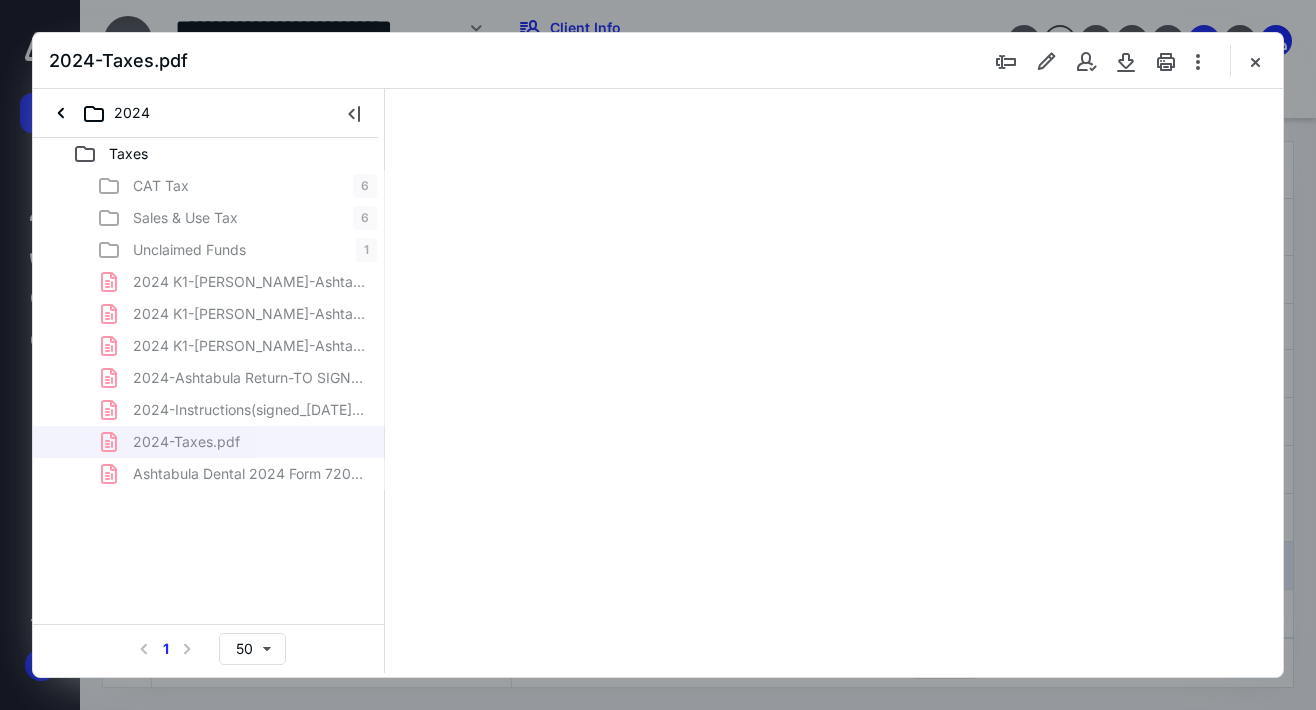 type on "143" 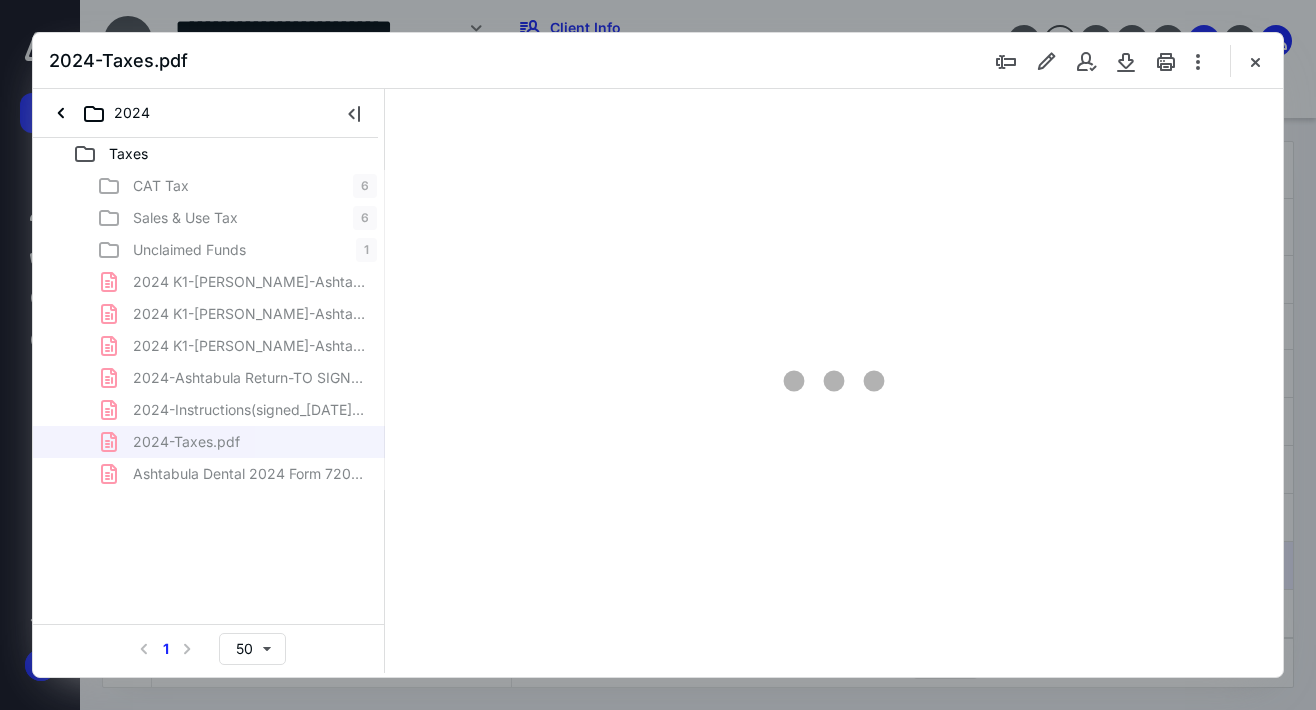scroll, scrollTop: 110, scrollLeft: 127, axis: both 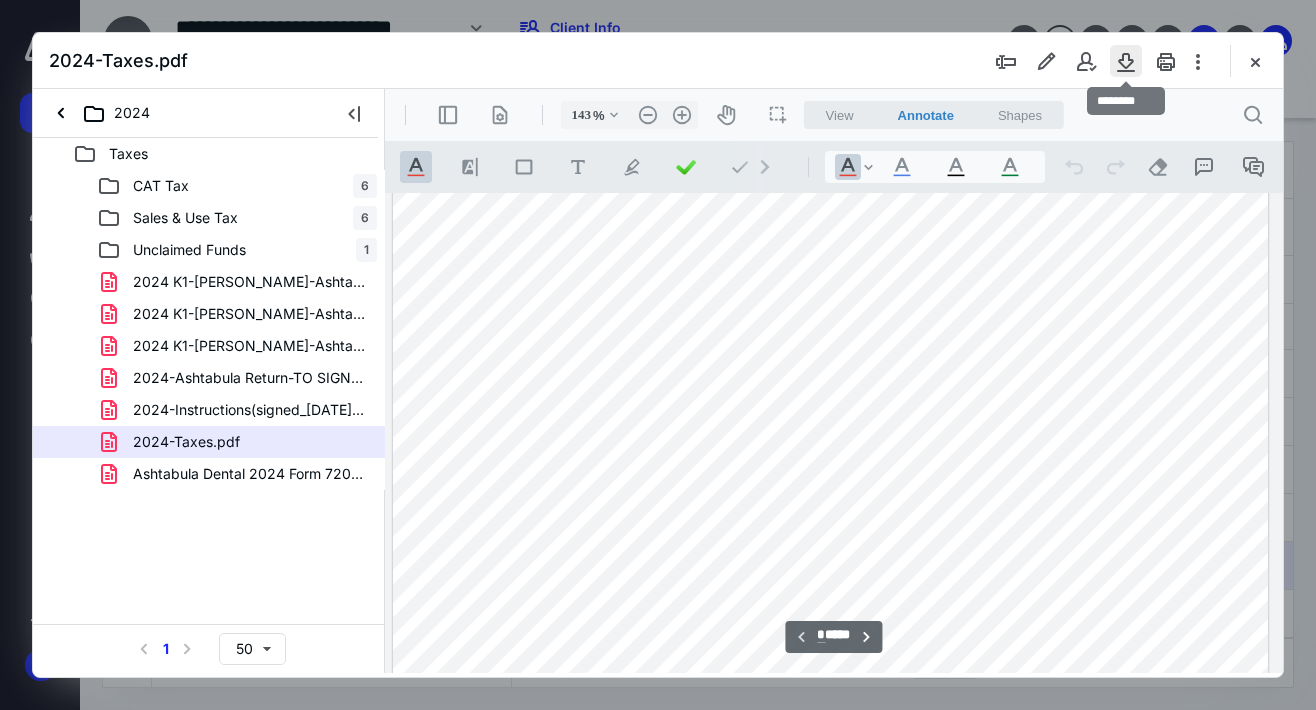 click at bounding box center (1126, 61) 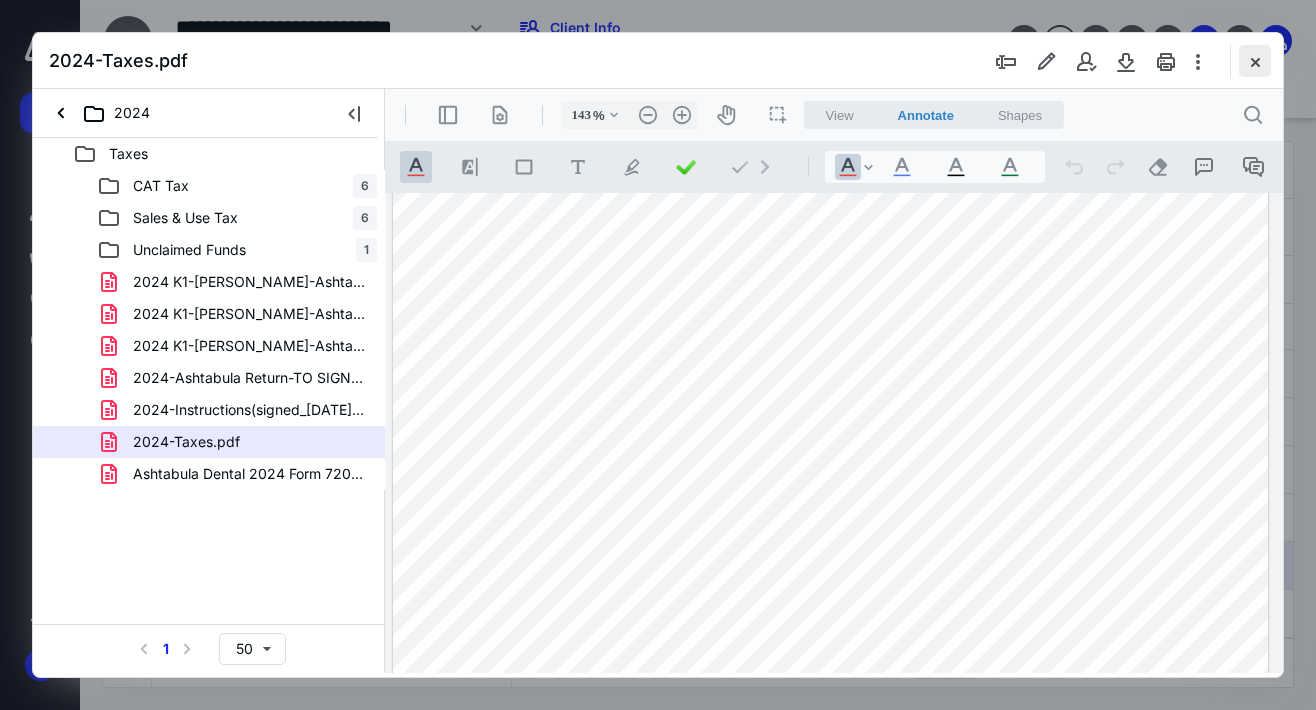 click at bounding box center [1255, 61] 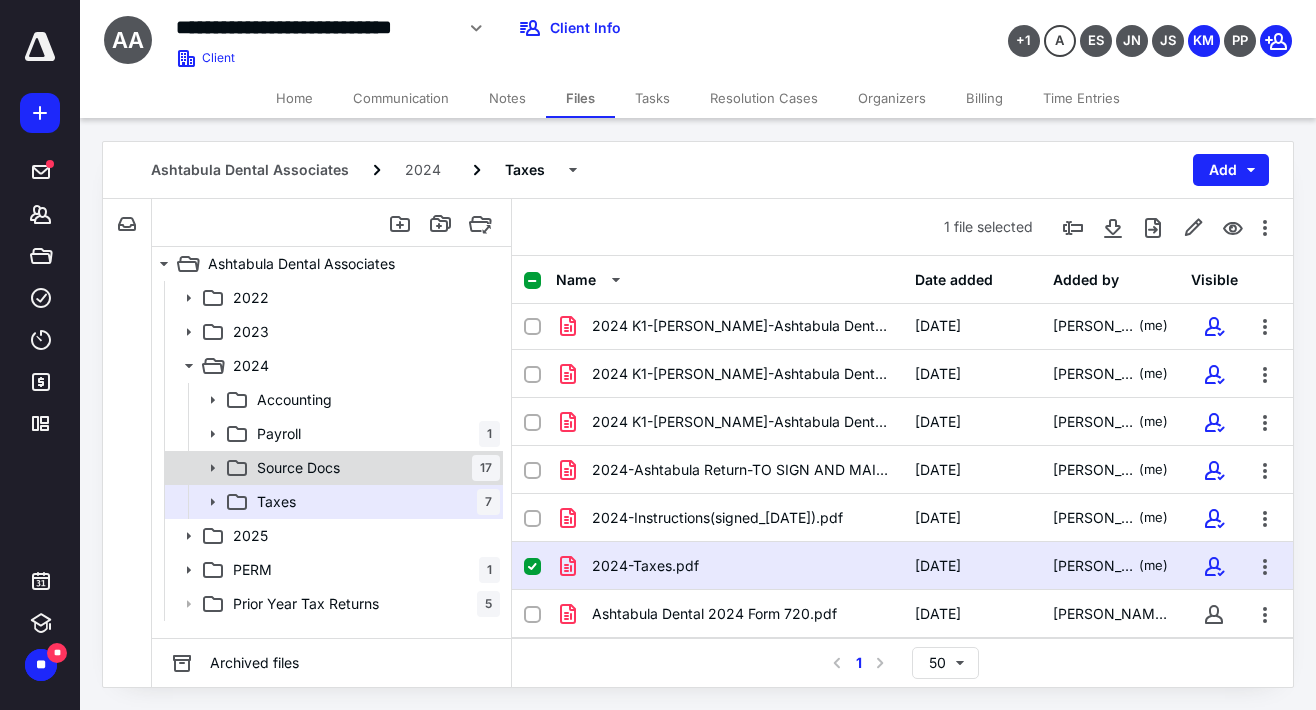 click on "Source Docs" at bounding box center (298, 468) 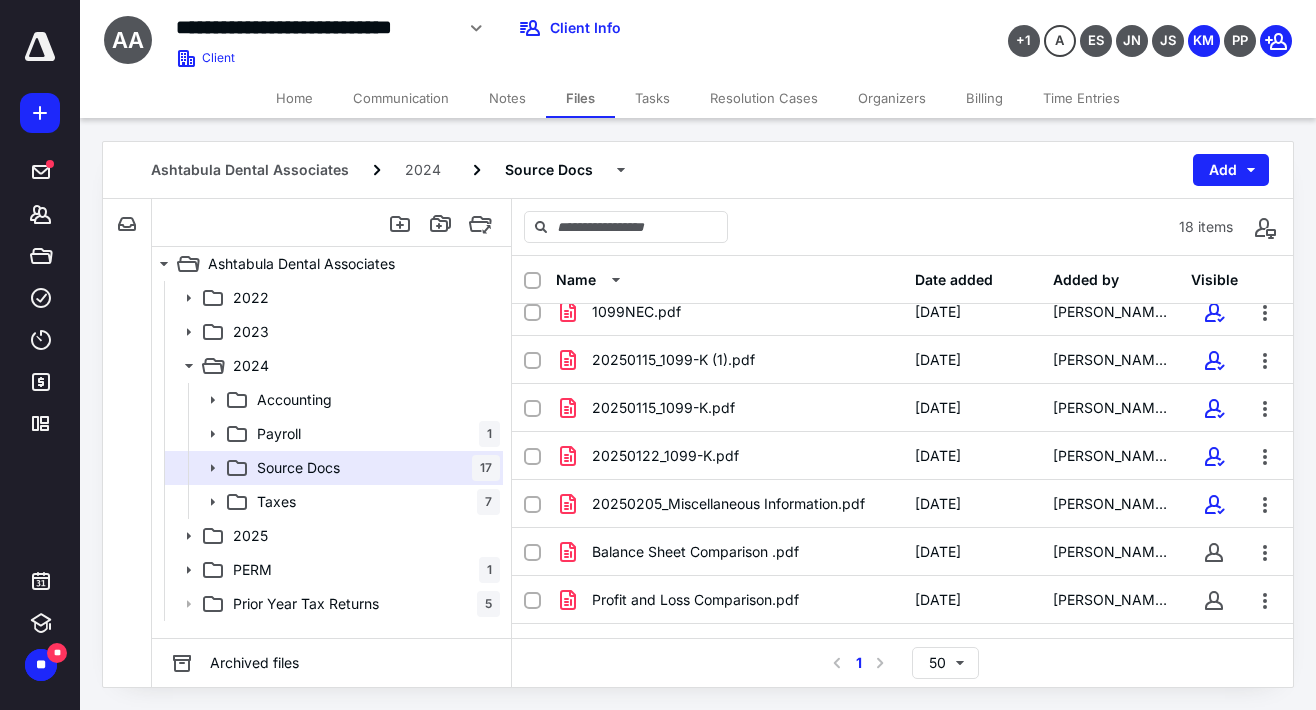 scroll, scrollTop: 500, scrollLeft: 0, axis: vertical 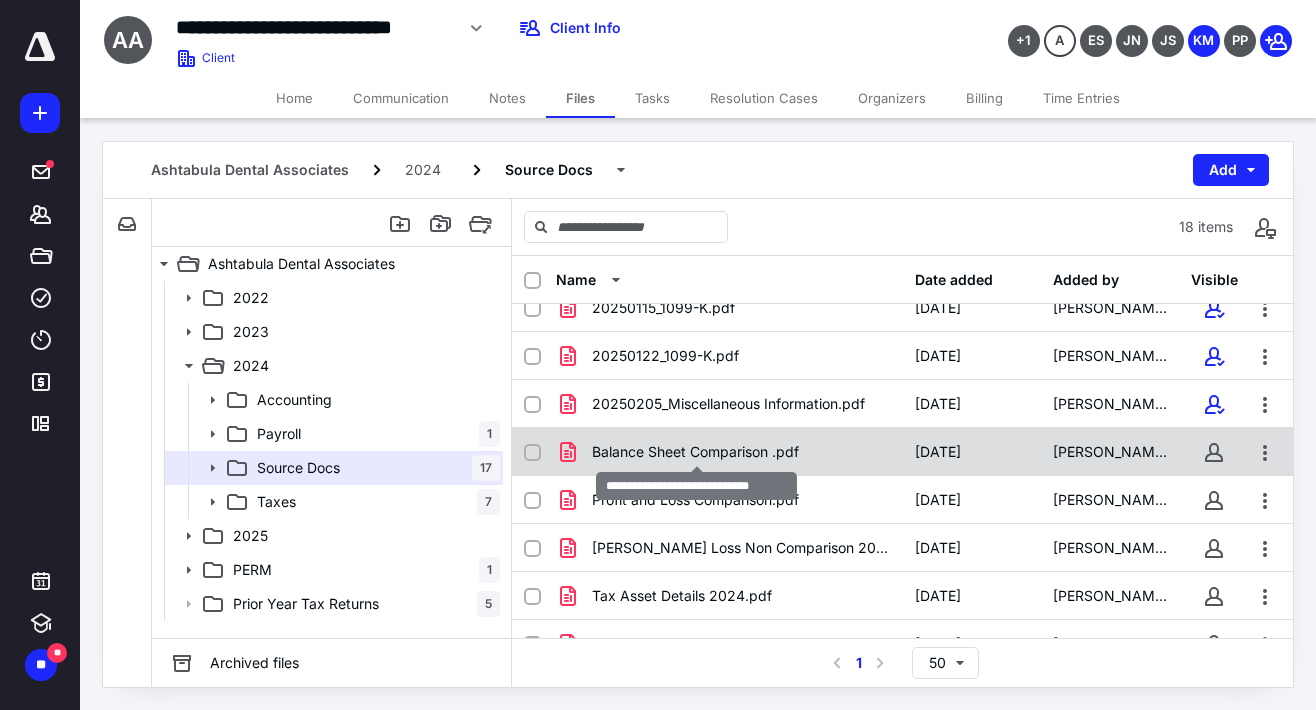 click on "Balance Sheet Comparison .pdf" at bounding box center [695, 452] 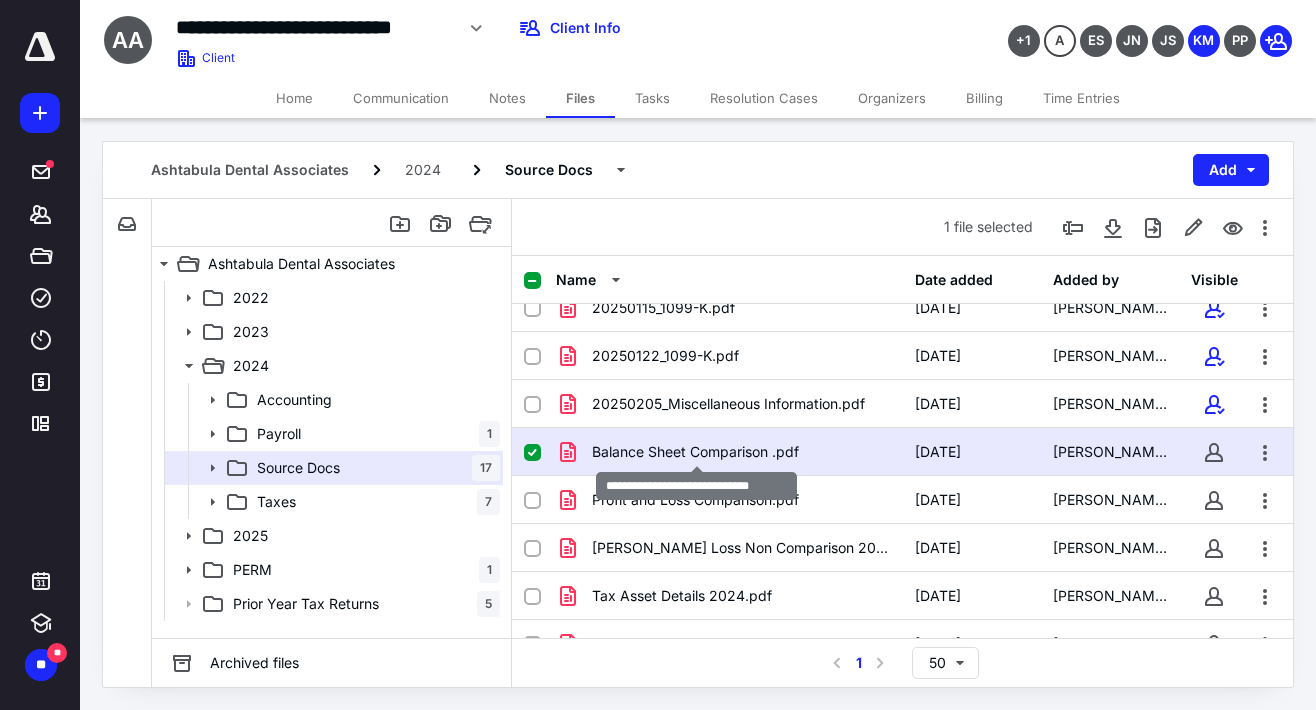 click on "Balance Sheet Comparison .pdf" at bounding box center [695, 452] 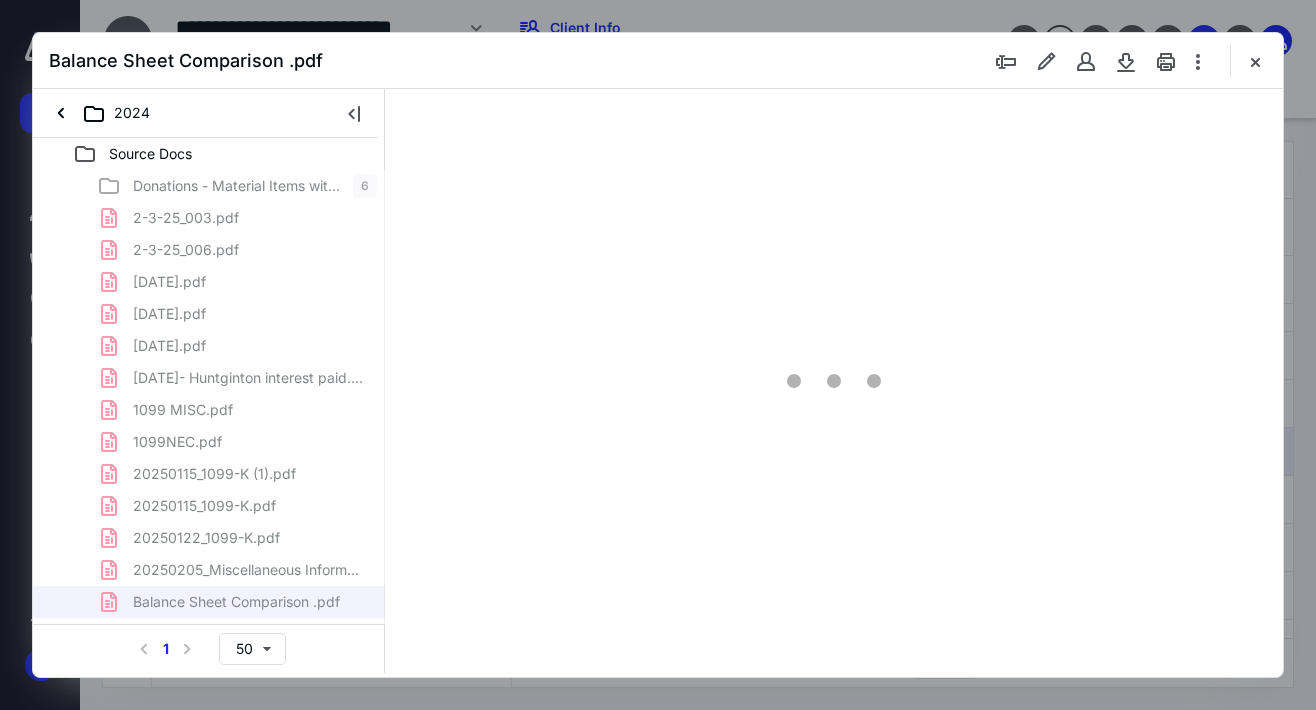 scroll, scrollTop: 0, scrollLeft: 0, axis: both 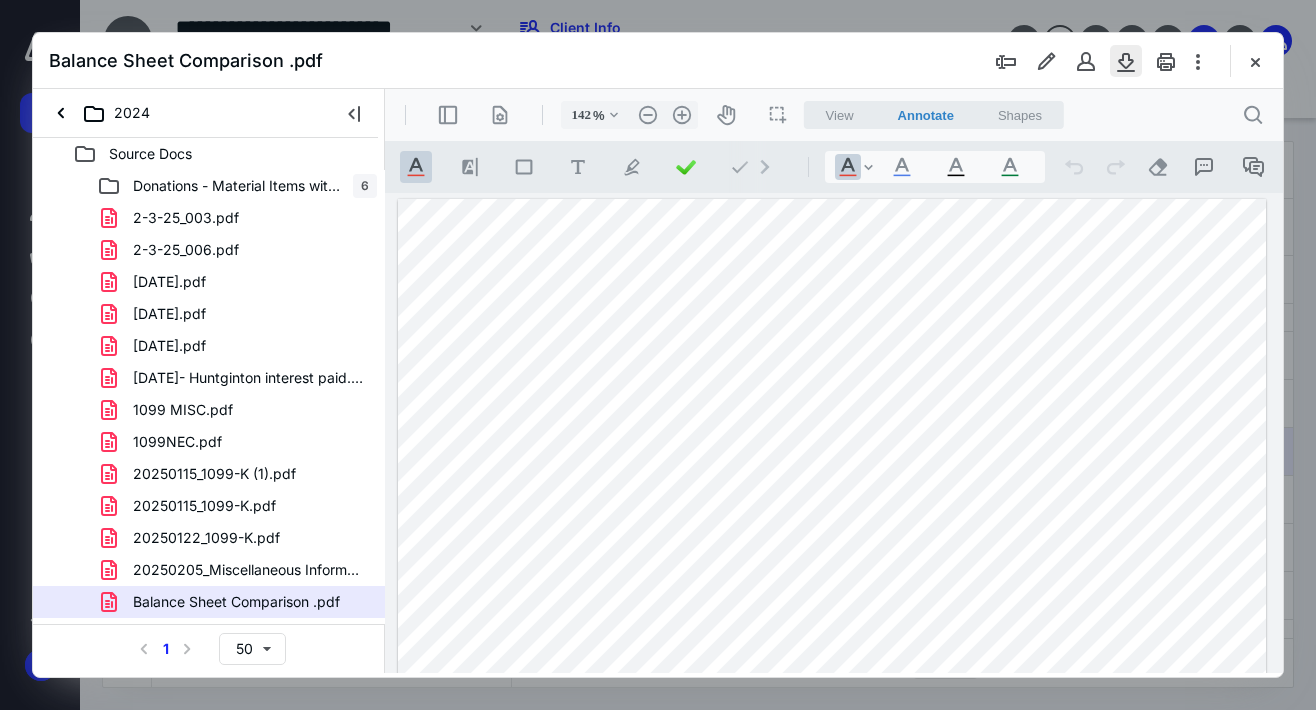 click at bounding box center [1126, 61] 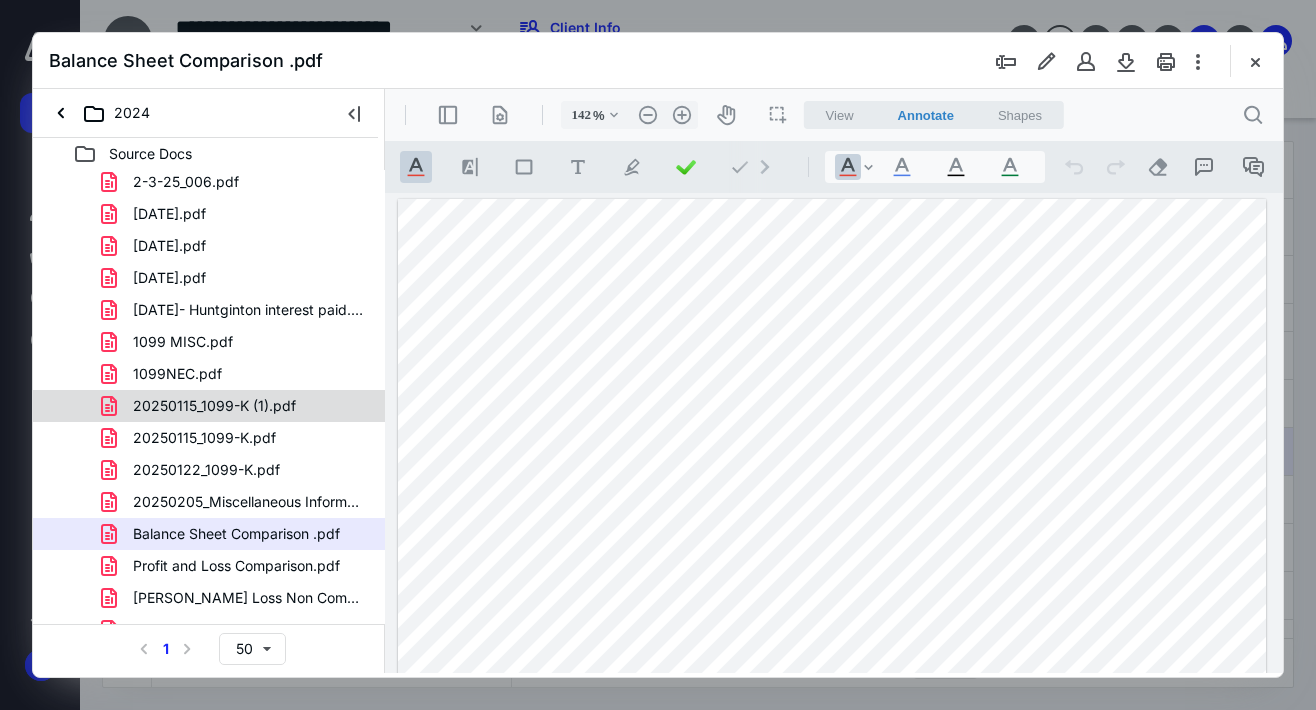 scroll, scrollTop: 100, scrollLeft: 0, axis: vertical 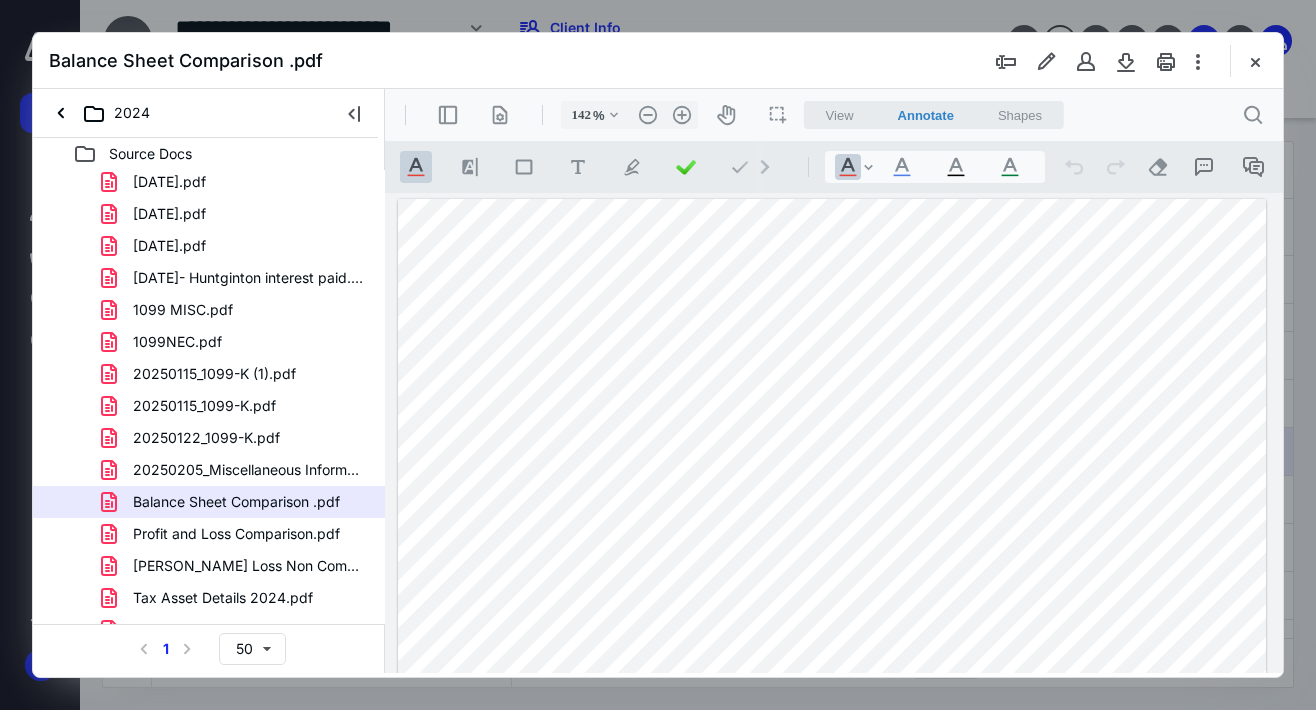 click on "Profit and Loss Comparison.pdf" at bounding box center (236, 534) 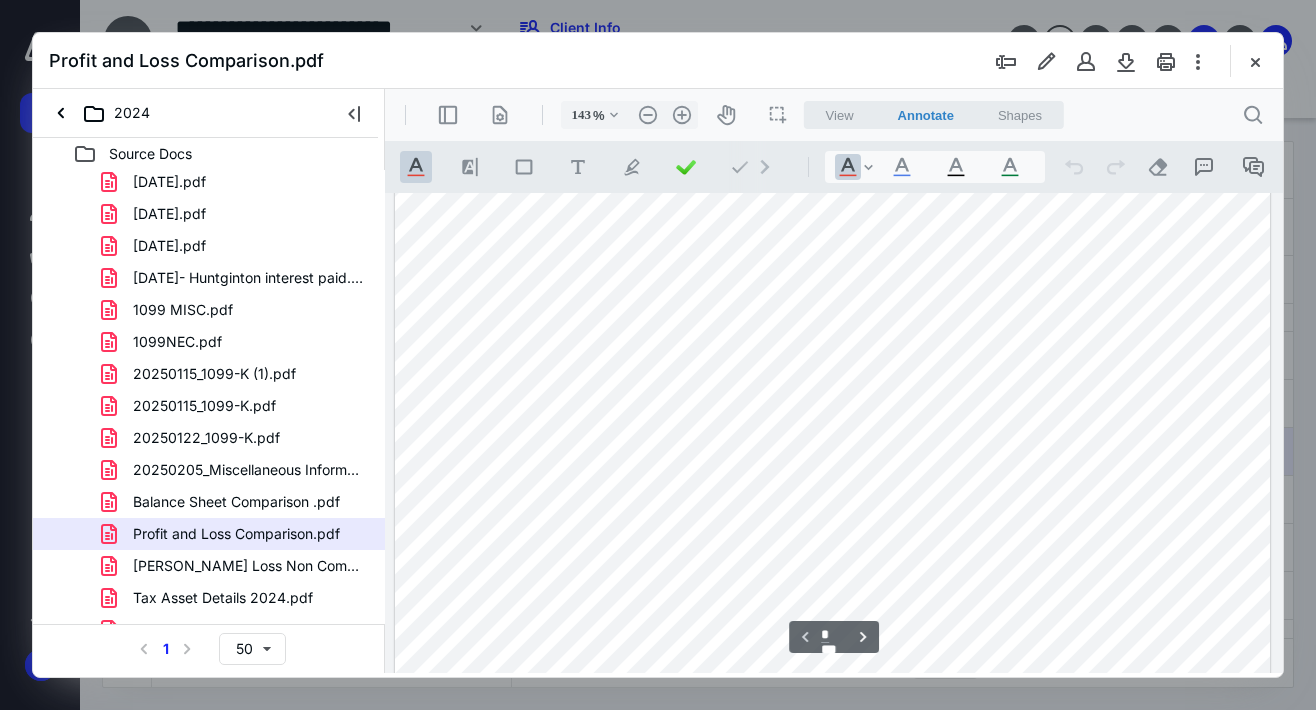 scroll, scrollTop: 0, scrollLeft: 0, axis: both 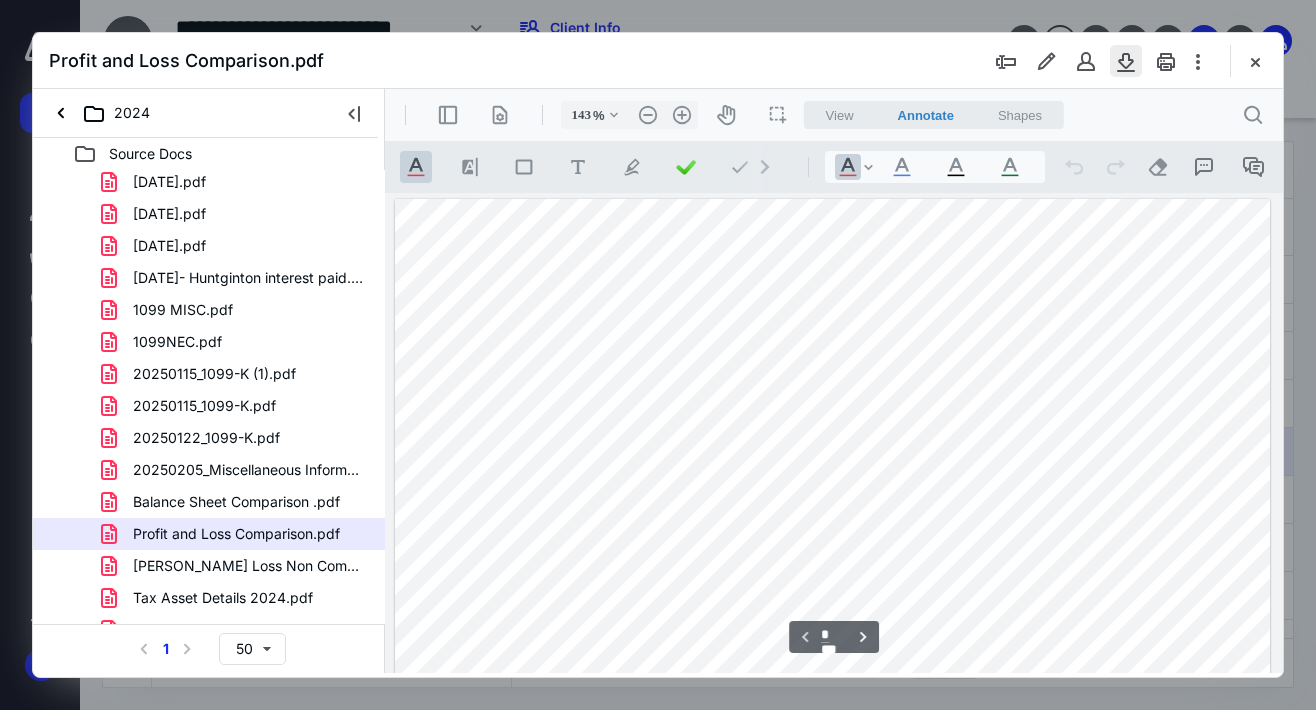 click at bounding box center (1126, 61) 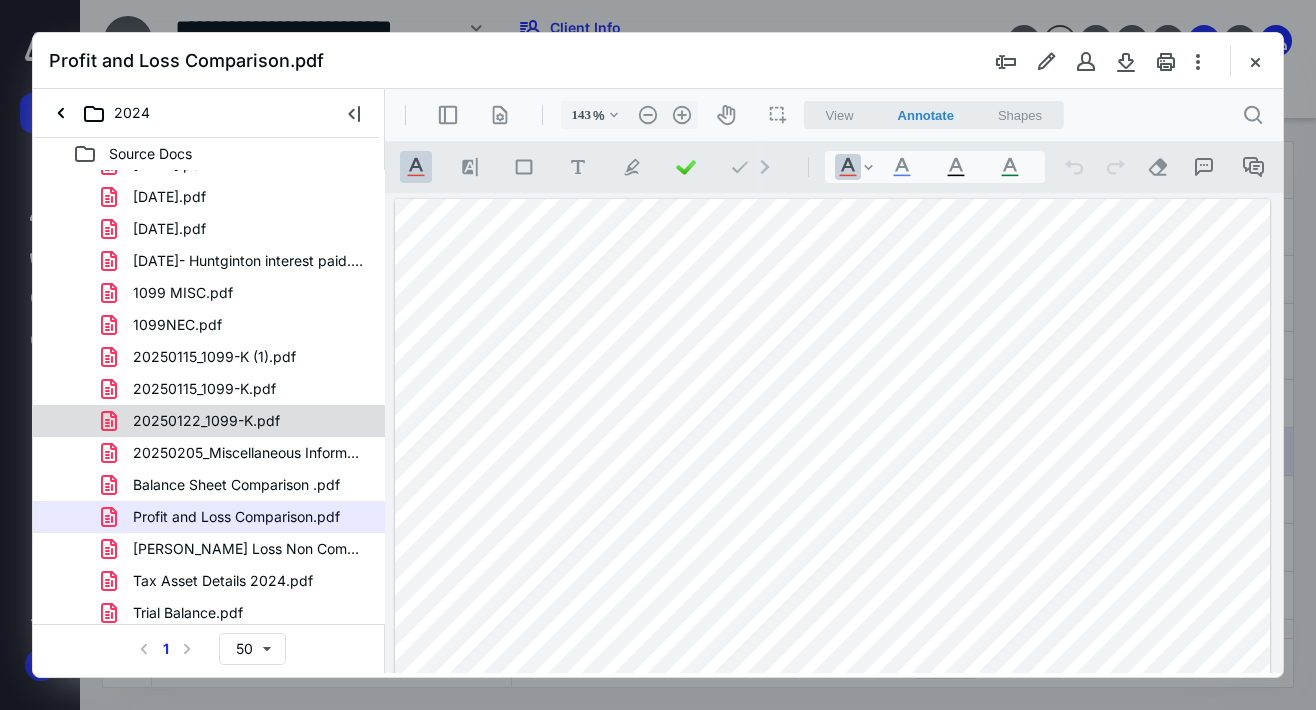 scroll, scrollTop: 122, scrollLeft: 0, axis: vertical 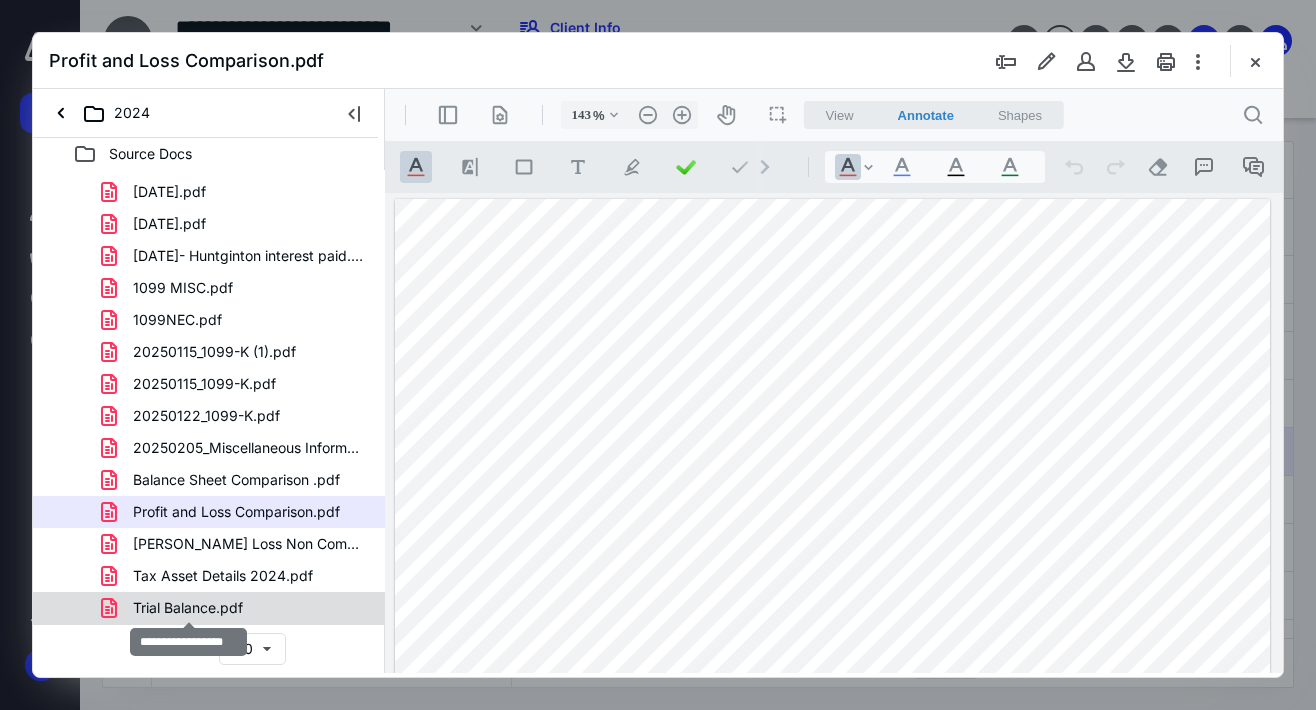 click on "Trial Balance.pdf" at bounding box center [188, 608] 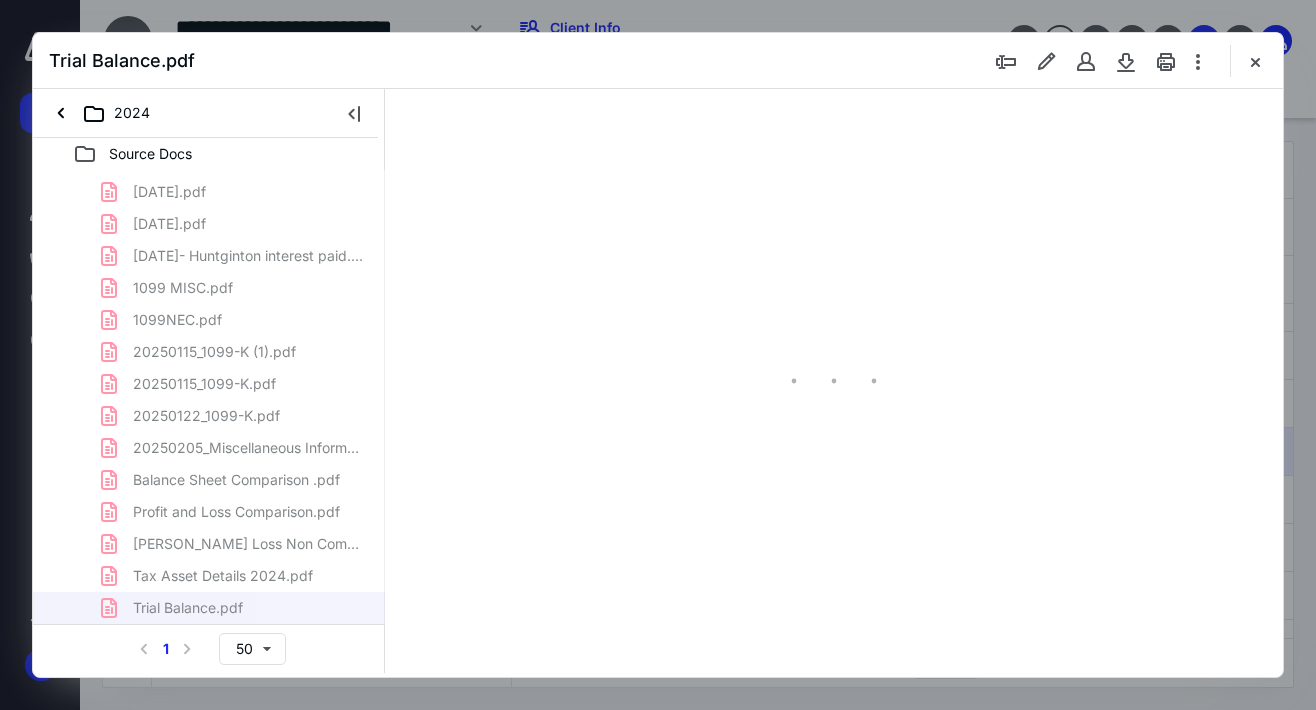 type on "143" 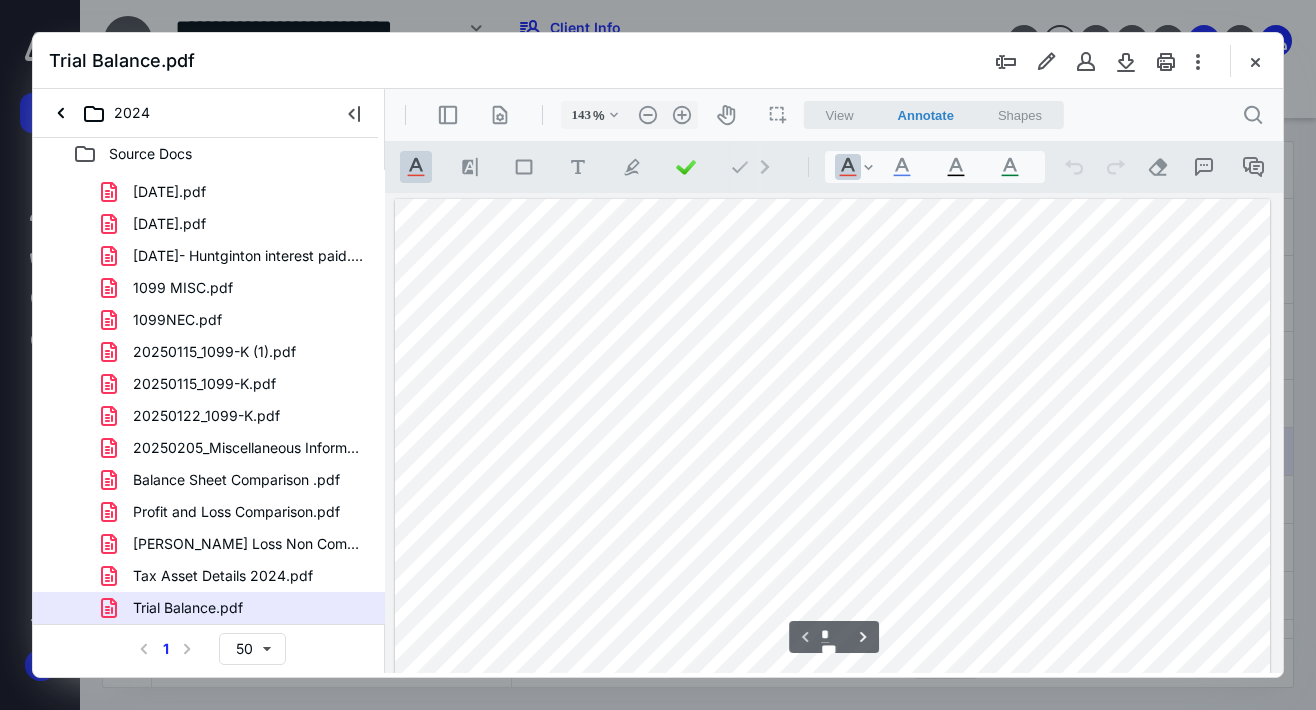 scroll, scrollTop: 300, scrollLeft: 0, axis: vertical 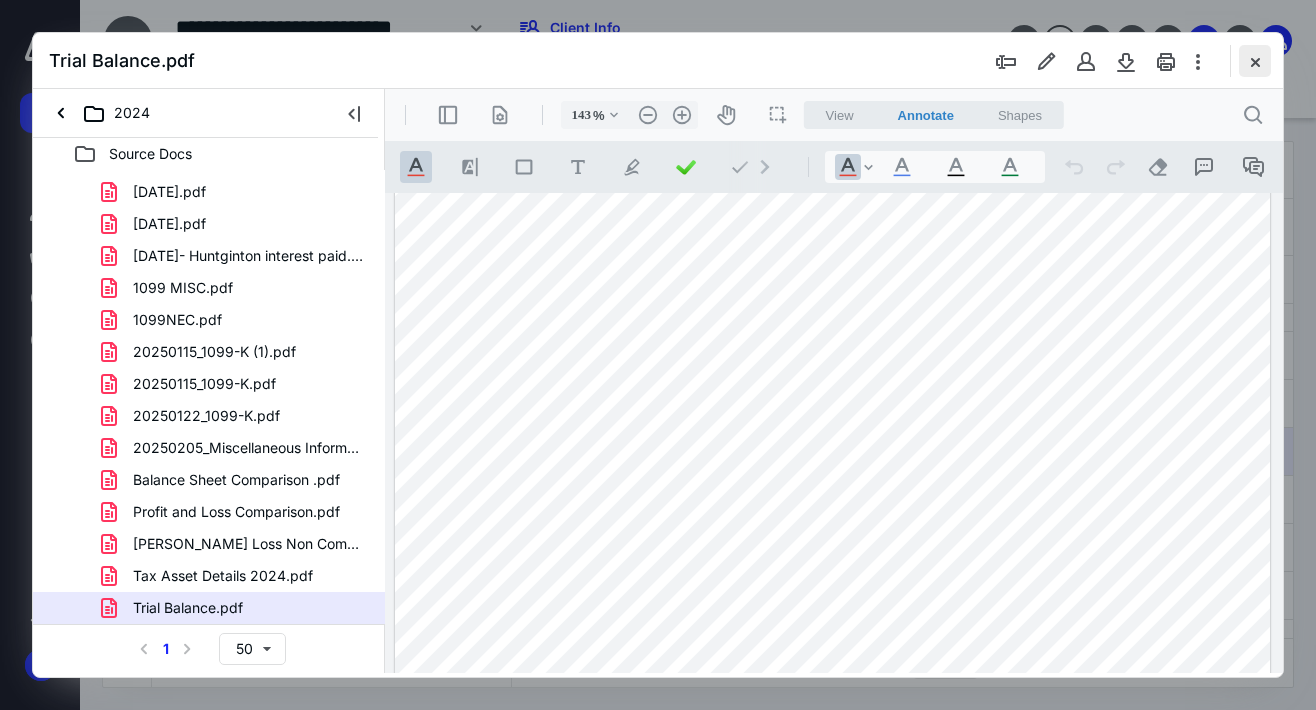 click at bounding box center (1255, 61) 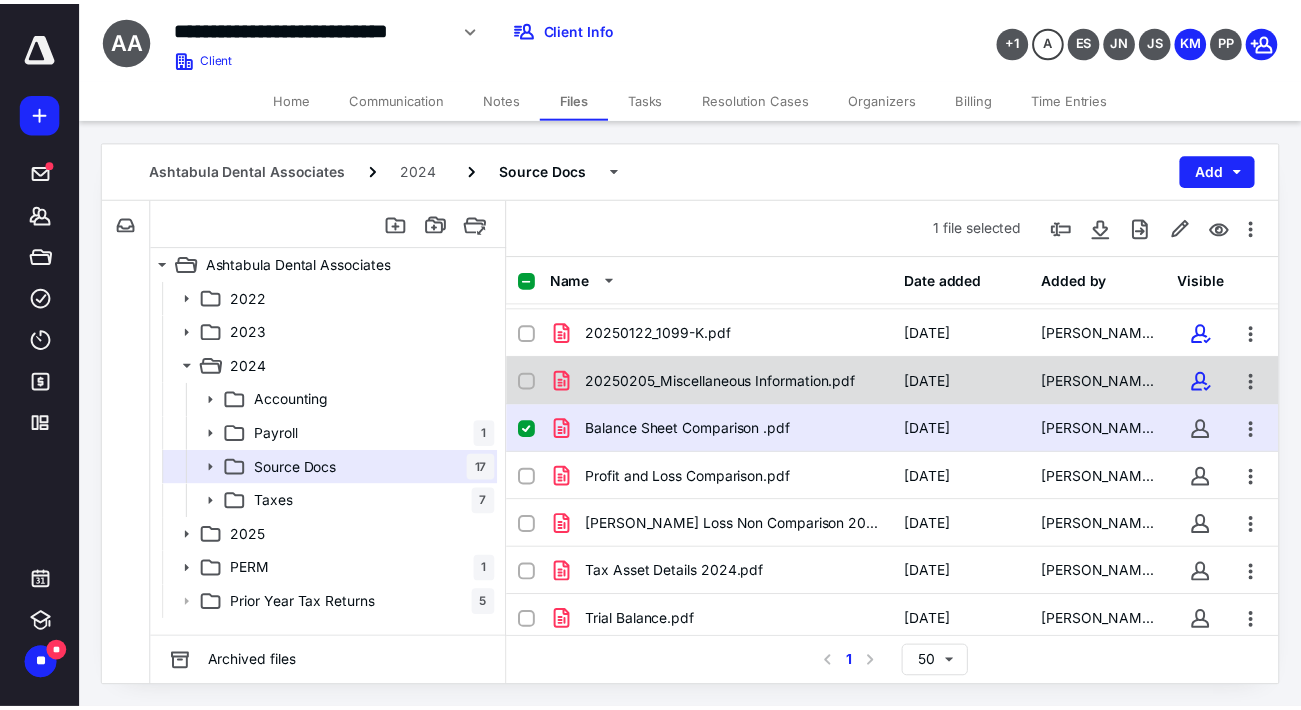 scroll, scrollTop: 530, scrollLeft: 0, axis: vertical 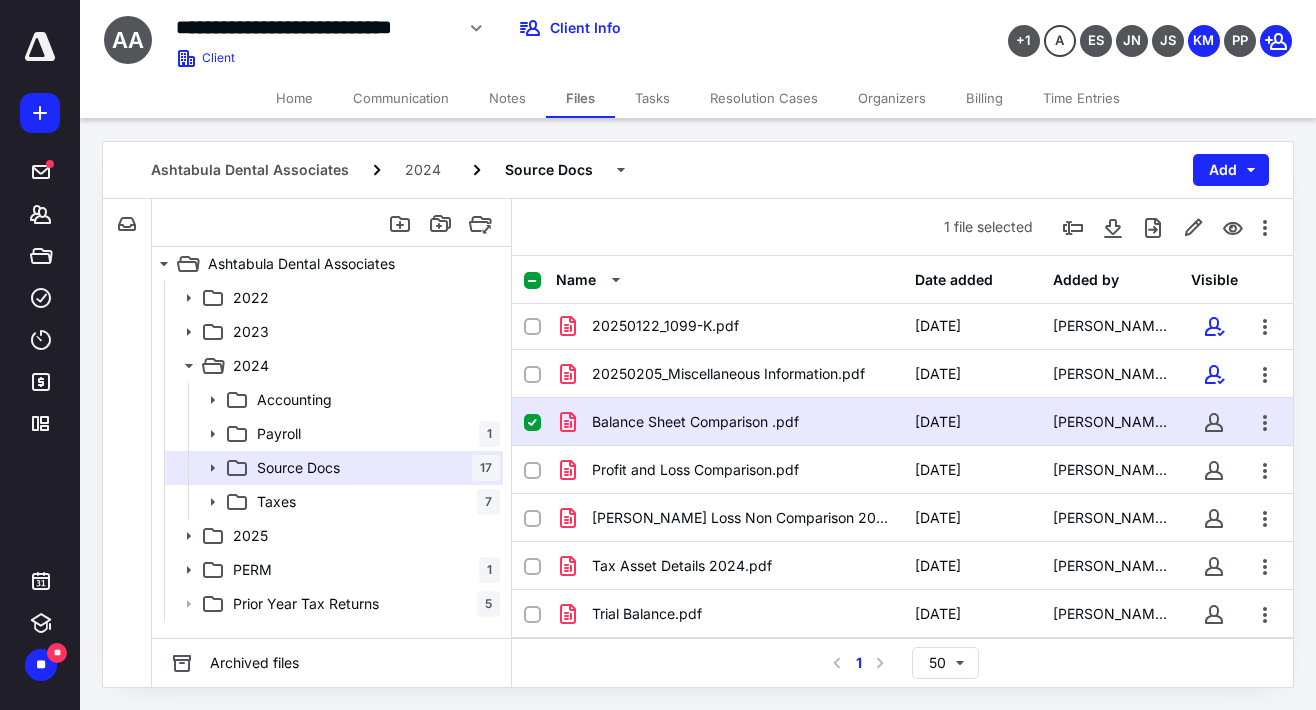 click on "Home" at bounding box center (294, 98) 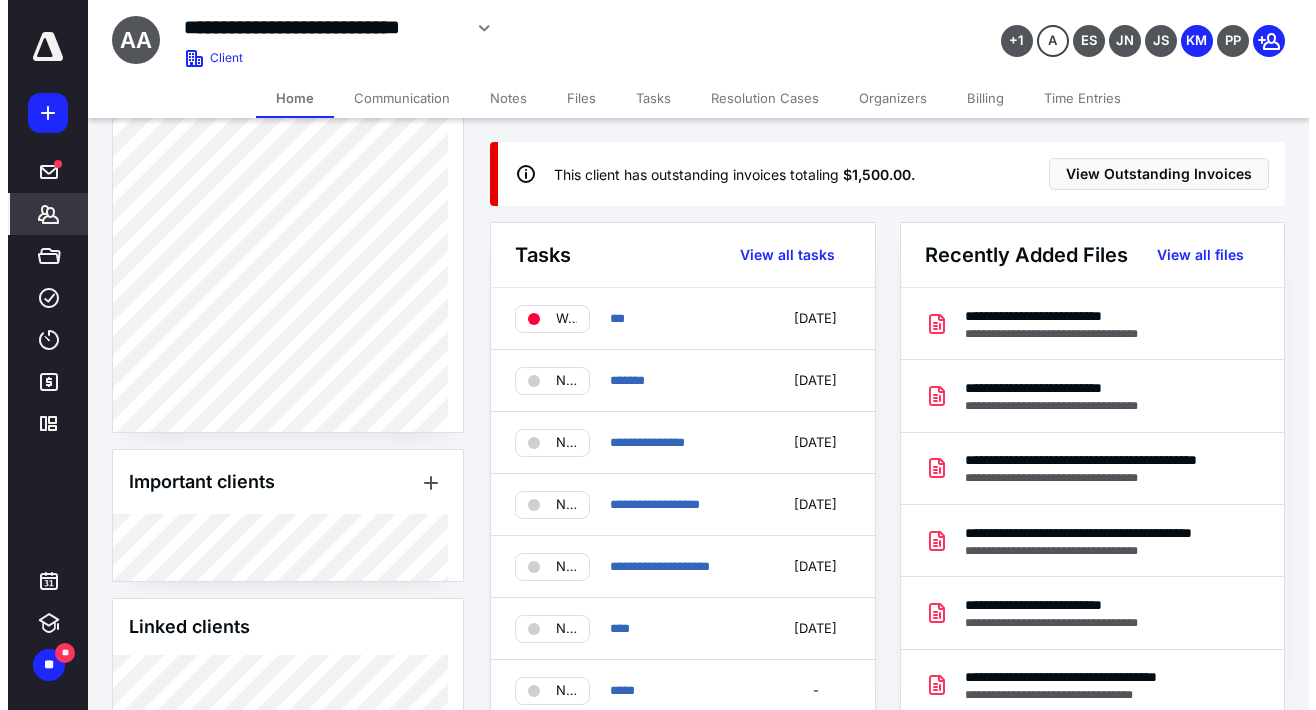 scroll, scrollTop: 1700, scrollLeft: 0, axis: vertical 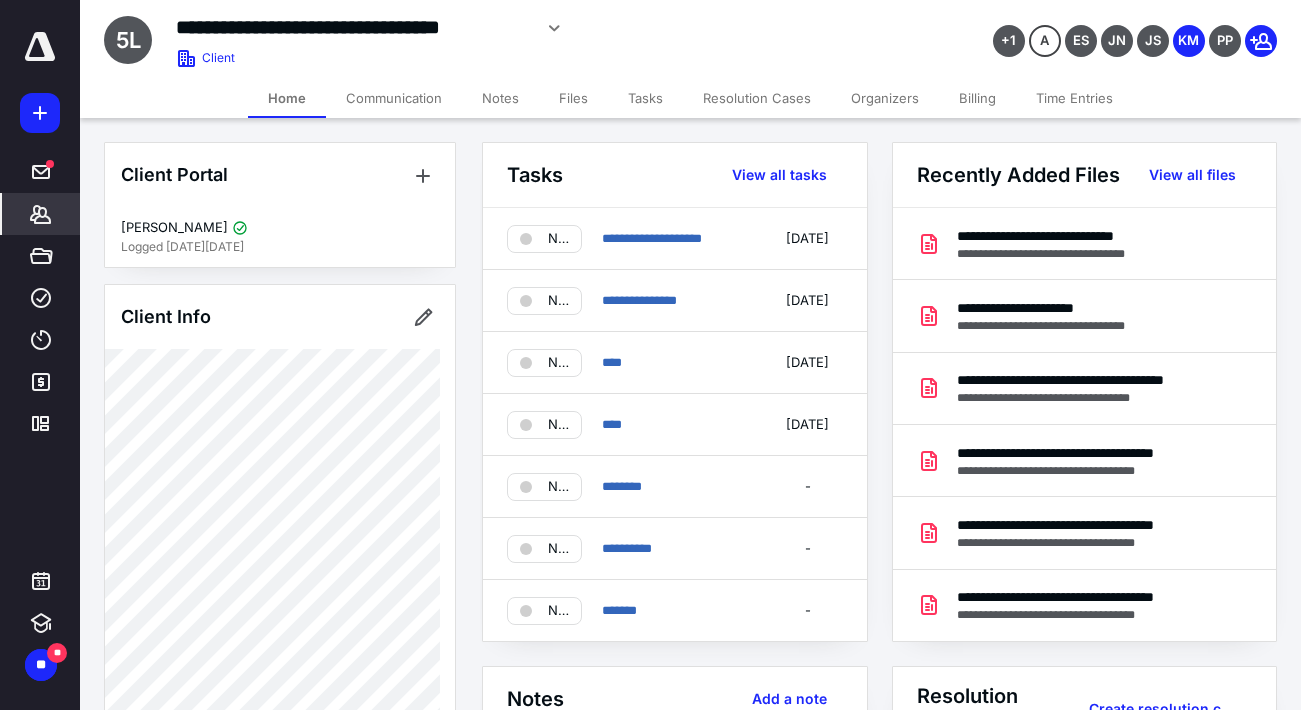 click on "Files" at bounding box center [573, 98] 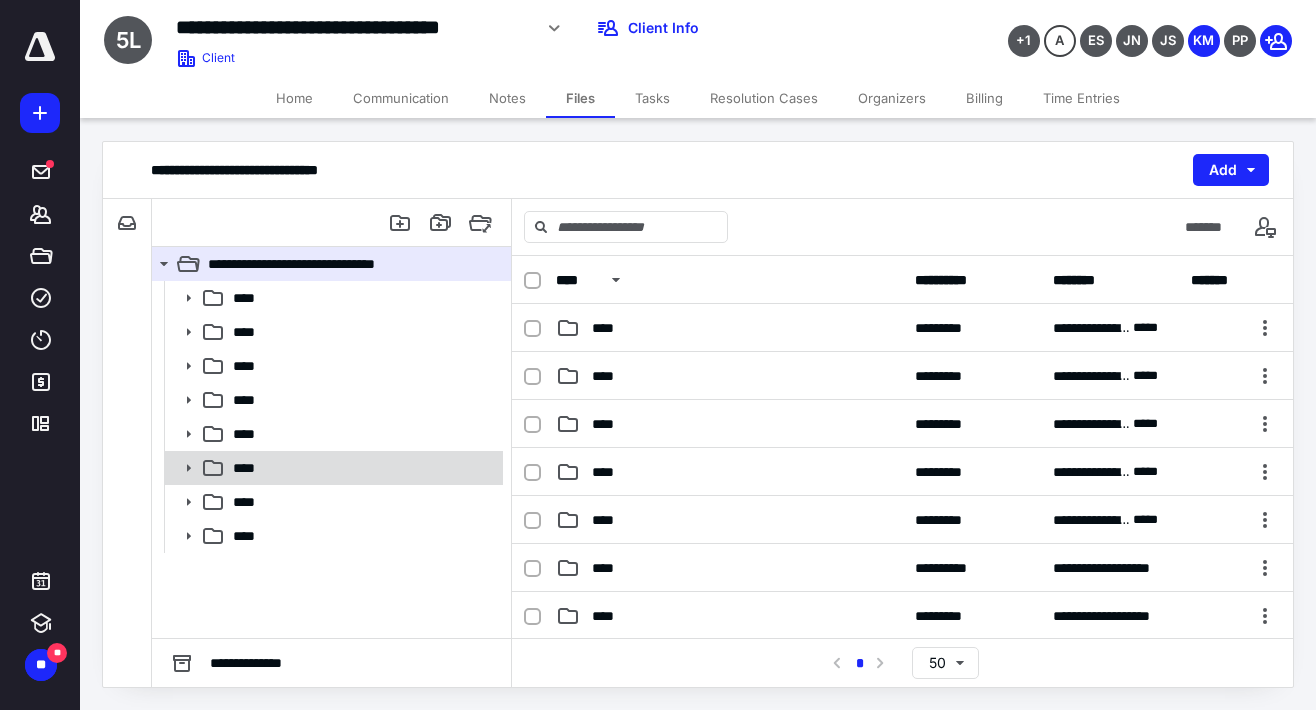click 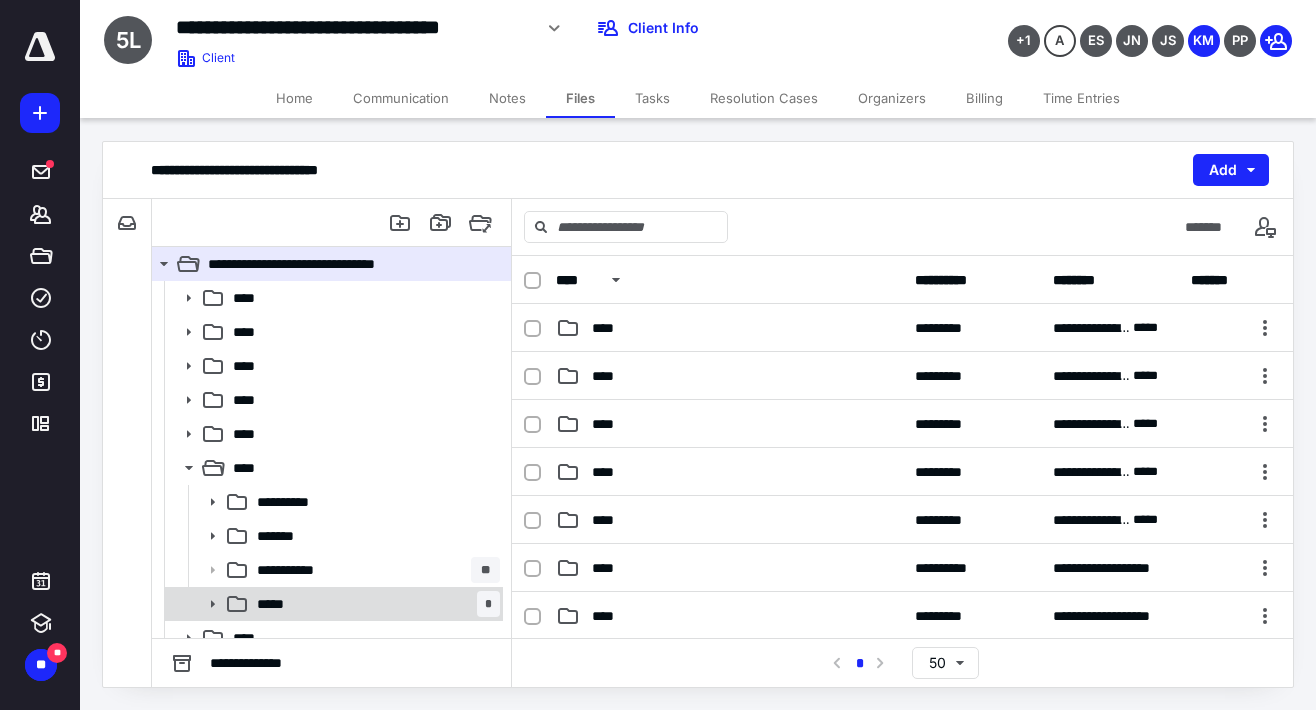 click on "***** *" at bounding box center (374, 604) 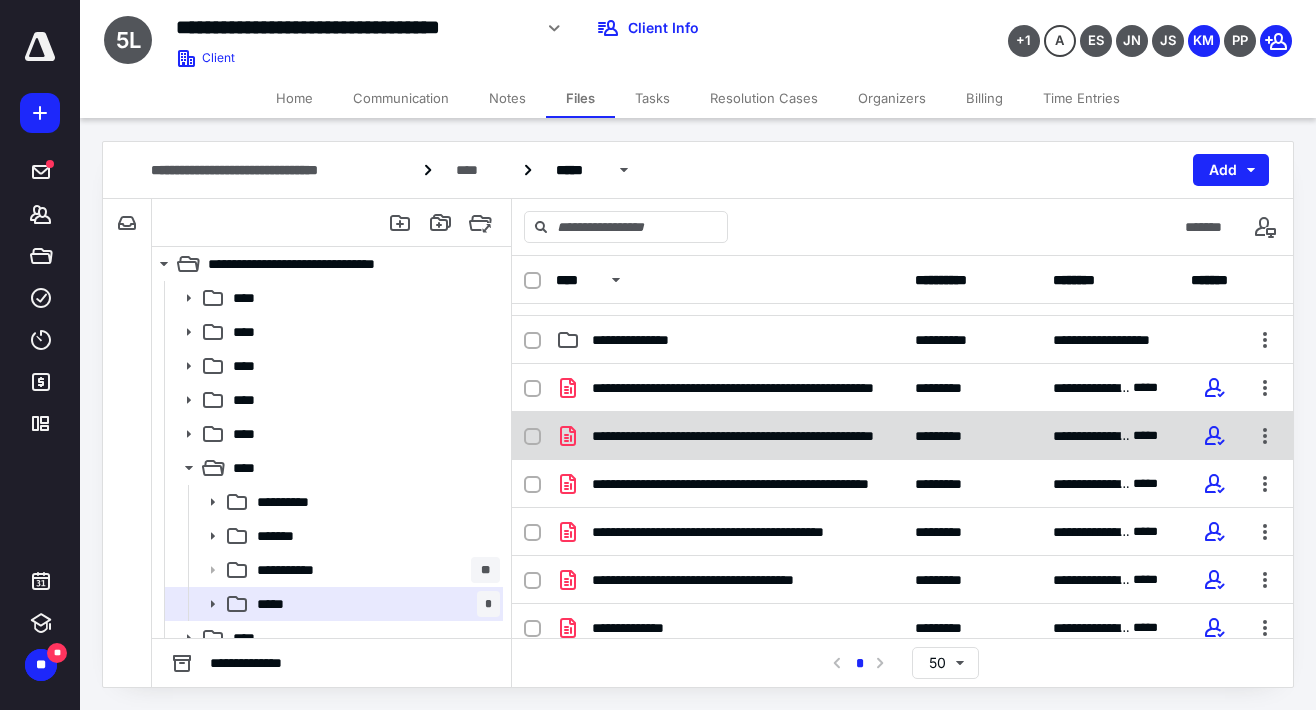 scroll, scrollTop: 98, scrollLeft: 0, axis: vertical 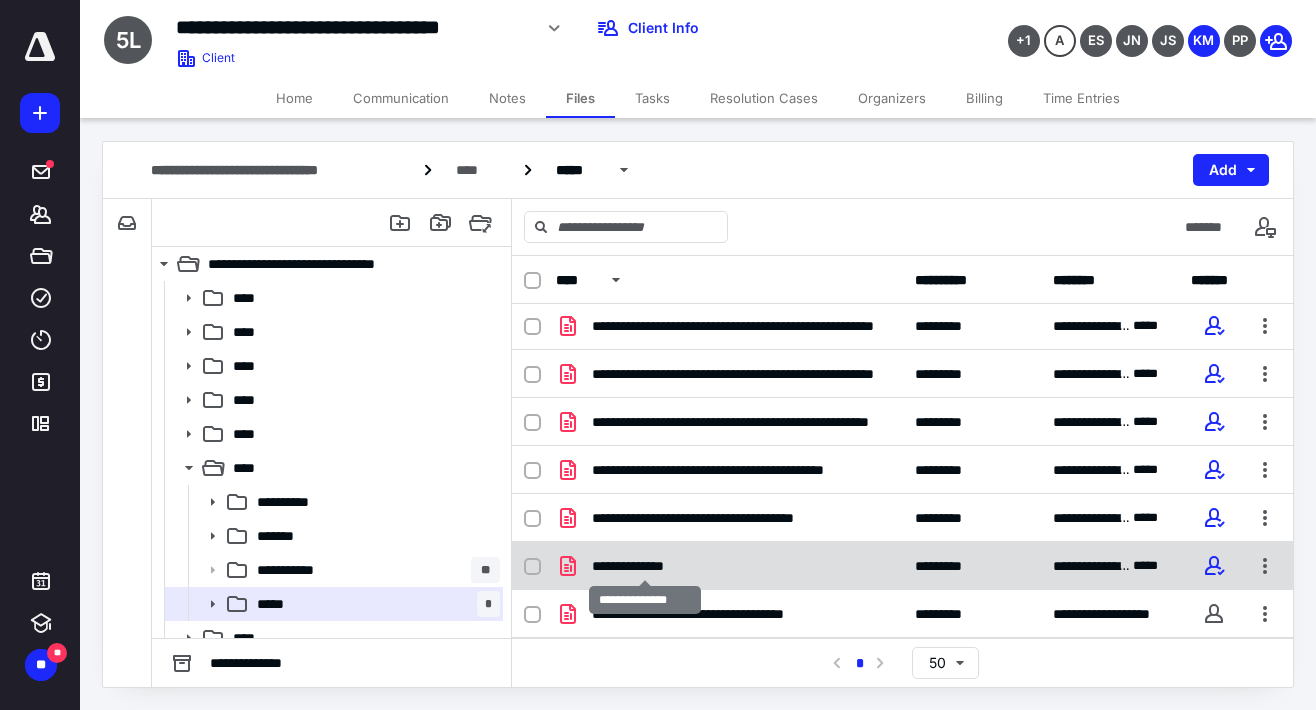 click on "**********" at bounding box center [644, 566] 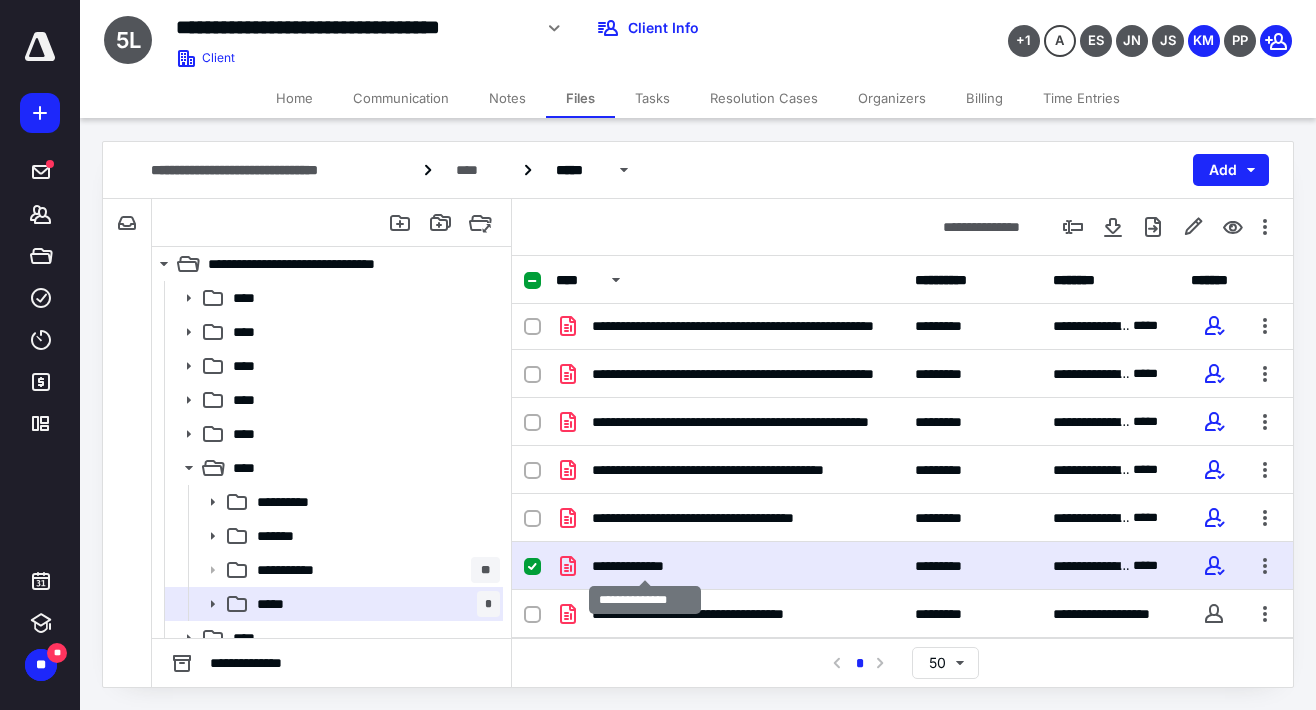 click on "**********" at bounding box center (644, 566) 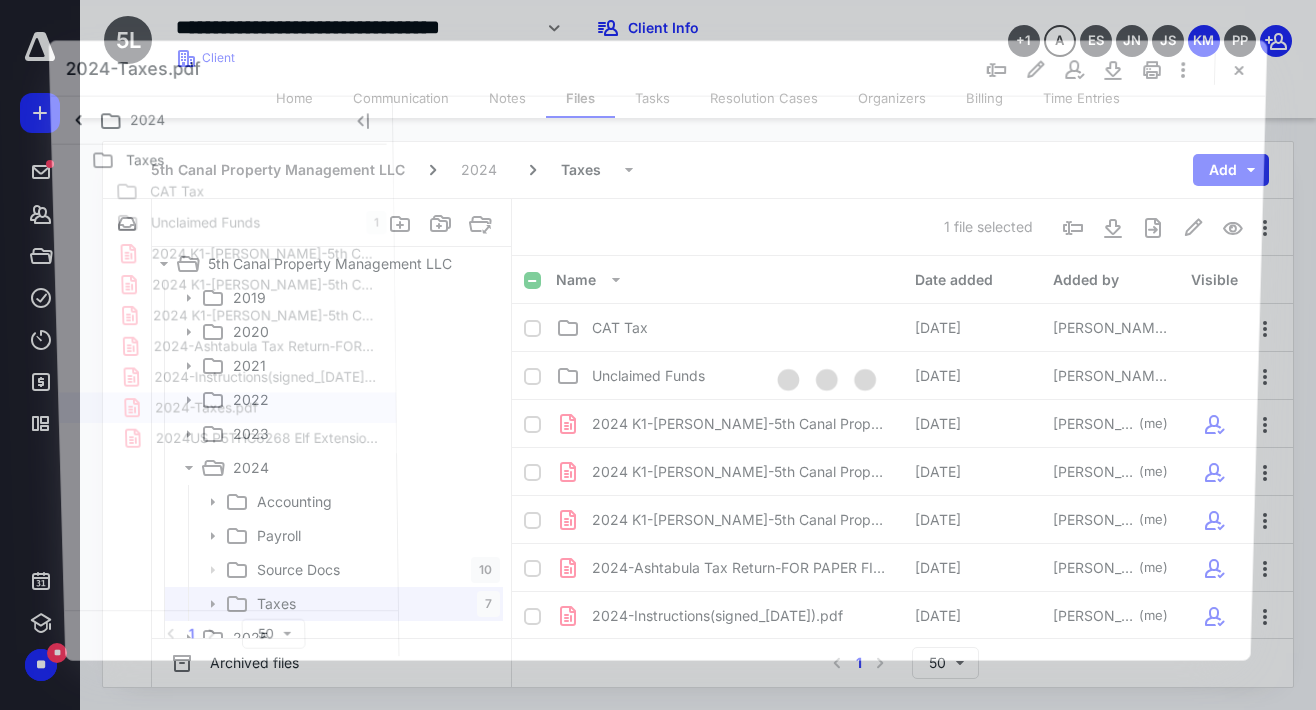 scroll, scrollTop: 98, scrollLeft: 0, axis: vertical 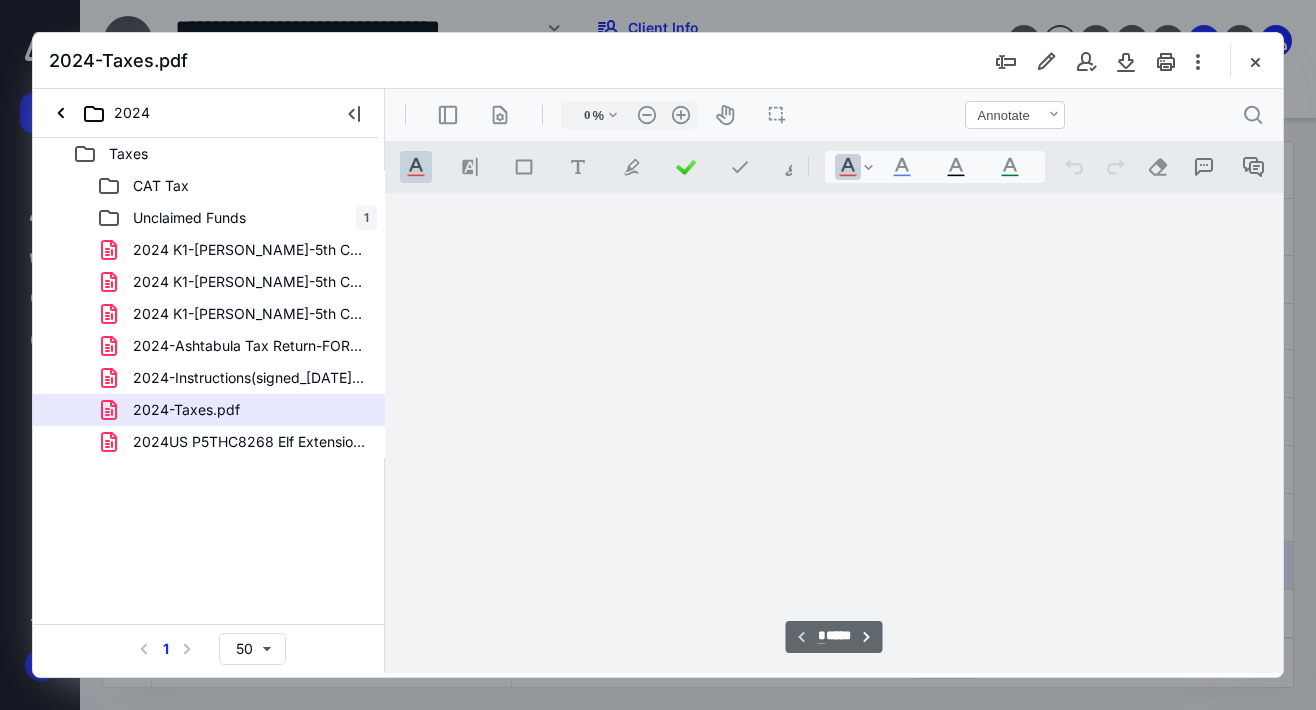 type on "143" 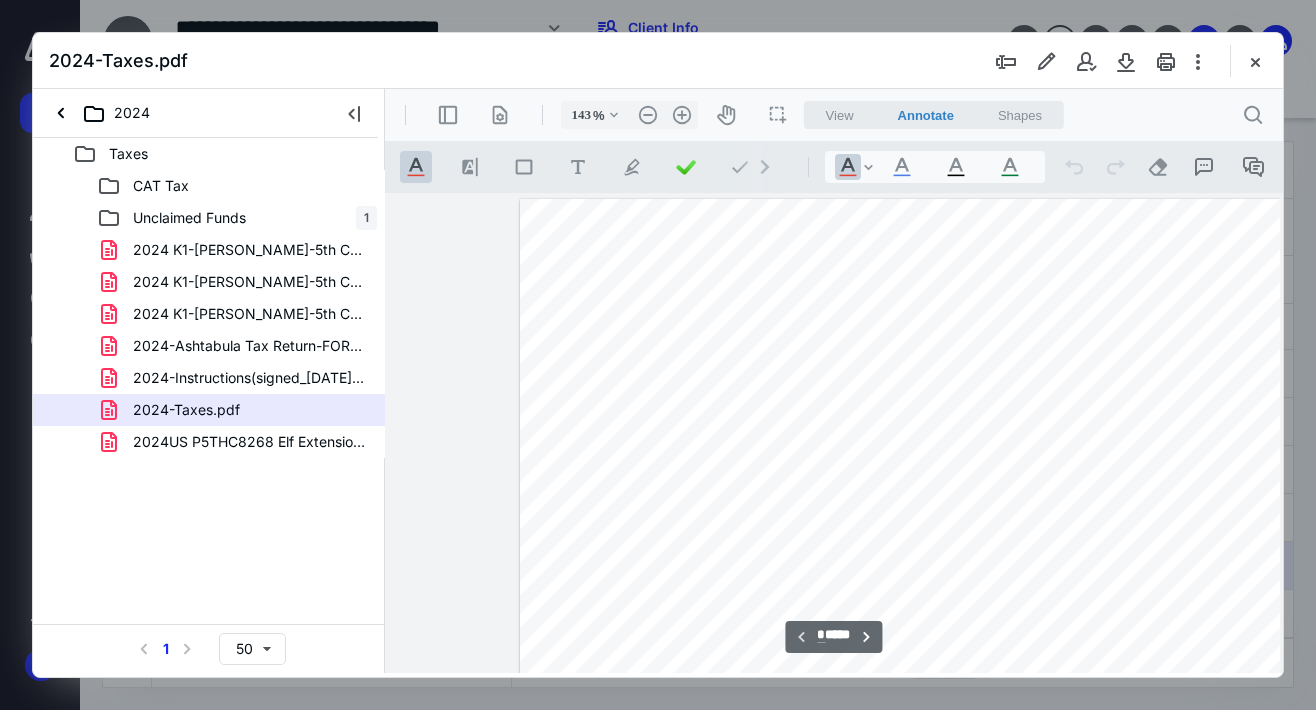 scroll, scrollTop: 110, scrollLeft: 127, axis: both 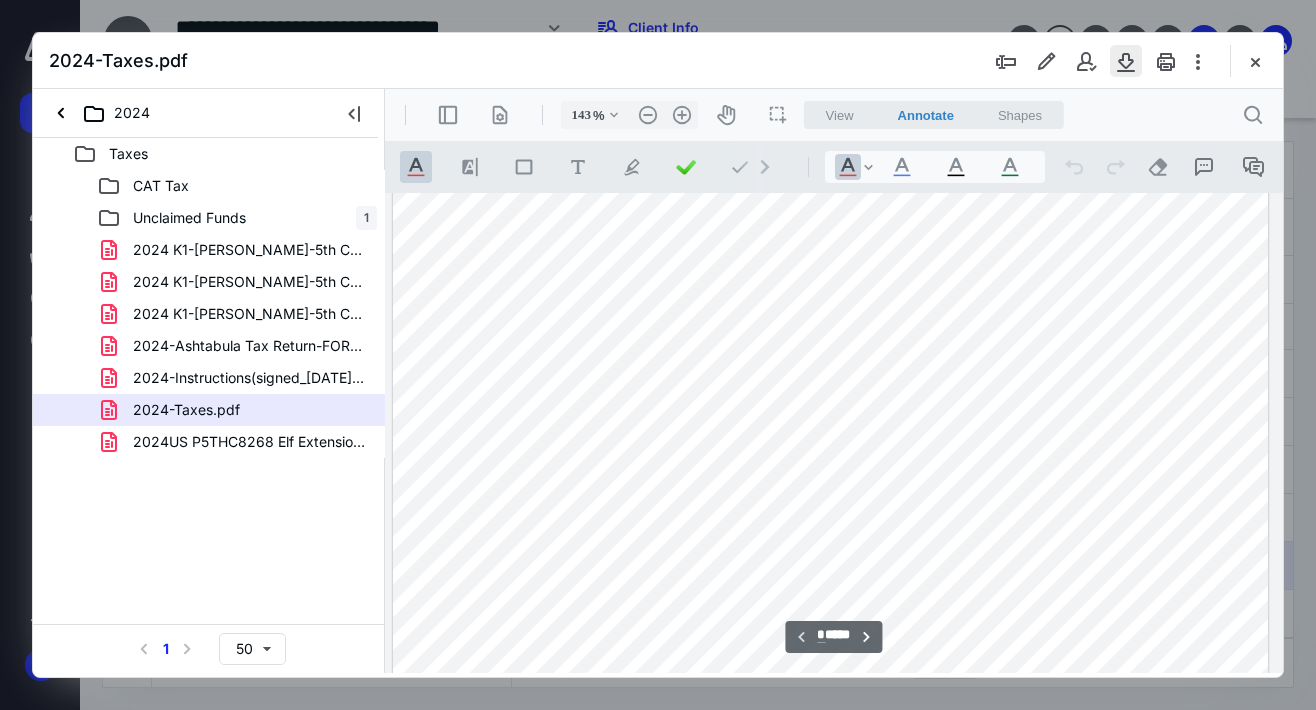 click at bounding box center [1126, 61] 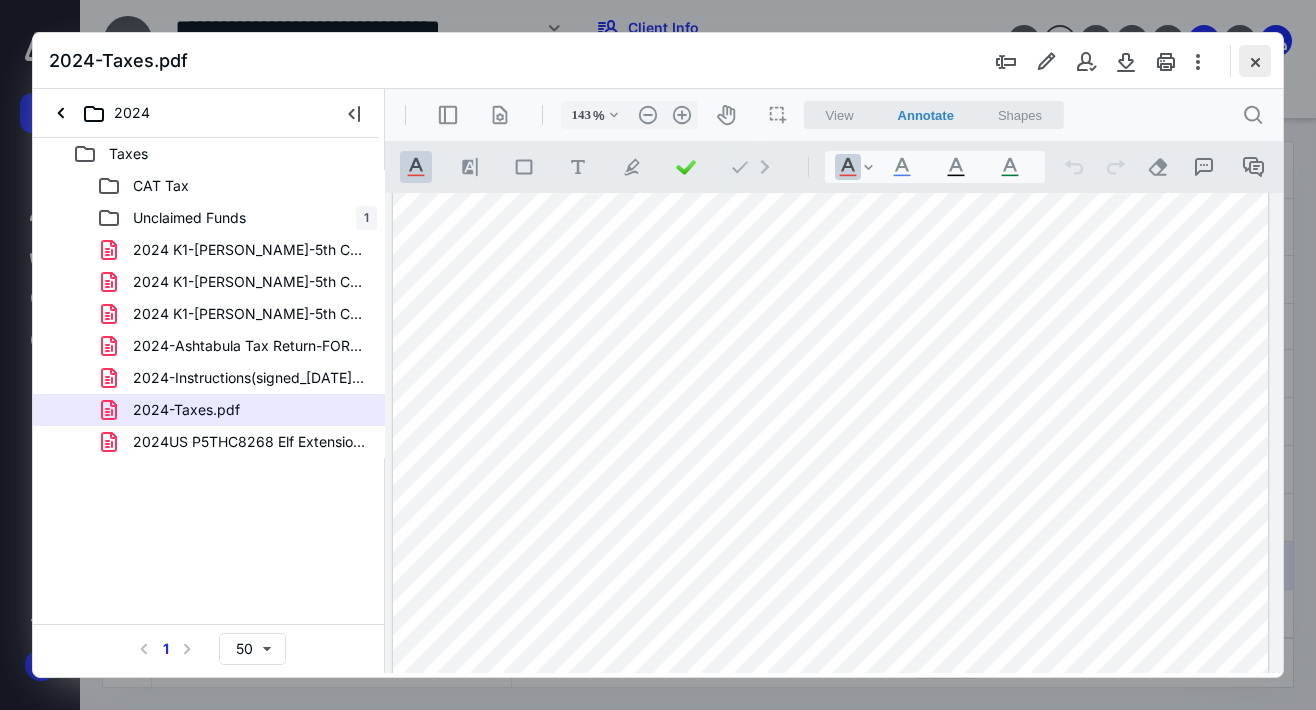click at bounding box center [1255, 61] 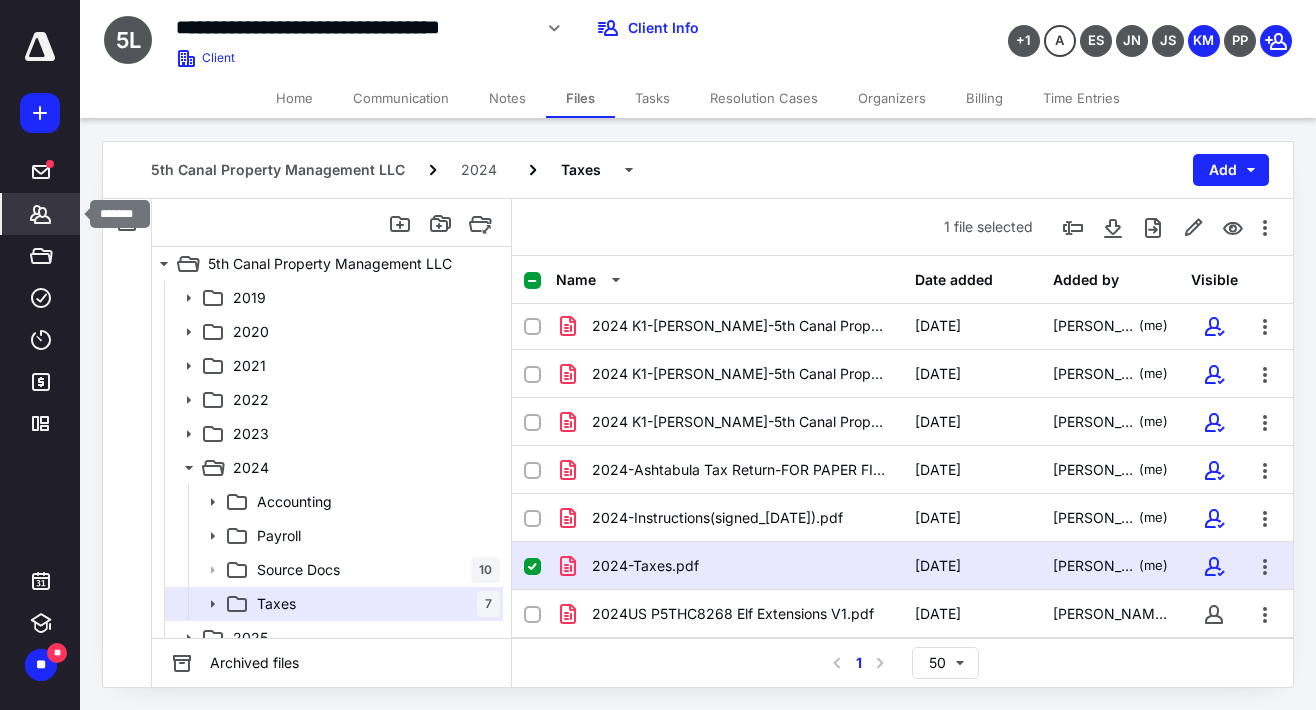 click on "*******" at bounding box center (41, 214) 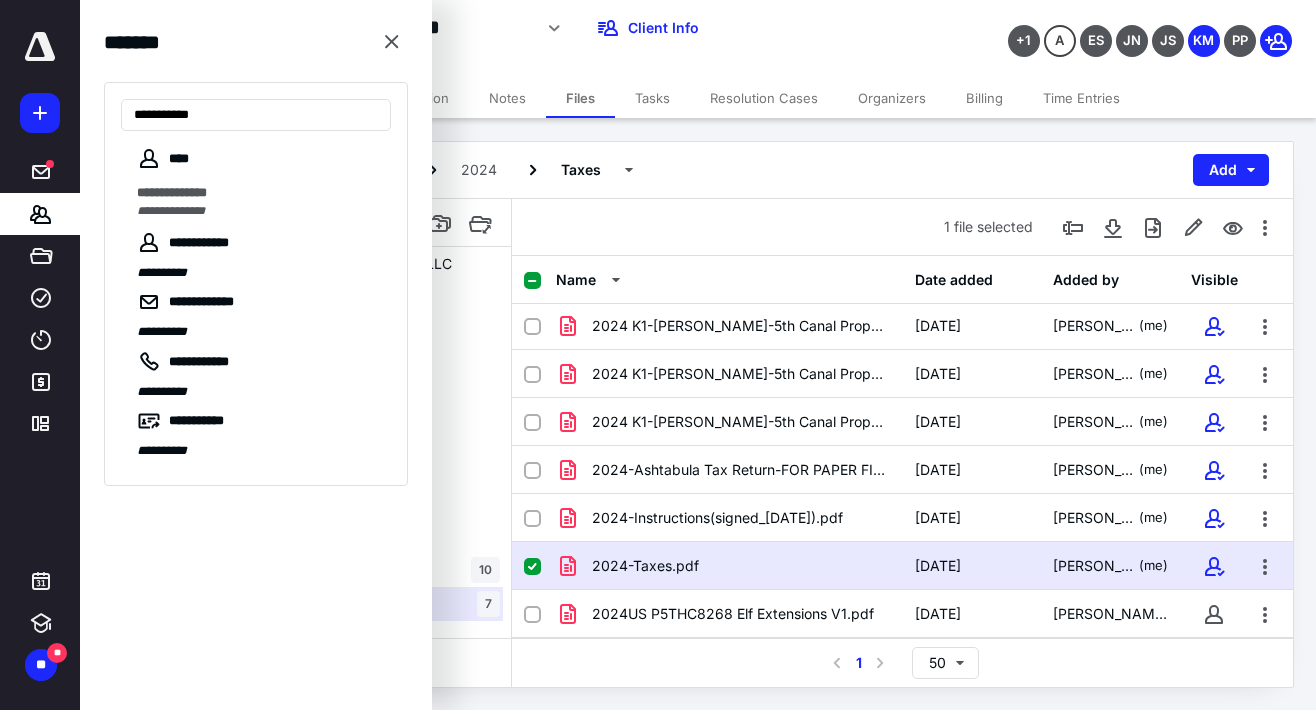 type on "**********" 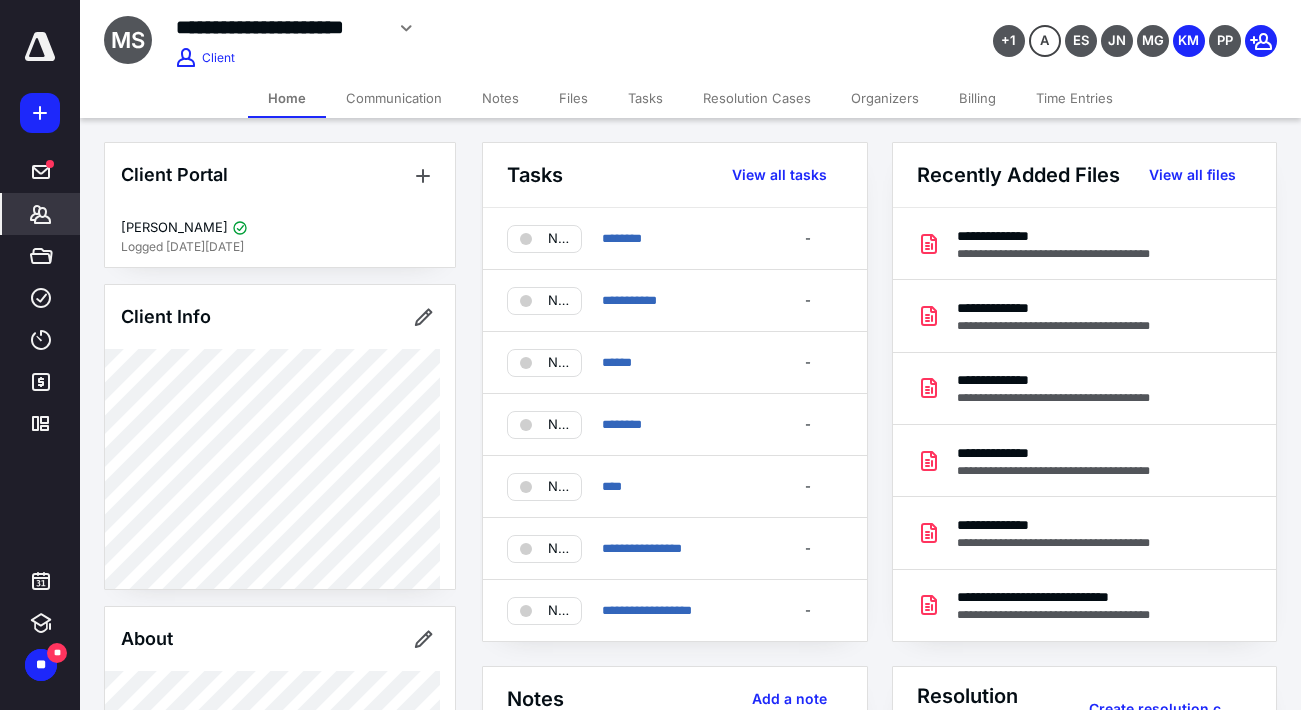 click on "Files" at bounding box center (573, 98) 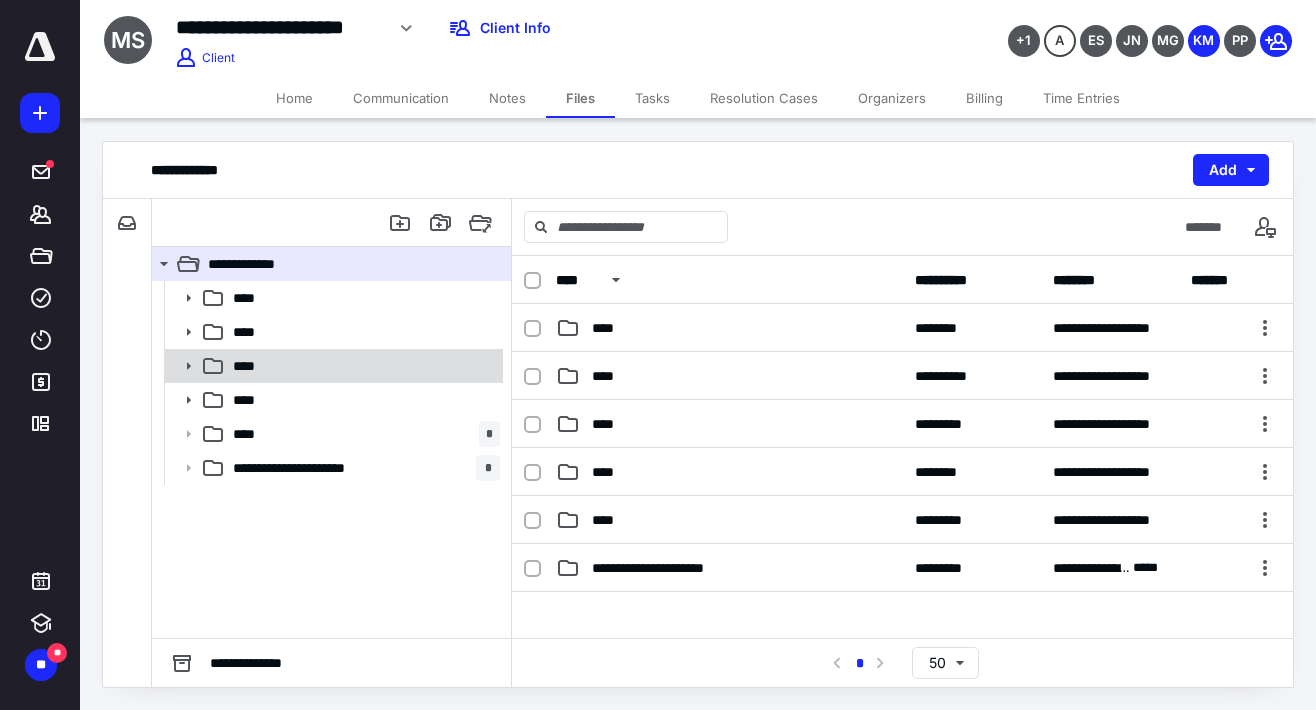 click 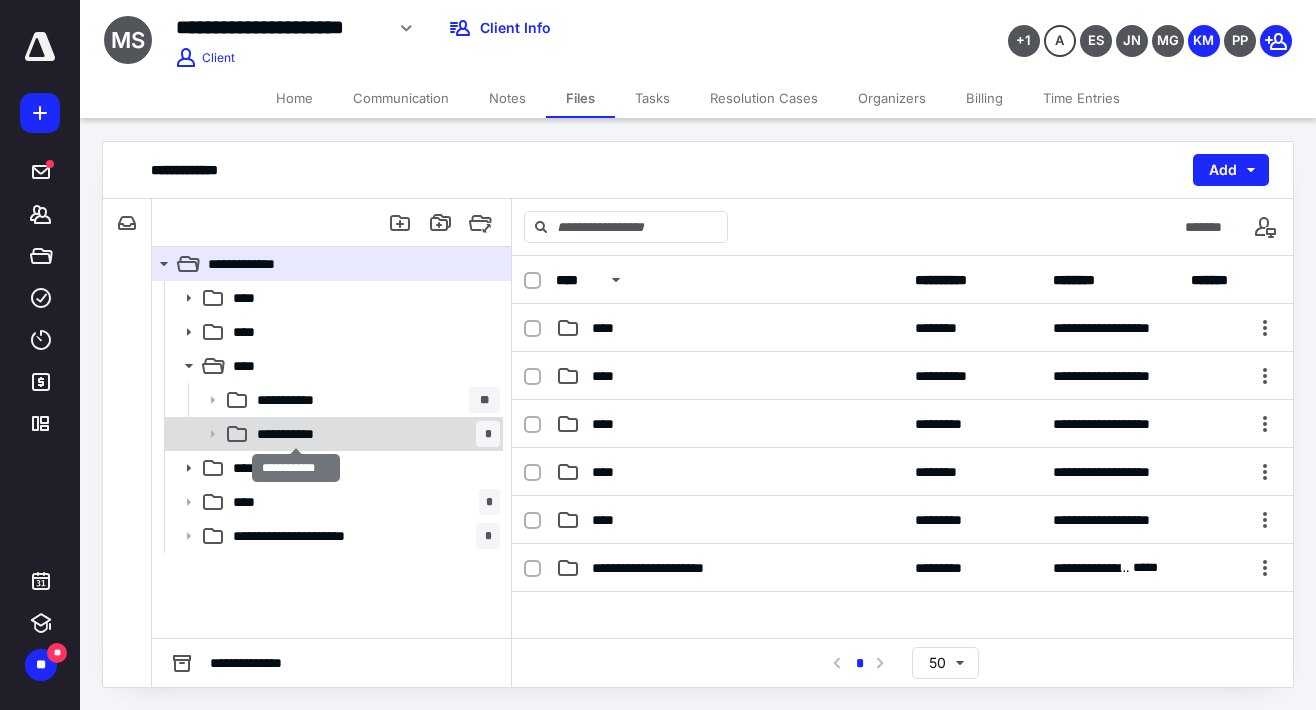 click on "**********" at bounding box center (296, 434) 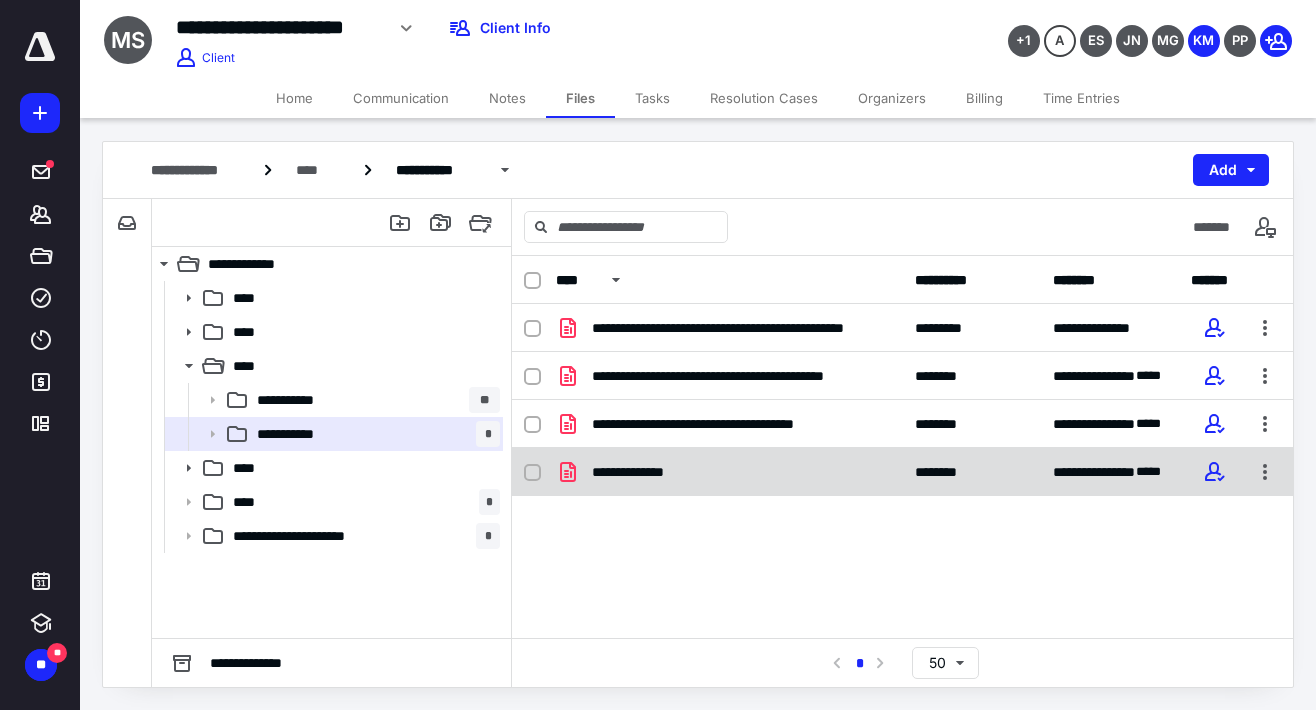 click on "**********" at bounding box center [729, 472] 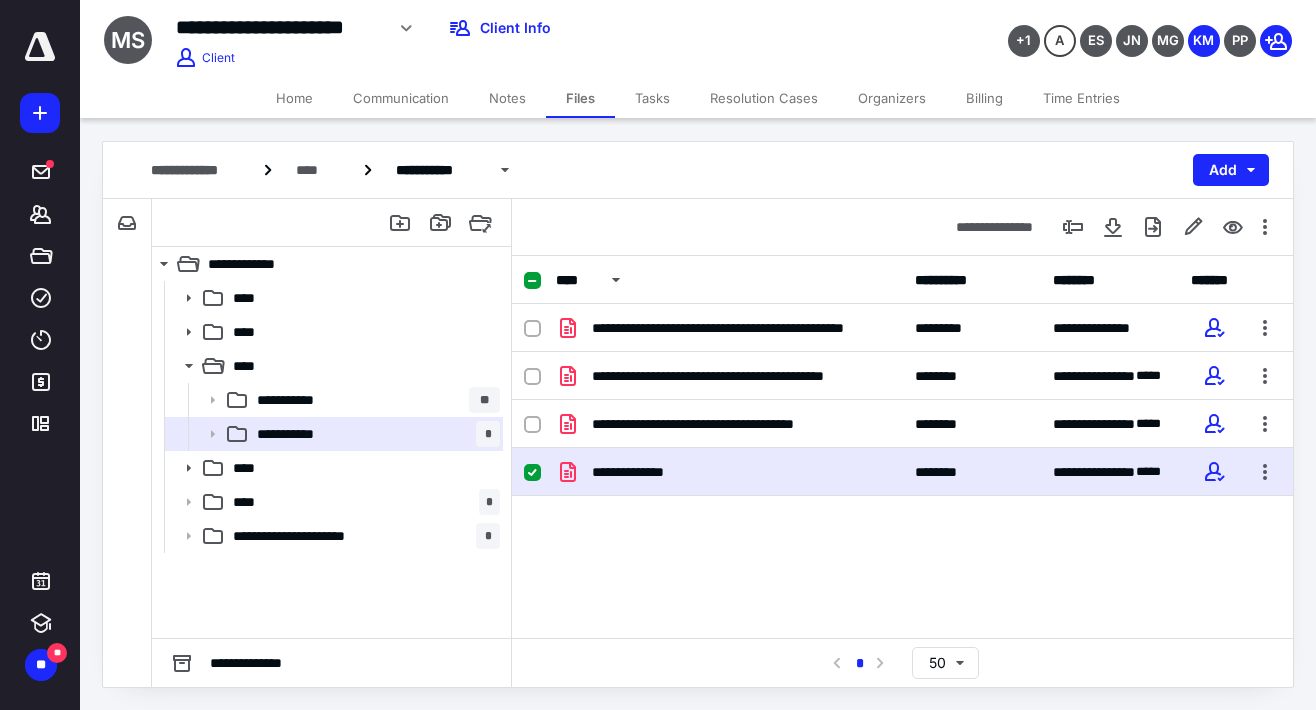 click on "**********" at bounding box center (729, 472) 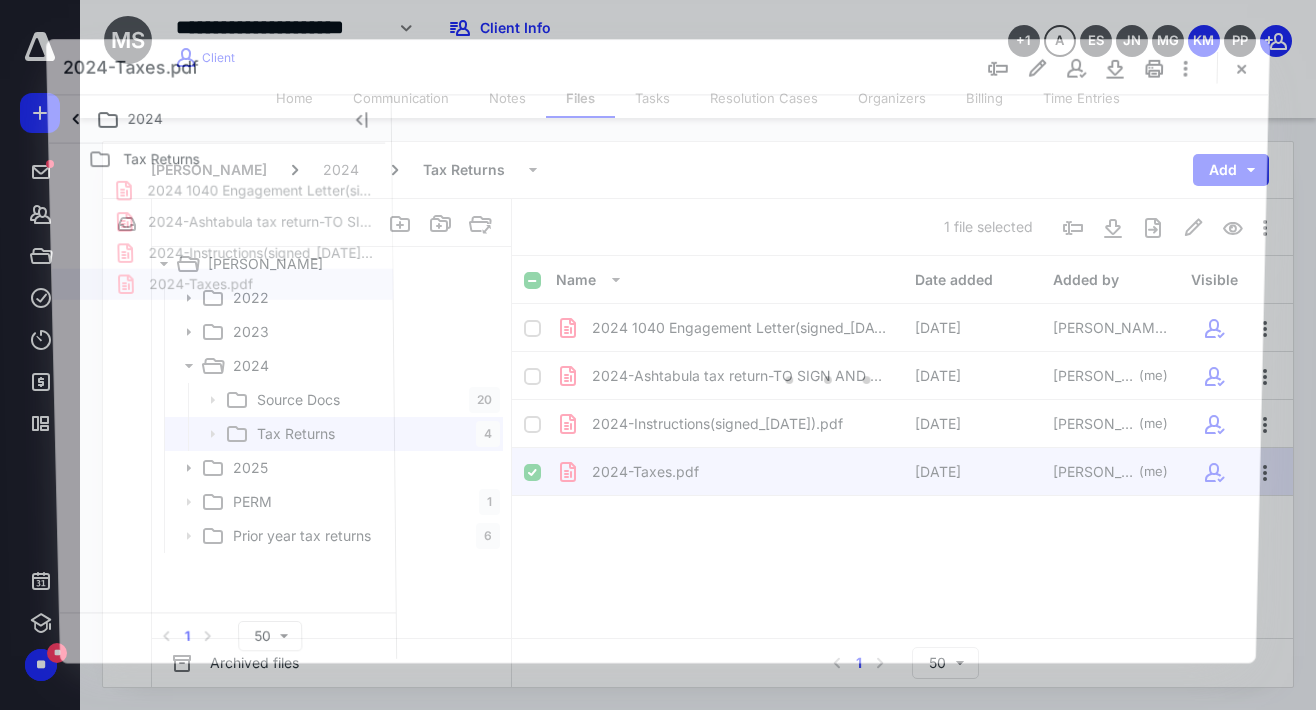 scroll, scrollTop: 0, scrollLeft: 0, axis: both 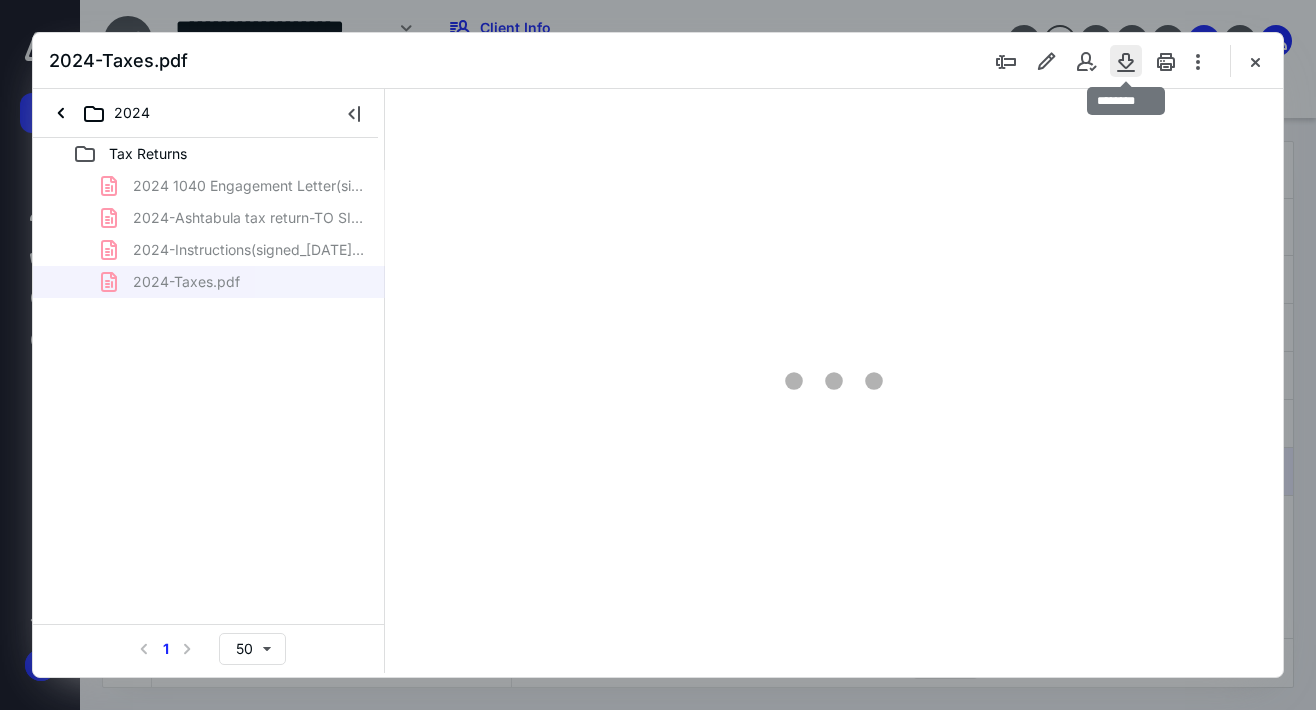type on "143" 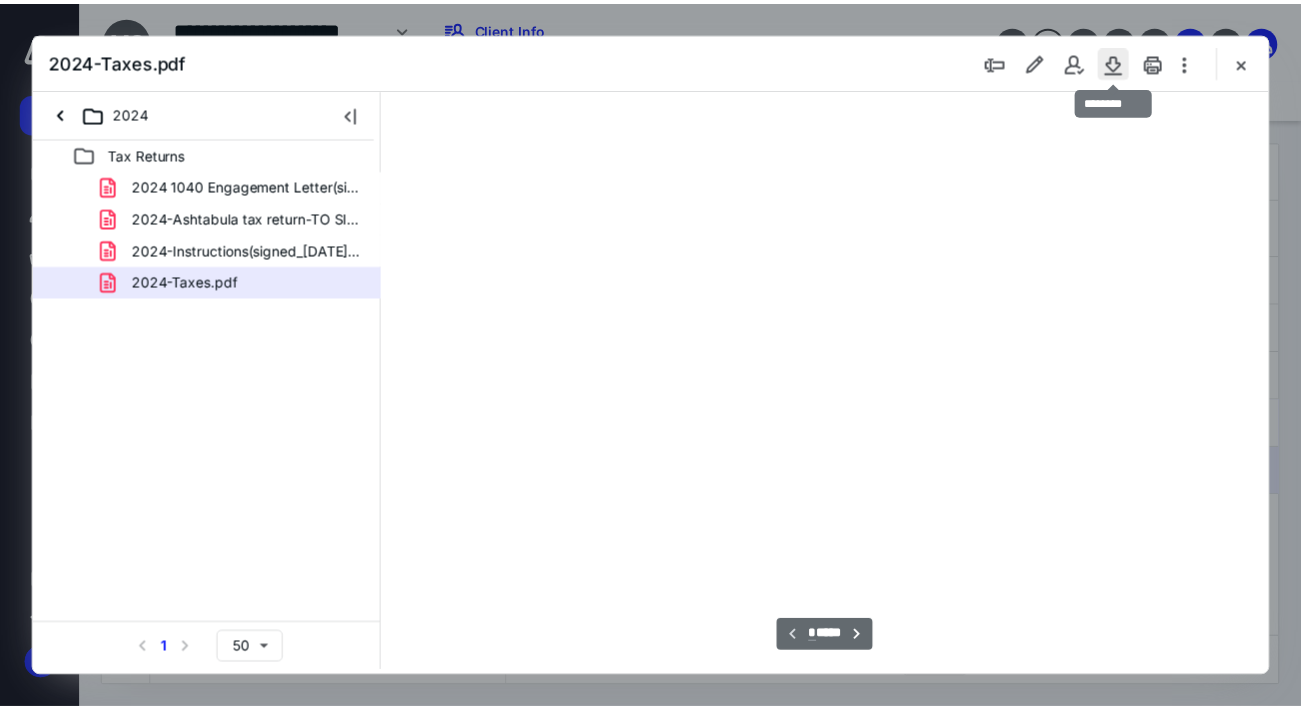 scroll, scrollTop: 110, scrollLeft: 127, axis: both 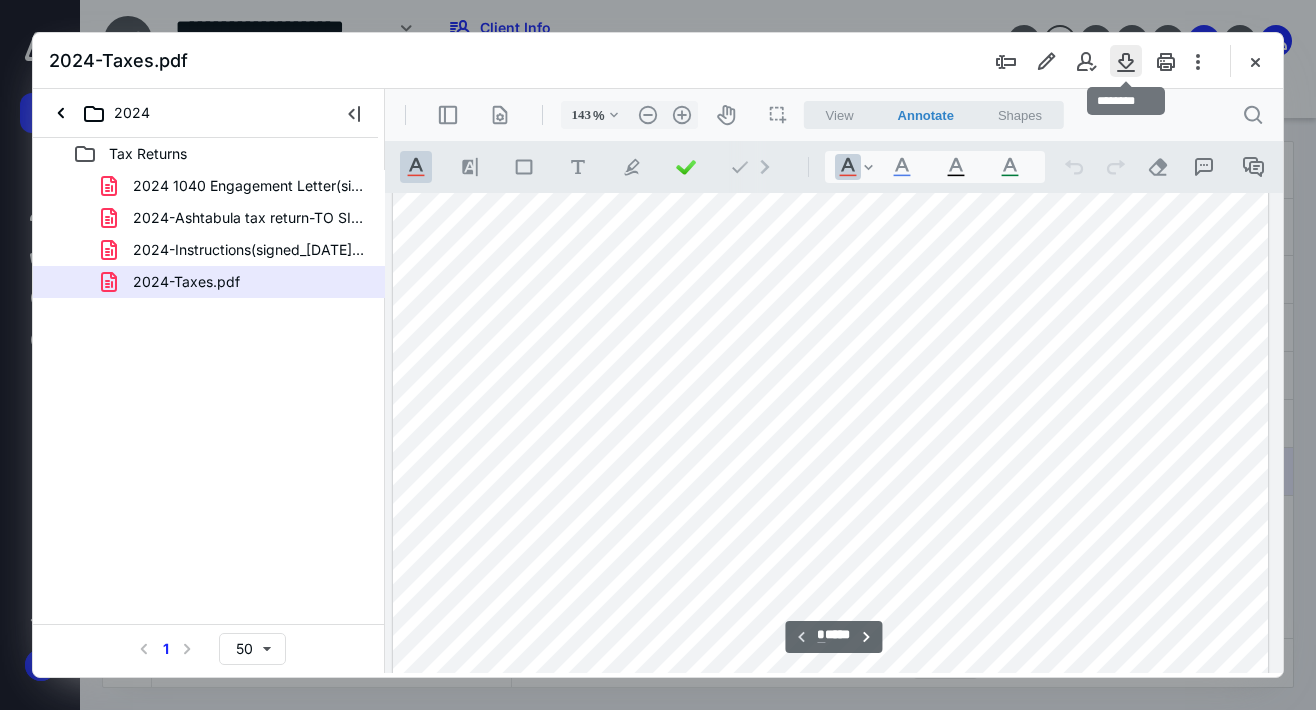 click at bounding box center [1126, 61] 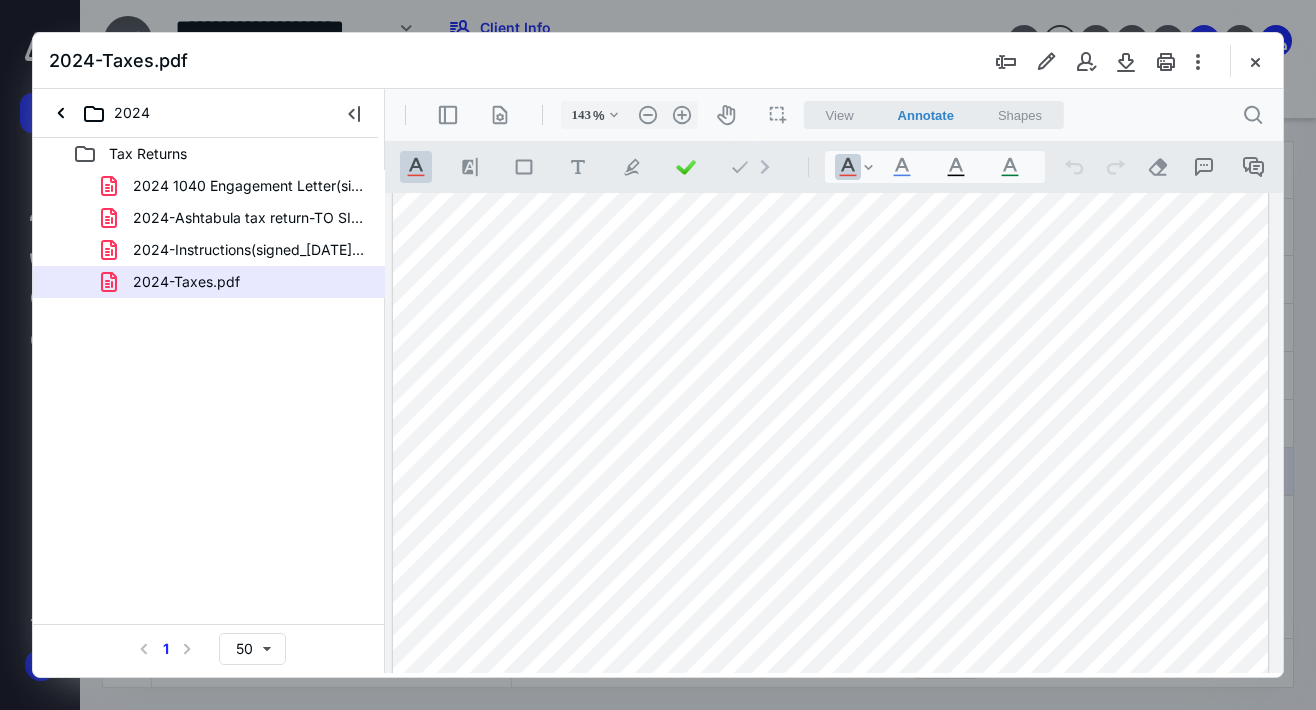click at bounding box center [1255, 61] 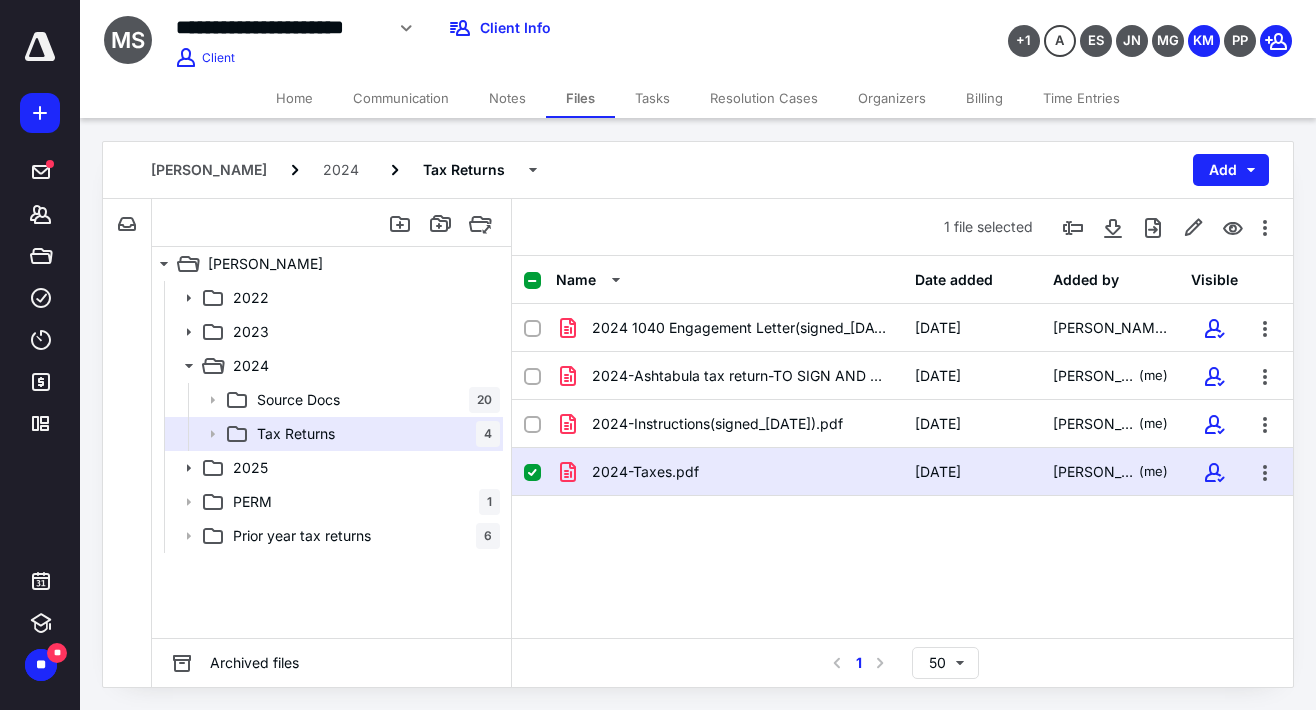 click on "Home" at bounding box center [294, 98] 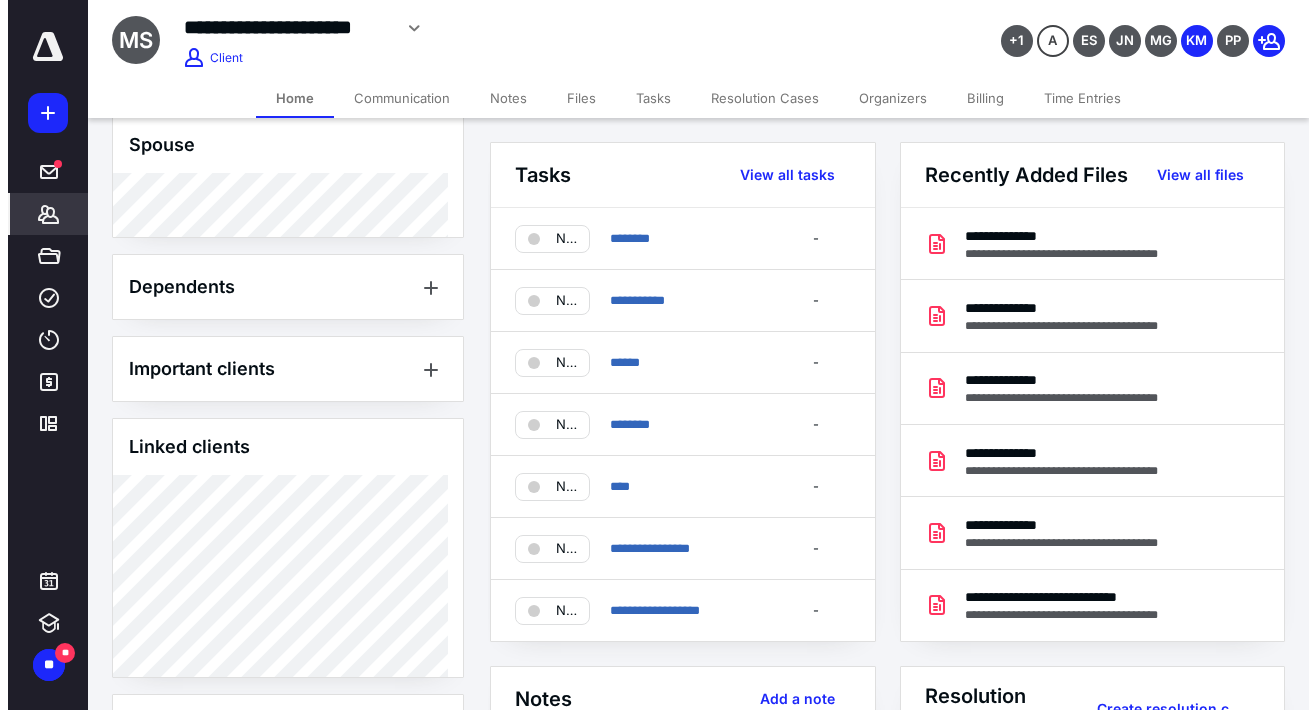 scroll, scrollTop: 1252, scrollLeft: 0, axis: vertical 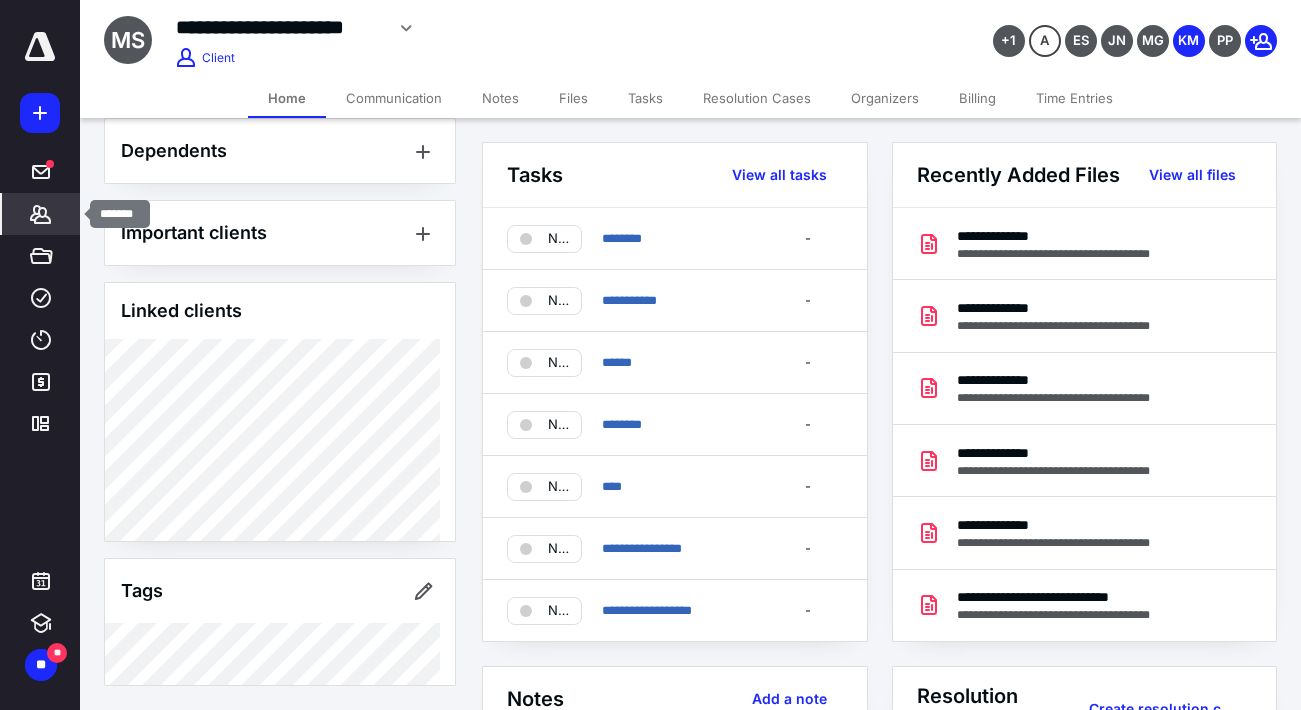 click on "*******" at bounding box center [41, 214] 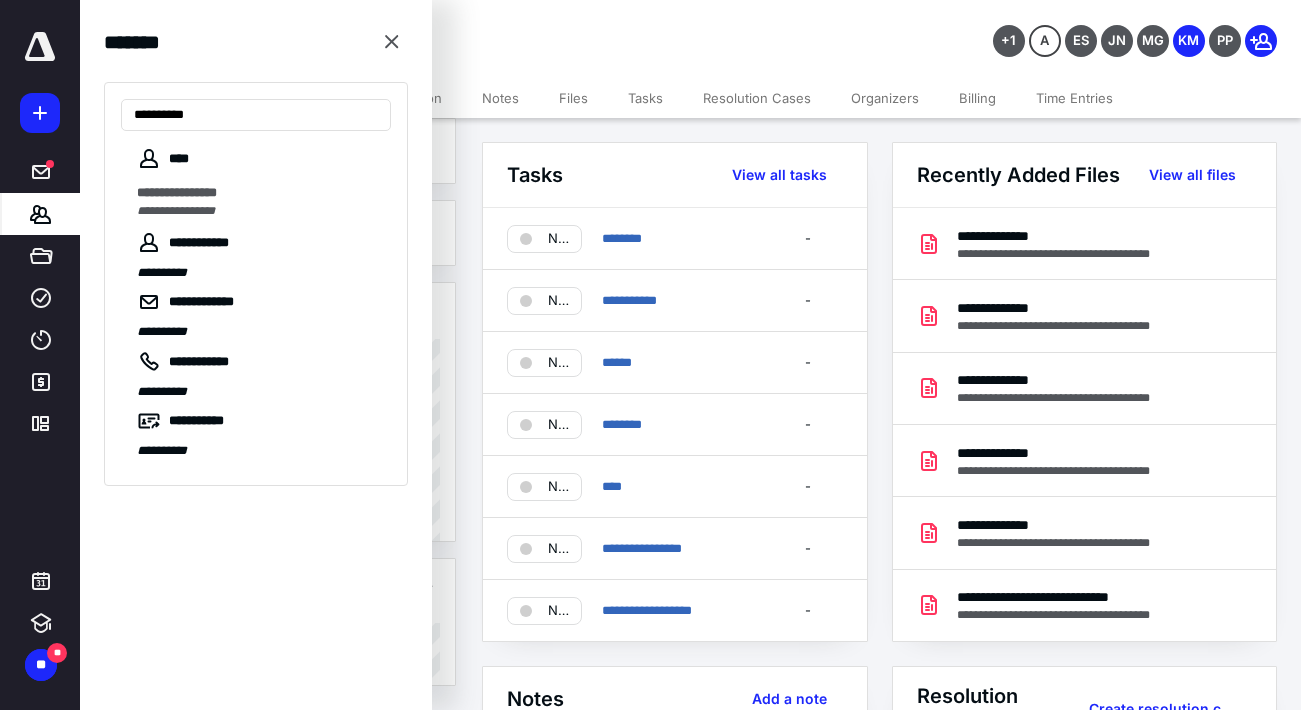 type on "**********" 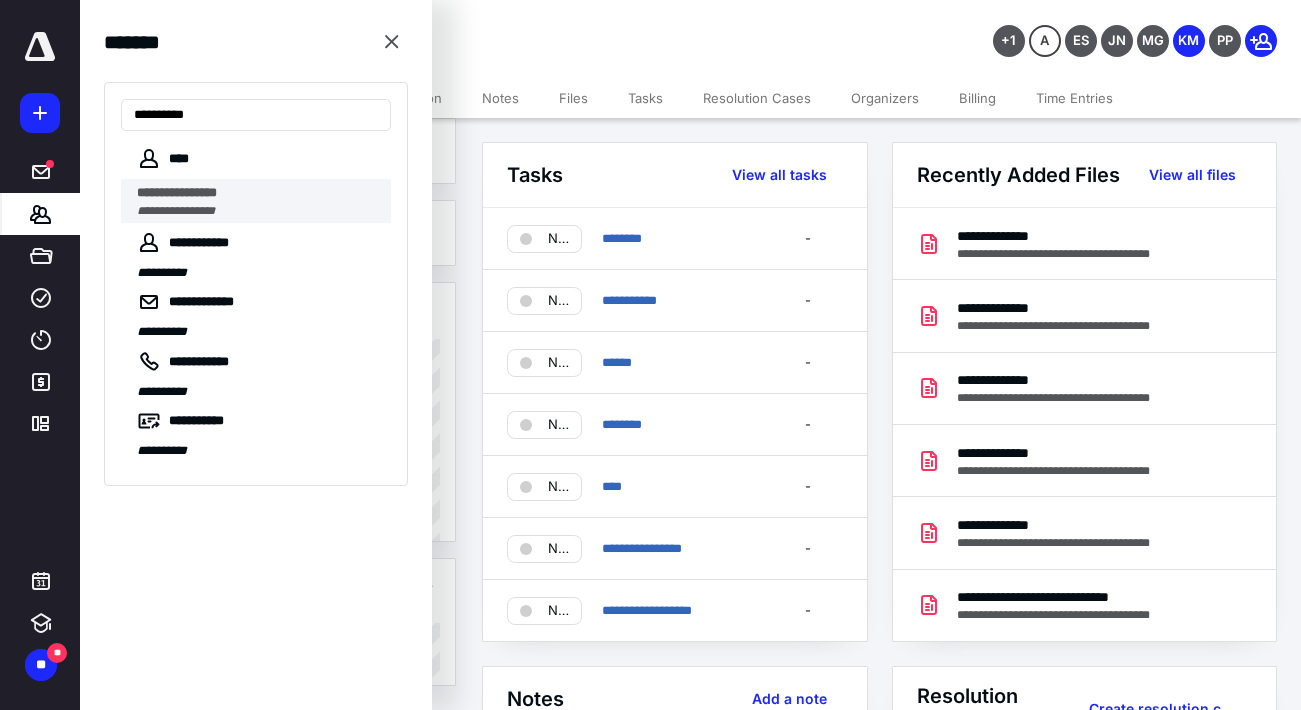 click on "**********" at bounding box center [258, 193] 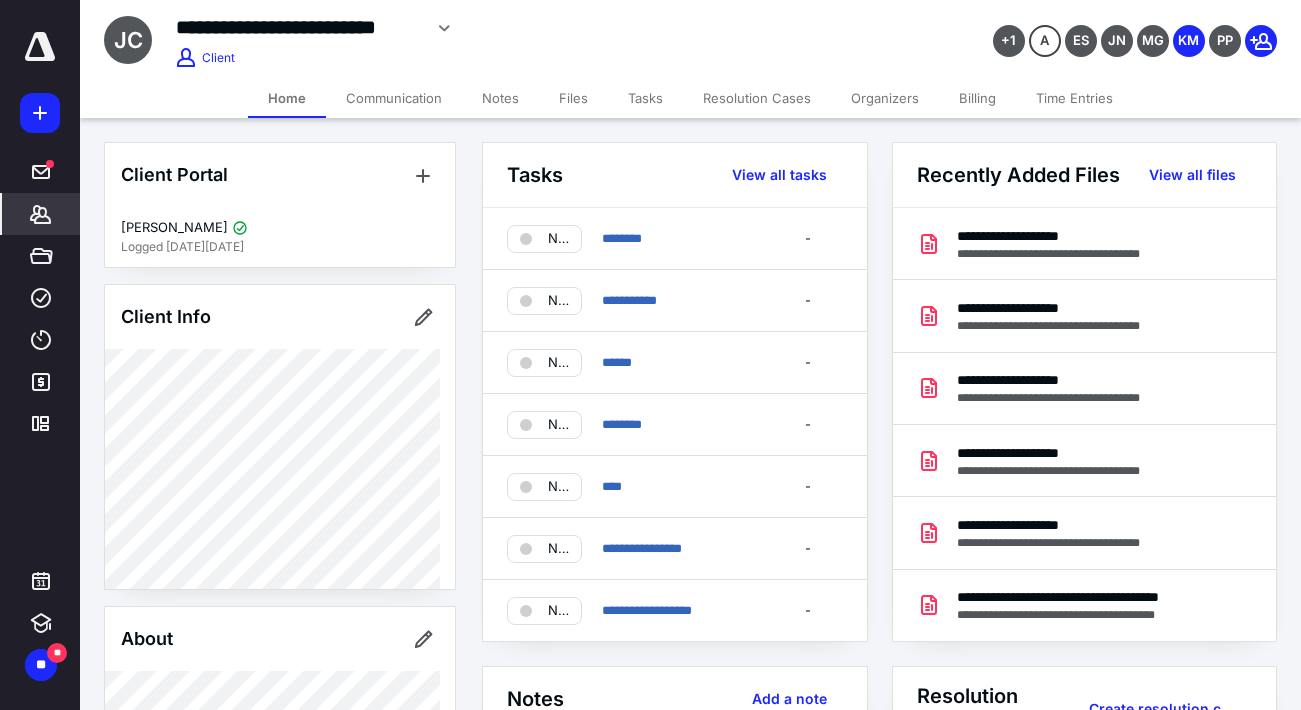 click on "Files" at bounding box center [573, 98] 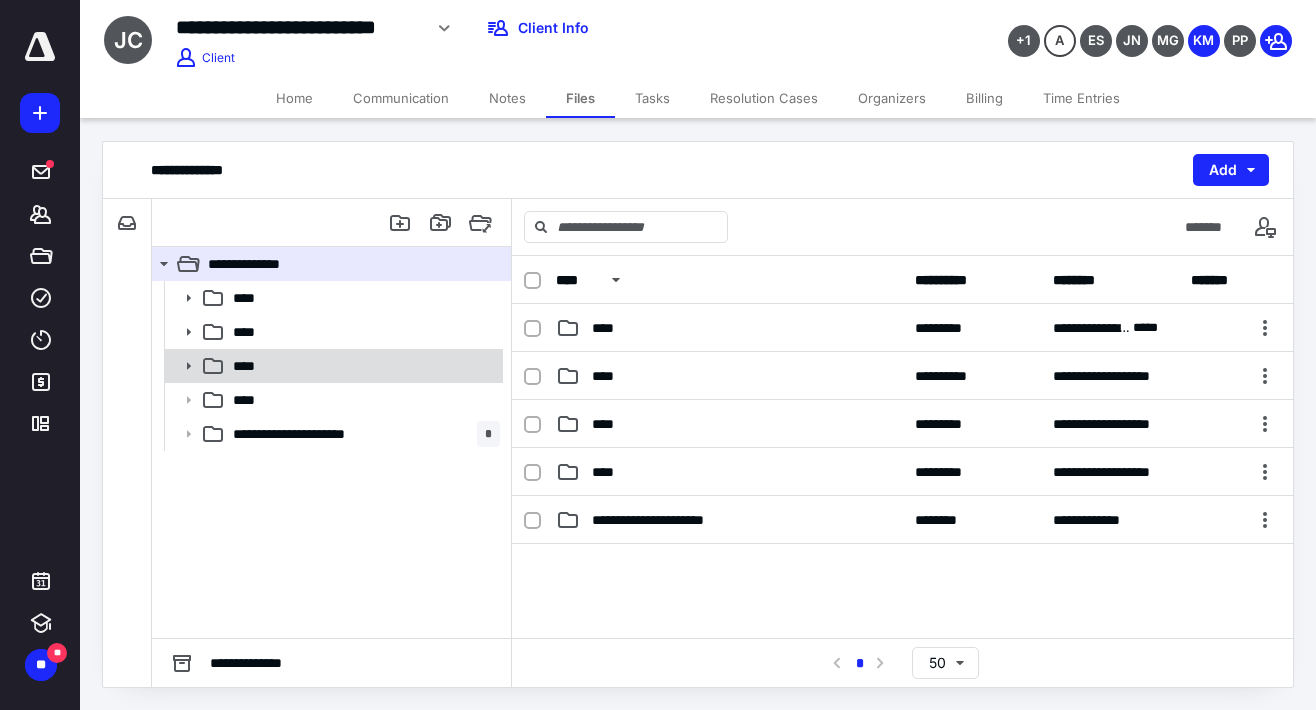 click 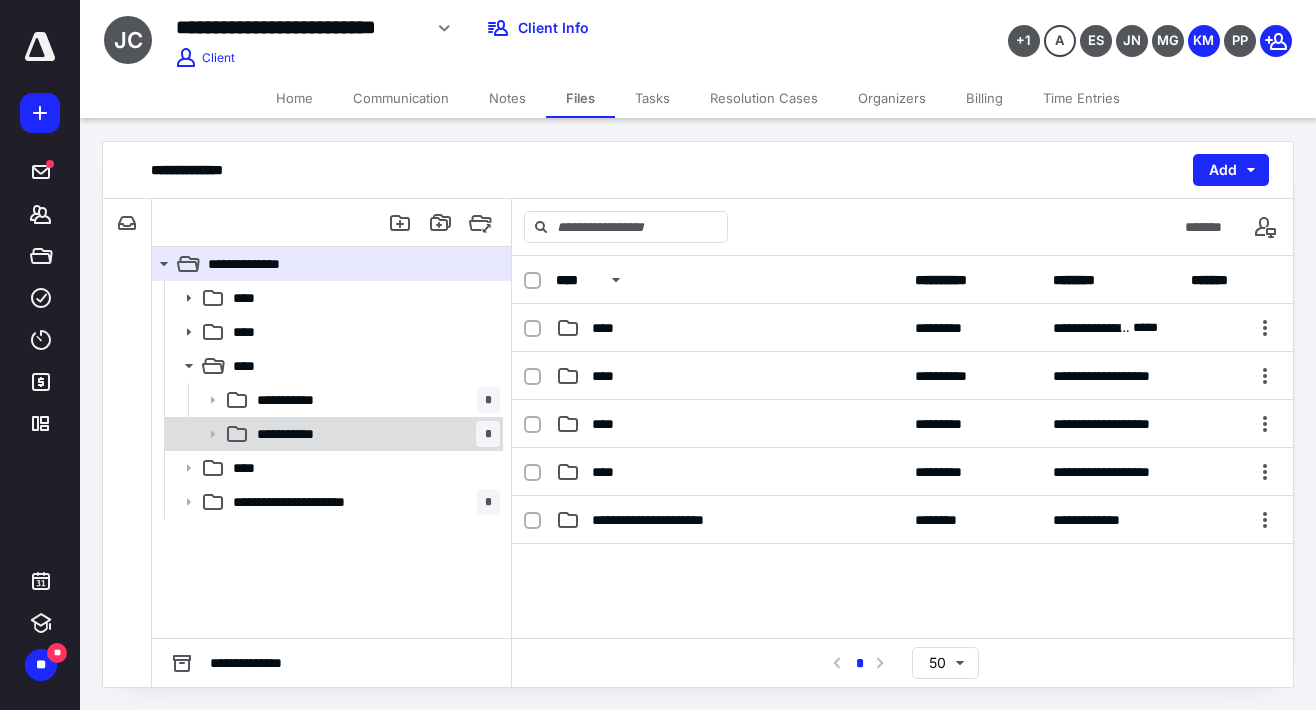 click on "**********" at bounding box center [296, 434] 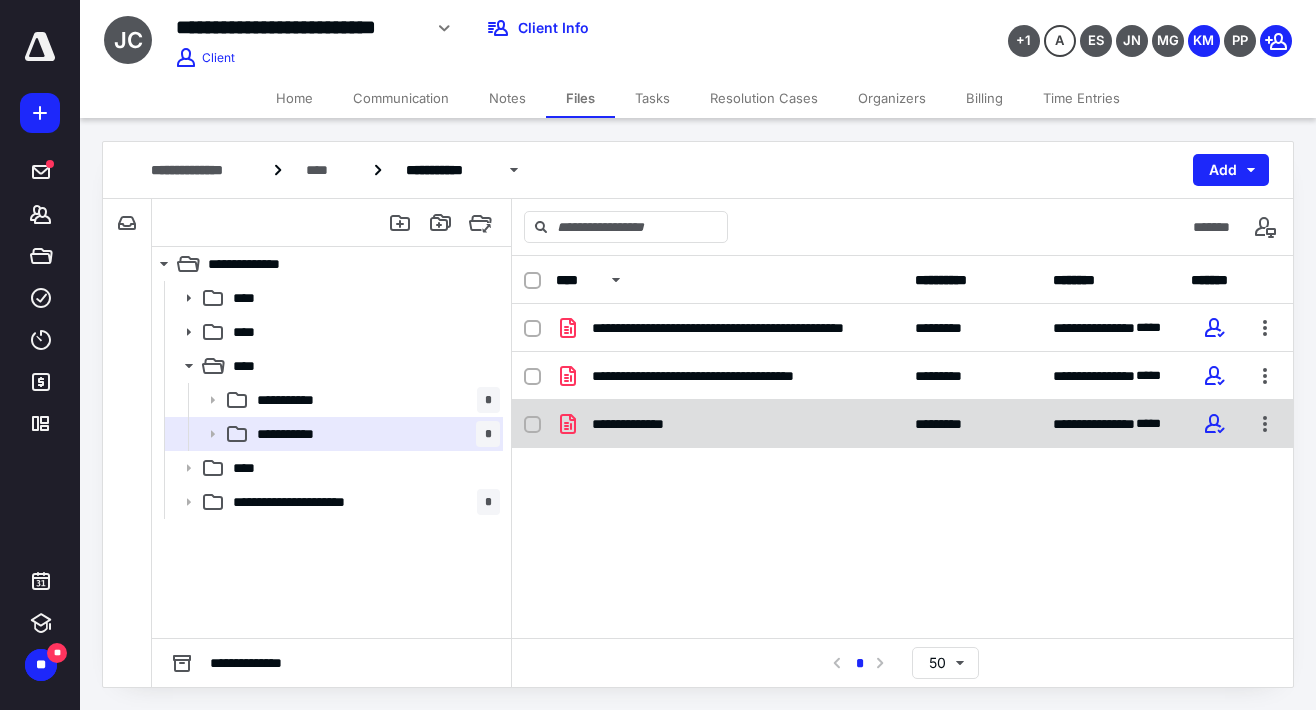 click on "**********" at bounding box center (644, 424) 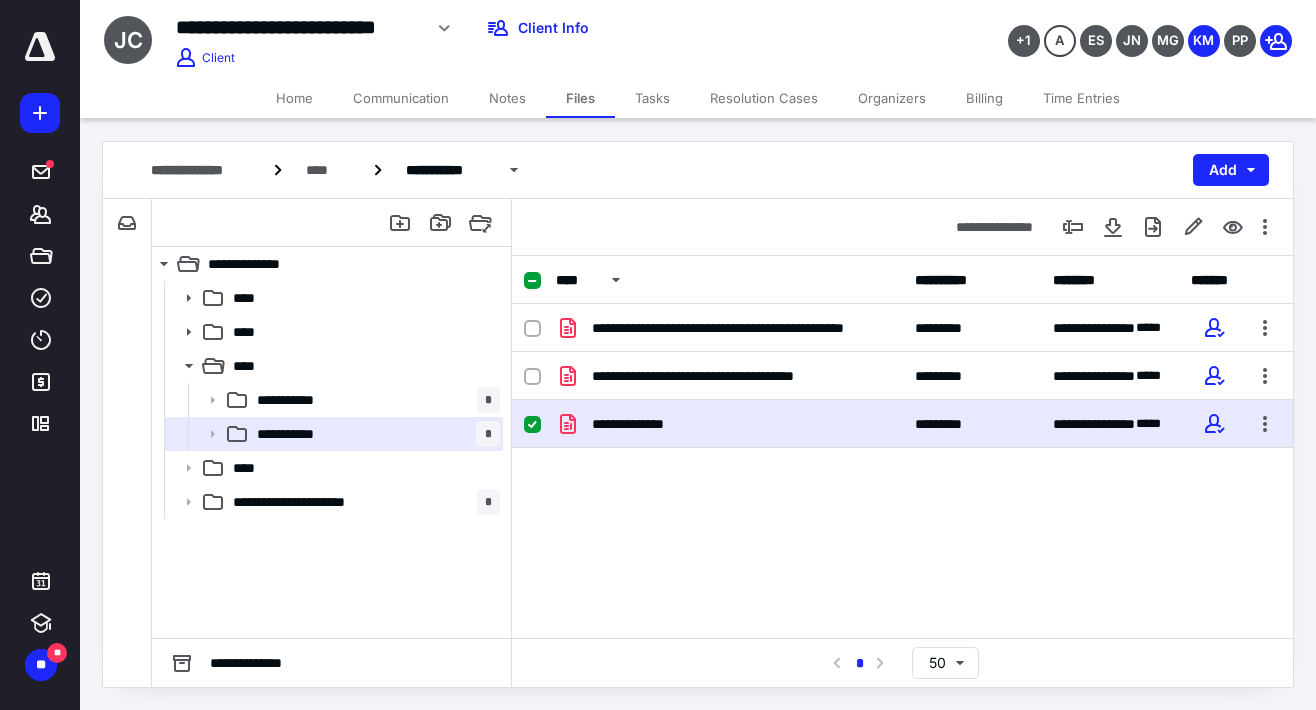 click on "**********" at bounding box center (644, 424) 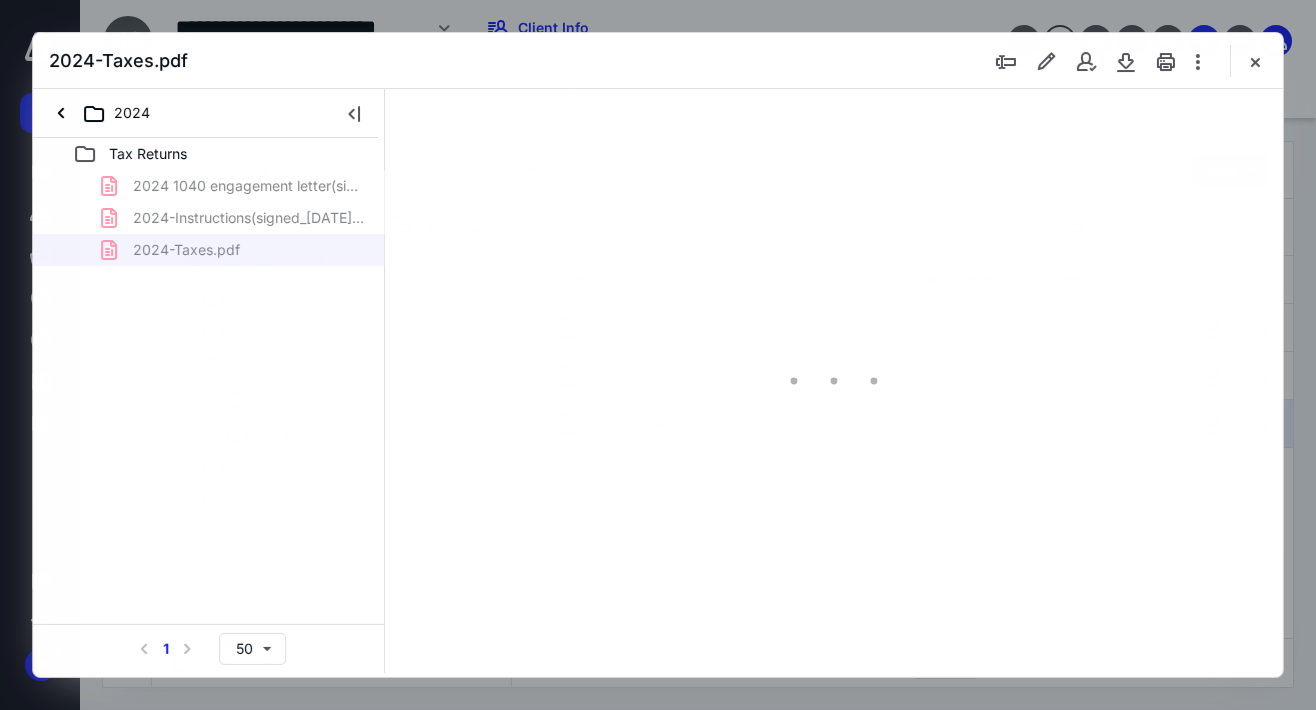 scroll, scrollTop: 0, scrollLeft: 0, axis: both 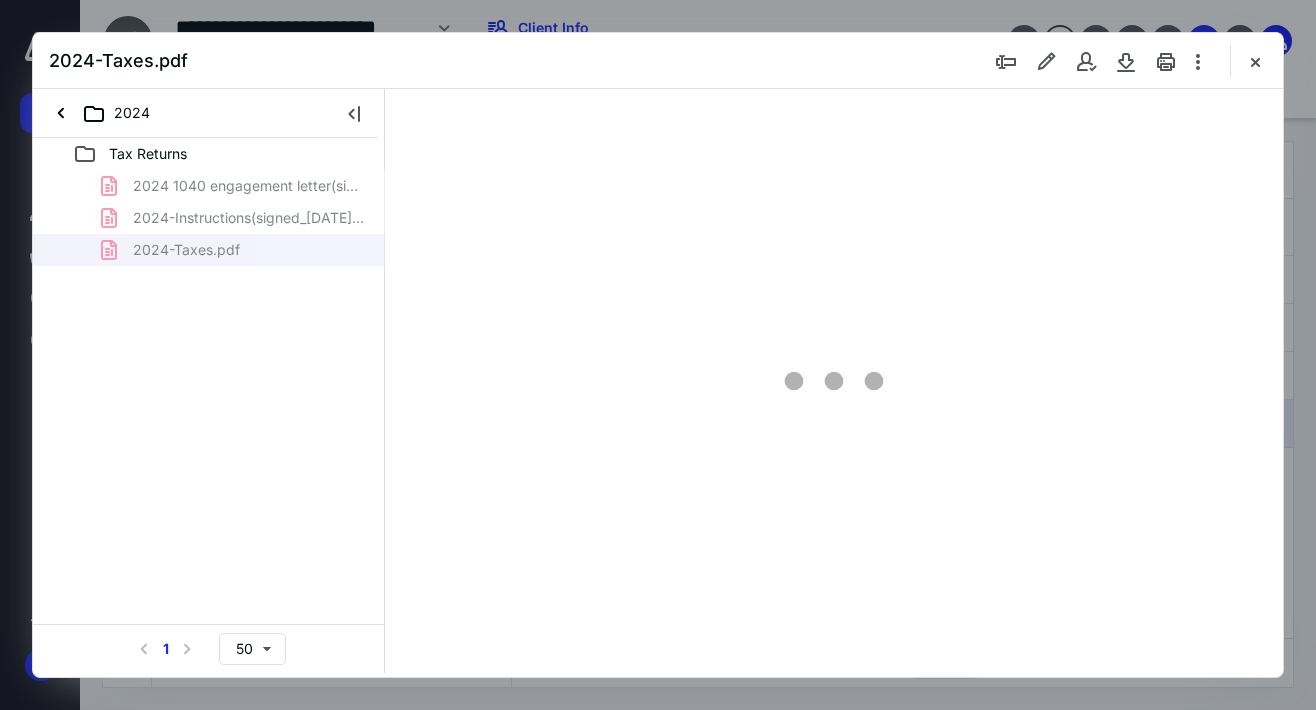 type on "143" 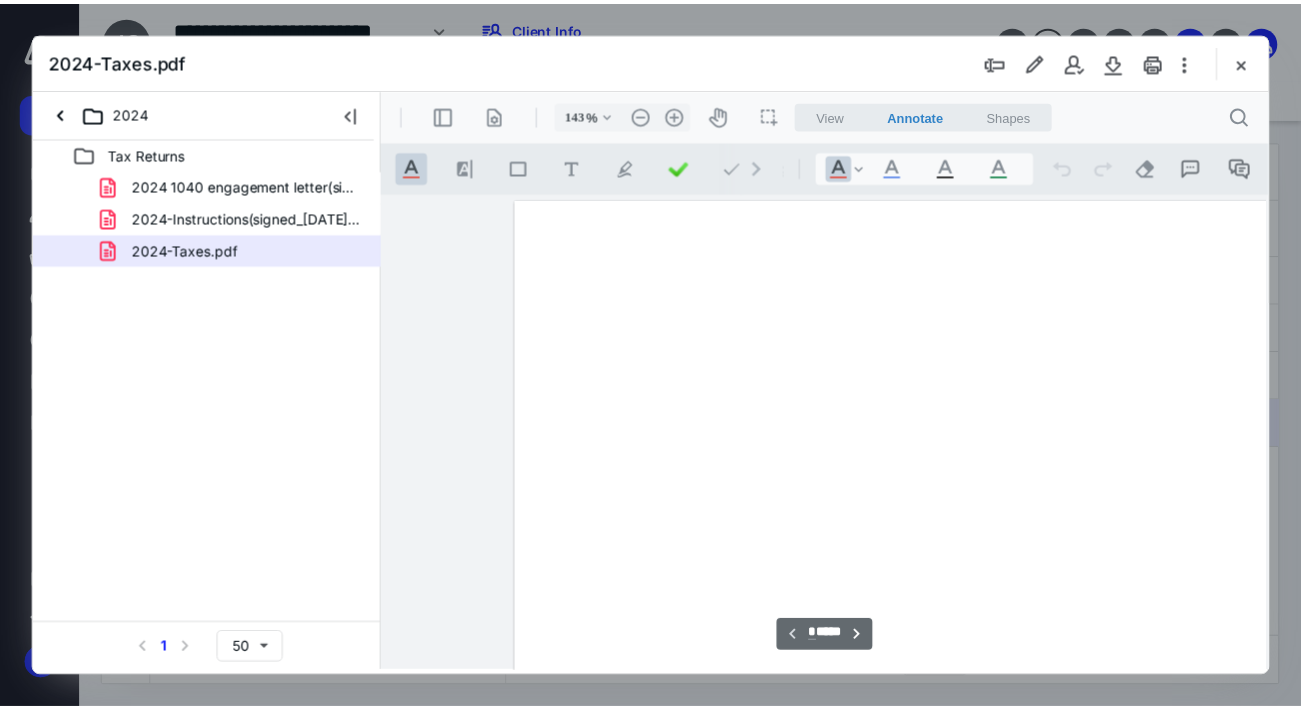 scroll, scrollTop: 110, scrollLeft: 127, axis: both 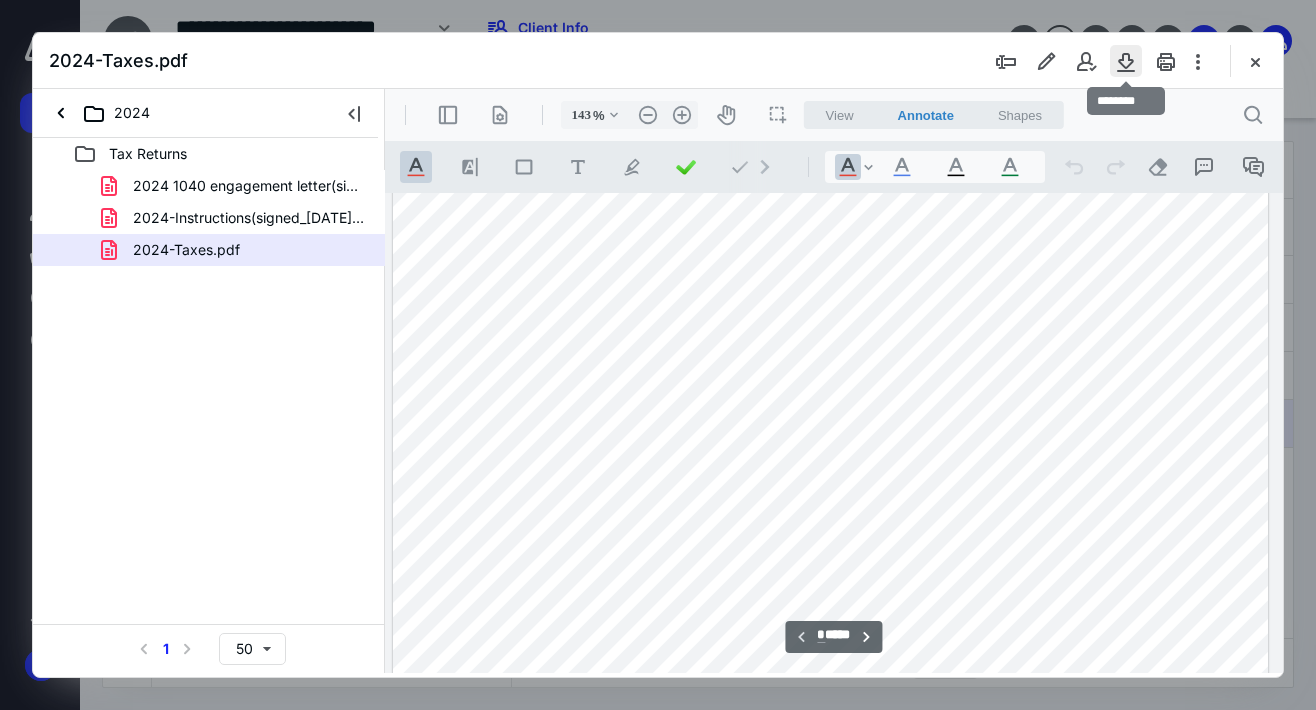 click at bounding box center (1126, 61) 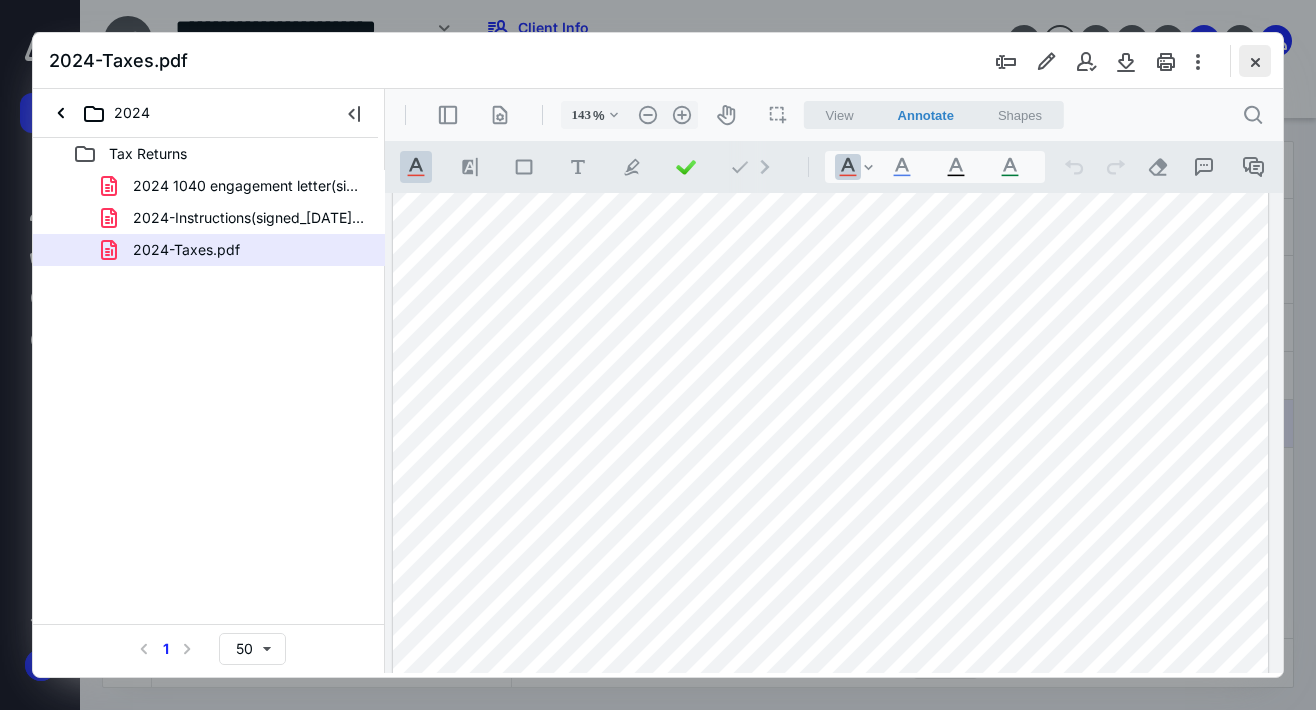 click at bounding box center (1255, 61) 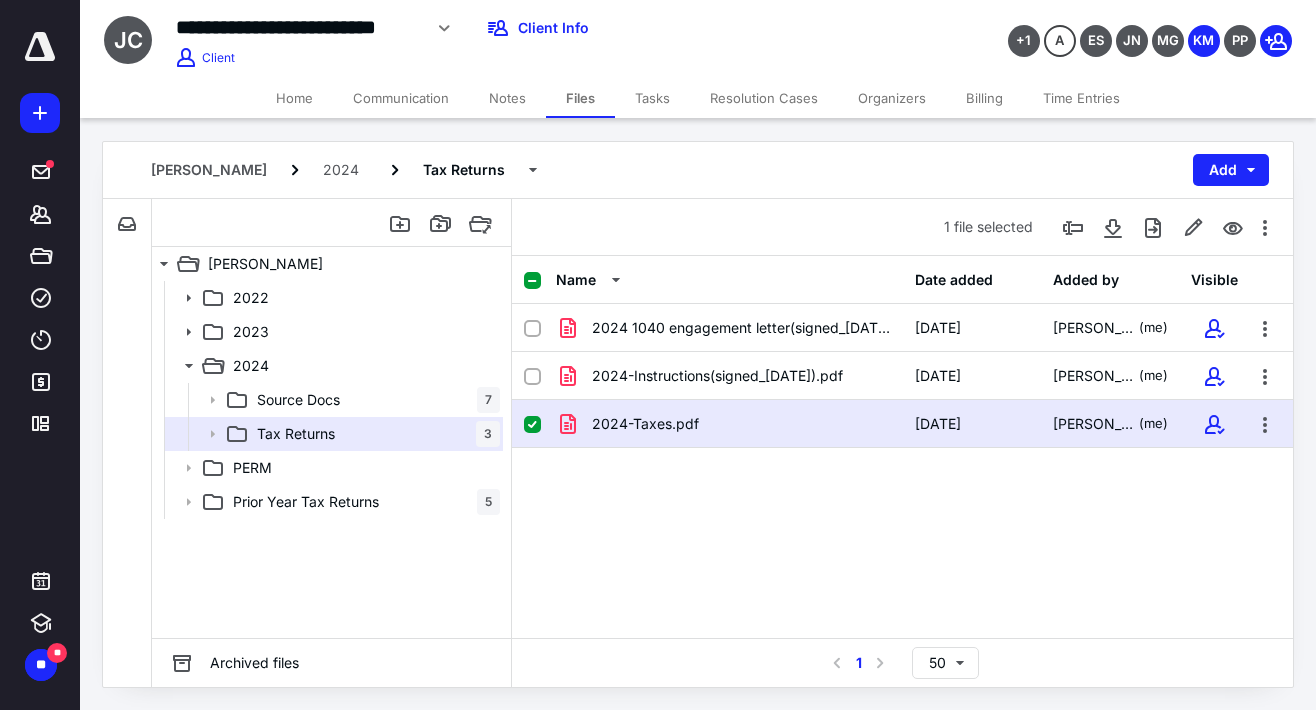 click on "Home" at bounding box center [294, 98] 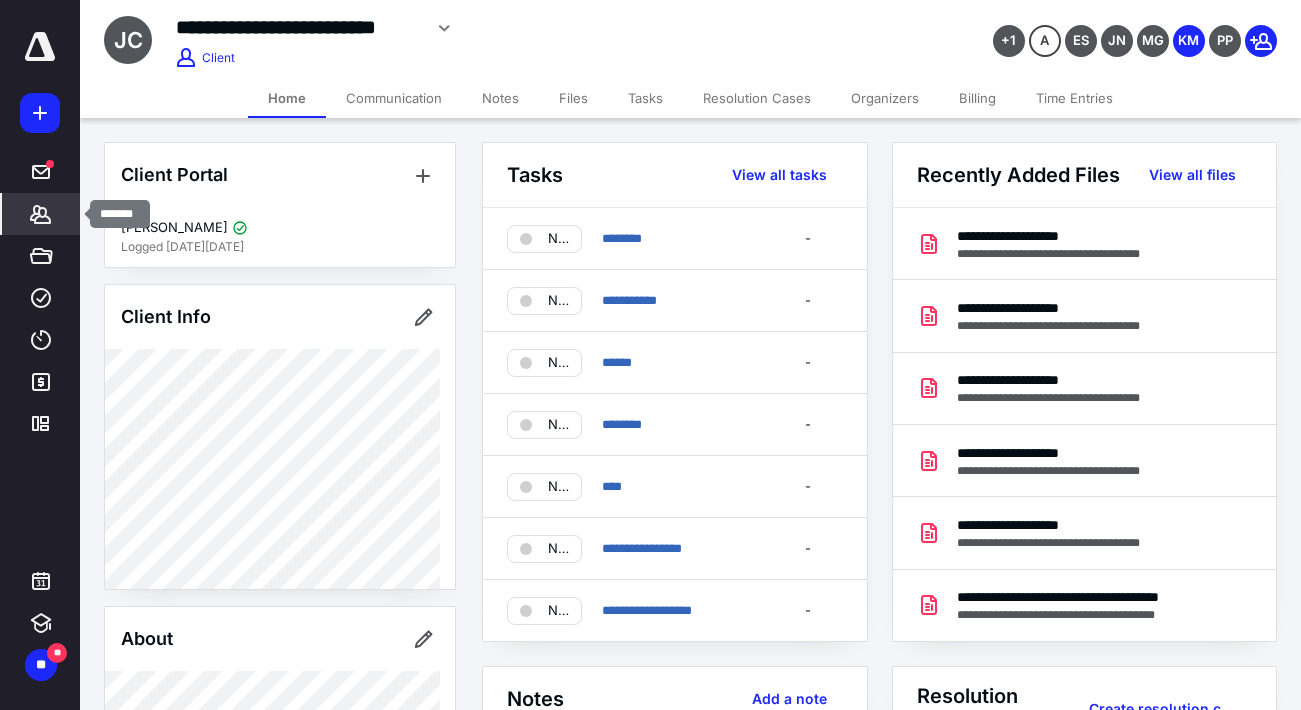 click 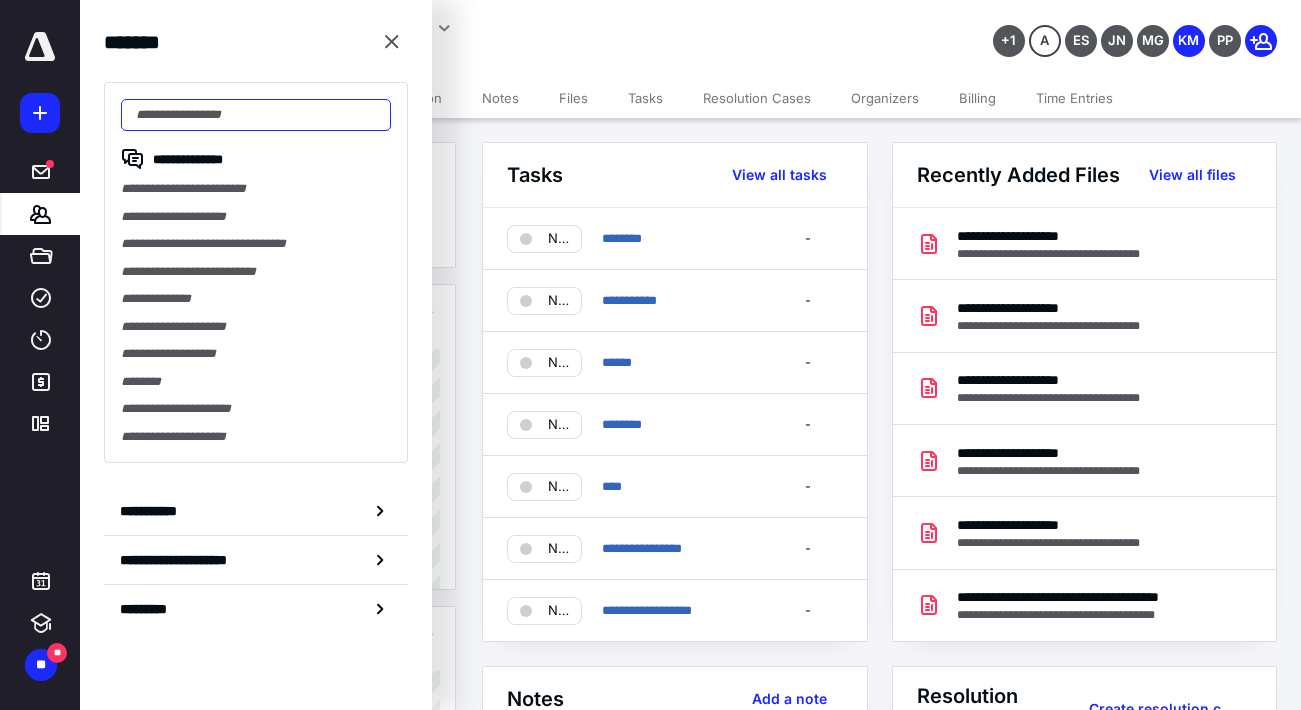 click at bounding box center [256, 115] 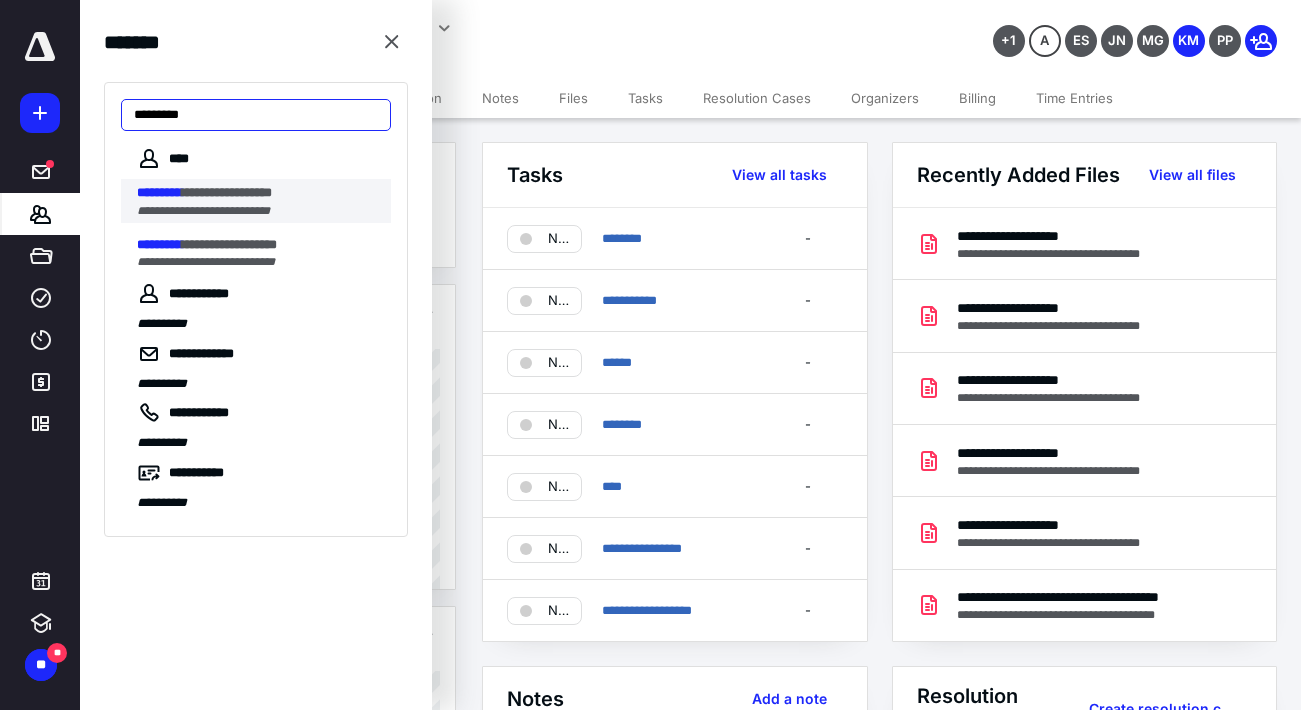 type on "*********" 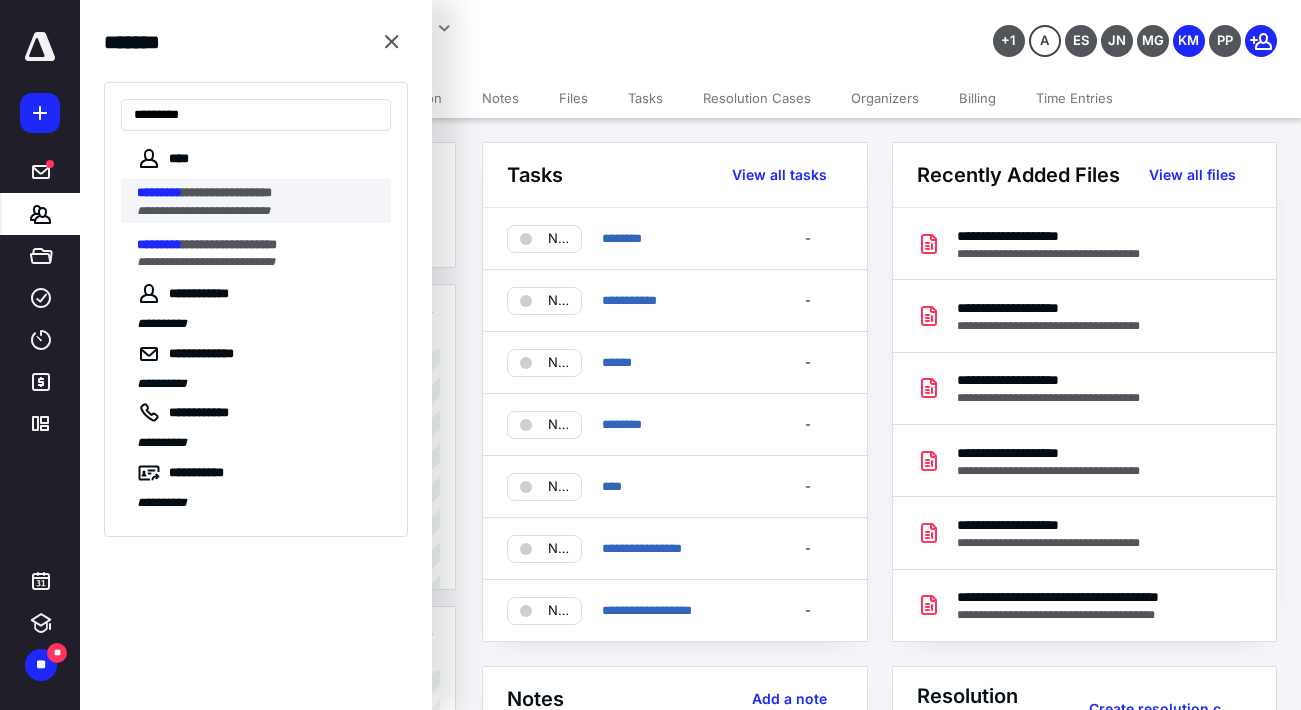click on "**********" at bounding box center [227, 192] 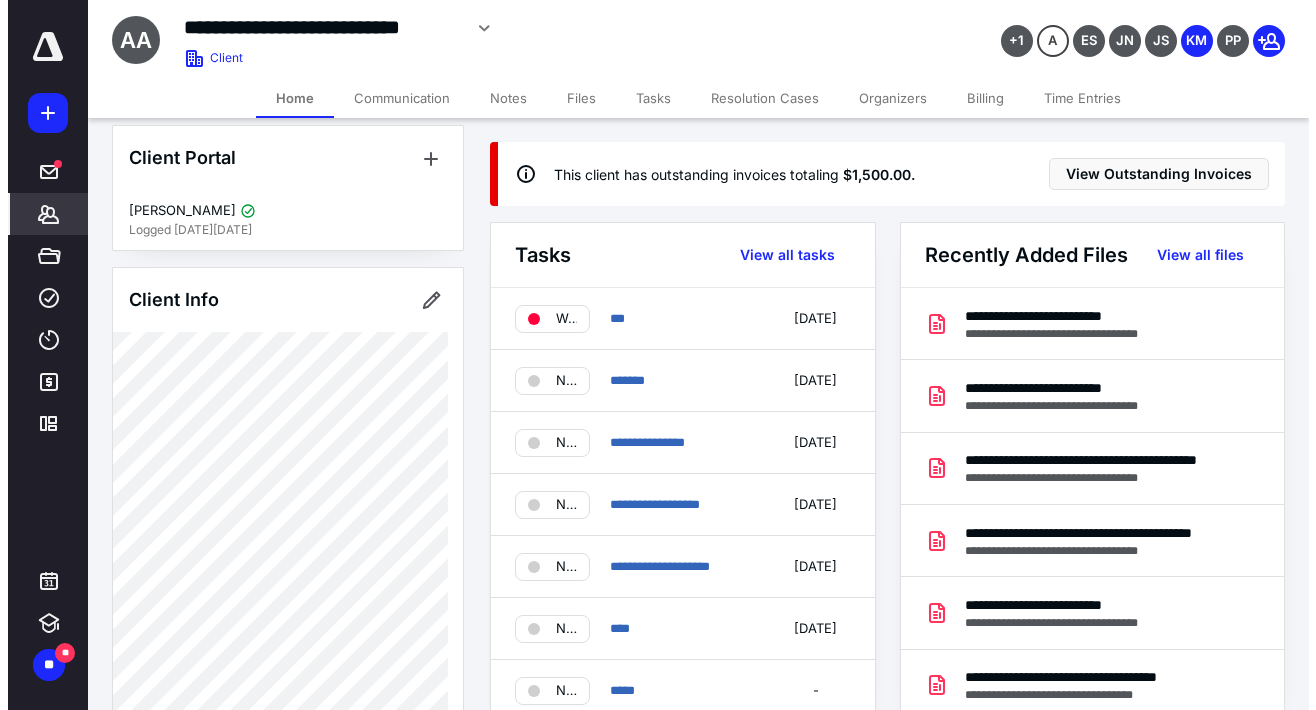 scroll, scrollTop: 0, scrollLeft: 0, axis: both 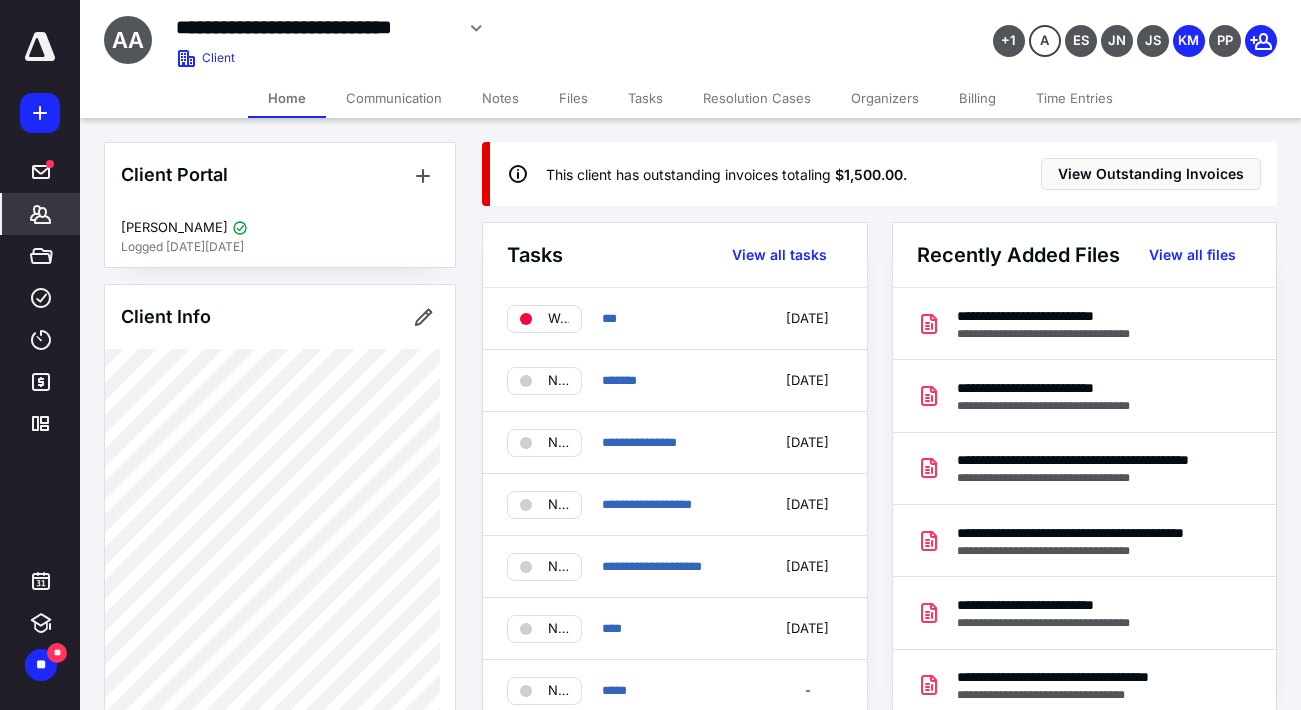 click on "Files" at bounding box center [573, 98] 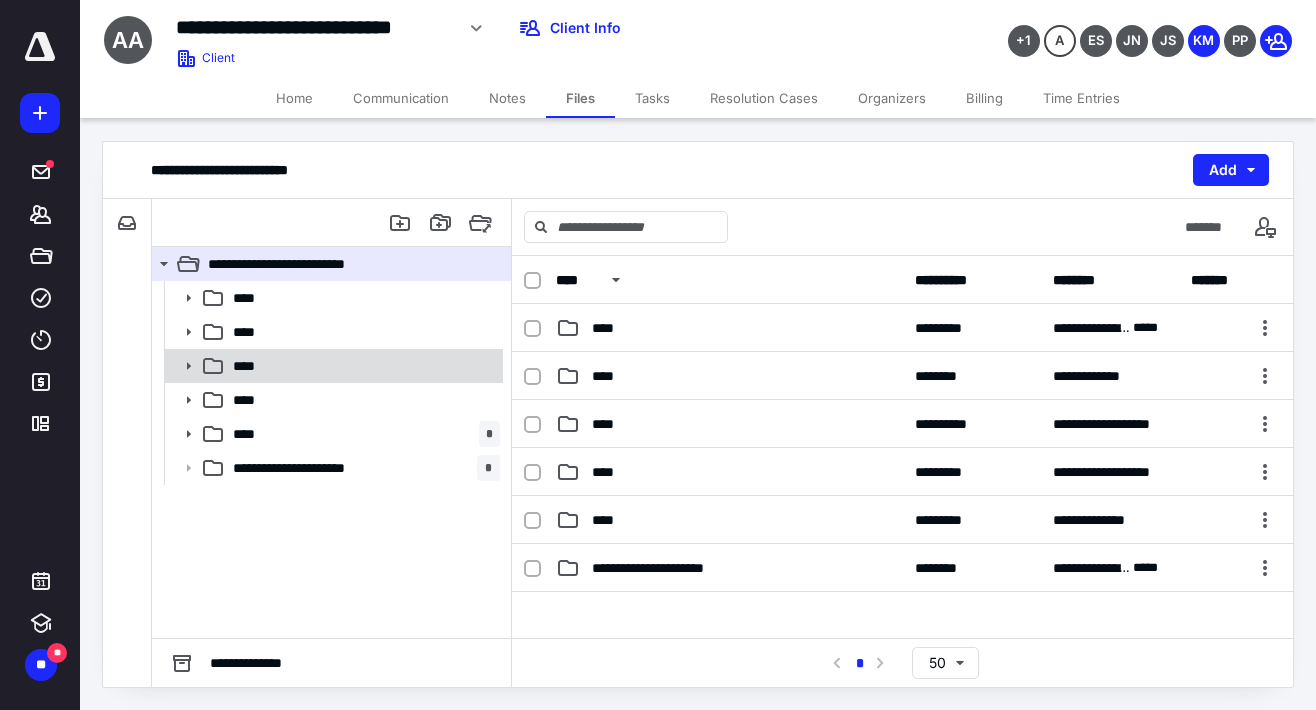 click 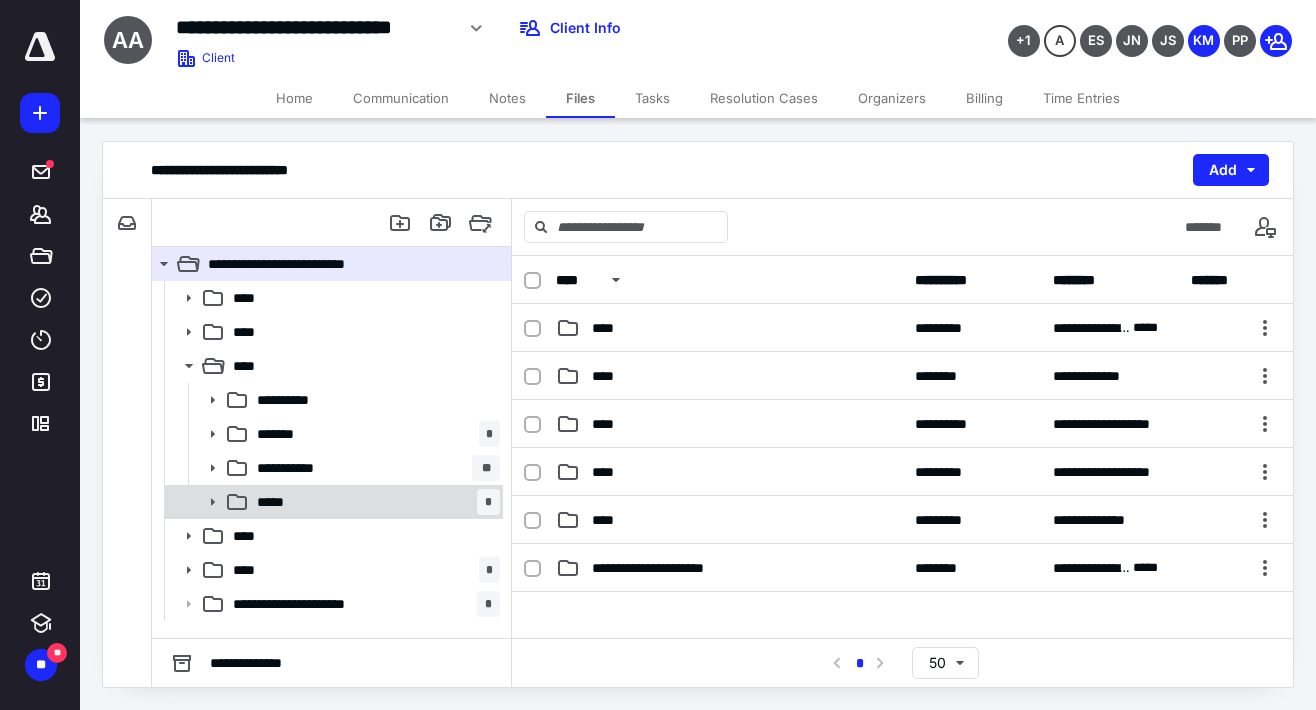 click on "***** *" at bounding box center (374, 502) 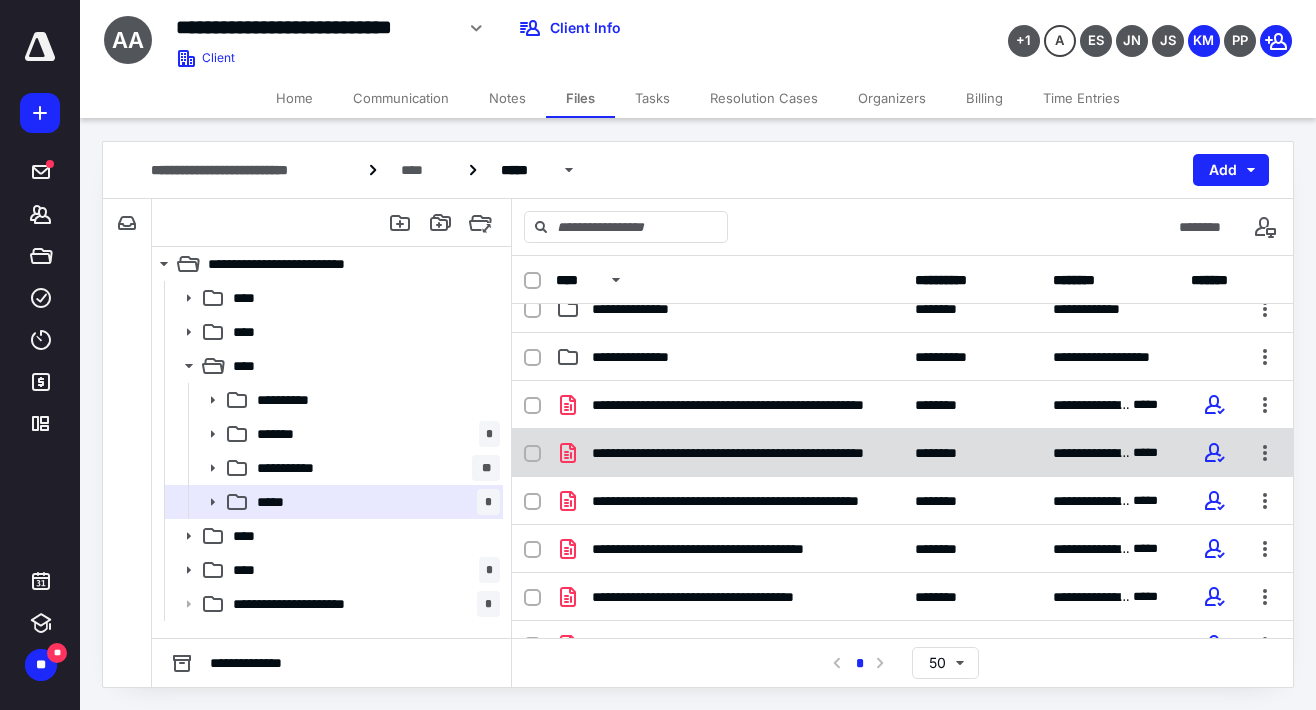 scroll, scrollTop: 146, scrollLeft: 0, axis: vertical 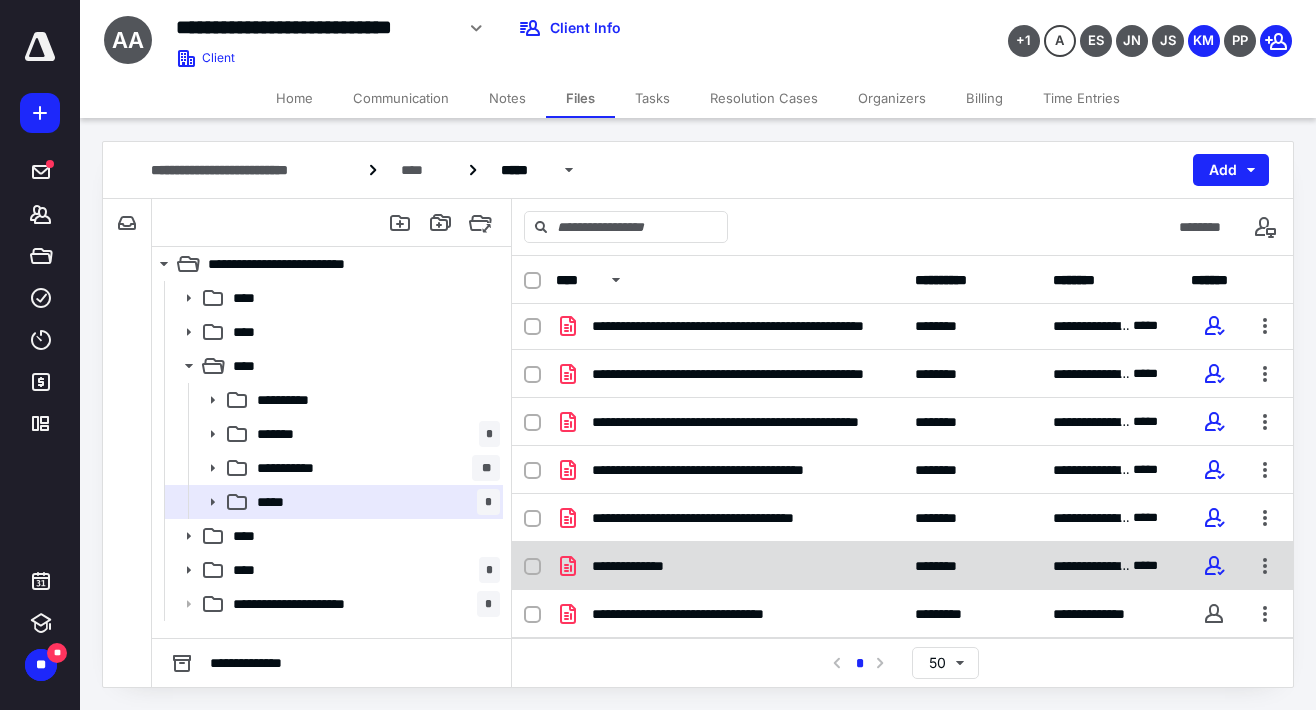 click on "**********" at bounding box center (644, 566) 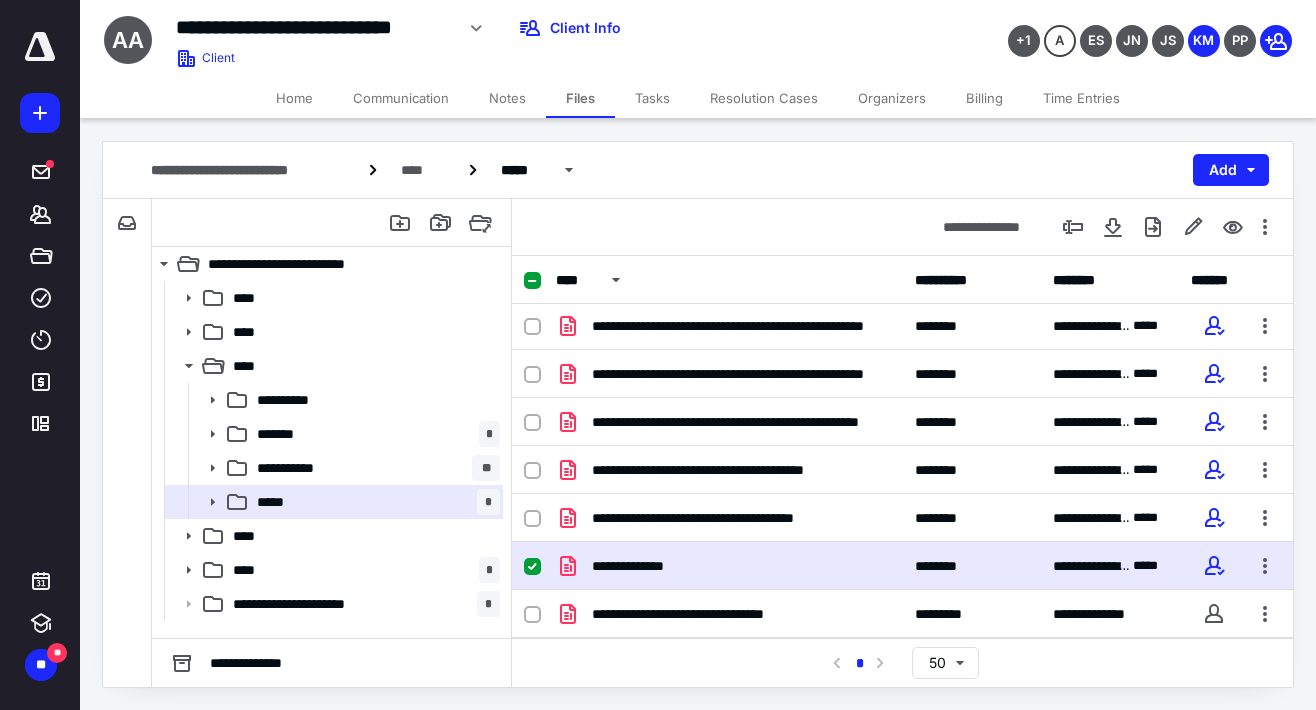 click on "**********" at bounding box center [644, 566] 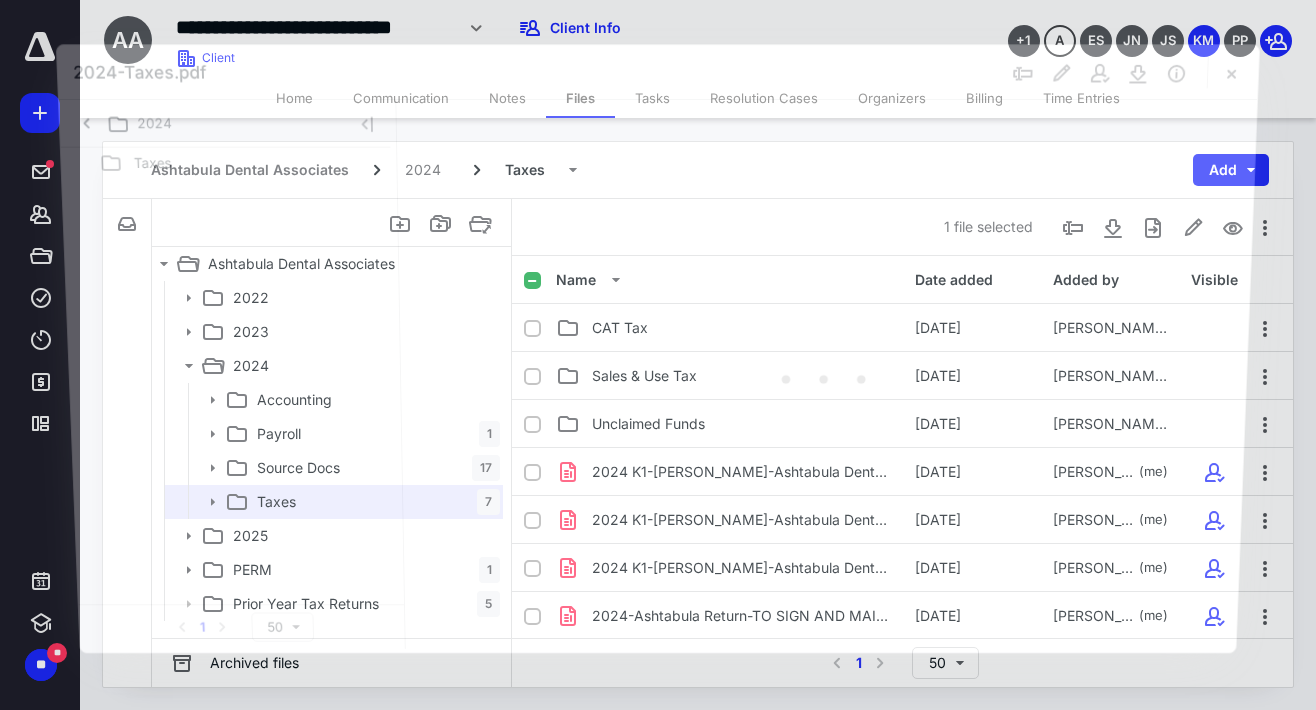 scroll, scrollTop: 146, scrollLeft: 0, axis: vertical 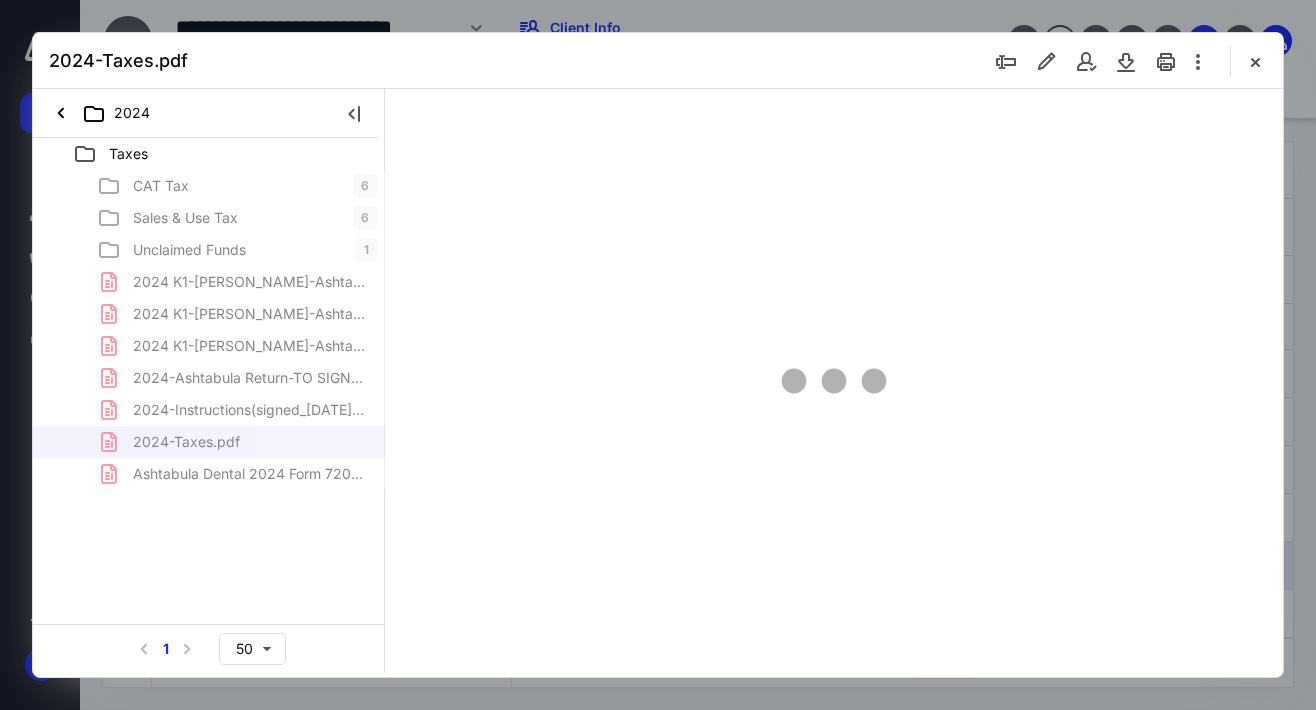 type on "143" 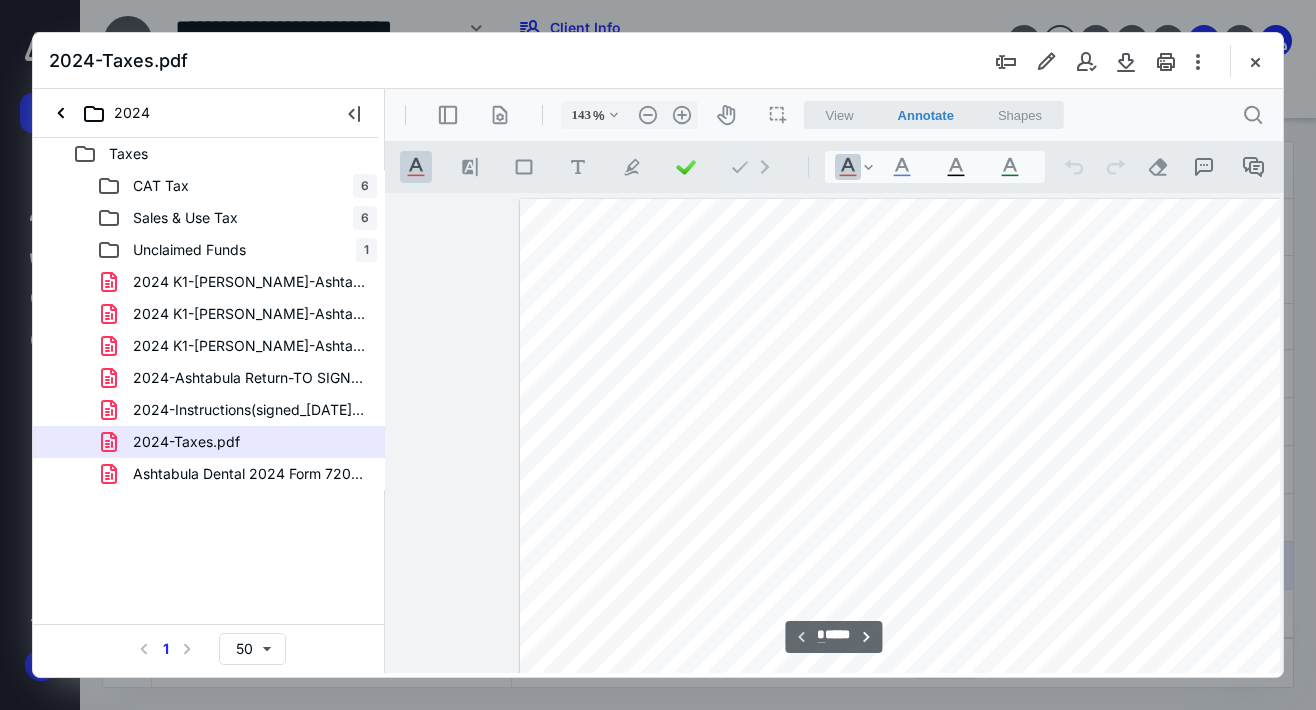 scroll, scrollTop: 110, scrollLeft: 127, axis: both 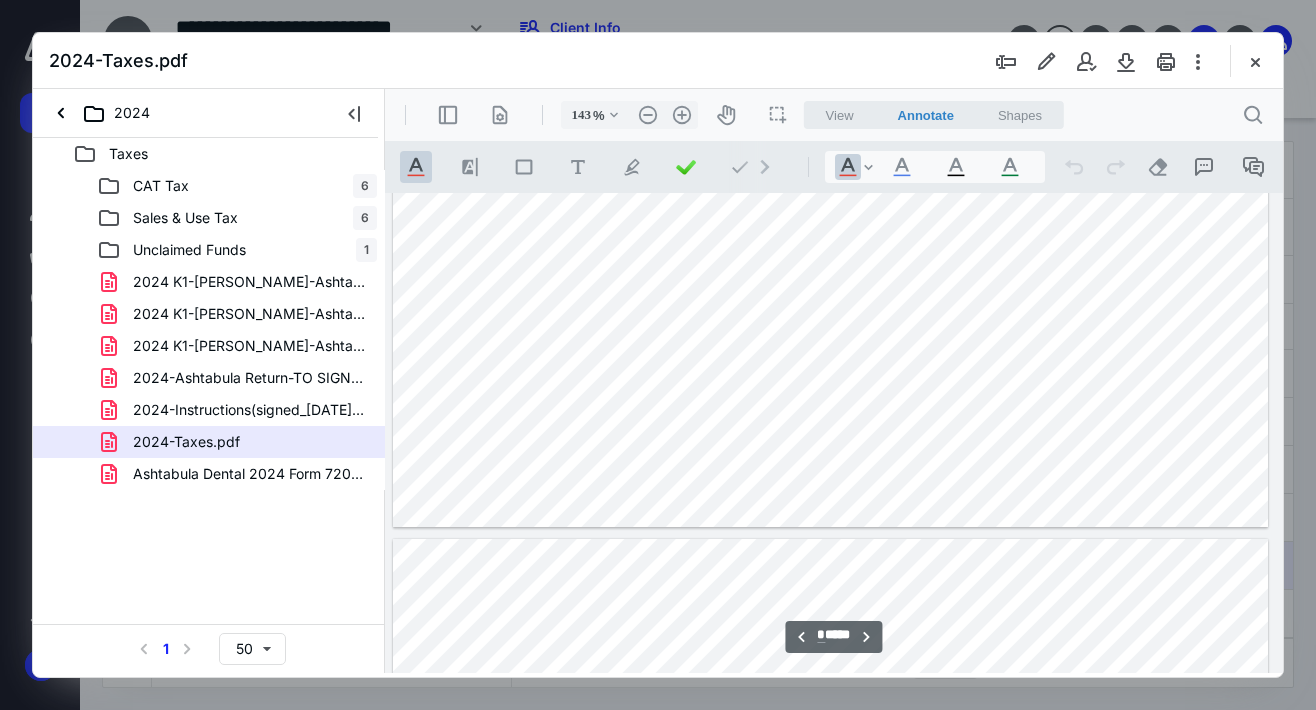 type on "*" 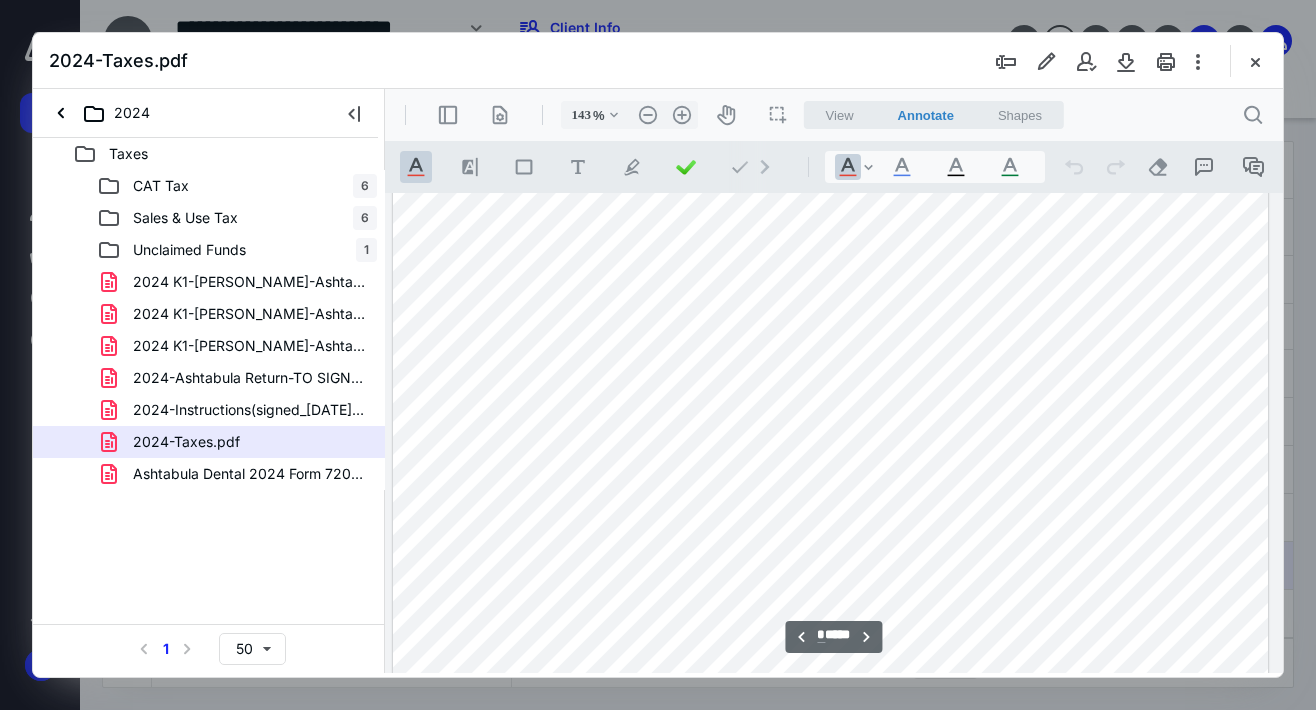 scroll, scrollTop: 3410, scrollLeft: 127, axis: both 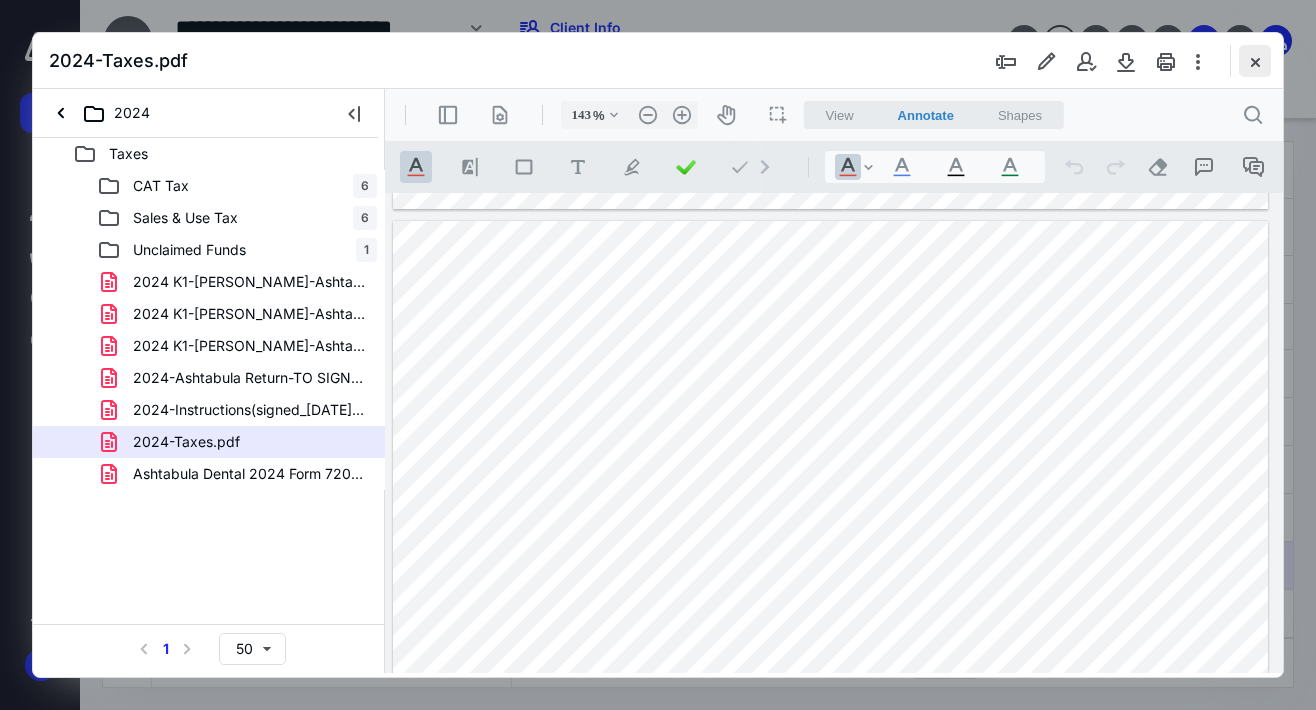 click at bounding box center [1255, 61] 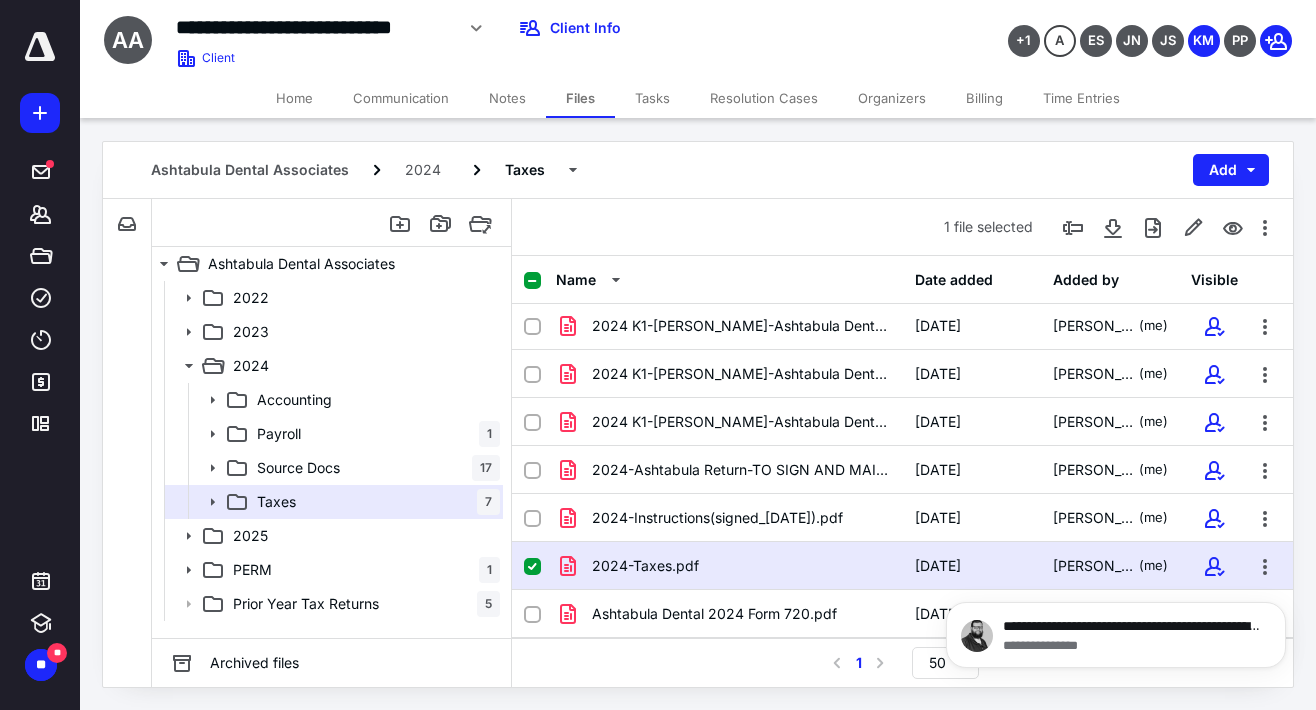 scroll, scrollTop: 0, scrollLeft: 0, axis: both 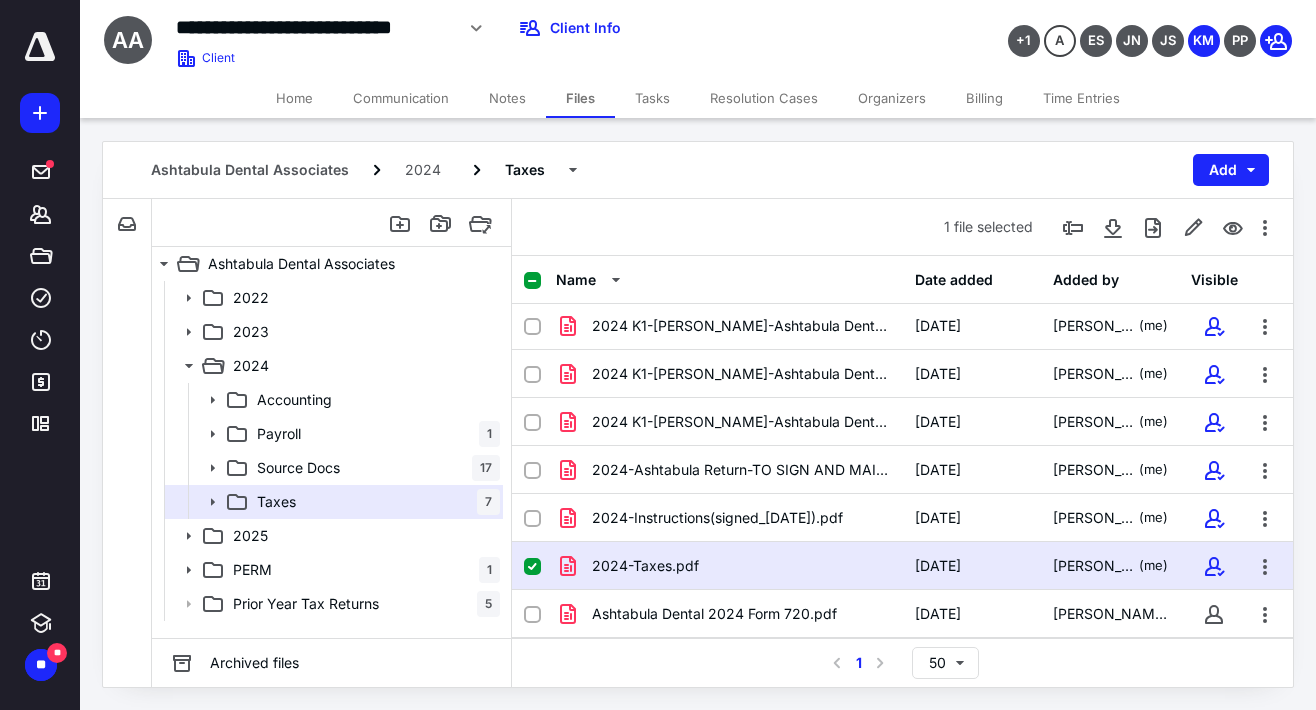 click 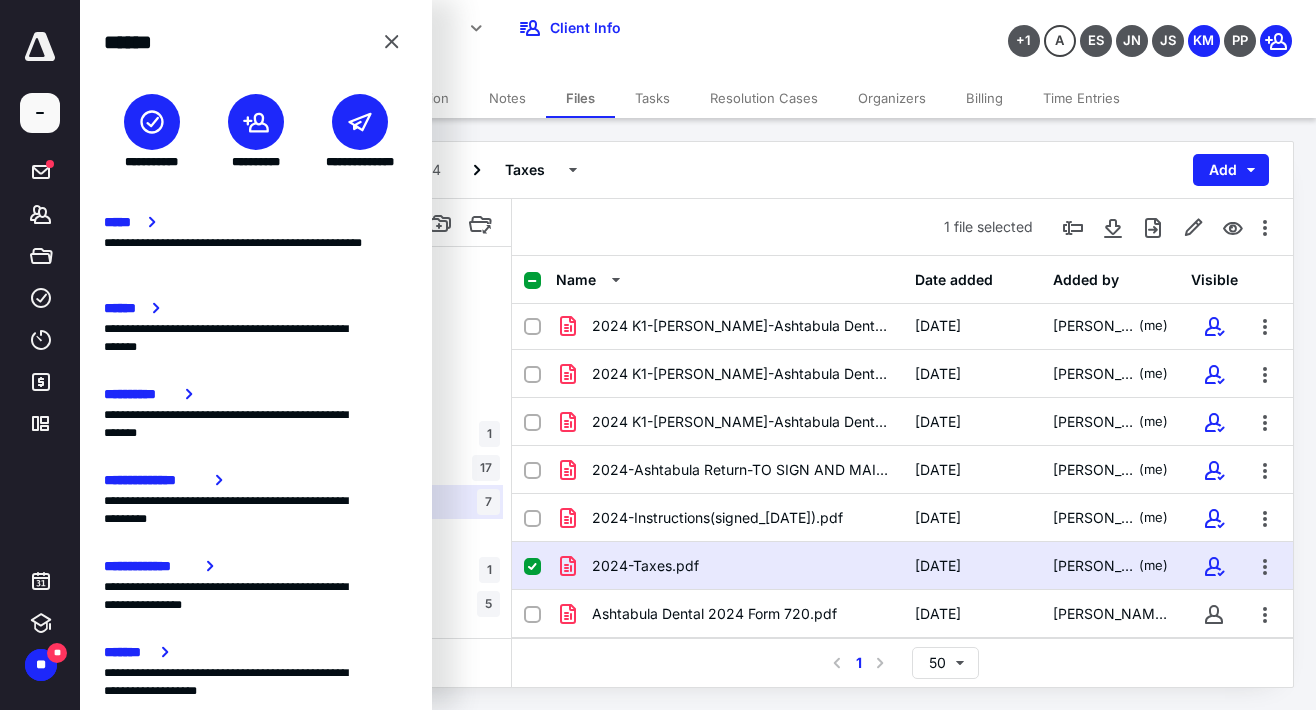 click at bounding box center [256, 122] 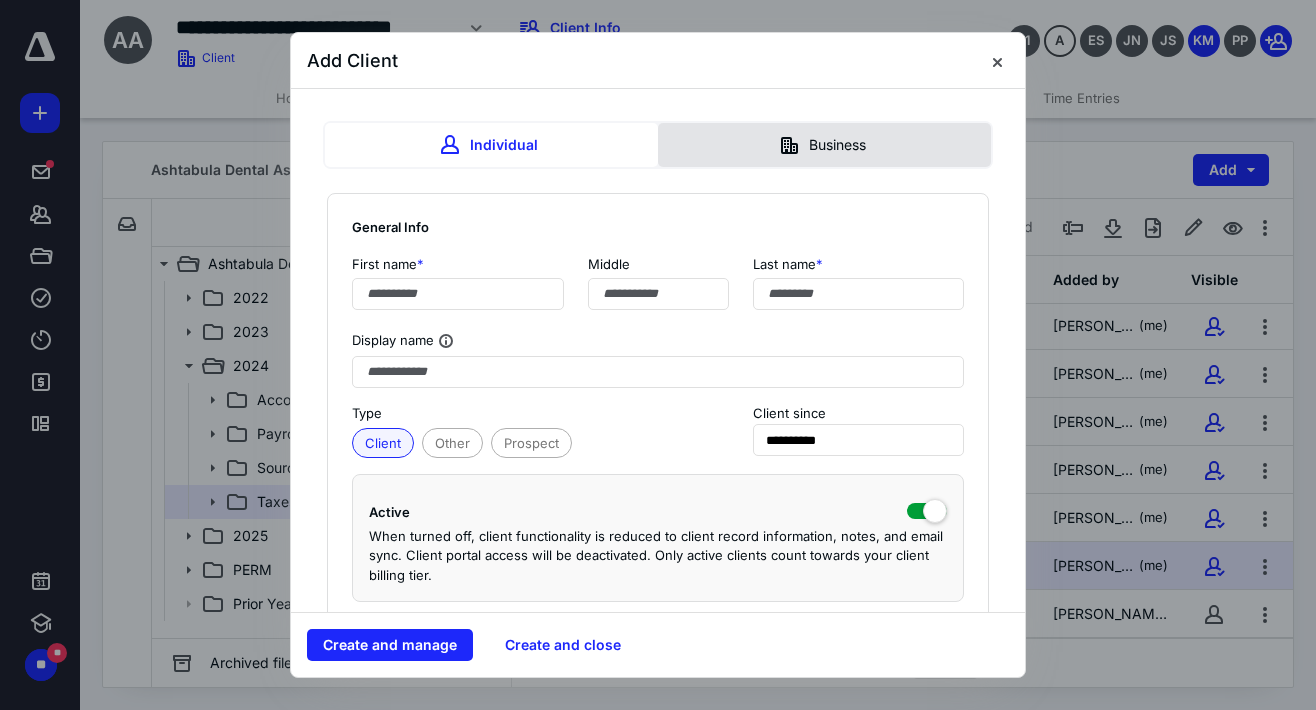 click on "Business" at bounding box center (824, 145) 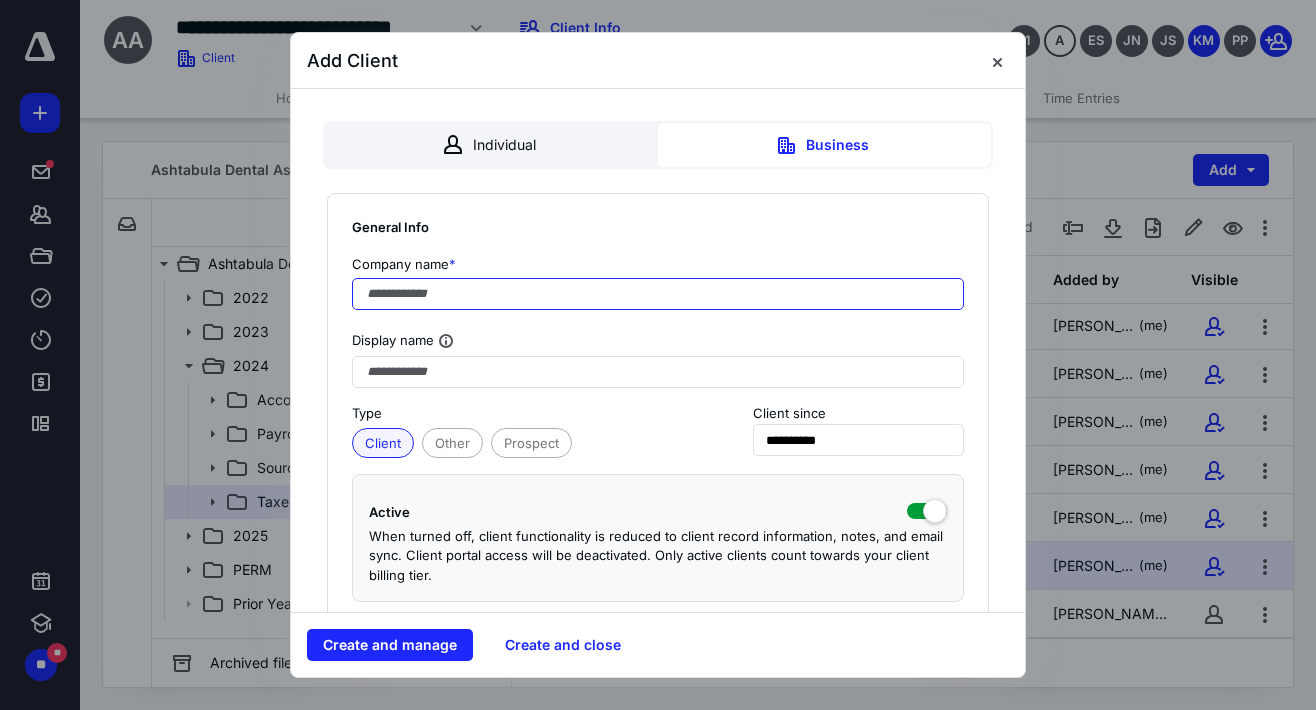 click at bounding box center [658, 294] 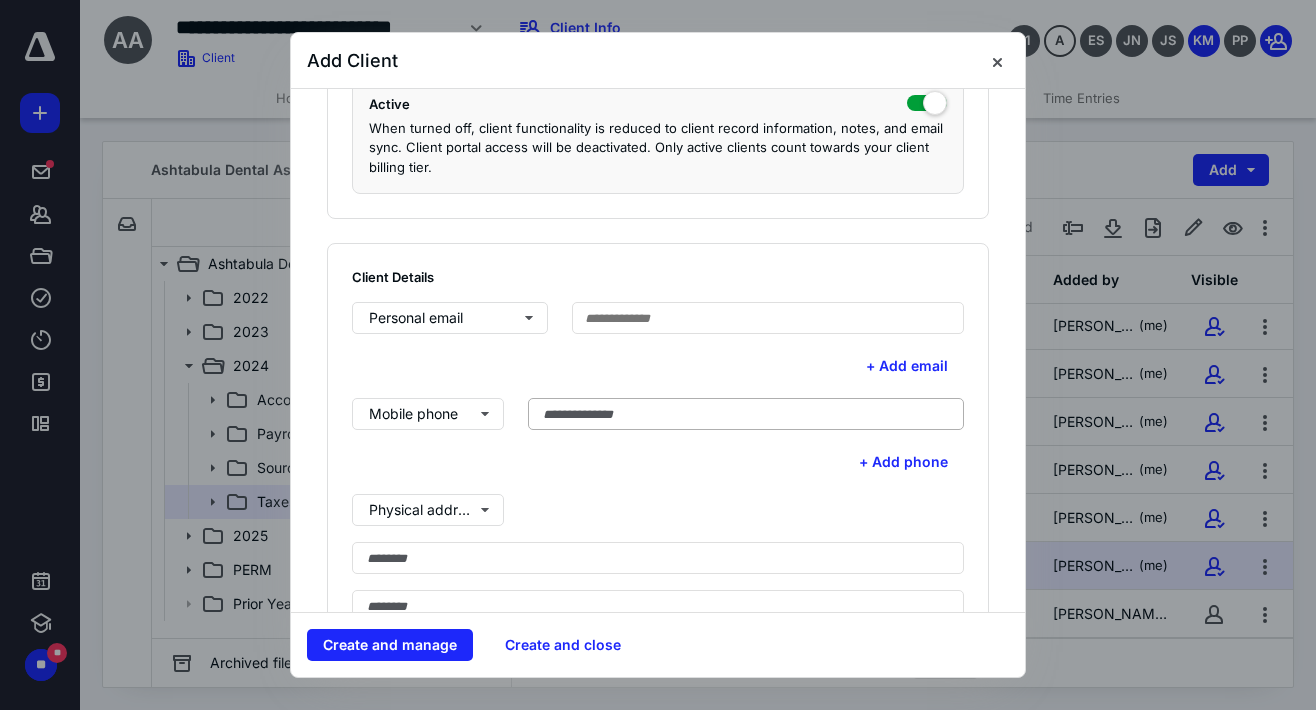 scroll, scrollTop: 500, scrollLeft: 0, axis: vertical 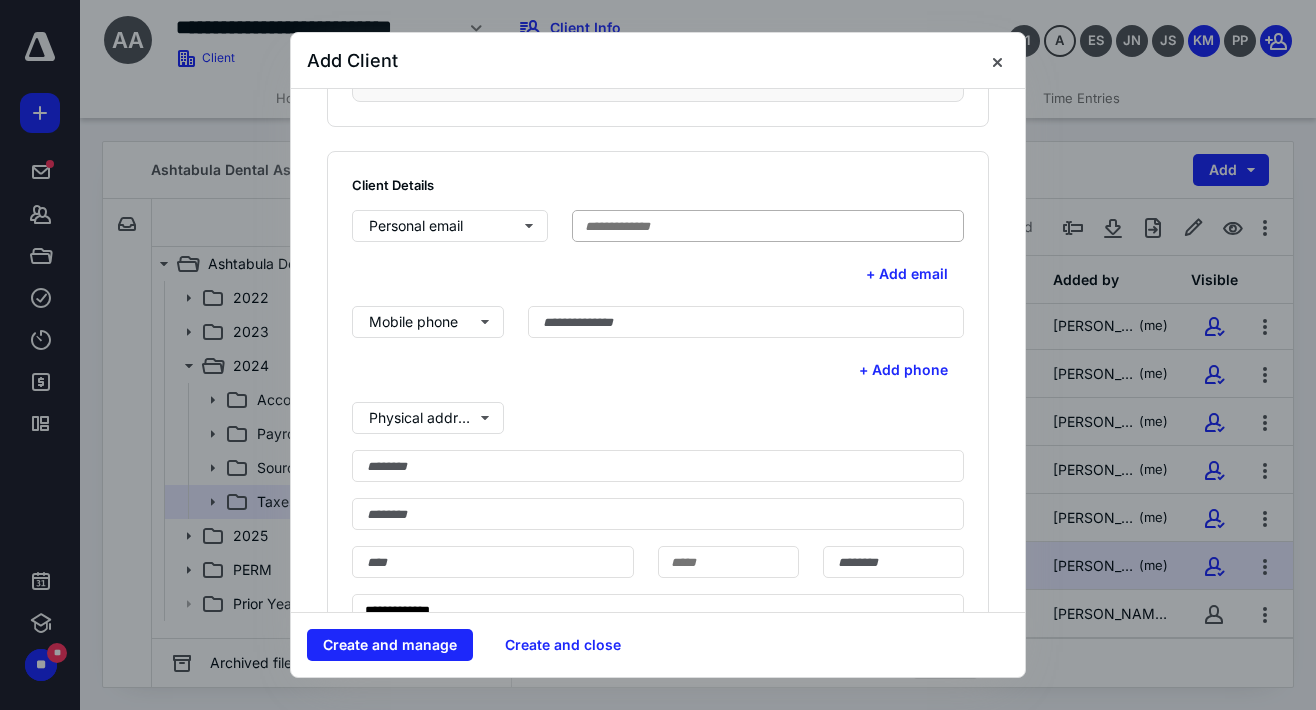 type on "**********" 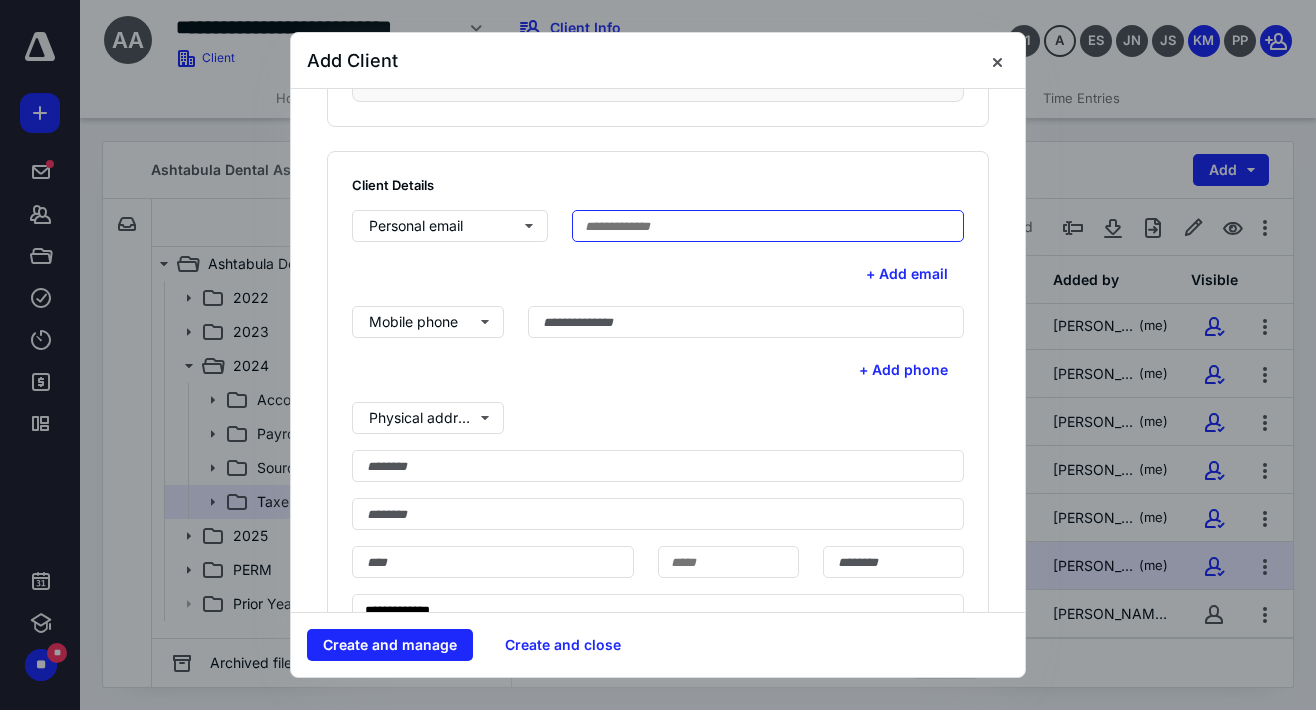 click at bounding box center (768, 226) 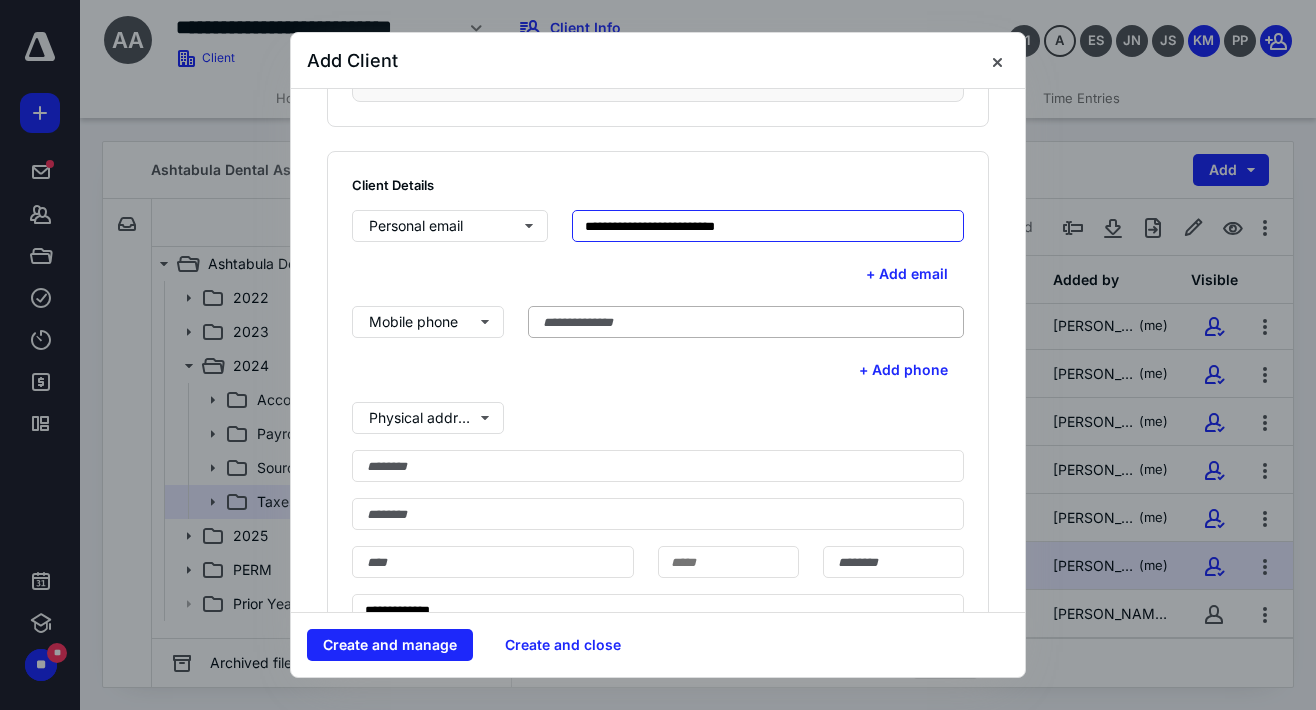 type on "**********" 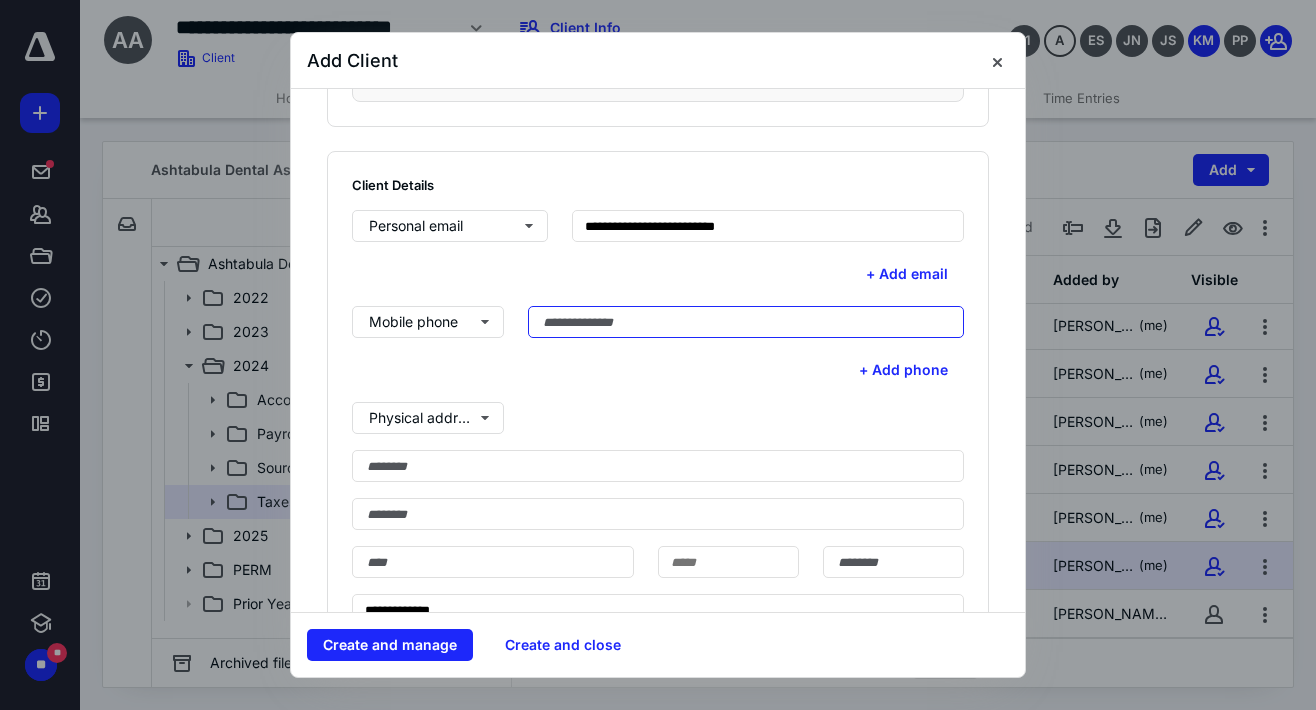 click at bounding box center [746, 322] 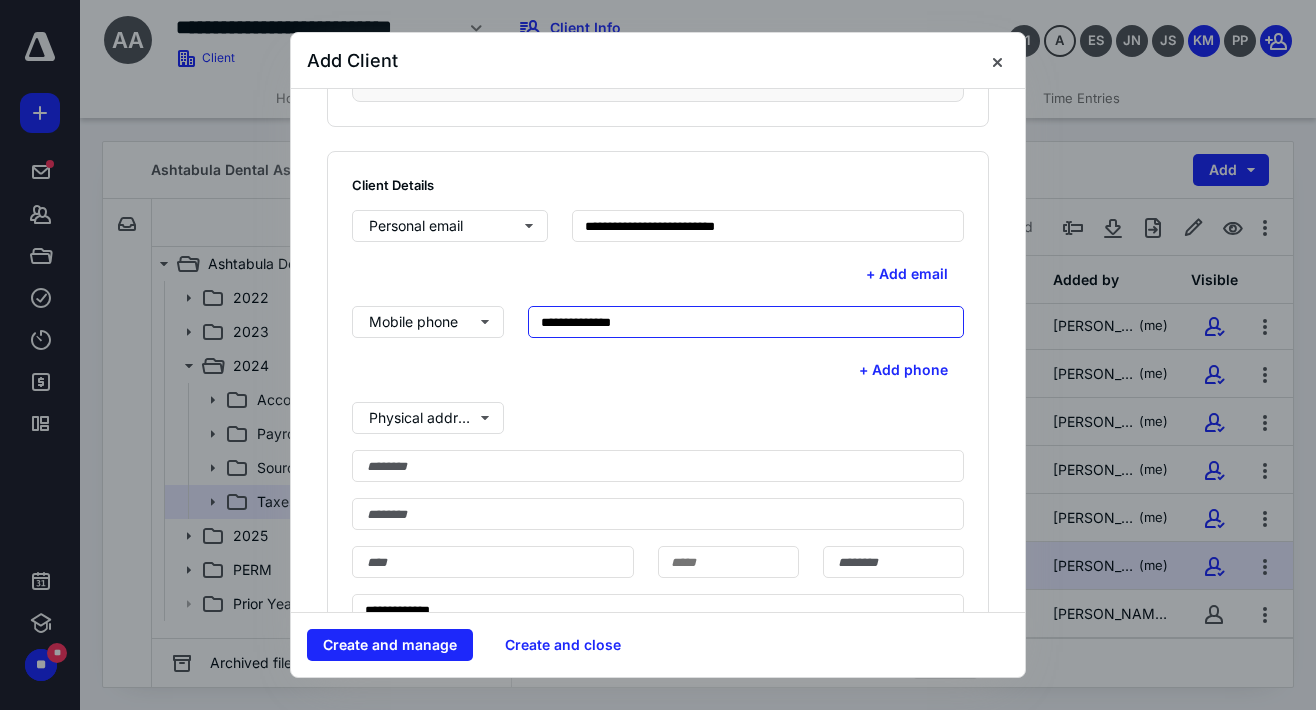 scroll, scrollTop: 700, scrollLeft: 0, axis: vertical 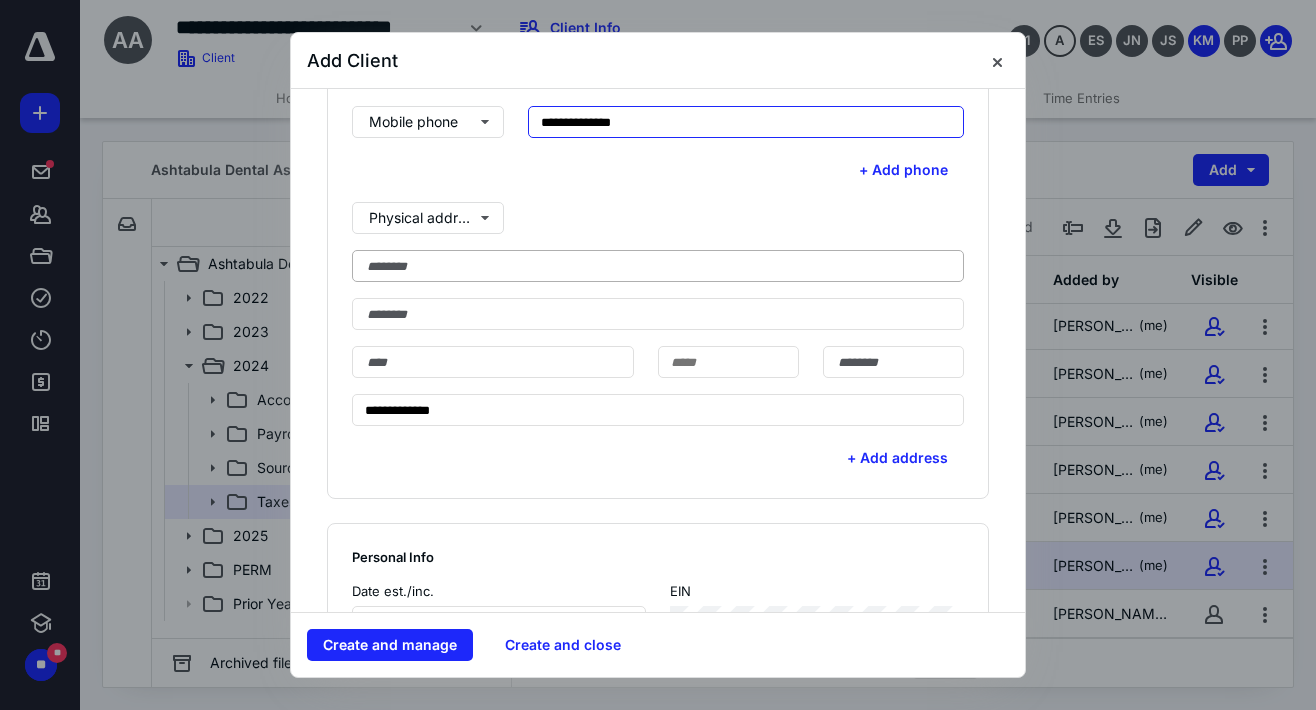type on "**********" 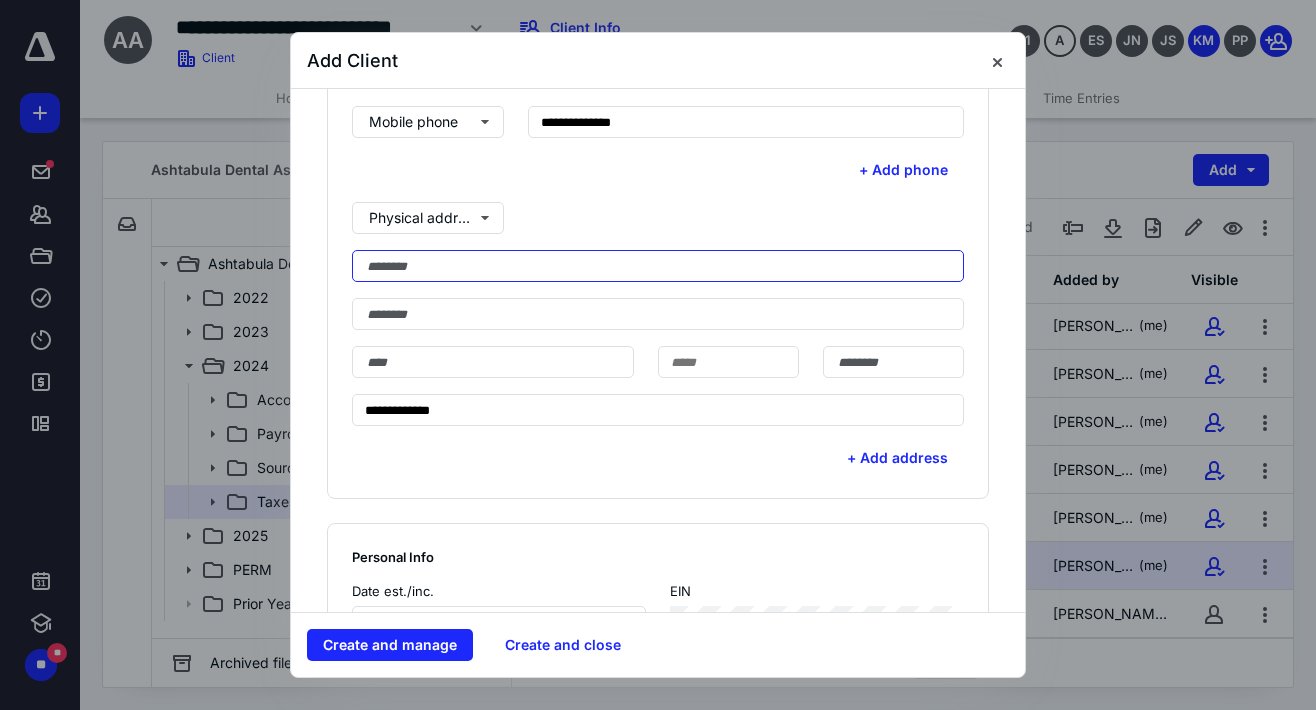 click at bounding box center (658, 266) 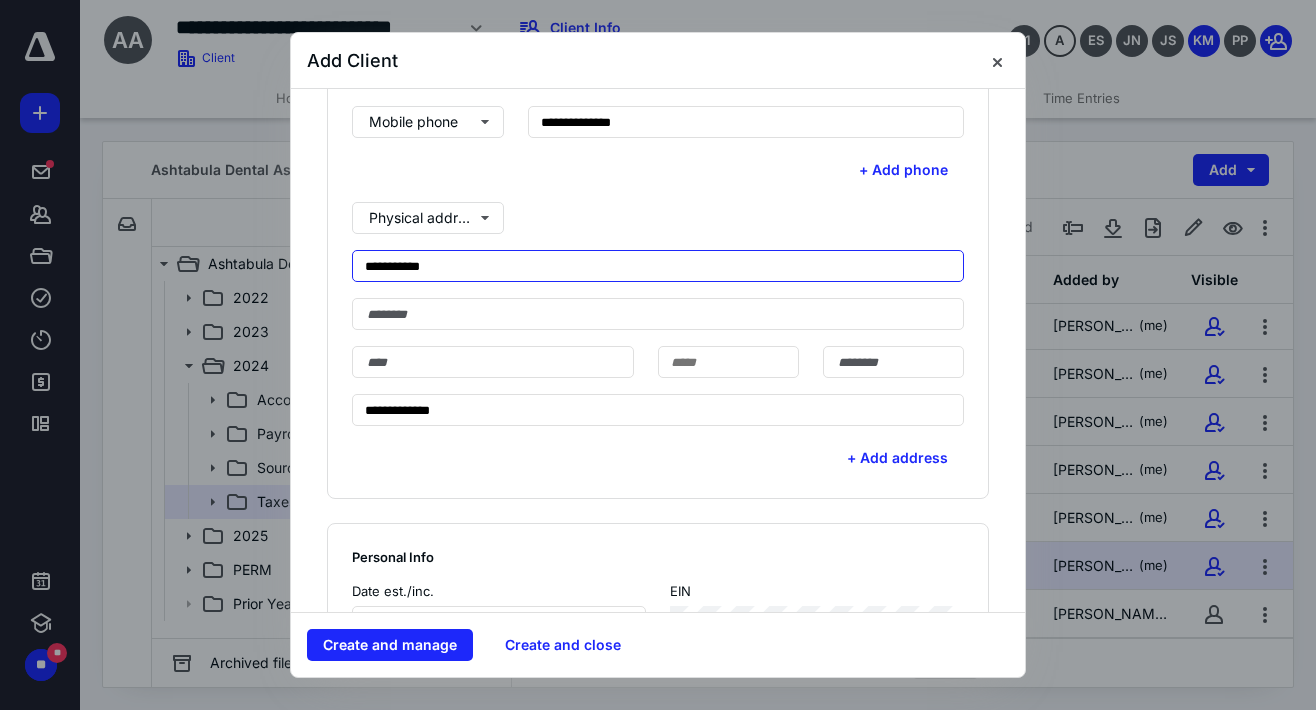 type on "**********" 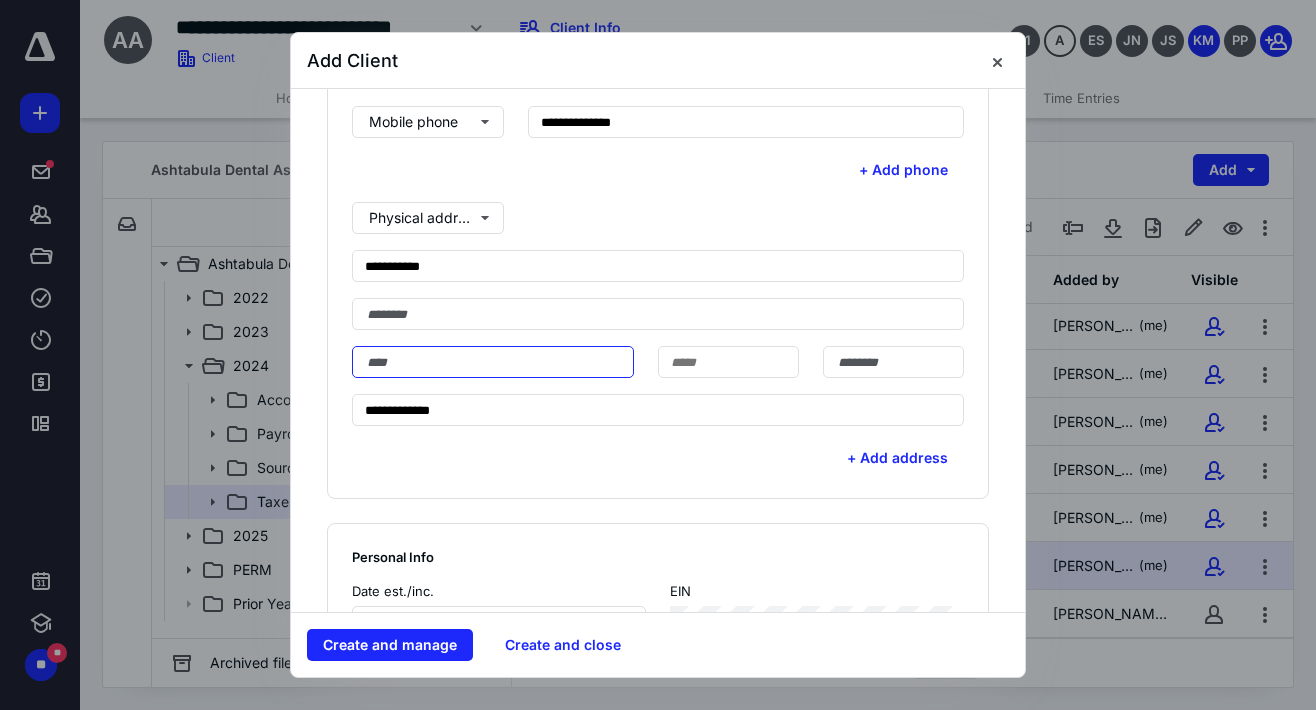 click at bounding box center (493, 362) 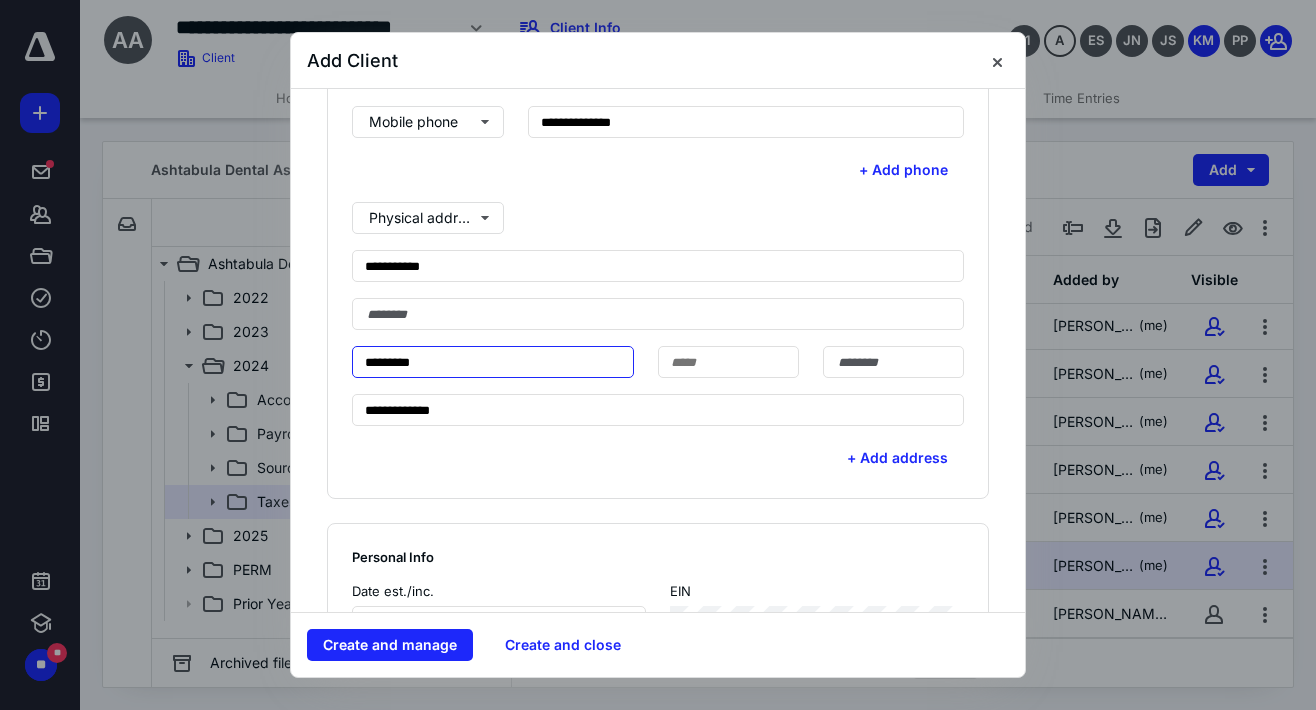 type on "*********" 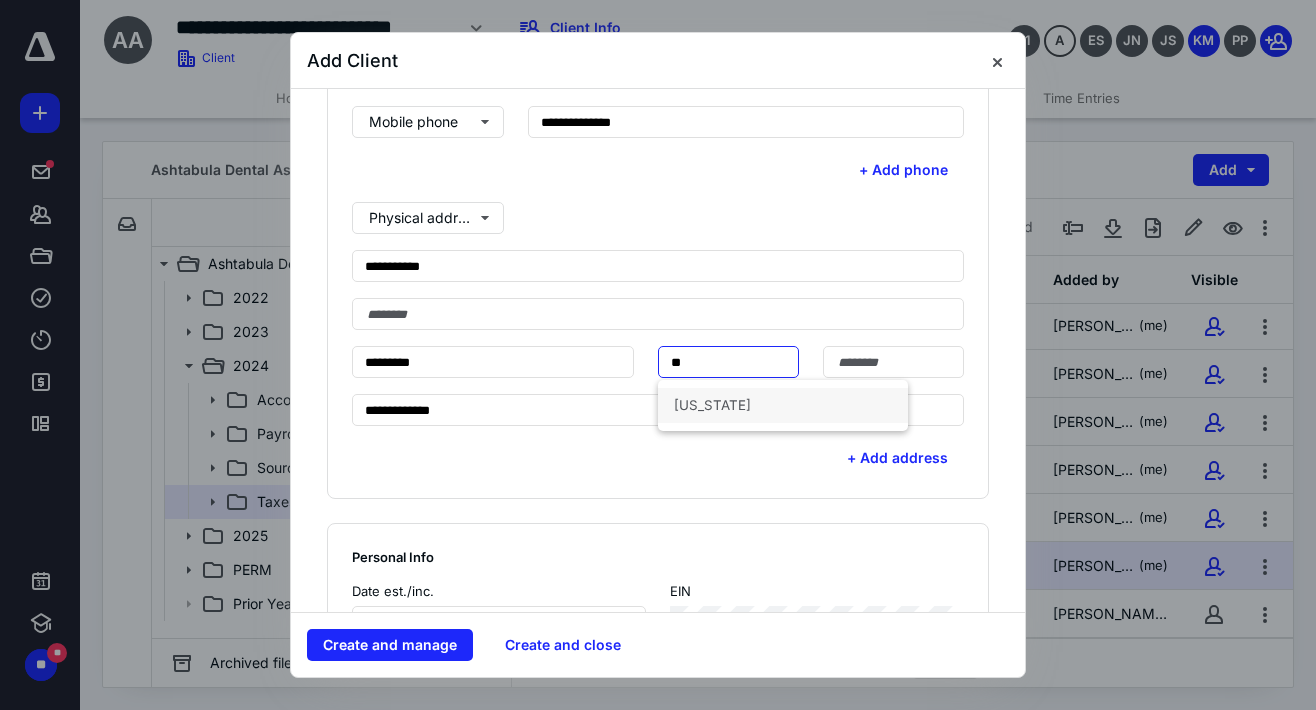 click on "[US_STATE]" at bounding box center [783, 405] 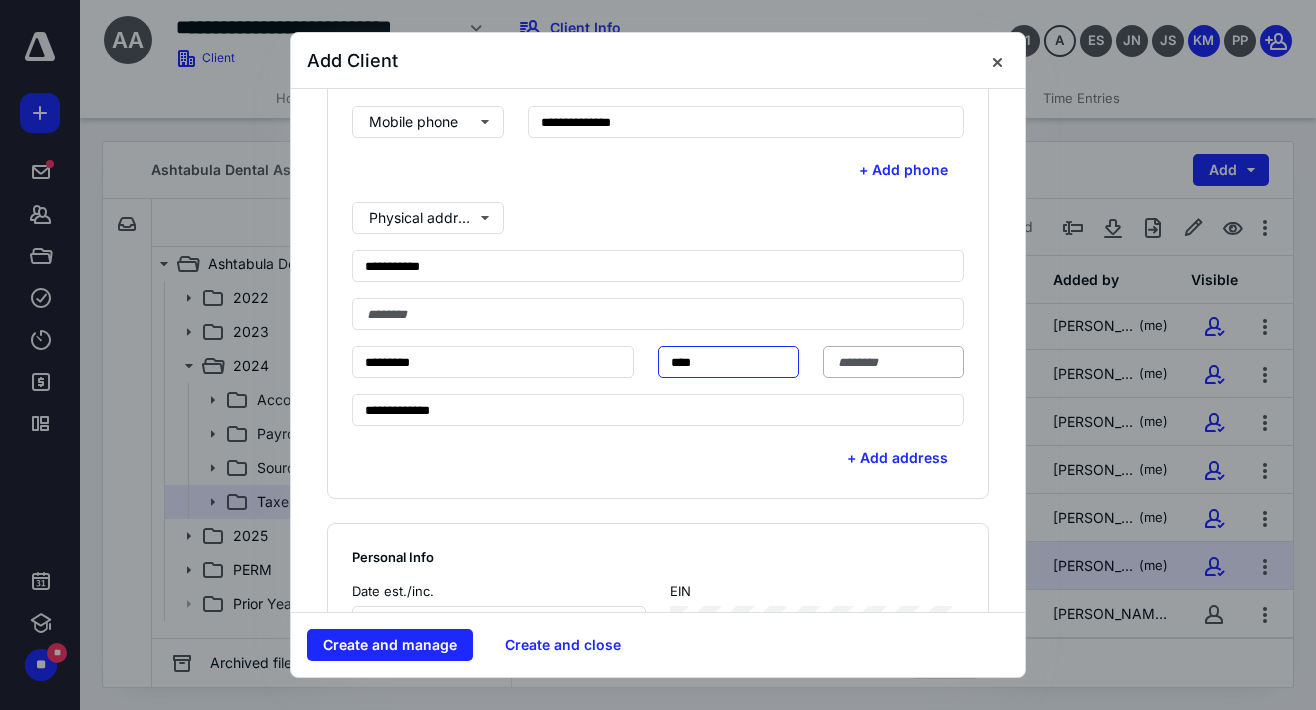 type on "****" 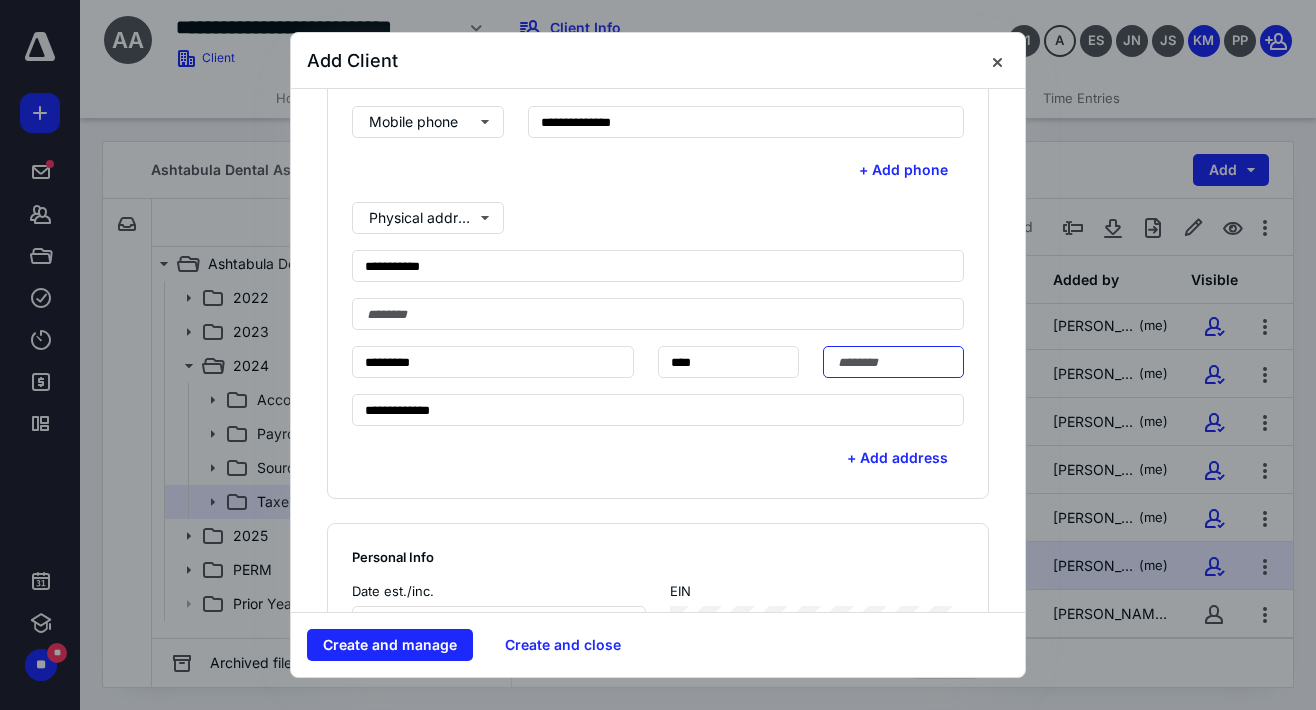 click at bounding box center (893, 362) 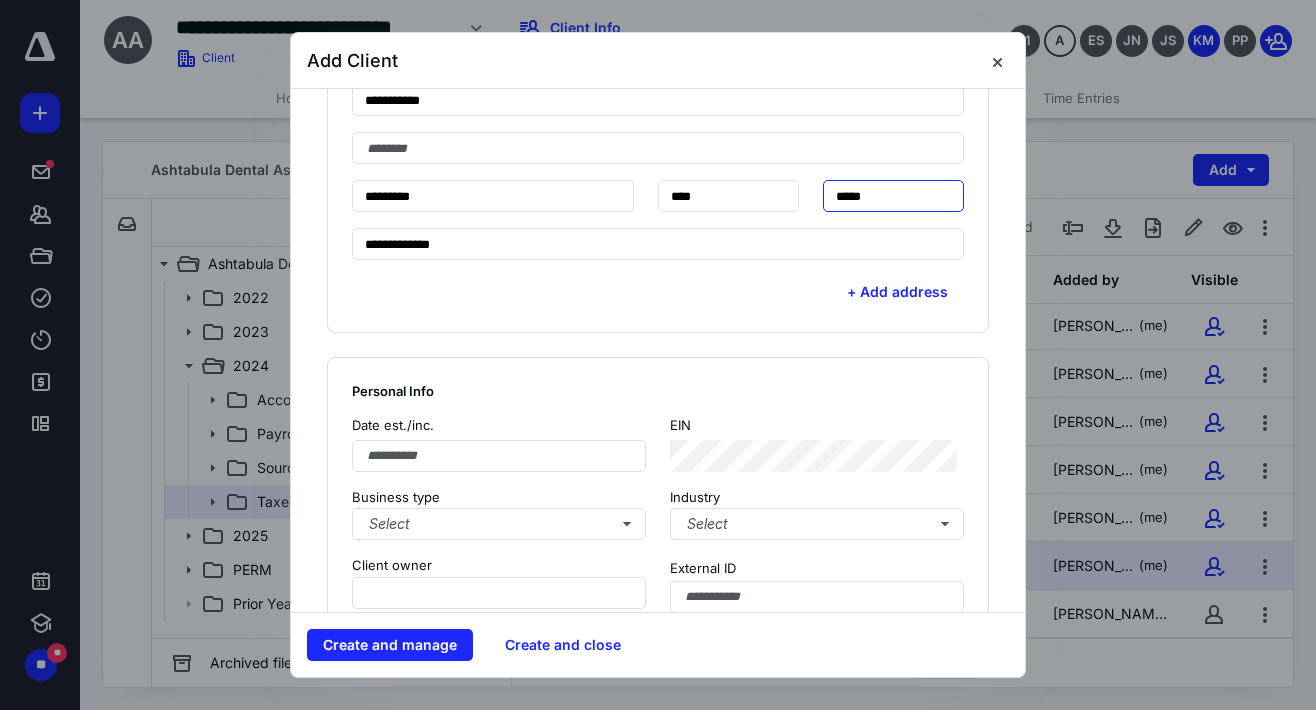 scroll, scrollTop: 1000, scrollLeft: 0, axis: vertical 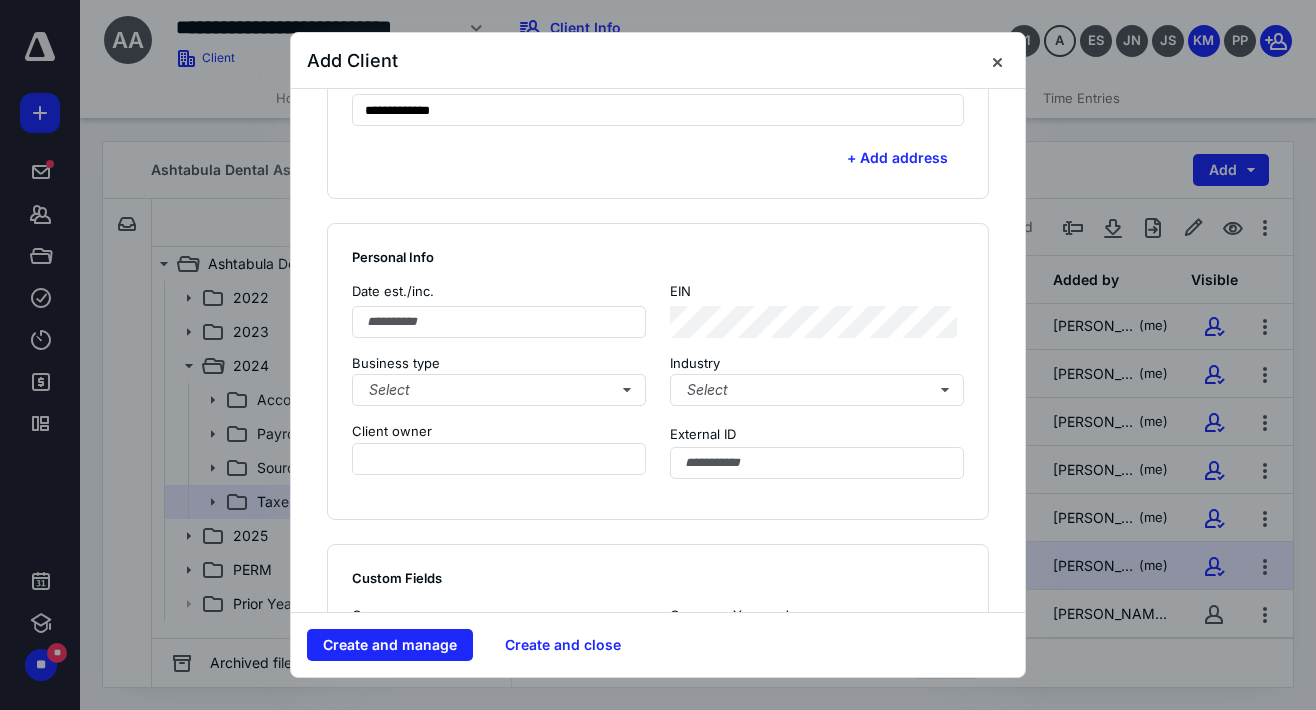 type on "*****" 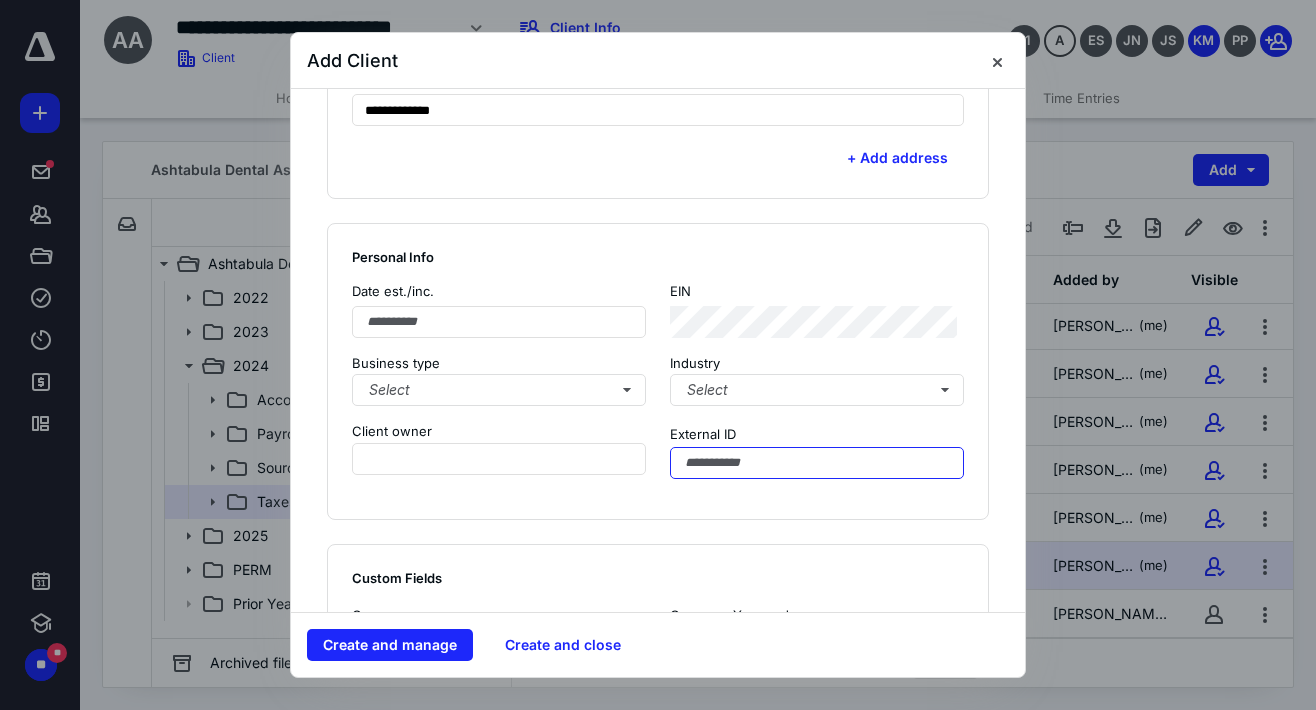 click at bounding box center (817, 463) 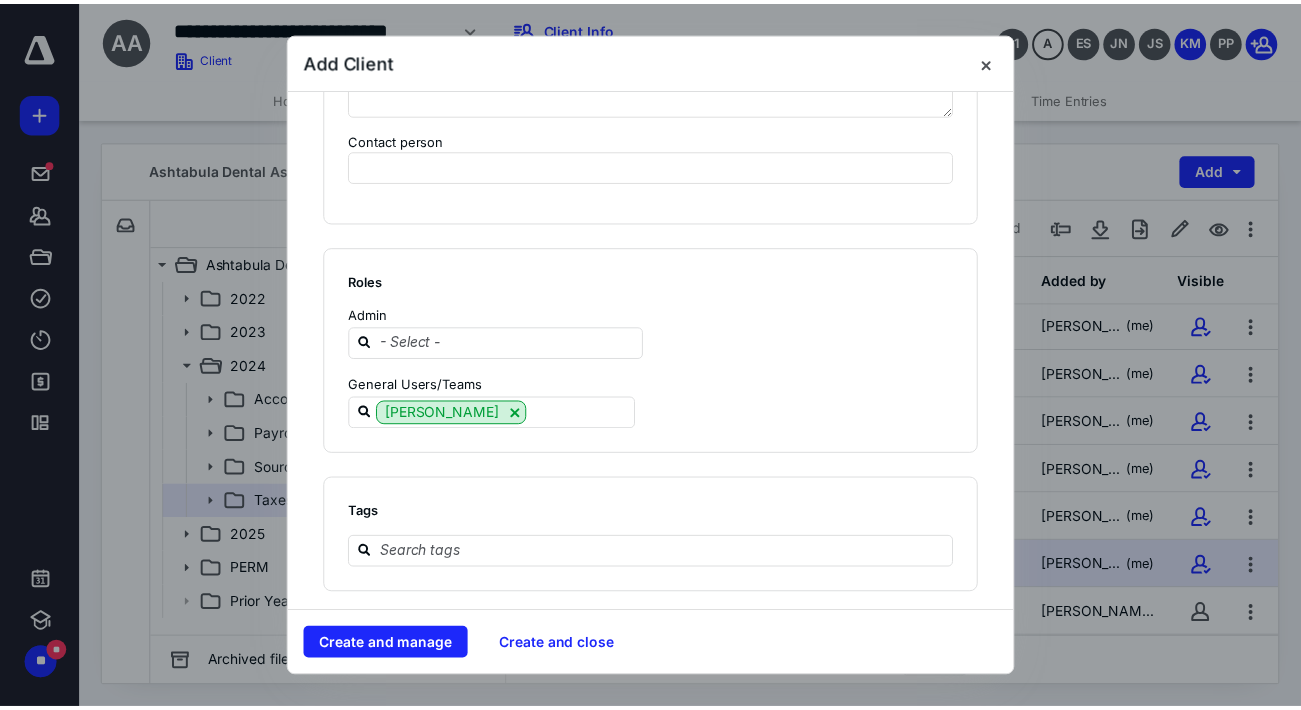 scroll, scrollTop: 1941, scrollLeft: 0, axis: vertical 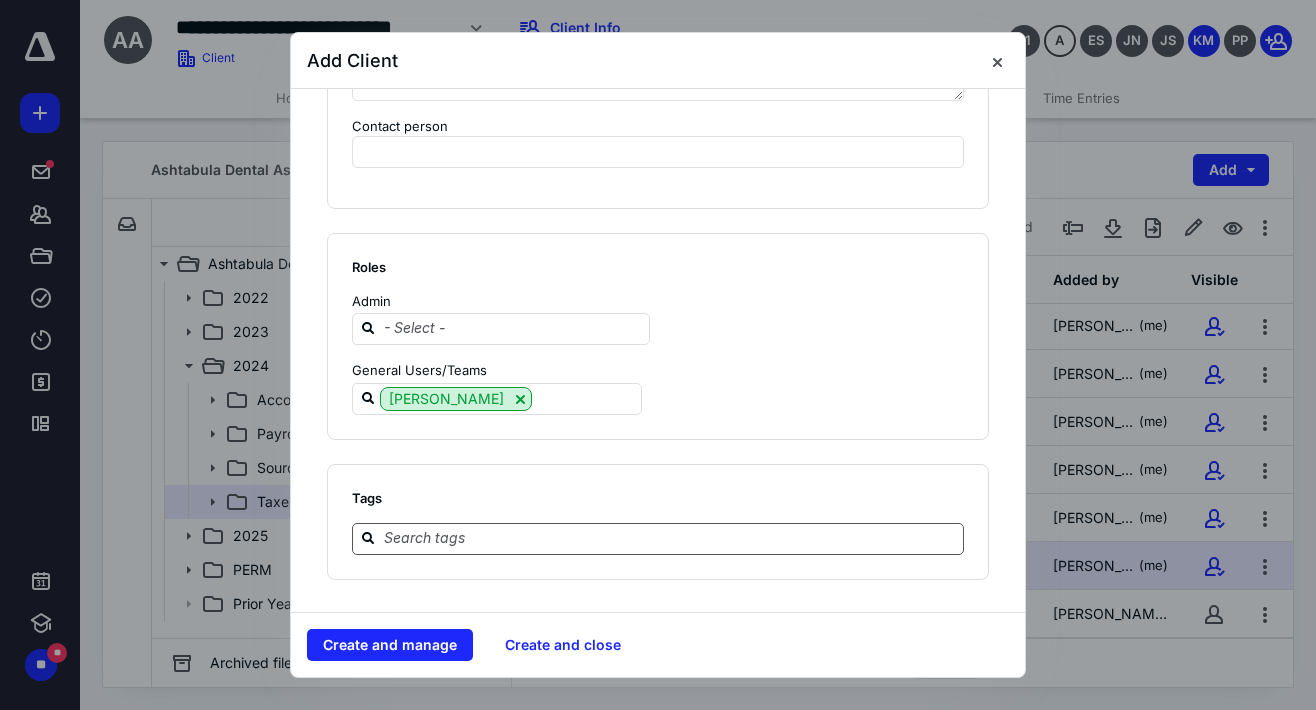 type on "********" 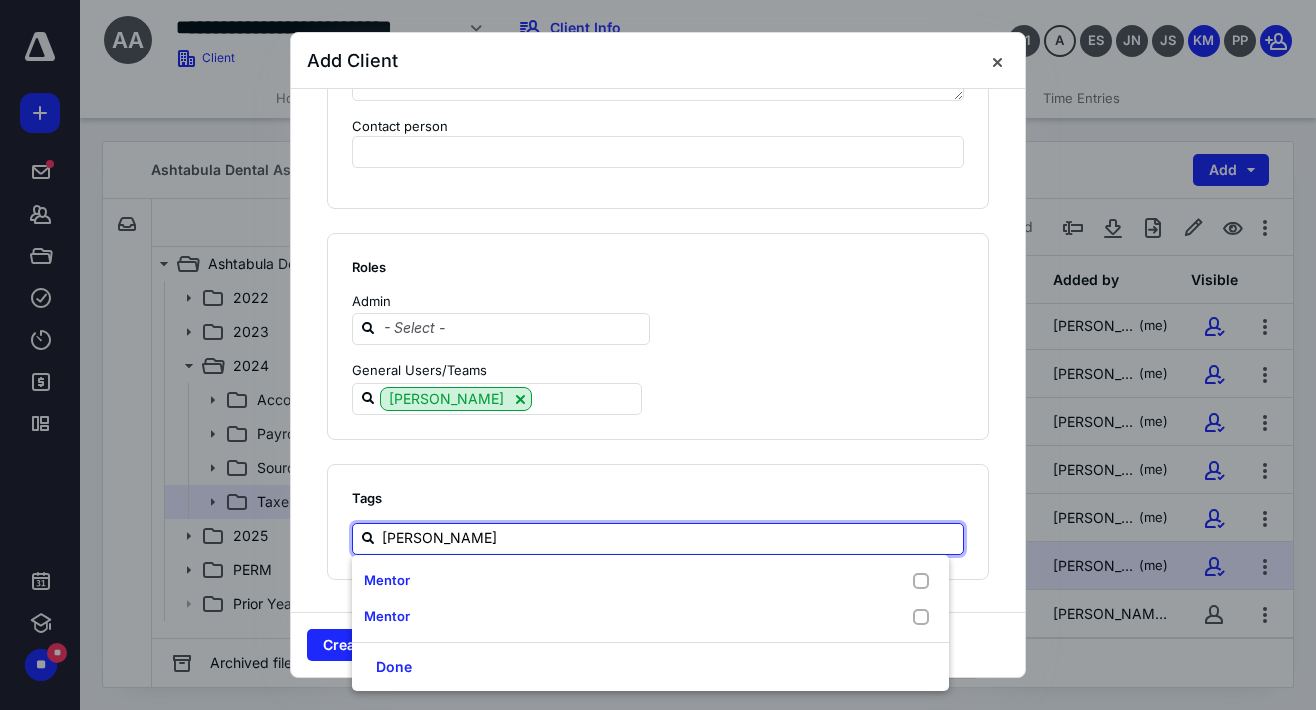 type on "Mentor" 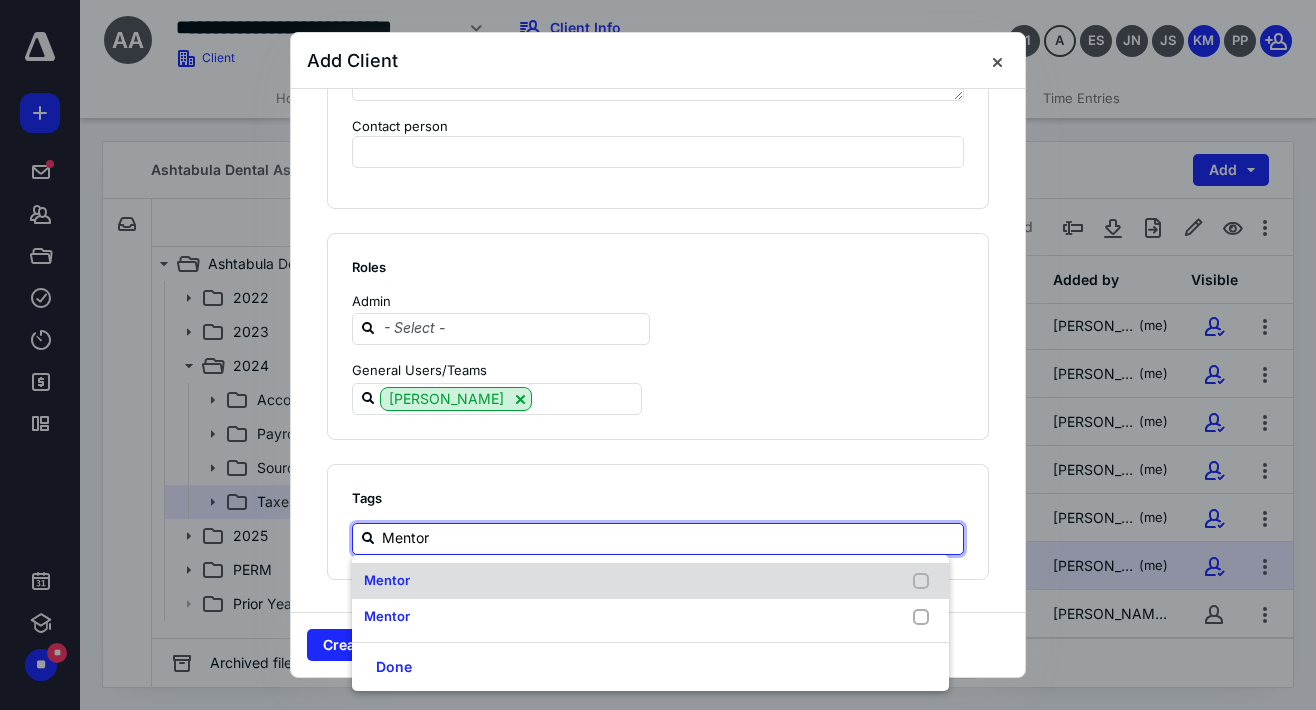 click on "Mentor" at bounding box center (650, 581) 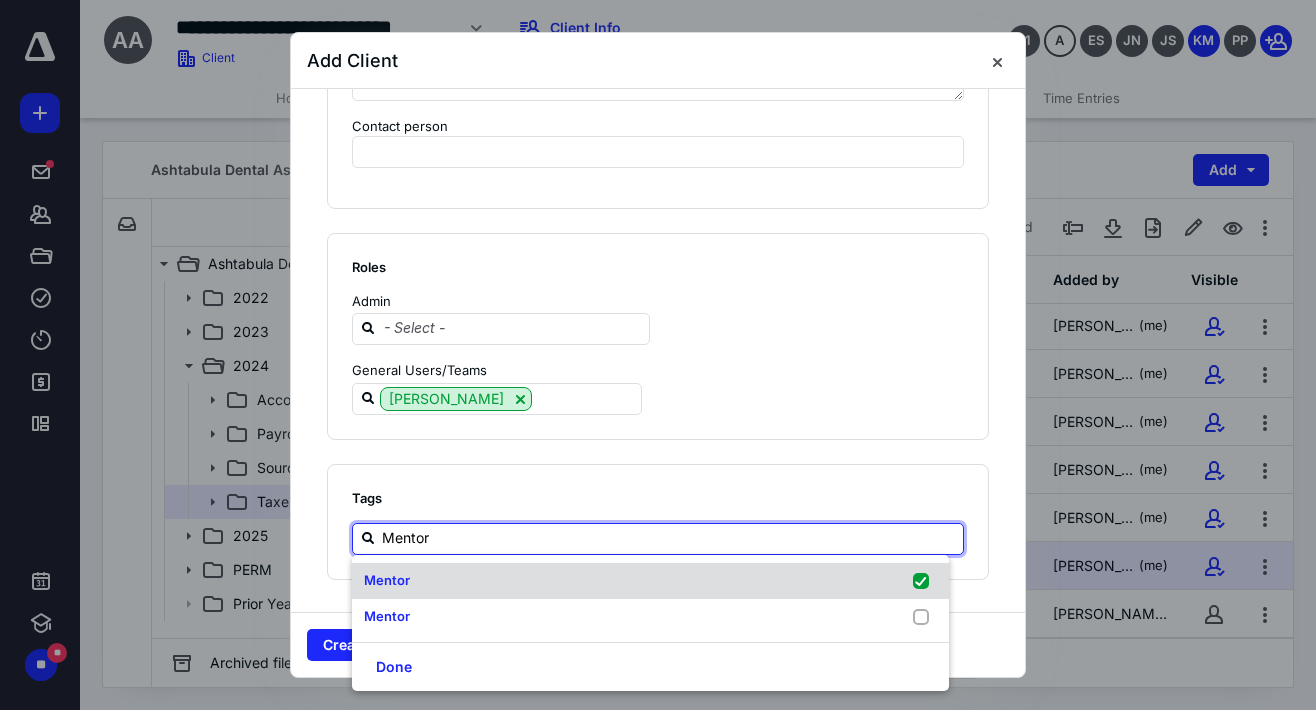 checkbox on "true" 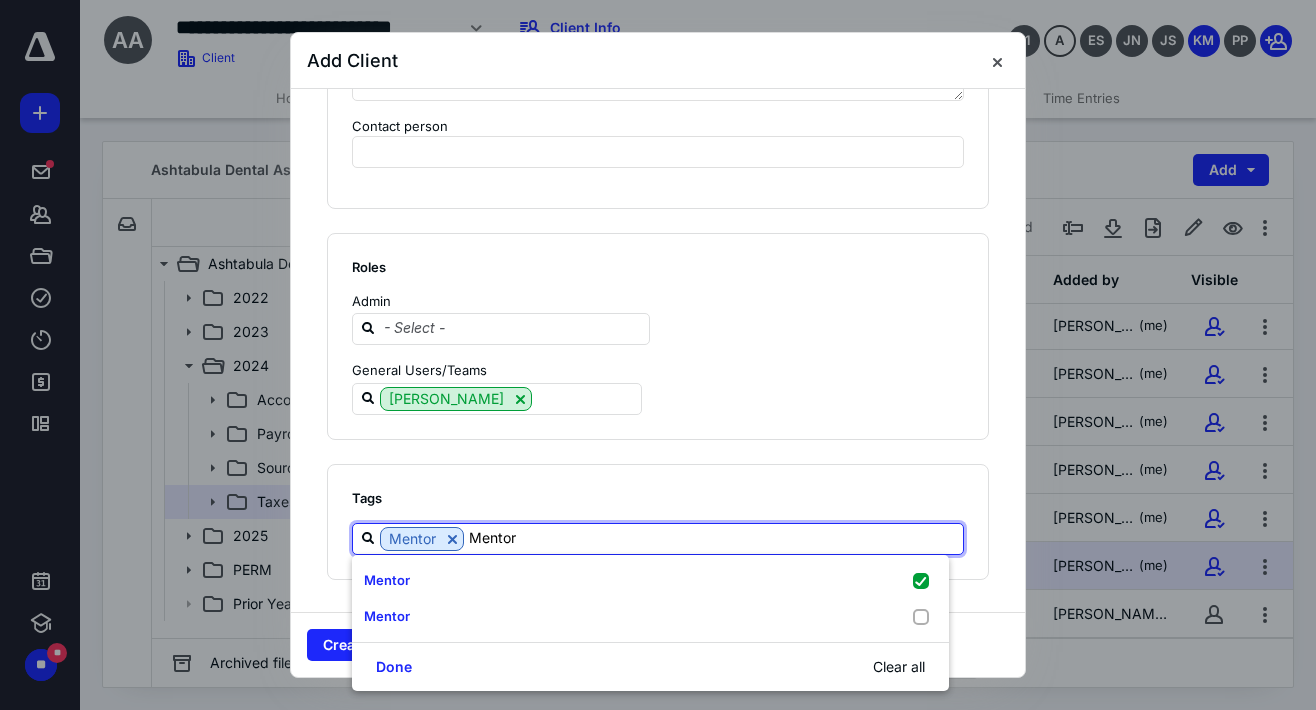 click on "Mentor" at bounding box center (713, 538) 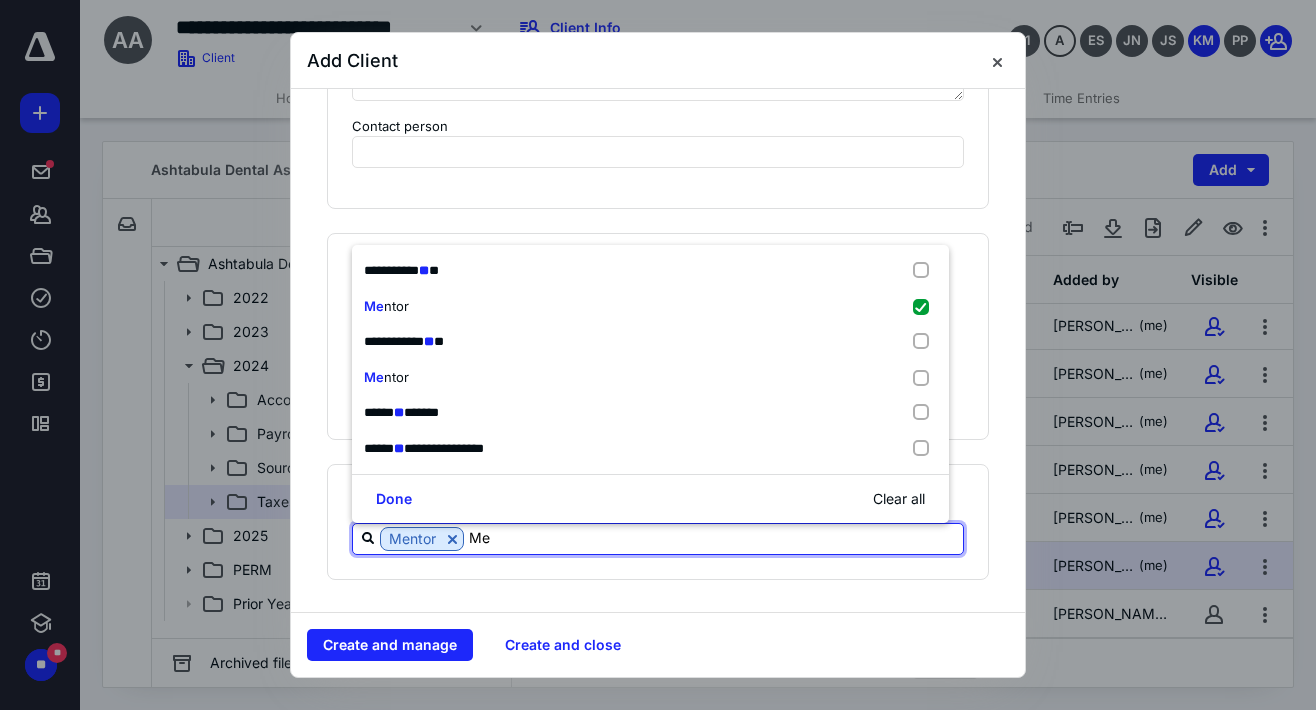 type on "M" 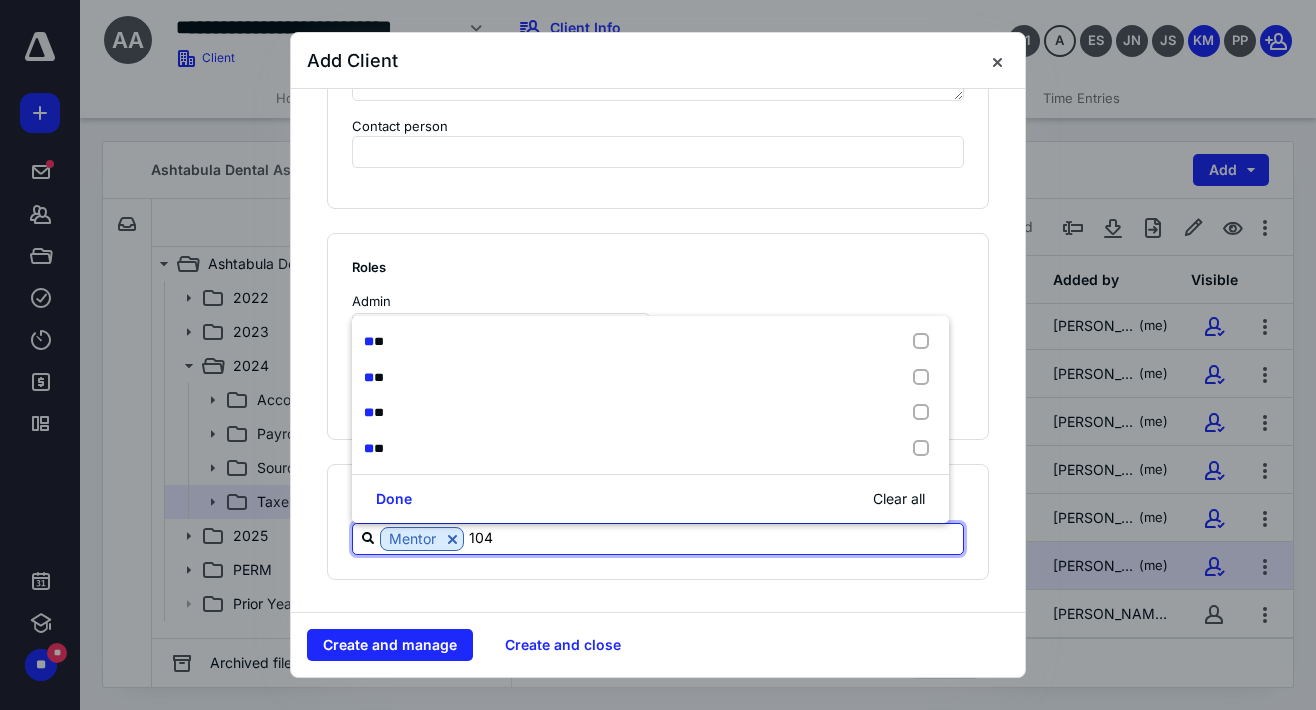 type on "1040" 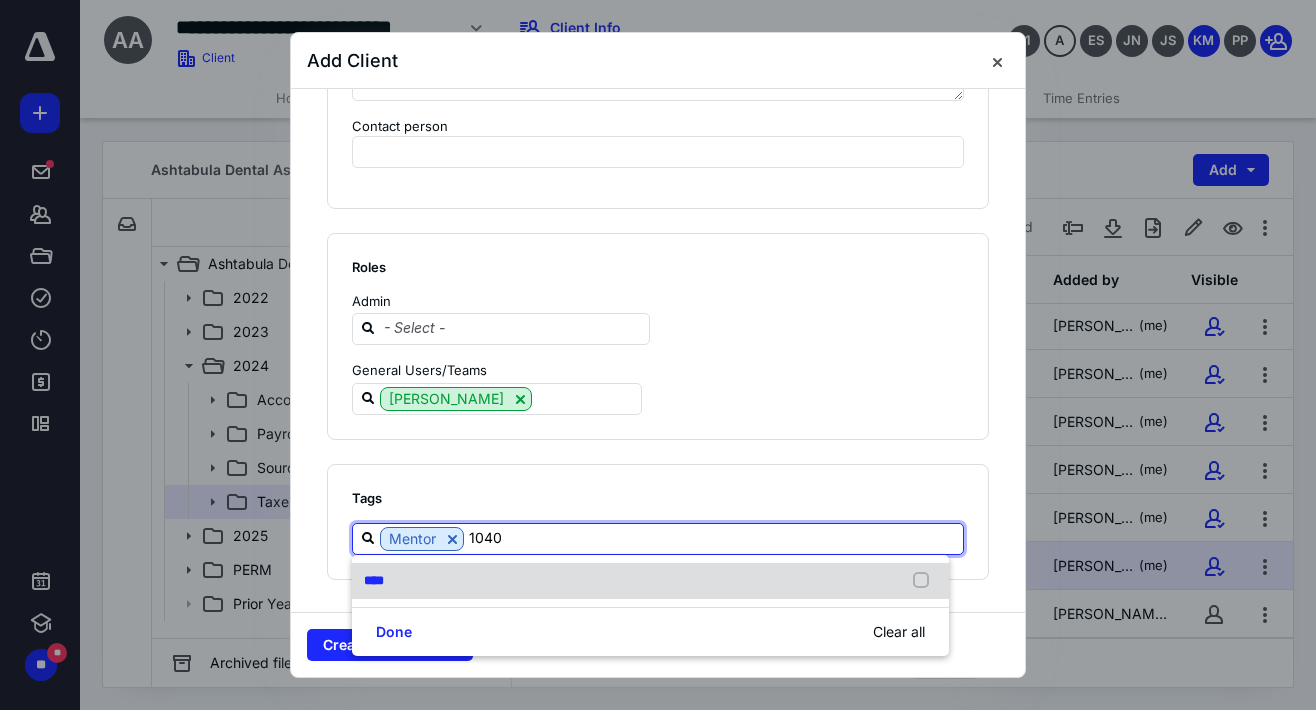 click on "****" at bounding box center (650, 581) 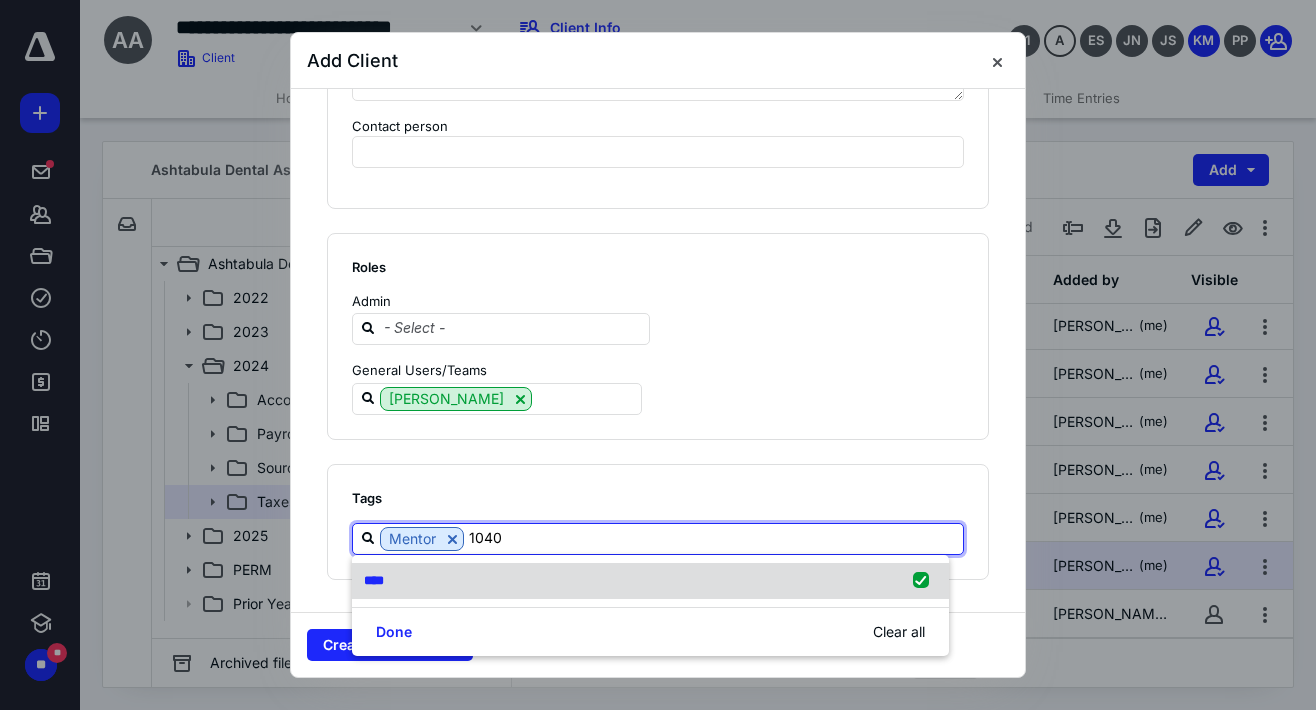 checkbox on "true" 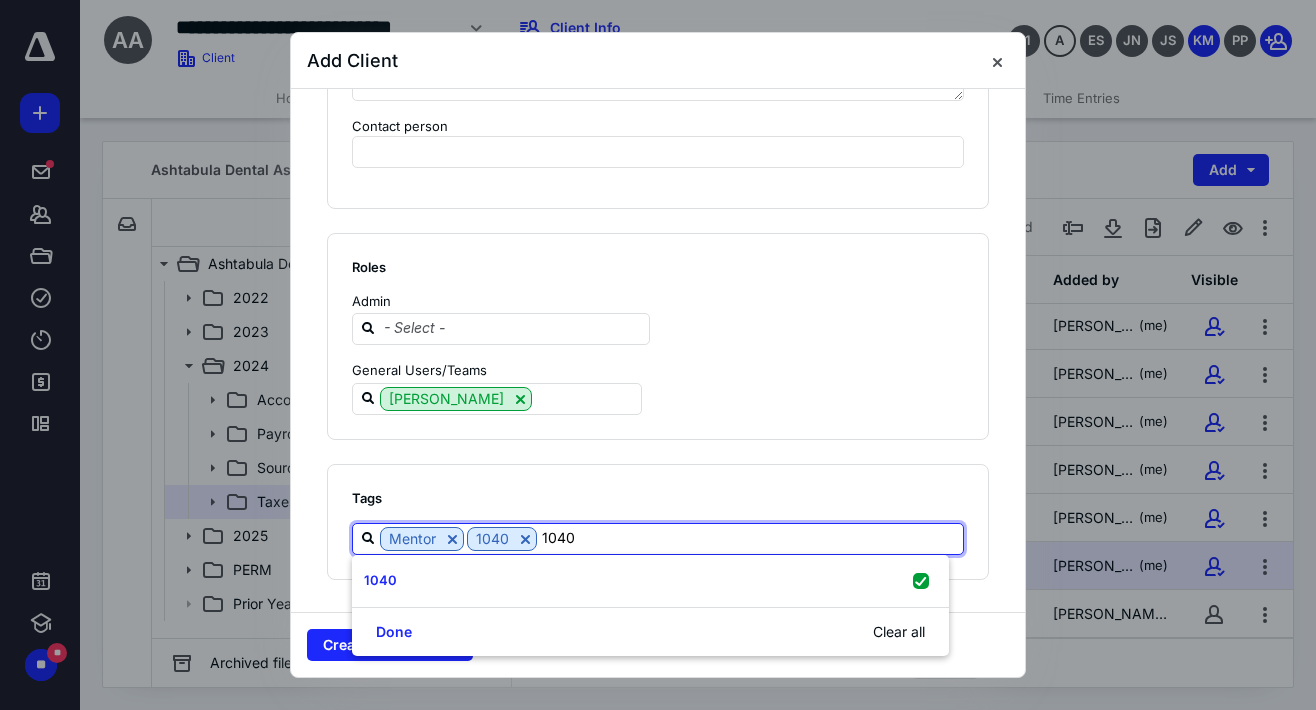 type on "1040" 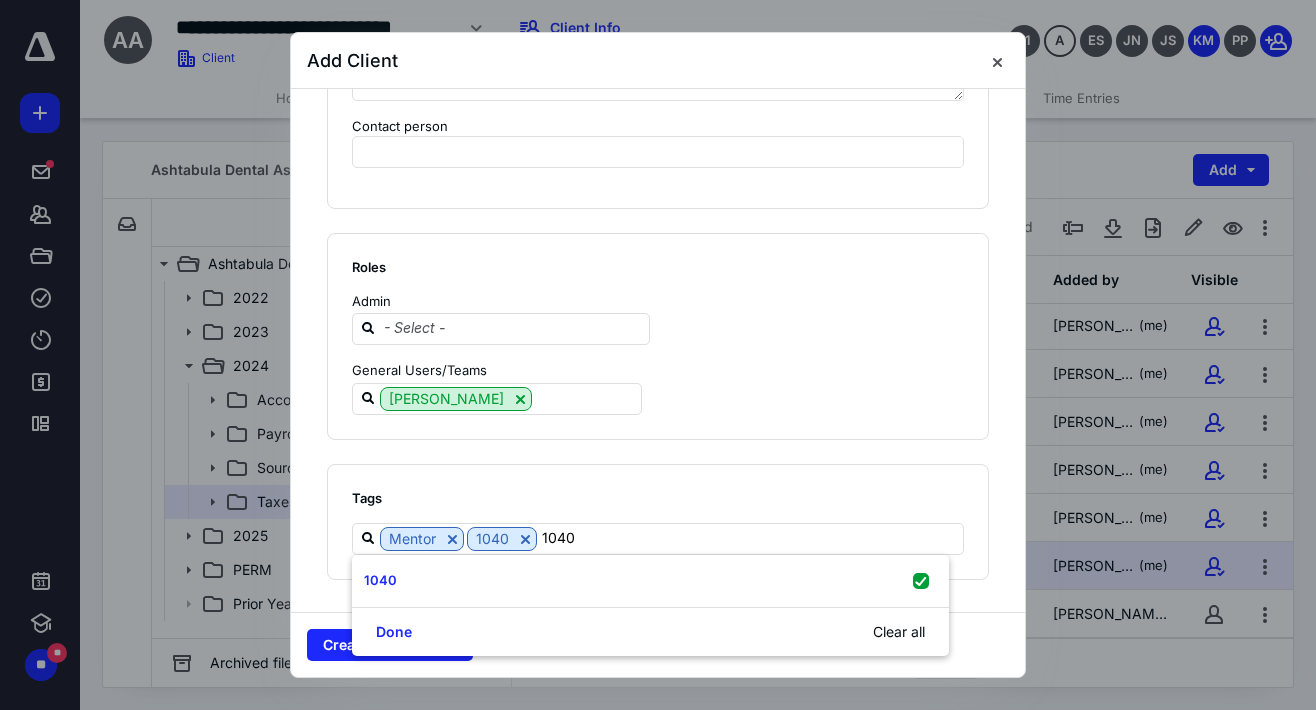 click on "**********" at bounding box center [658, -620] 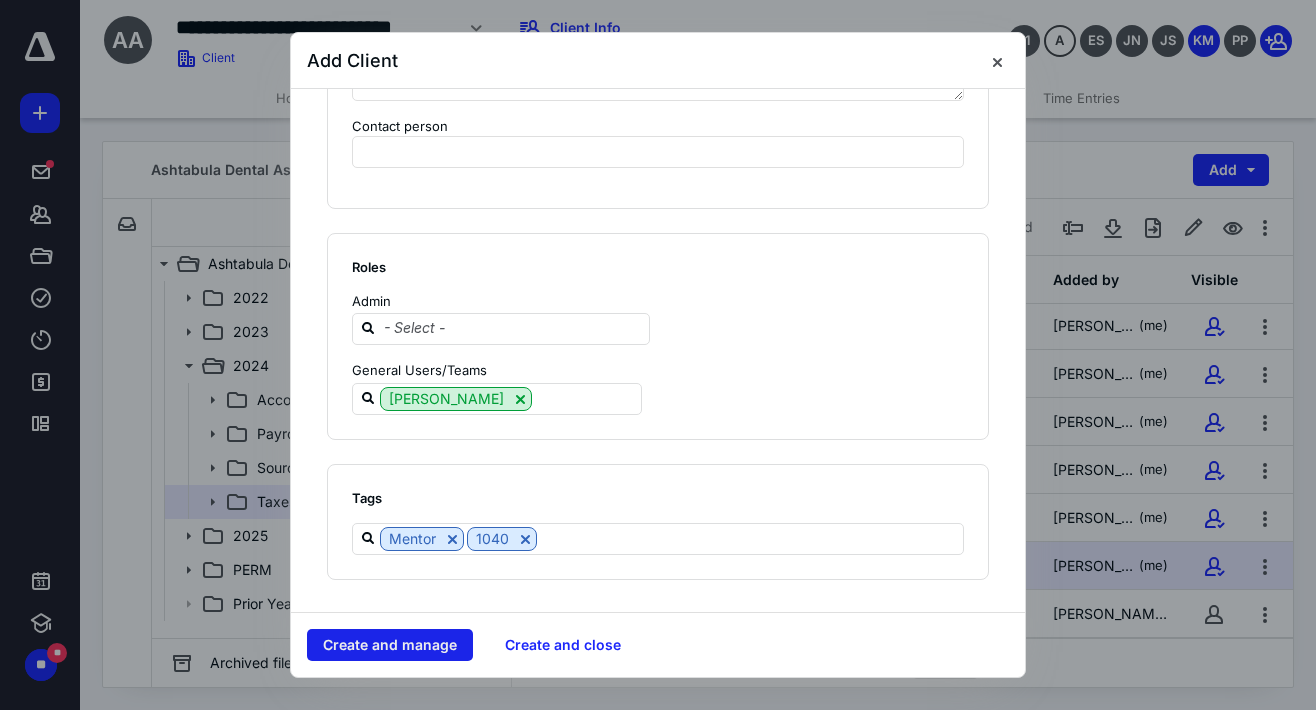 click on "Create and manage" at bounding box center [390, 645] 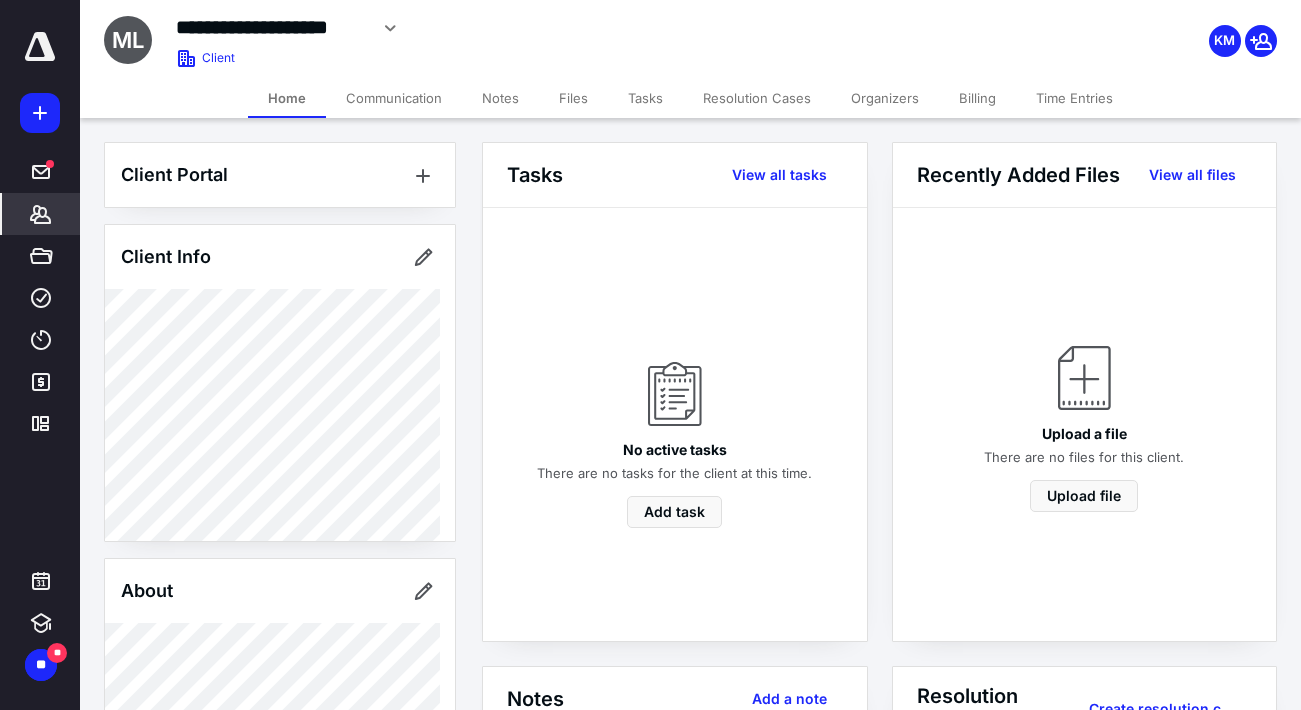 click on "Files" at bounding box center (573, 98) 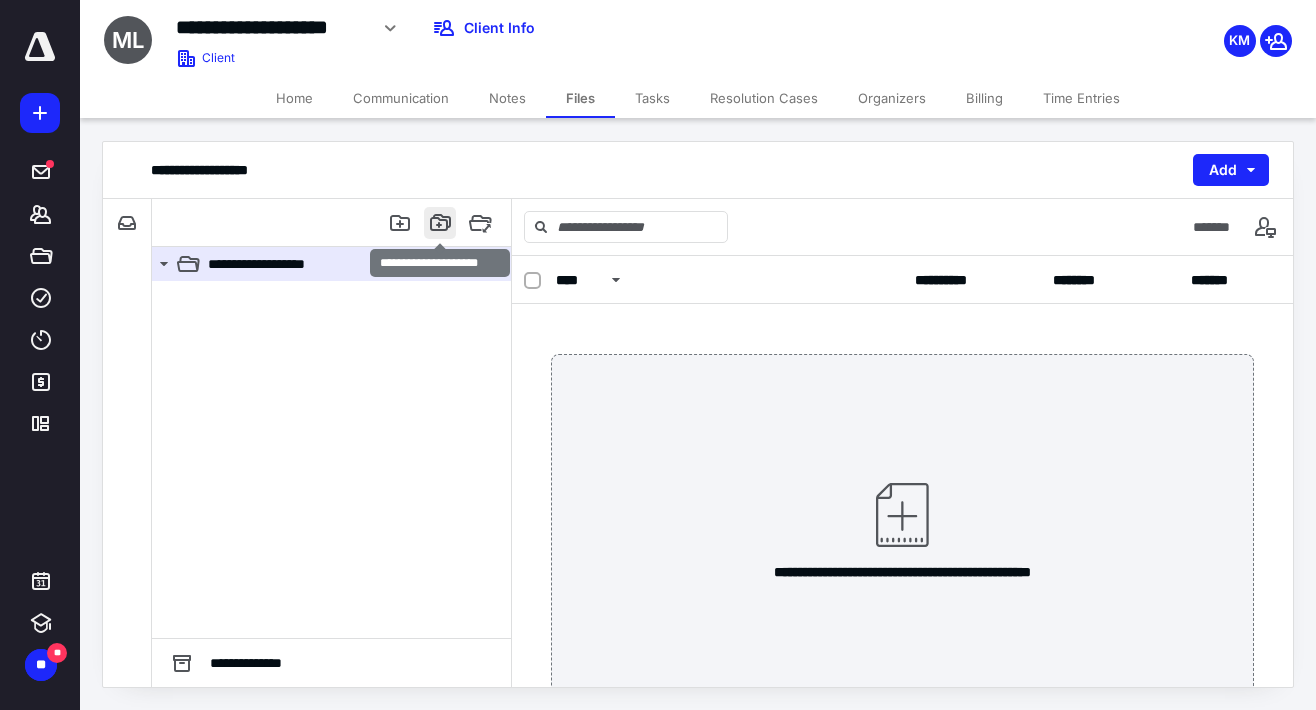 click at bounding box center [440, 223] 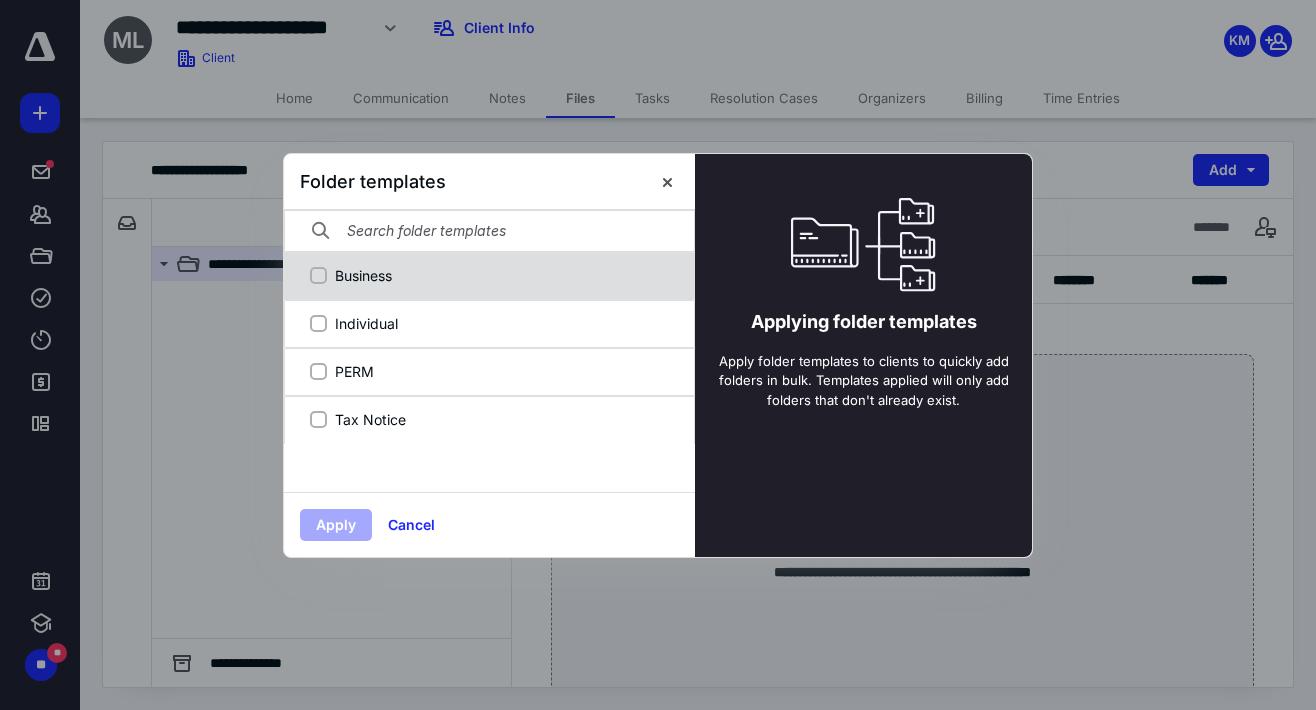 click on "Business" at bounding box center (500, 275) 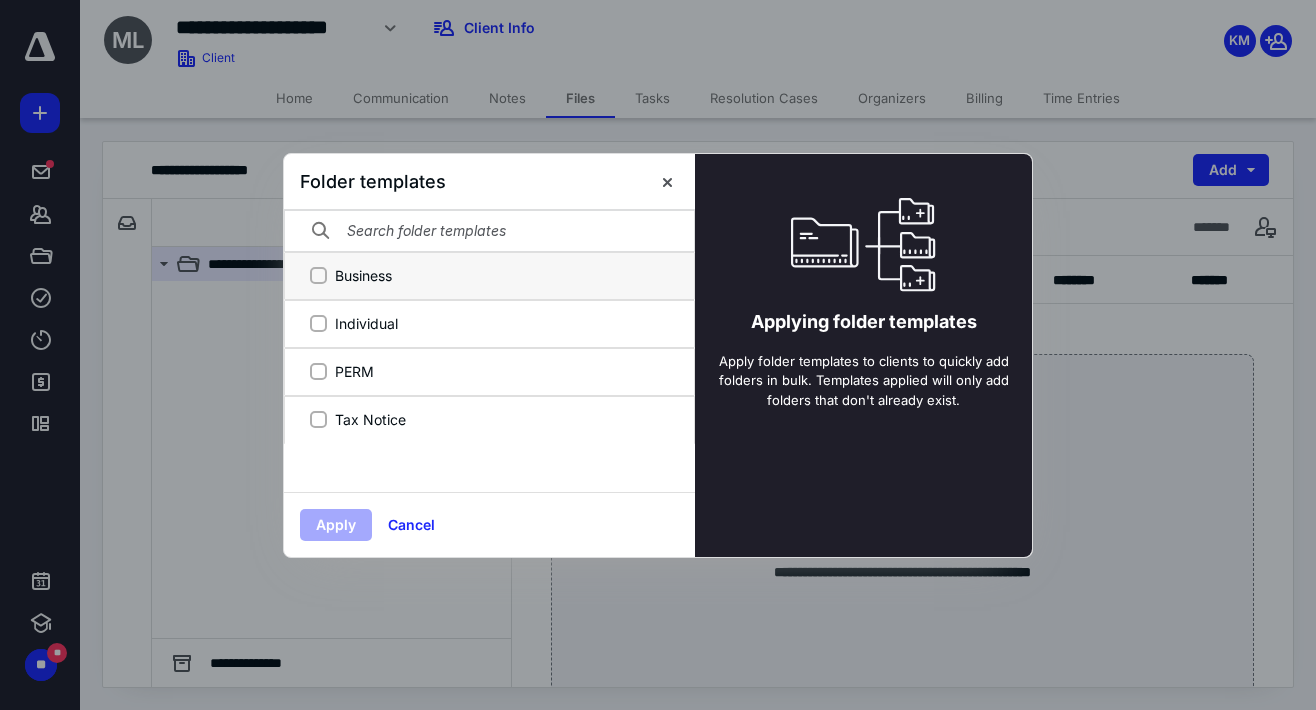 click on "Business" at bounding box center (318, 275) 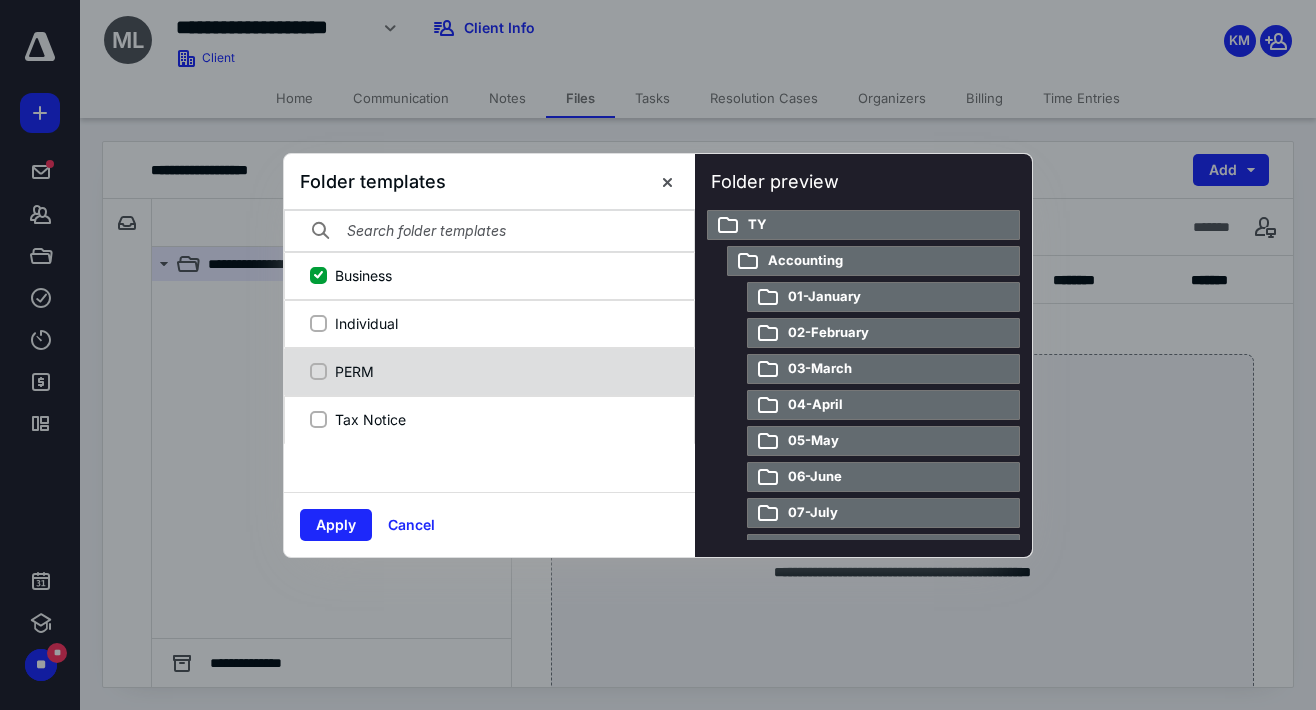 click on "PERM" at bounding box center (500, 371) 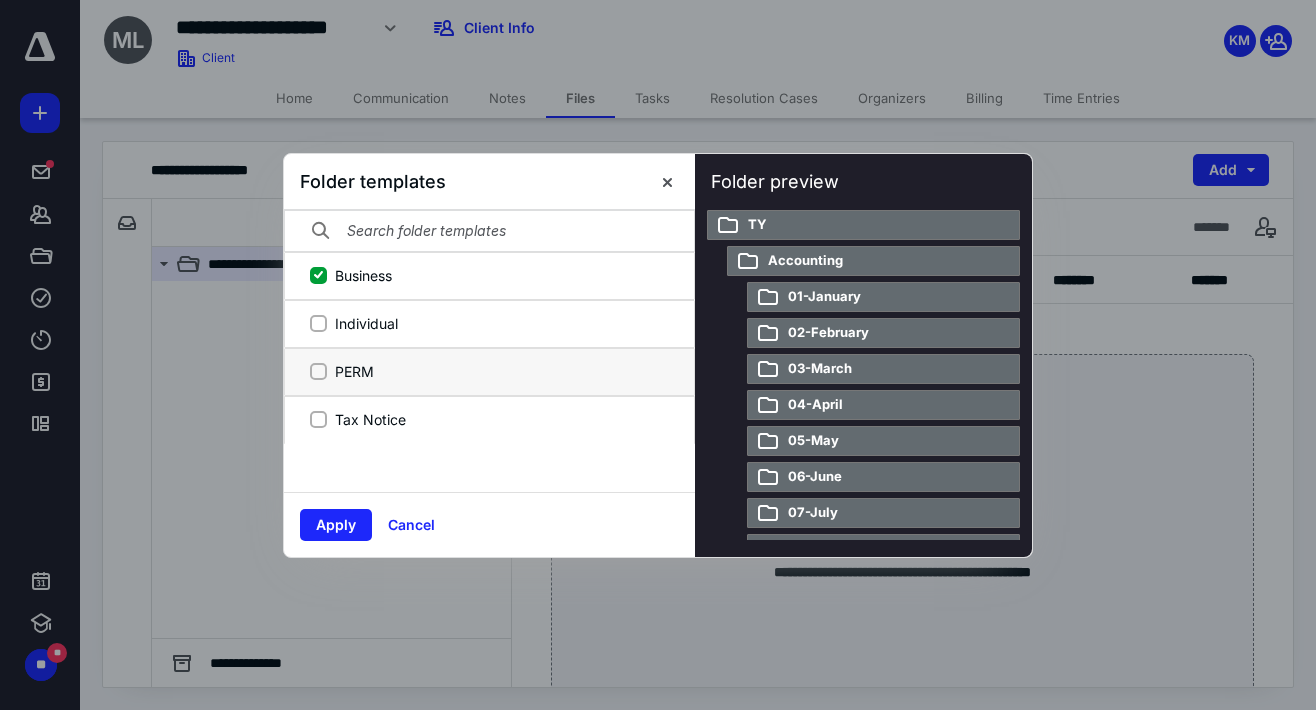 click on "PERM" at bounding box center (318, 371) 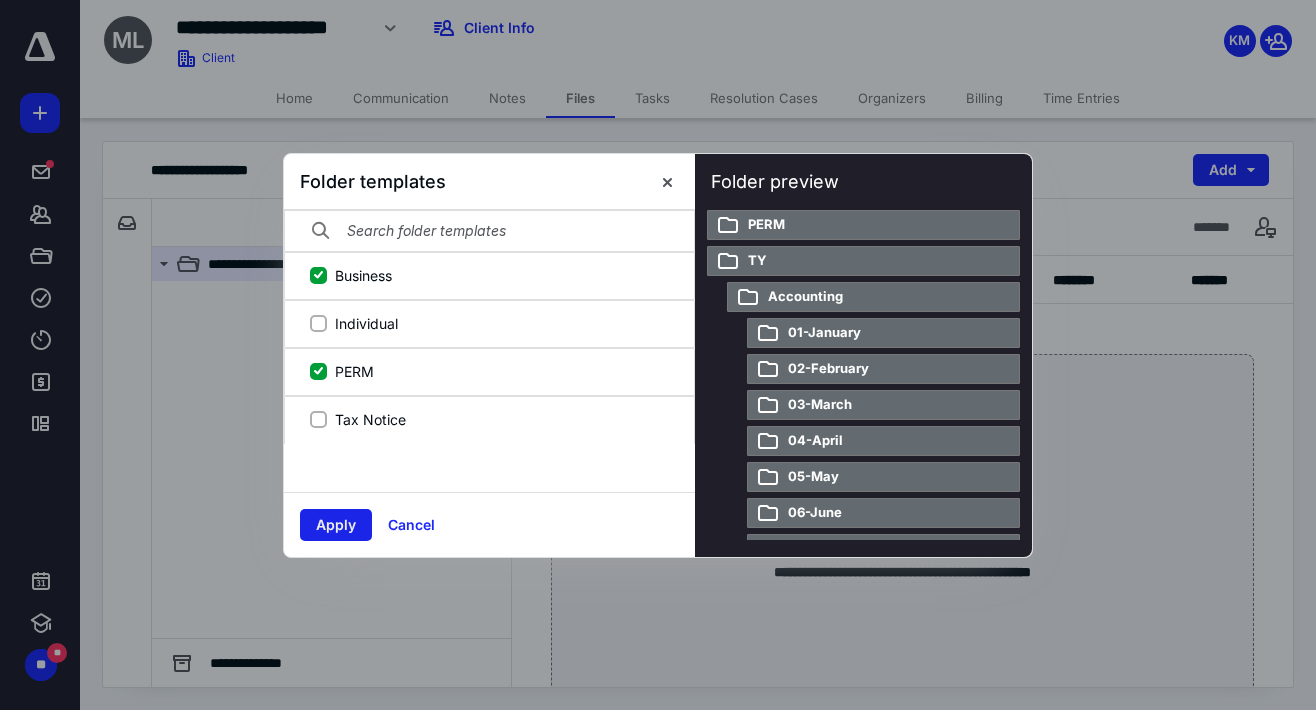 click on "Apply" at bounding box center (336, 525) 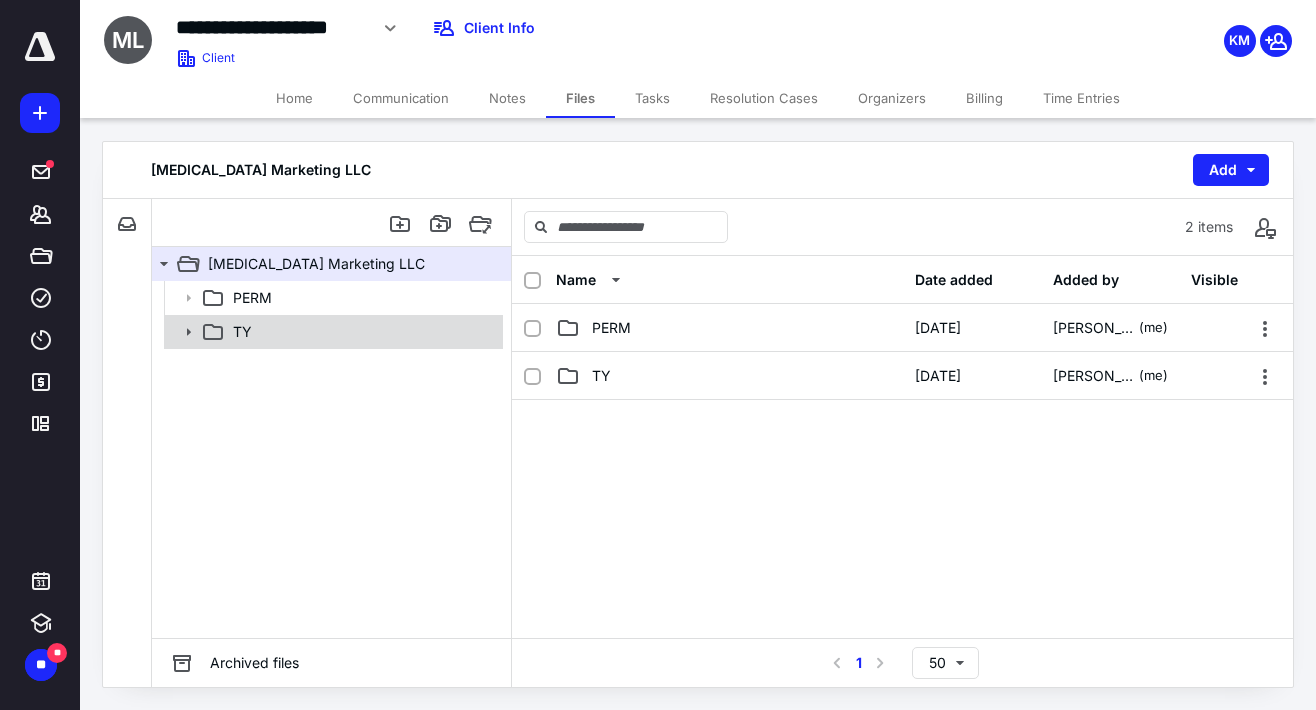 click on "TY" at bounding box center [242, 332] 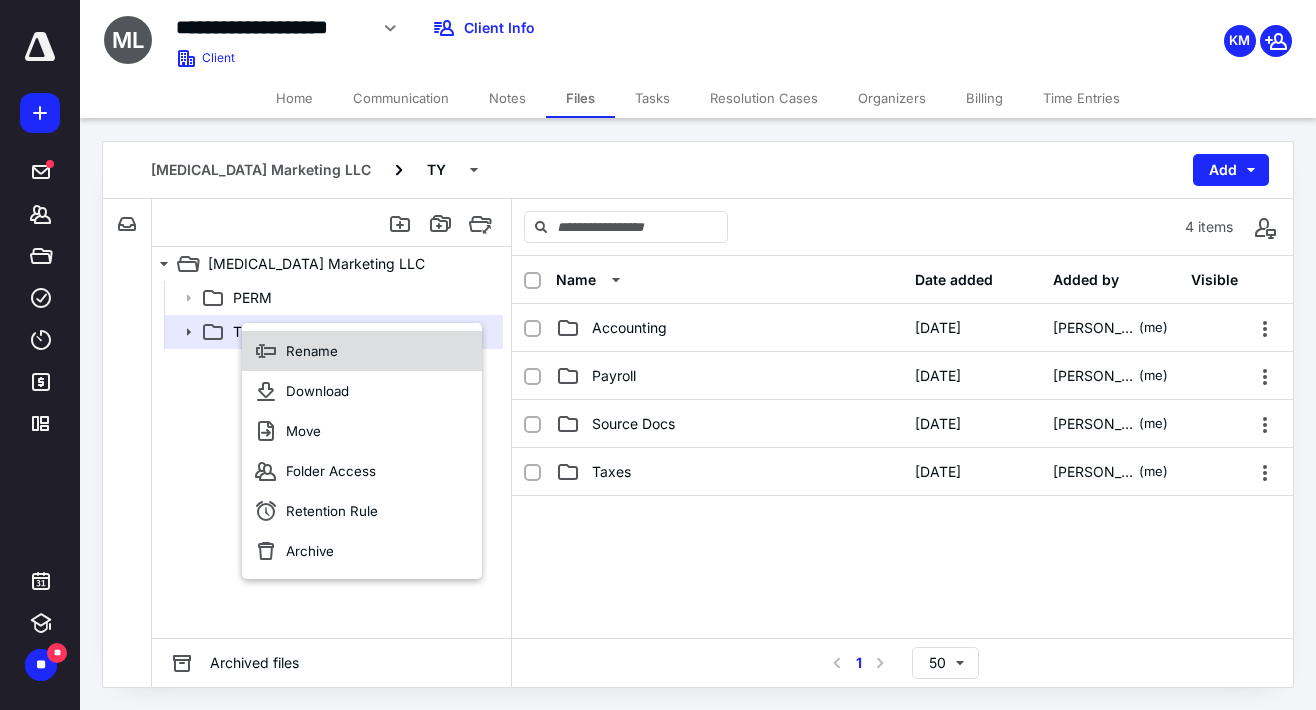 click on "Rename" at bounding box center [362, 351] 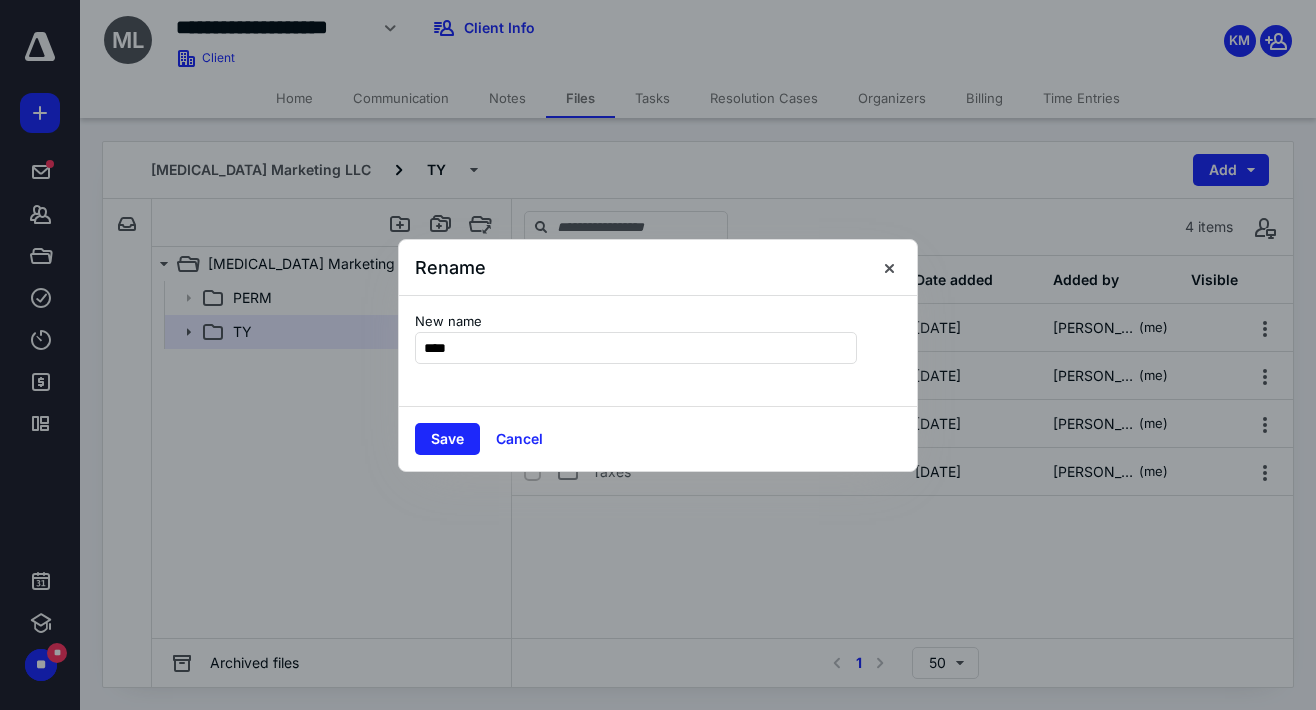 type on "****" 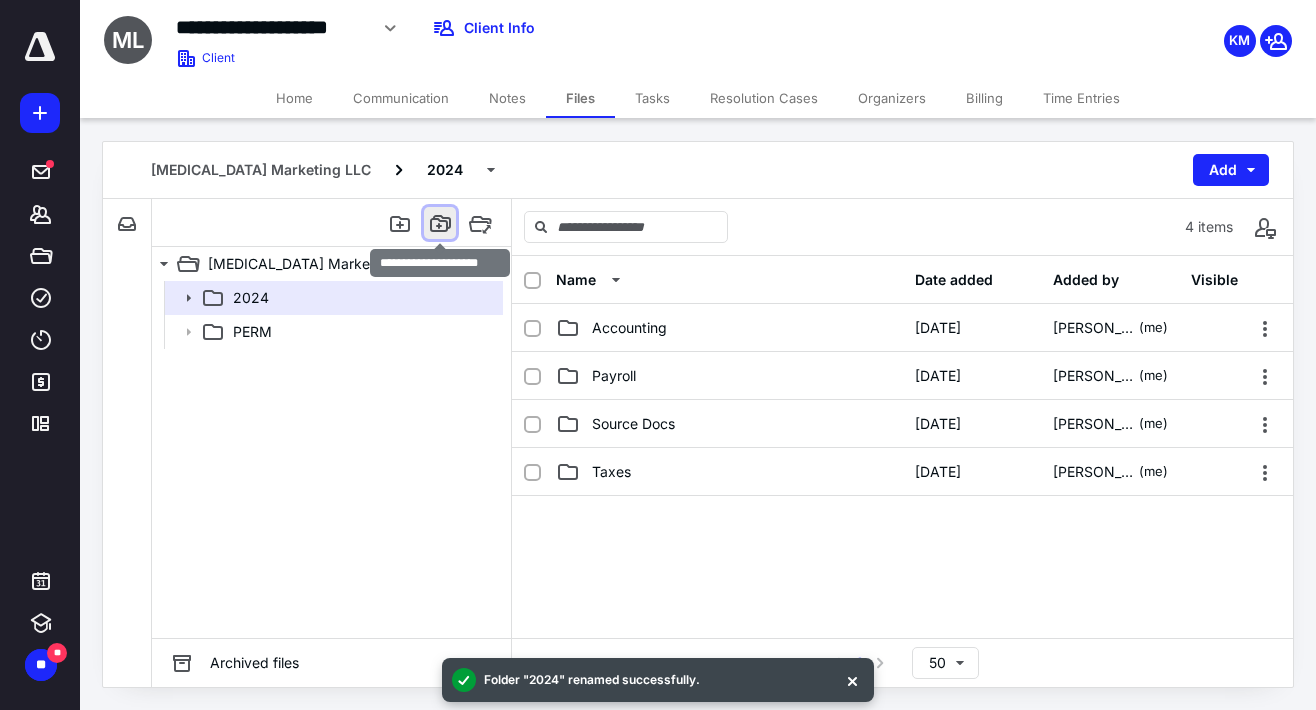 click at bounding box center [440, 223] 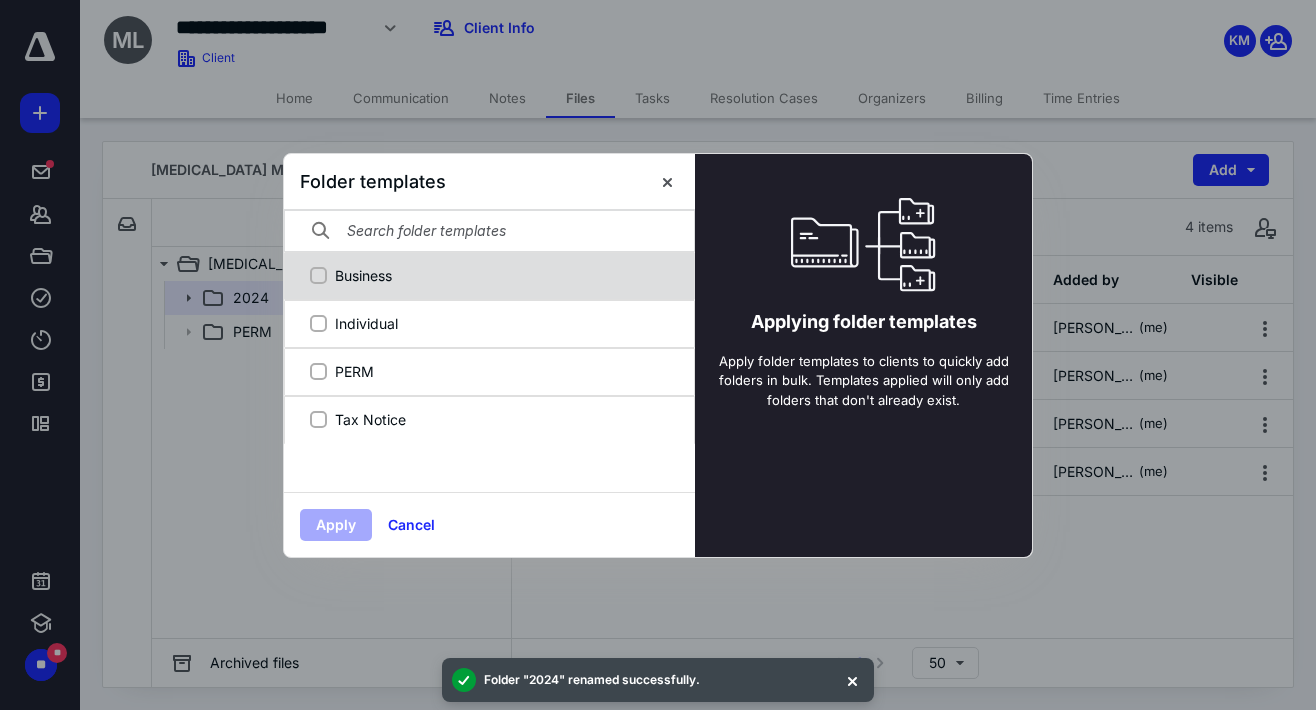 click on "Business" at bounding box center (500, 275) 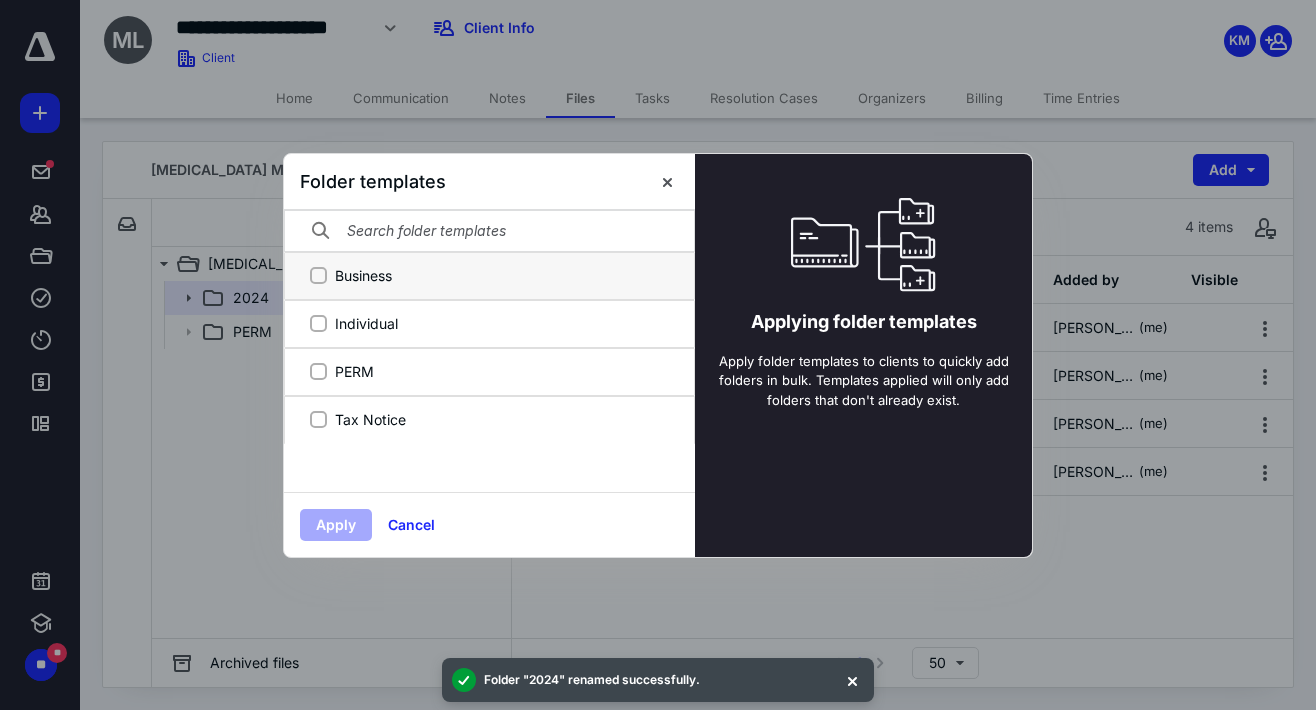 click on "Business" at bounding box center [318, 275] 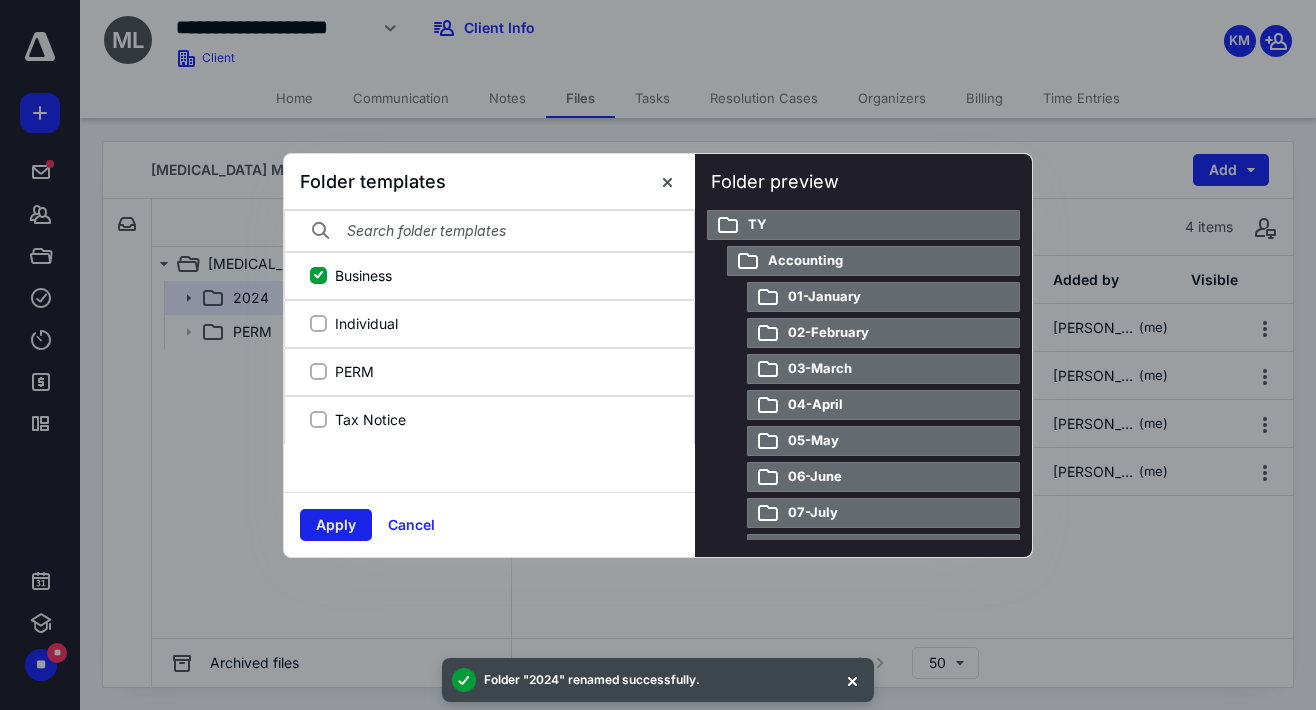 click on "Apply" at bounding box center [336, 525] 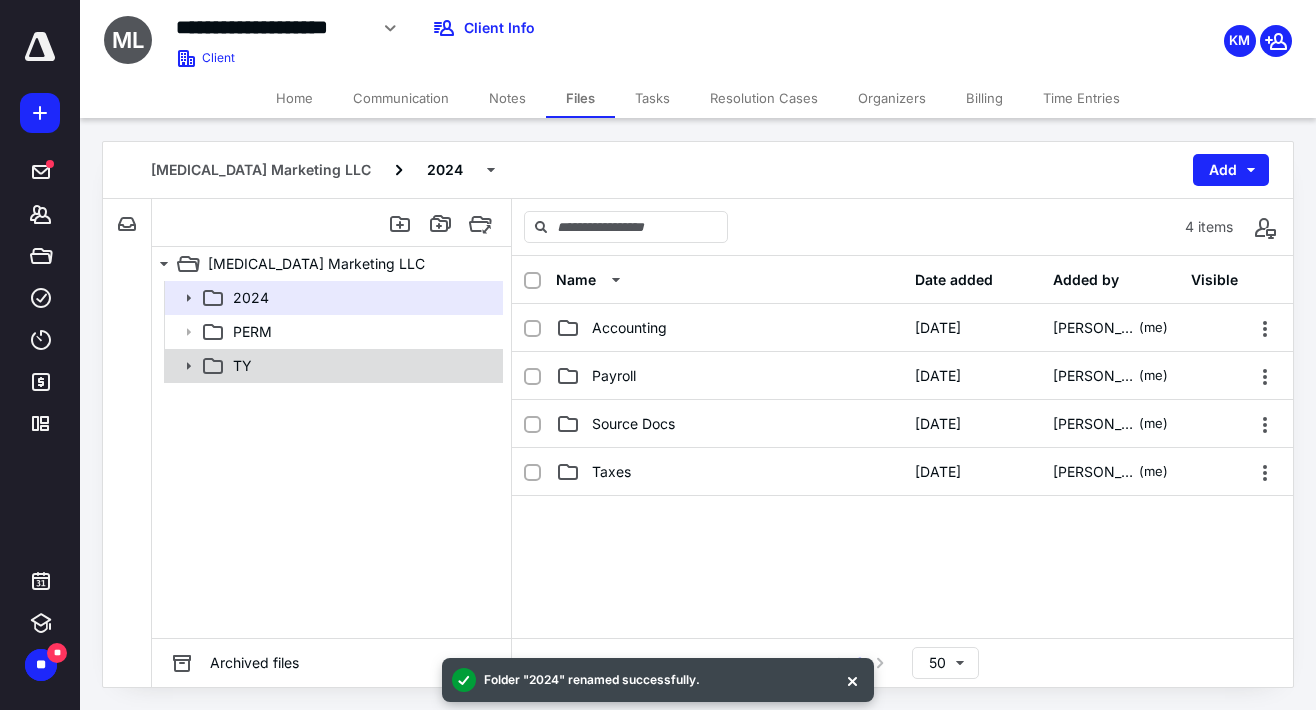 click on "TY" at bounding box center [242, 366] 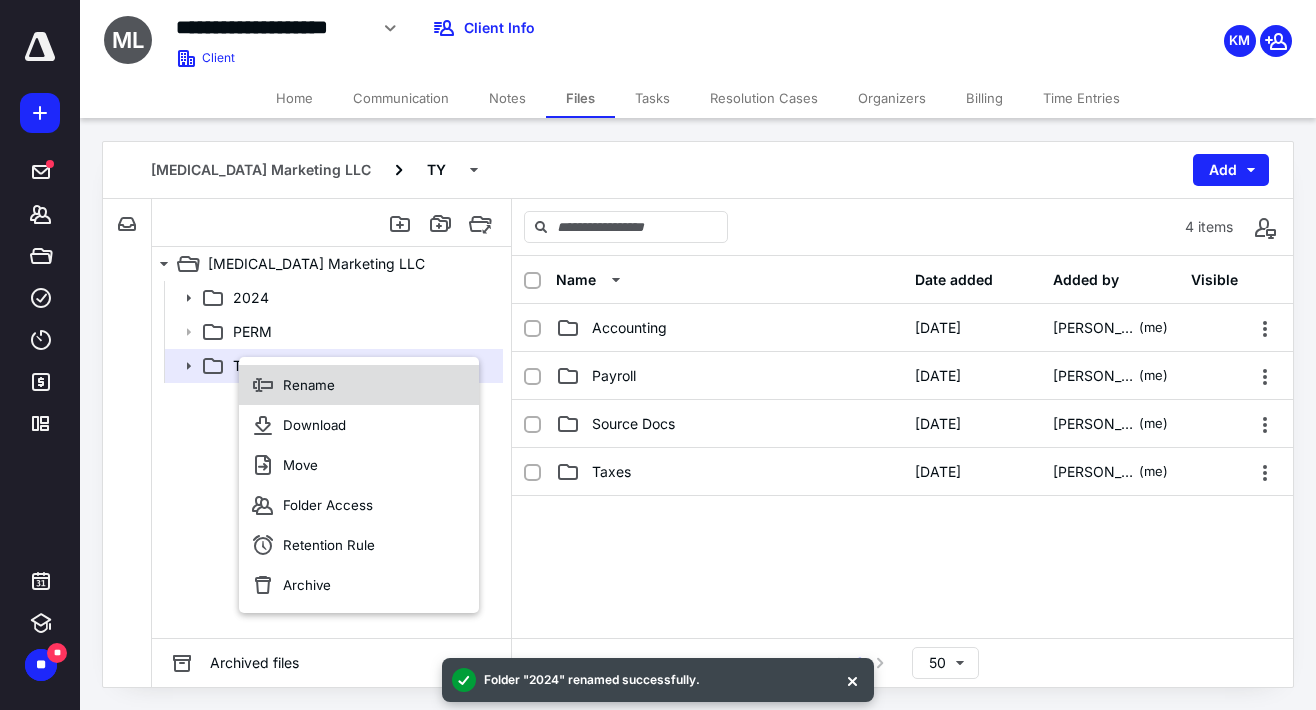 click on "Rename" at bounding box center [309, 385] 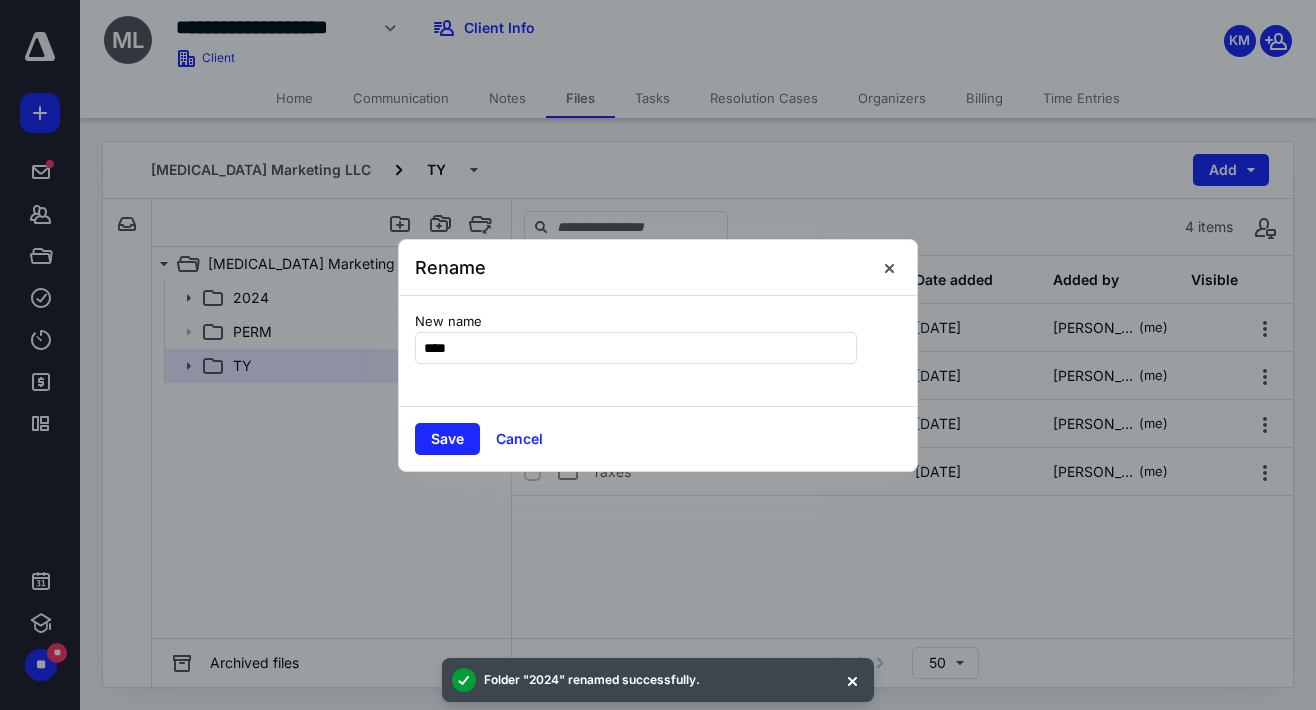 type on "****" 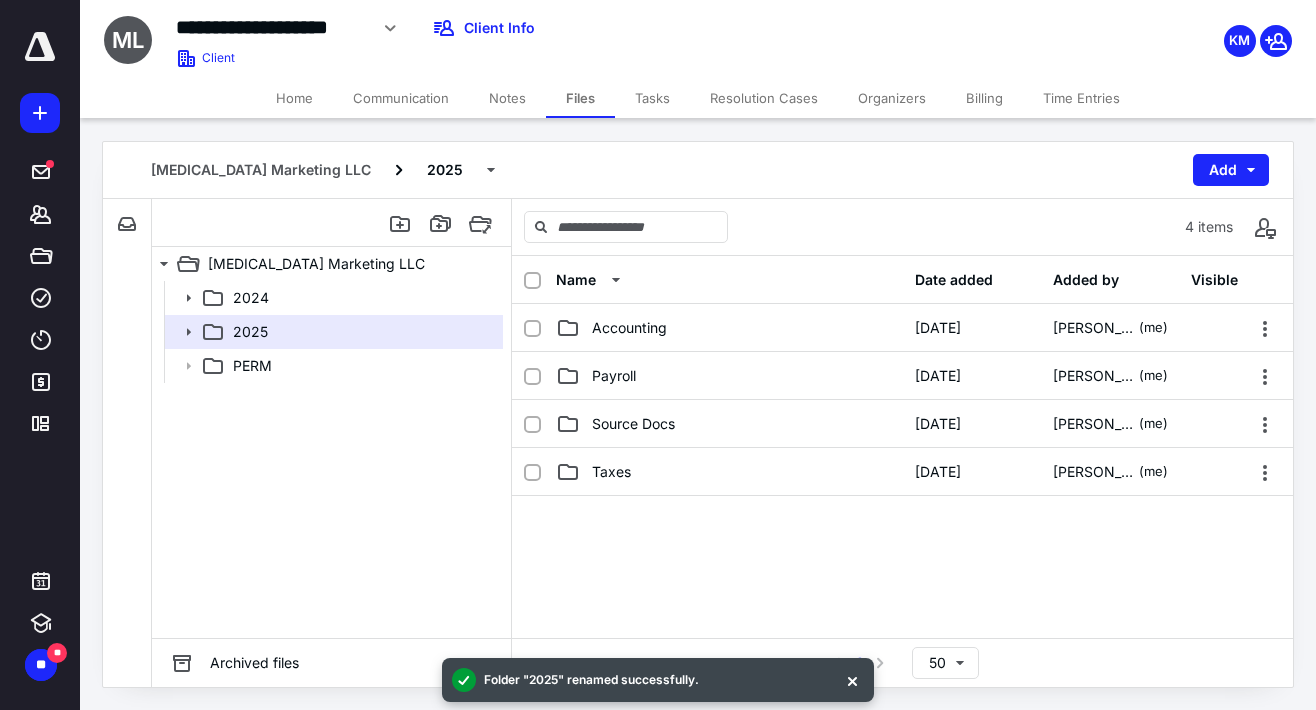 click on "Home" at bounding box center (294, 98) 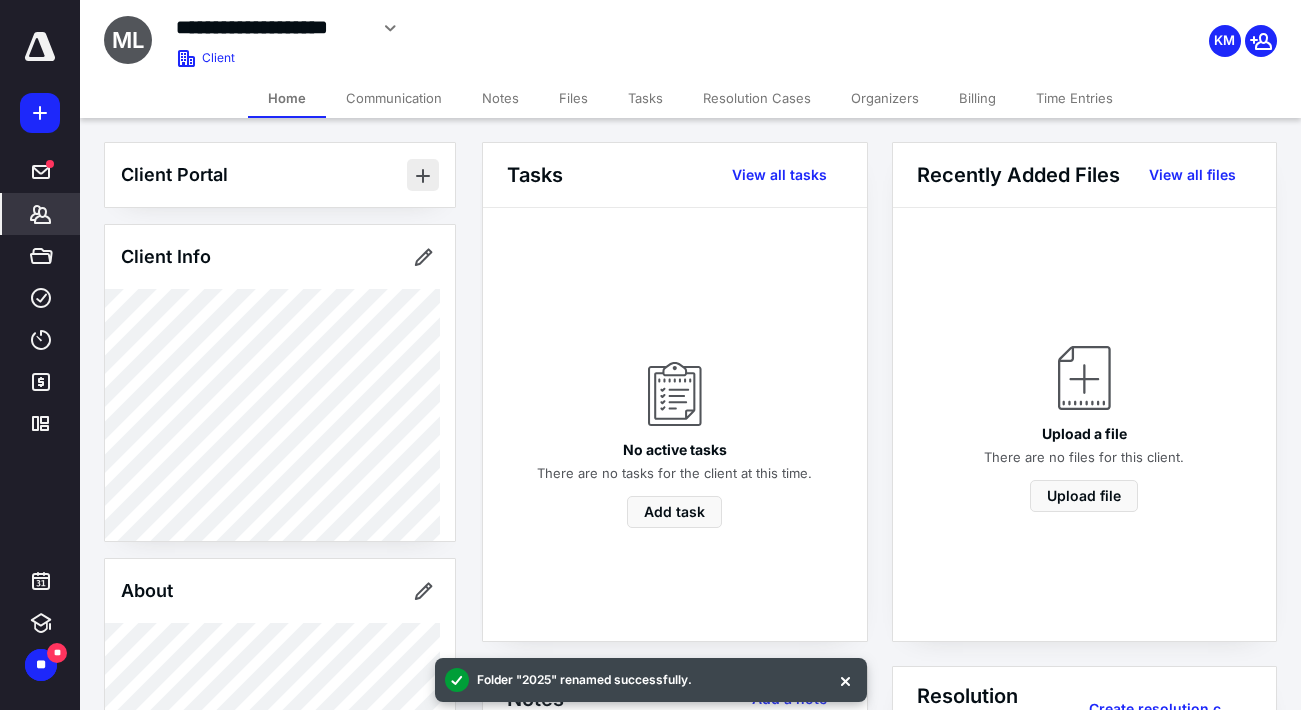 click at bounding box center [423, 175] 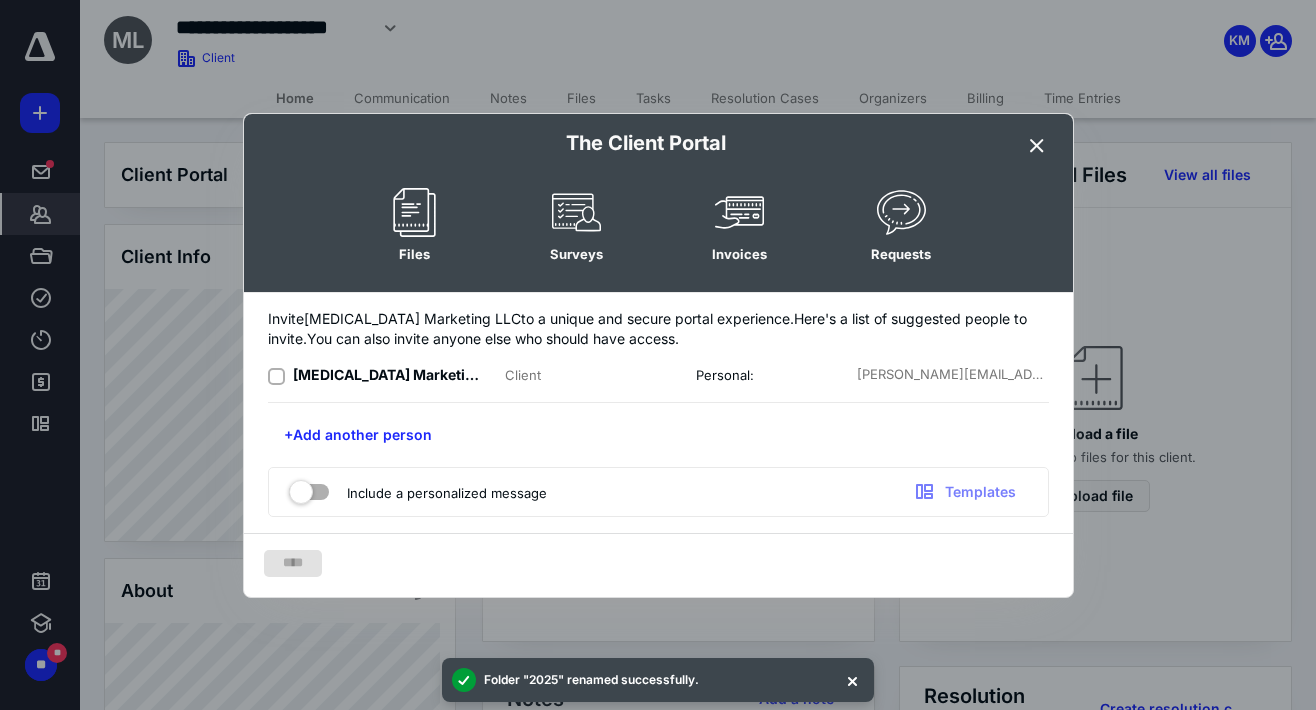 click 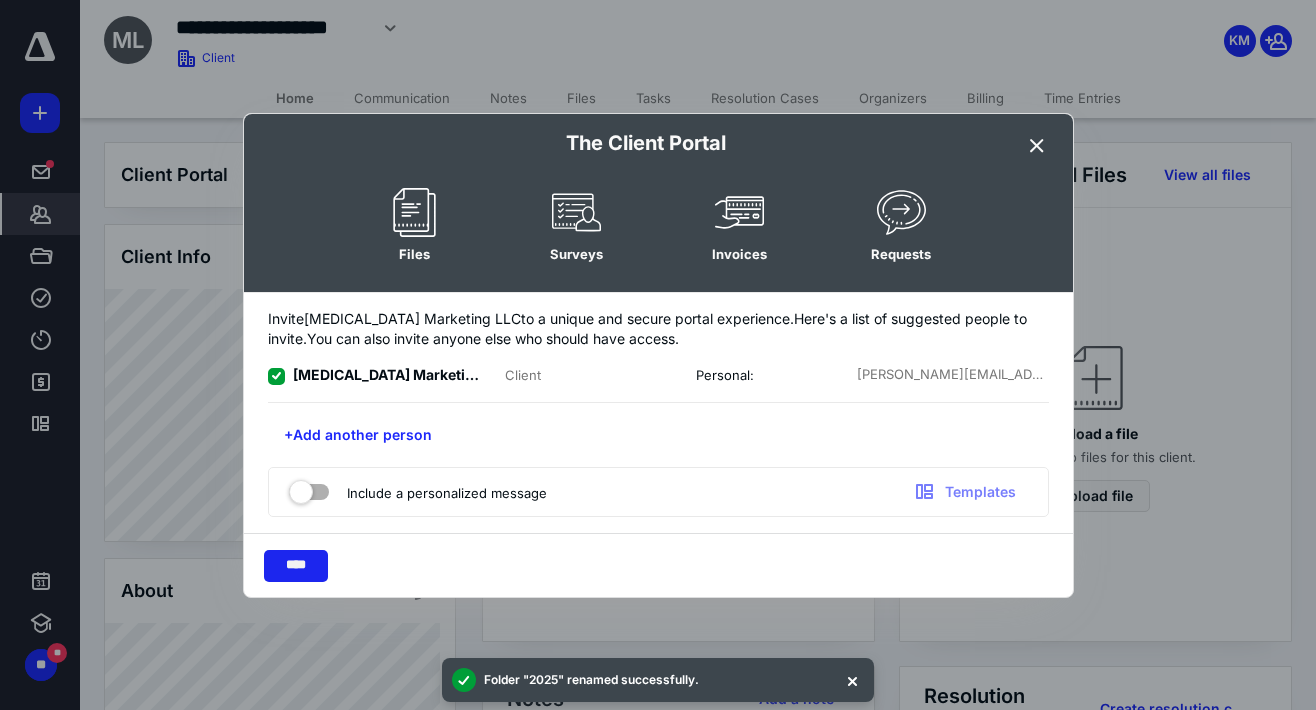 click on "****" at bounding box center [296, 566] 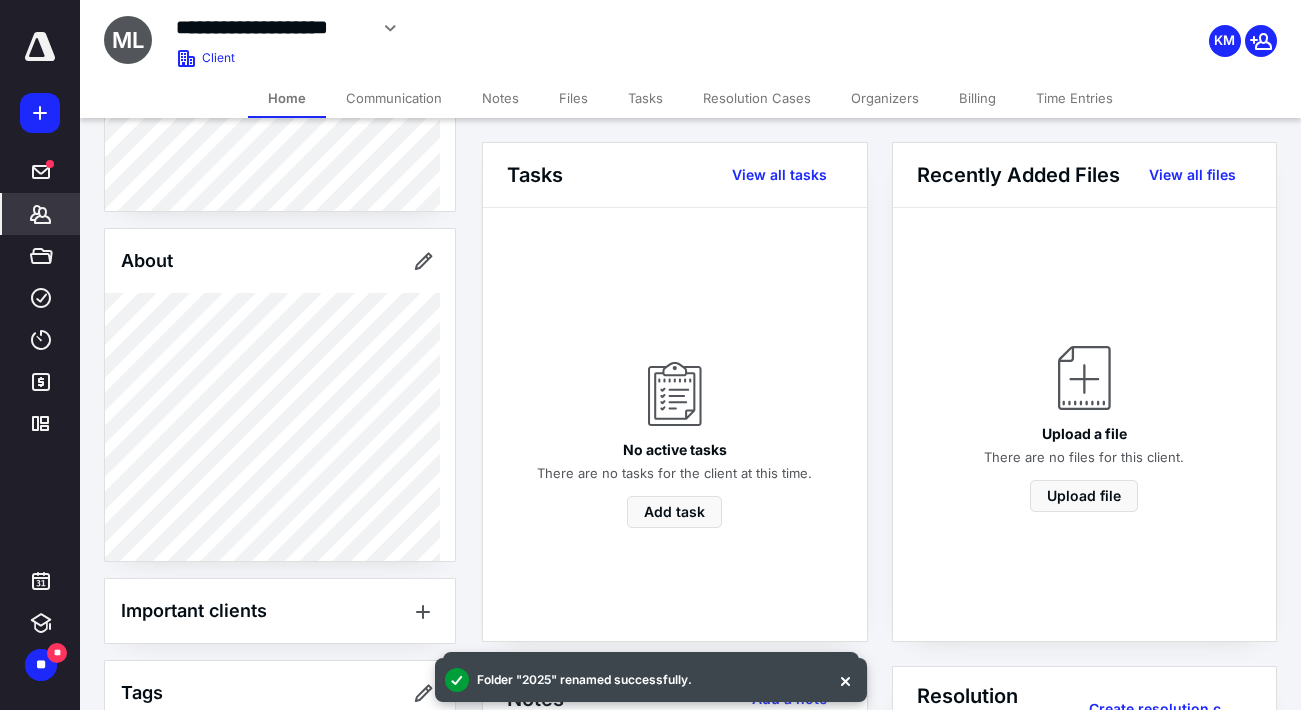 scroll, scrollTop: 492, scrollLeft: 0, axis: vertical 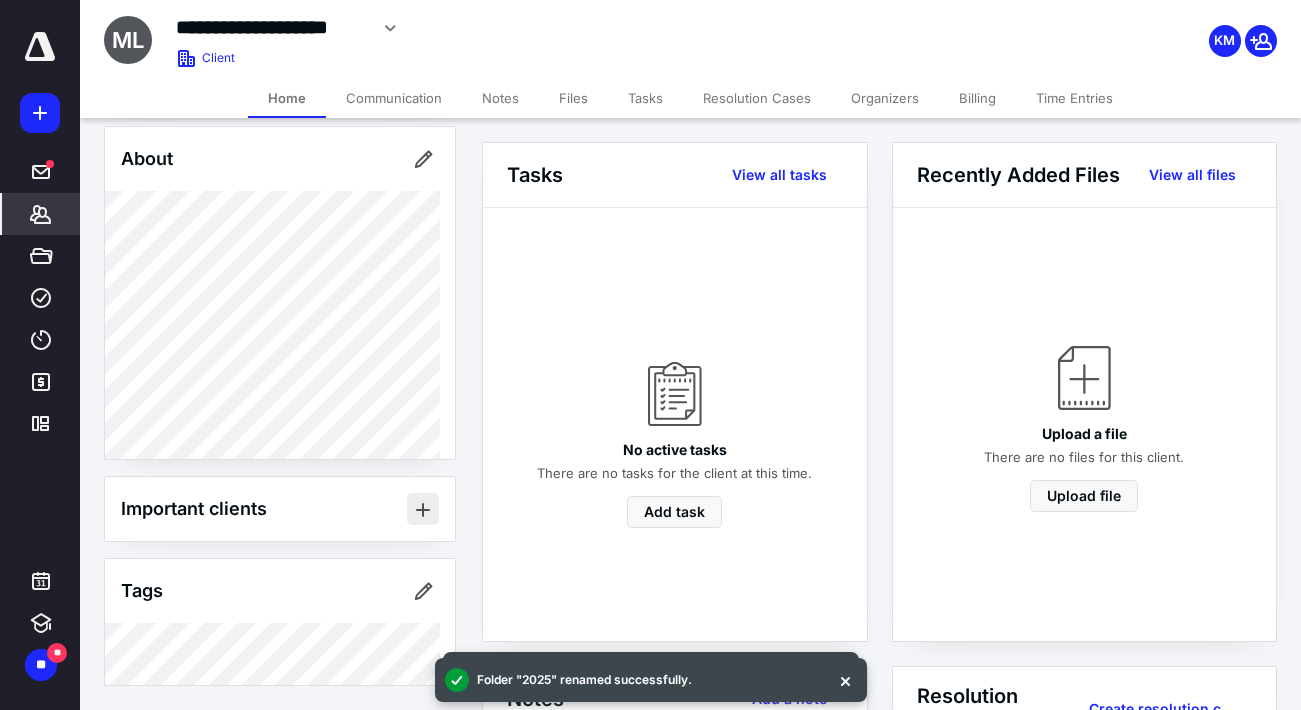 click at bounding box center [423, 509] 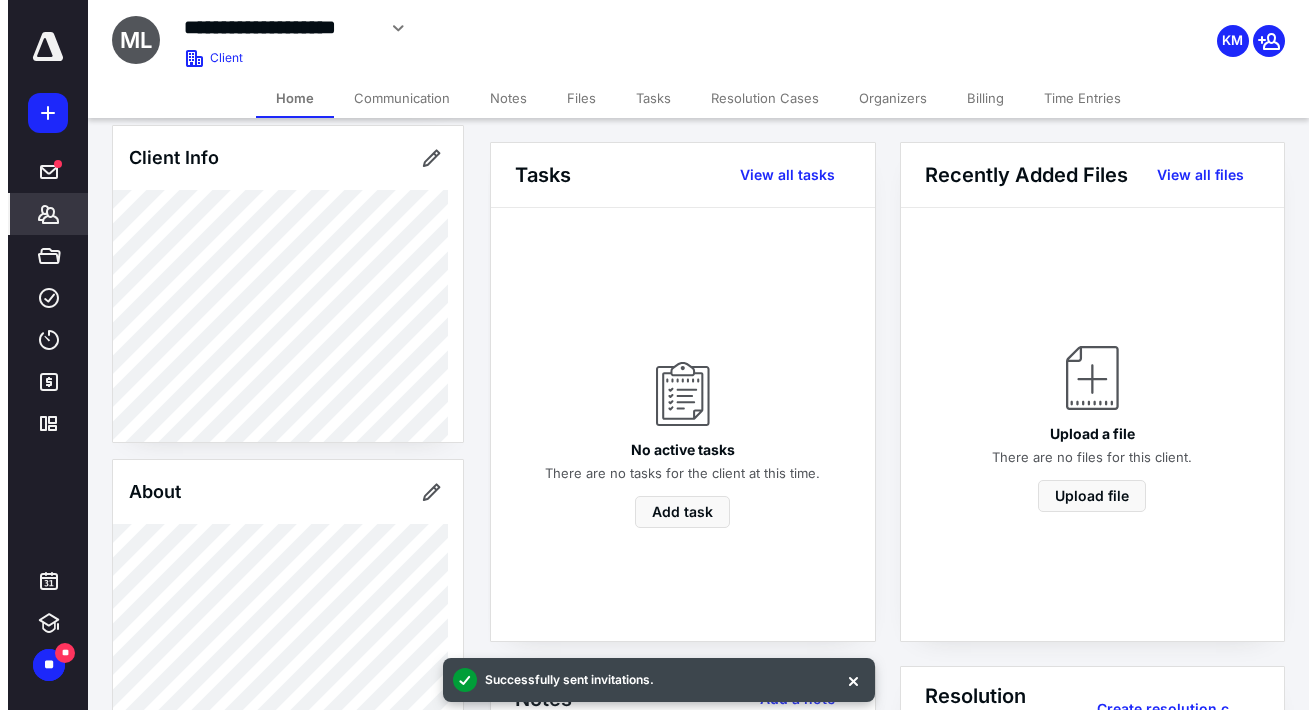 scroll, scrollTop: 0, scrollLeft: 0, axis: both 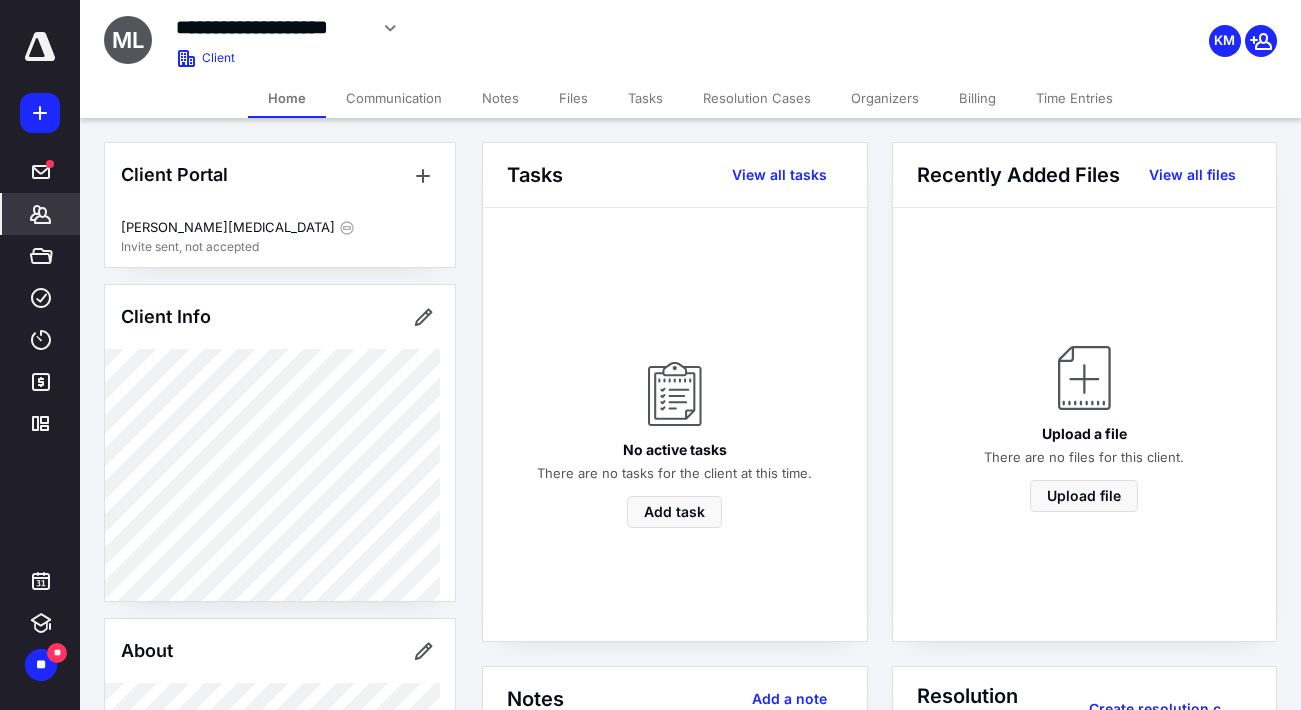click at bounding box center [40, 47] 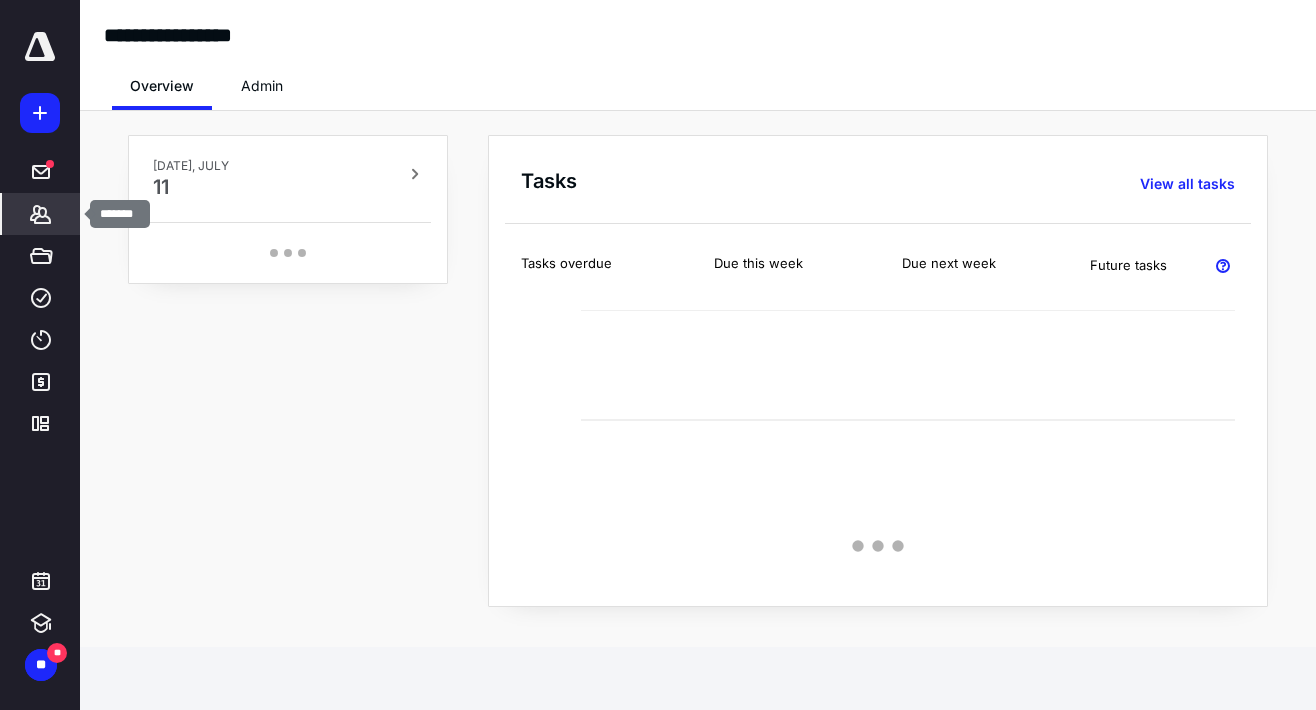 click 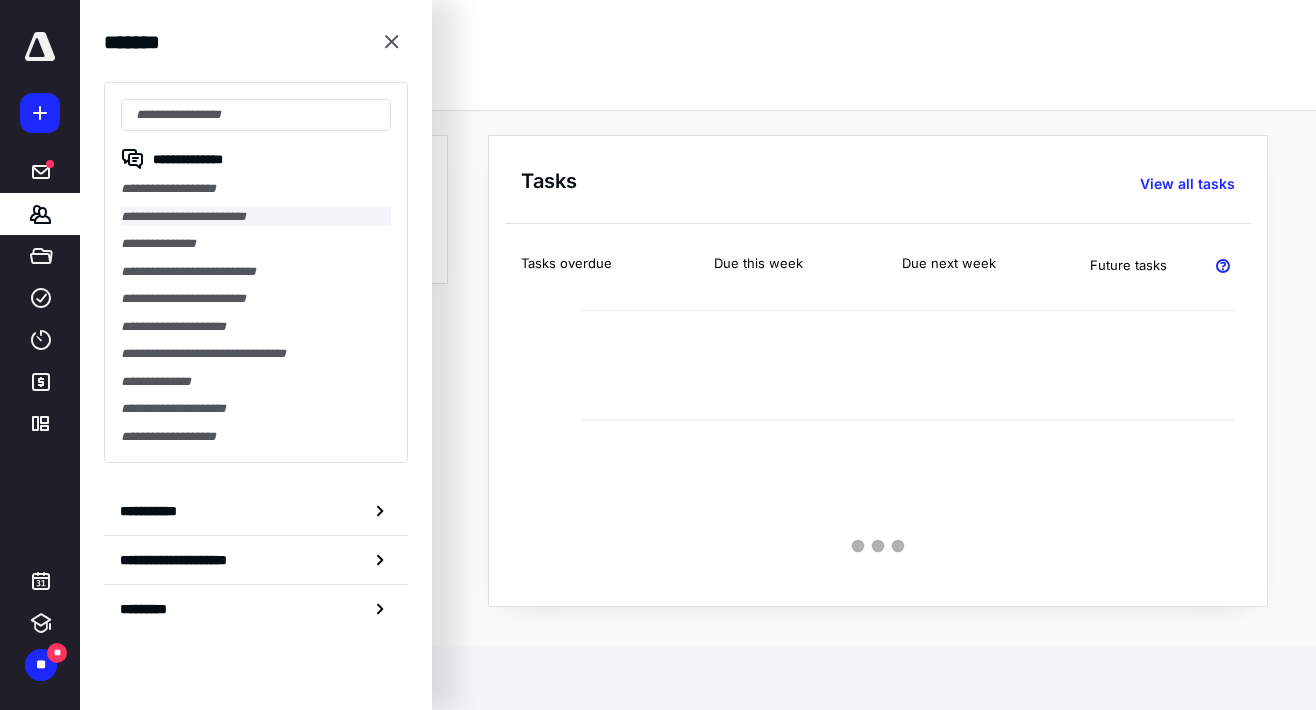 click on "**********" at bounding box center [256, 217] 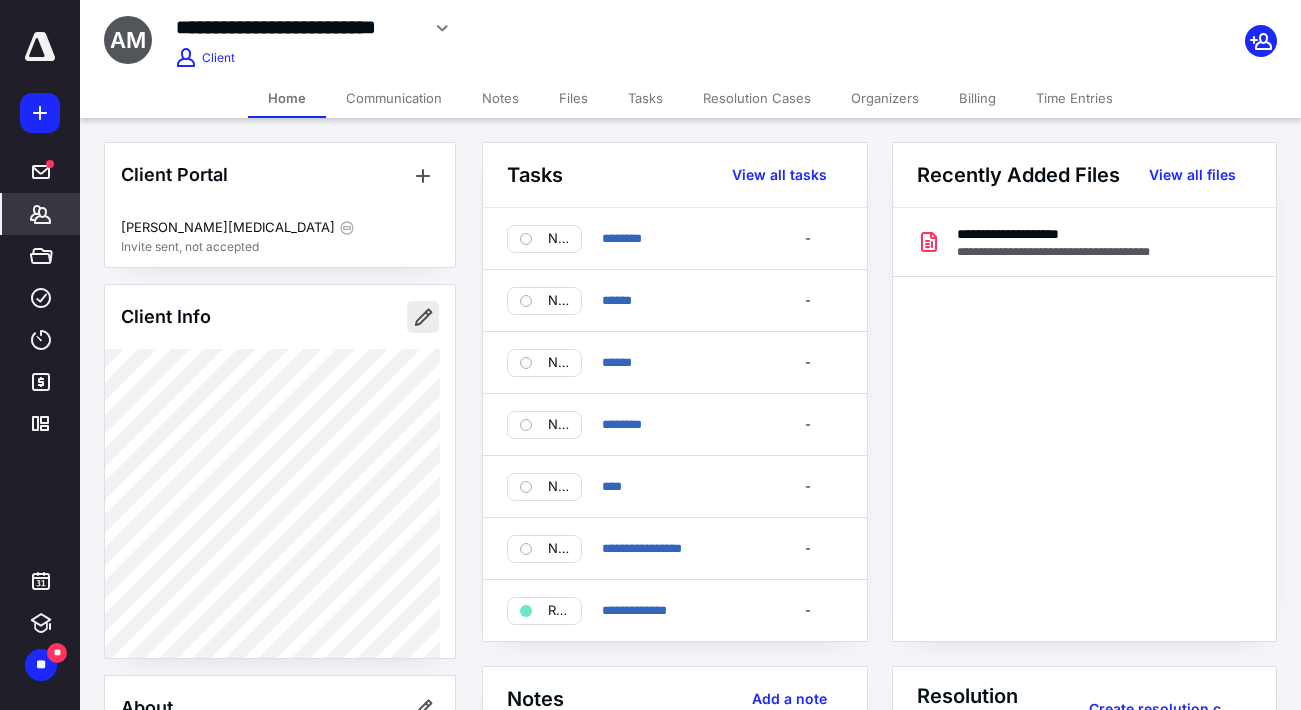 click at bounding box center (423, 317) 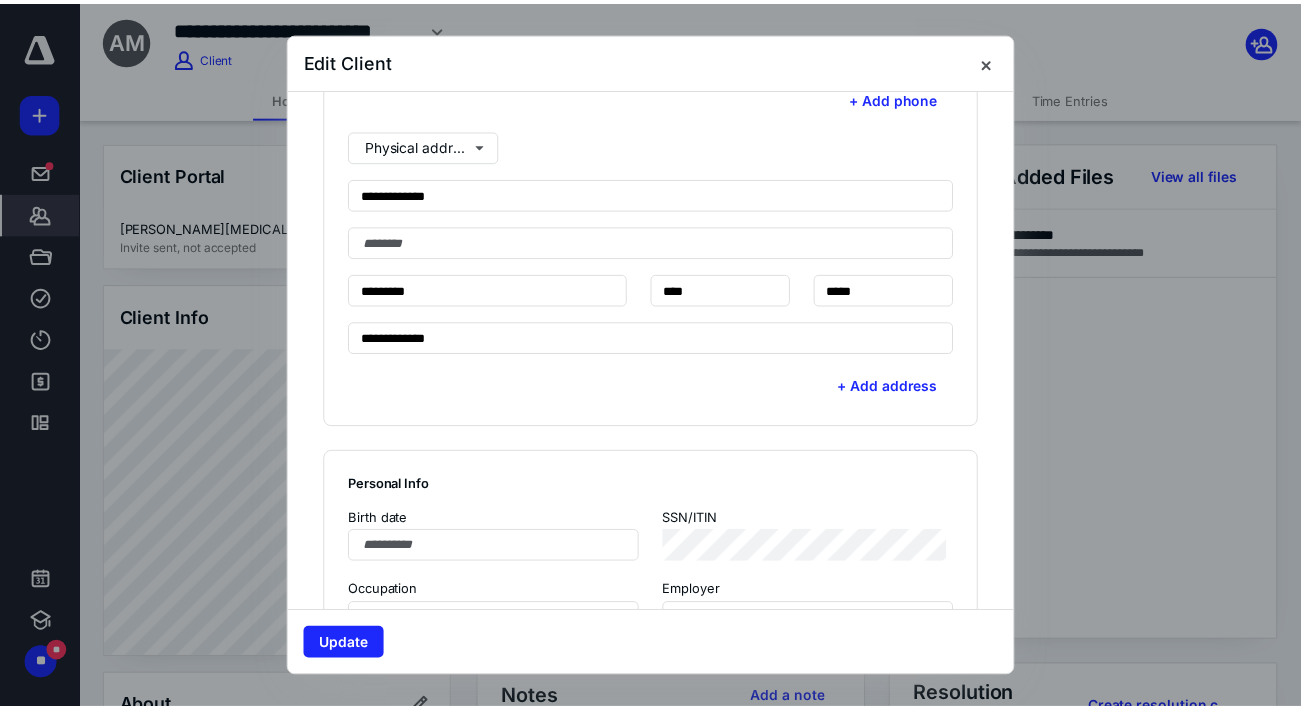 scroll, scrollTop: 1000, scrollLeft: 0, axis: vertical 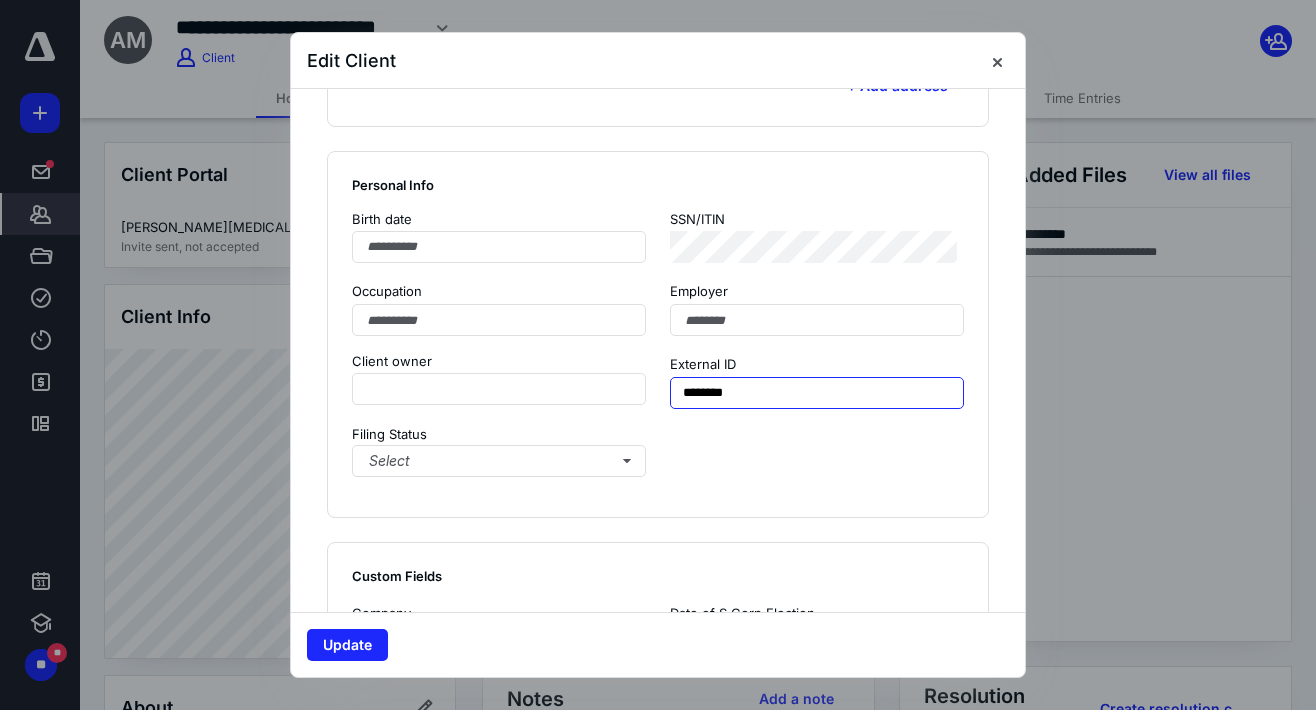 click on "********" at bounding box center [817, 393] 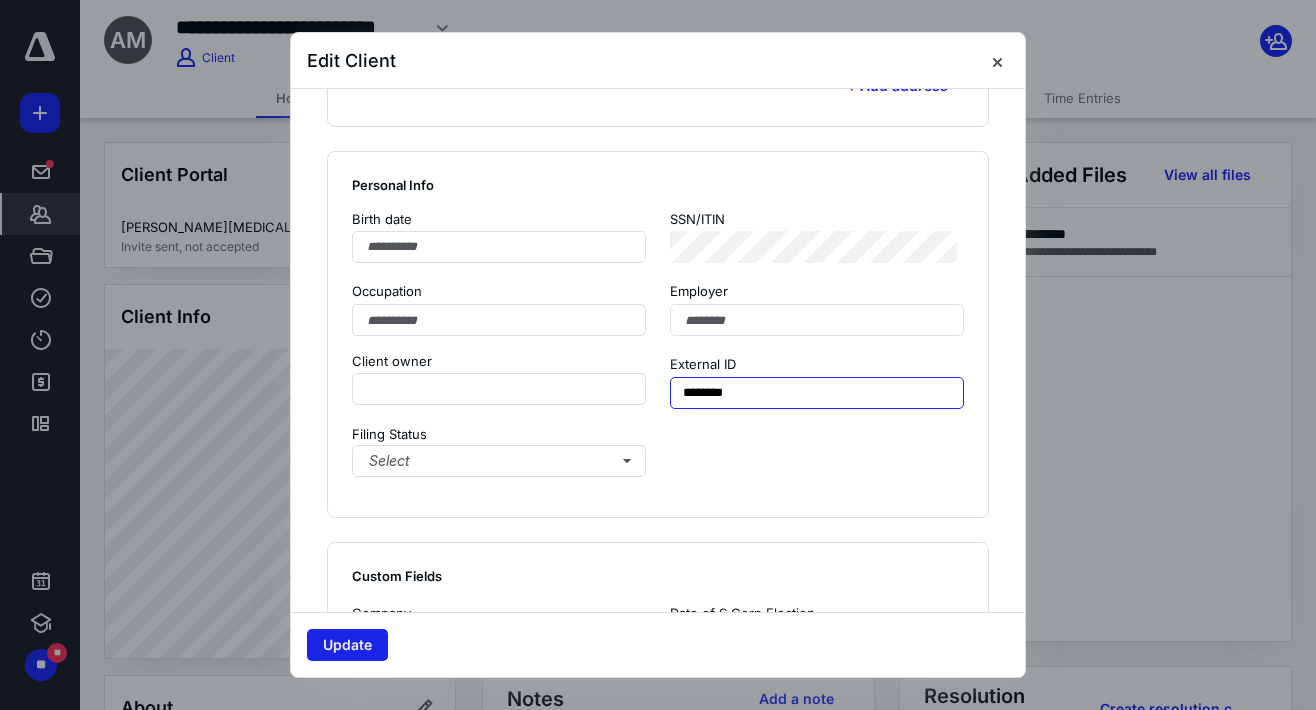 type on "********" 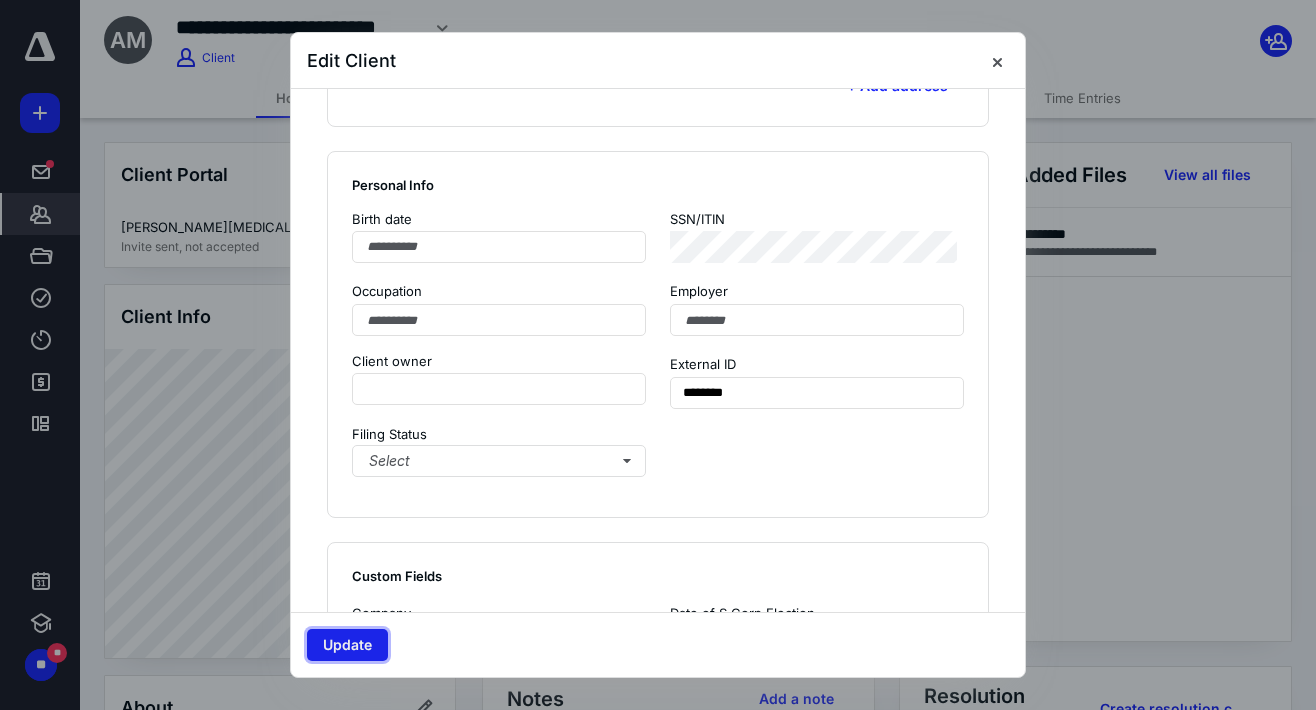 click on "Update" at bounding box center [347, 645] 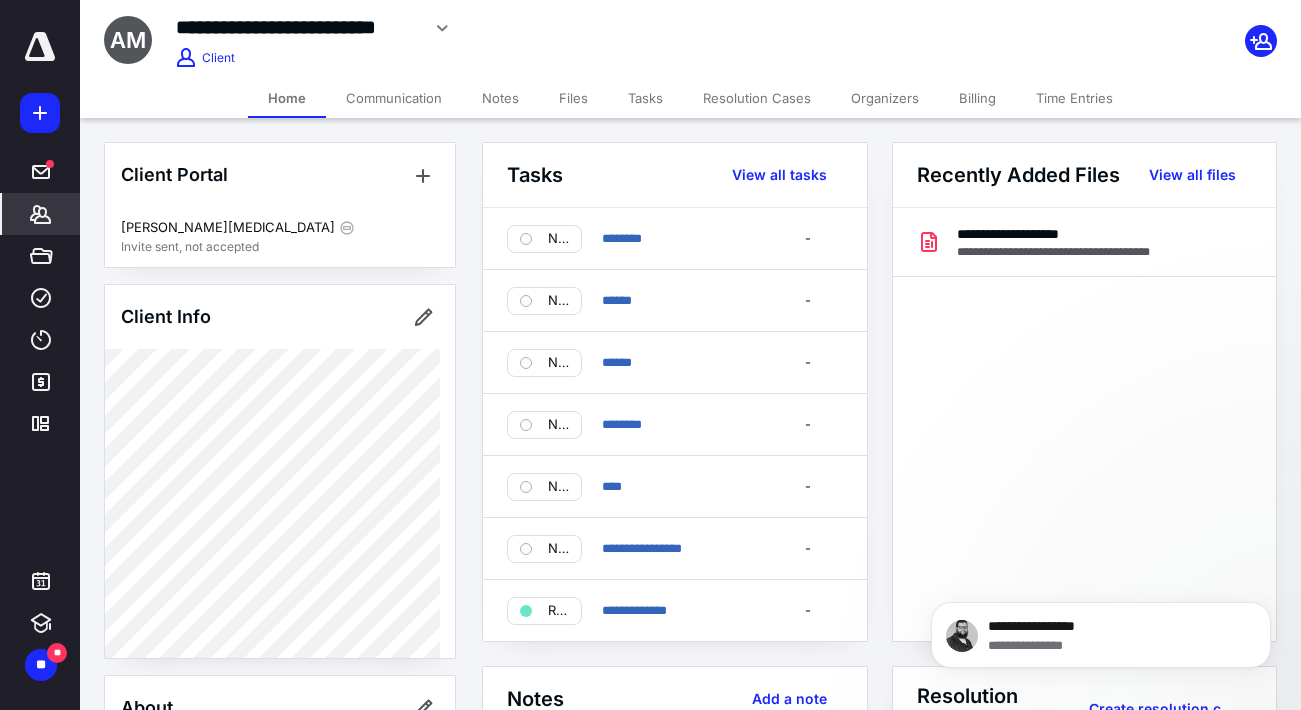 scroll, scrollTop: 0, scrollLeft: 0, axis: both 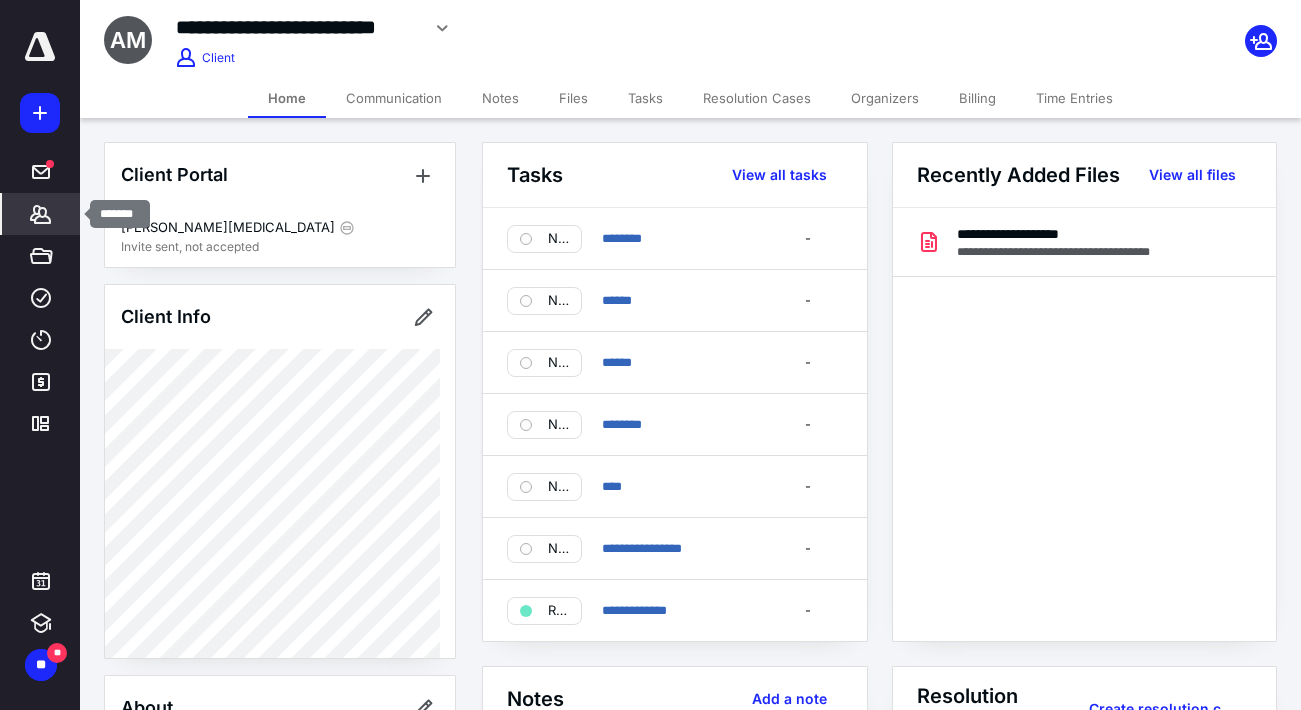 click 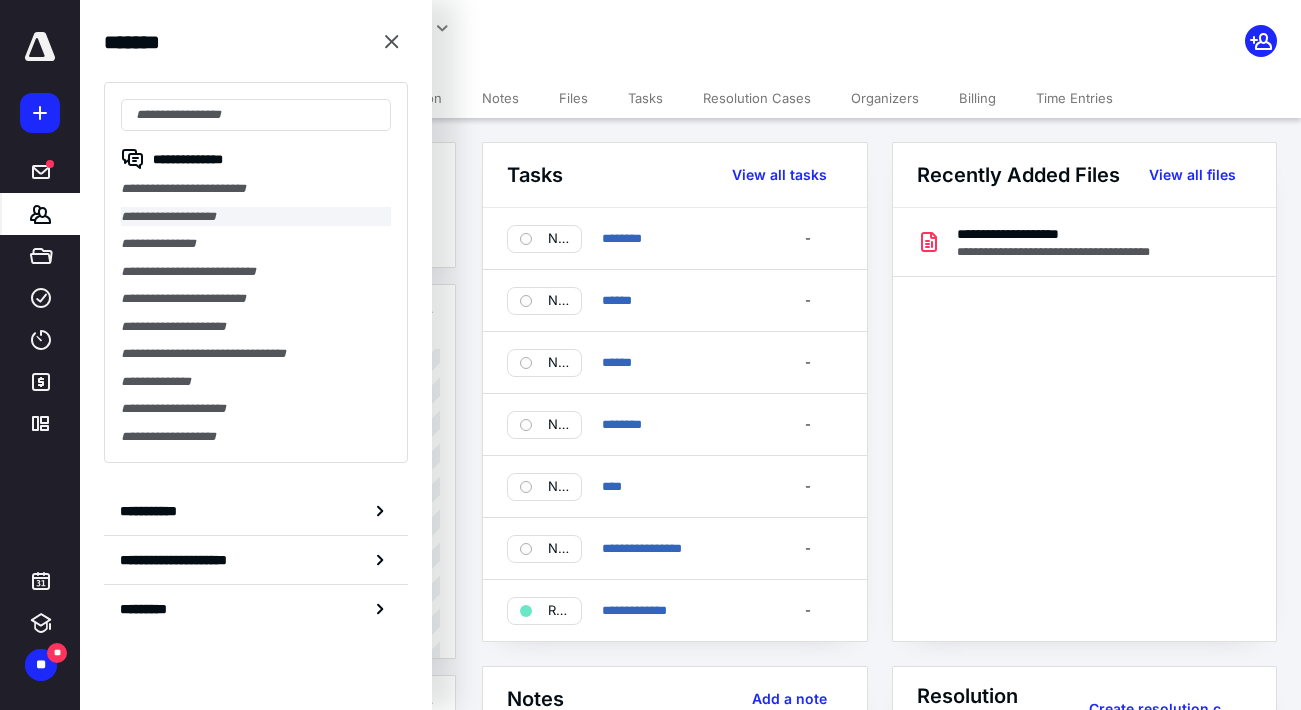 click on "**********" at bounding box center [256, 217] 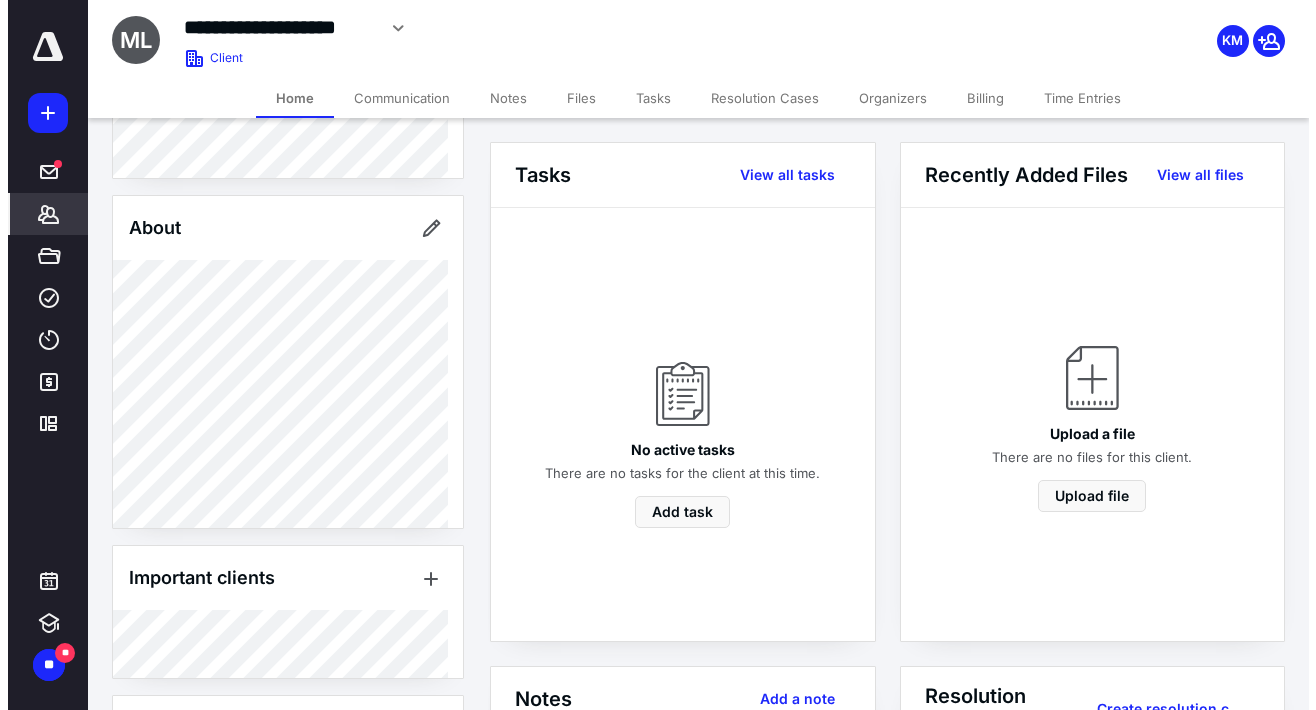scroll, scrollTop: 559, scrollLeft: 0, axis: vertical 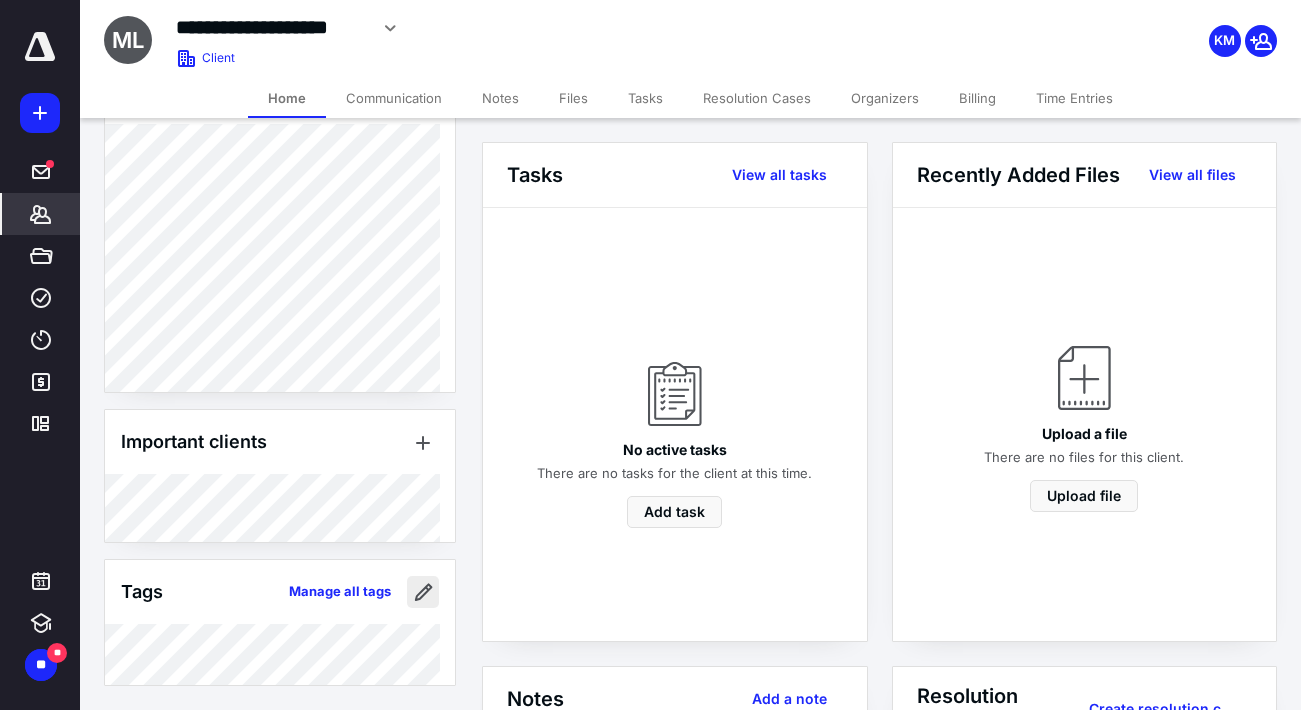 click at bounding box center [423, 592] 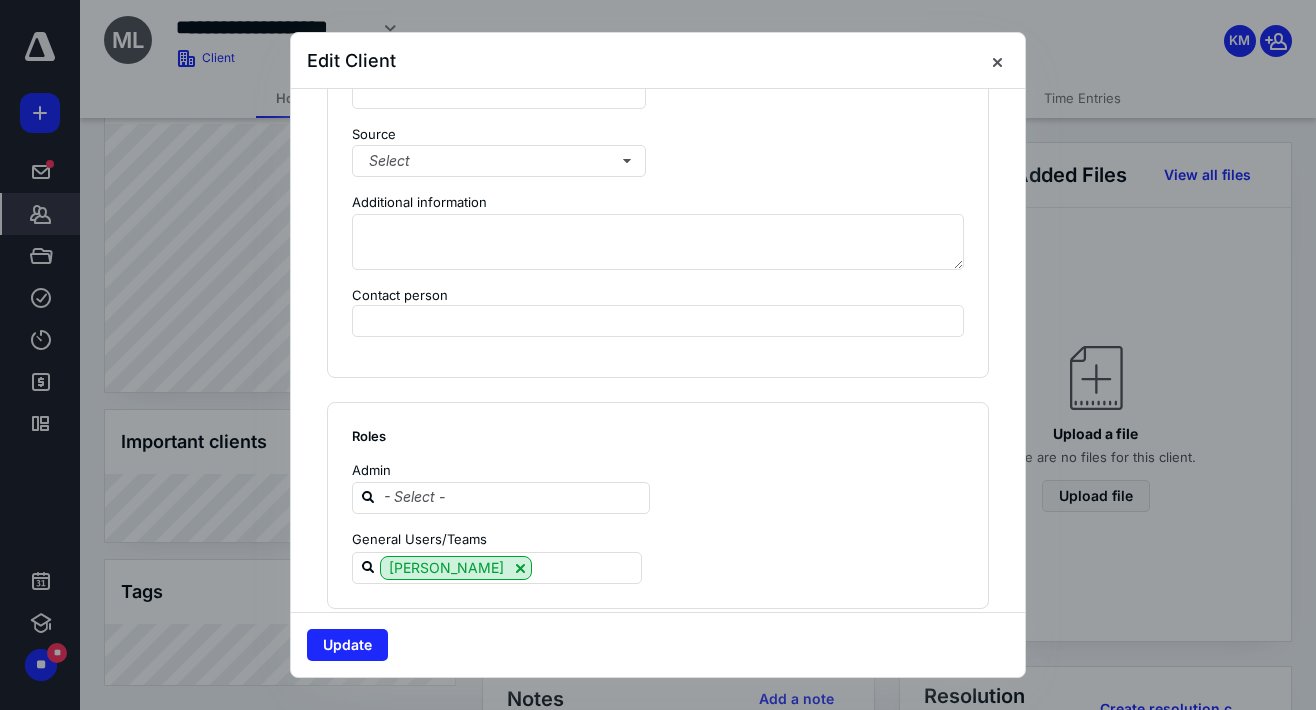 scroll, scrollTop: 1869, scrollLeft: 0, axis: vertical 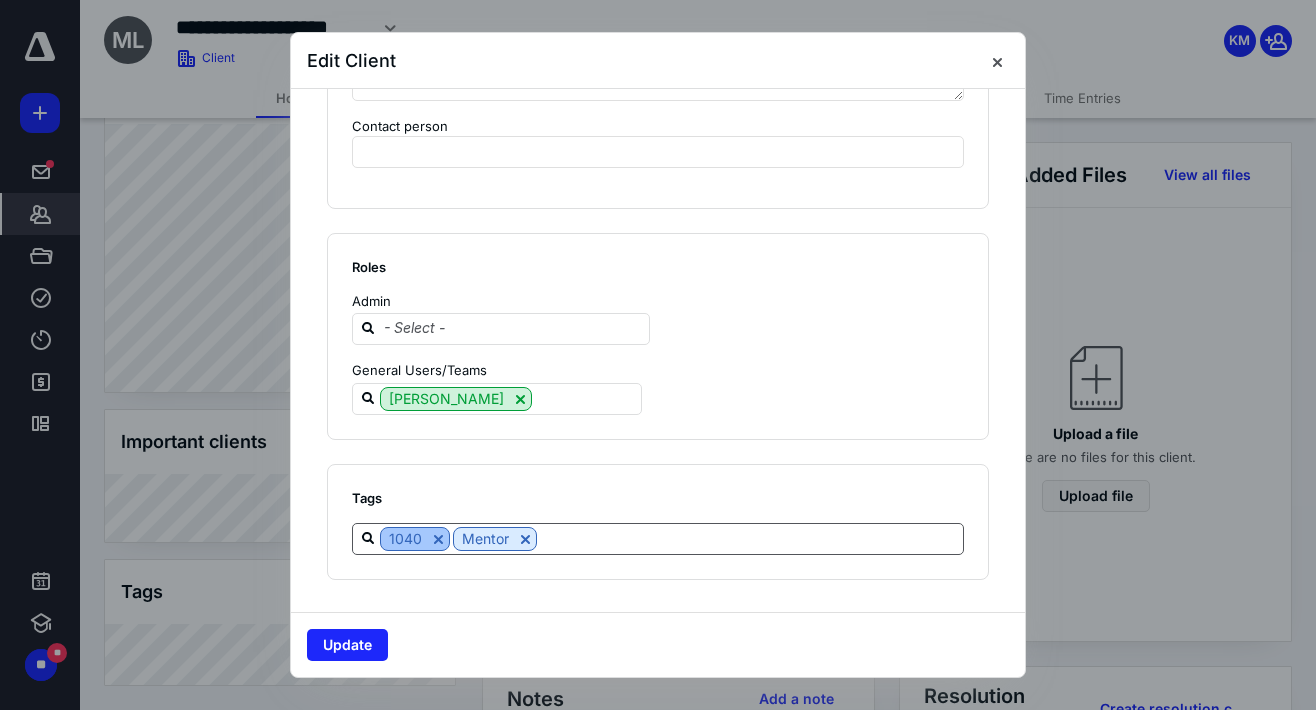 click at bounding box center (438, 539) 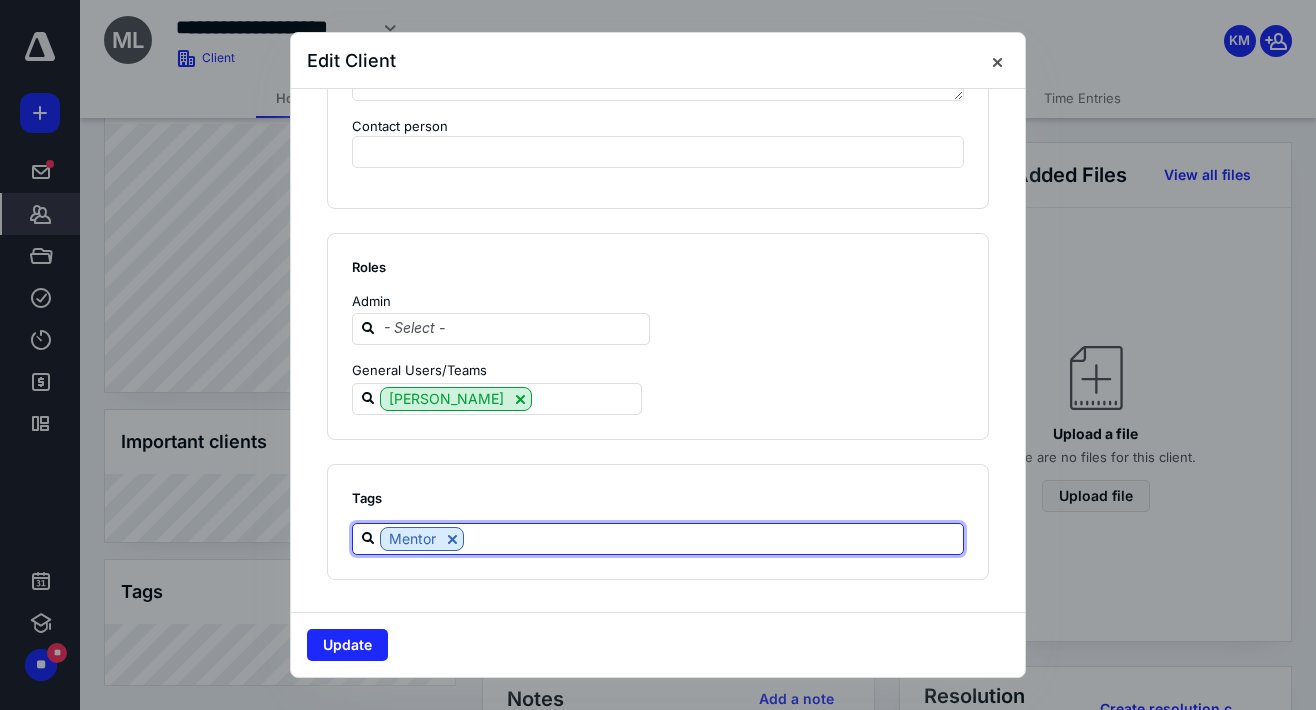 click at bounding box center (713, 538) 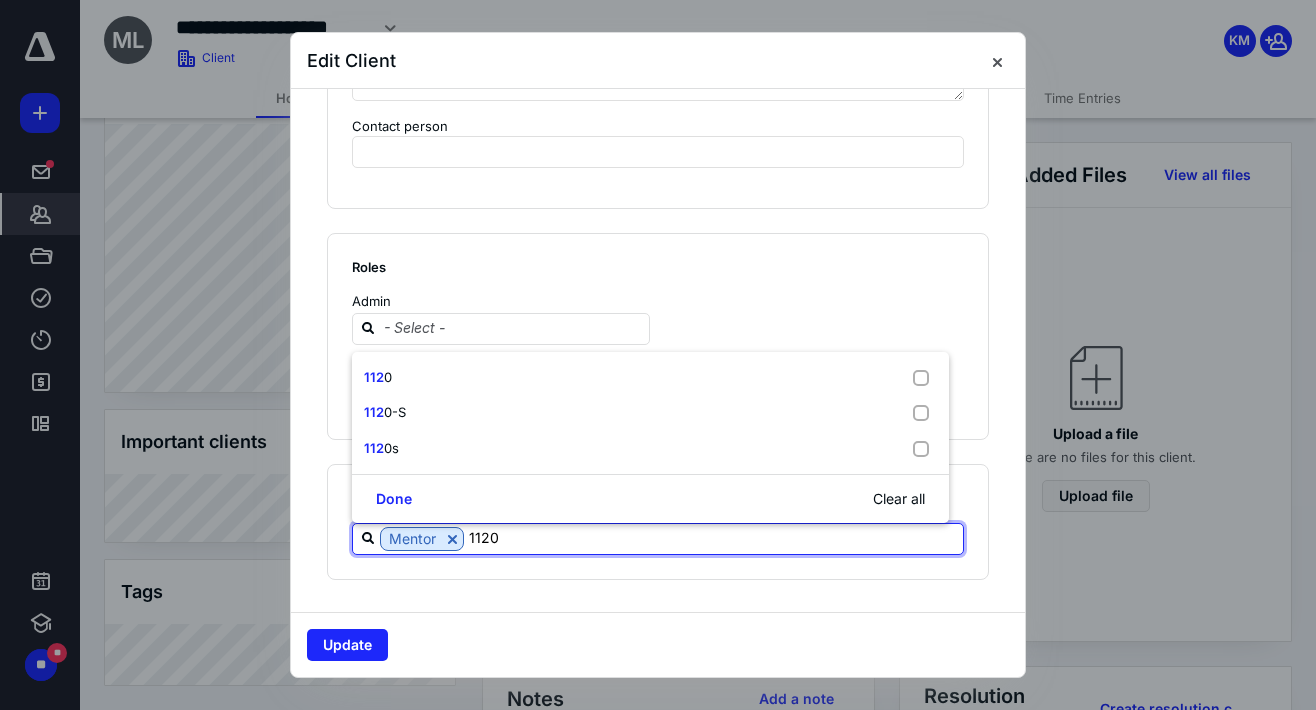 type on "1120s" 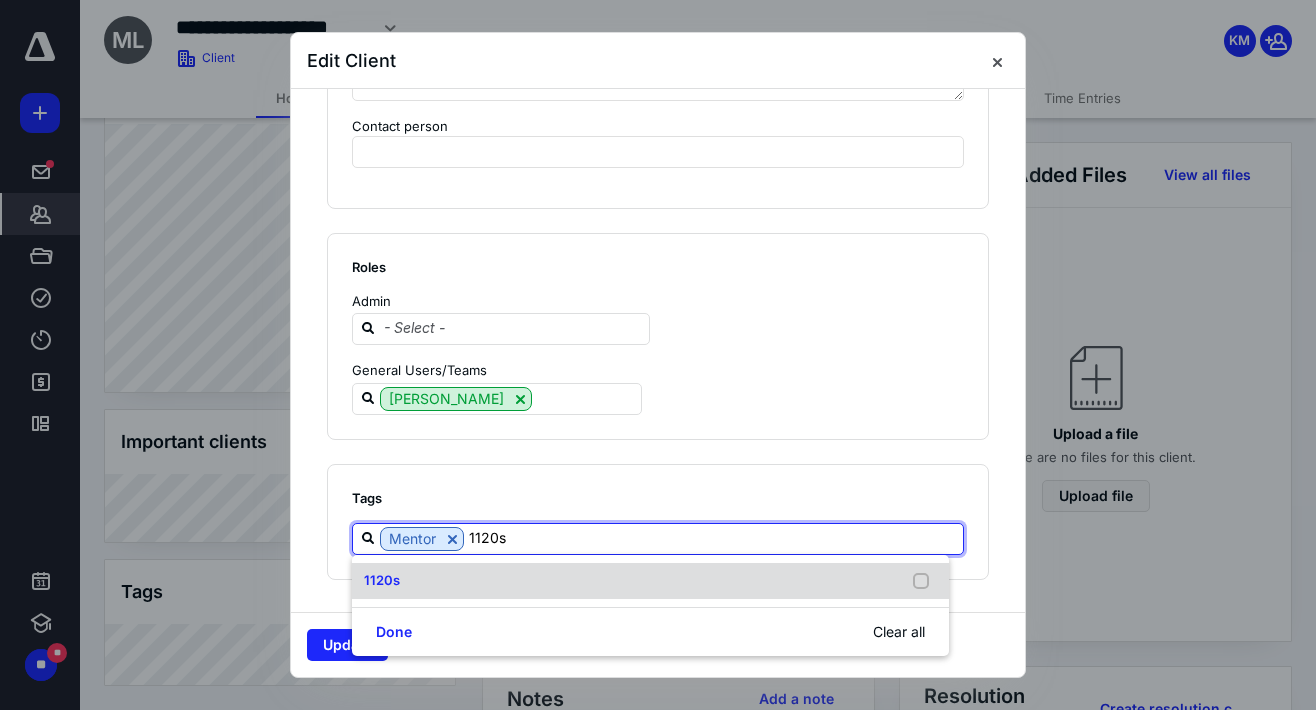 click on "1120s" at bounding box center (650, 581) 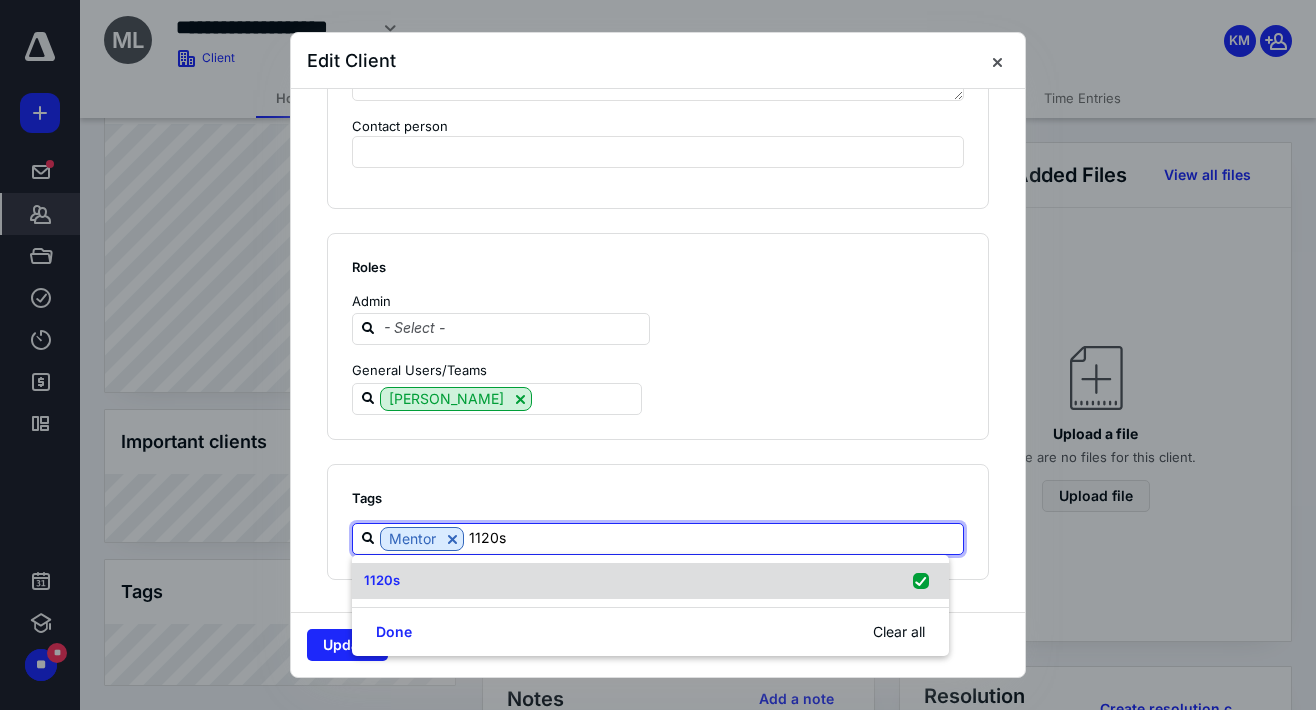checkbox on "true" 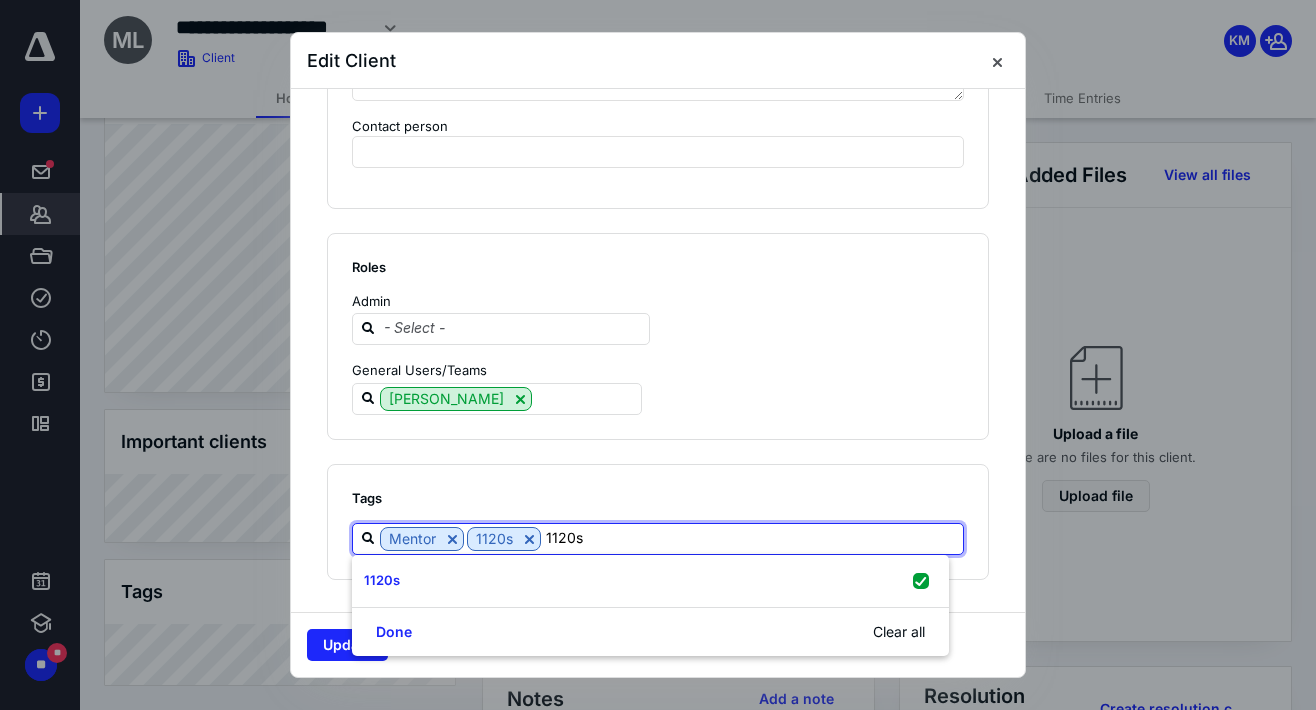 type on "1120s" 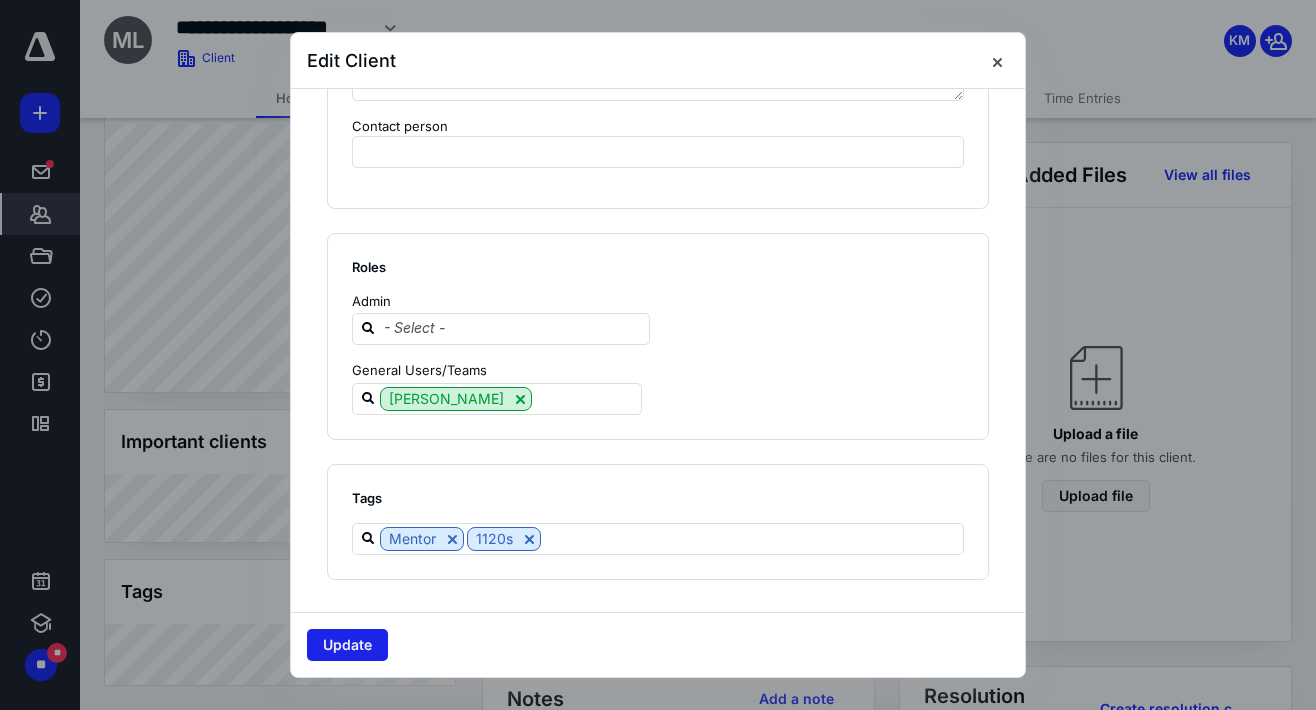 click on "Update" at bounding box center (347, 645) 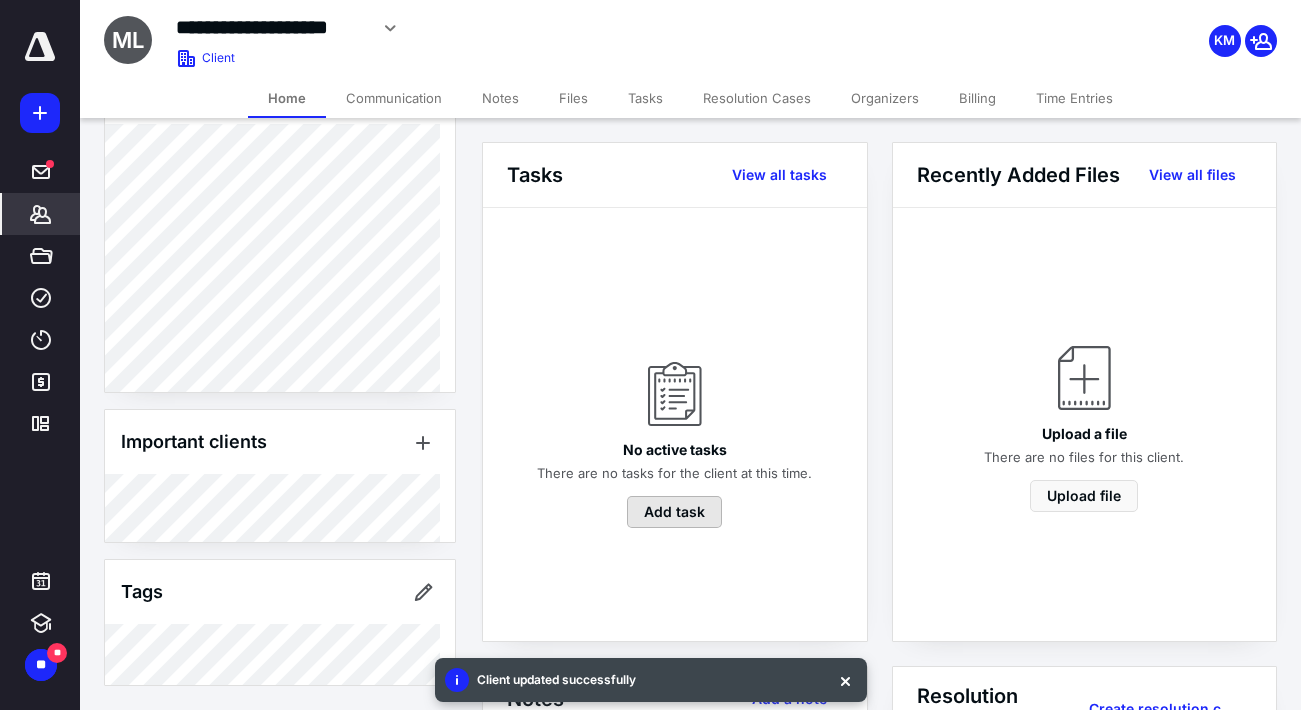 click on "Add task" at bounding box center [674, 512] 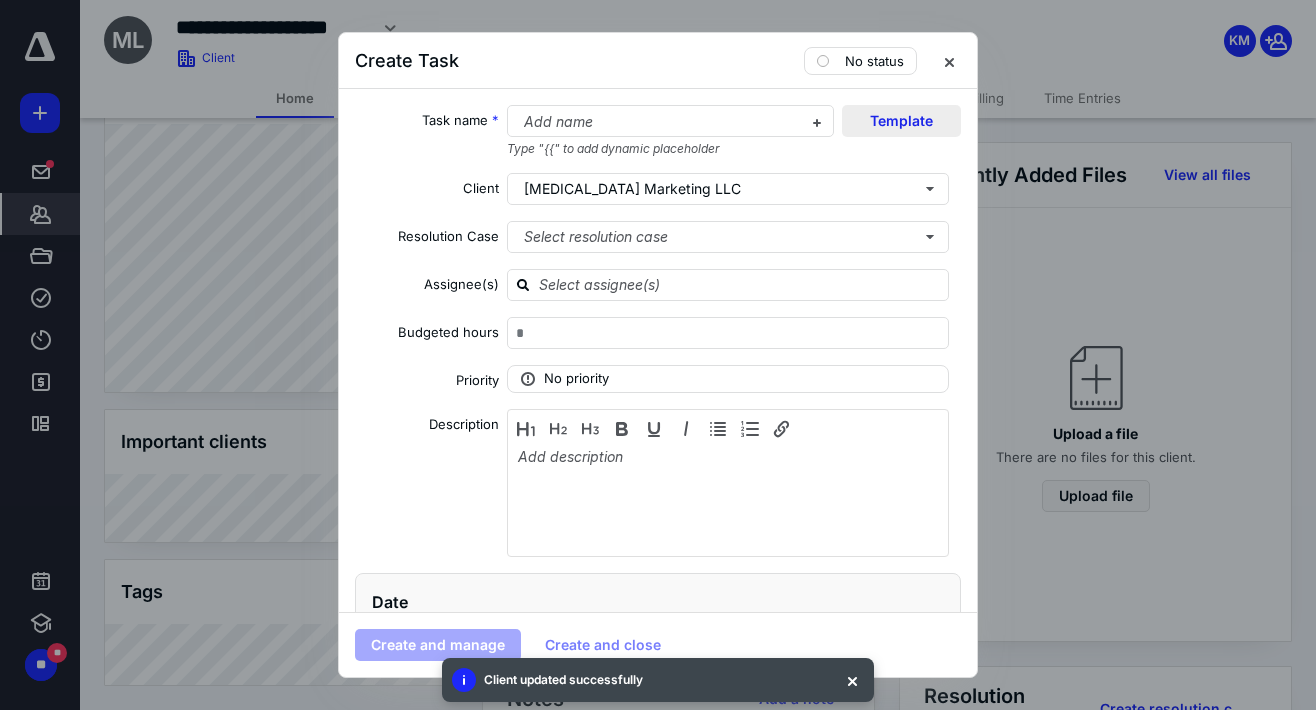click on "Template" at bounding box center [901, 121] 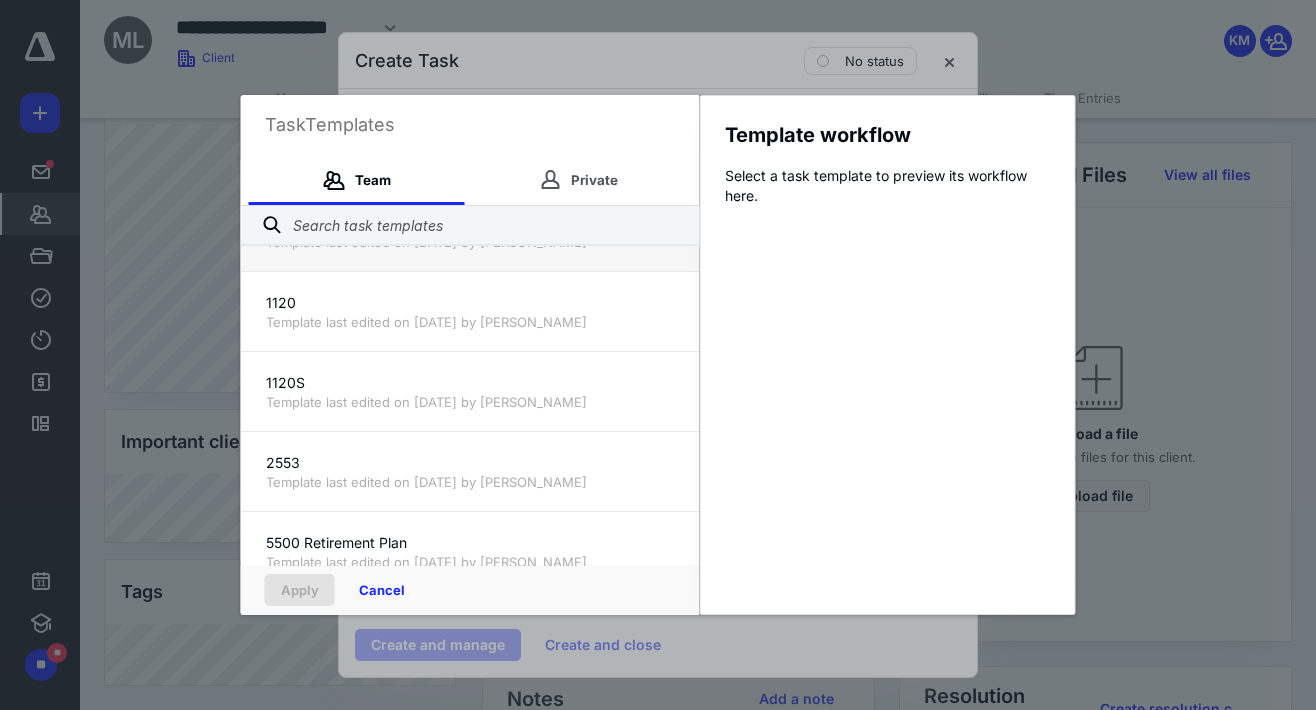 scroll, scrollTop: 400, scrollLeft: 0, axis: vertical 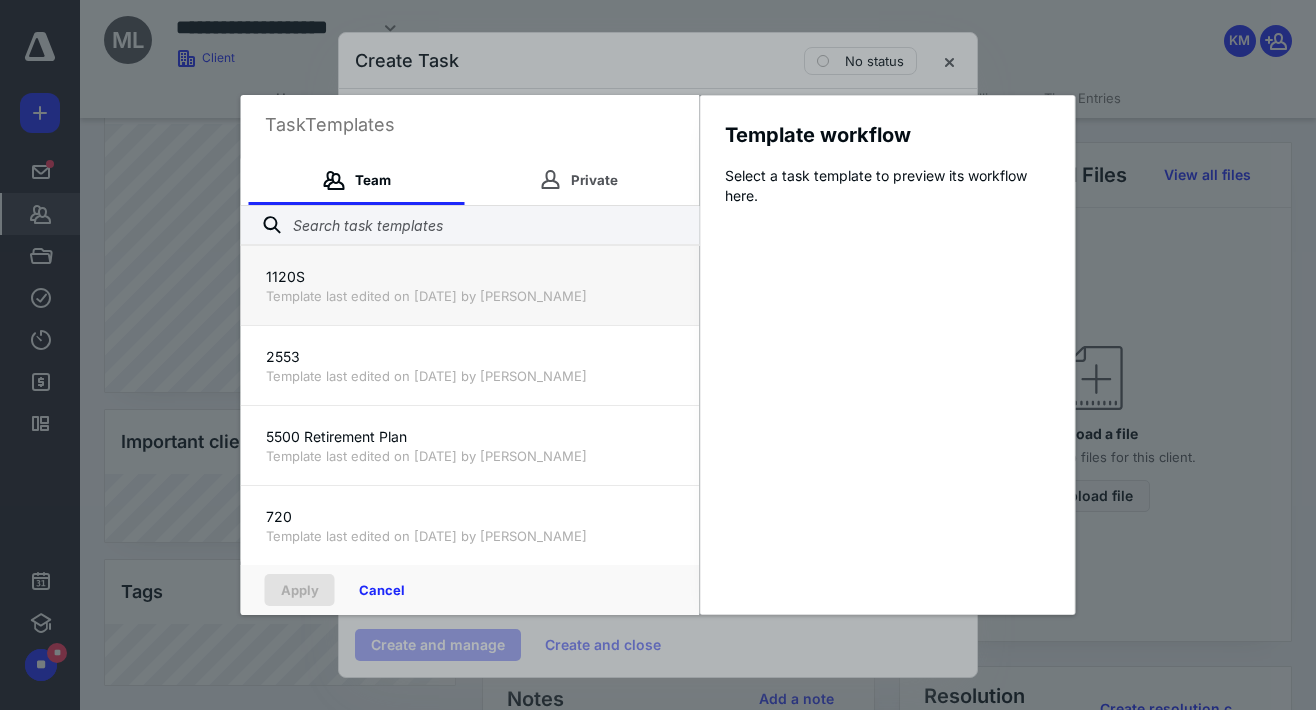 click on "1120S" at bounding box center (470, 277) 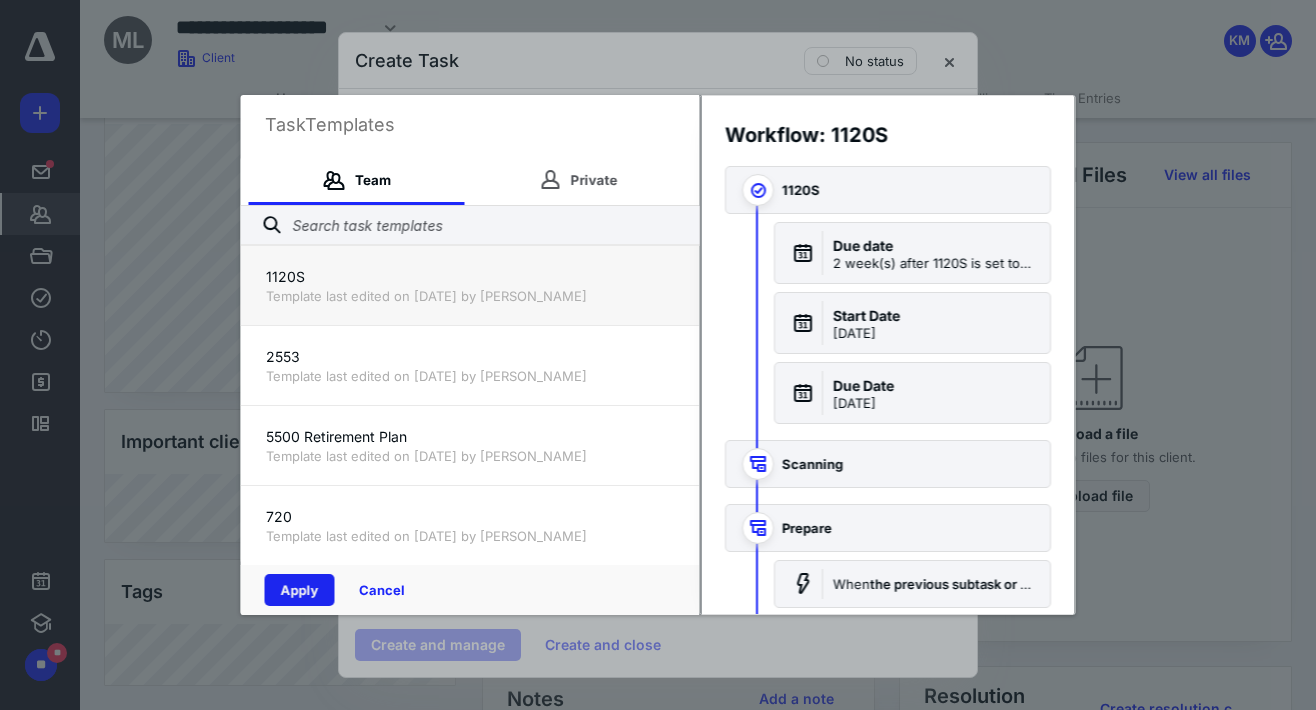 click on "Apply" at bounding box center [300, 590] 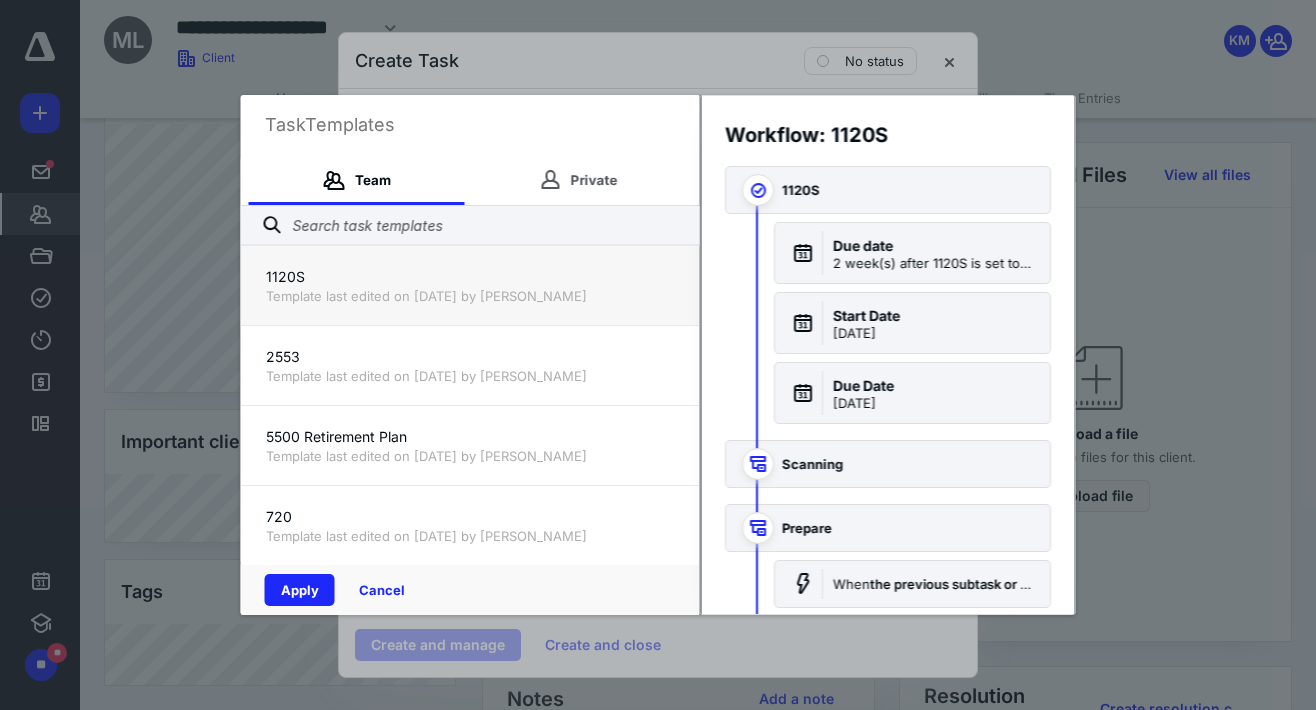 checkbox on "true" 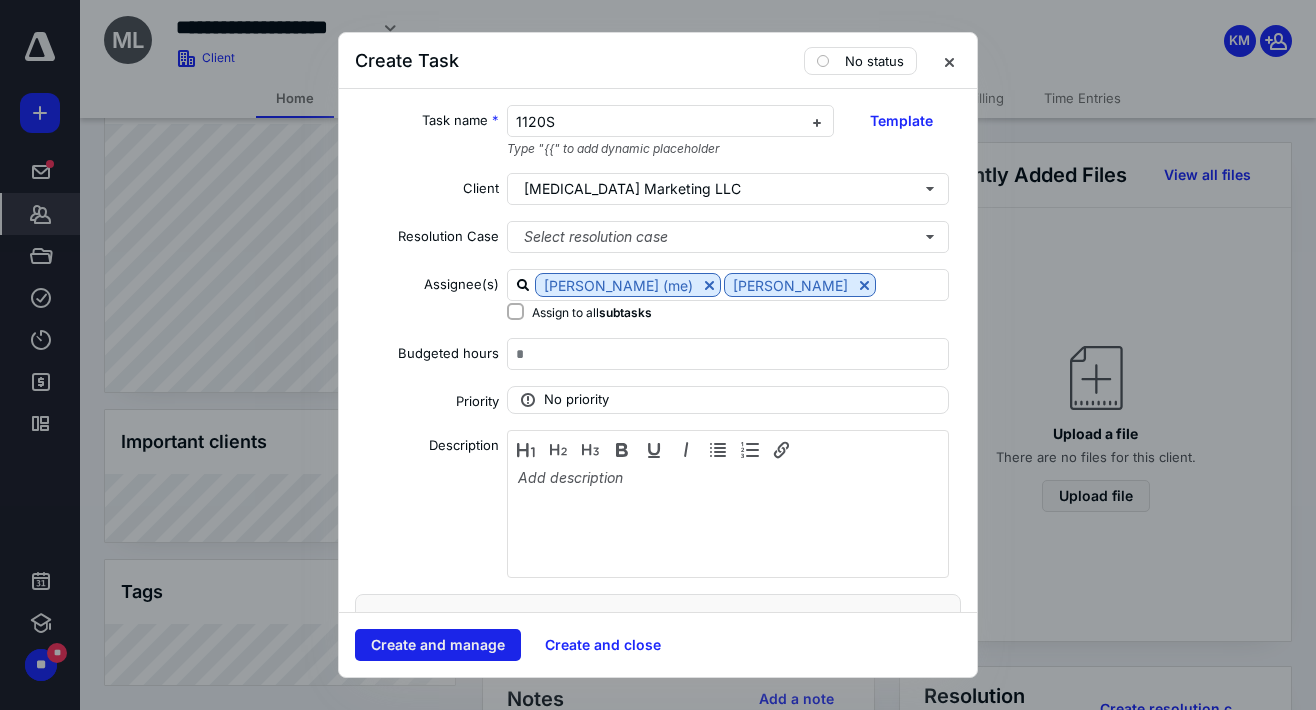 click on "Create and manage" at bounding box center [438, 645] 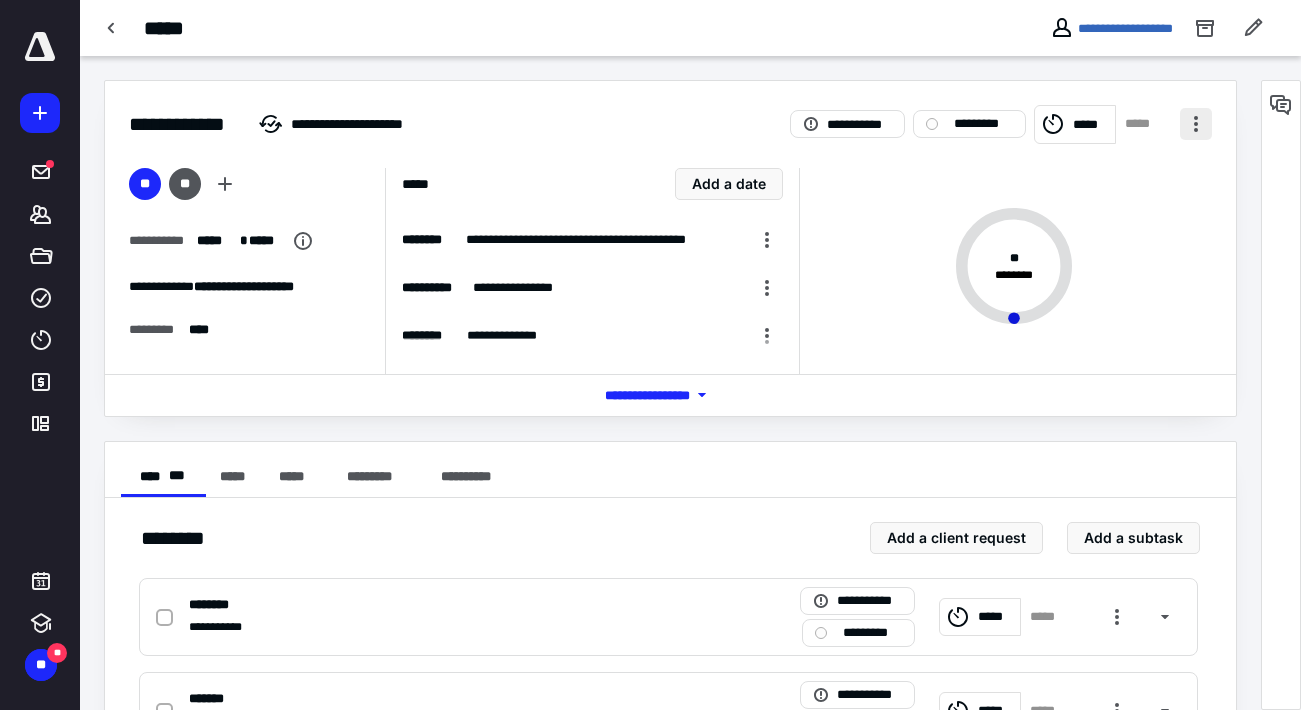 click at bounding box center [1196, 124] 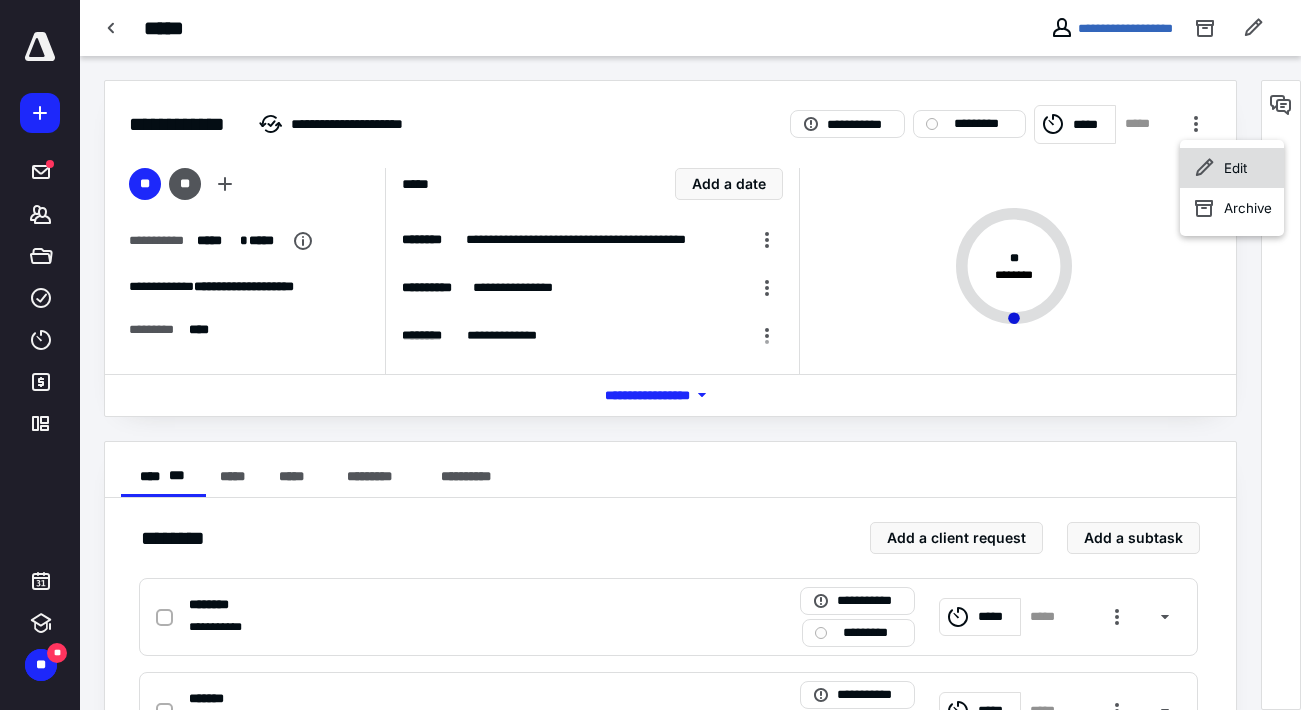 click 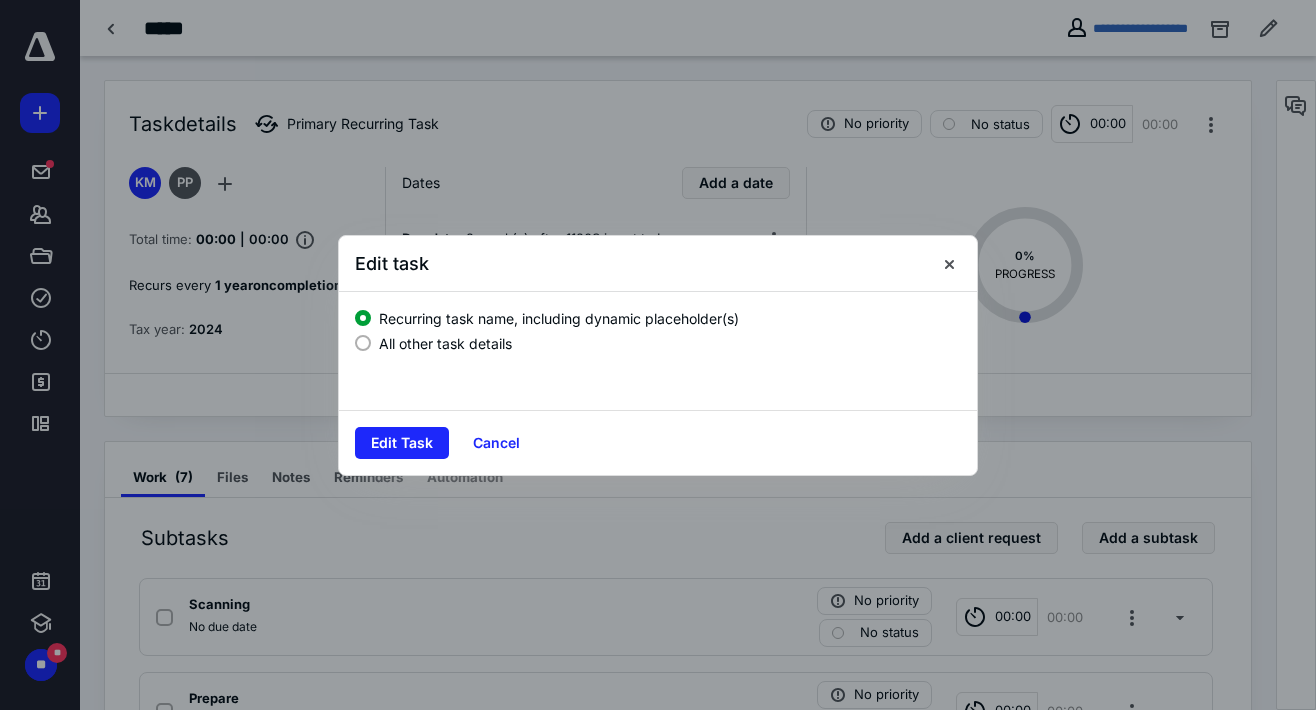 click at bounding box center (363, 343) 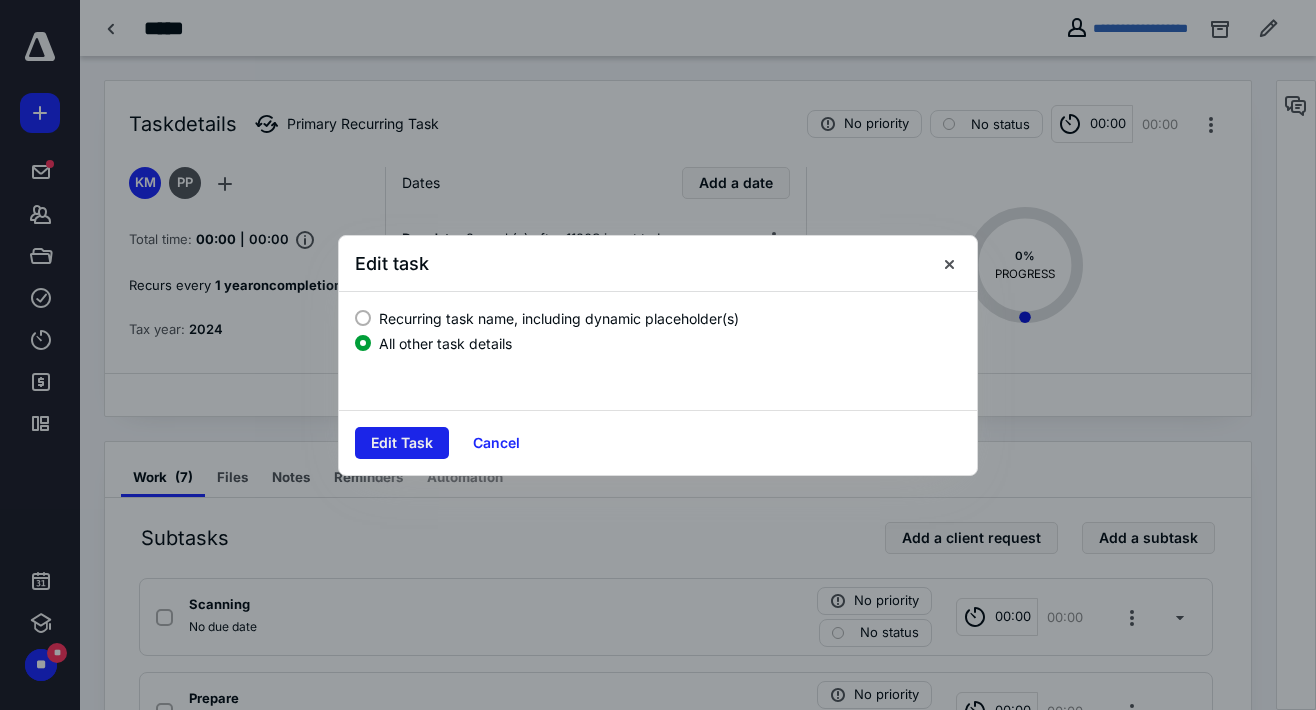 click on "Edit Task" at bounding box center (402, 443) 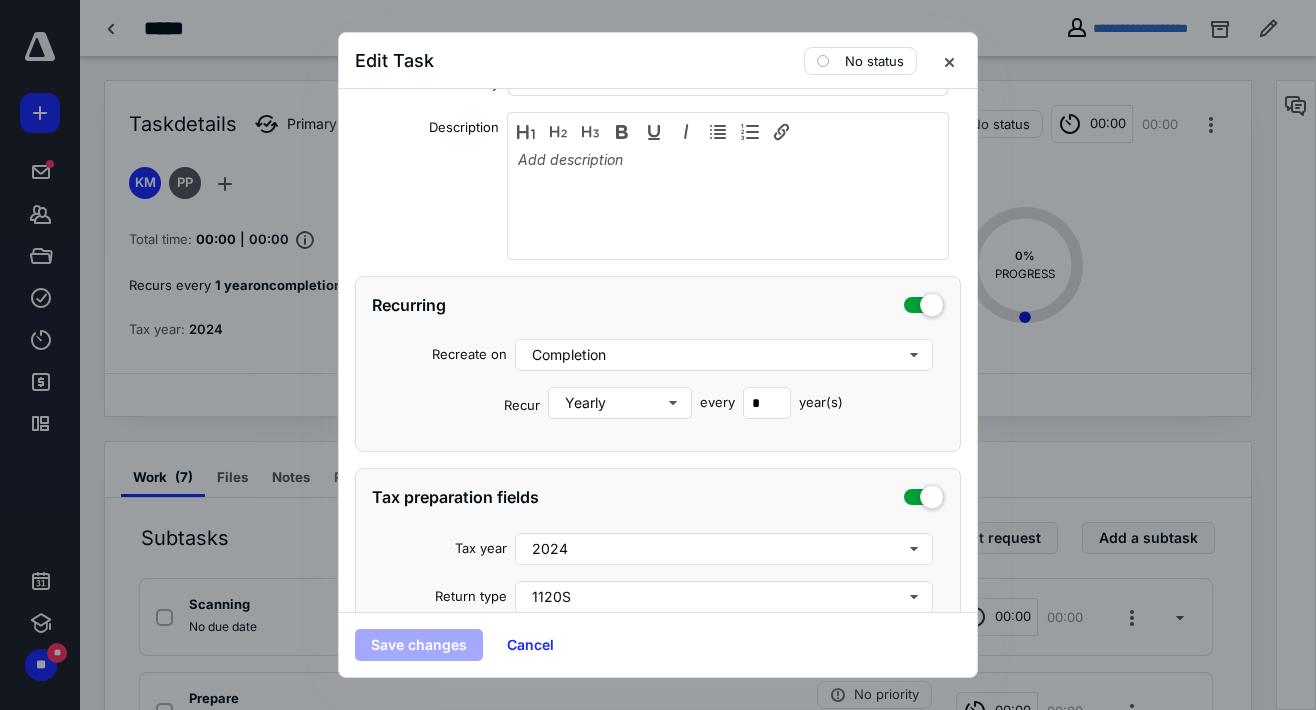 scroll, scrollTop: 461, scrollLeft: 0, axis: vertical 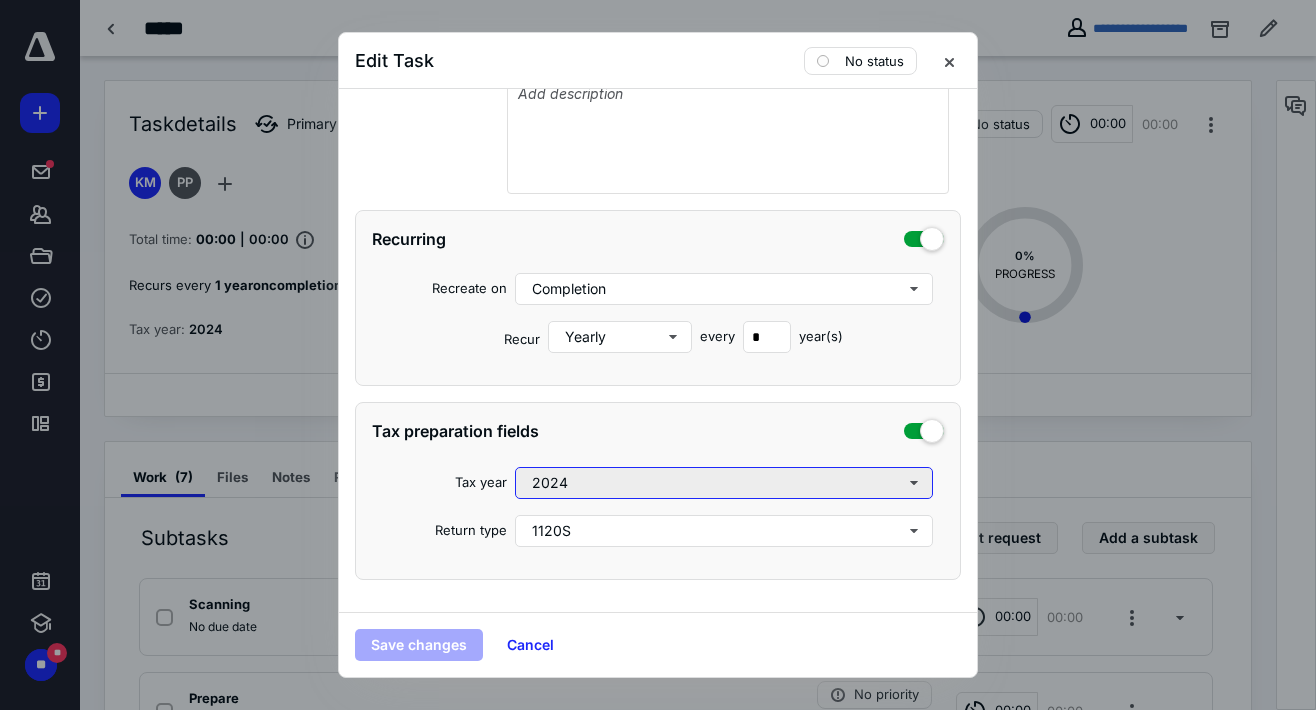 click on "2024" at bounding box center (724, 483) 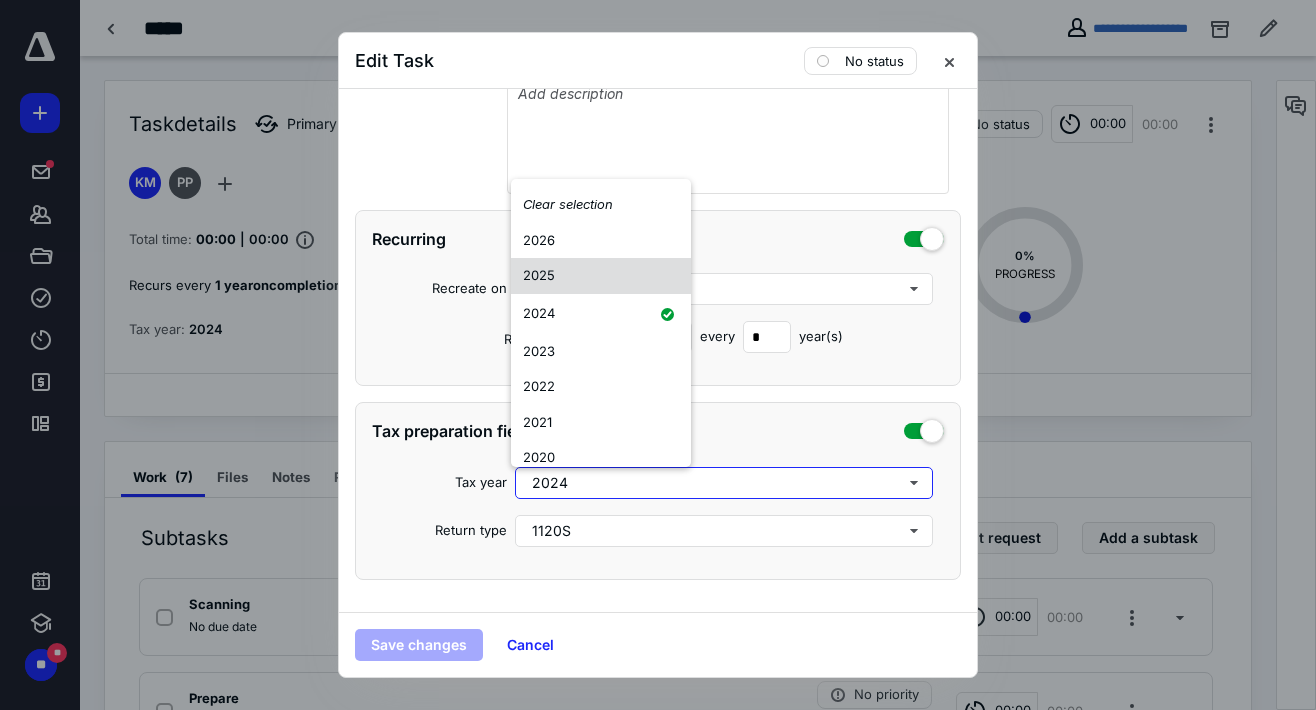 click on "2025" at bounding box center (601, 276) 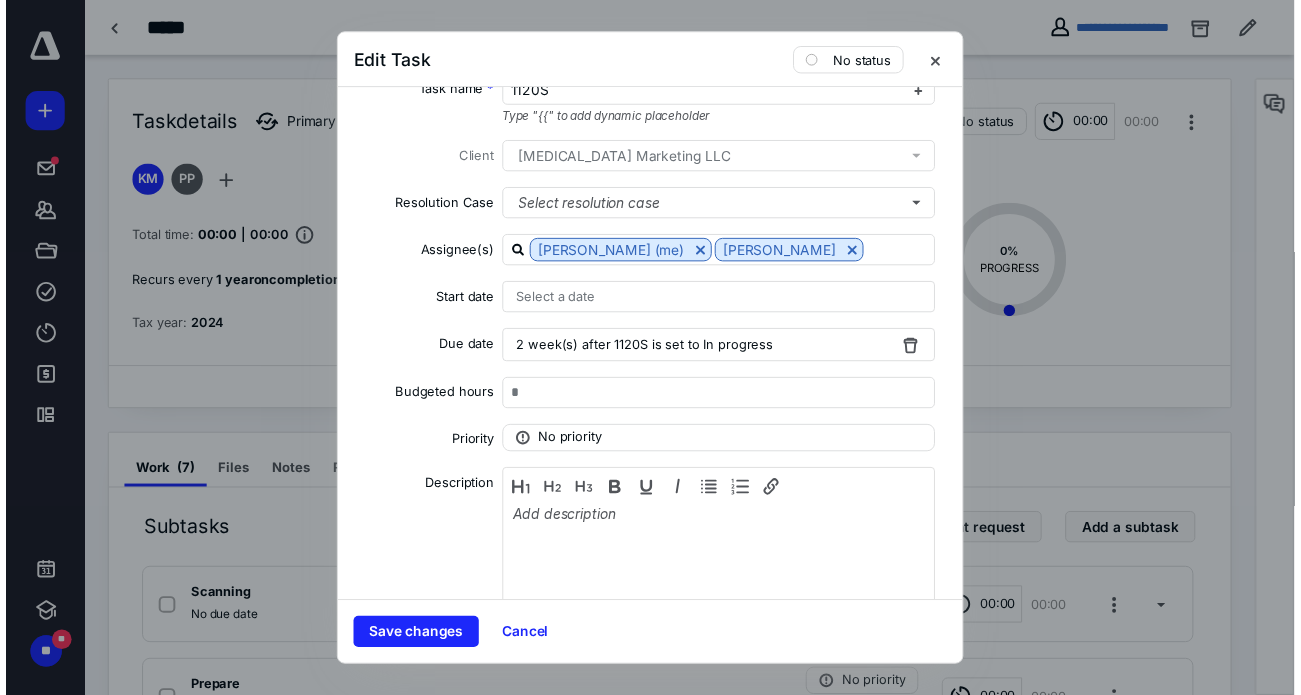 scroll, scrollTop: 0, scrollLeft: 0, axis: both 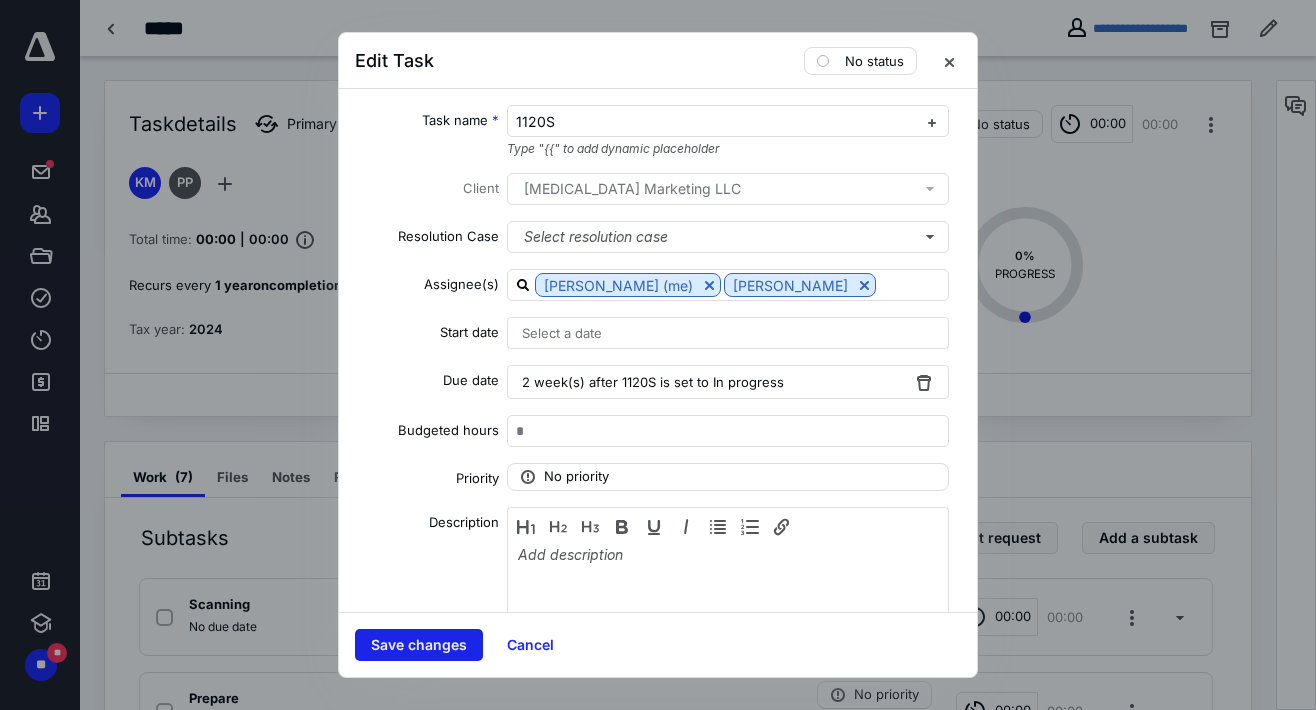 click on "Save changes" at bounding box center [419, 645] 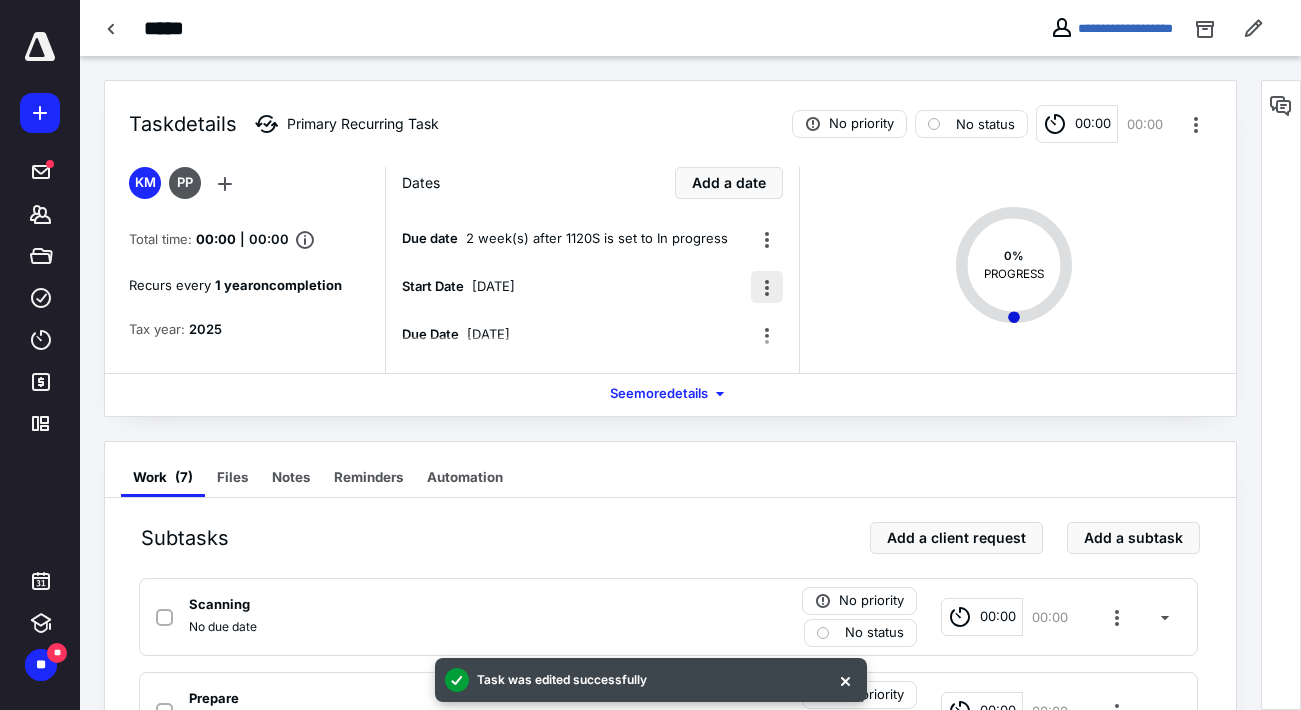 click at bounding box center [767, 287] 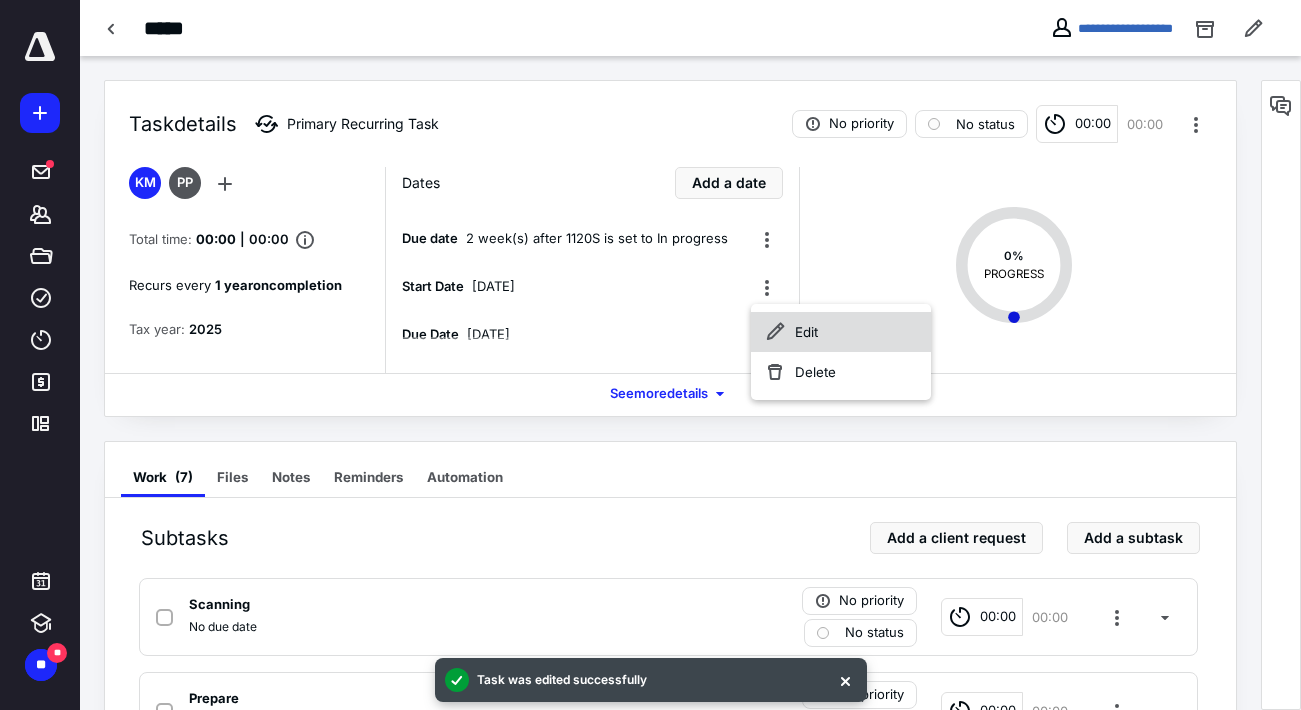 click on "Edit" at bounding box center [841, 332] 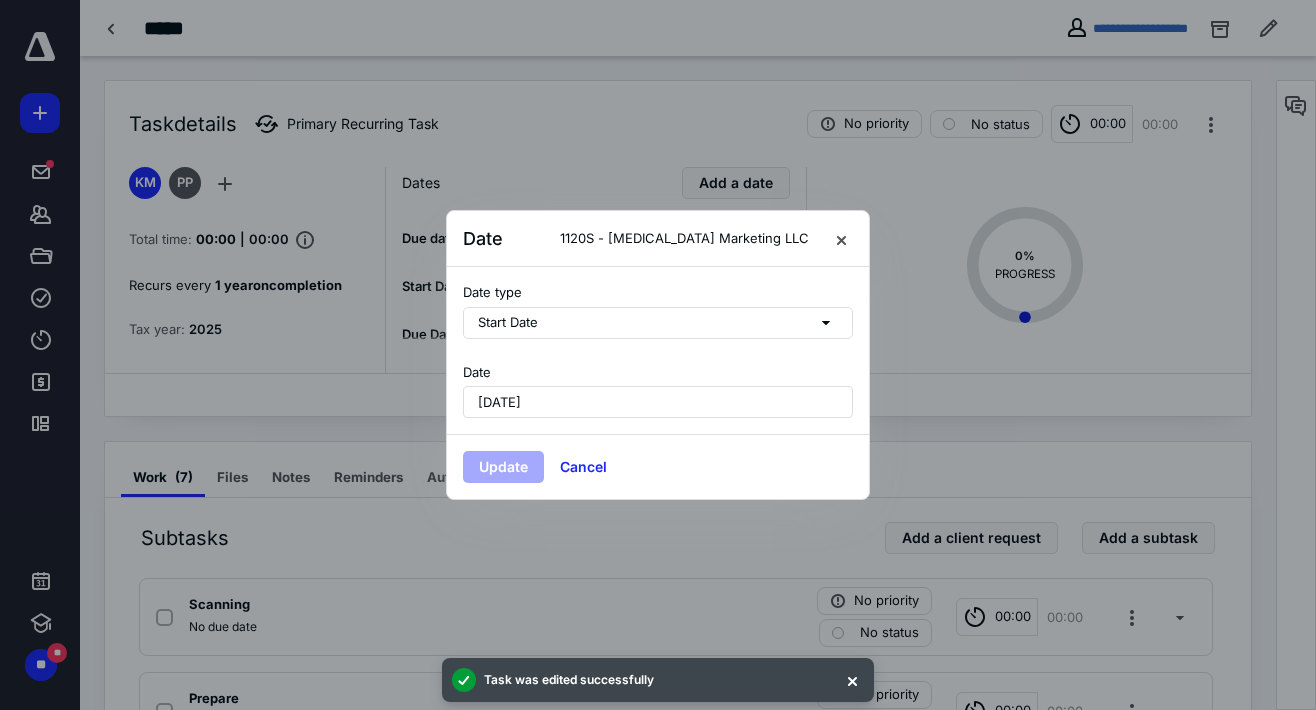 click on "[DATE]" at bounding box center [658, 402] 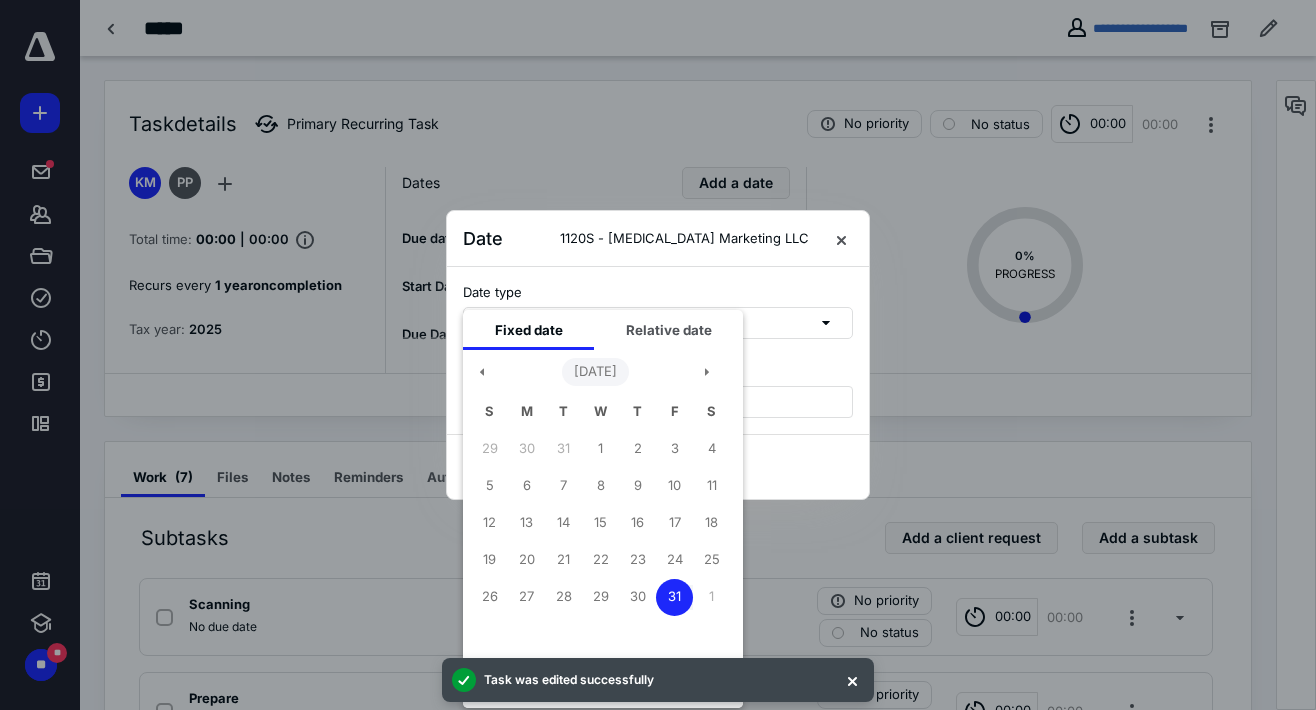 click on "[DATE]" at bounding box center (595, 372) 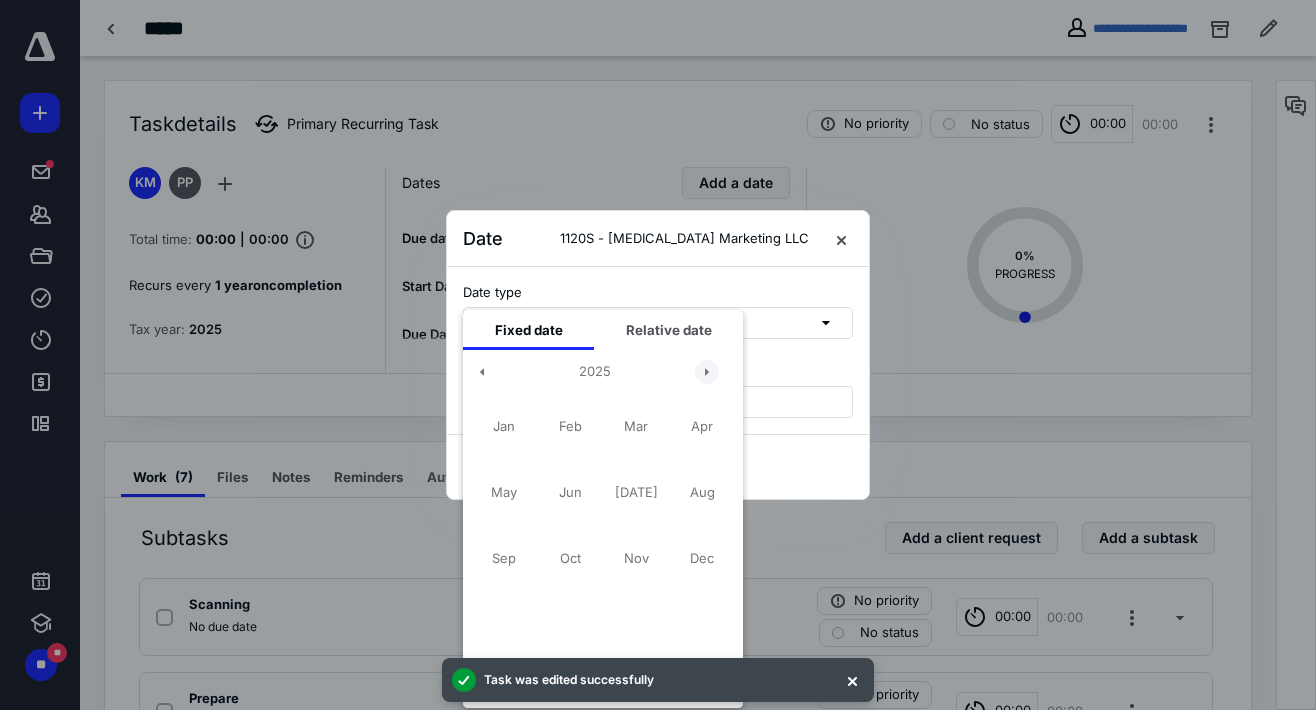 click at bounding box center (707, 372) 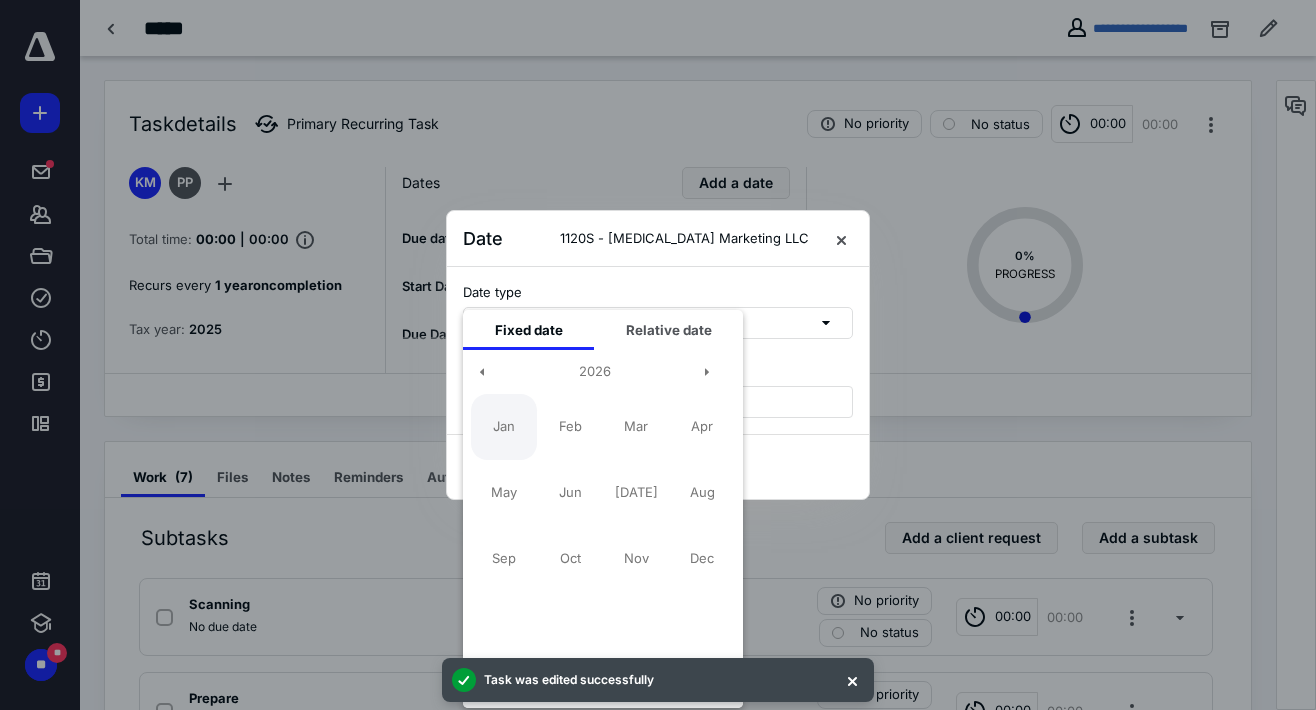 click on "Jan" at bounding box center (504, 427) 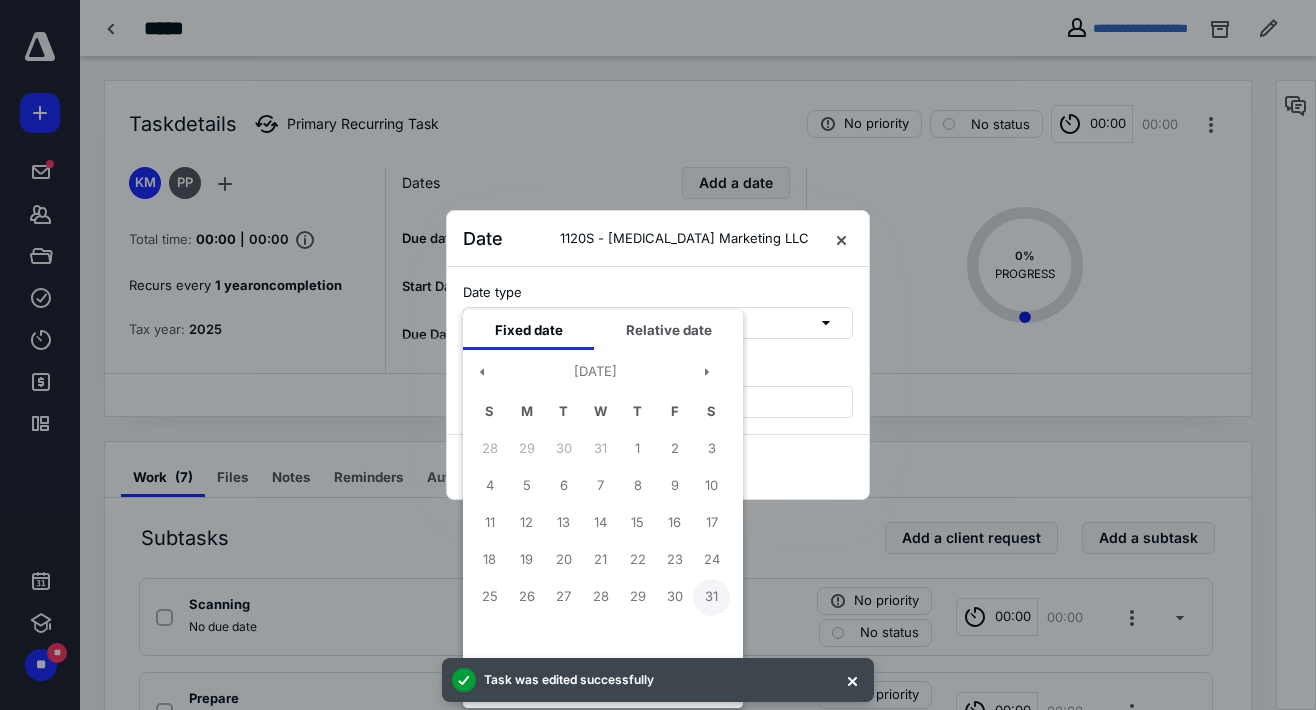 click on "31" at bounding box center (711, 597) 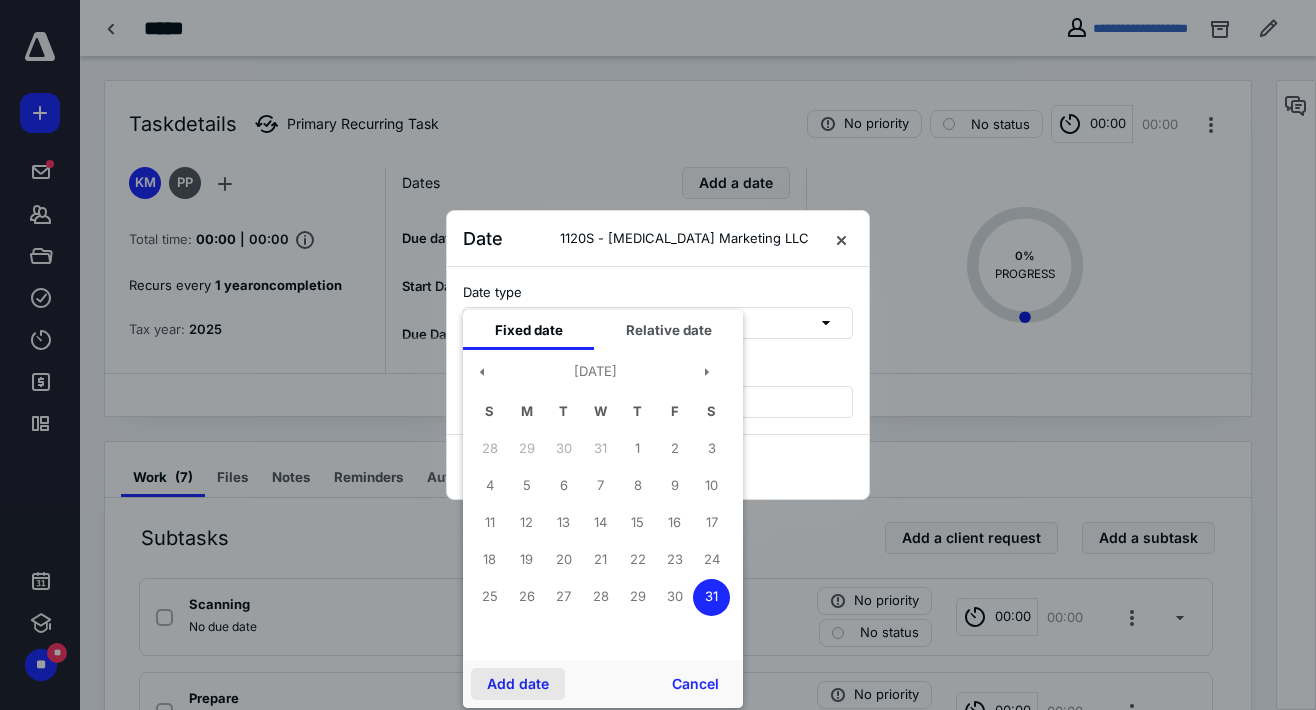 click on "Add date" at bounding box center (518, 684) 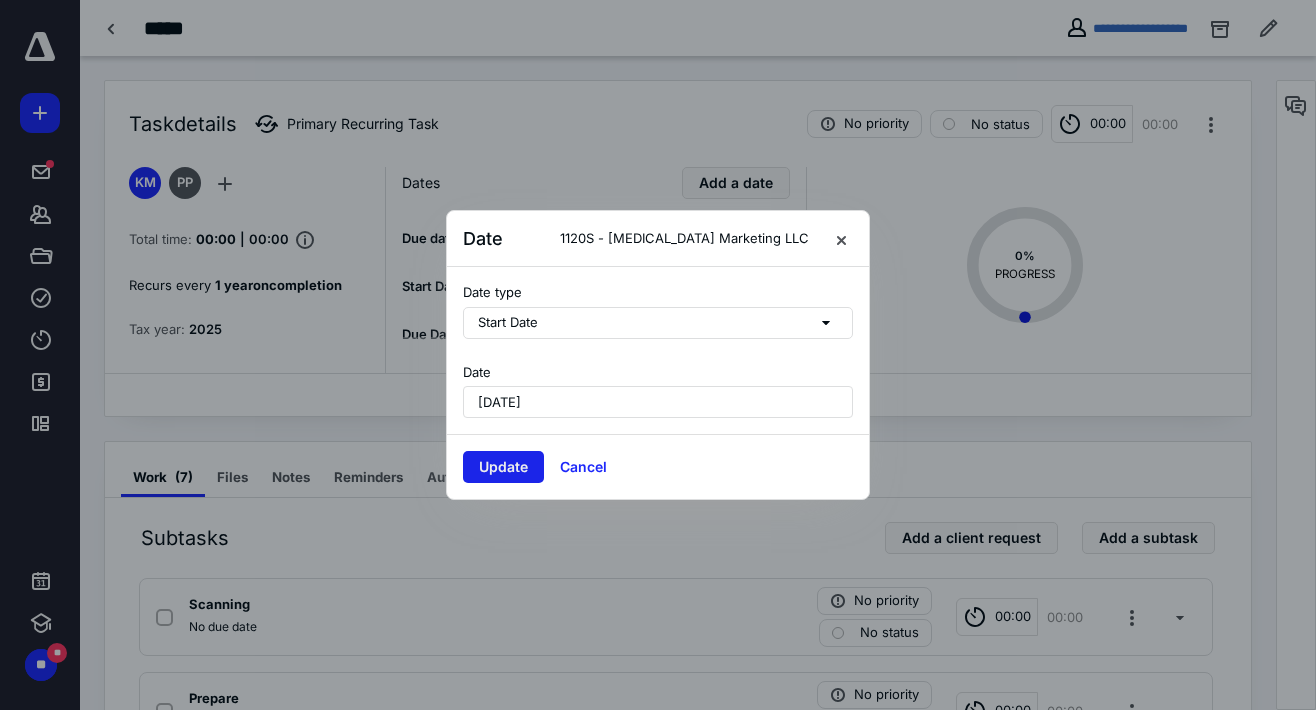 click on "Update" at bounding box center [503, 467] 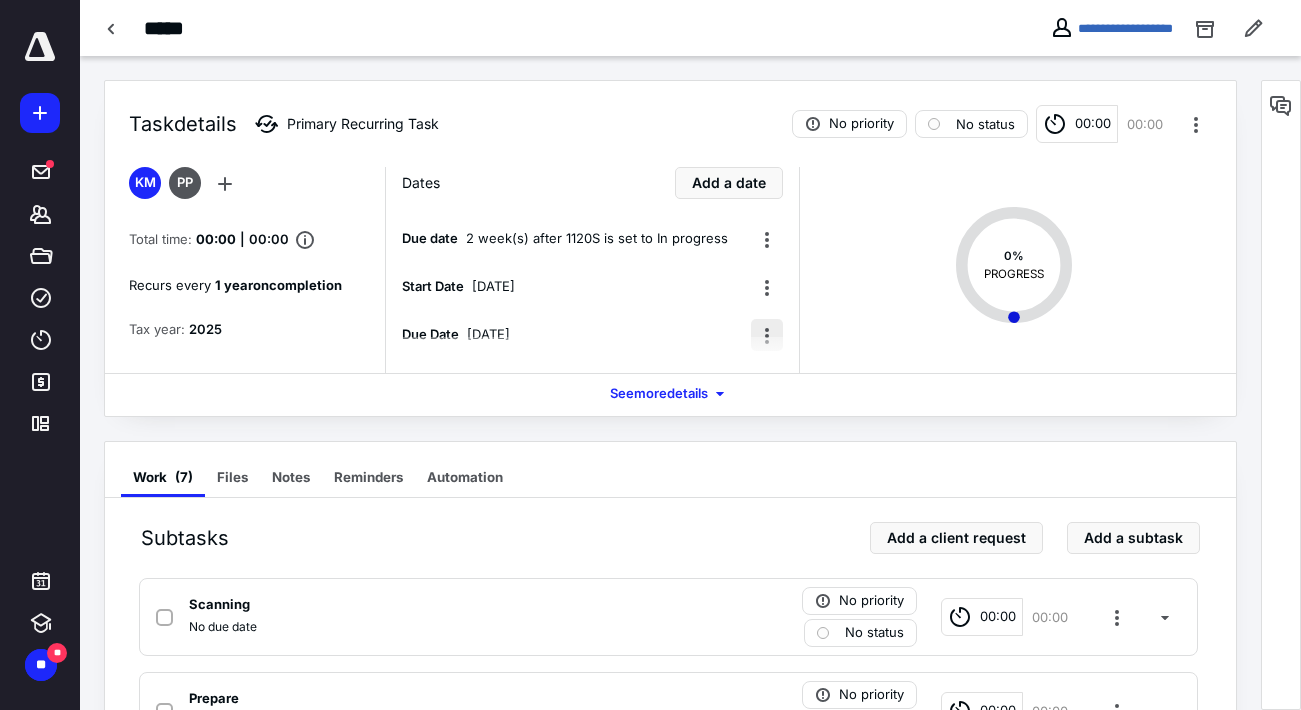 click at bounding box center (767, 335) 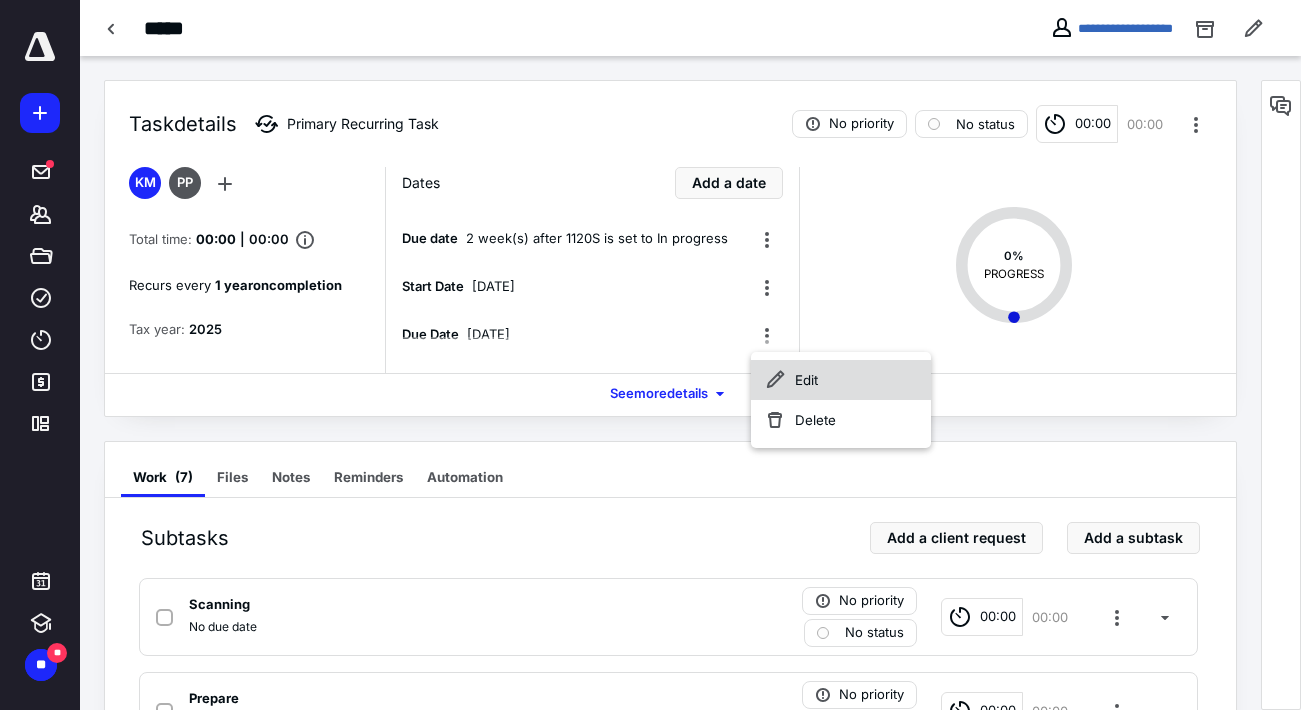 click on "Edit" at bounding box center (841, 380) 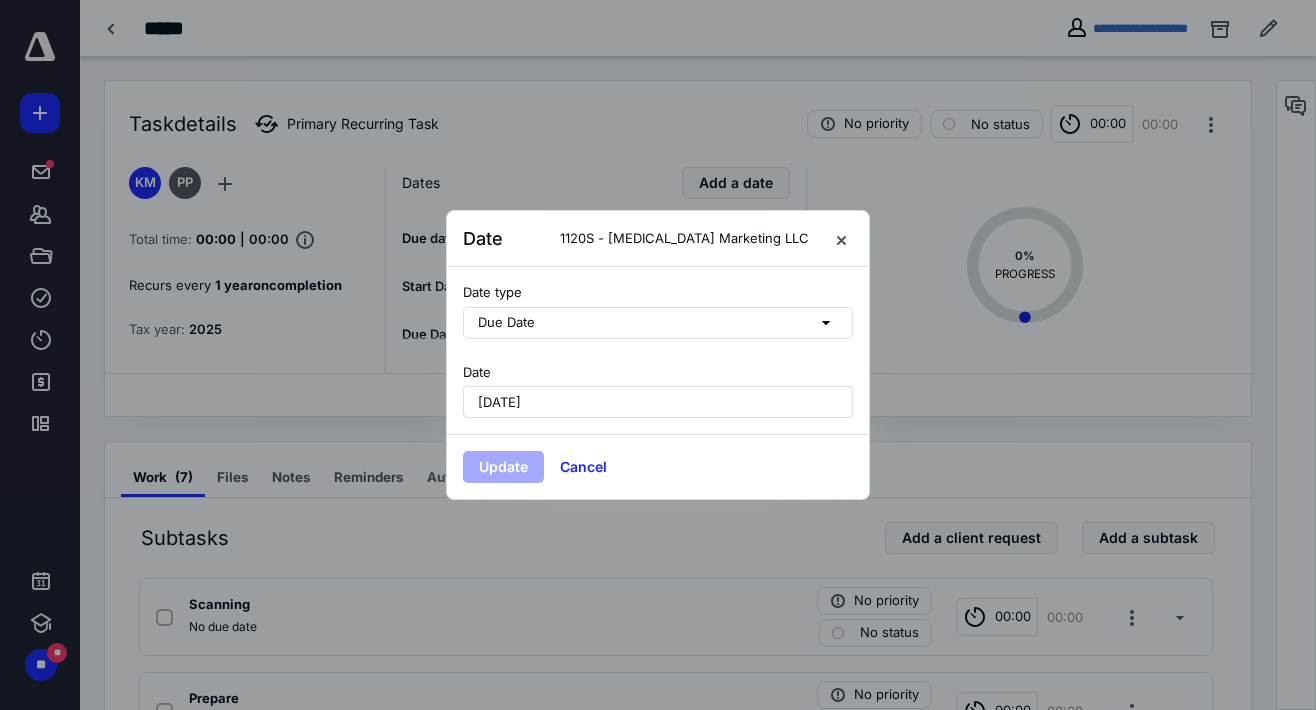 click on "[DATE]" at bounding box center (499, 402) 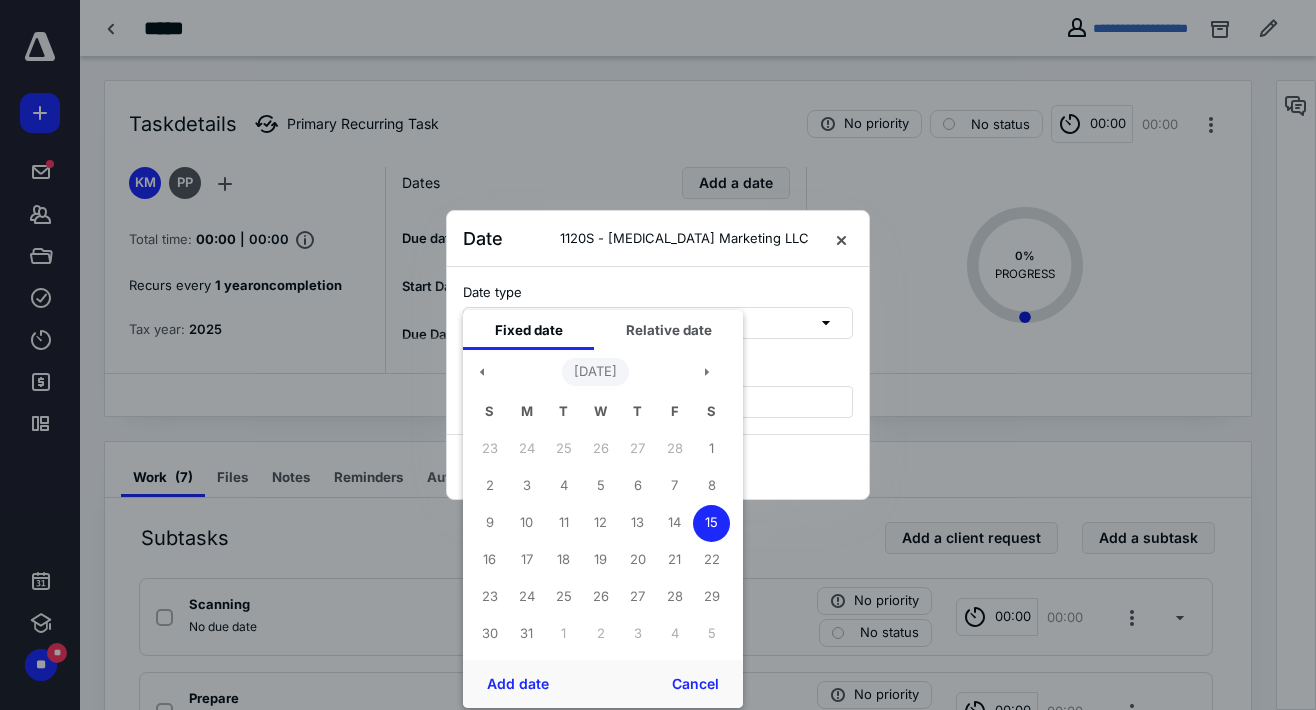 click on "[DATE]" at bounding box center [595, 372] 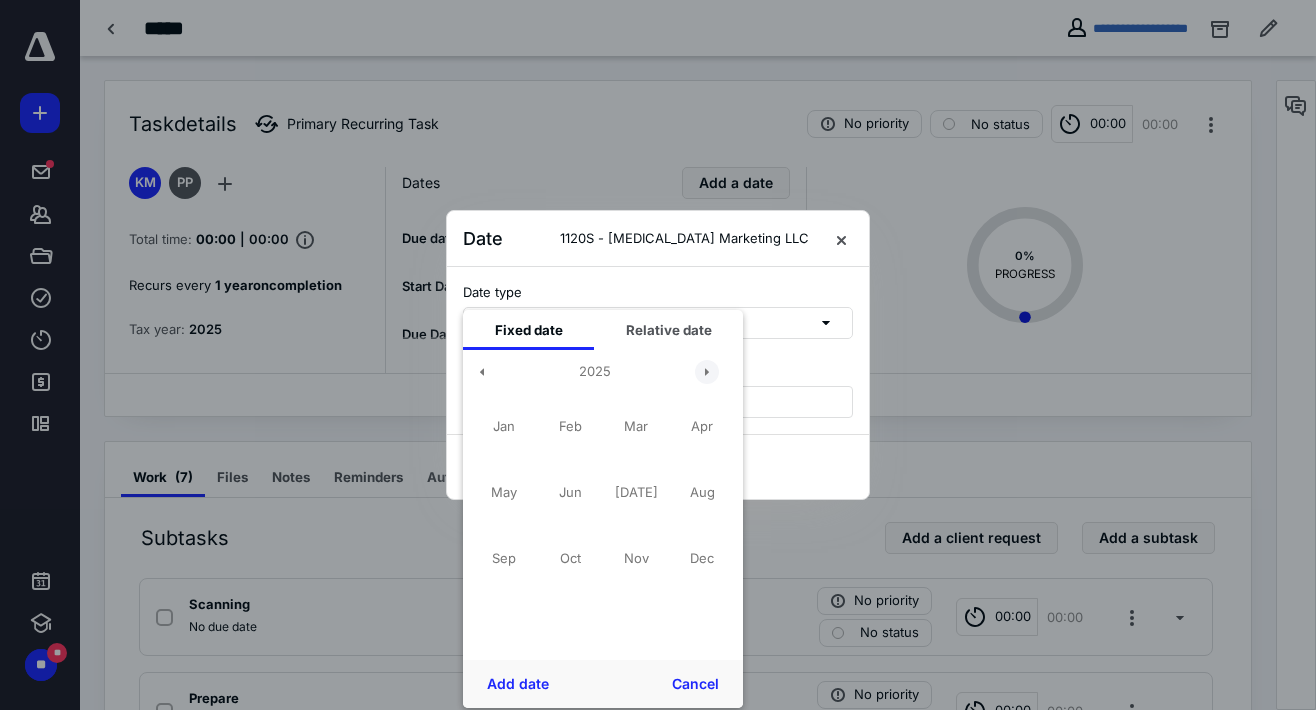 click at bounding box center [707, 372] 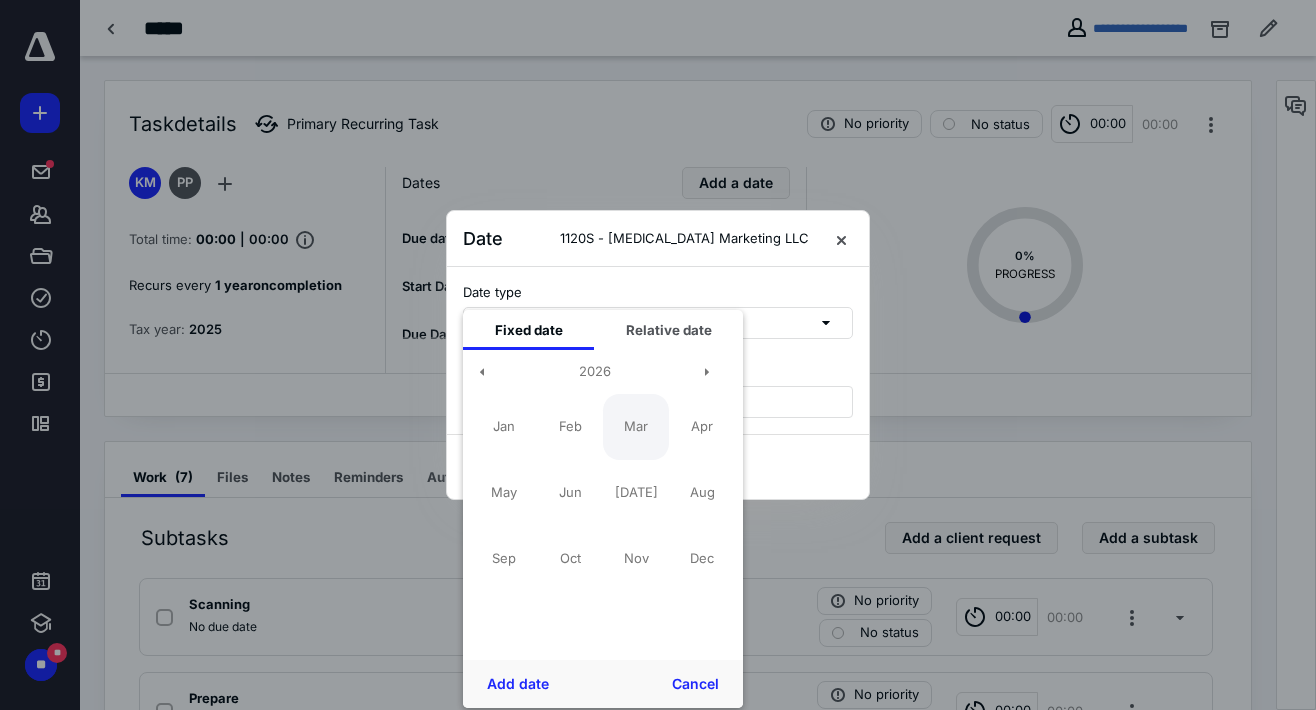 click on "Mar" at bounding box center (636, 427) 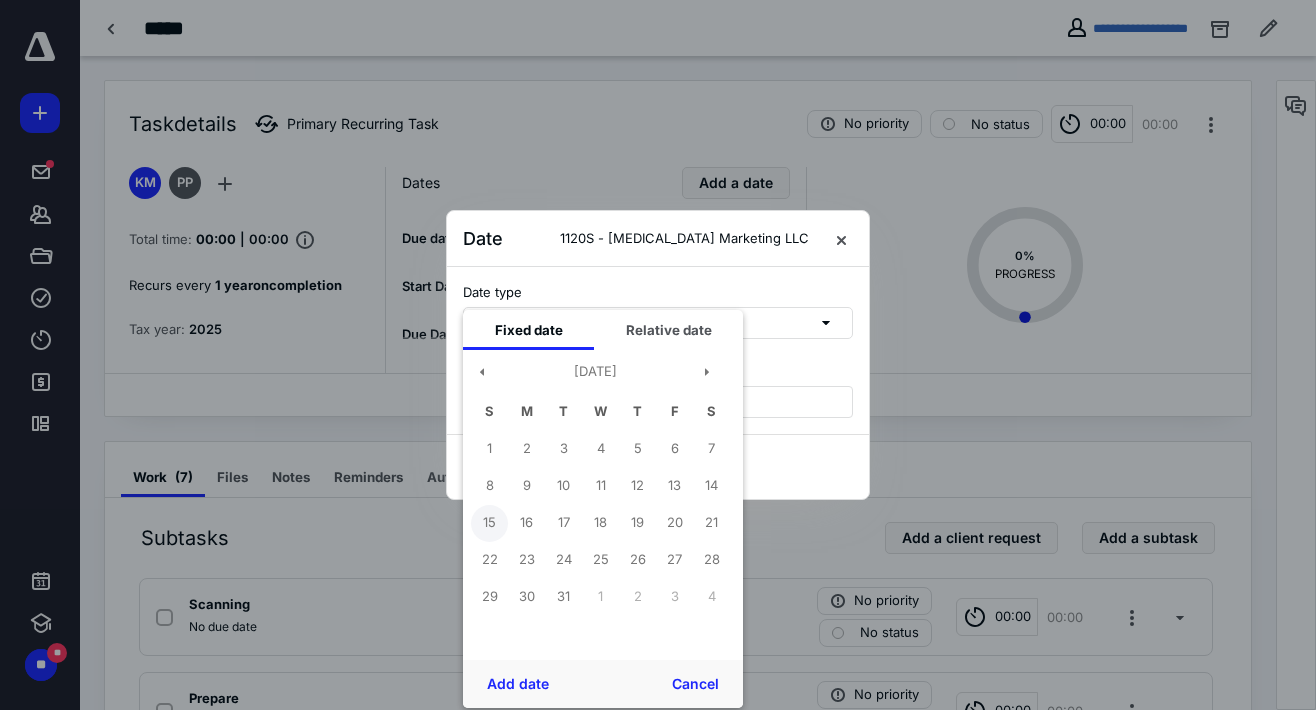 click on "15" at bounding box center (489, 523) 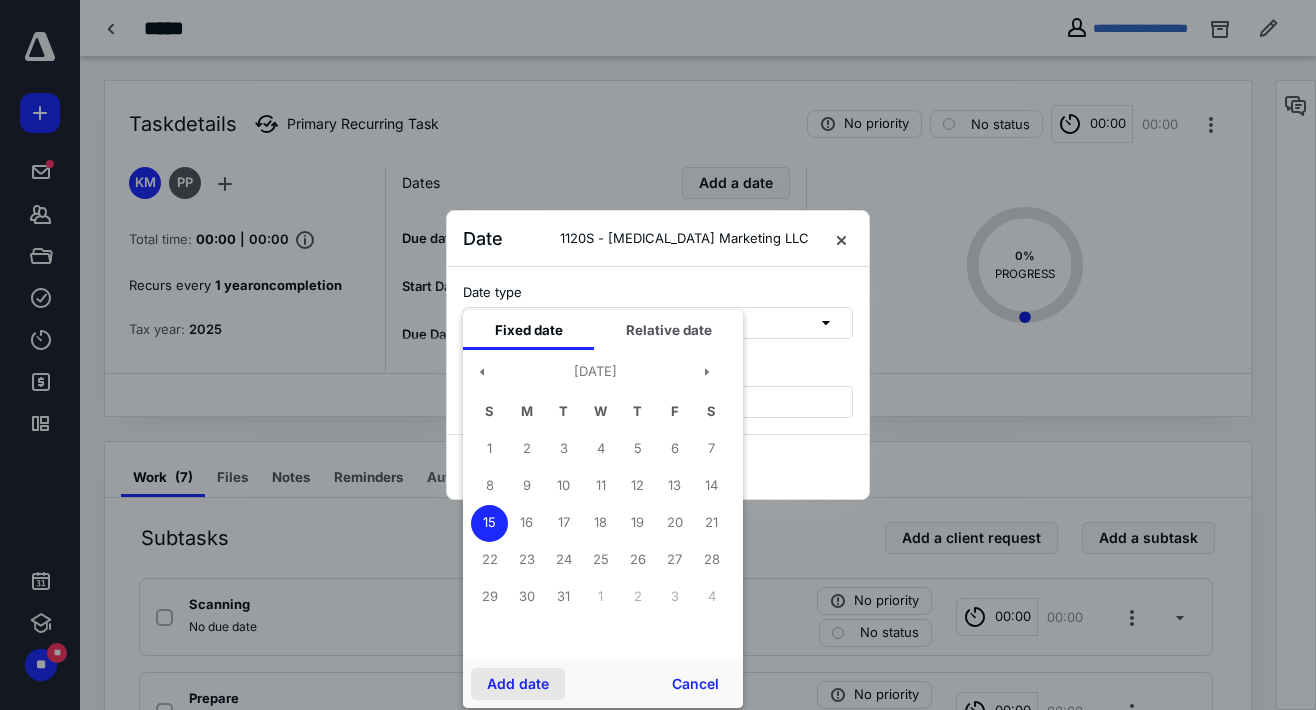 click on "Add date" at bounding box center [518, 684] 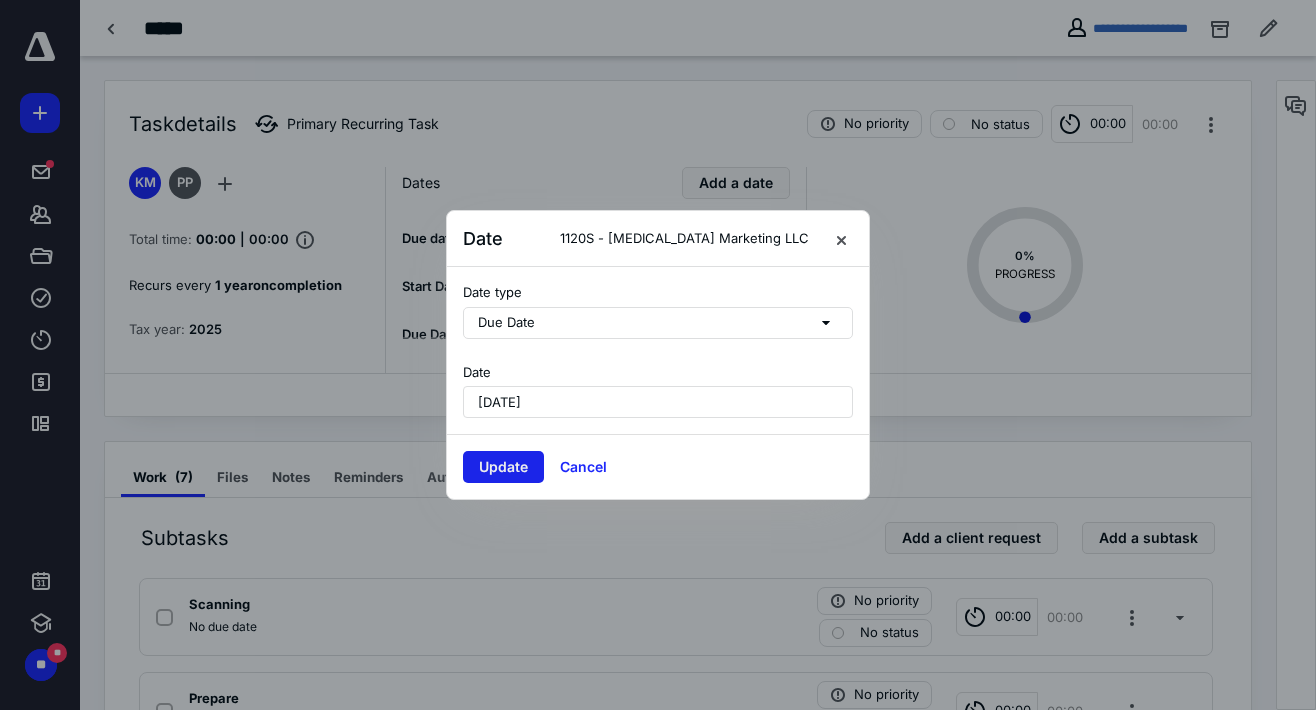 click on "Update" at bounding box center [503, 467] 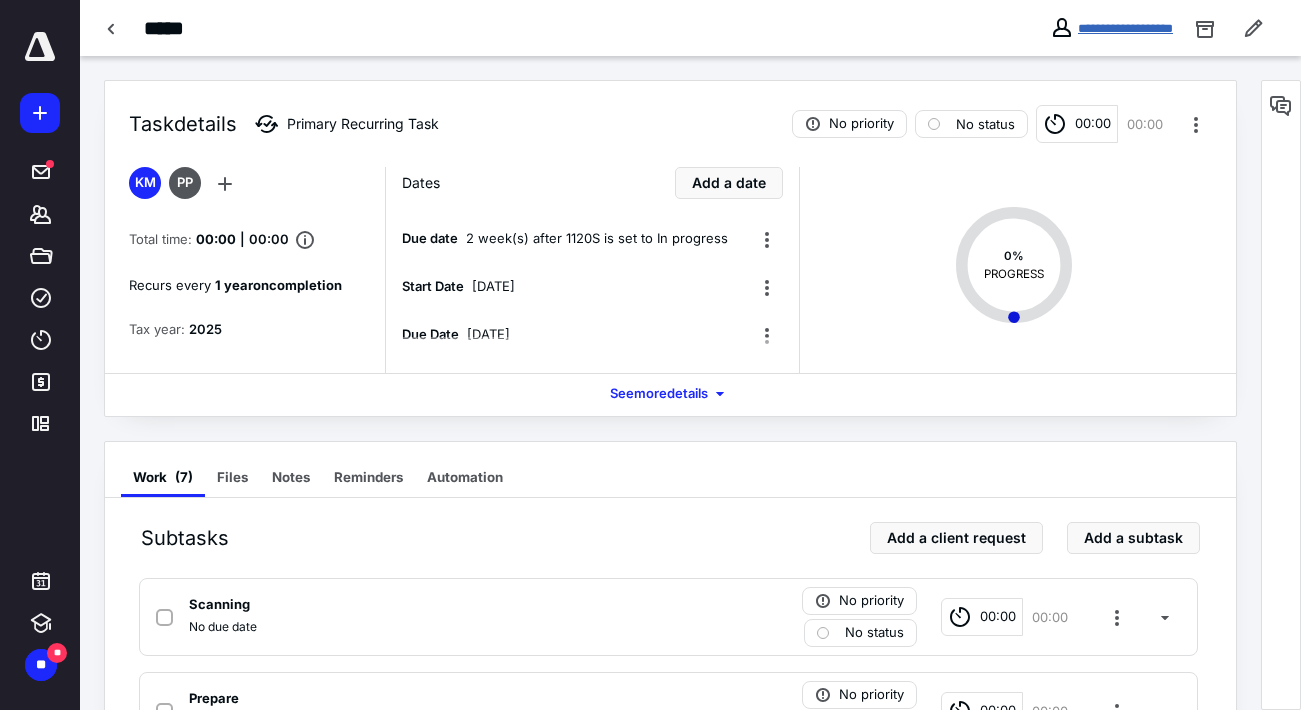 click on "**********" at bounding box center [1125, 28] 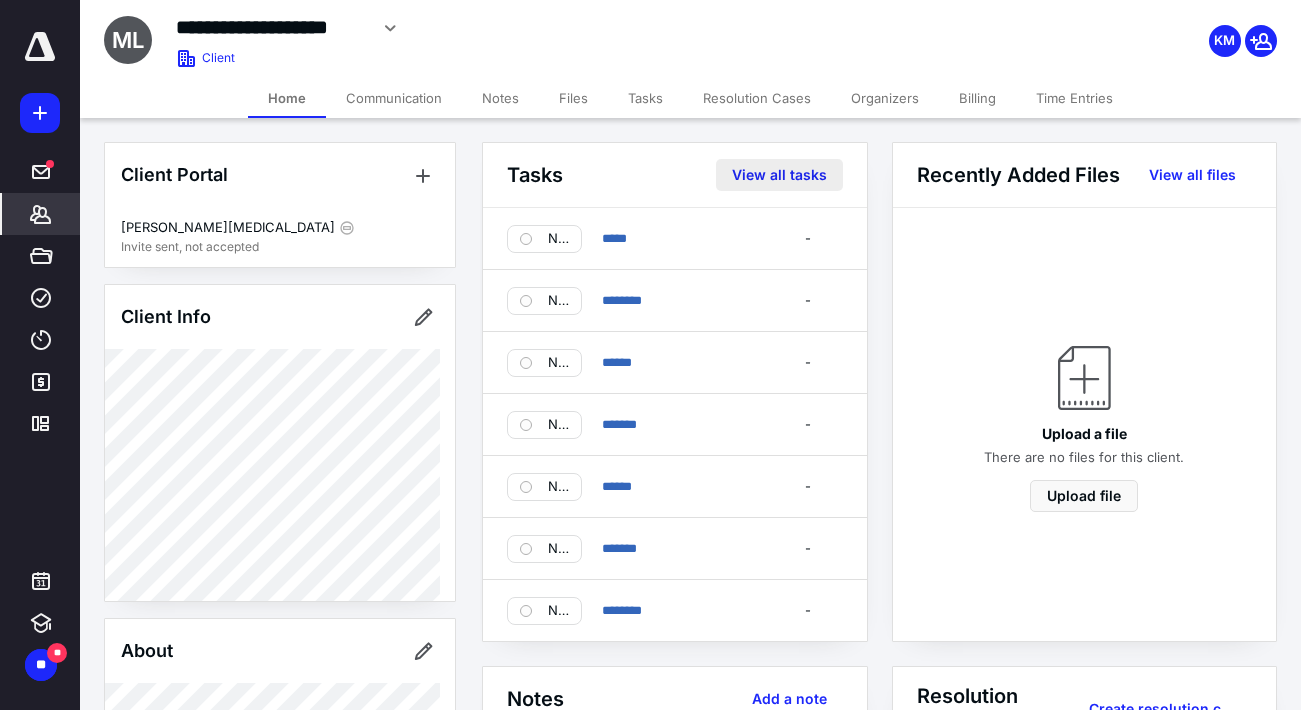 click on "View all tasks" at bounding box center [779, 175] 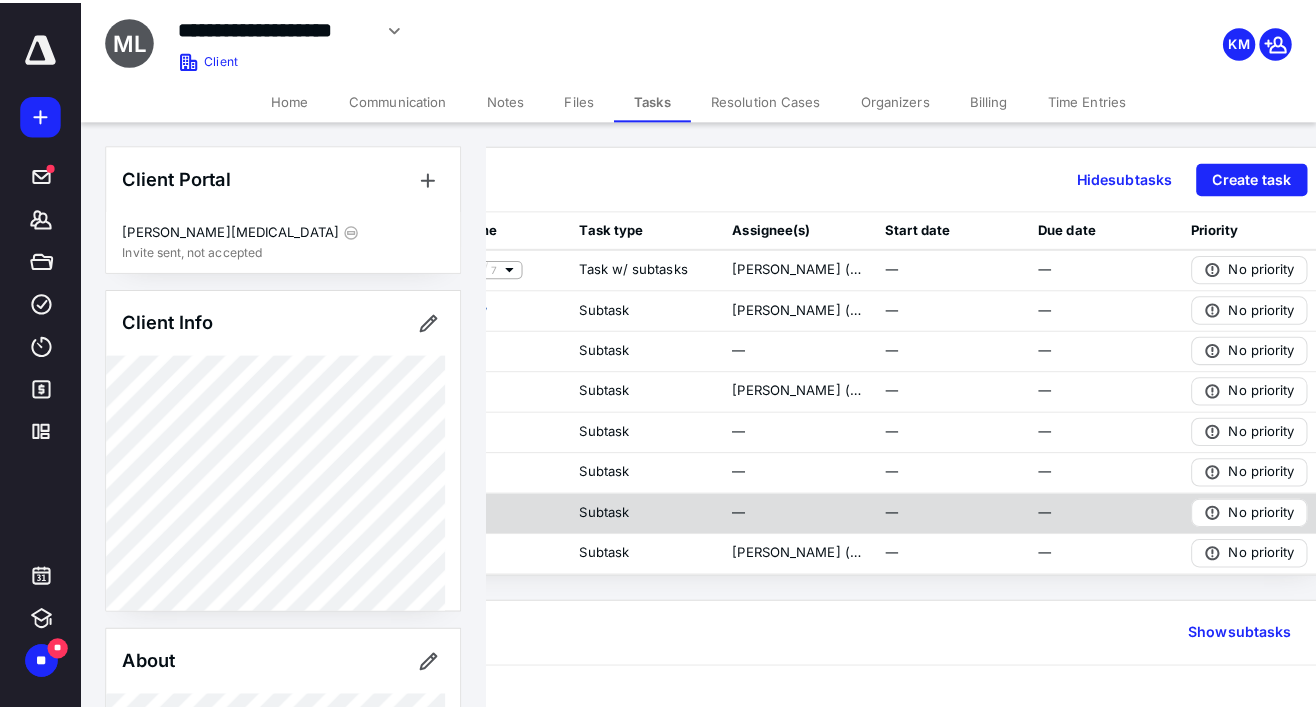 scroll, scrollTop: 0, scrollLeft: 225, axis: horizontal 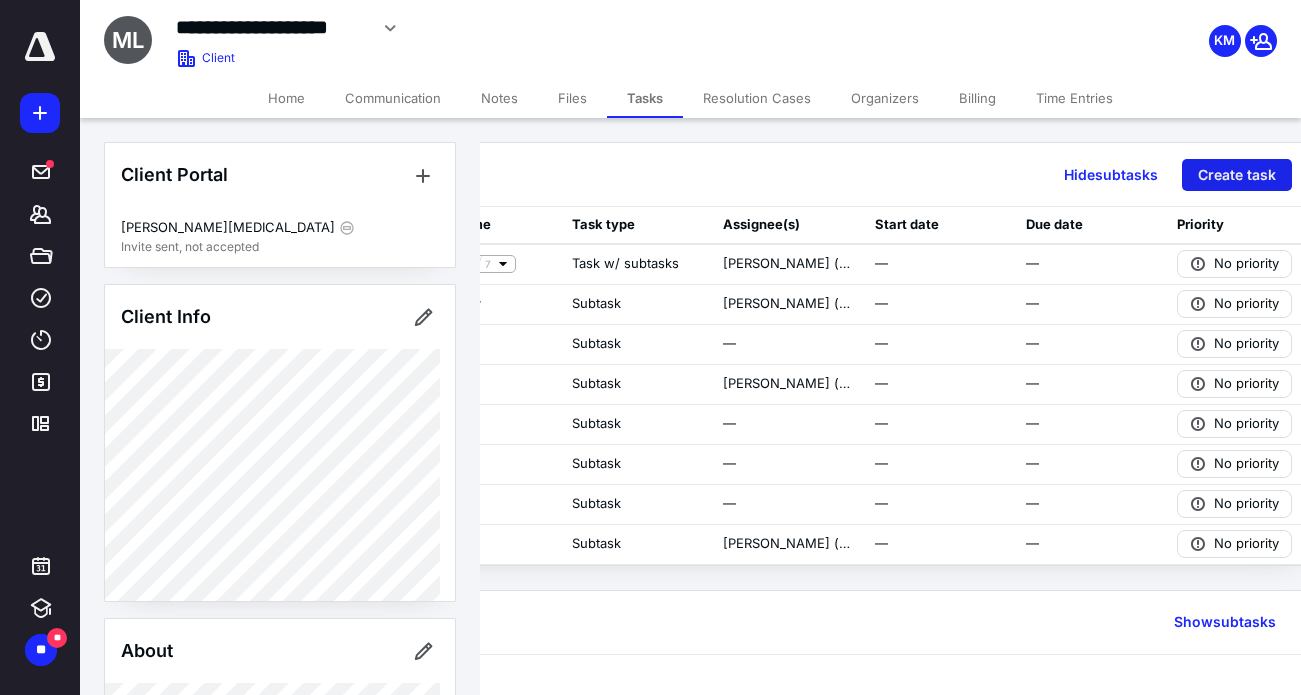 click on "Create task" at bounding box center [1237, 175] 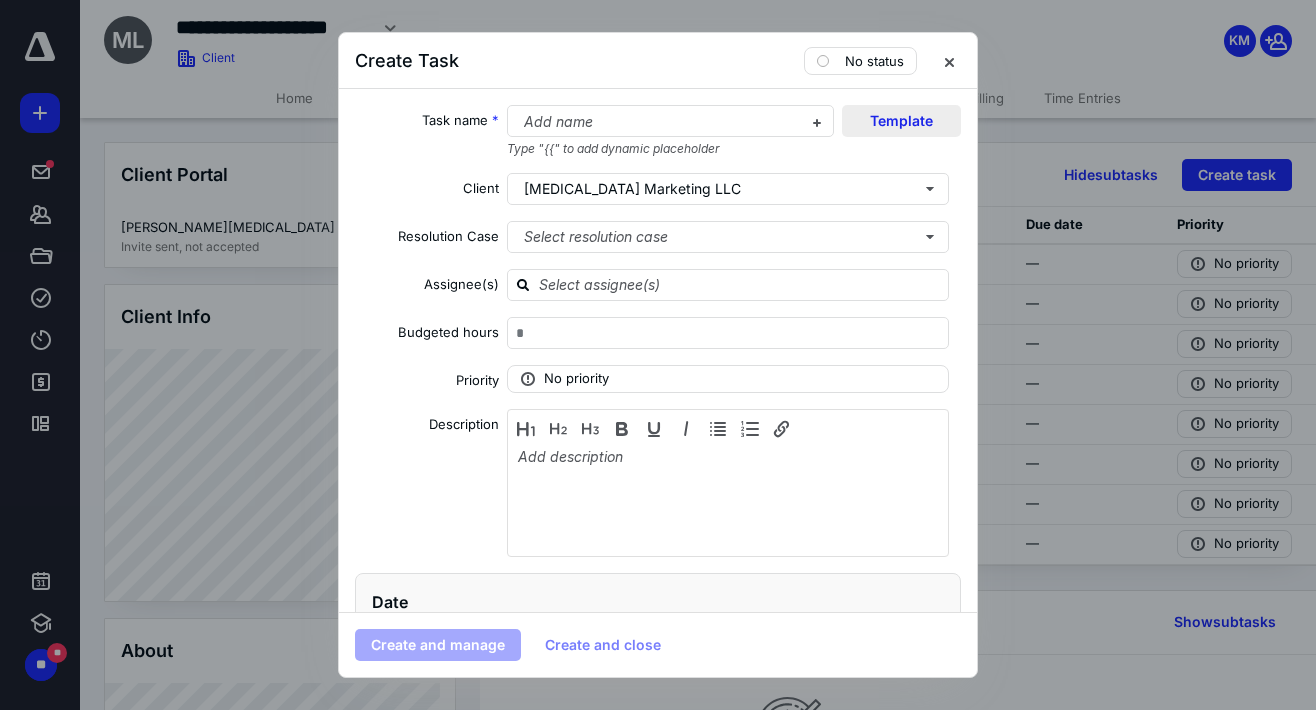 click on "Template" at bounding box center [901, 121] 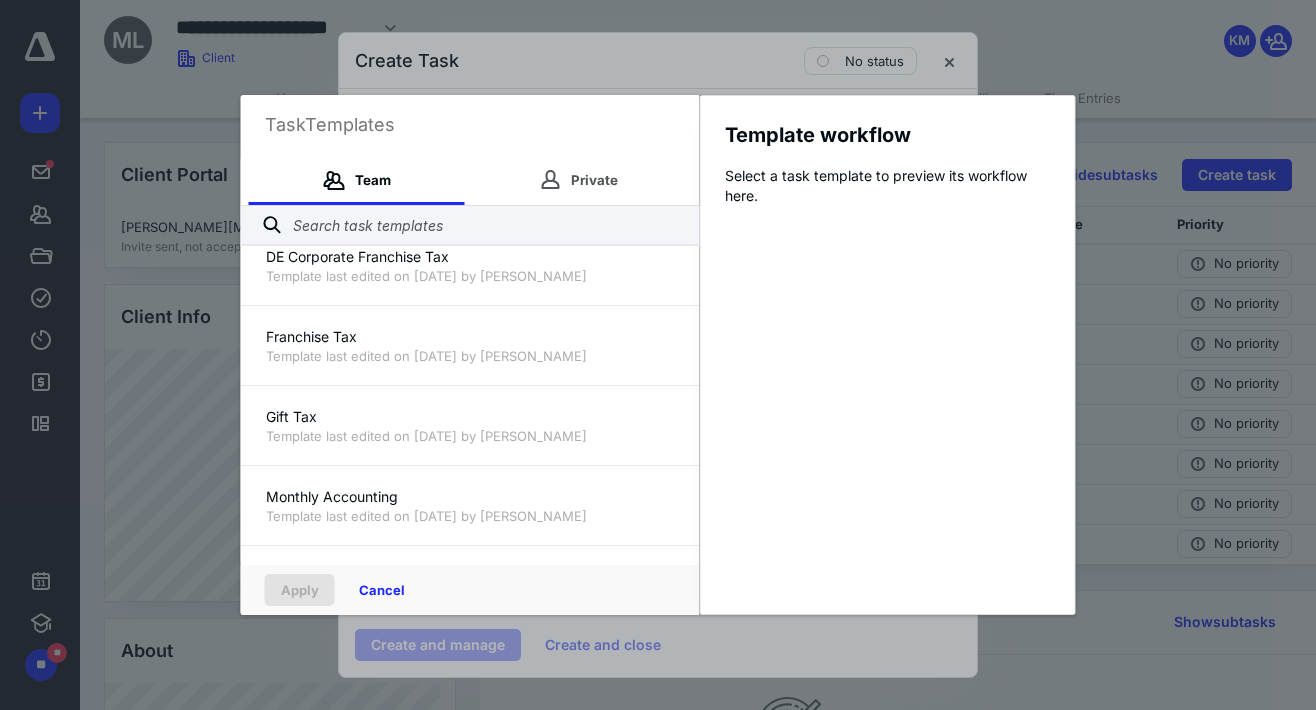 scroll, scrollTop: 1500, scrollLeft: 0, axis: vertical 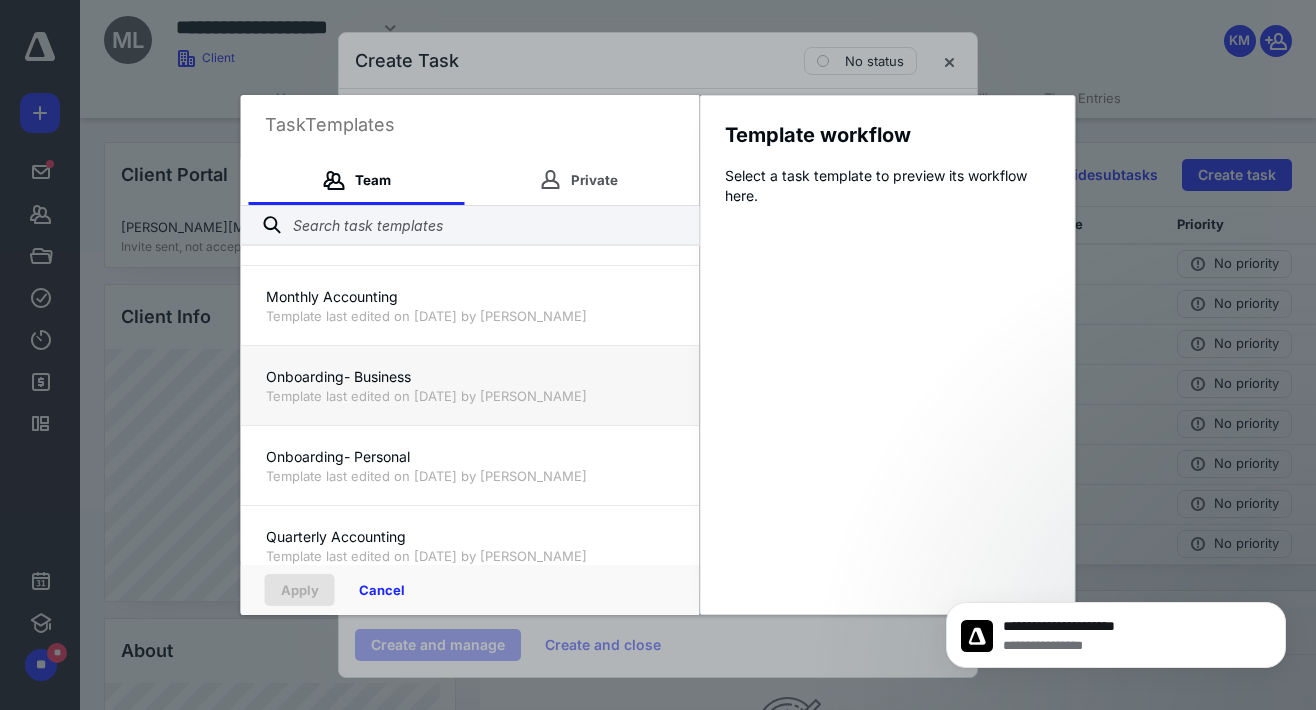 click on "Template last edited on [DATE] by [PERSON_NAME]" at bounding box center (470, 396) 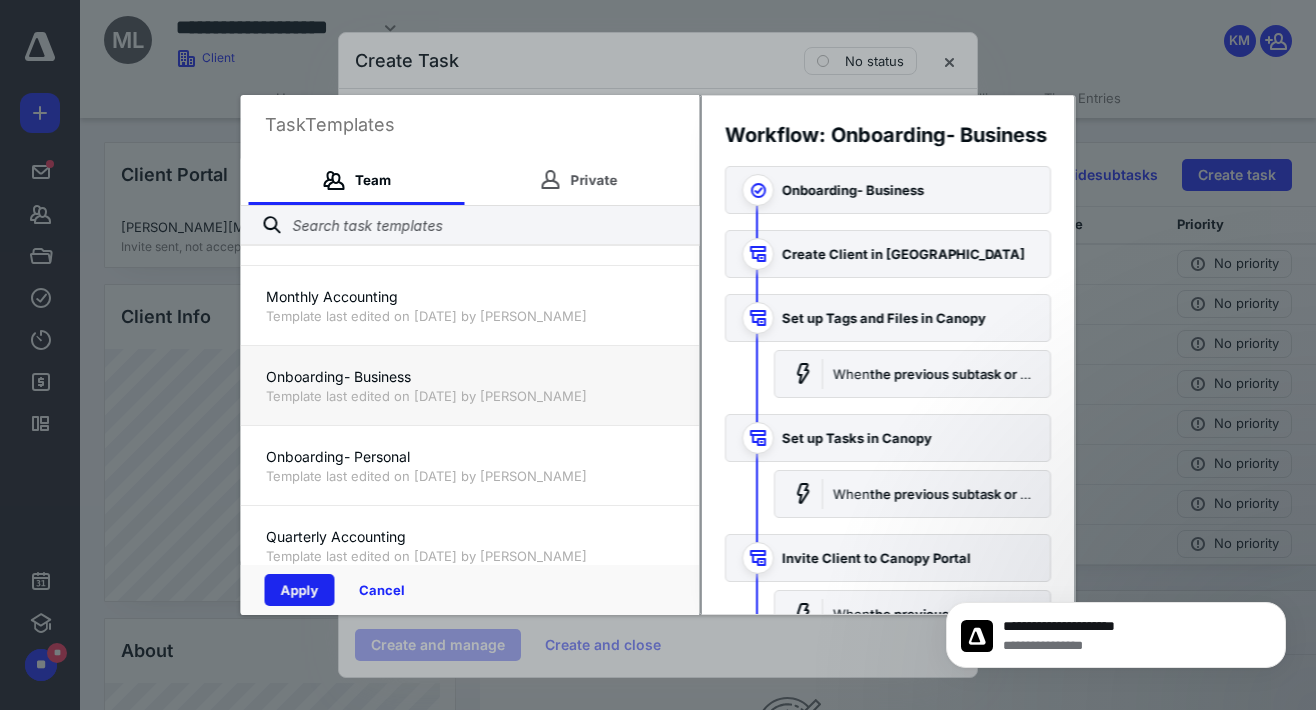 click on "Apply" at bounding box center [300, 590] 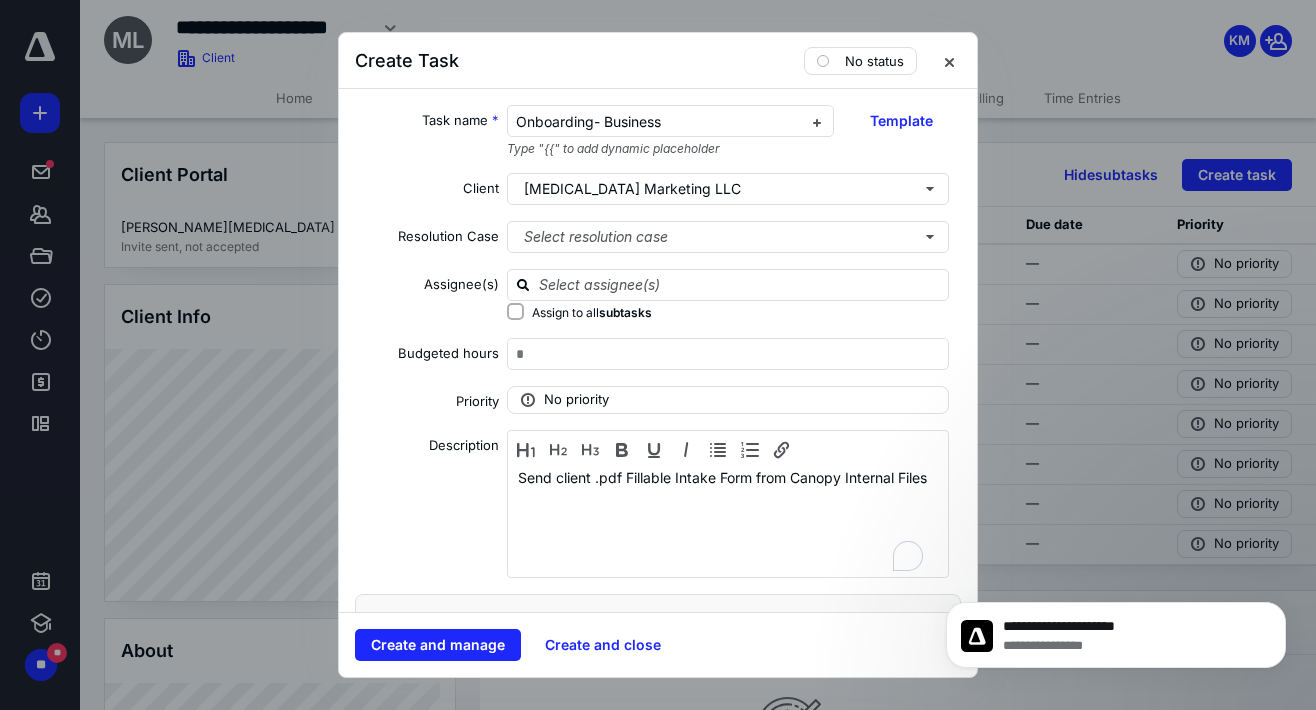 checkbox on "true" 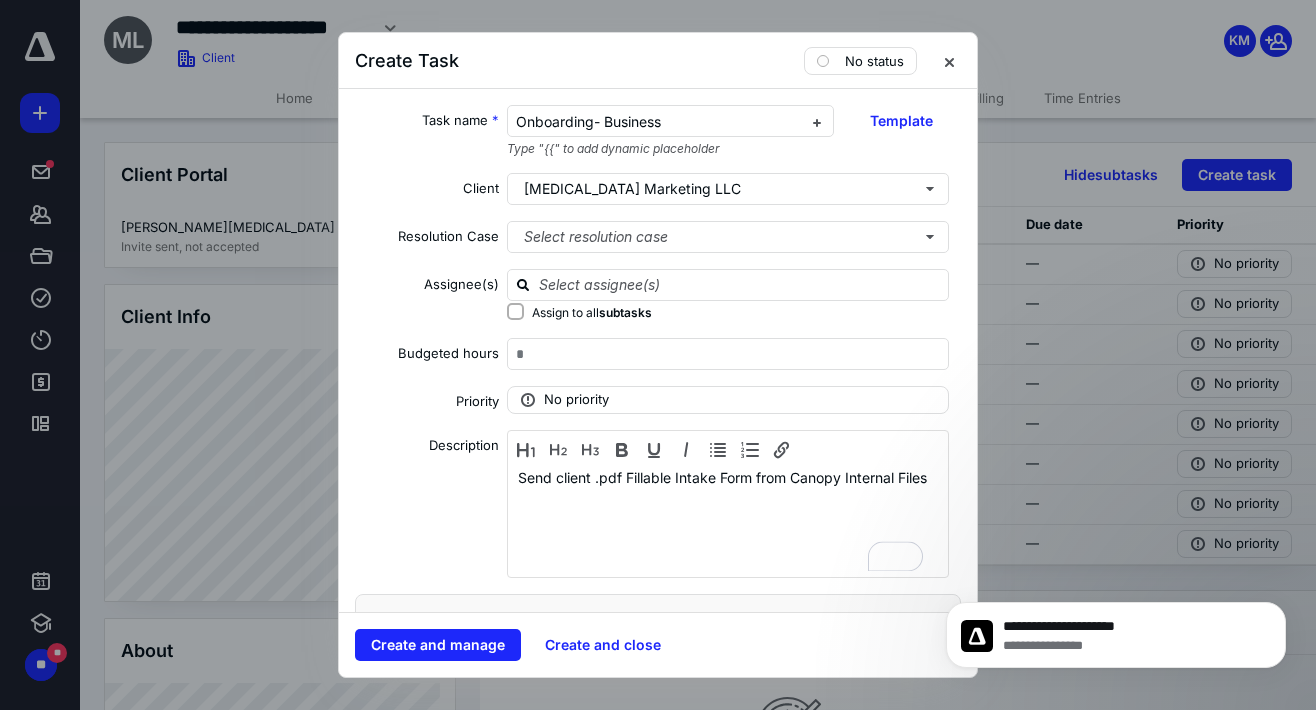 scroll, scrollTop: 181, scrollLeft: 0, axis: vertical 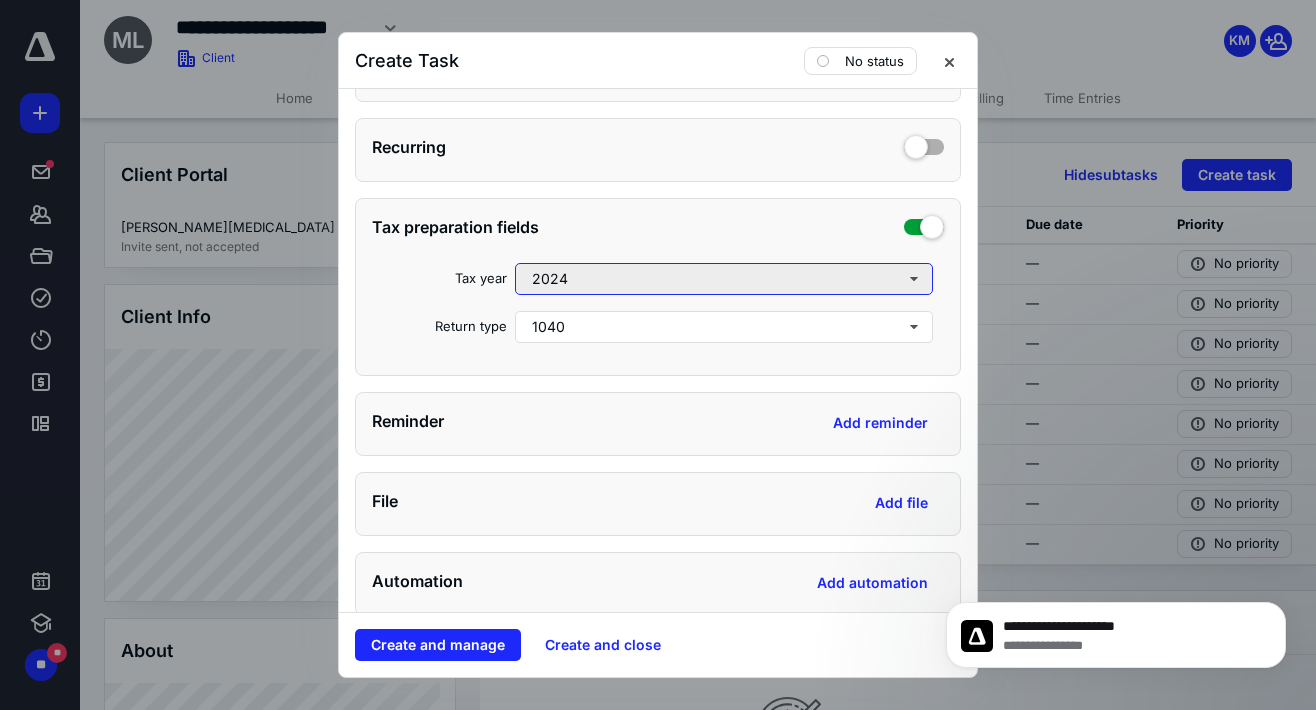 click on "2024" at bounding box center (724, 279) 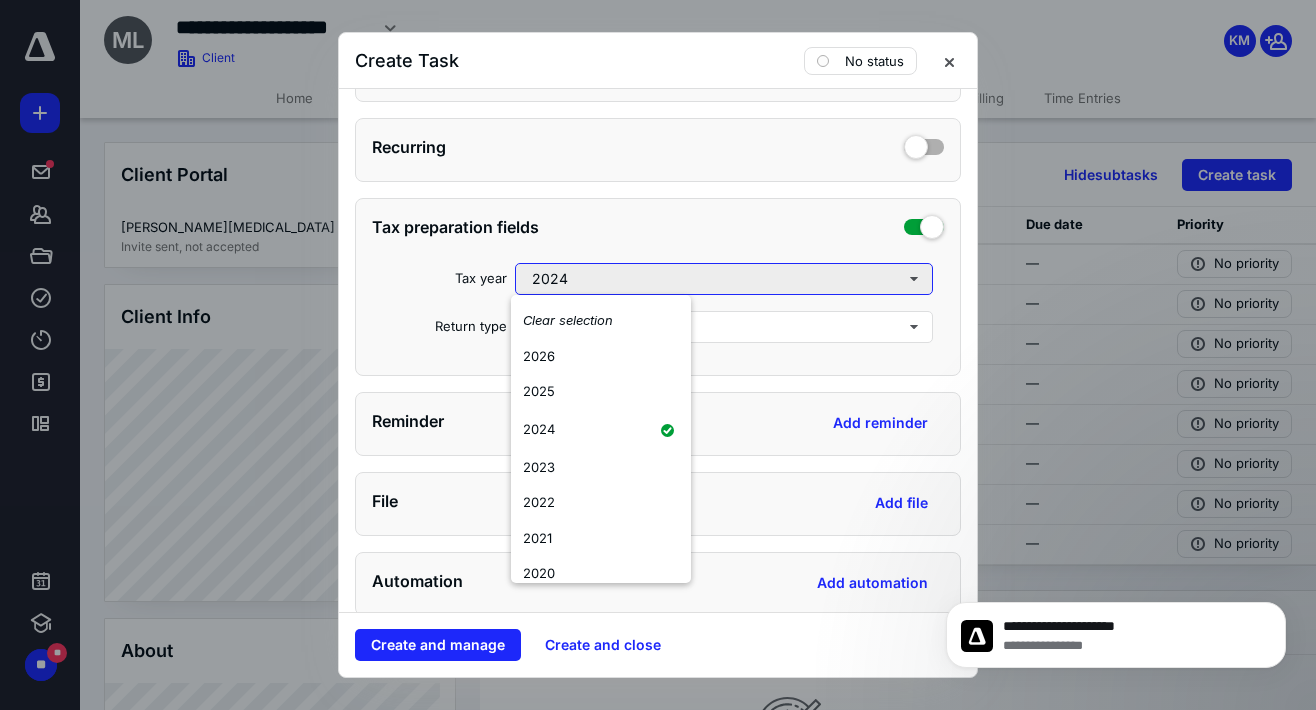 scroll, scrollTop: 700, scrollLeft: 0, axis: vertical 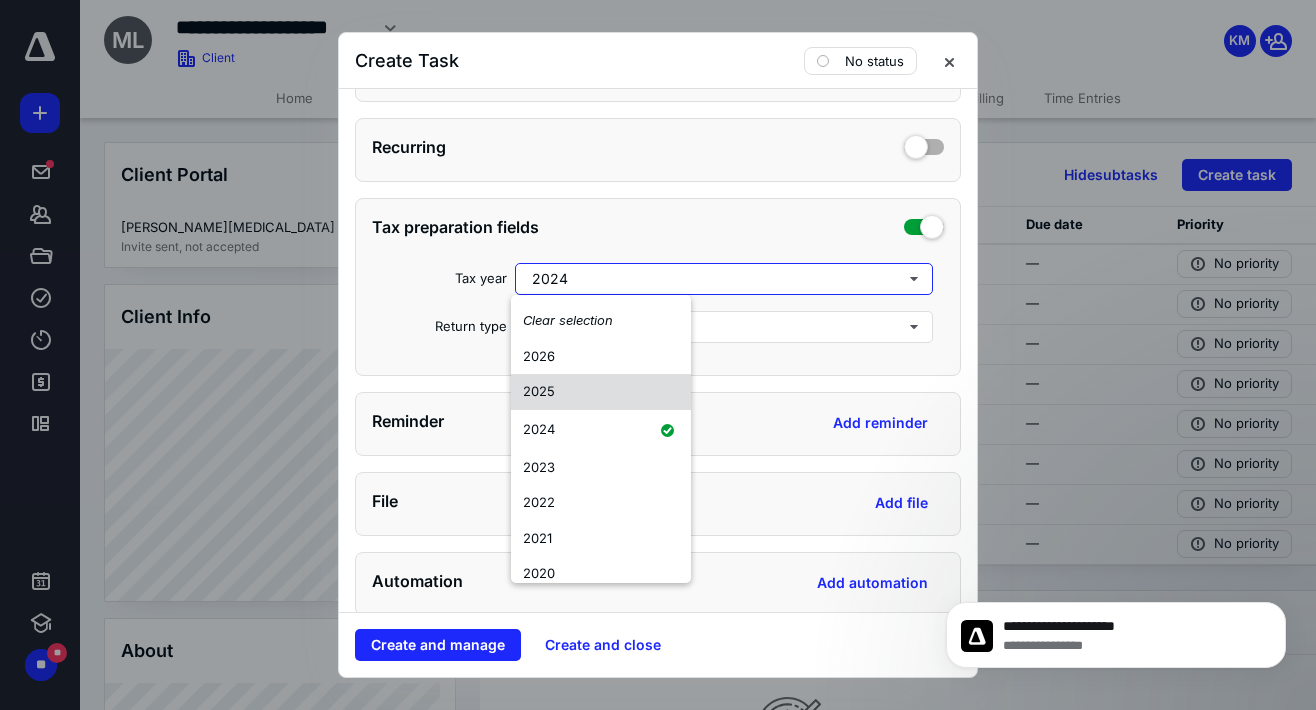 click on "2025" at bounding box center (601, 392) 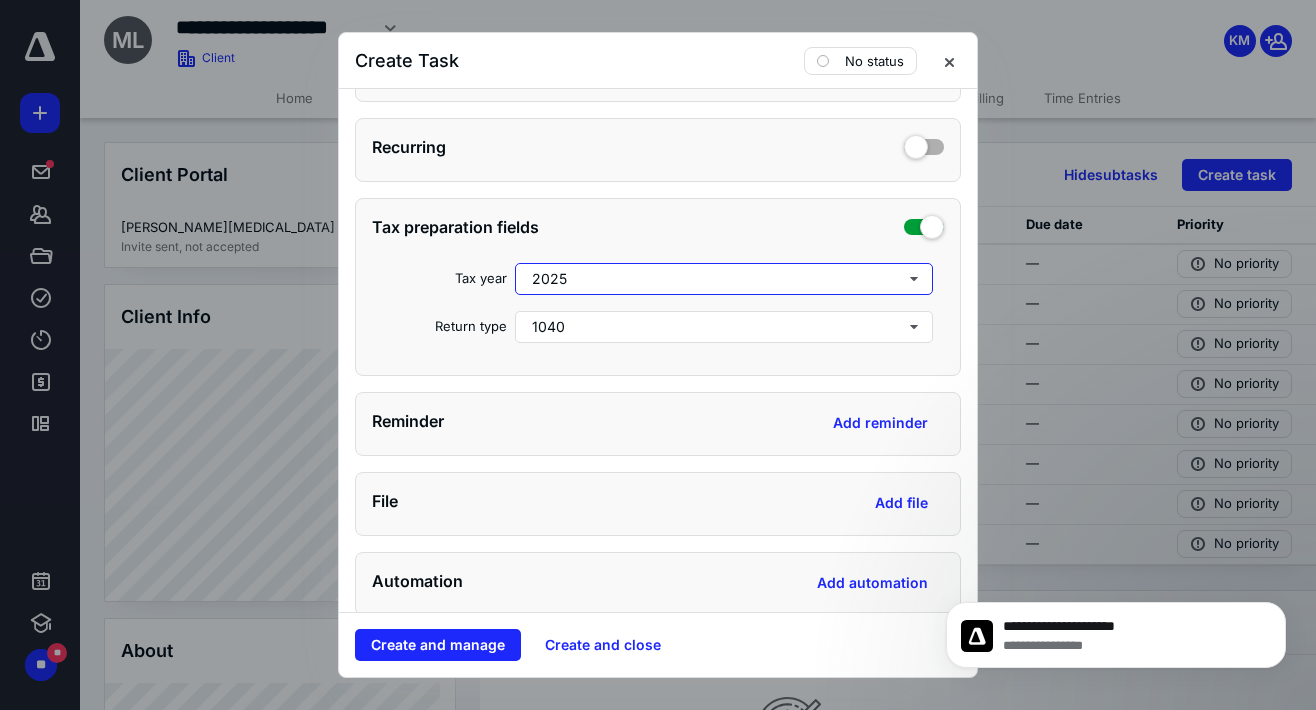 scroll, scrollTop: 800, scrollLeft: 0, axis: vertical 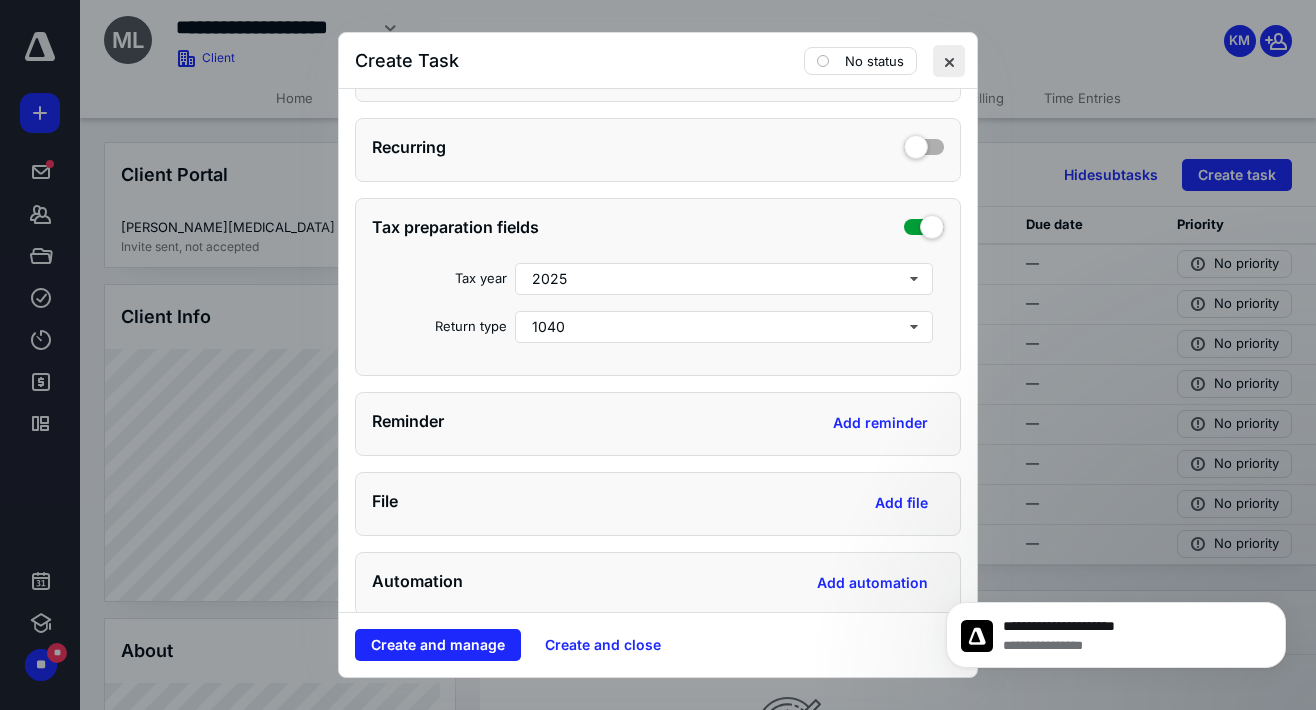 click at bounding box center [949, 61] 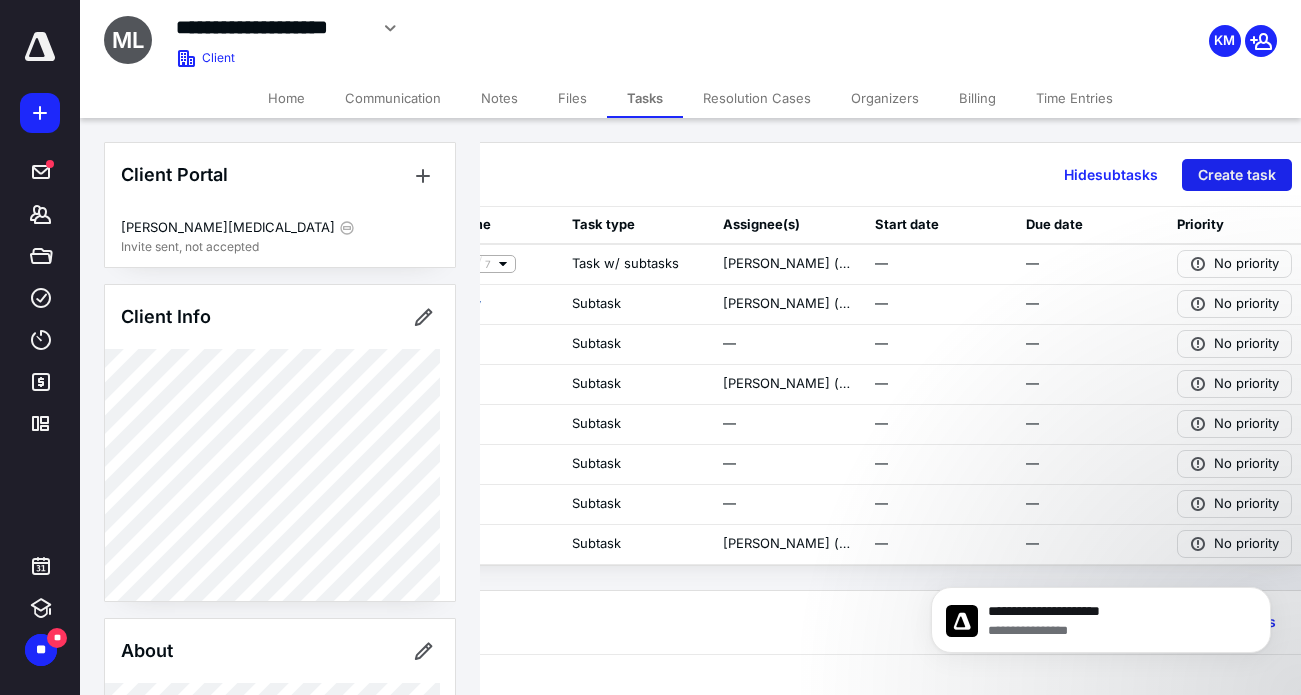 click on "Create task" at bounding box center [1237, 175] 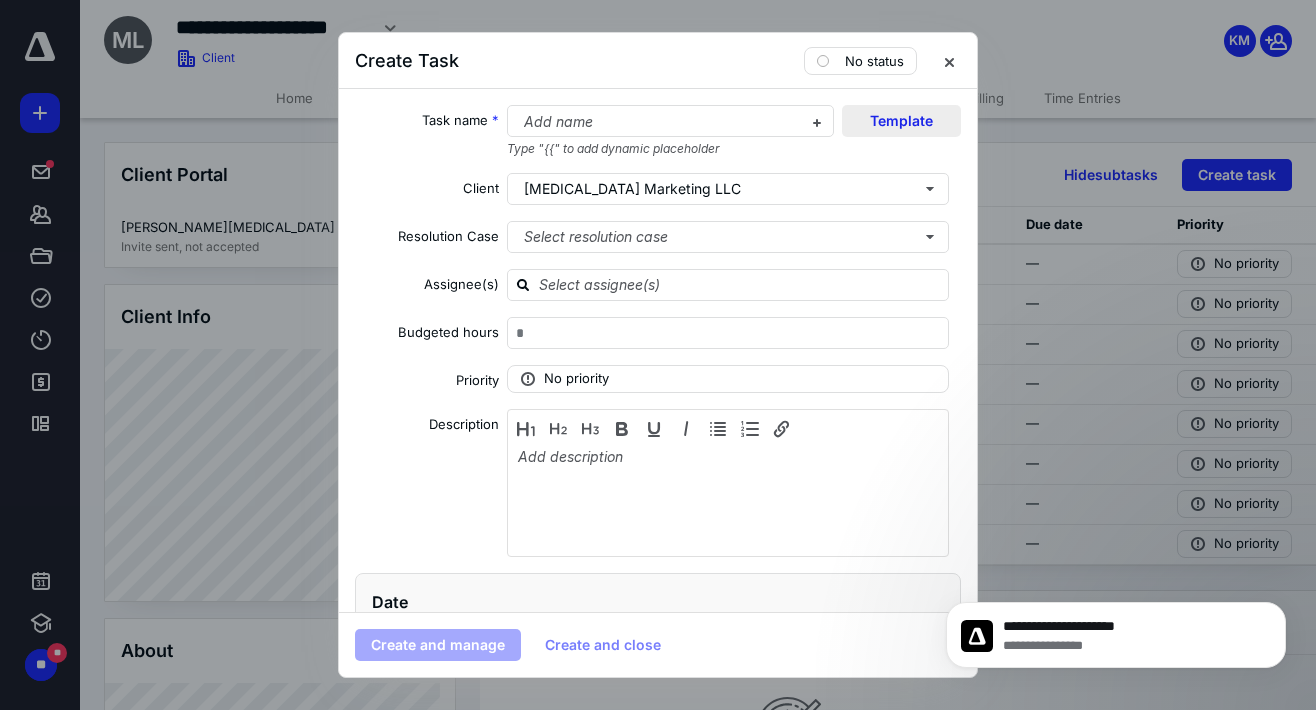click on "Template" at bounding box center [901, 121] 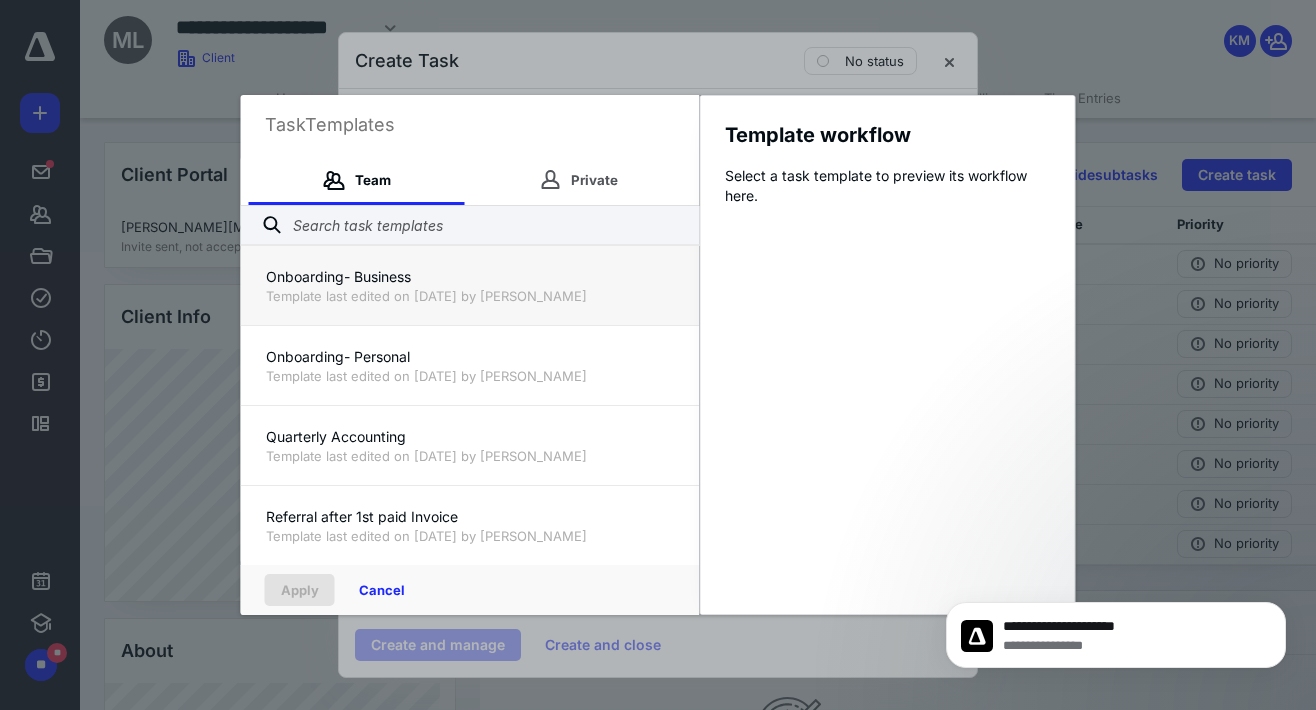 click on "Template last edited on [DATE] by [PERSON_NAME]" at bounding box center [470, 296] 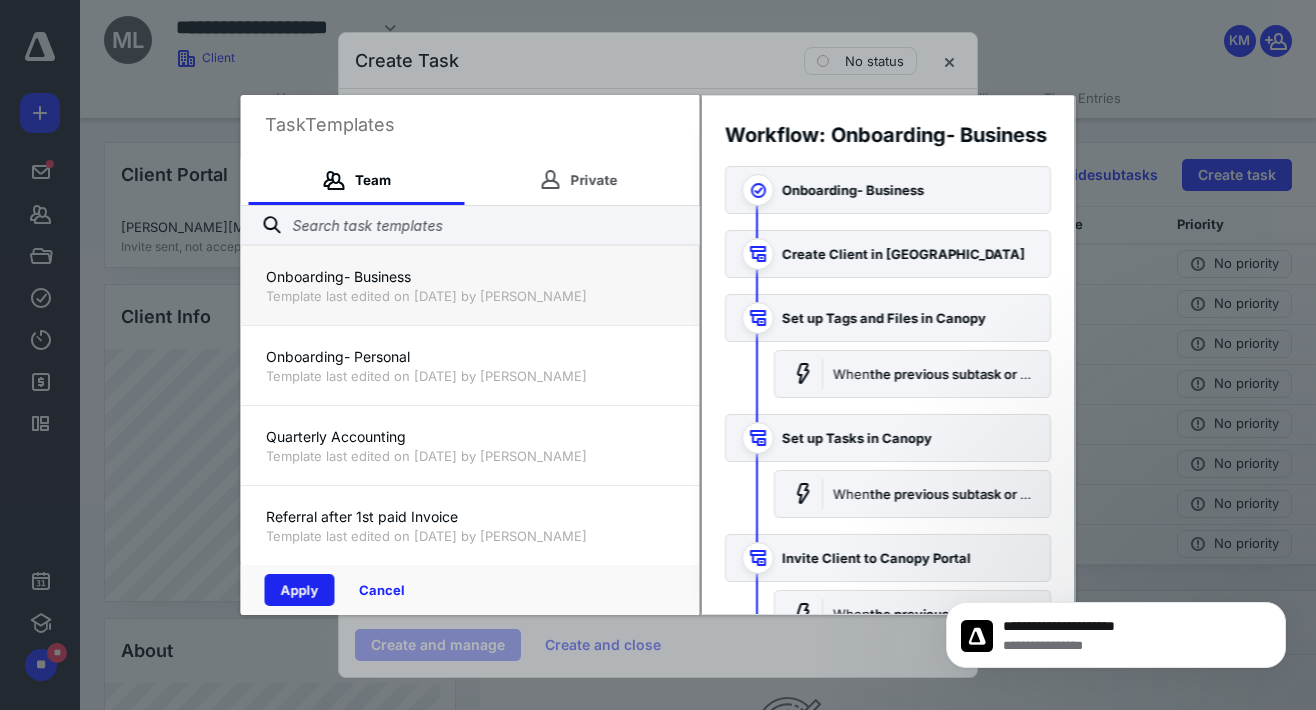 click on "Apply" at bounding box center (300, 590) 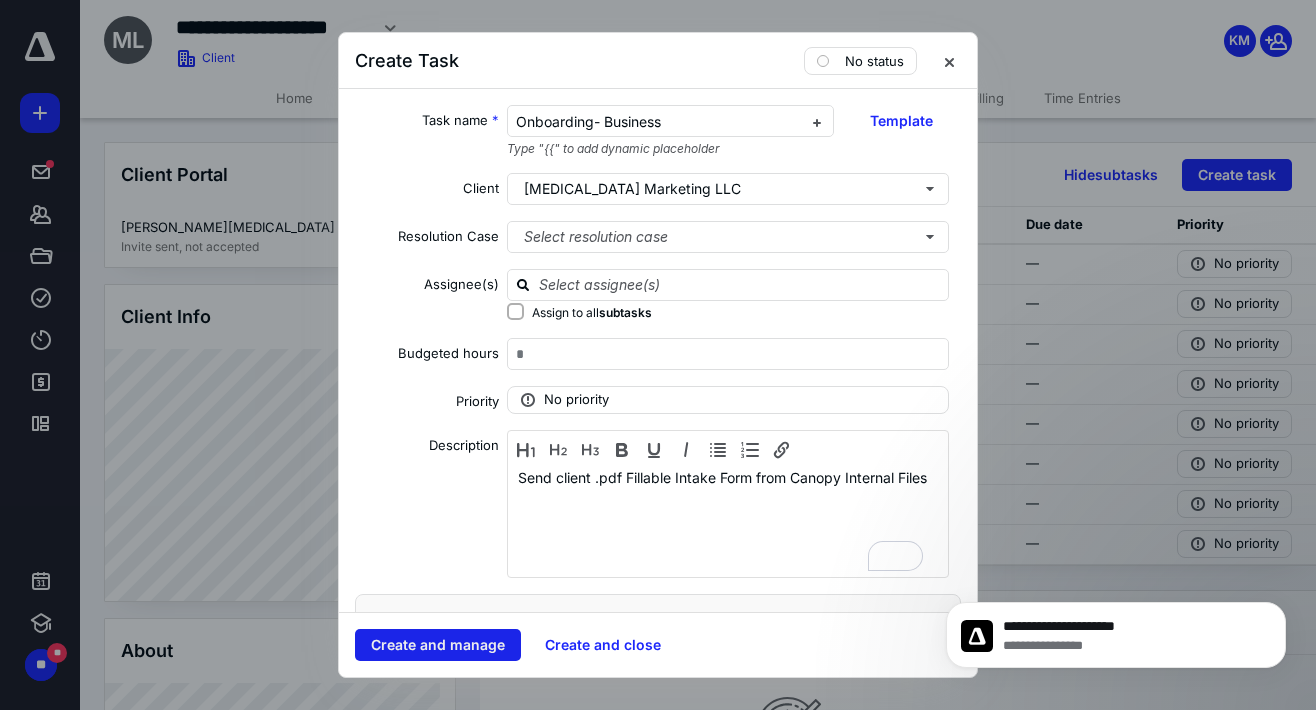 click on "Create and manage" at bounding box center [438, 645] 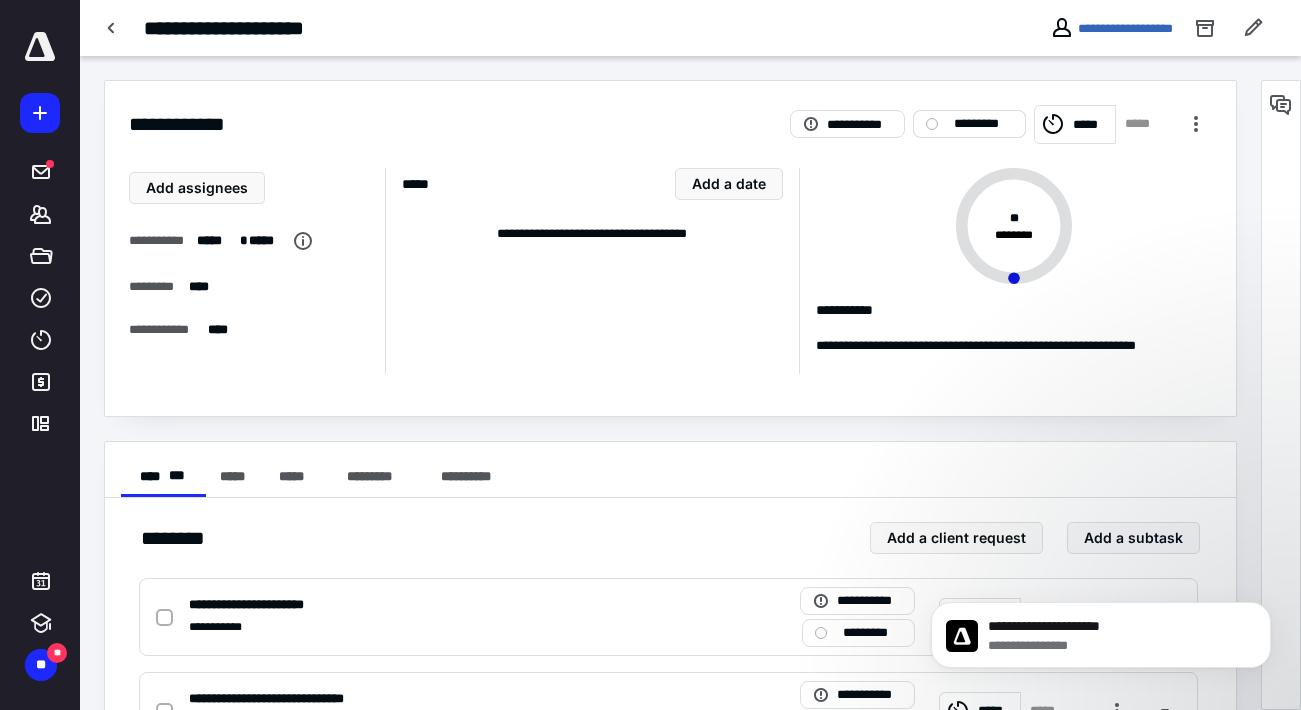 click on "*********" at bounding box center [983, 124] 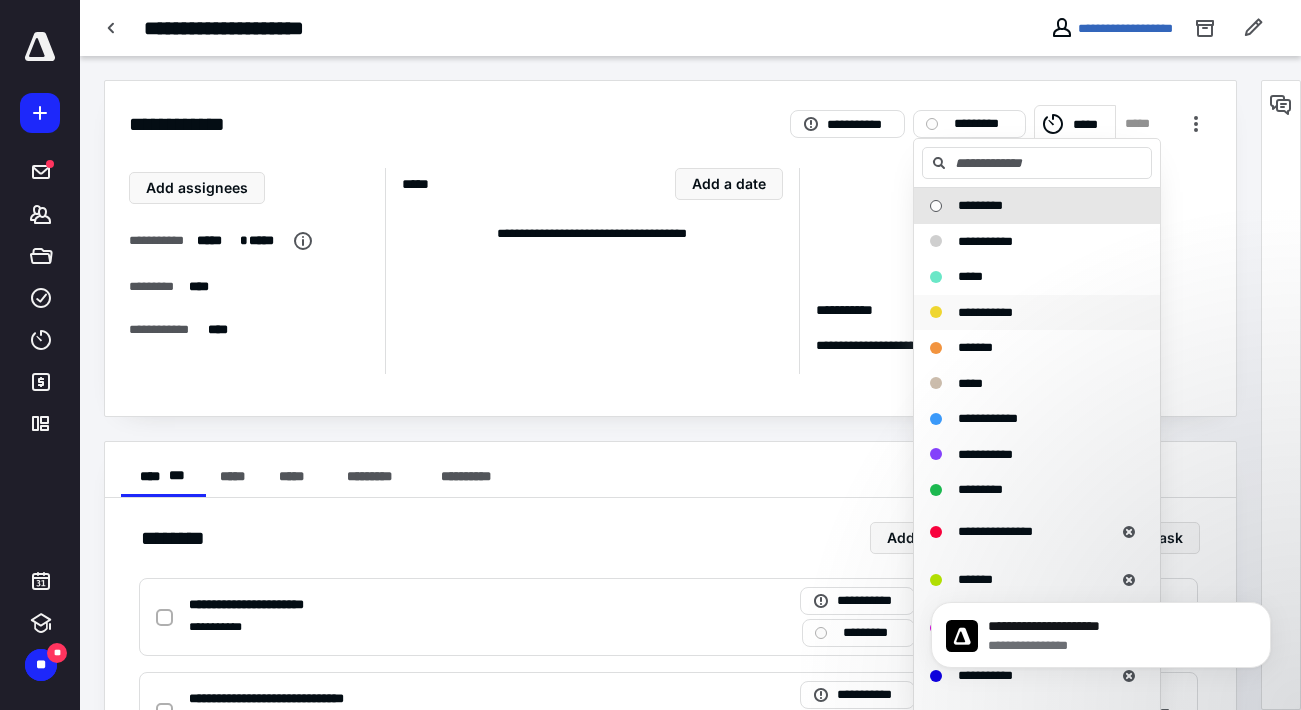 click on "**********" at bounding box center (985, 312) 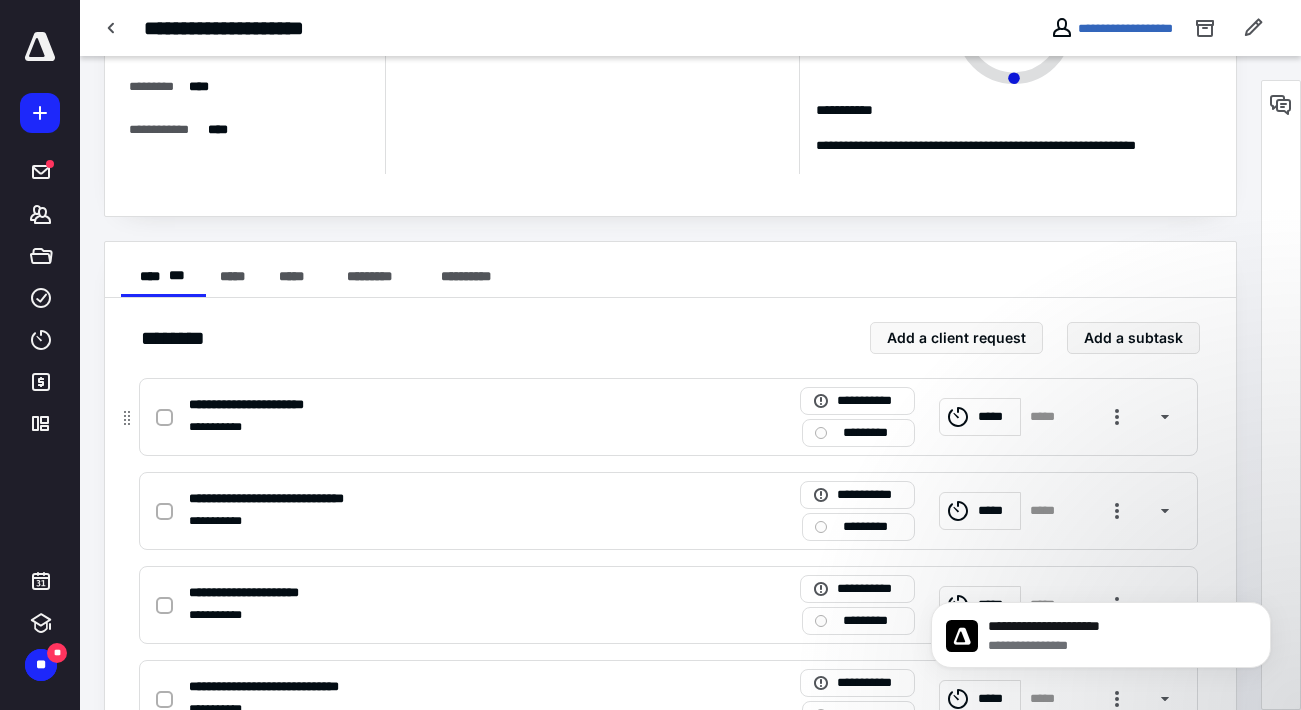 click at bounding box center [164, 418] 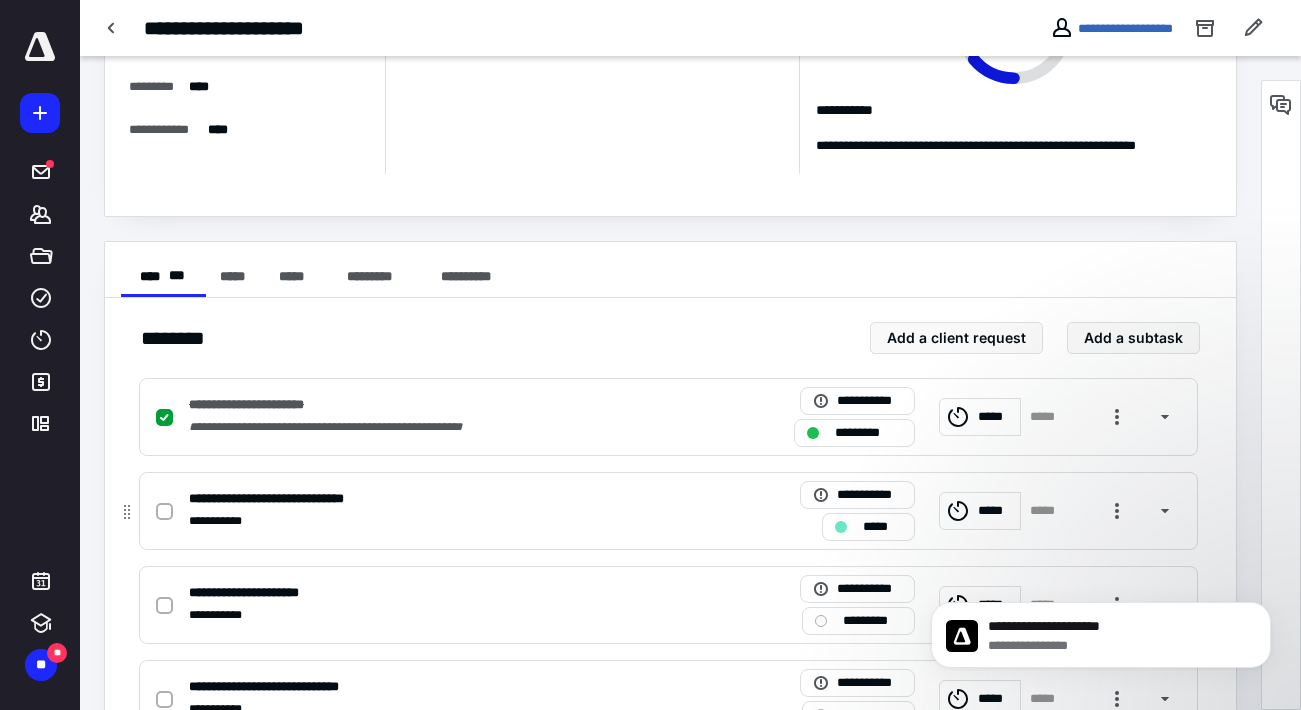 click 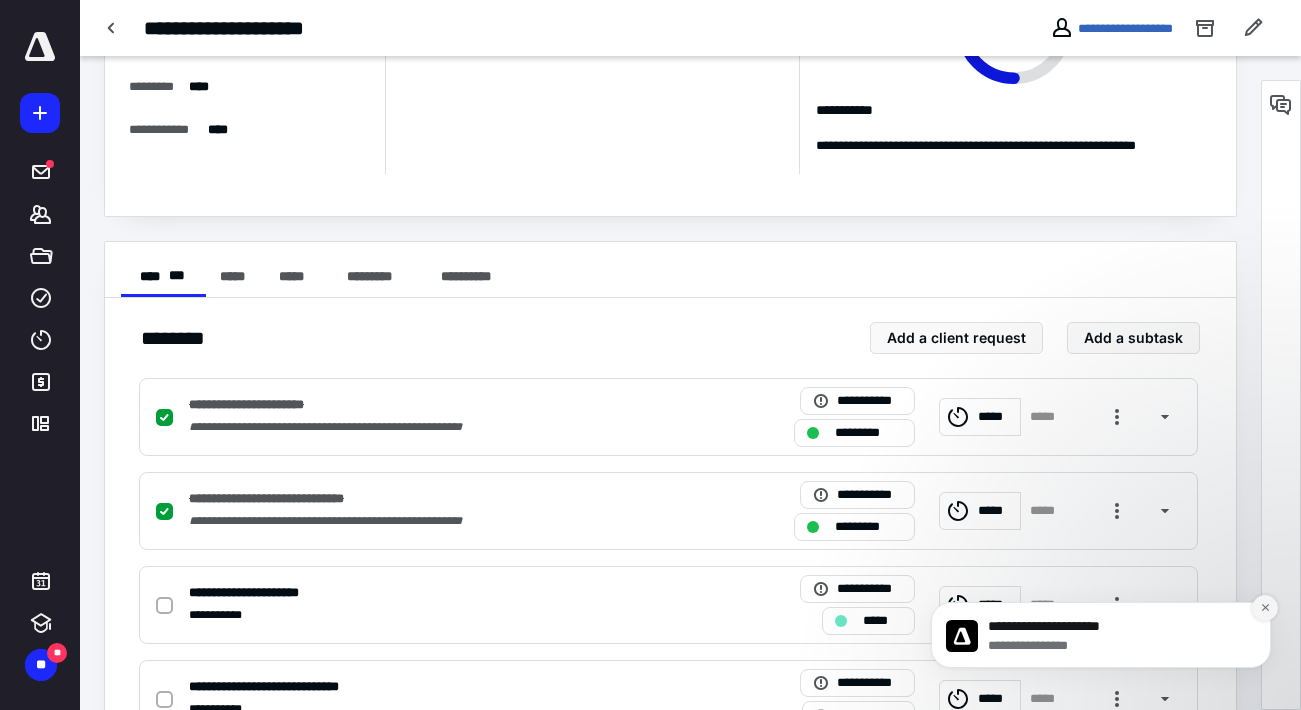 click 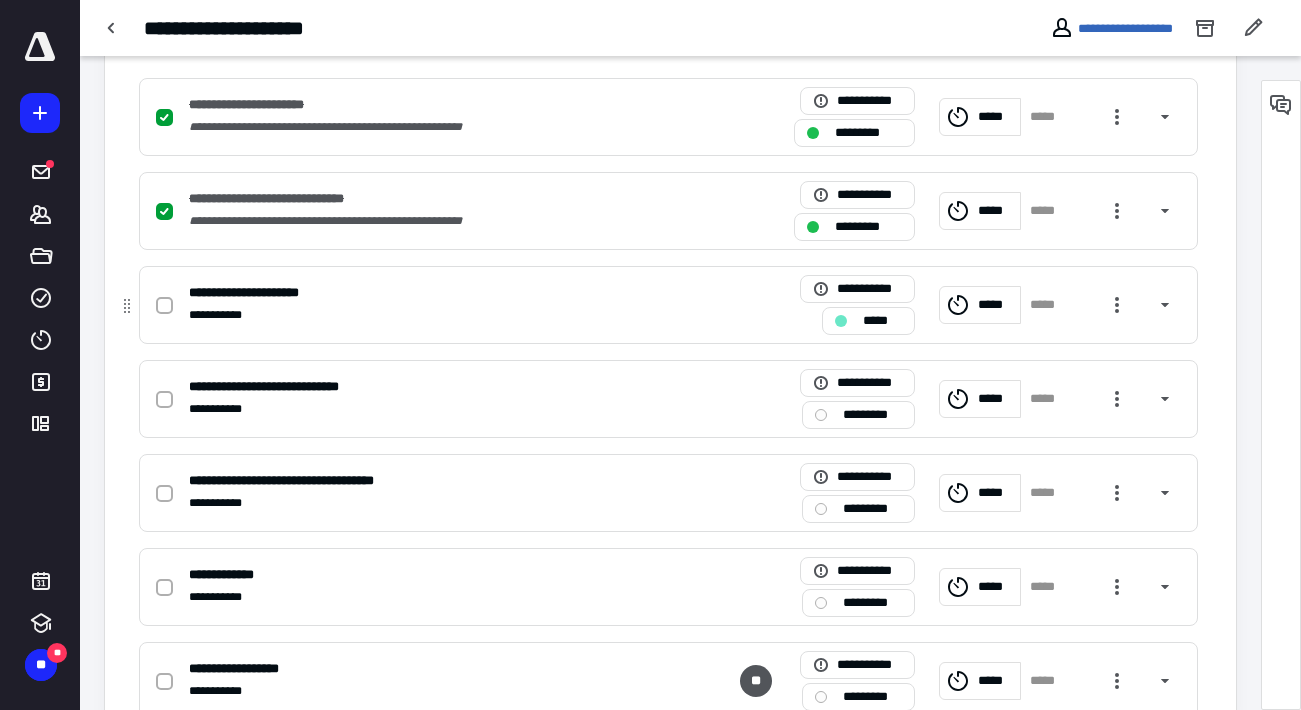 click at bounding box center (164, 306) 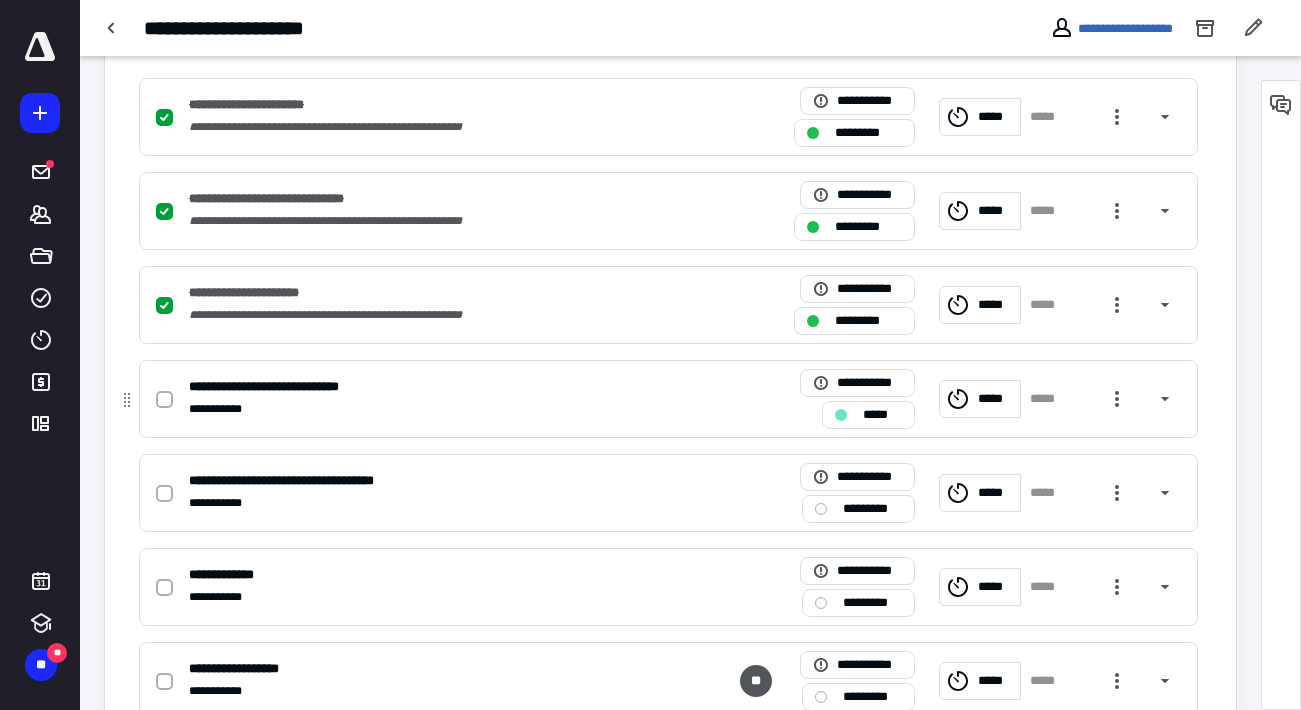 click 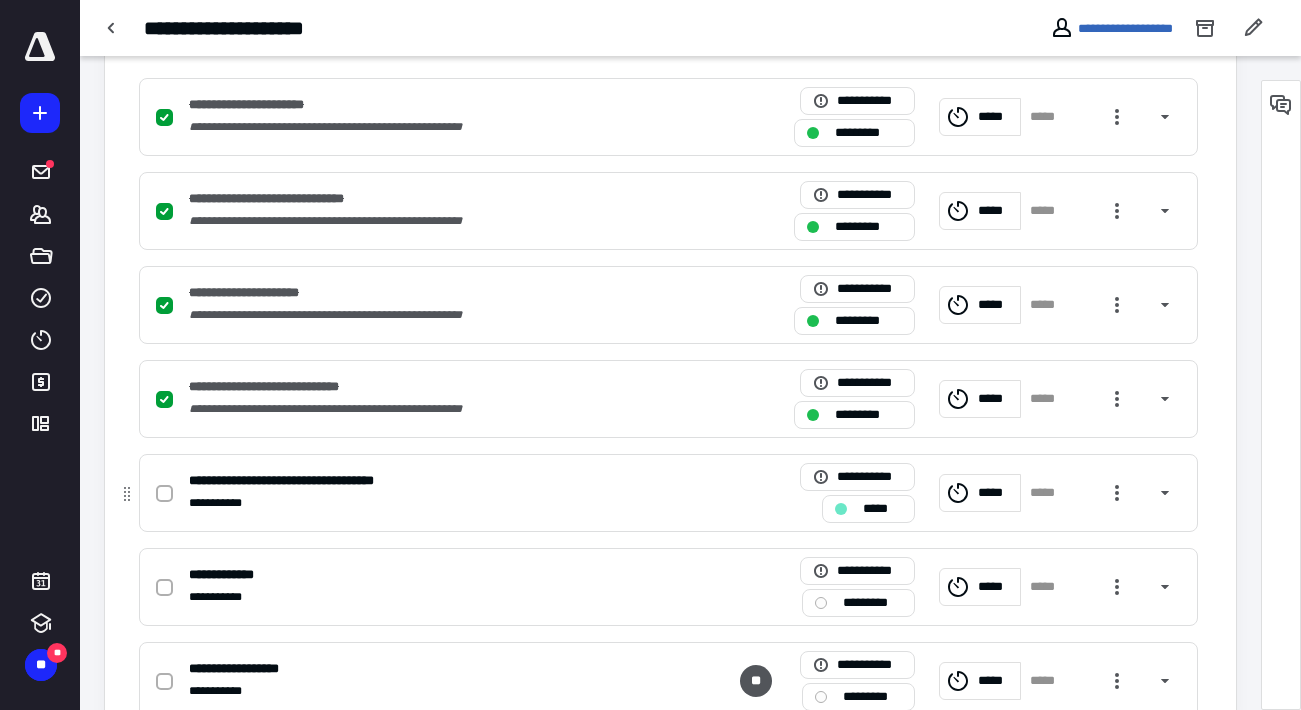 click 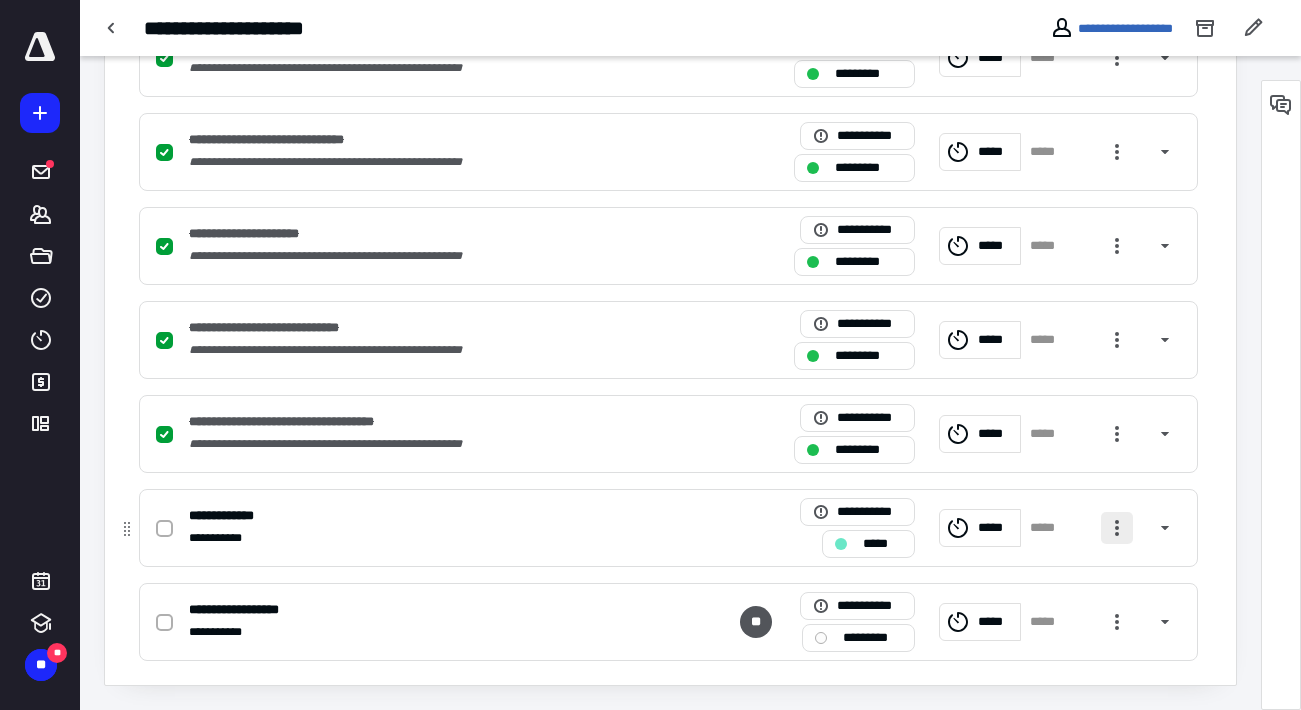 click at bounding box center [1117, 528] 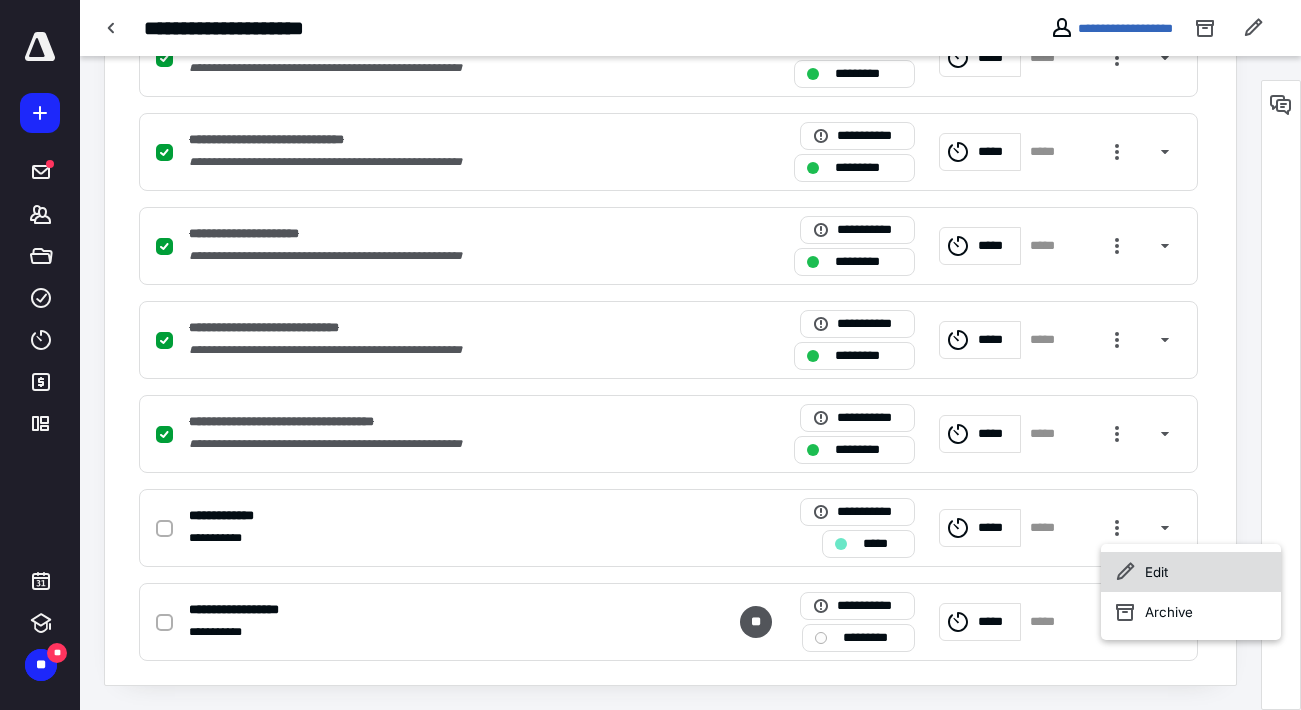 click on "Edit" at bounding box center [1191, 572] 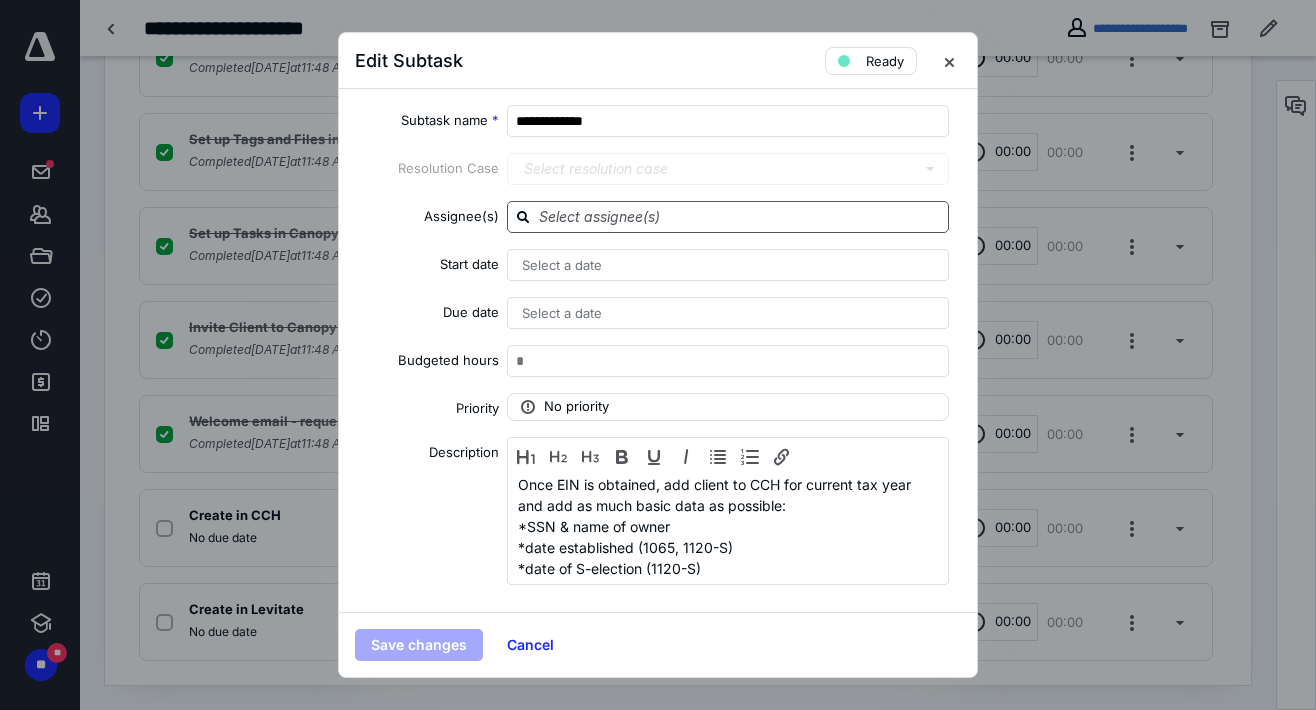 click at bounding box center [740, 216] 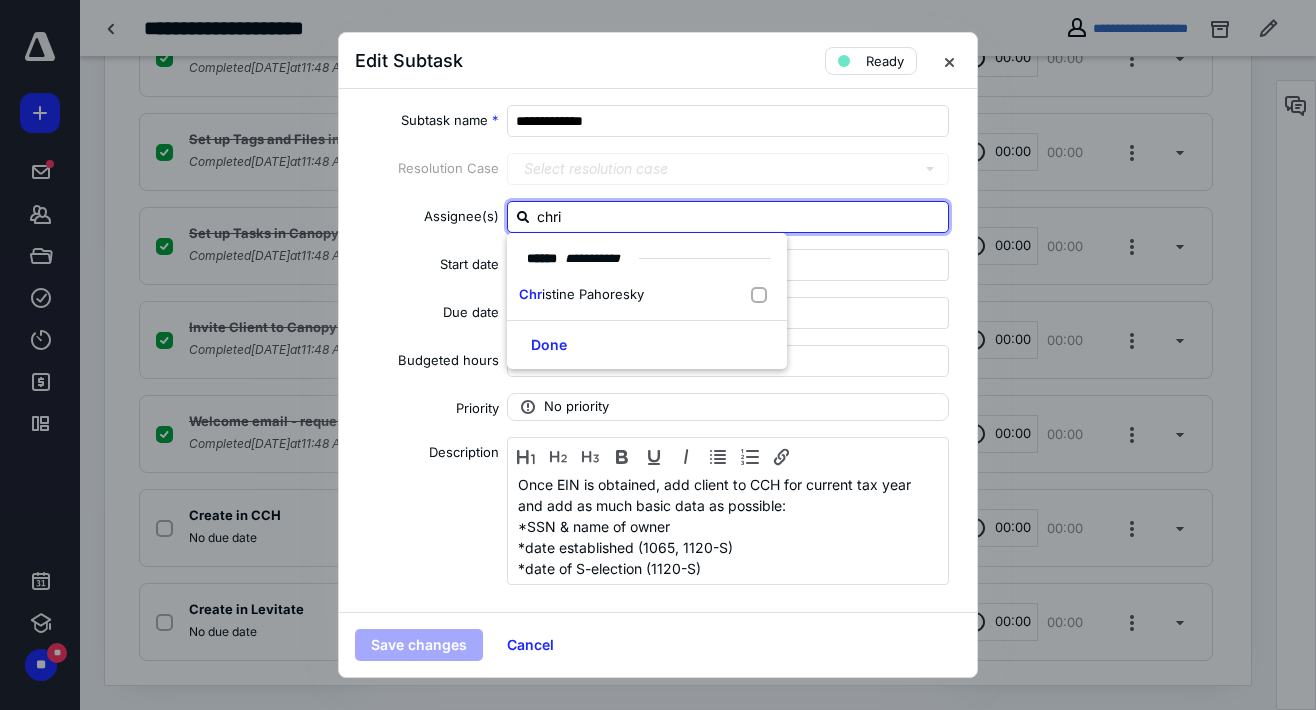 type on "[PERSON_NAME]" 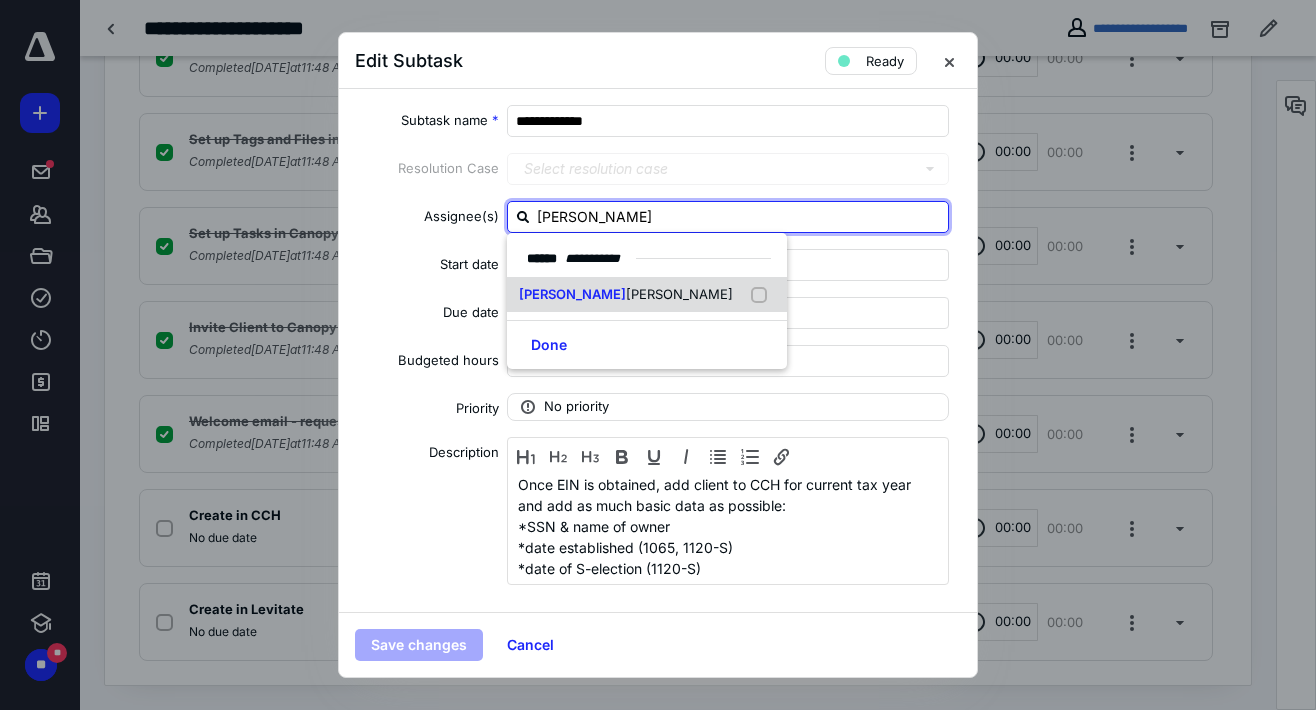 click on "[PERSON_NAME]" at bounding box center (626, 295) 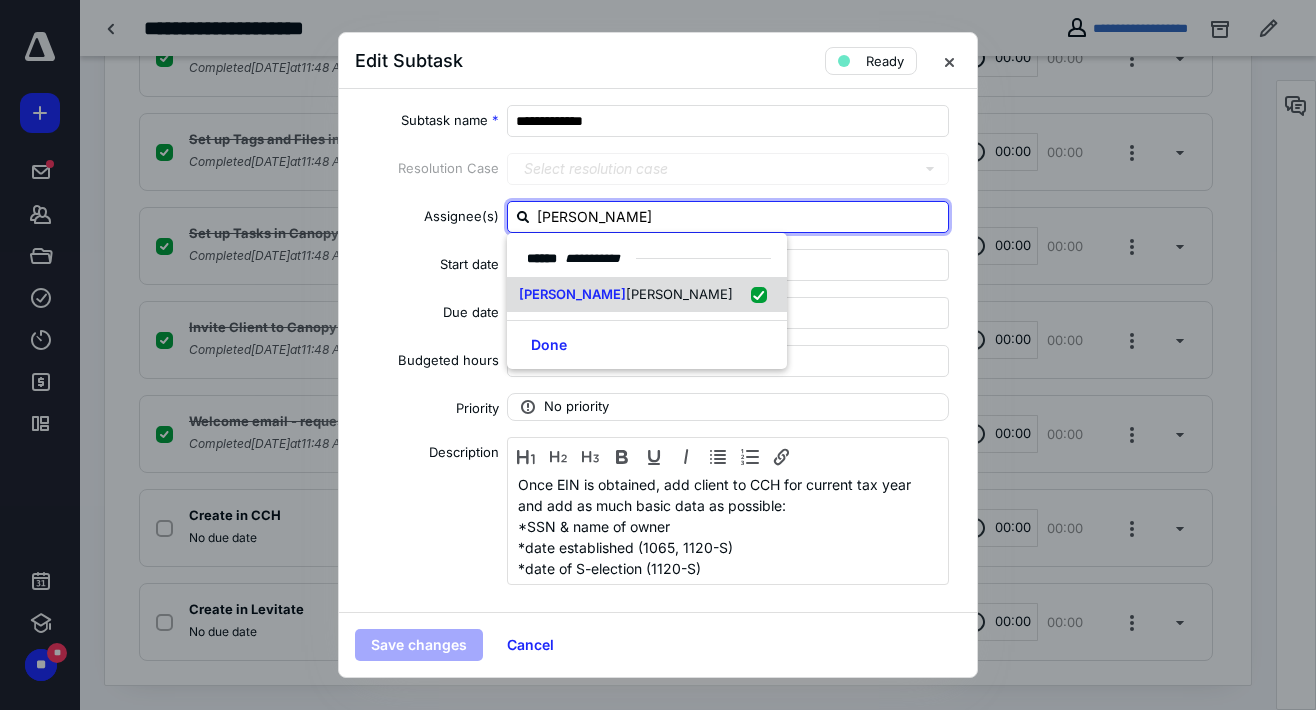 checkbox on "true" 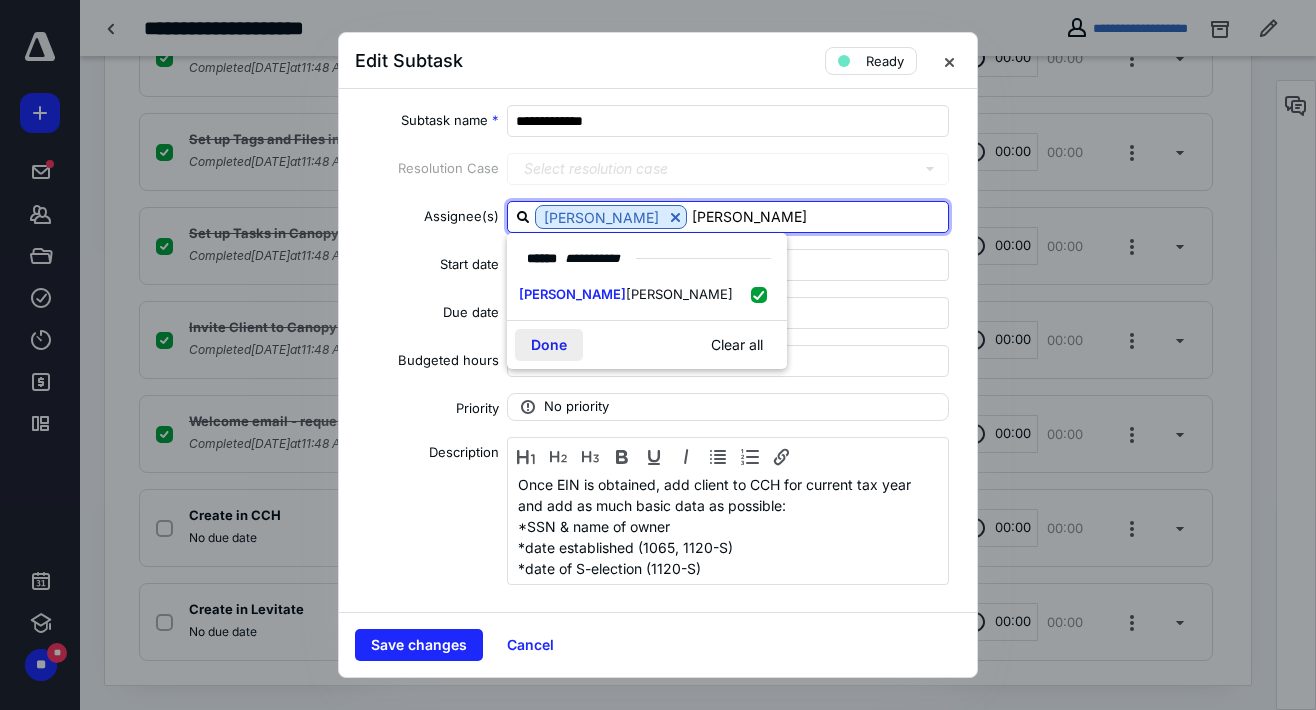 type on "[PERSON_NAME]" 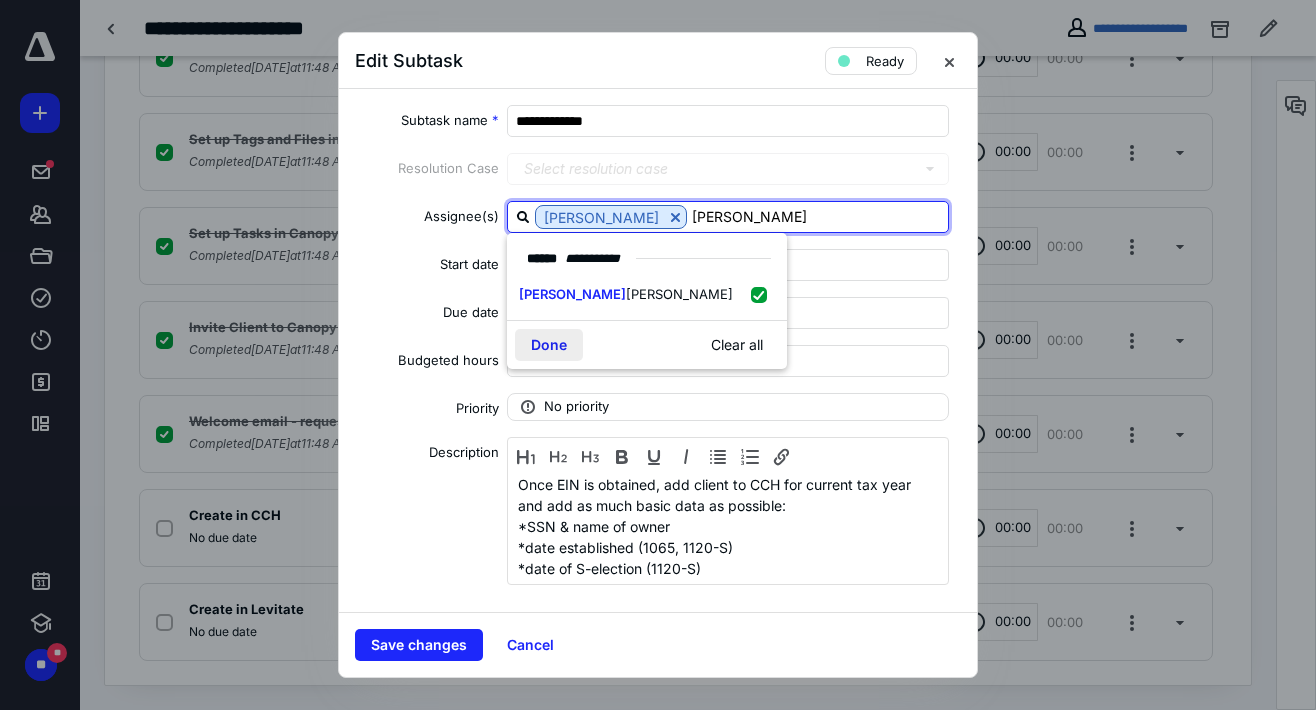 click on "Done" at bounding box center [549, 345] 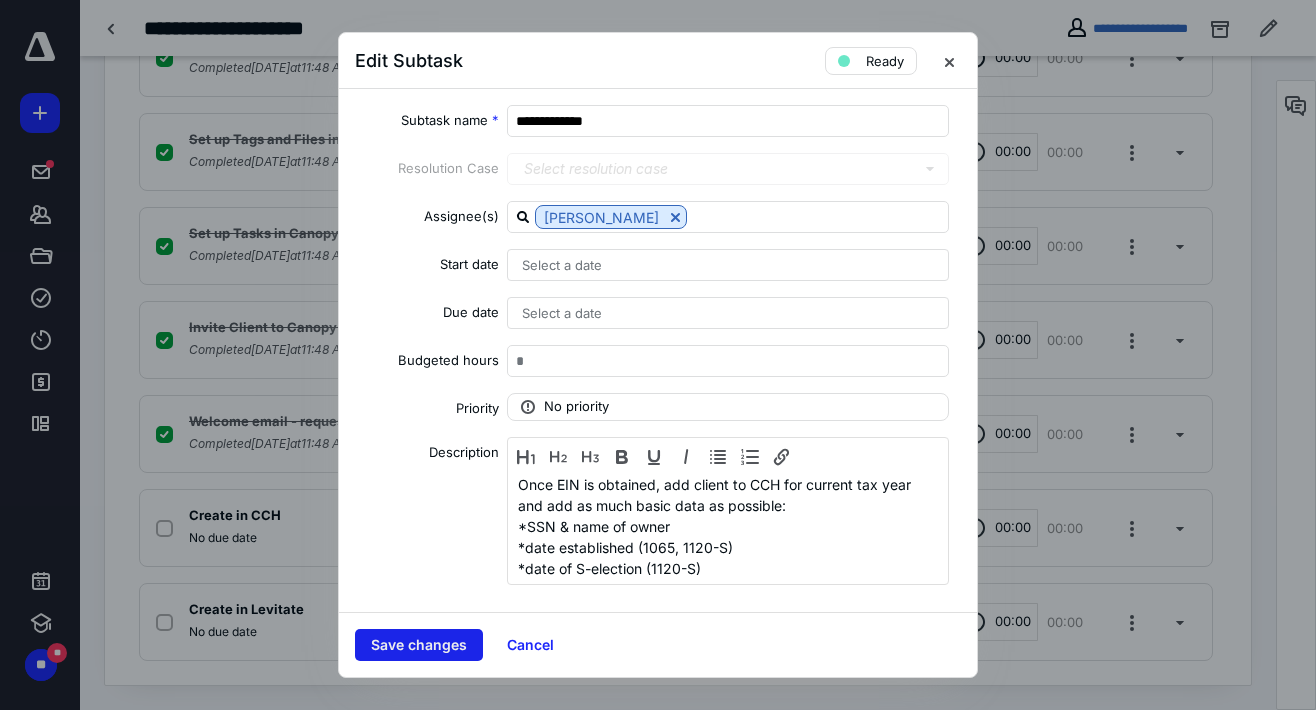 click on "Save changes" at bounding box center (419, 645) 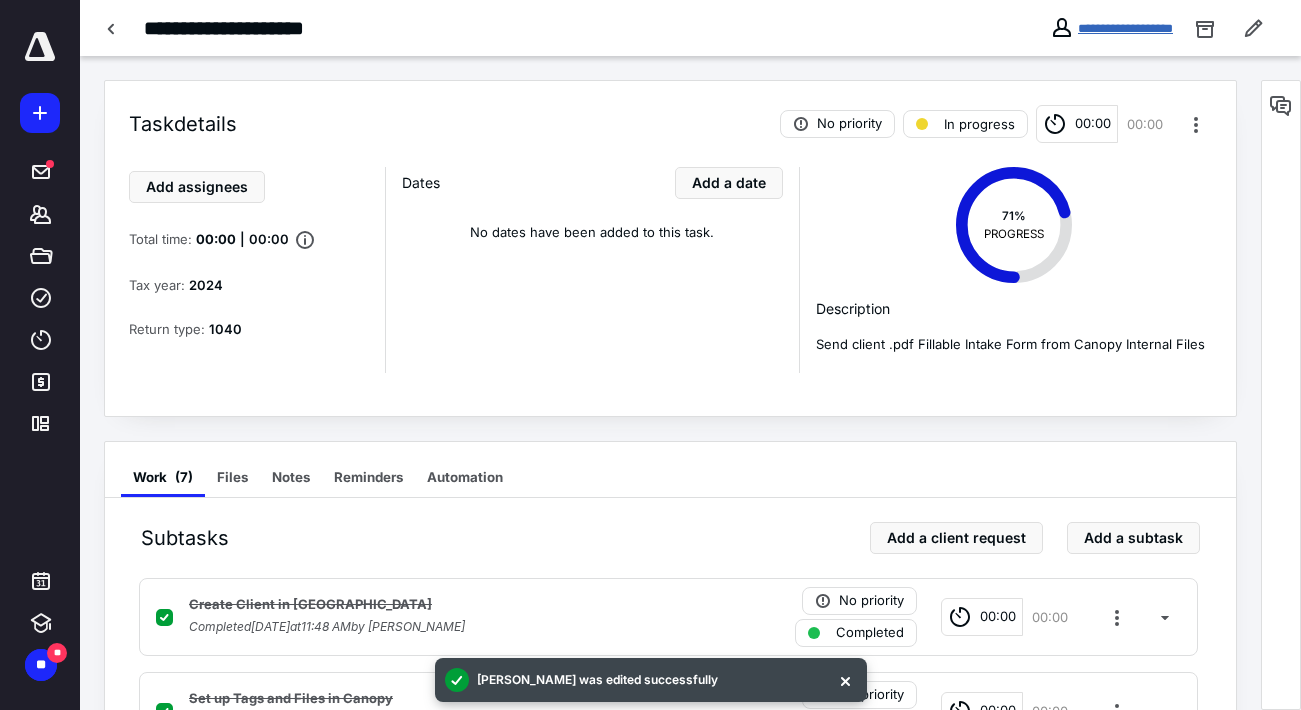click on "**********" at bounding box center (1125, 28) 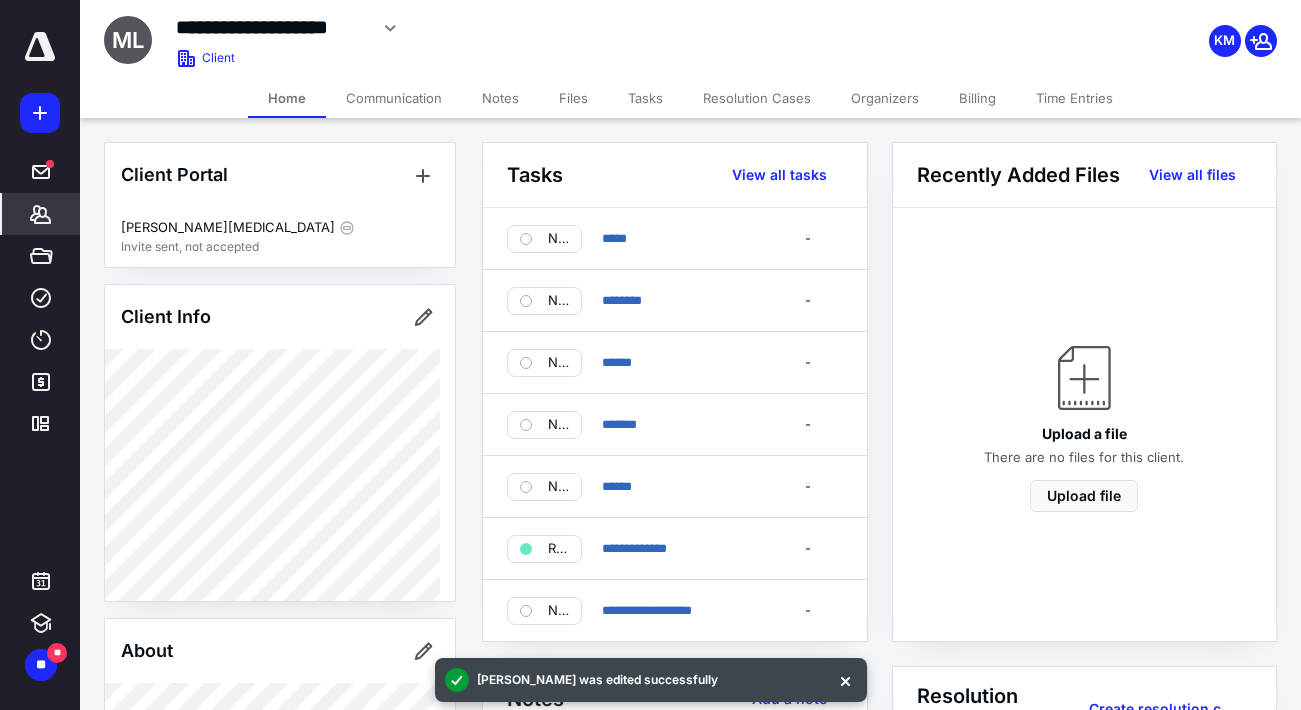 click on "Files" at bounding box center [573, 98] 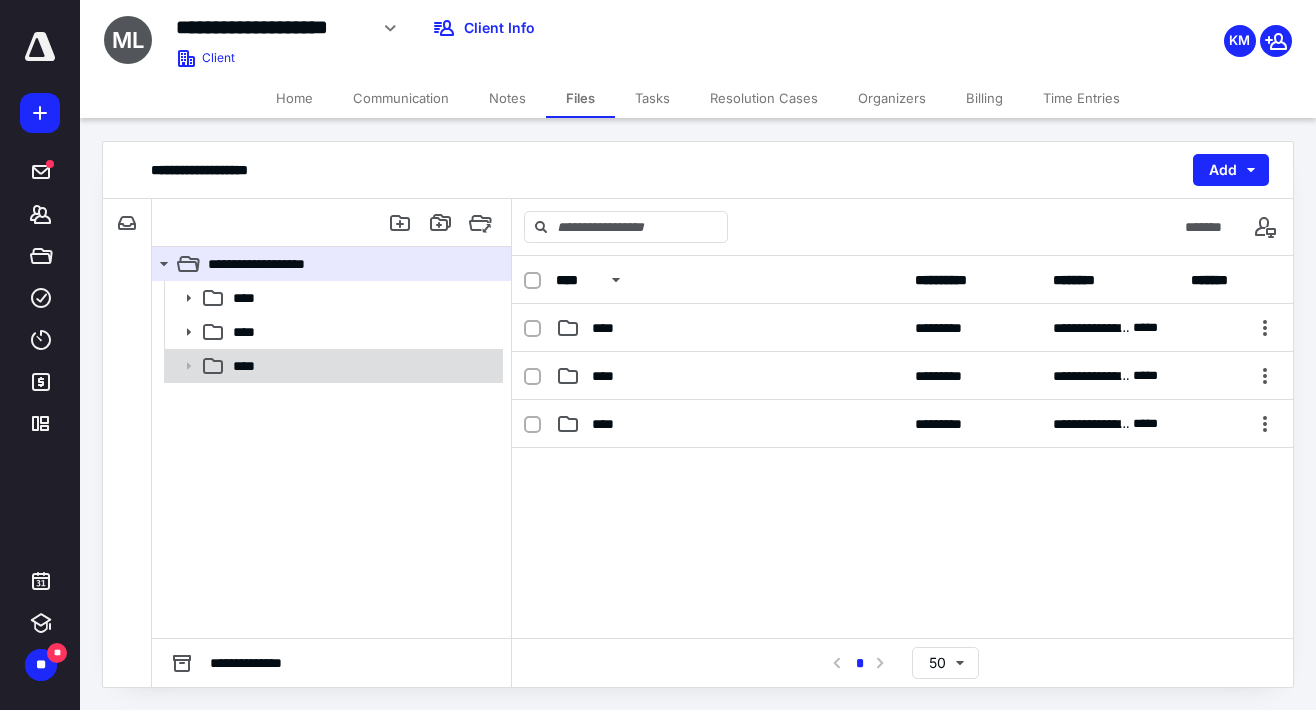 click on "****" at bounding box center (252, 366) 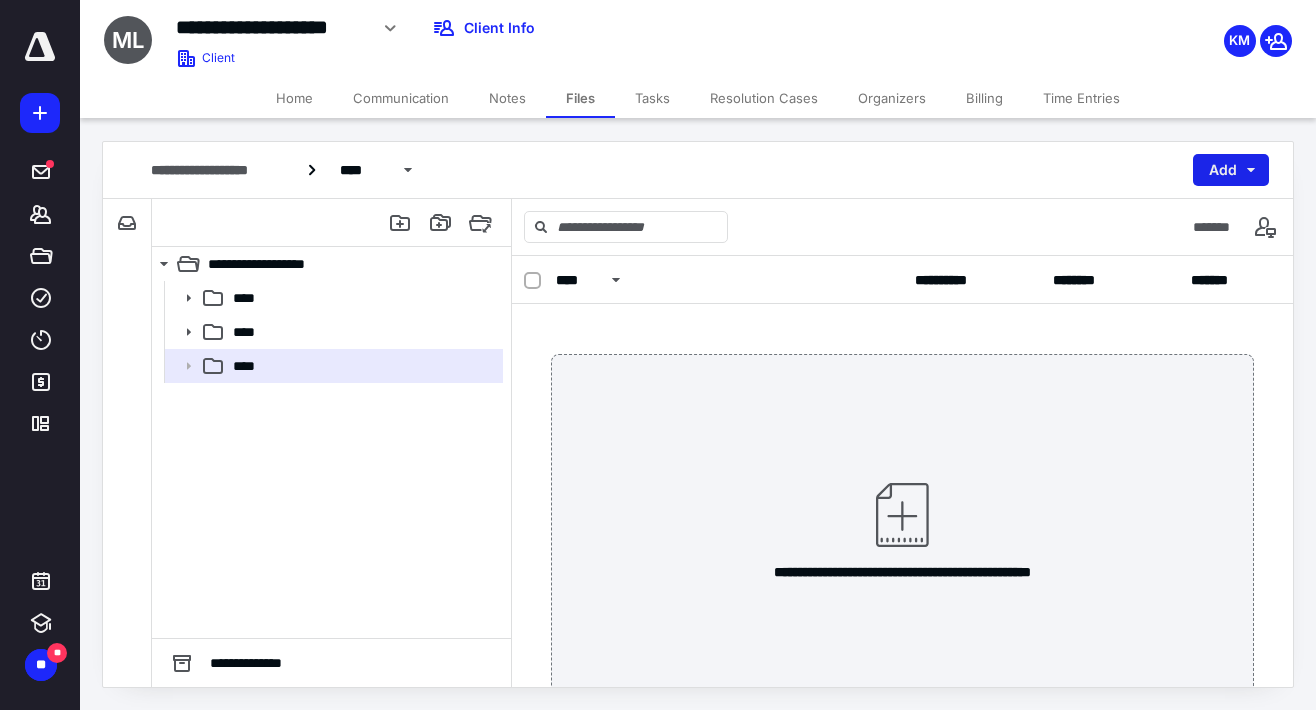 click on "Add" at bounding box center [1231, 170] 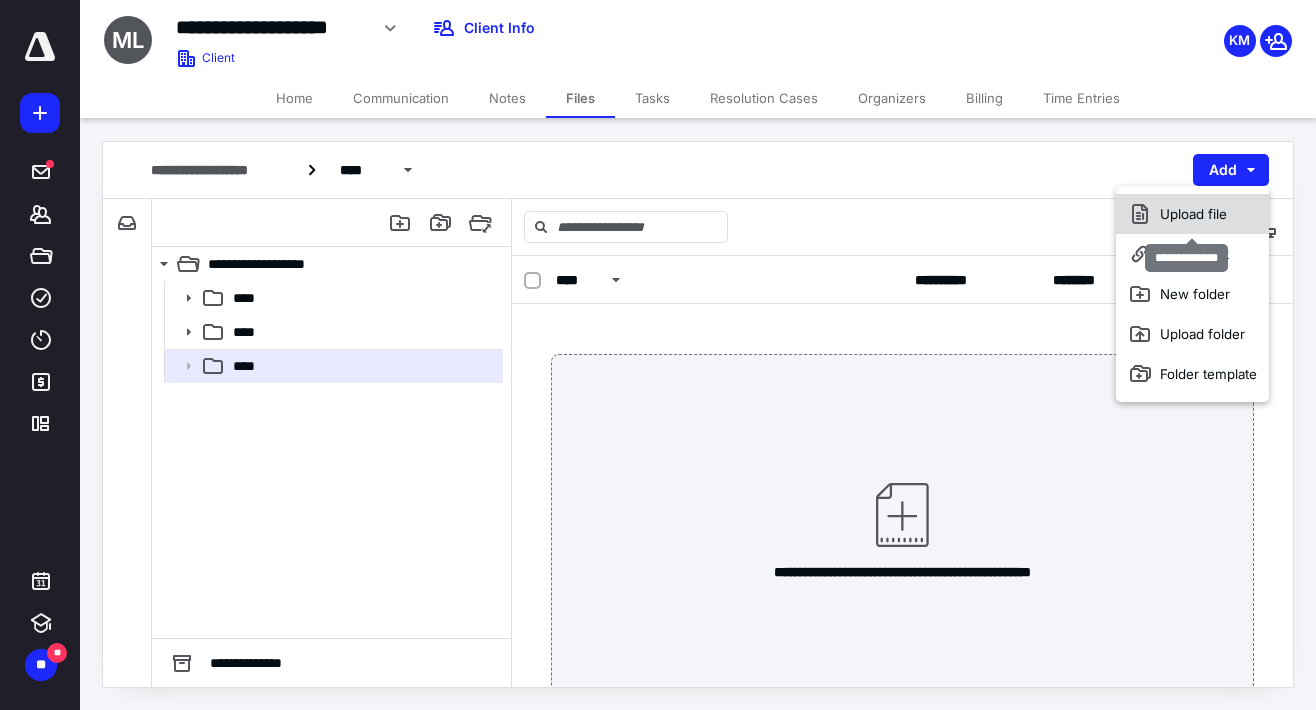 click on "Upload file" at bounding box center [1192, 214] 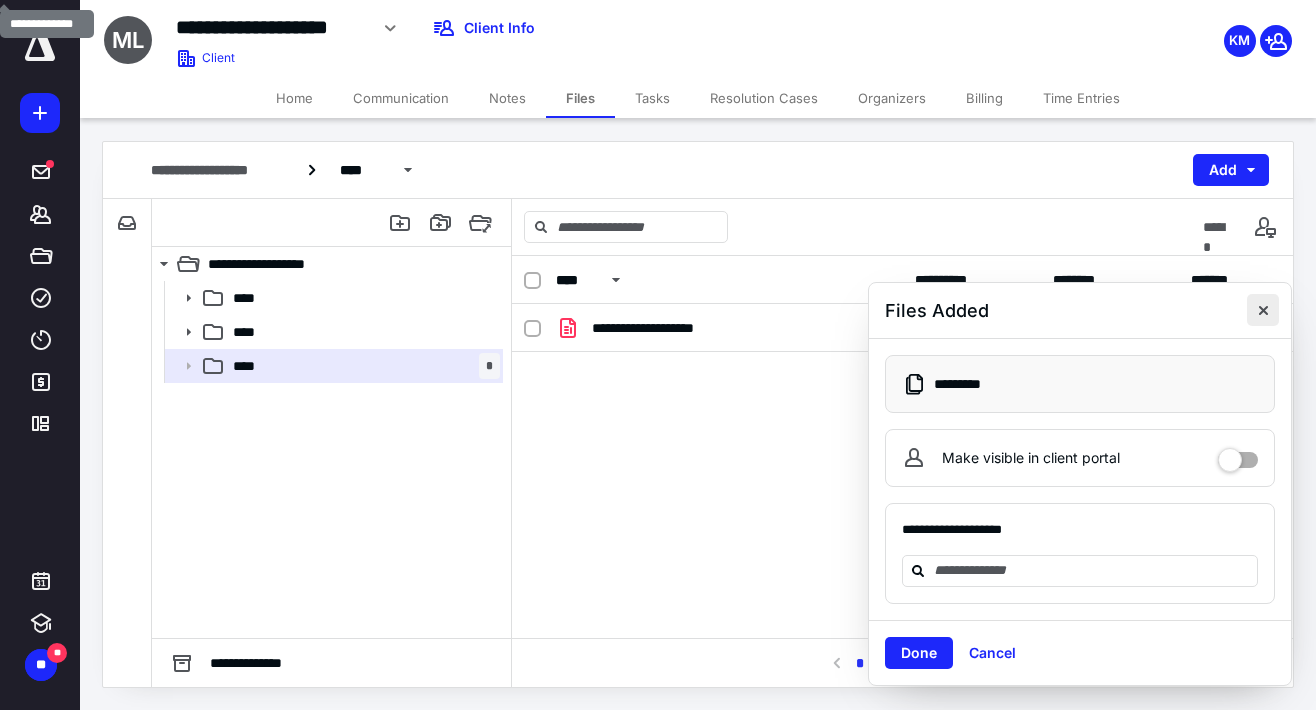 click at bounding box center (1263, 310) 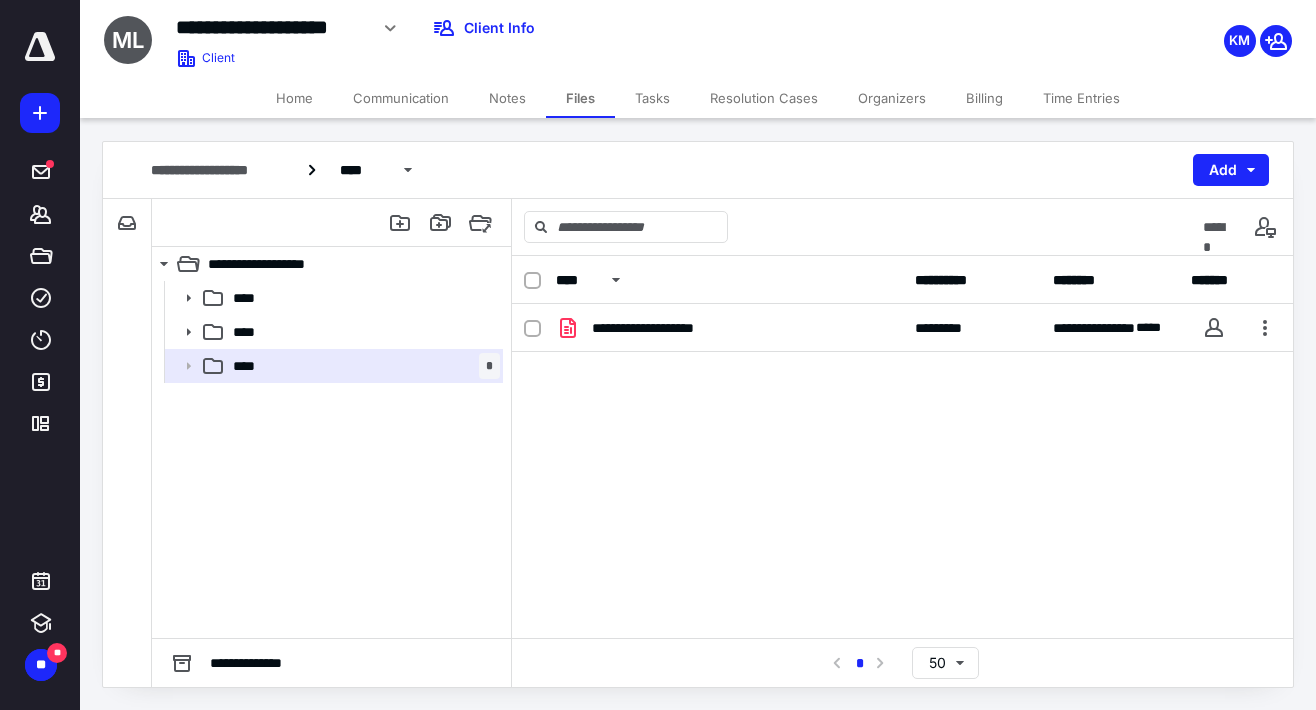 click on "Home" at bounding box center (294, 98) 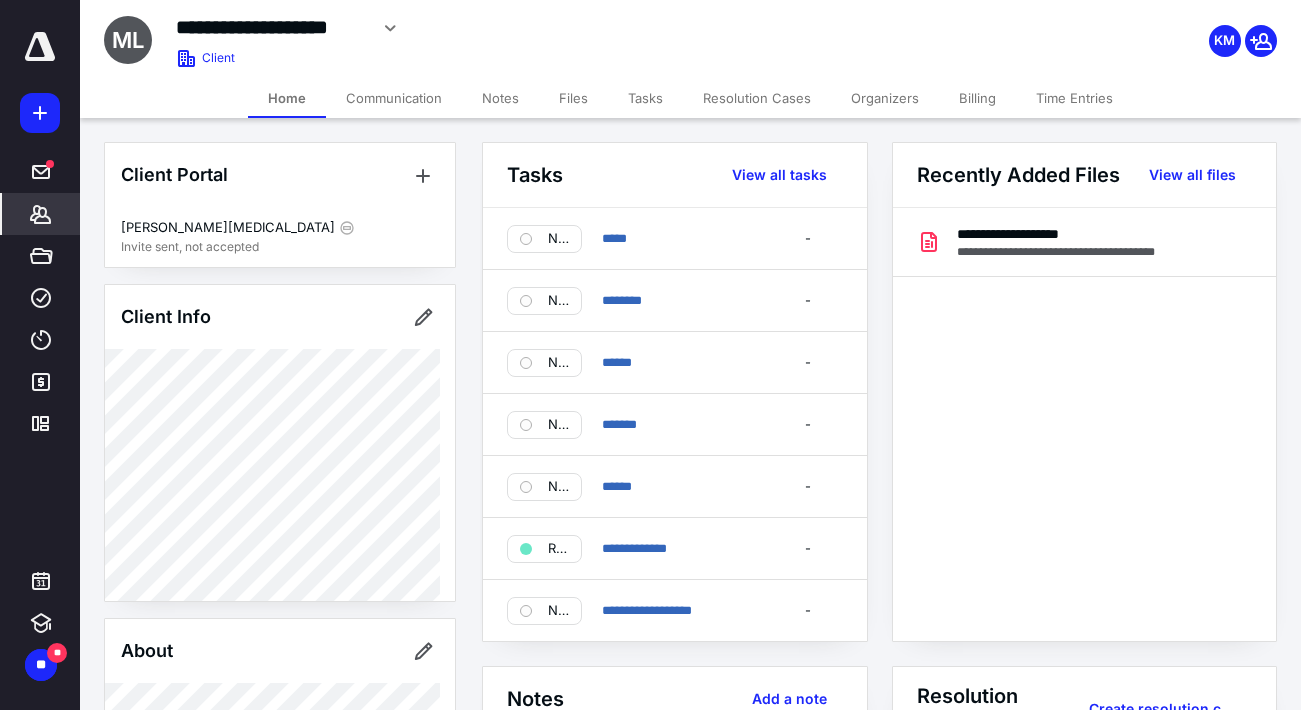 click on "**********" at bounding box center (528, 28) 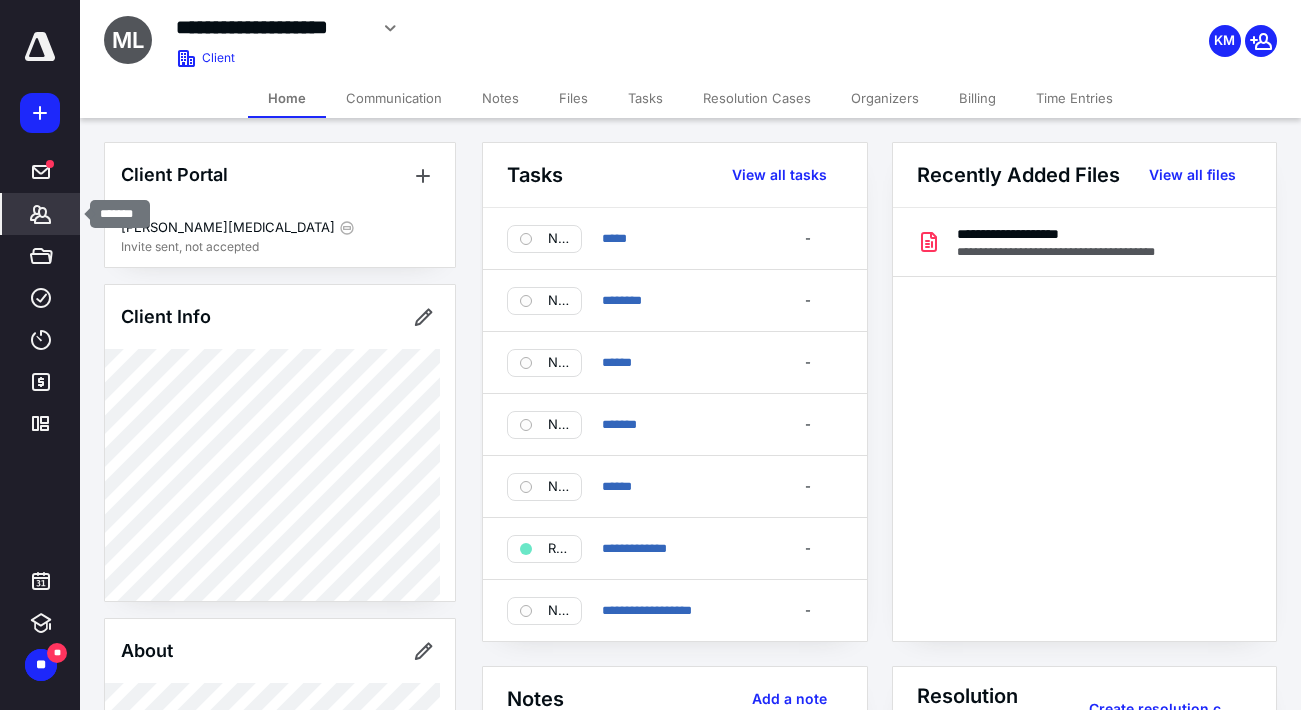 click on "*******" at bounding box center (41, 214) 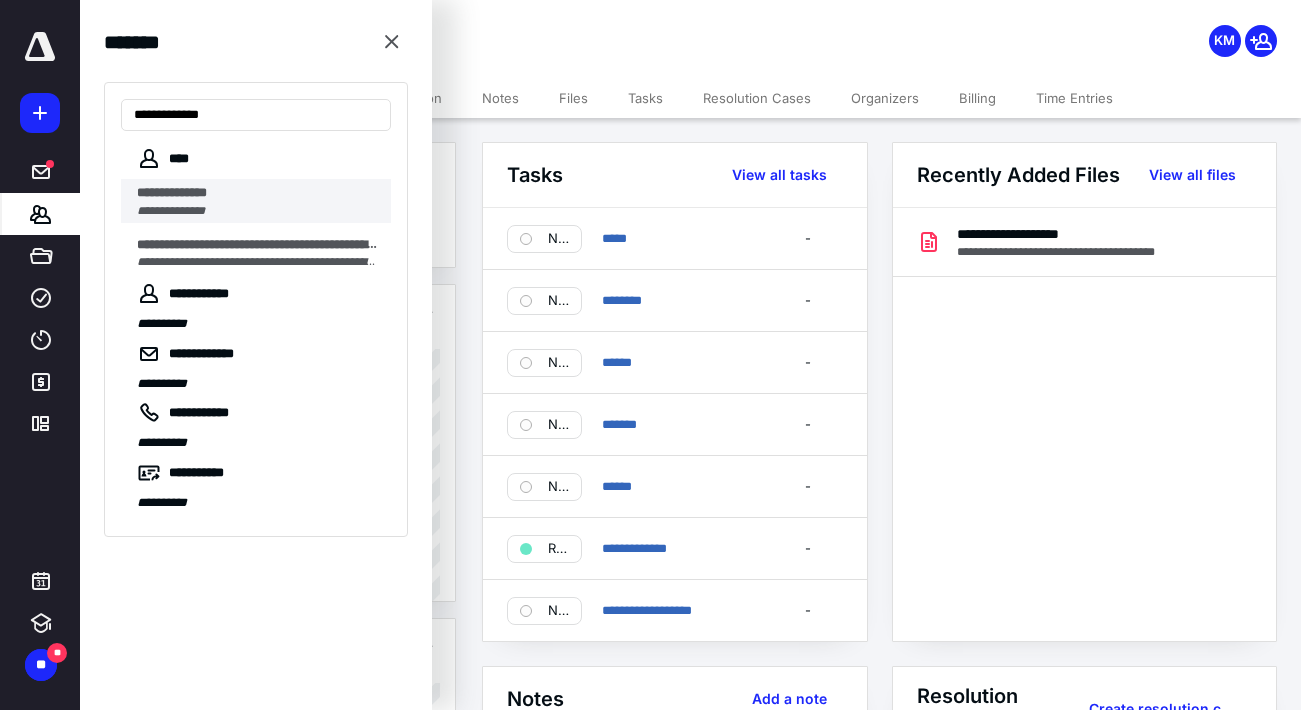 type on "**********" 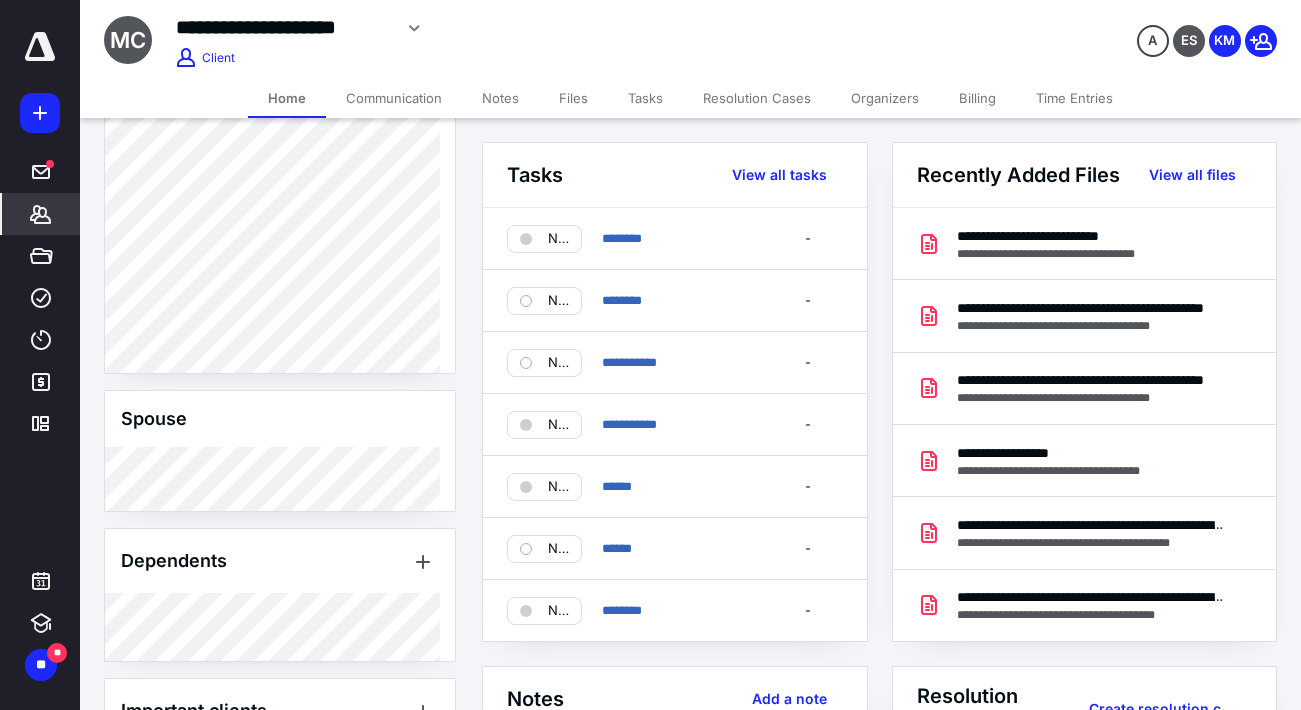 scroll, scrollTop: 1000, scrollLeft: 0, axis: vertical 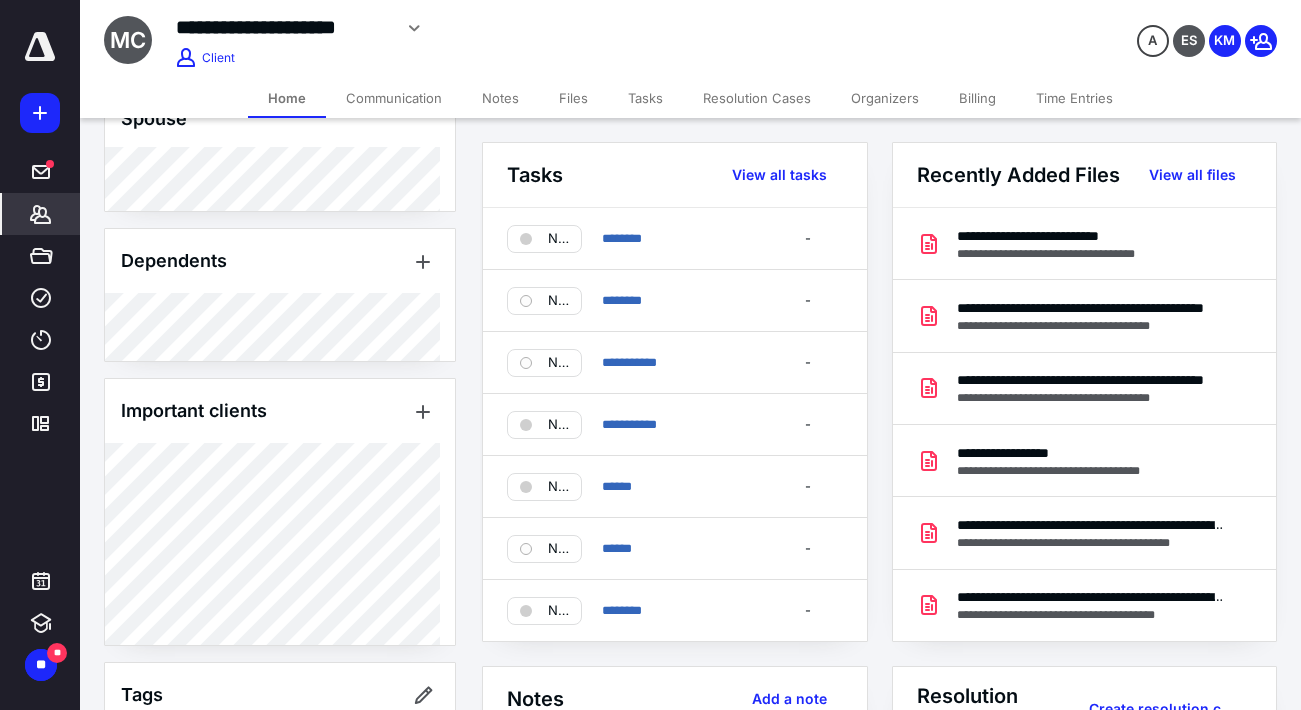 click on "A ES KM" at bounding box center (1087, 28) 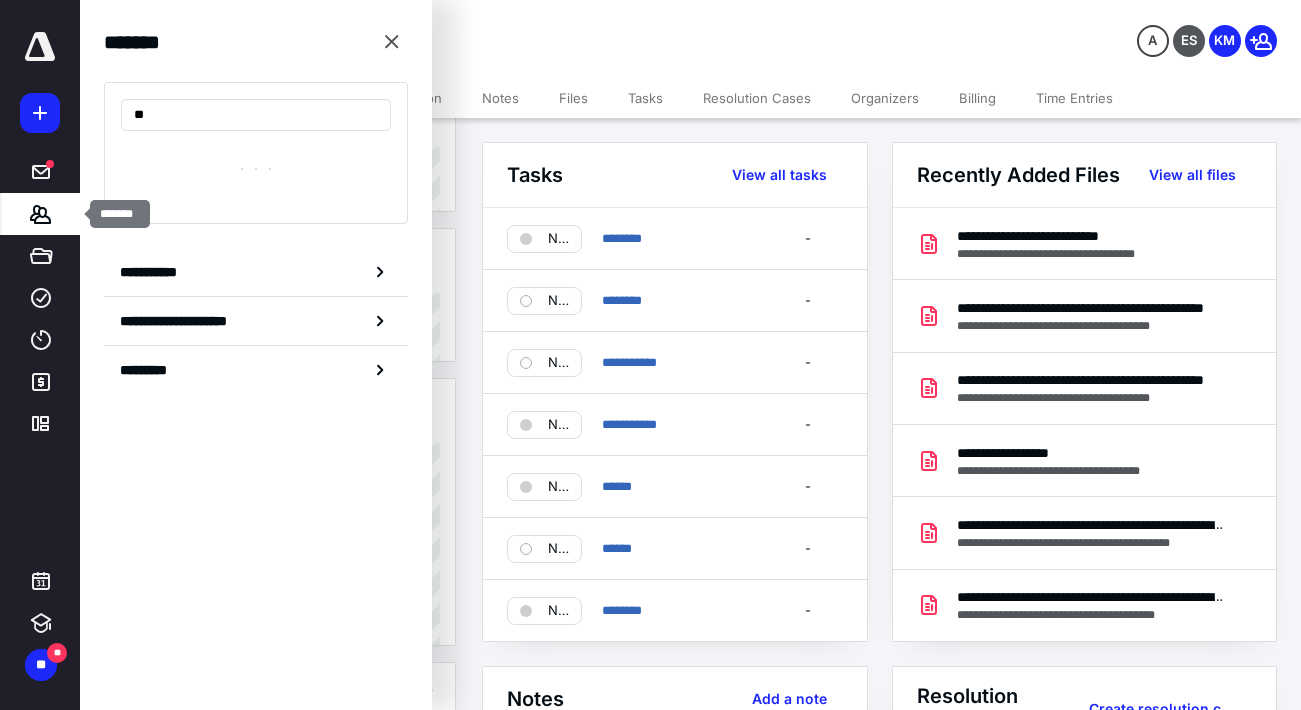 type on "*" 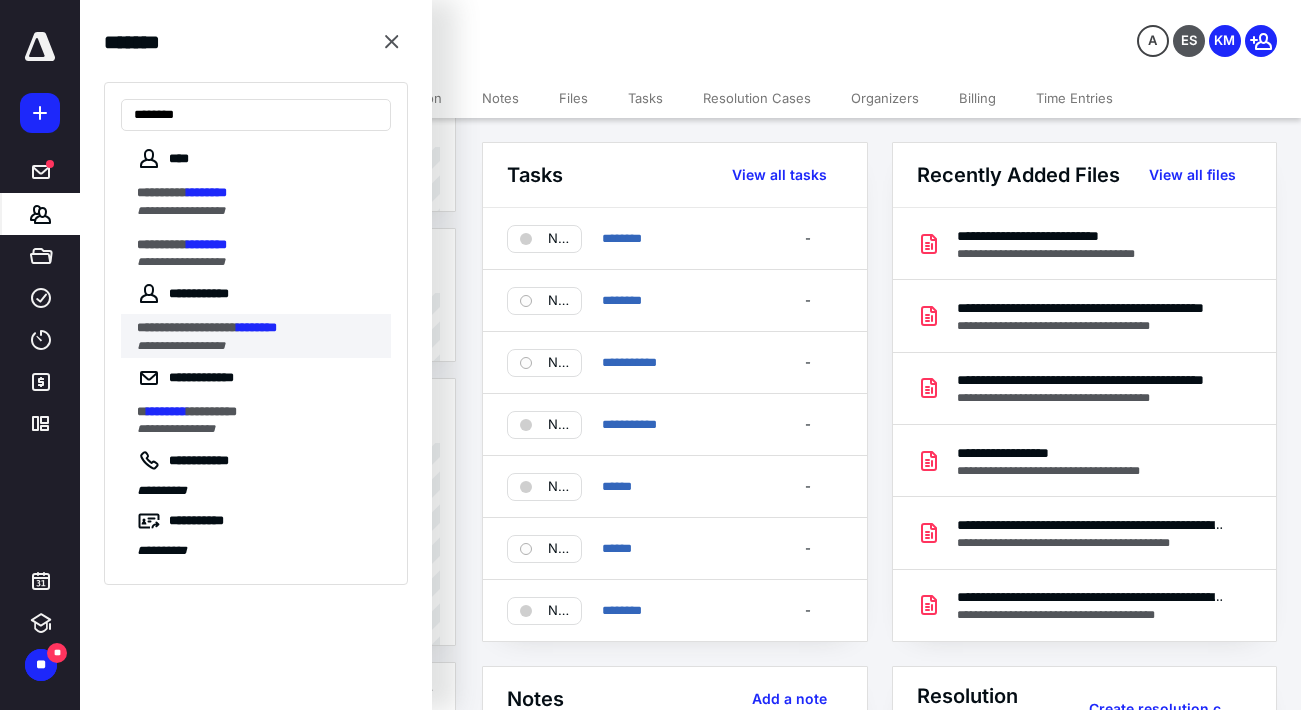 type on "********" 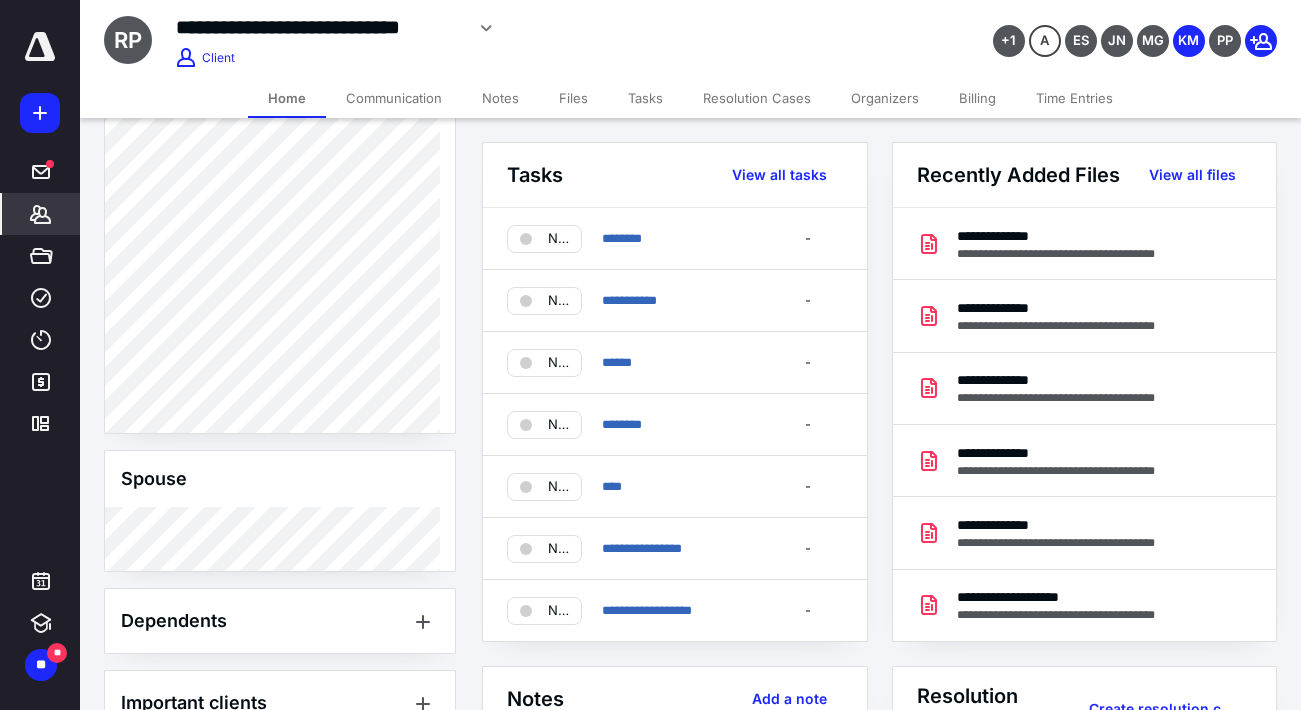 scroll, scrollTop: 1123, scrollLeft: 0, axis: vertical 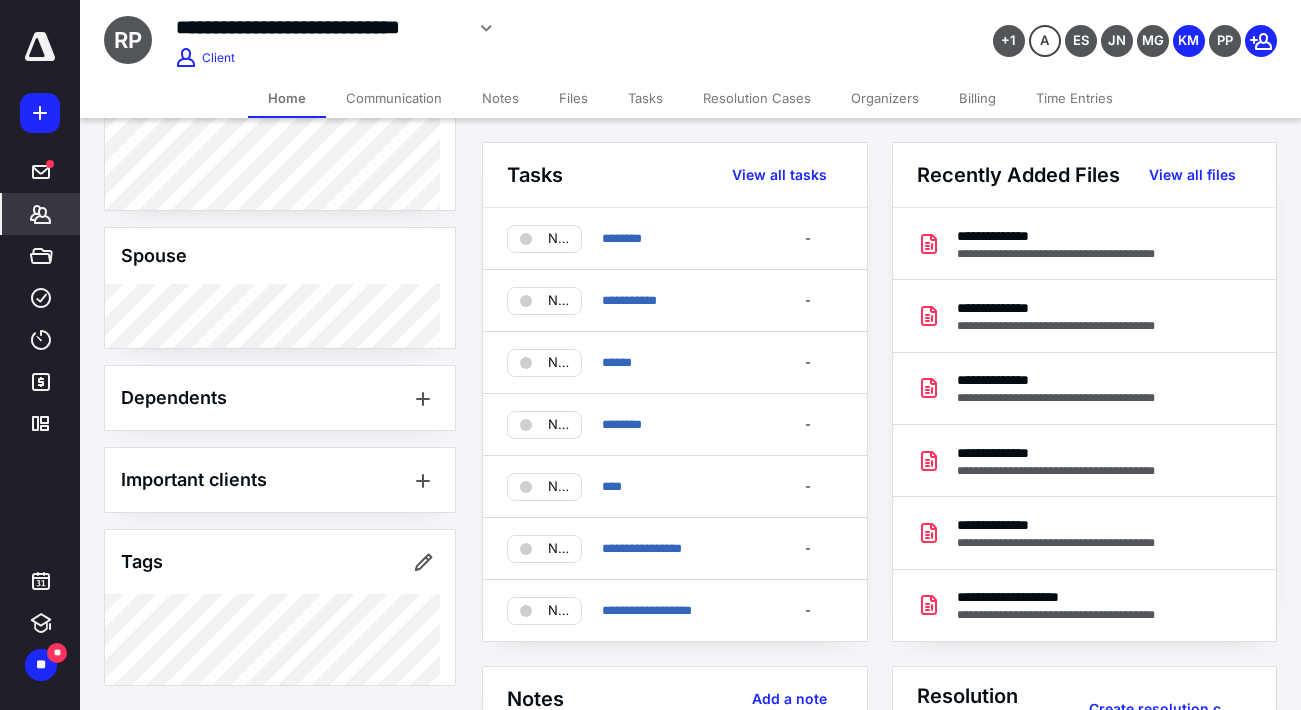 click on "**********" at bounding box center (890, 884) 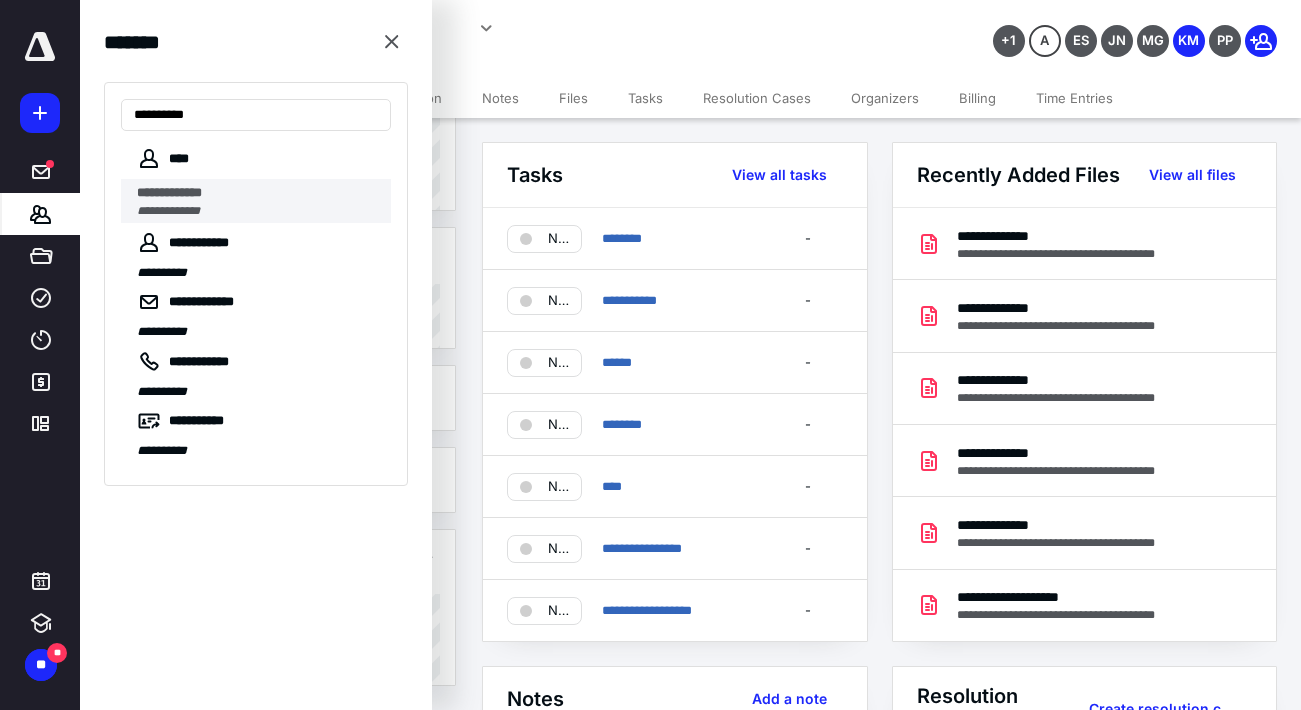 type on "**********" 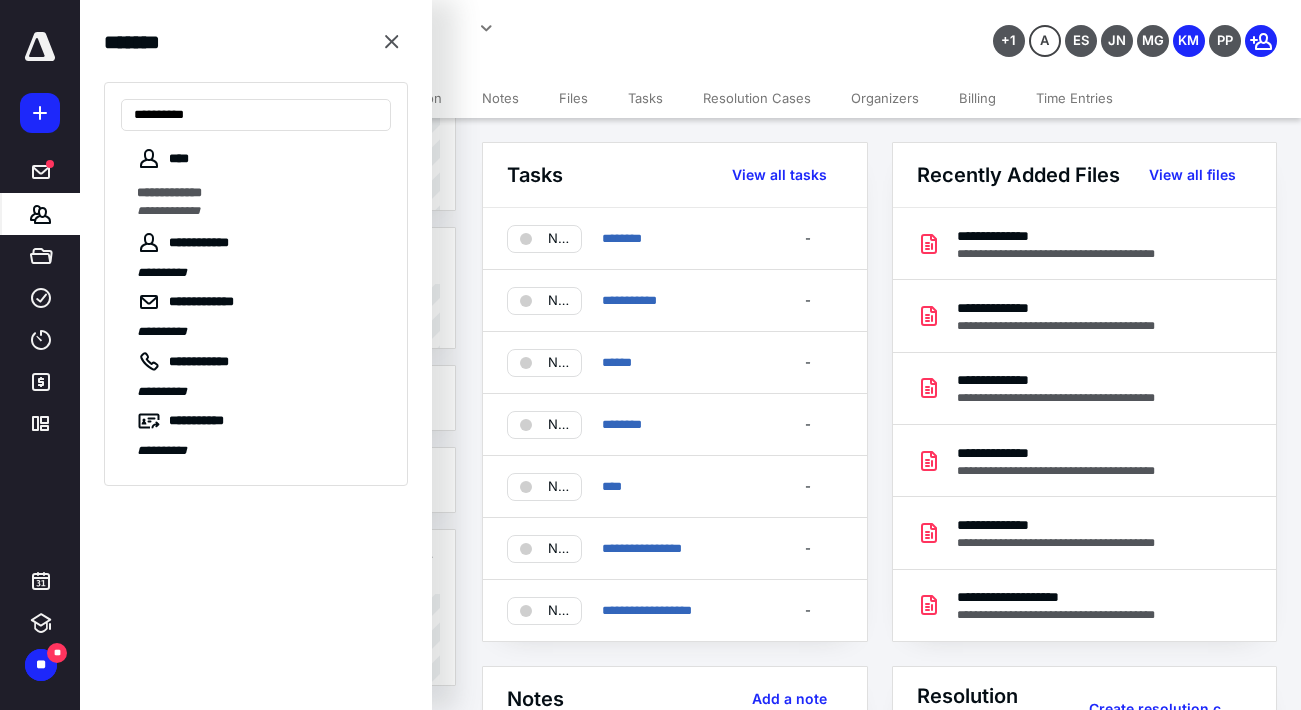 click on "**********" at bounding box center [169, 192] 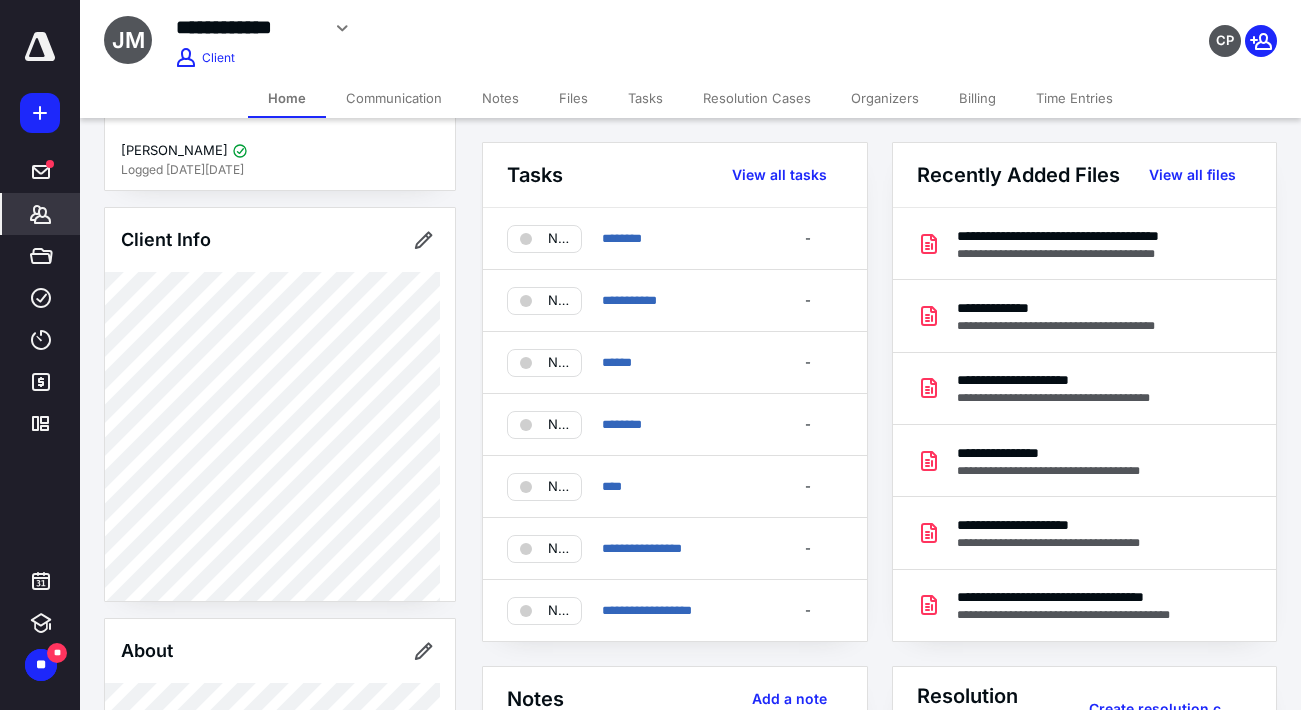 scroll, scrollTop: 0, scrollLeft: 0, axis: both 